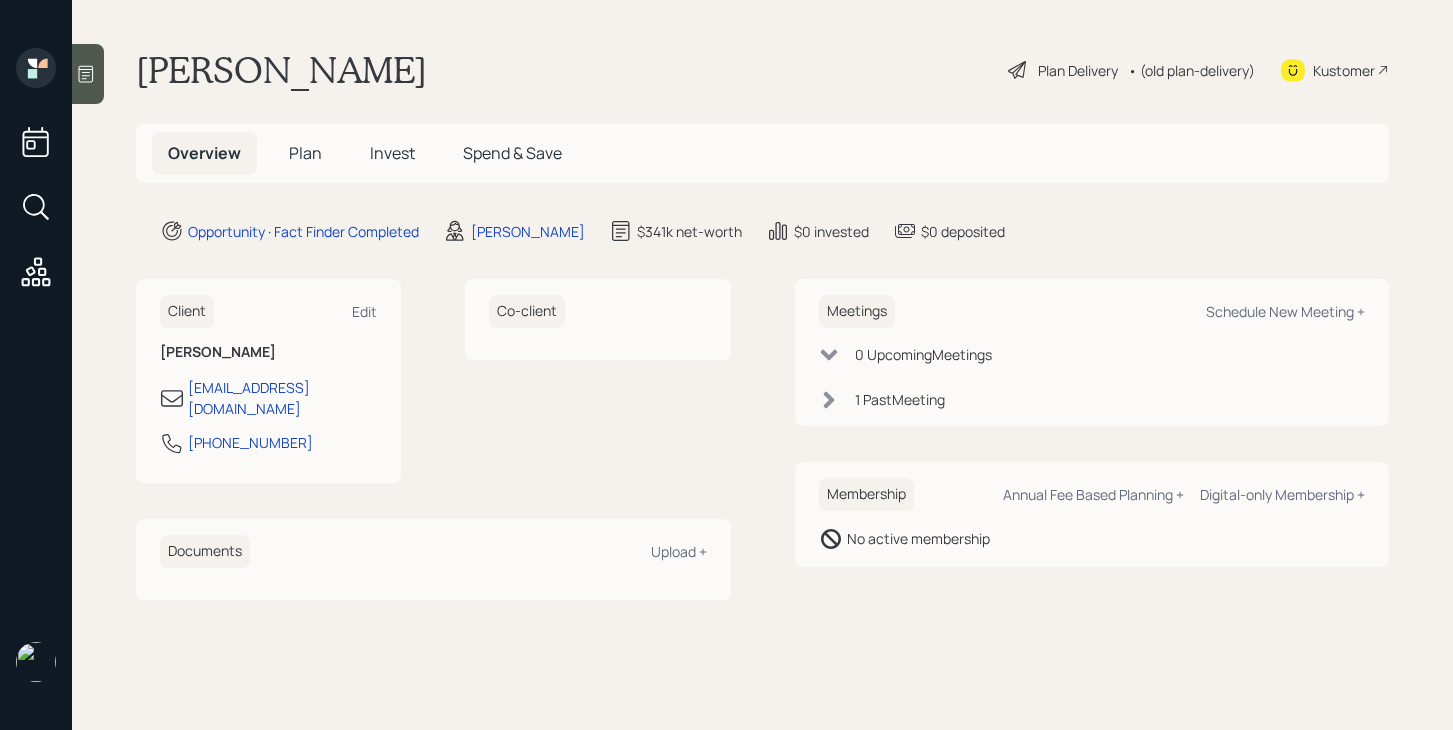 scroll, scrollTop: 0, scrollLeft: 0, axis: both 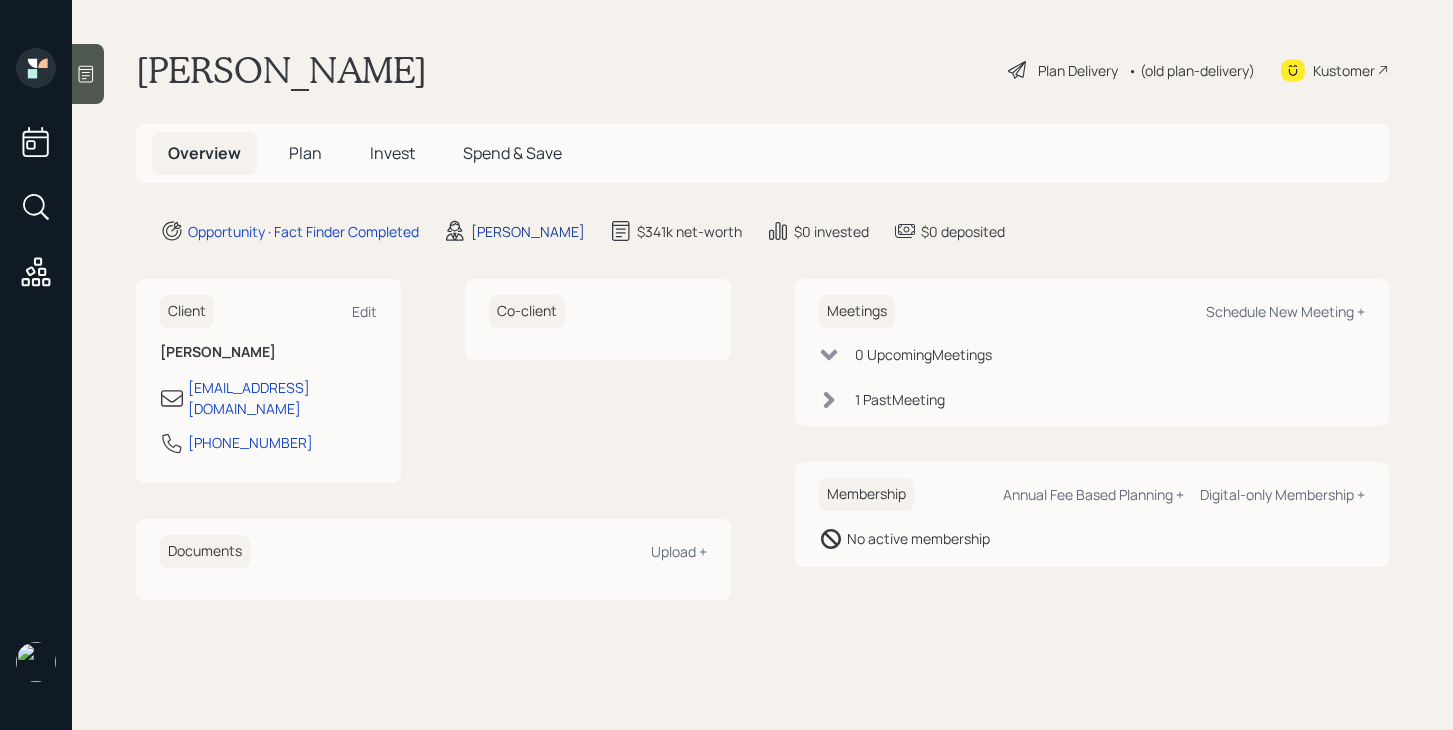 click on "James DiStasi" at bounding box center [528, 231] 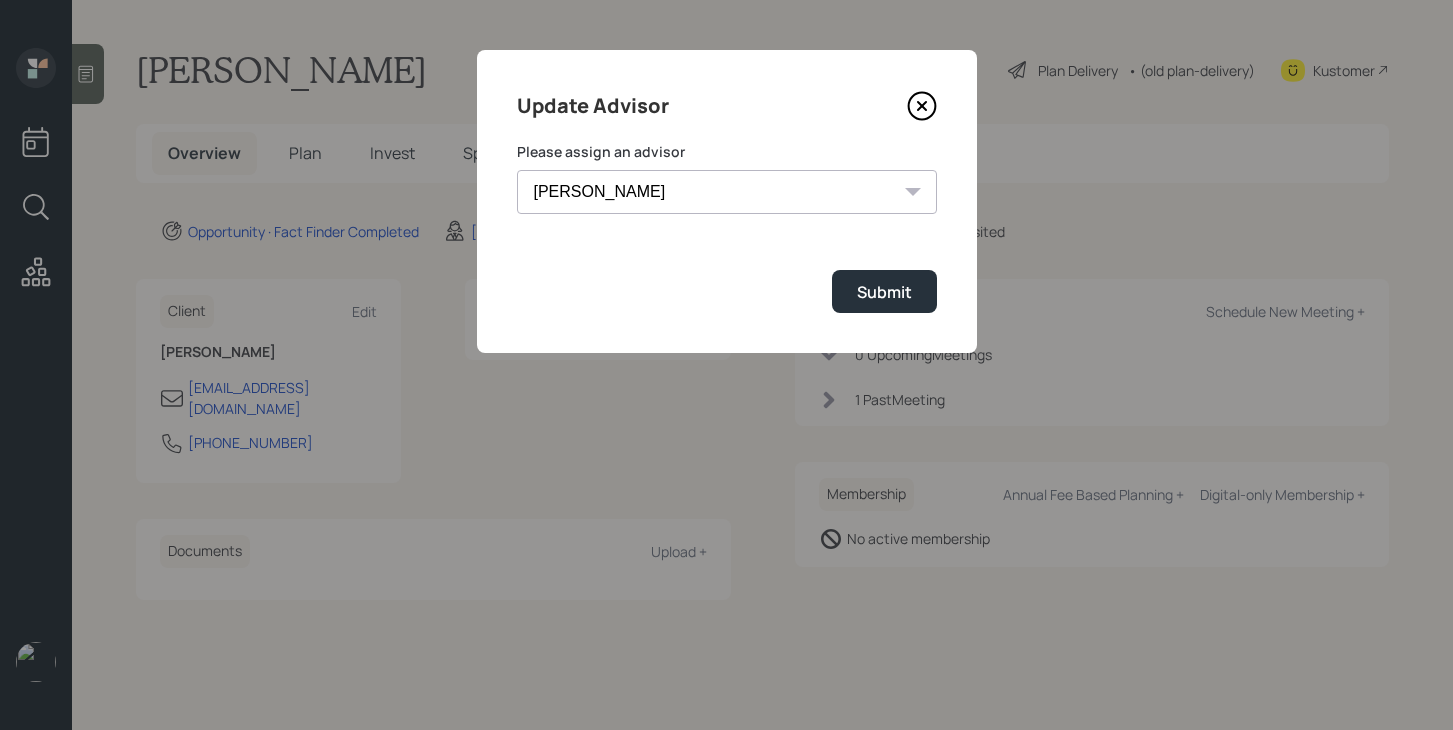 click on "Jonah Coleman Tyler End Michael Russo Treva Nostdahl Eric Schwartz James DiStasi Hunter Neumayer Sami Boghos Harrison Schaefer" at bounding box center (727, 192) 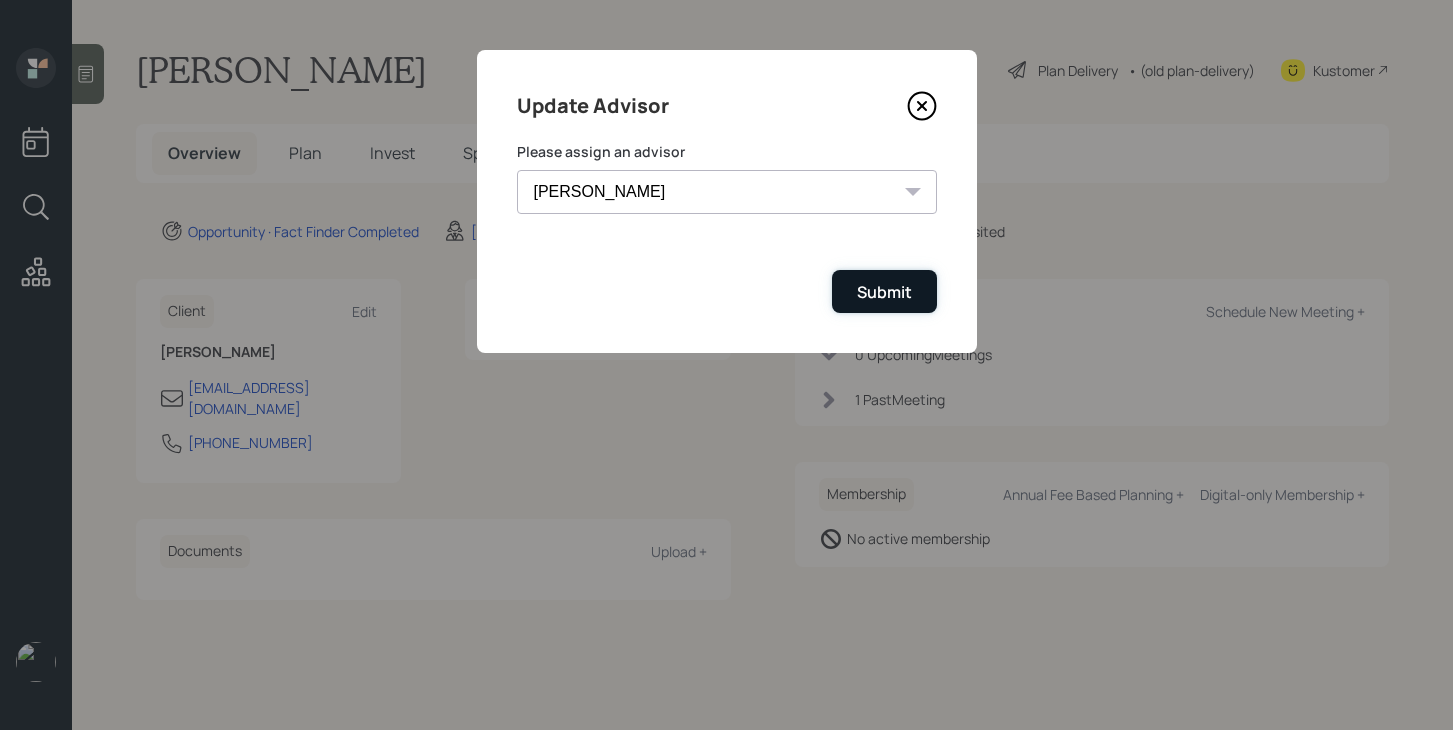 click on "Submit" at bounding box center (884, 291) 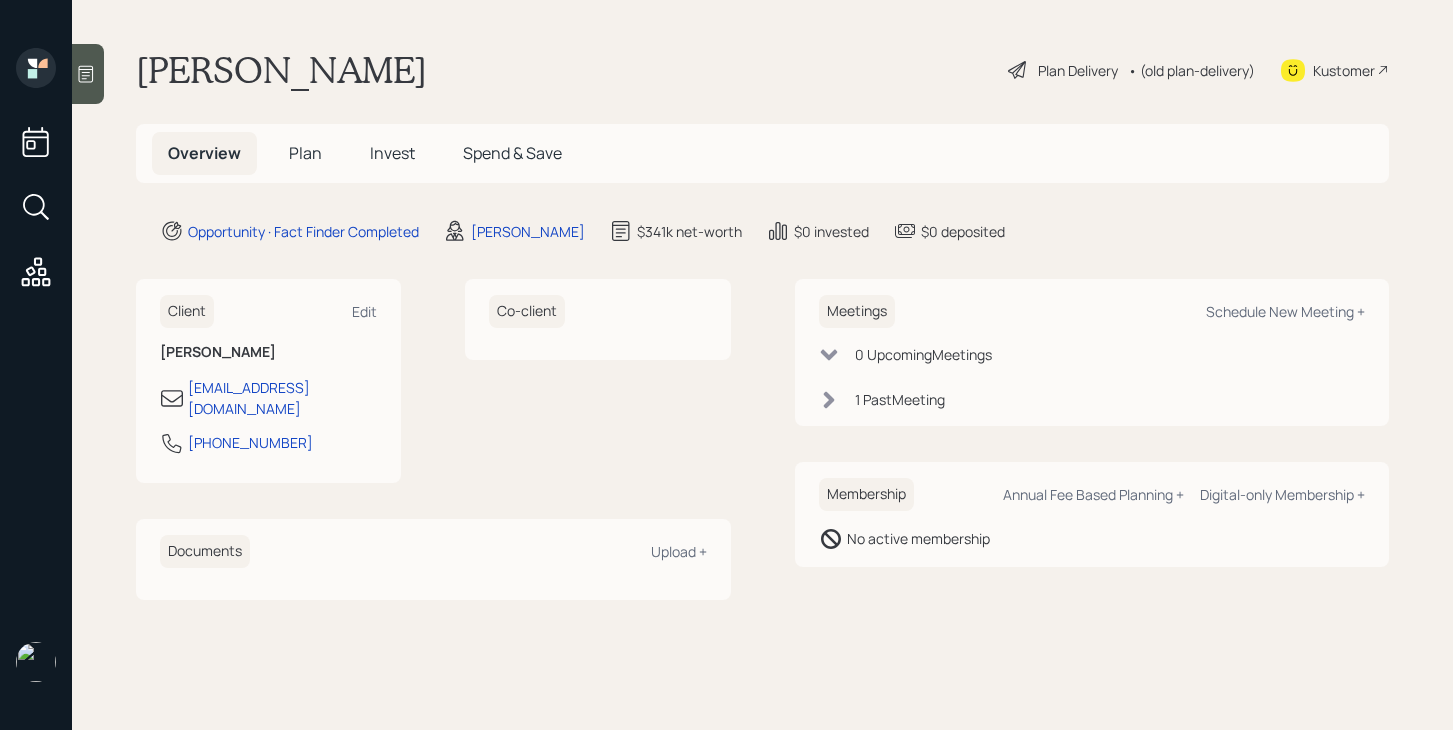 click on "Plan" at bounding box center (305, 153) 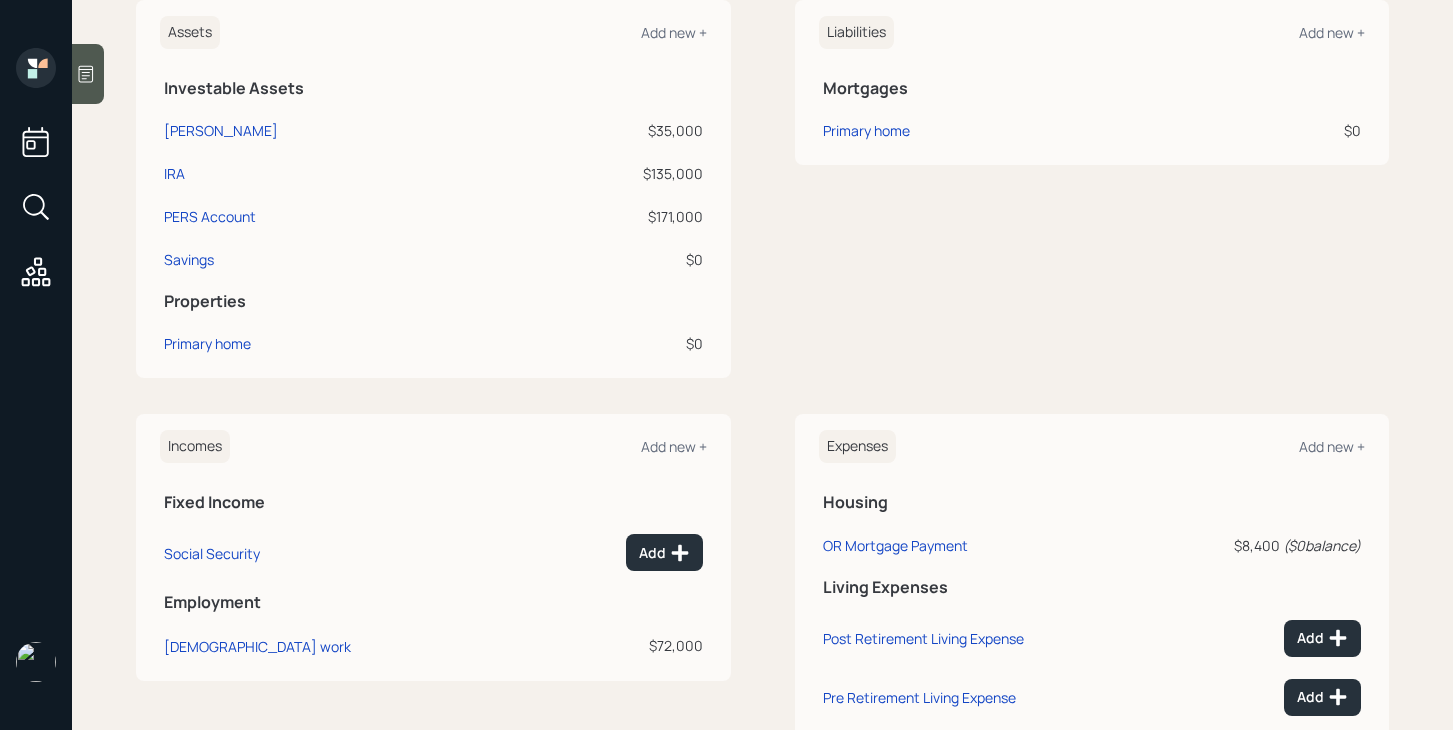 scroll, scrollTop: 0, scrollLeft: 0, axis: both 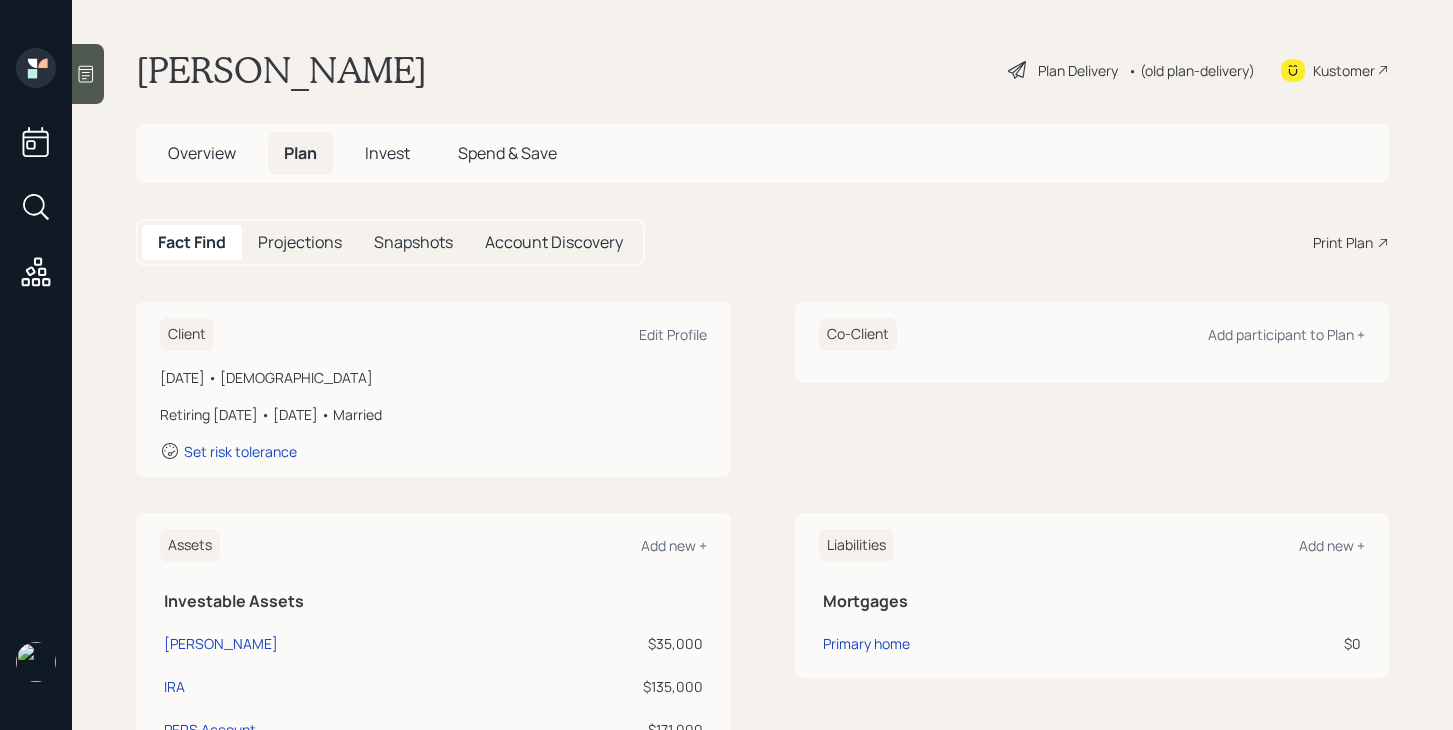 click 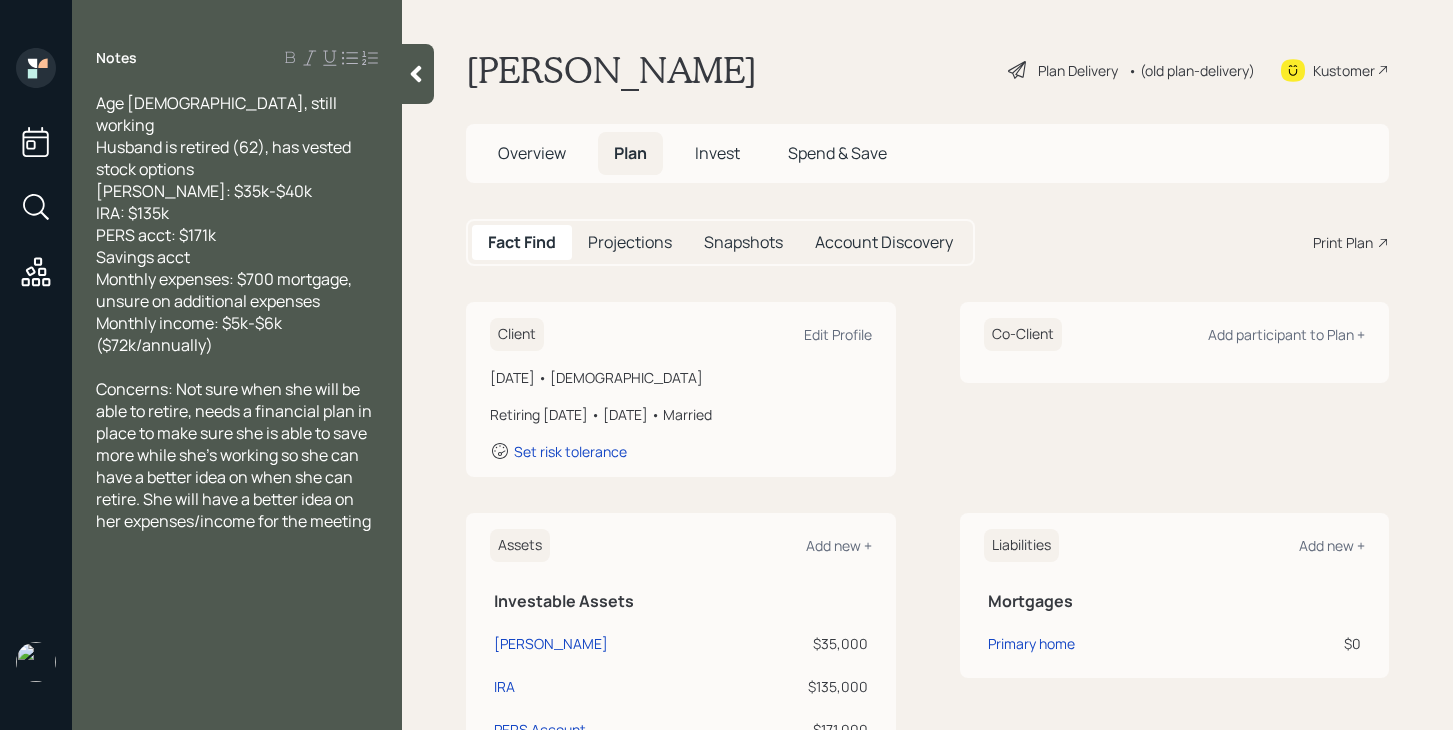 click 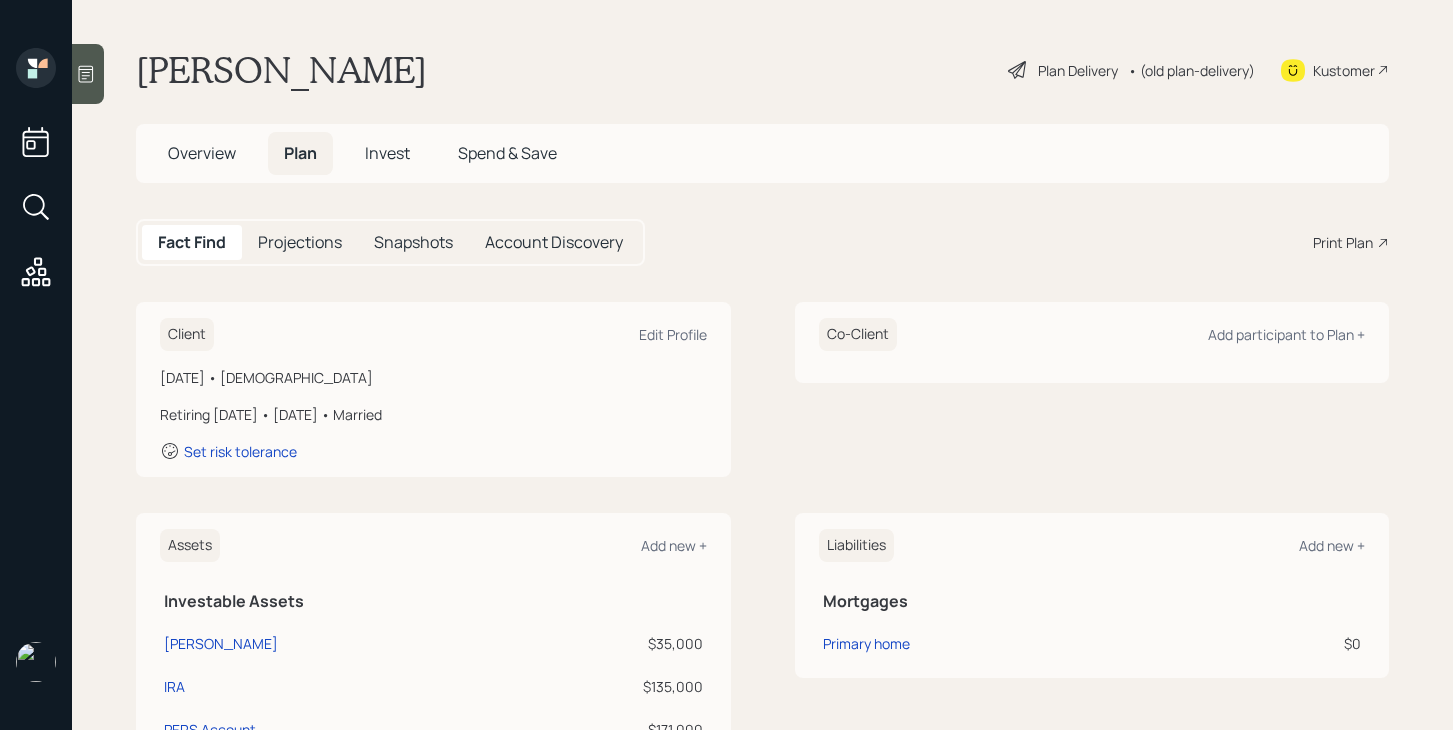 click 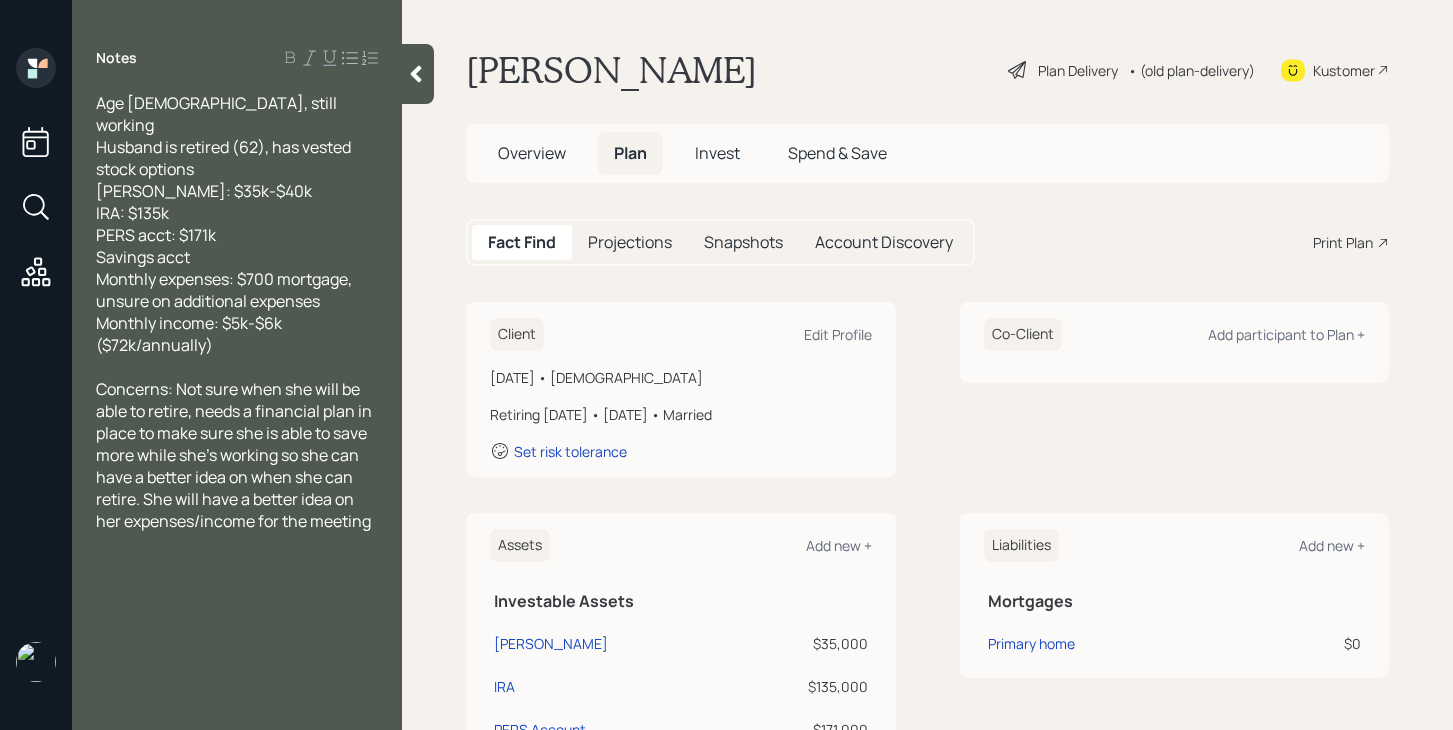 click at bounding box center [418, 74] 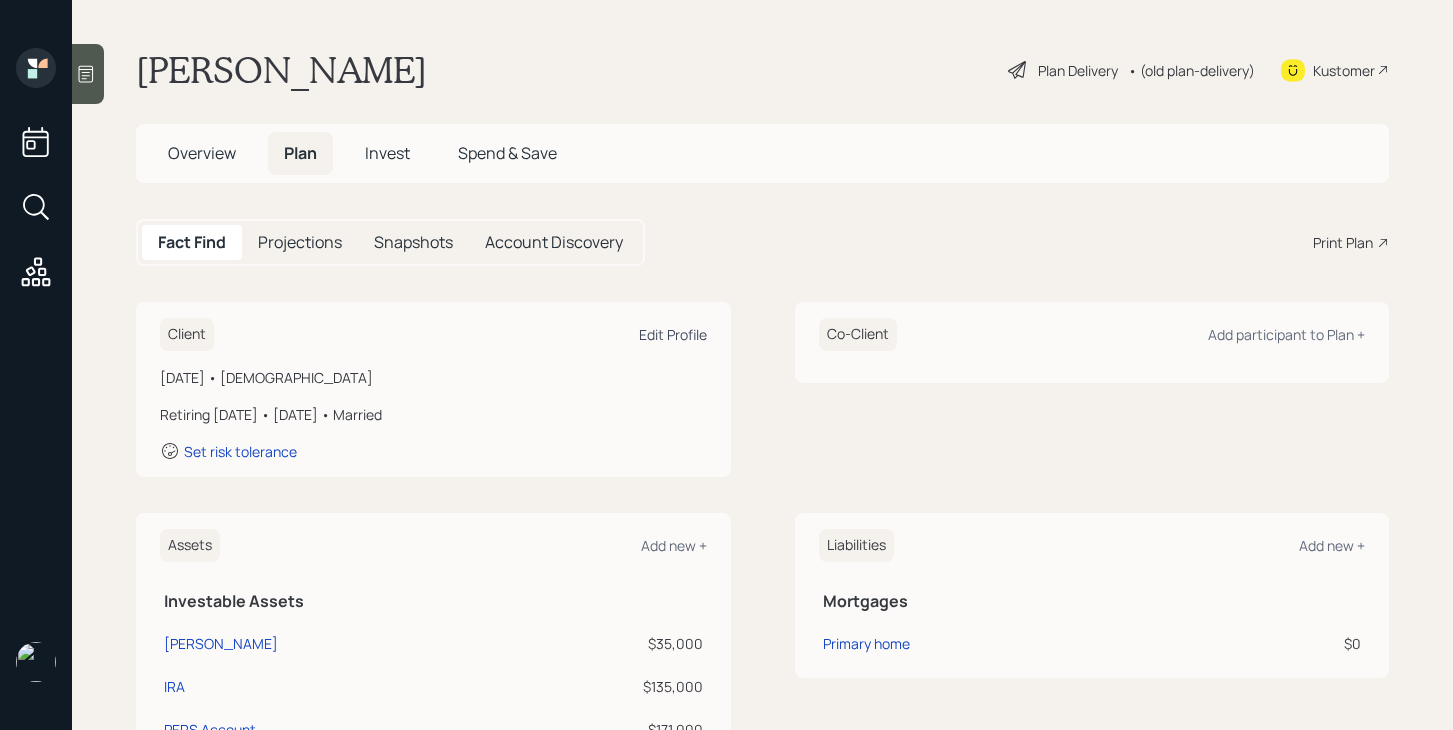 click on "Edit Profile" at bounding box center (673, 334) 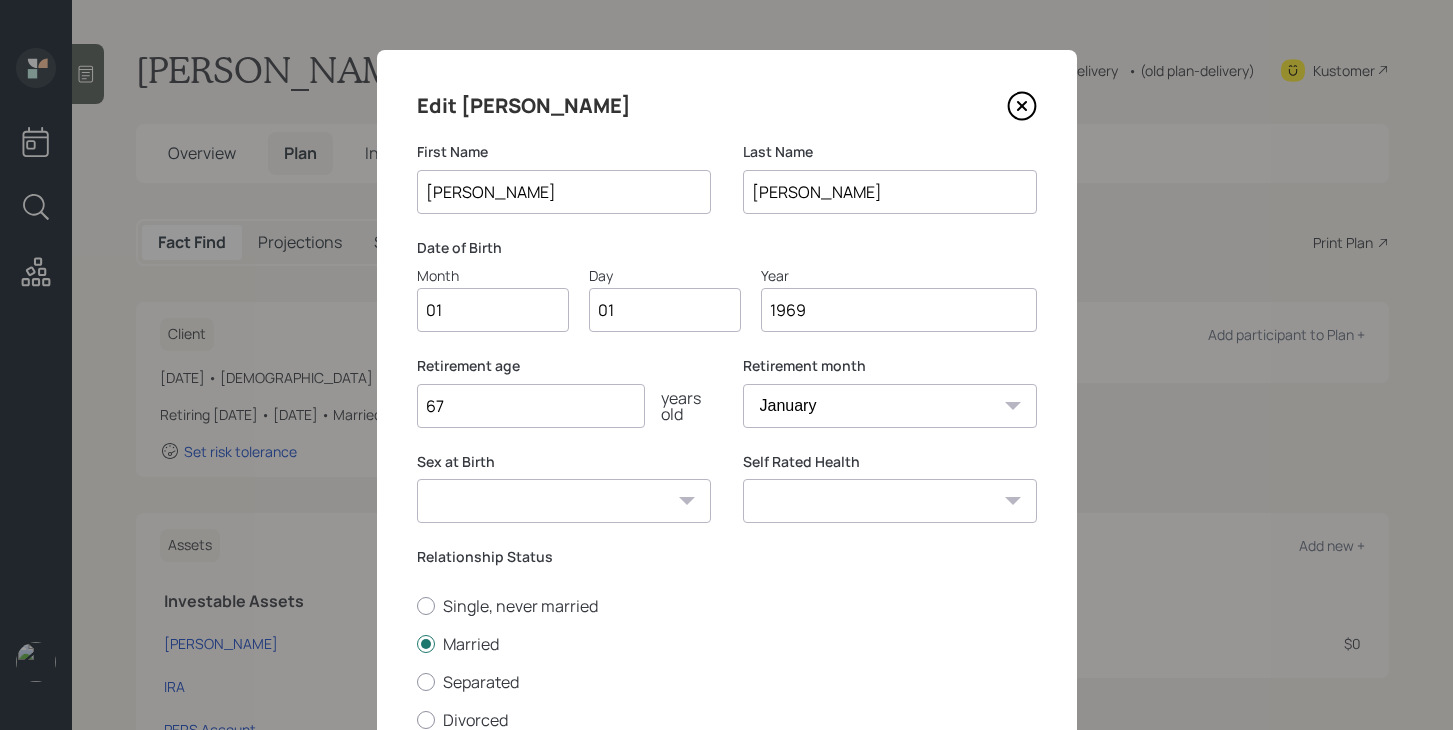 click on "01" at bounding box center [493, 310] 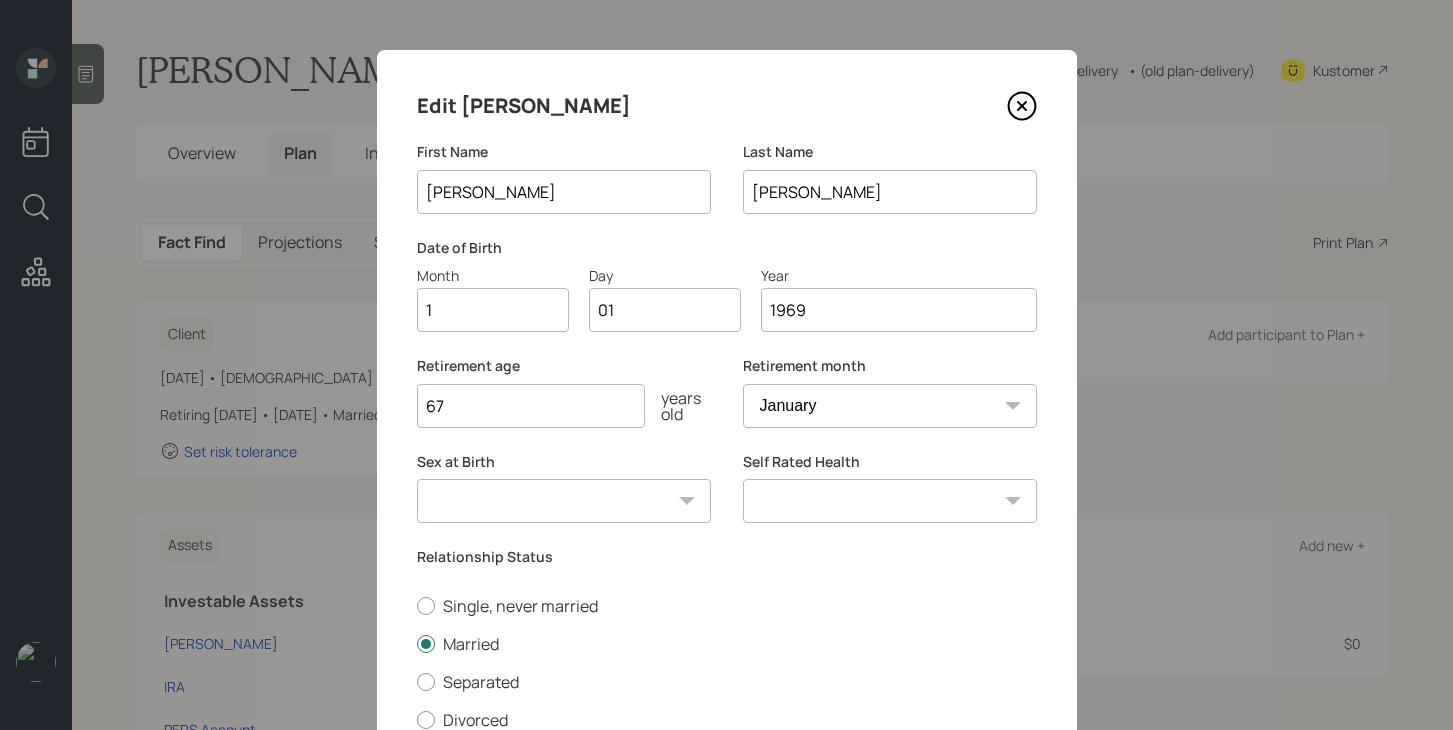 type on "12" 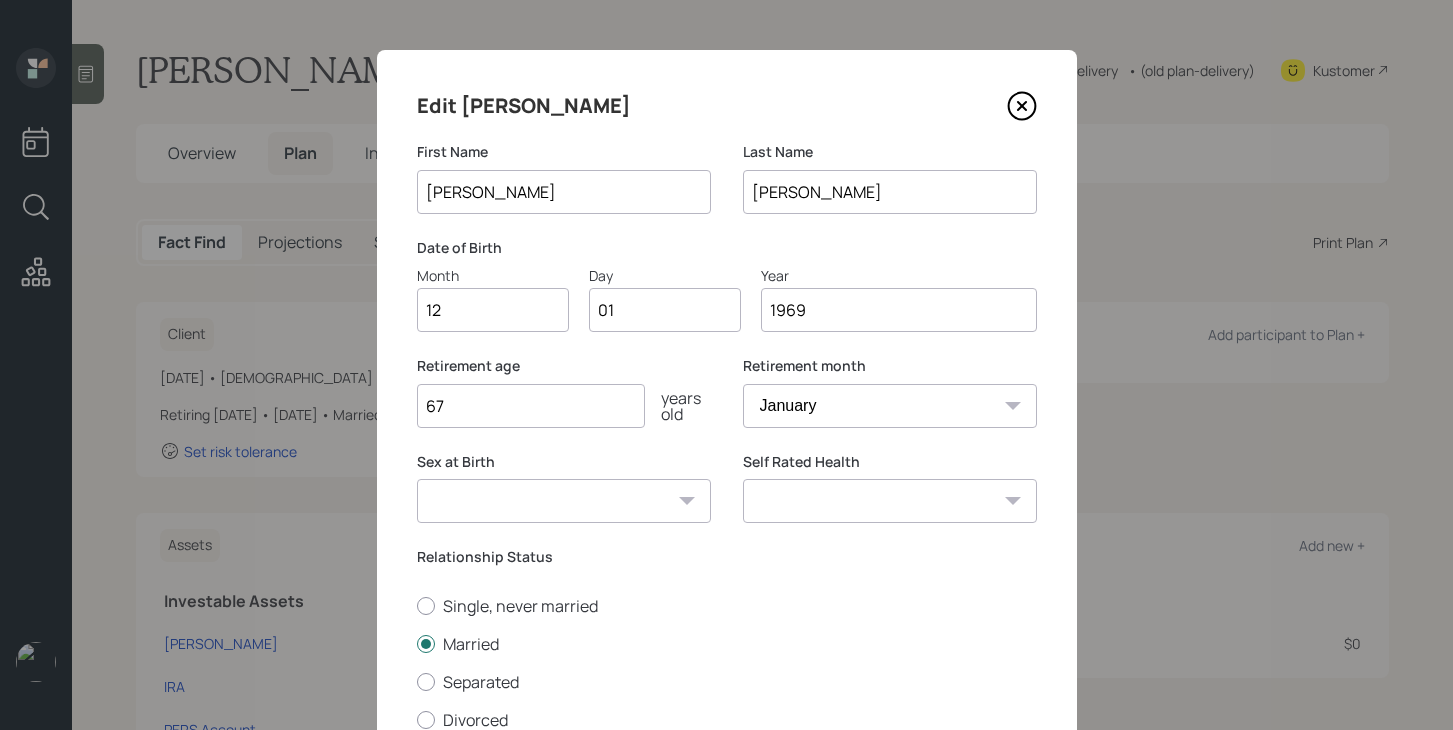 click on "1969" at bounding box center (899, 310) 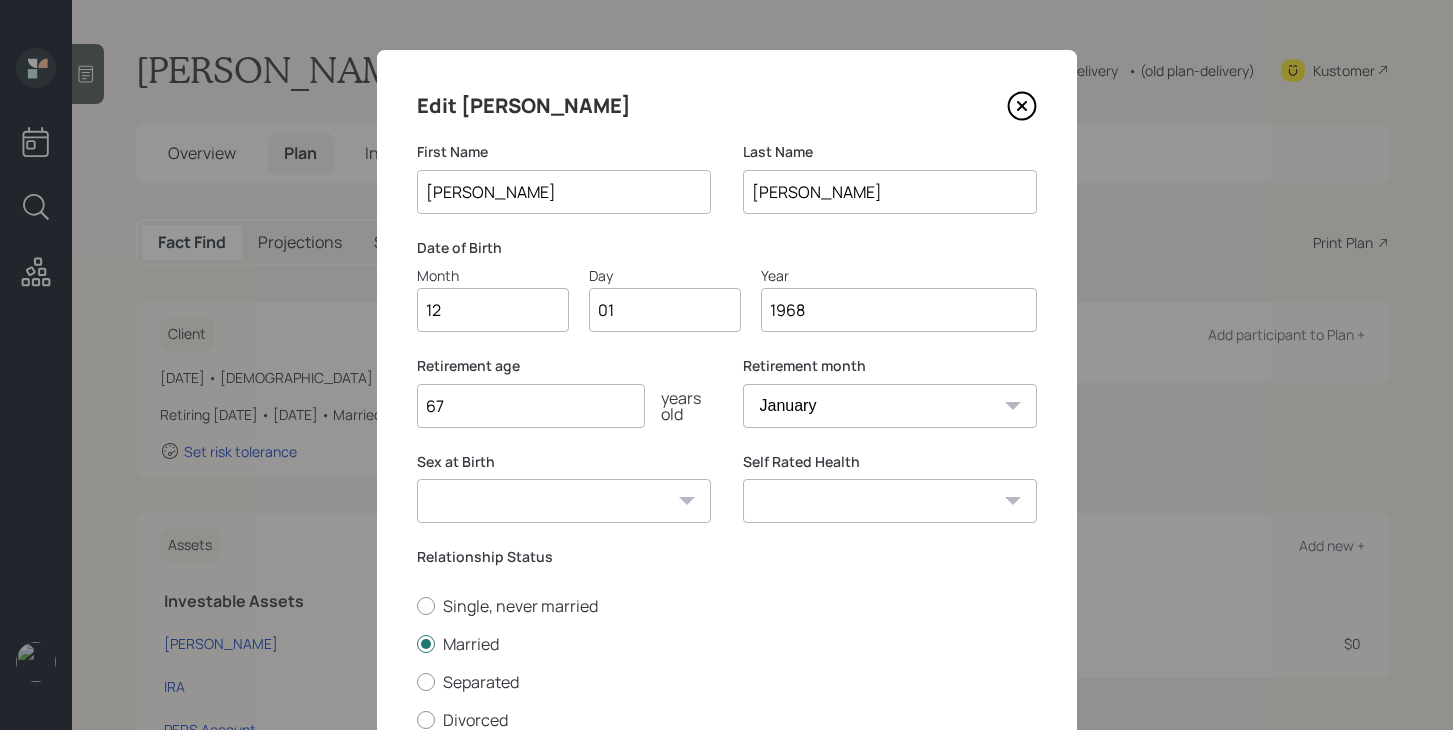 type on "1968" 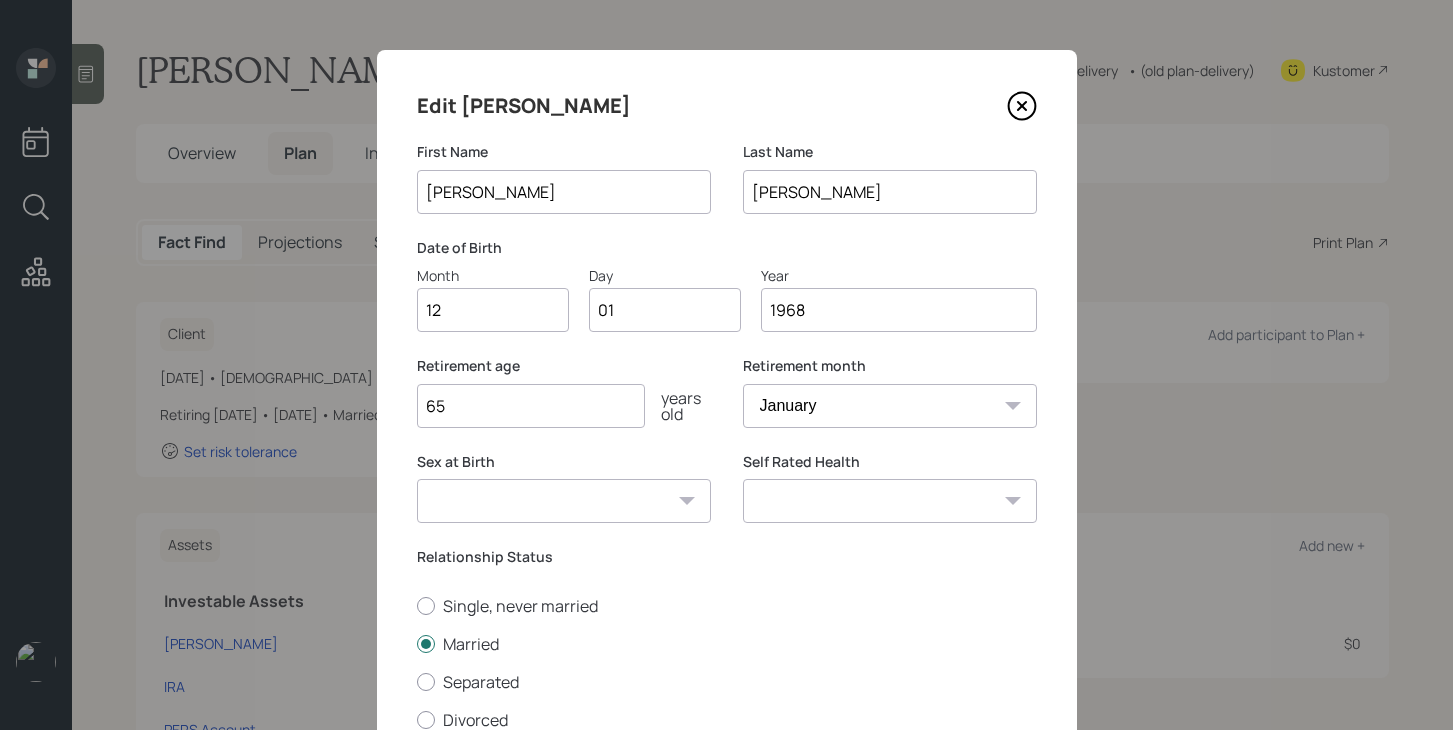 type on "65" 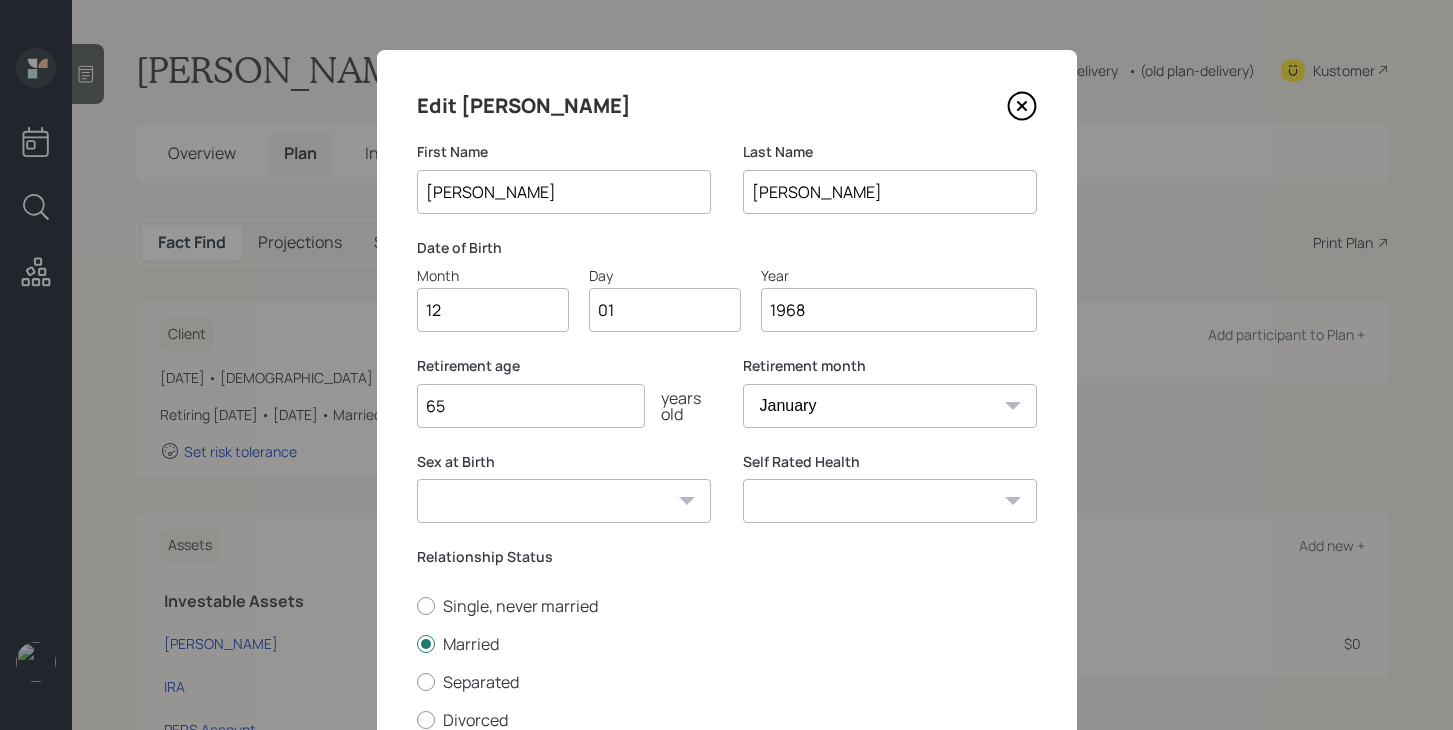 click on "Male Female Other / Prefer not to say" at bounding box center [564, 501] 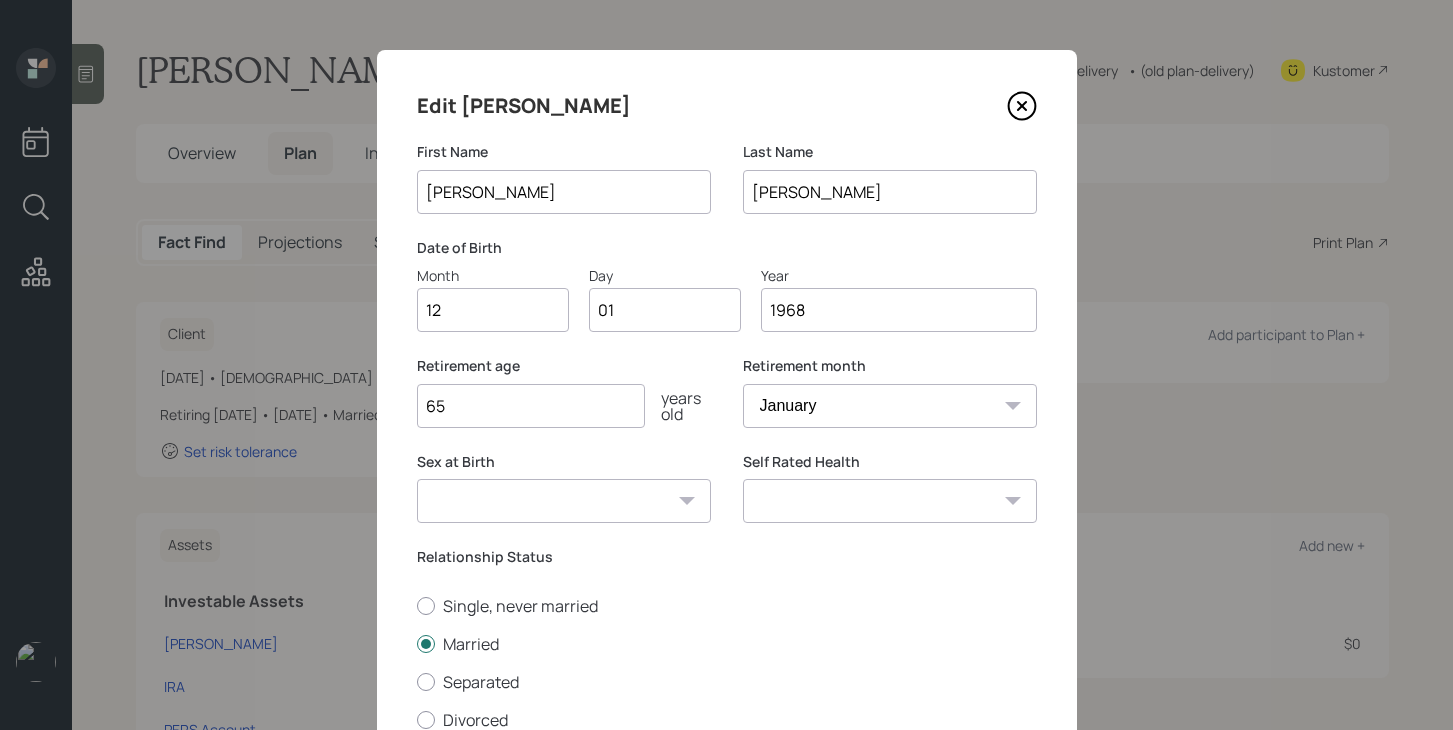 select on "female" 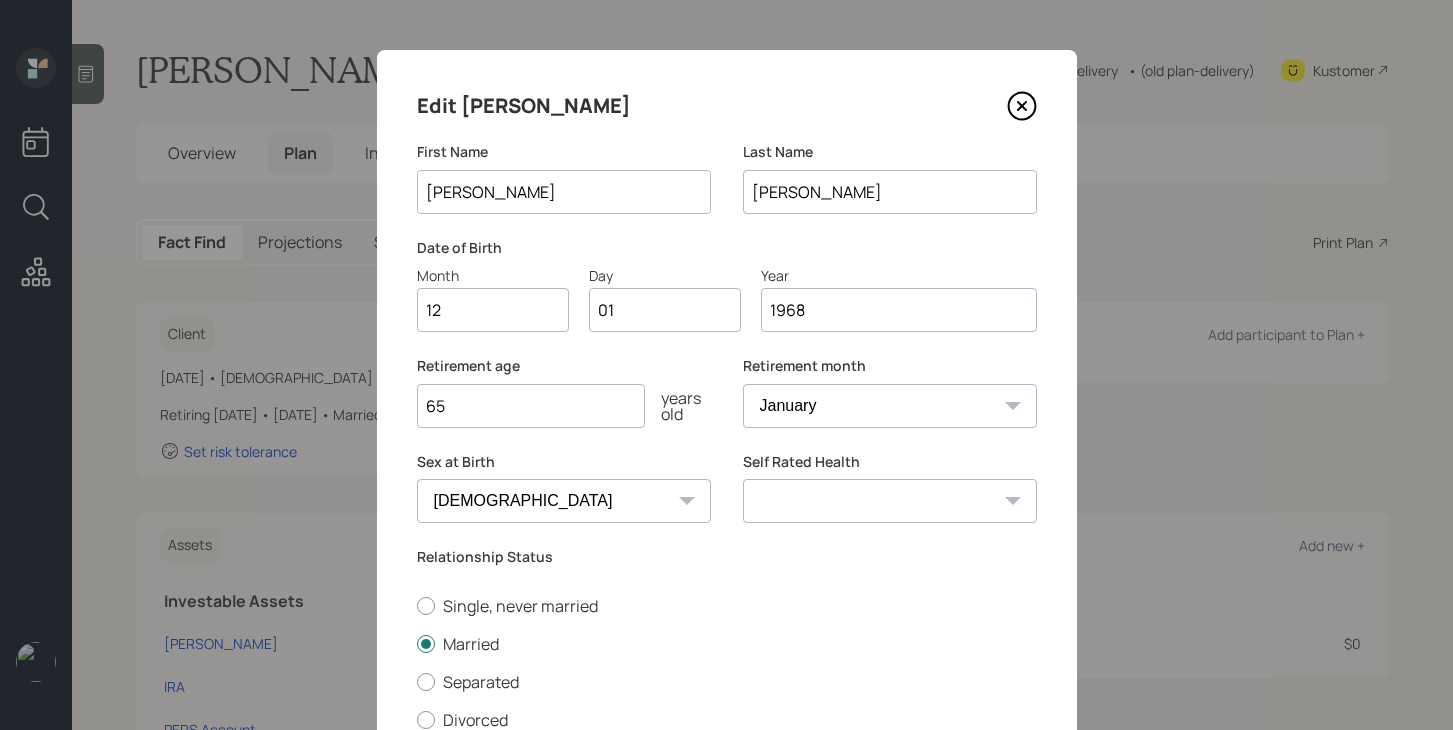 click on "Excellent Very Good Good Fair Poor" at bounding box center [890, 501] 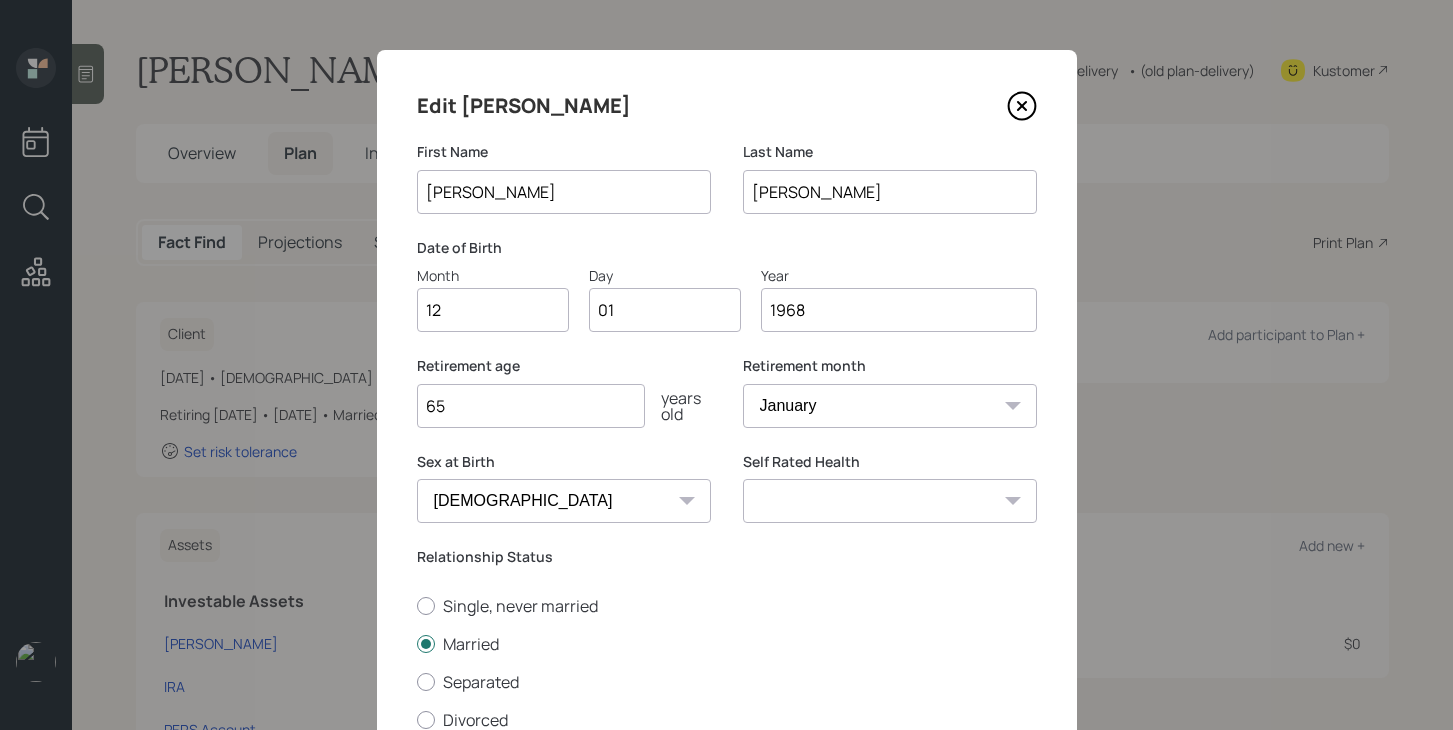 click on "Male Female Other / Prefer not to say" at bounding box center [564, 501] 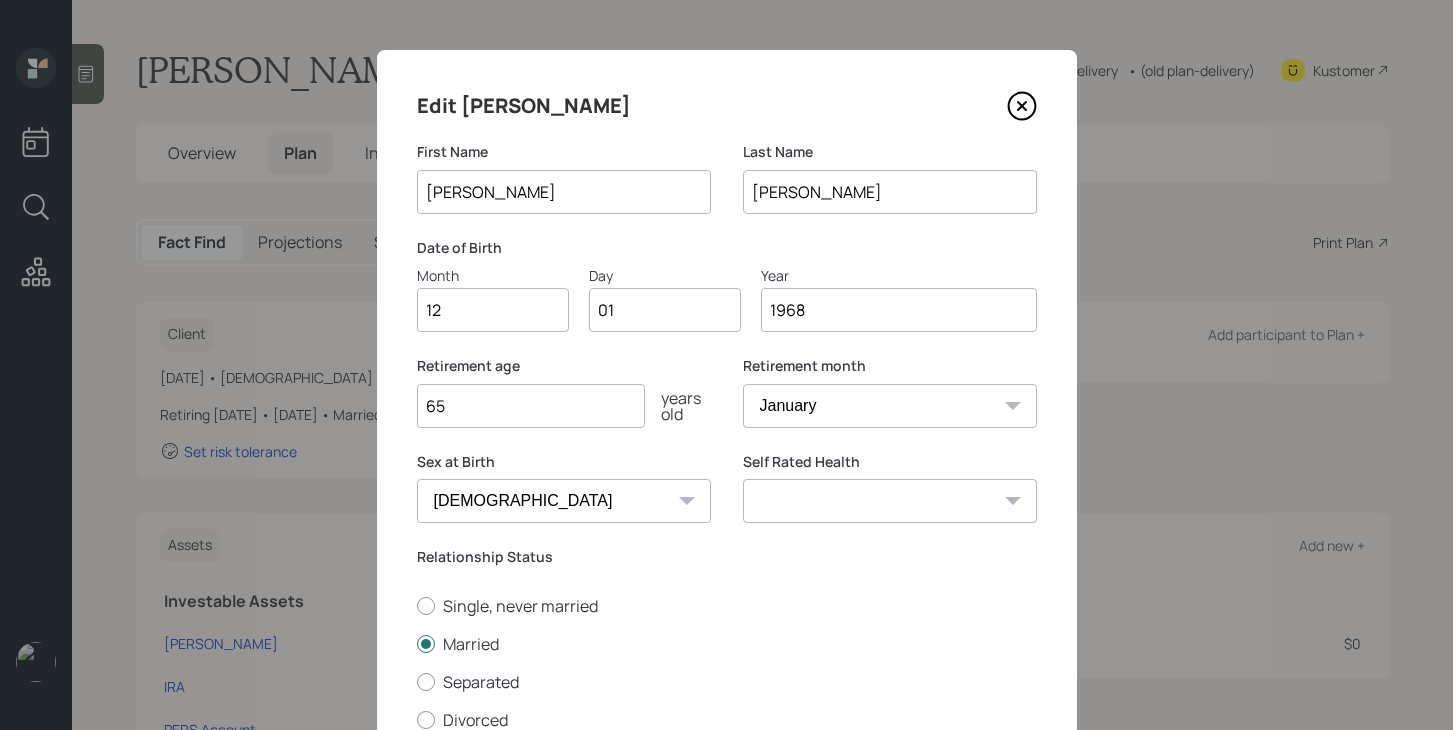 click on "Excellent Very Good Good Fair Poor" at bounding box center (890, 501) 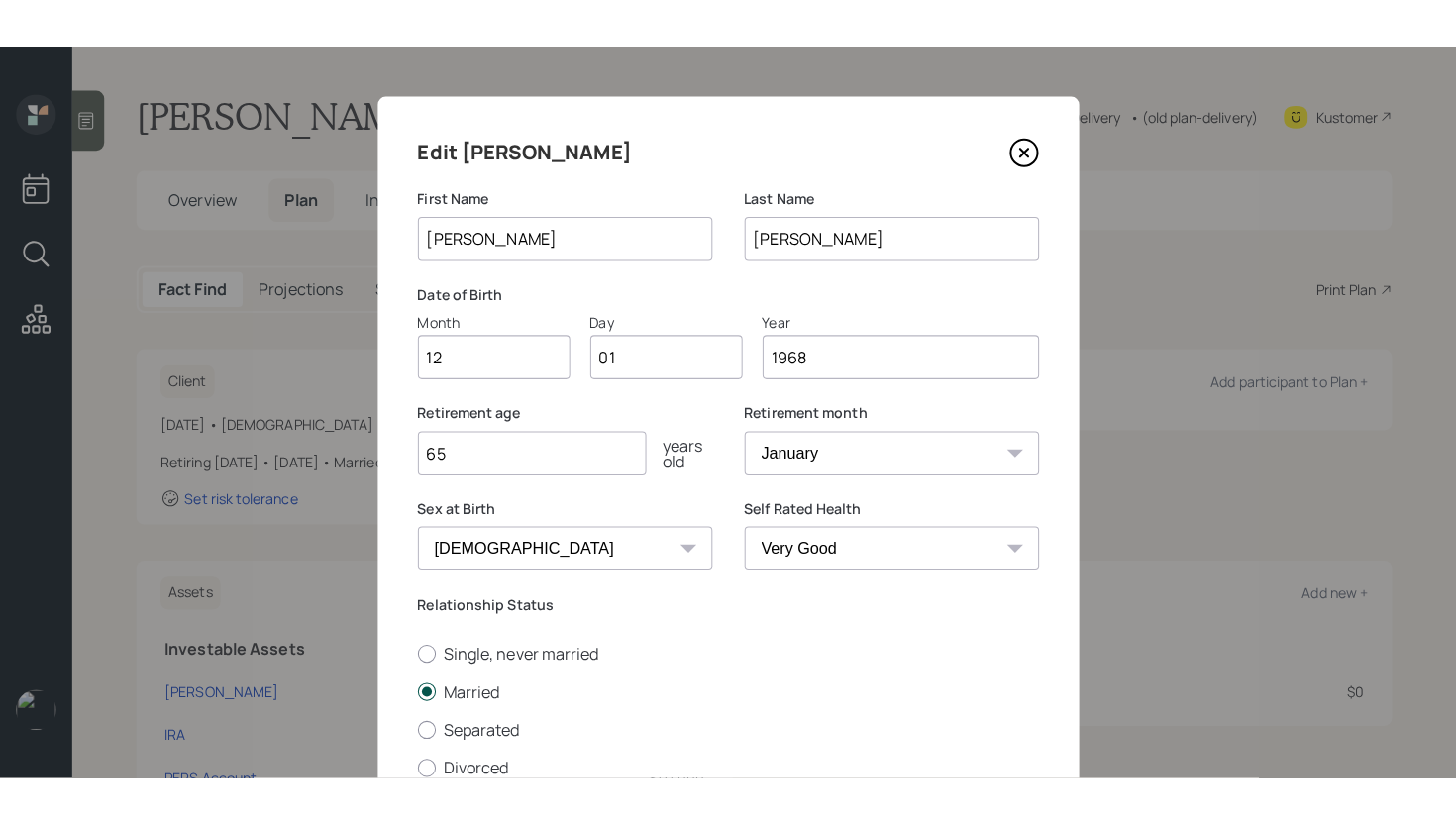 scroll, scrollTop: 182, scrollLeft: 0, axis: vertical 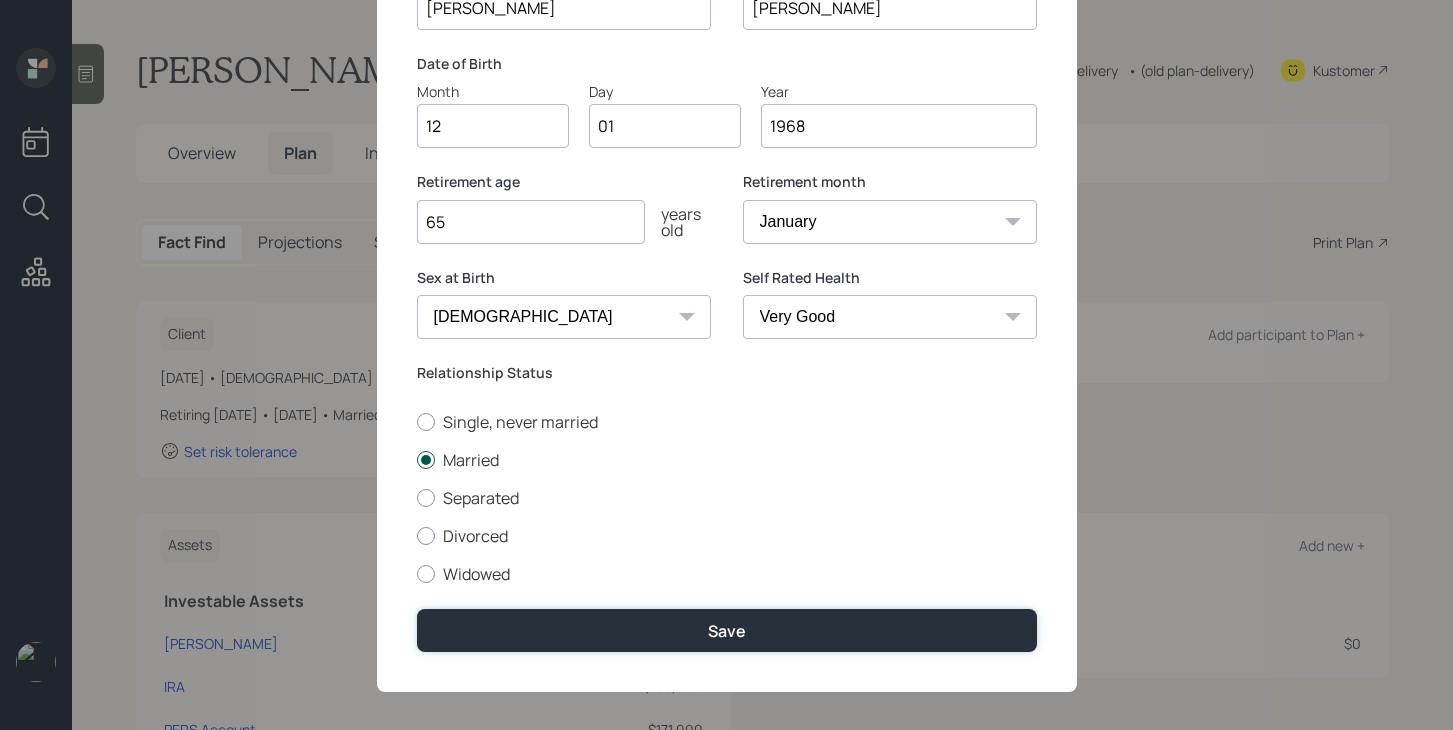 click on "Save" at bounding box center [727, 630] 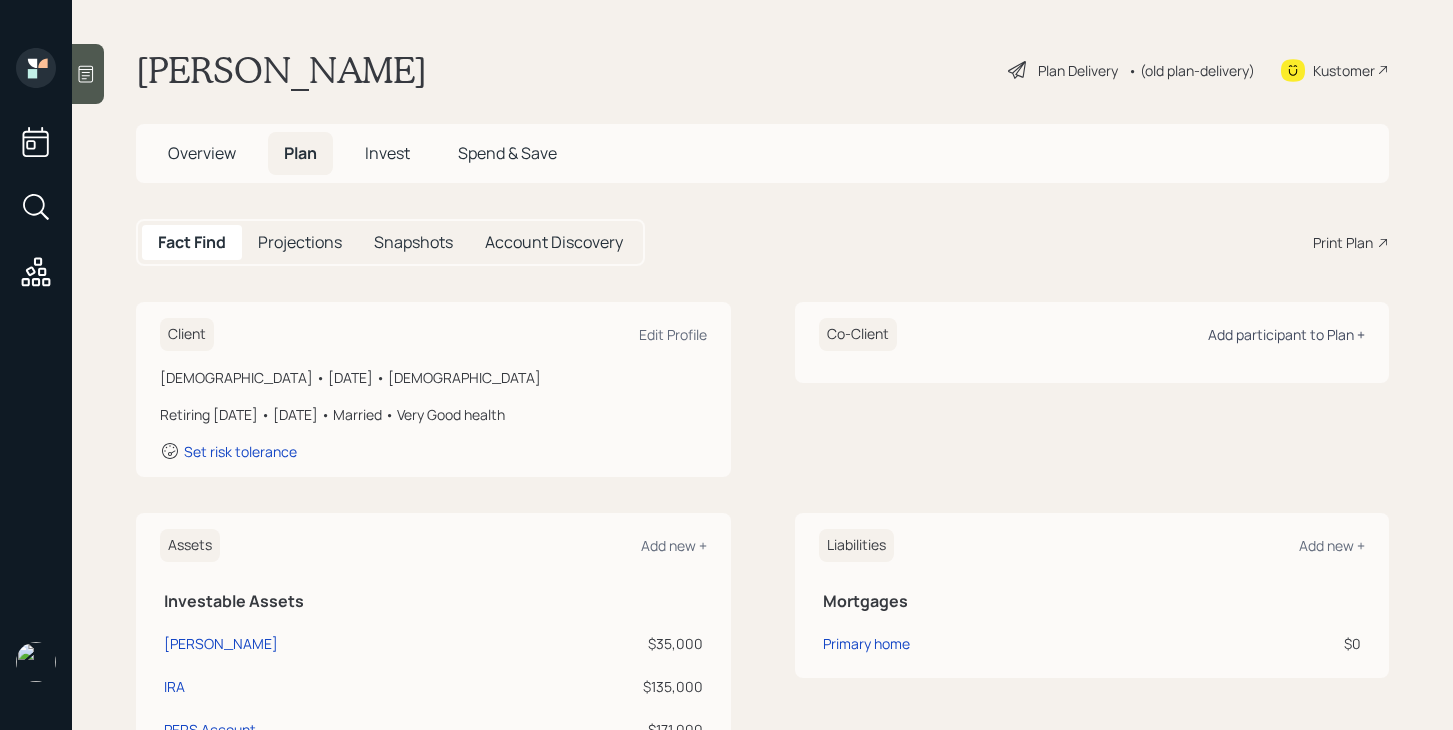 click on "Add participant to Plan +" at bounding box center [1286, 334] 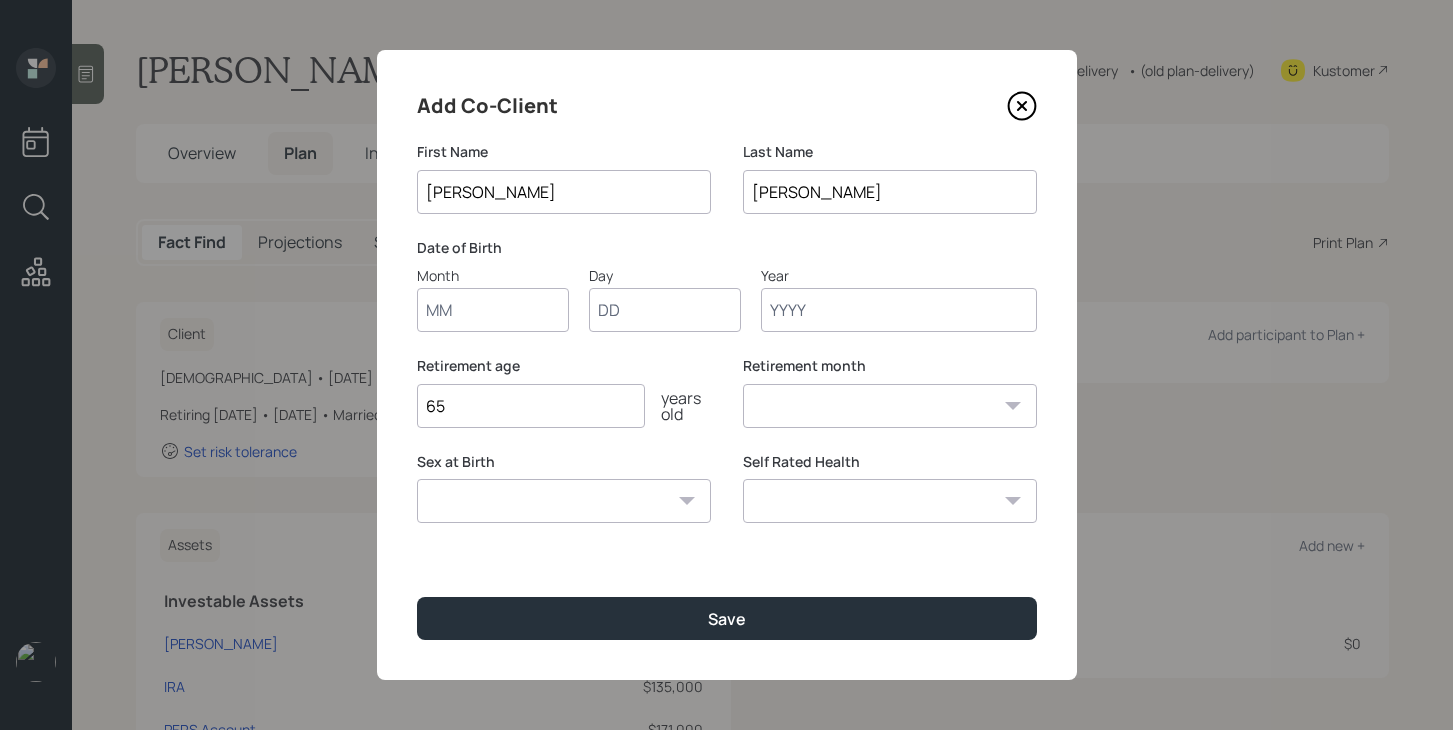 type on "[PERSON_NAME]" 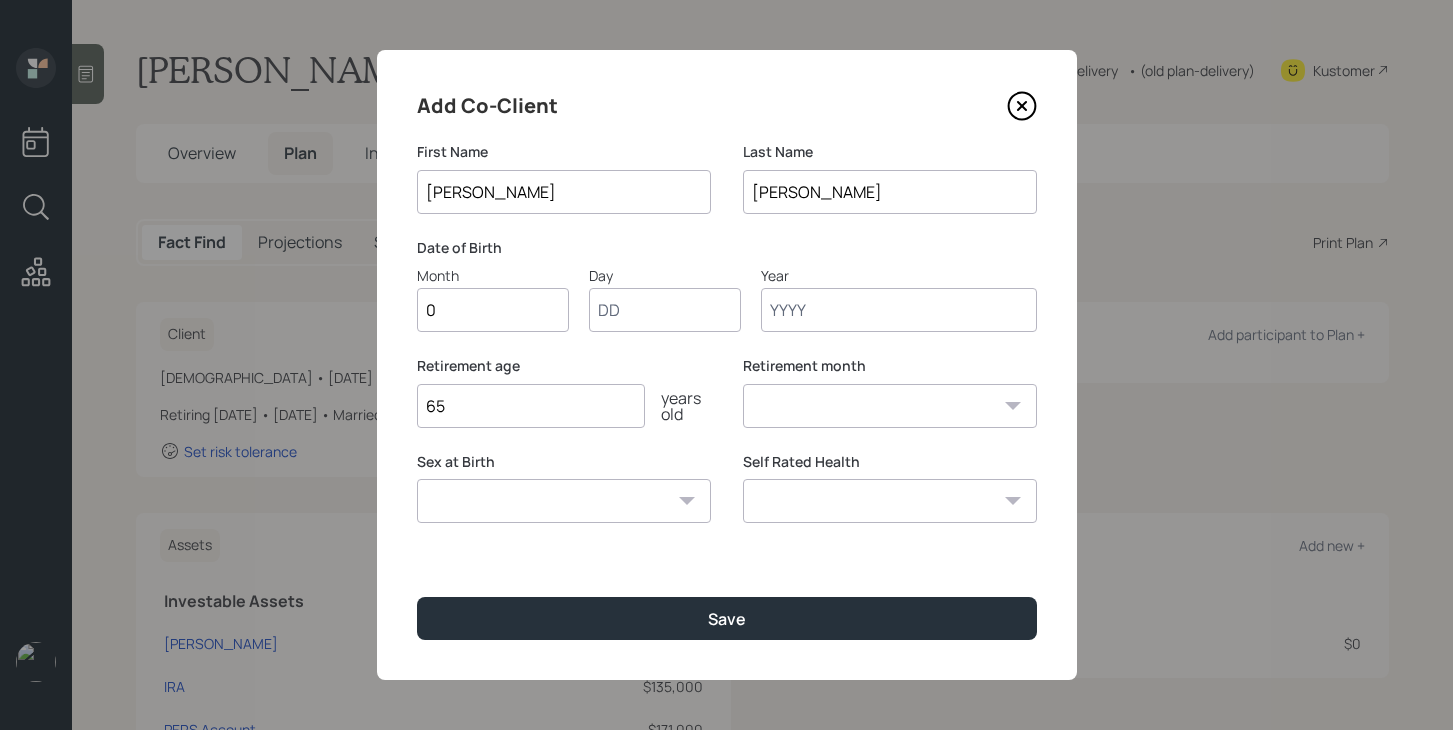 type on "05" 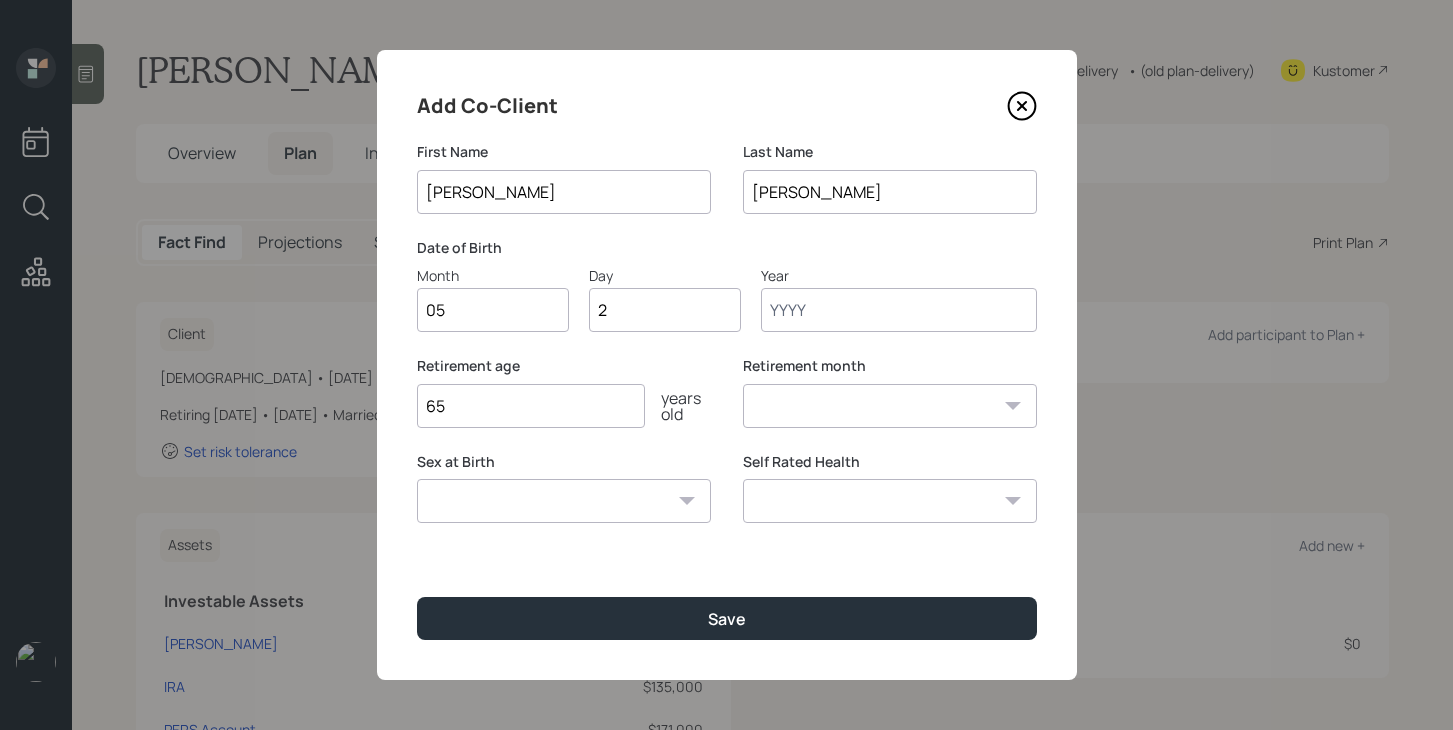 type on "27" 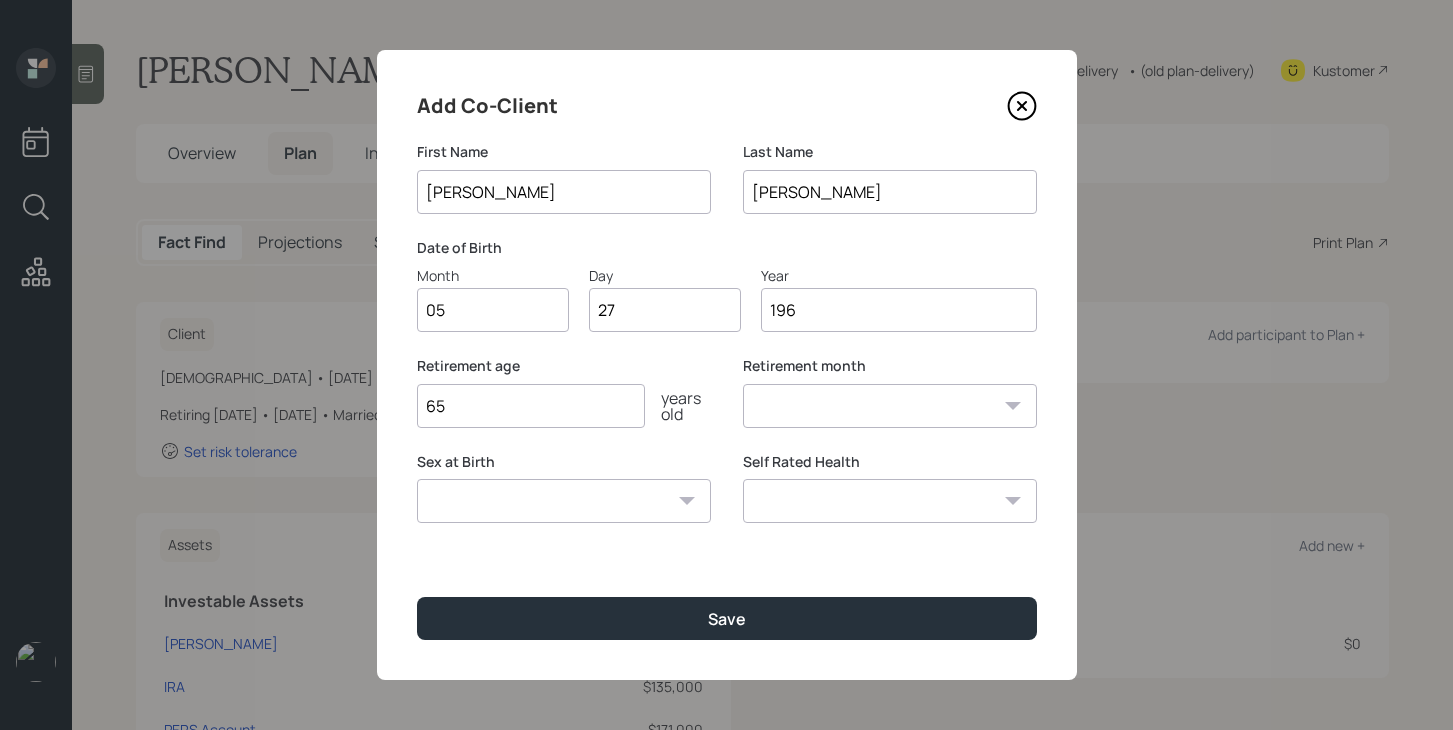 type on "1961" 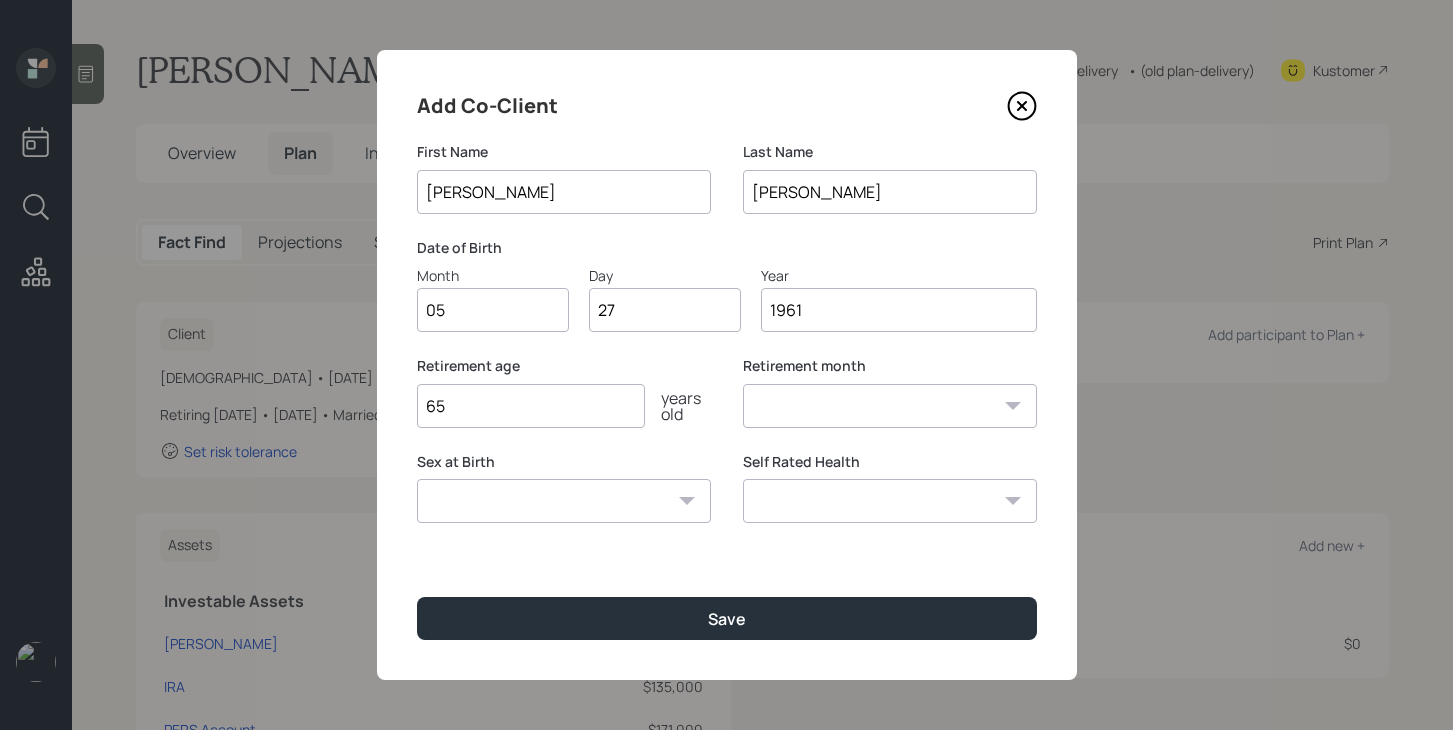 select on "5" 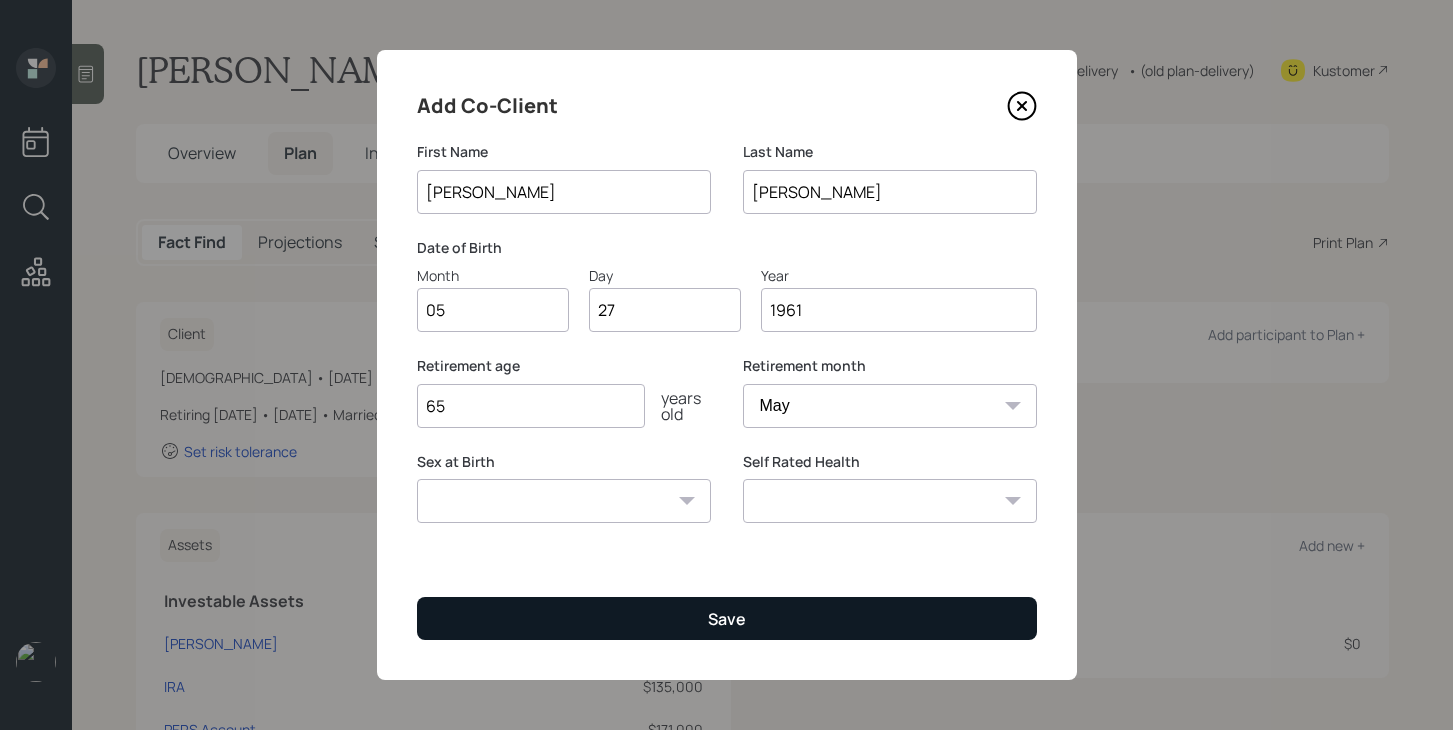 type on "1961" 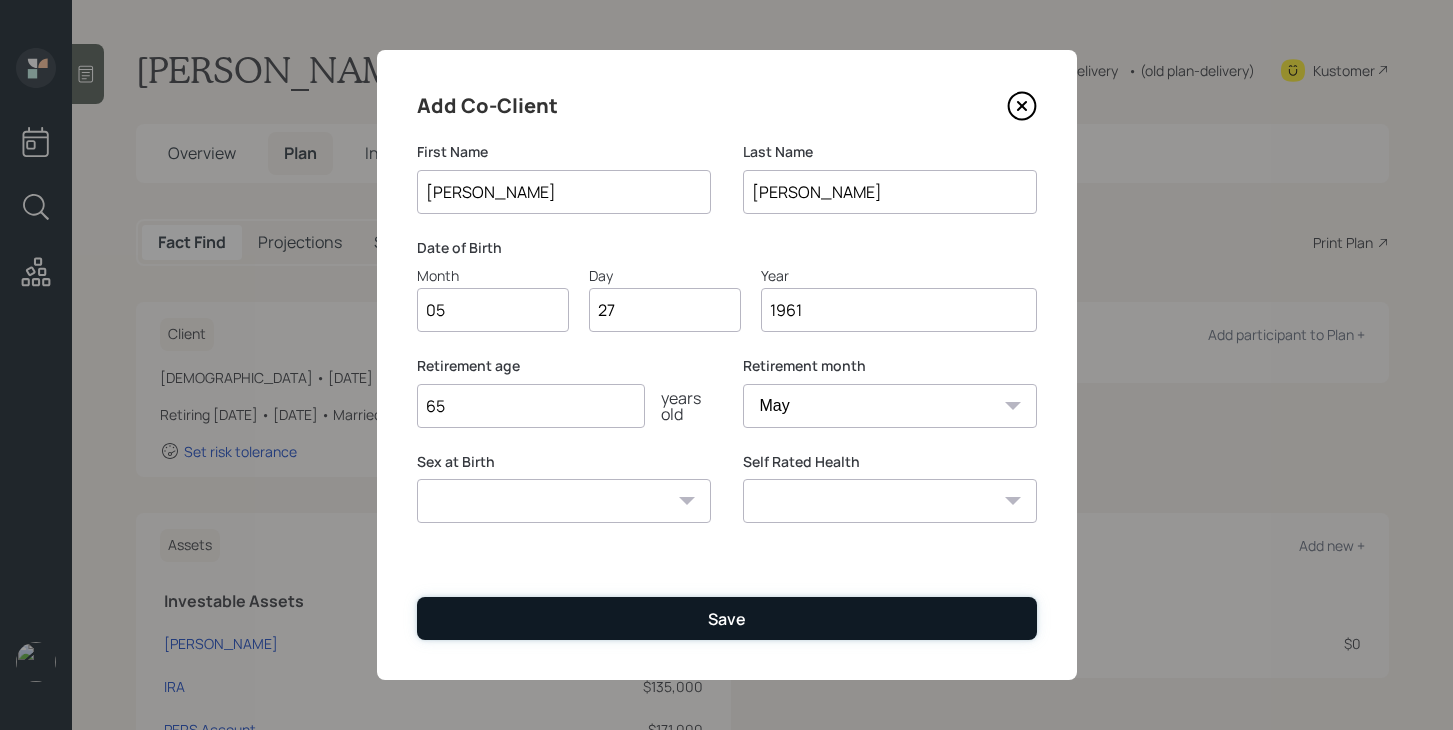 click on "Save" at bounding box center (727, 618) 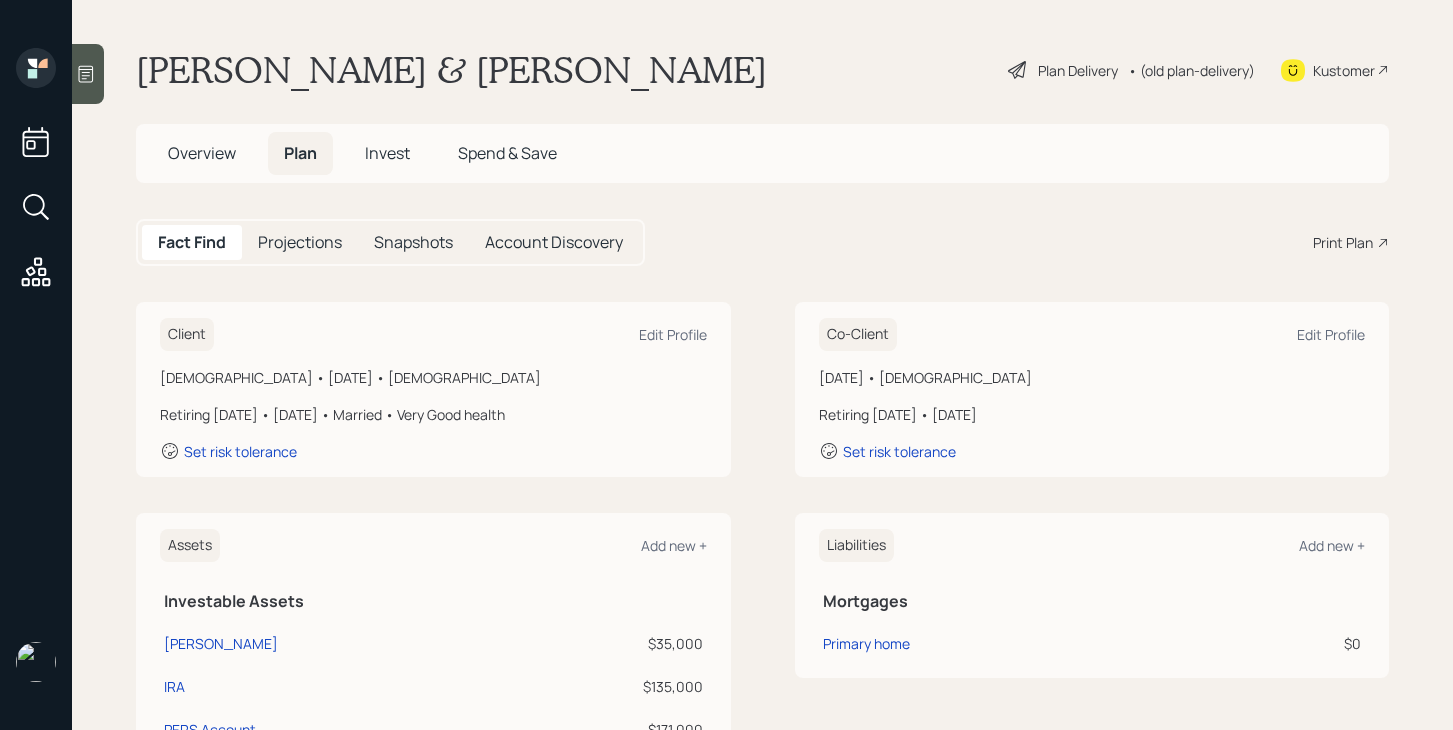 click at bounding box center [88, 74] 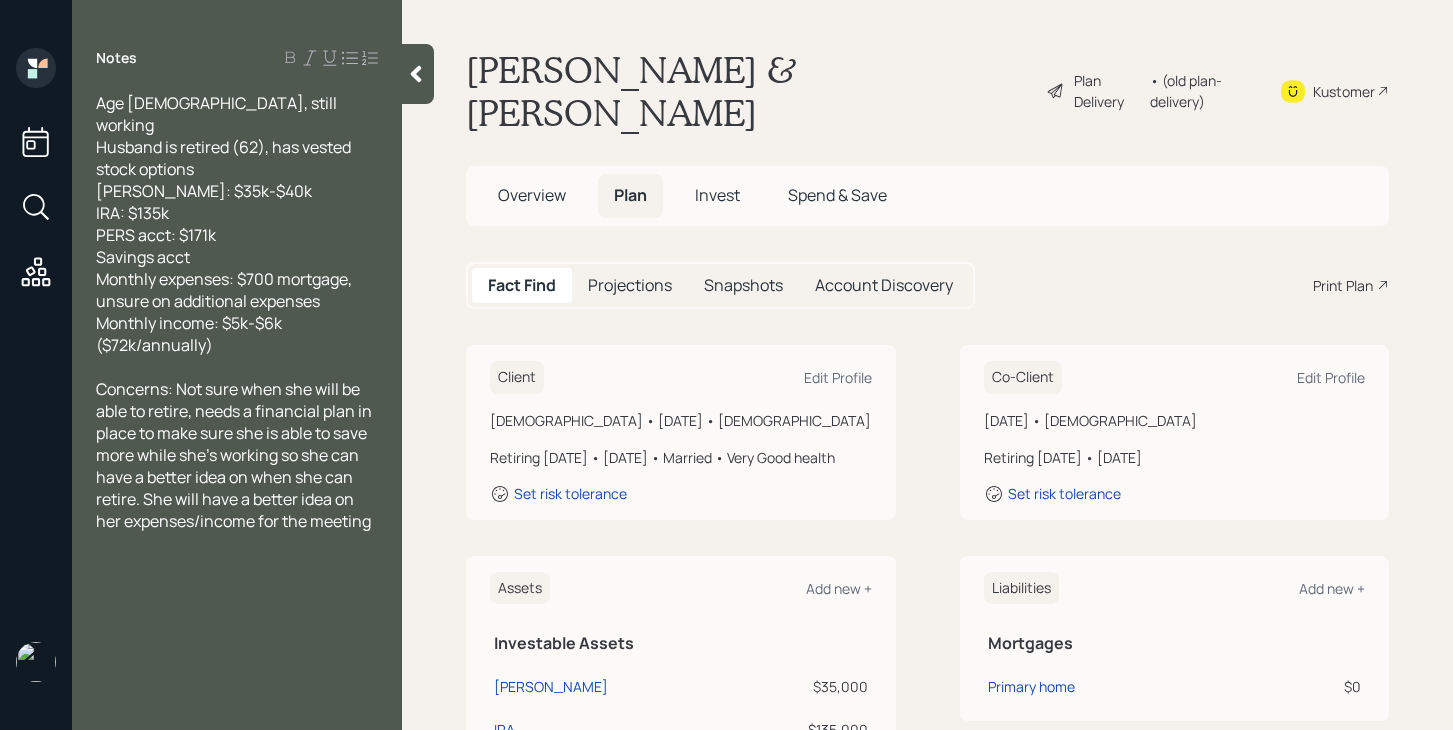 click 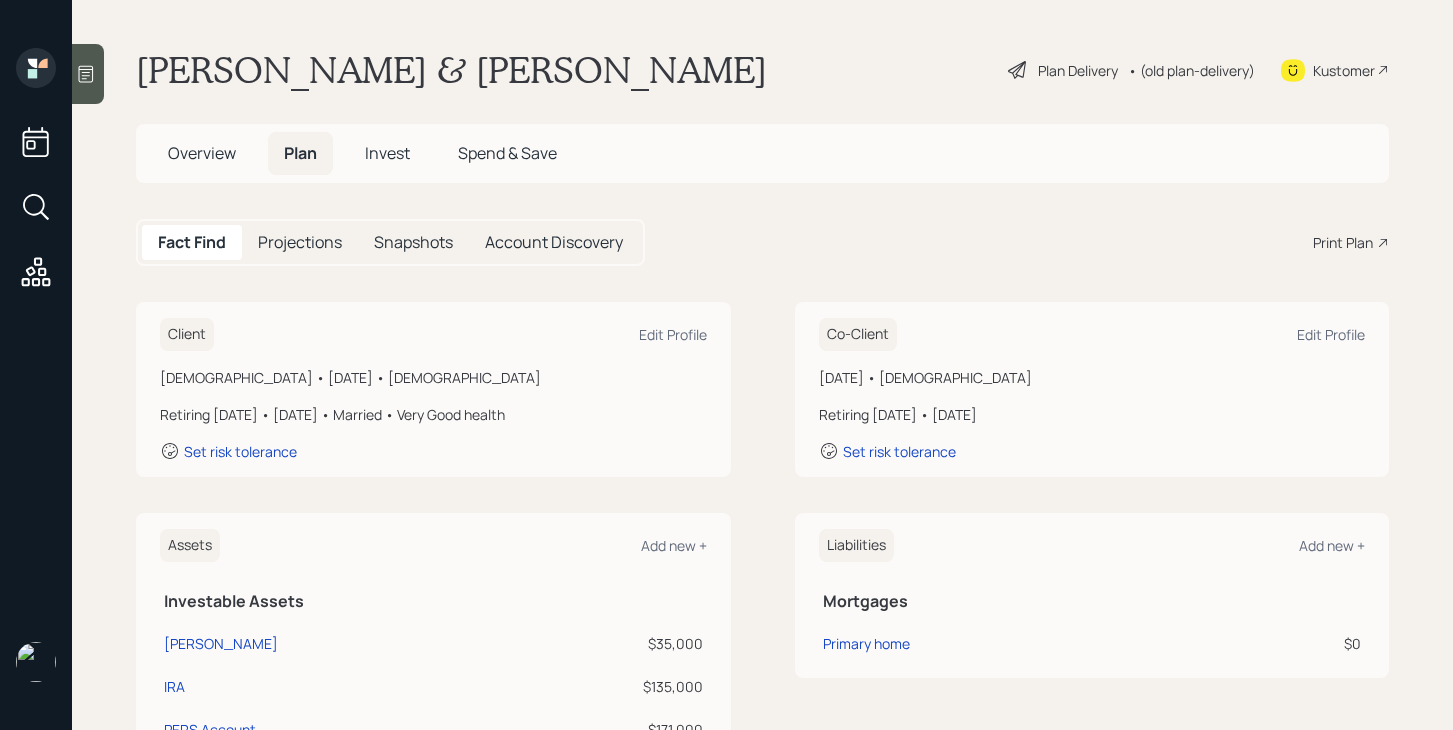 click on "Plan Delivery • (old plan-delivery)" at bounding box center [1131, 70] 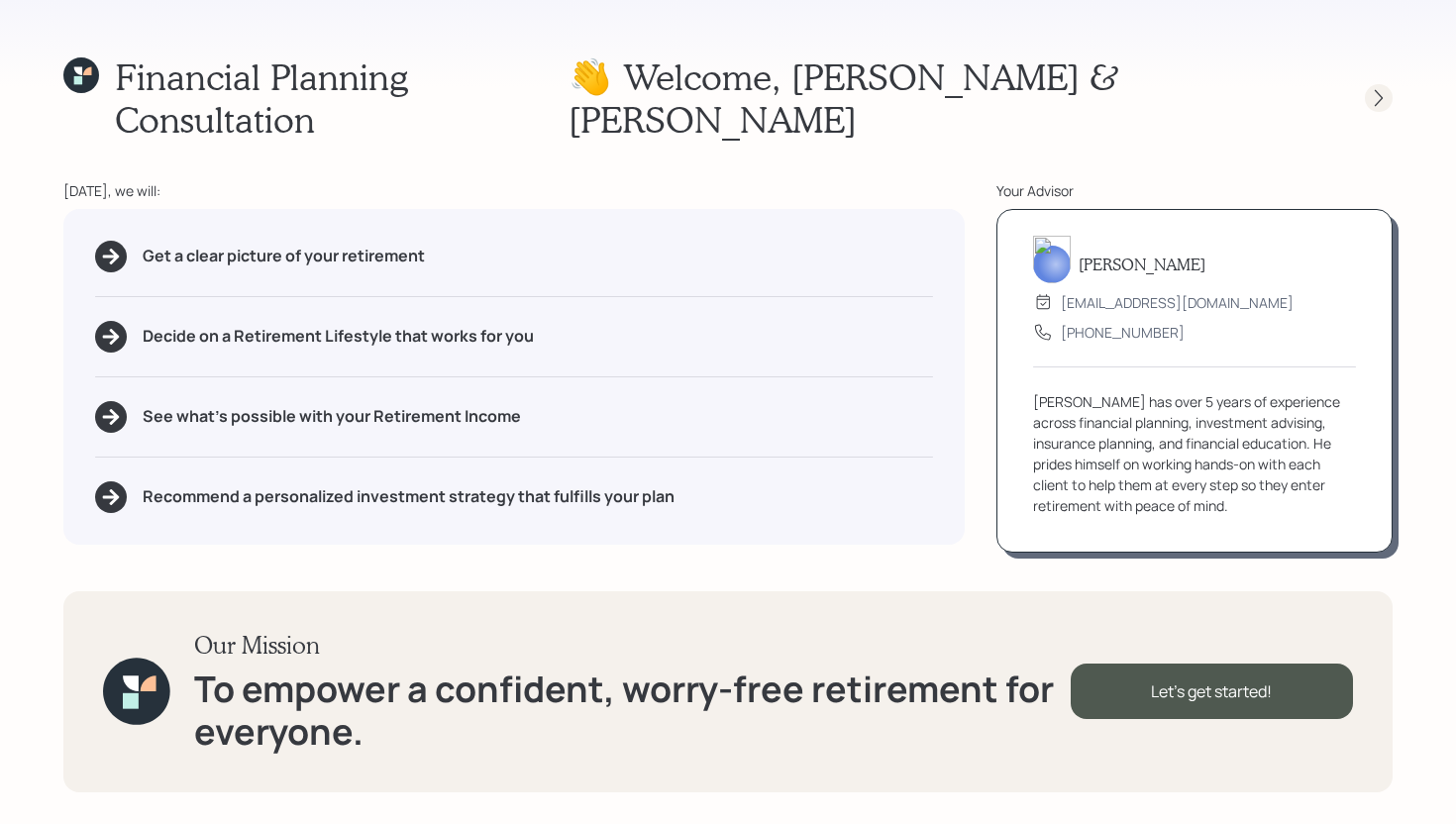 click 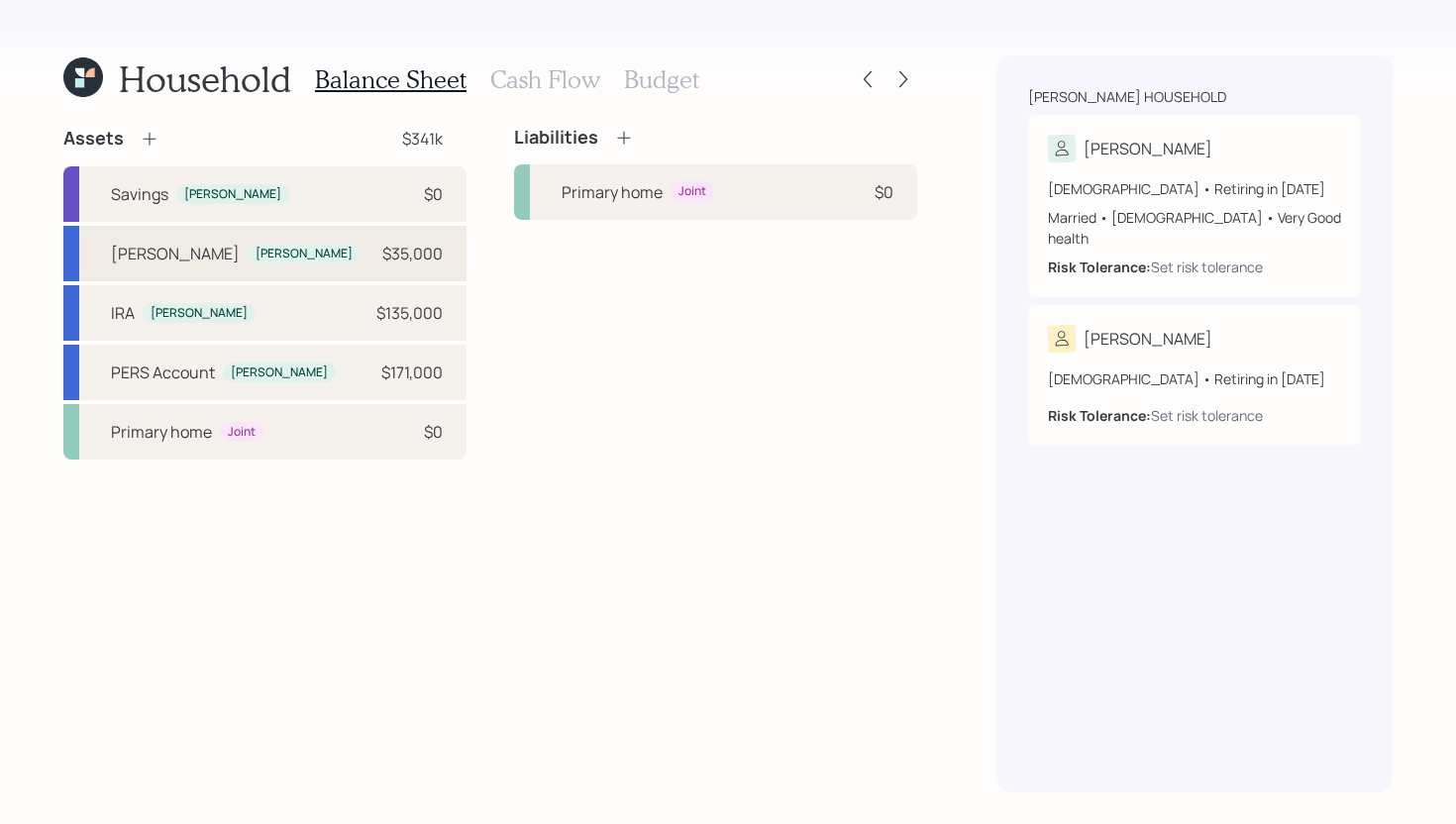 click on "Roth IRA Penny $35,000" at bounding box center (264, 254) 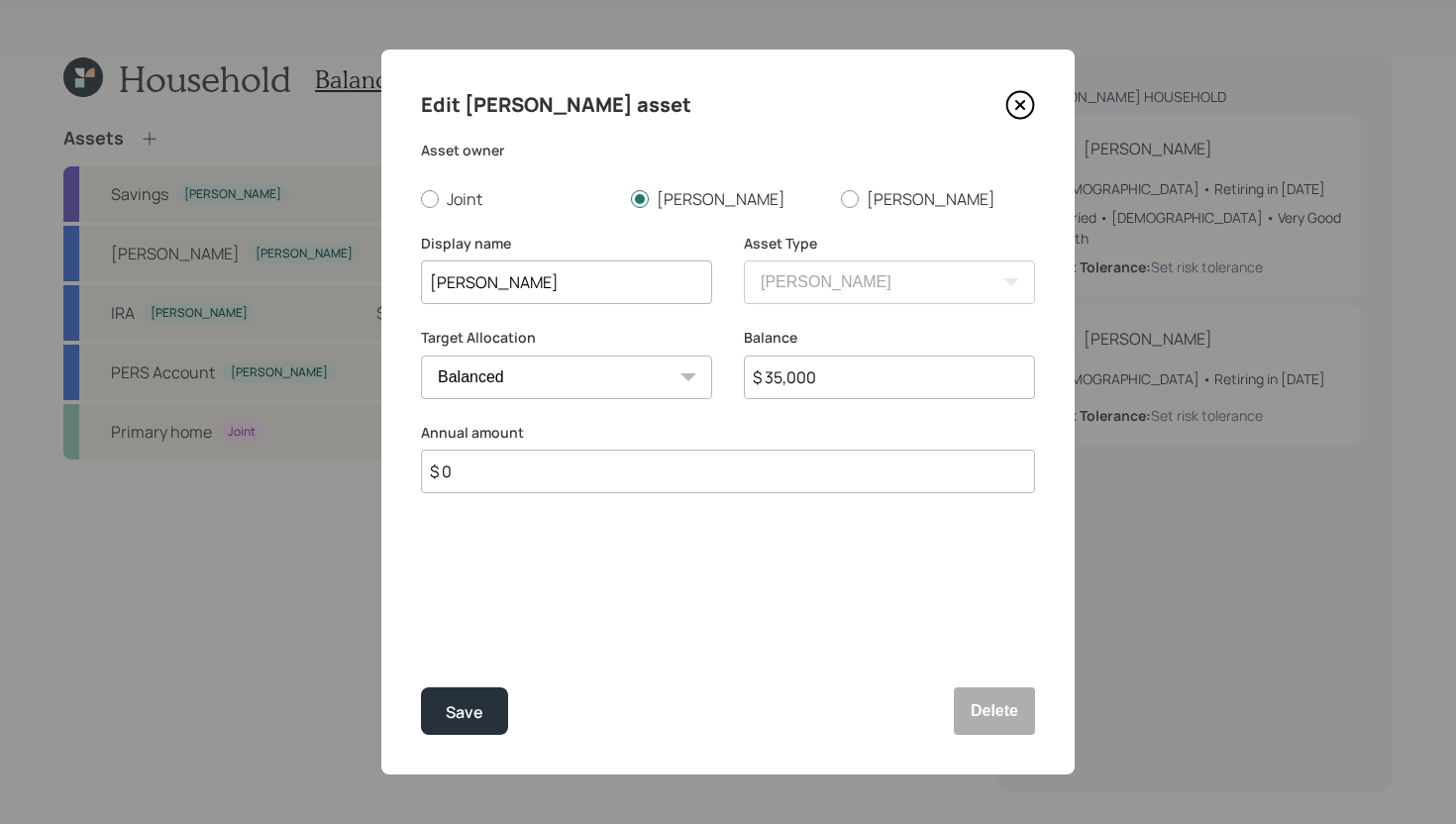 click on "$ 35,000" at bounding box center (889, 377) 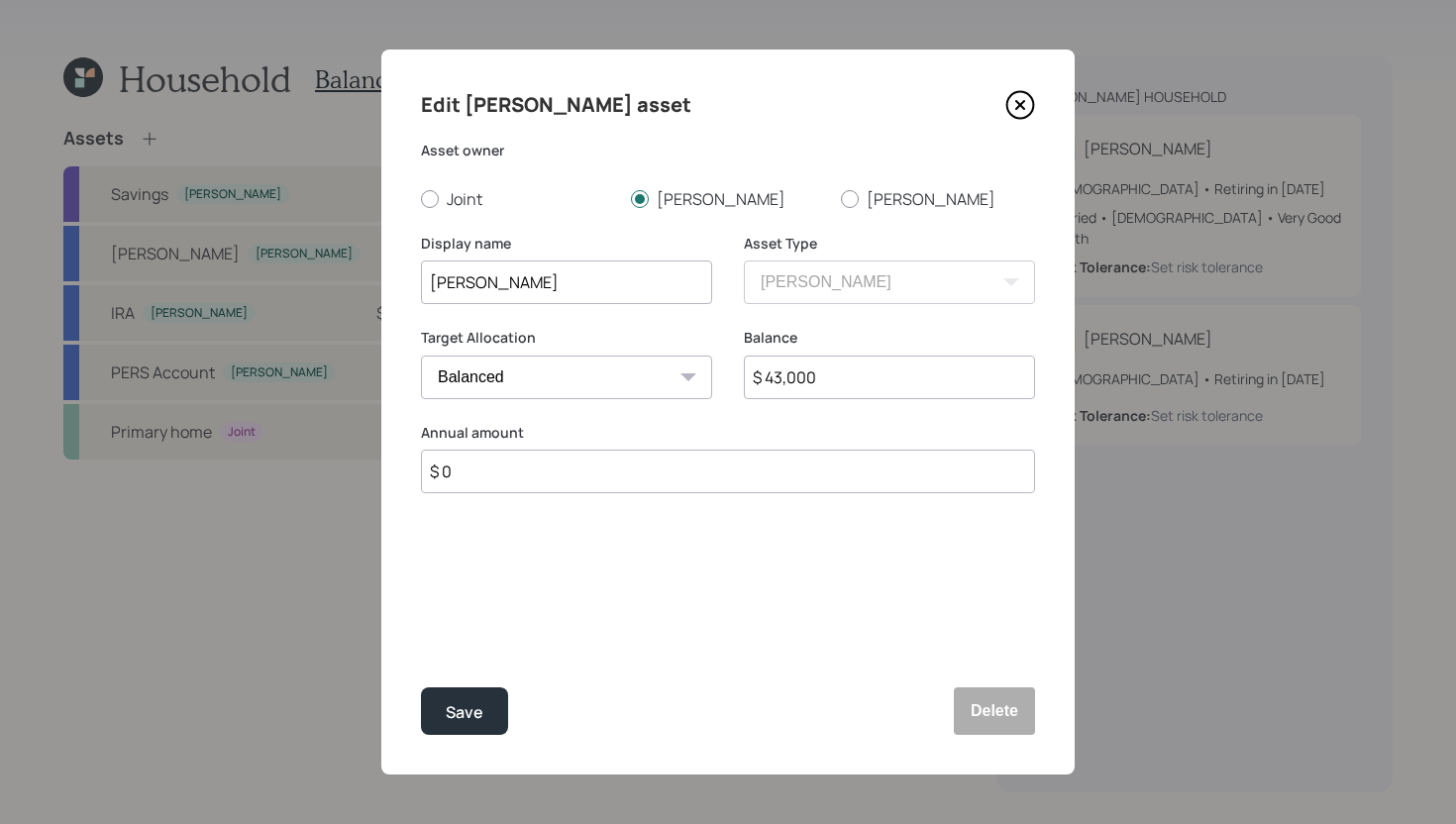 type on "$ 43,000" 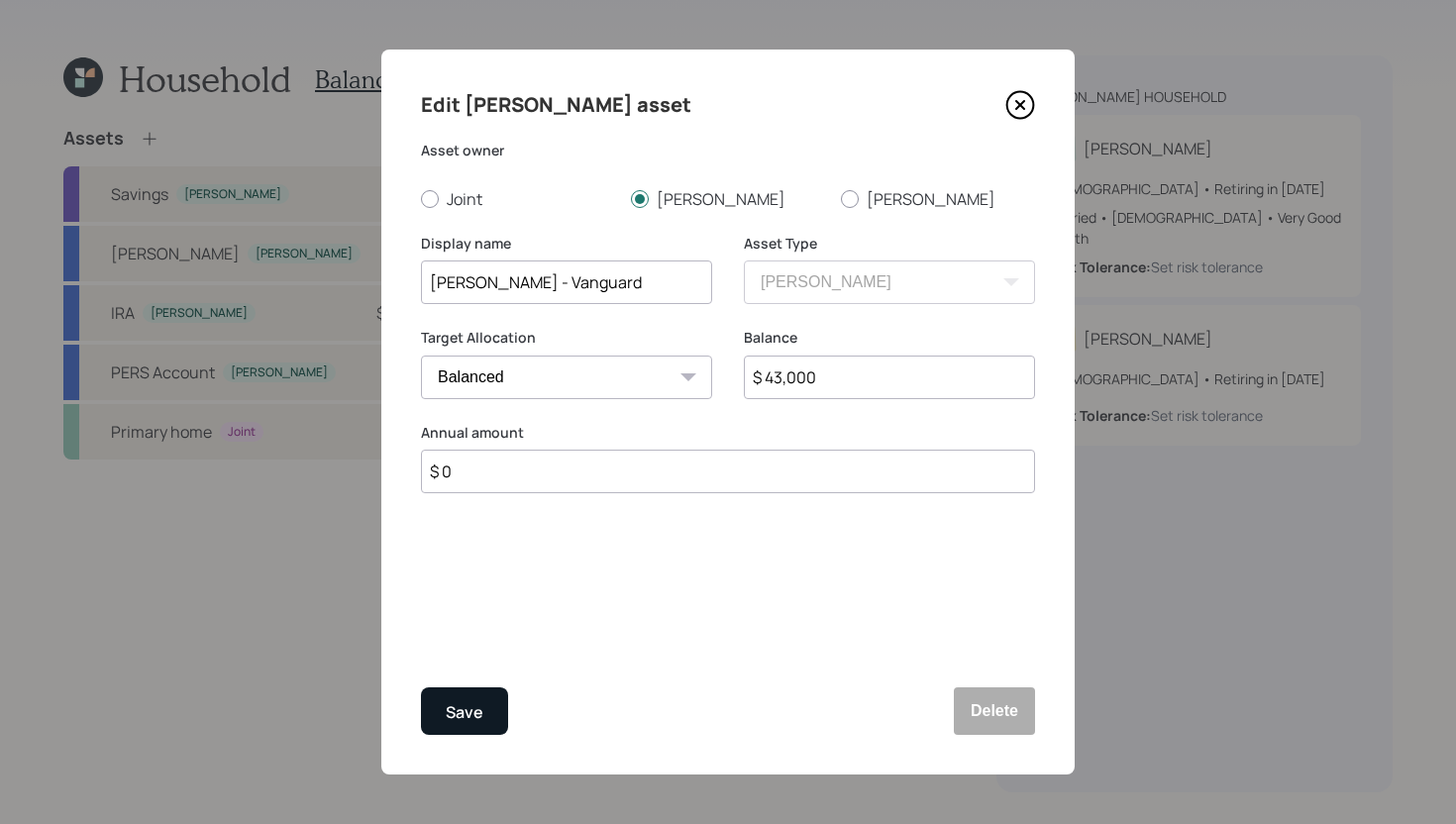 type on "[PERSON_NAME] - Vanguard" 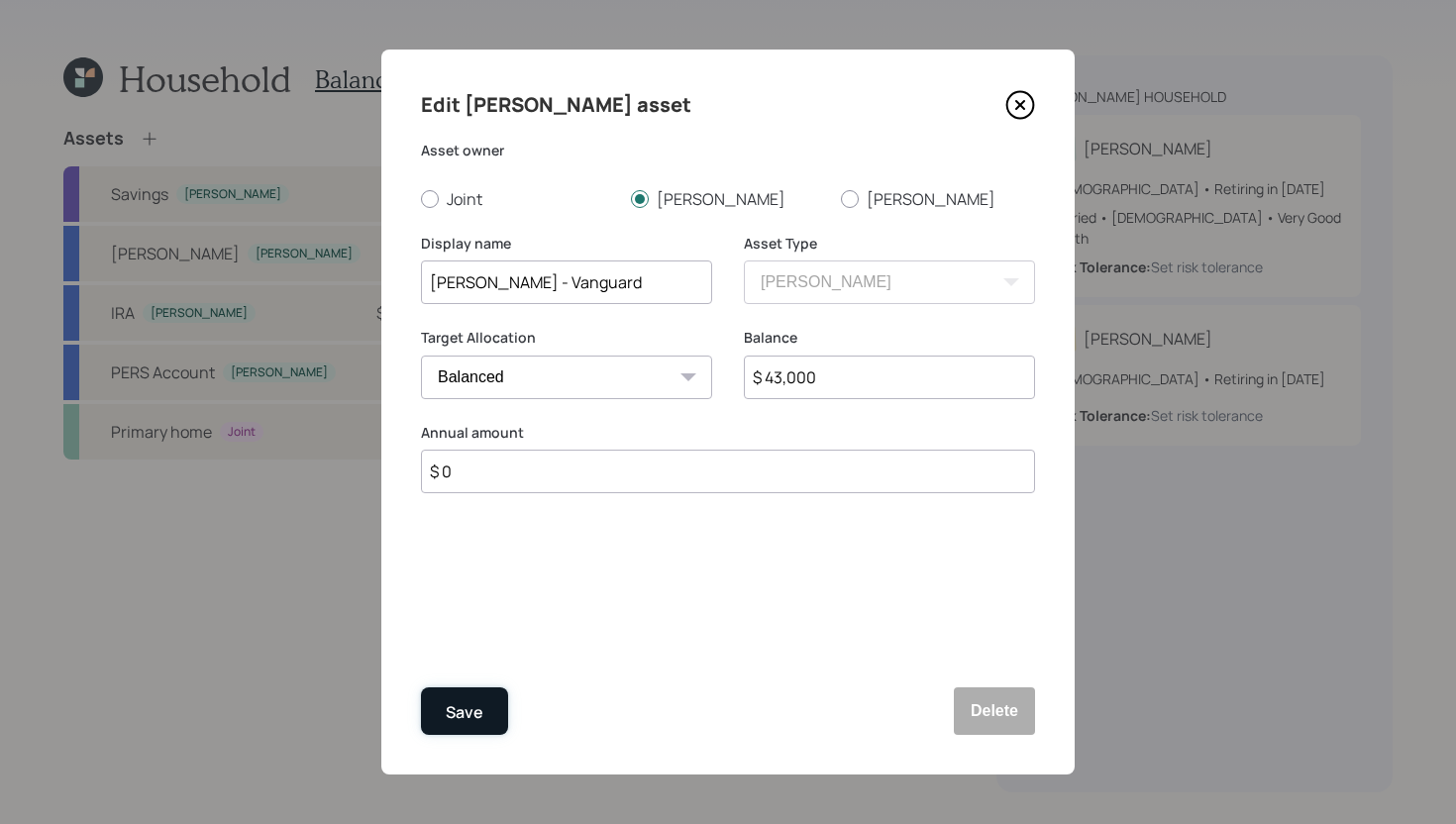 click on "Save" at bounding box center (465, 712) 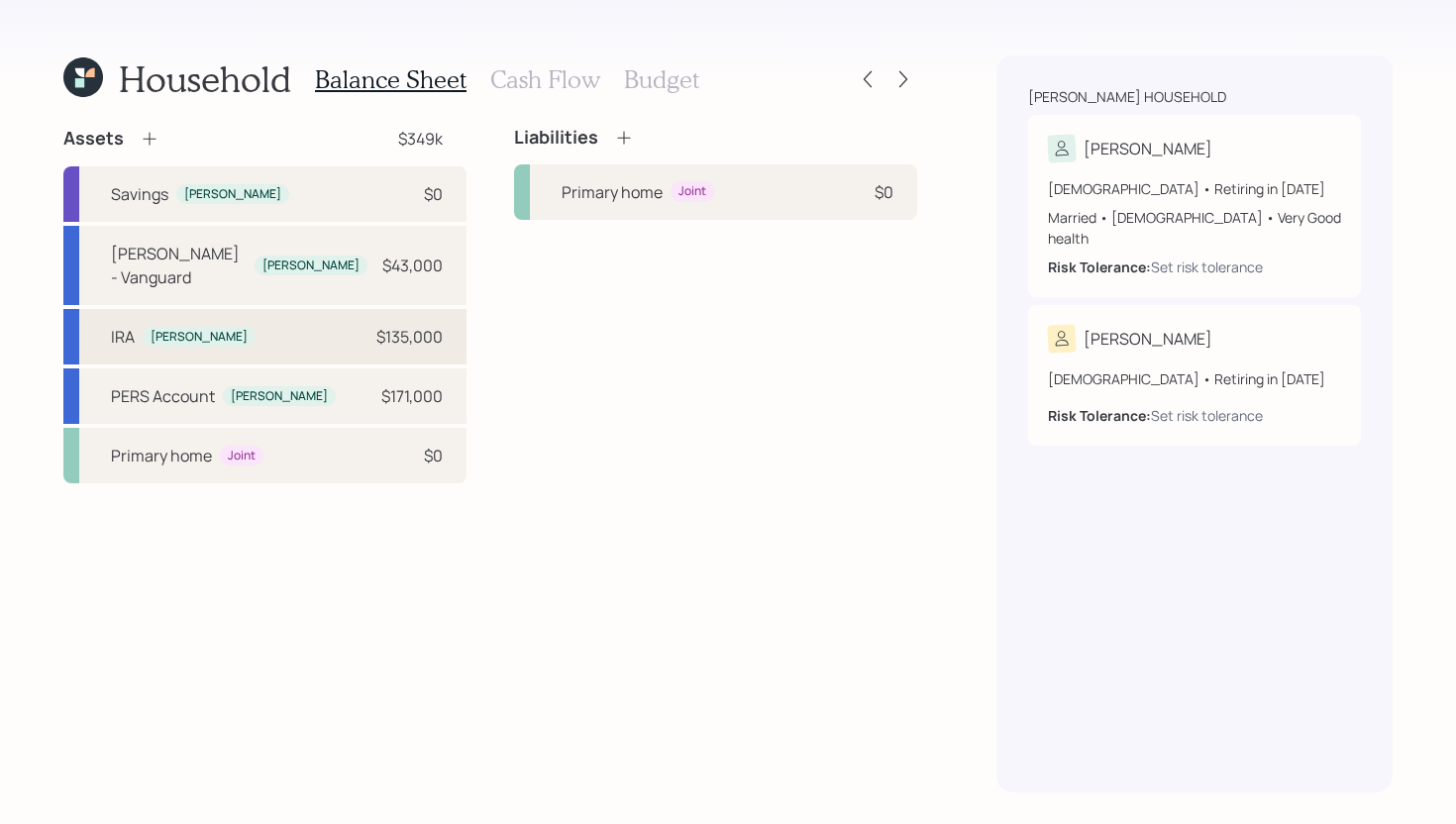 click on "IRA Penny $135,000" at bounding box center (264, 337) 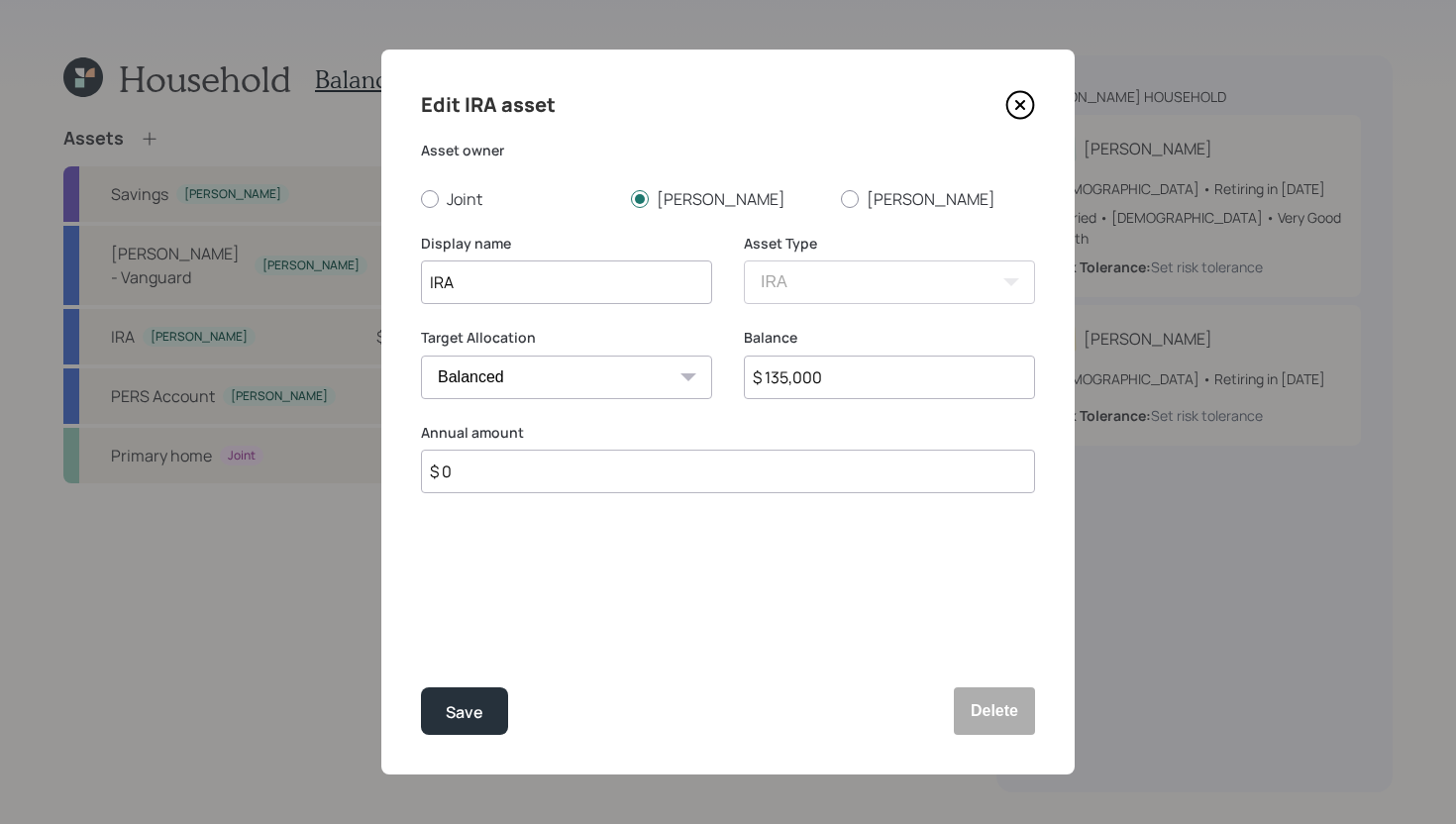 click on "IRA" at bounding box center [567, 282] 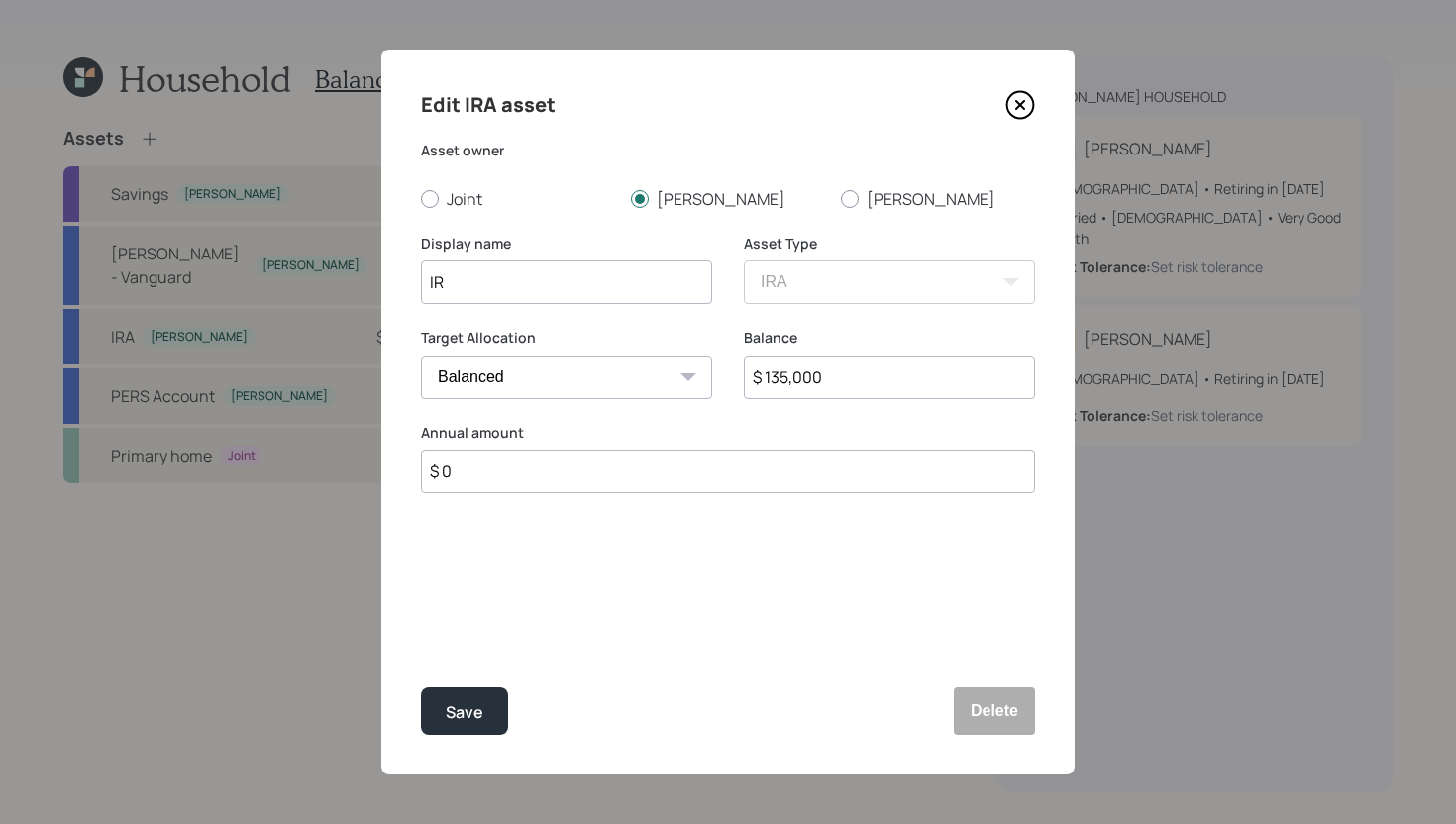 type on "I" 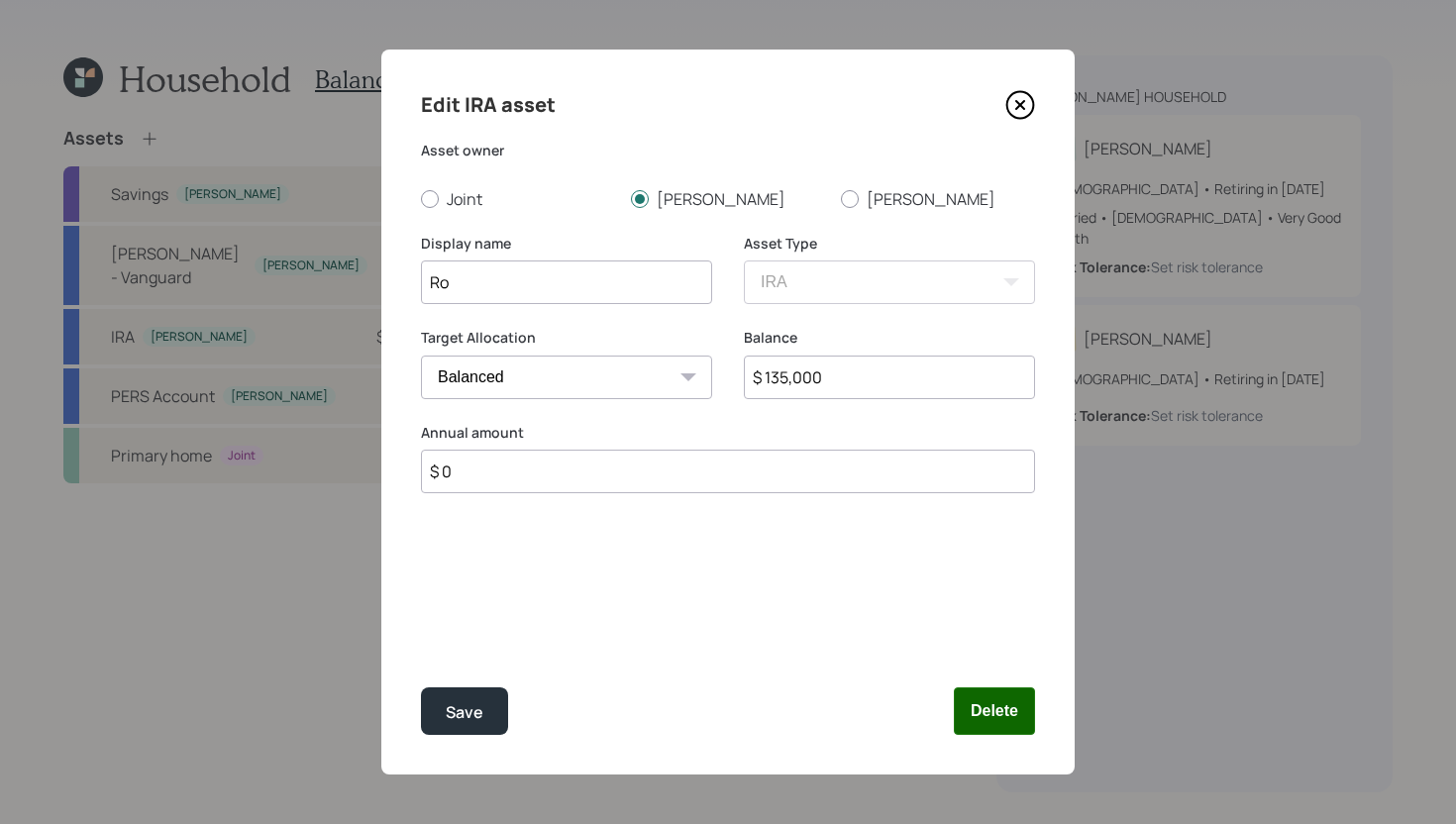type on "Ro" 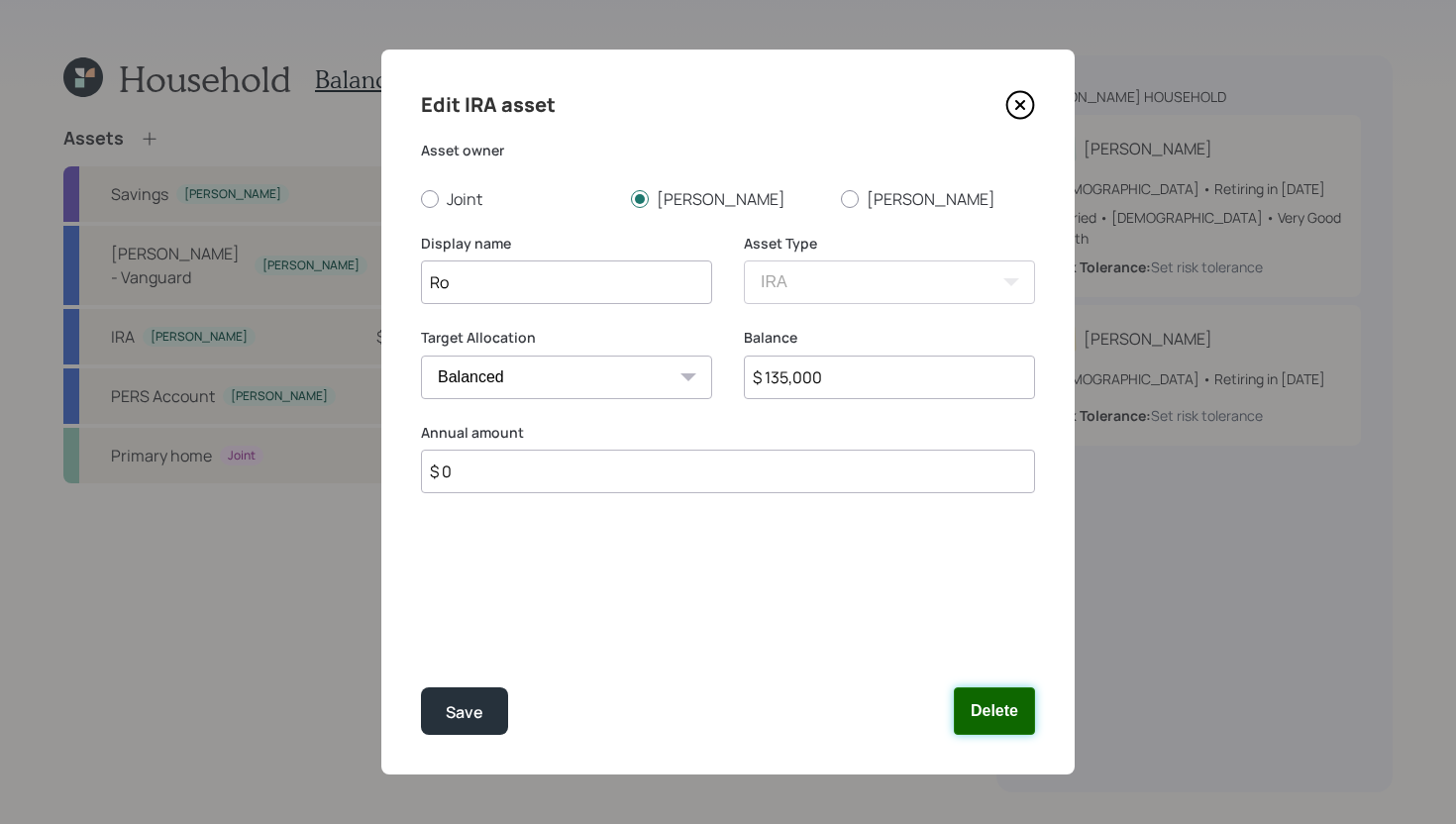 click on "Delete" at bounding box center (994, 711) 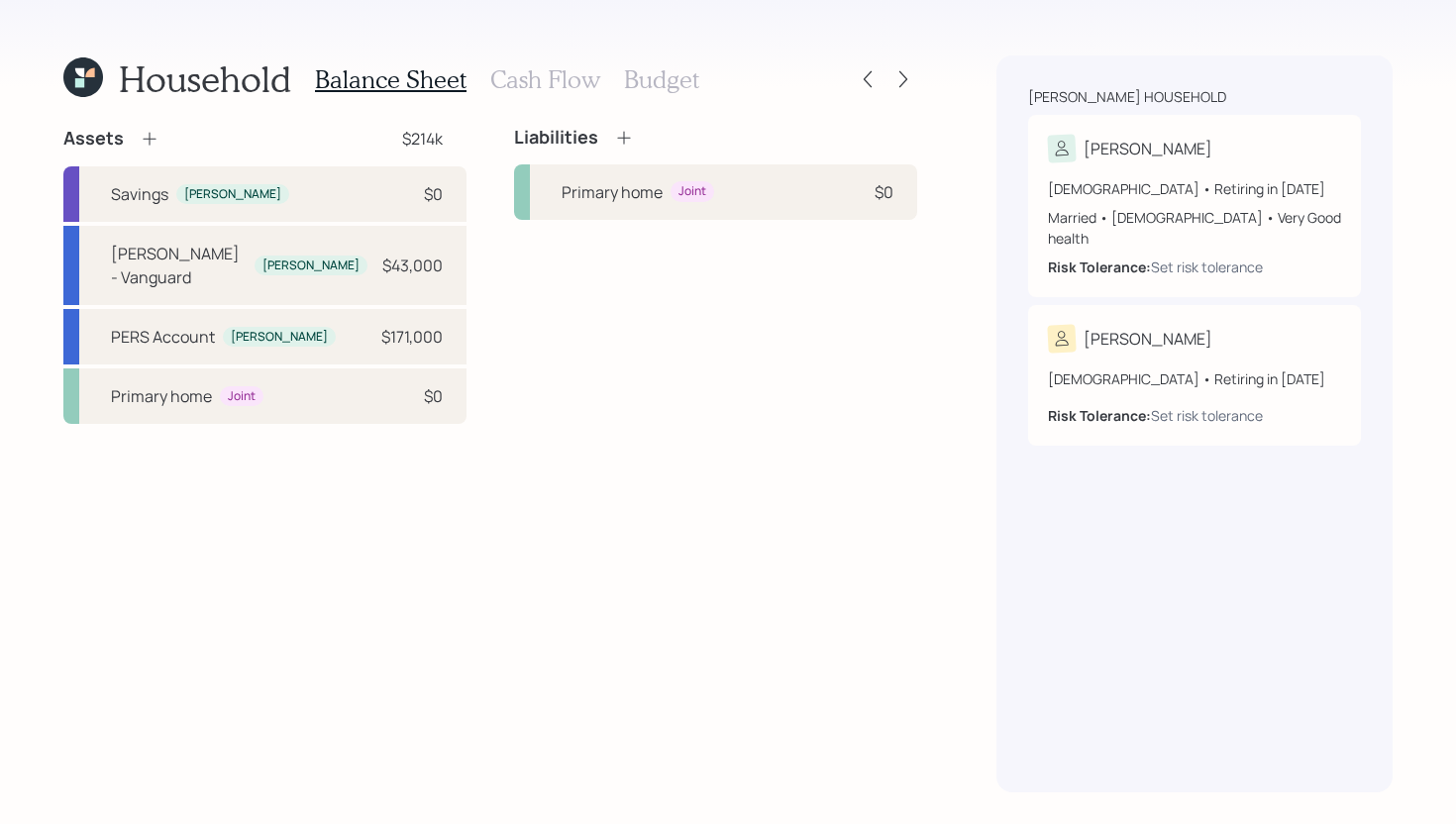 click 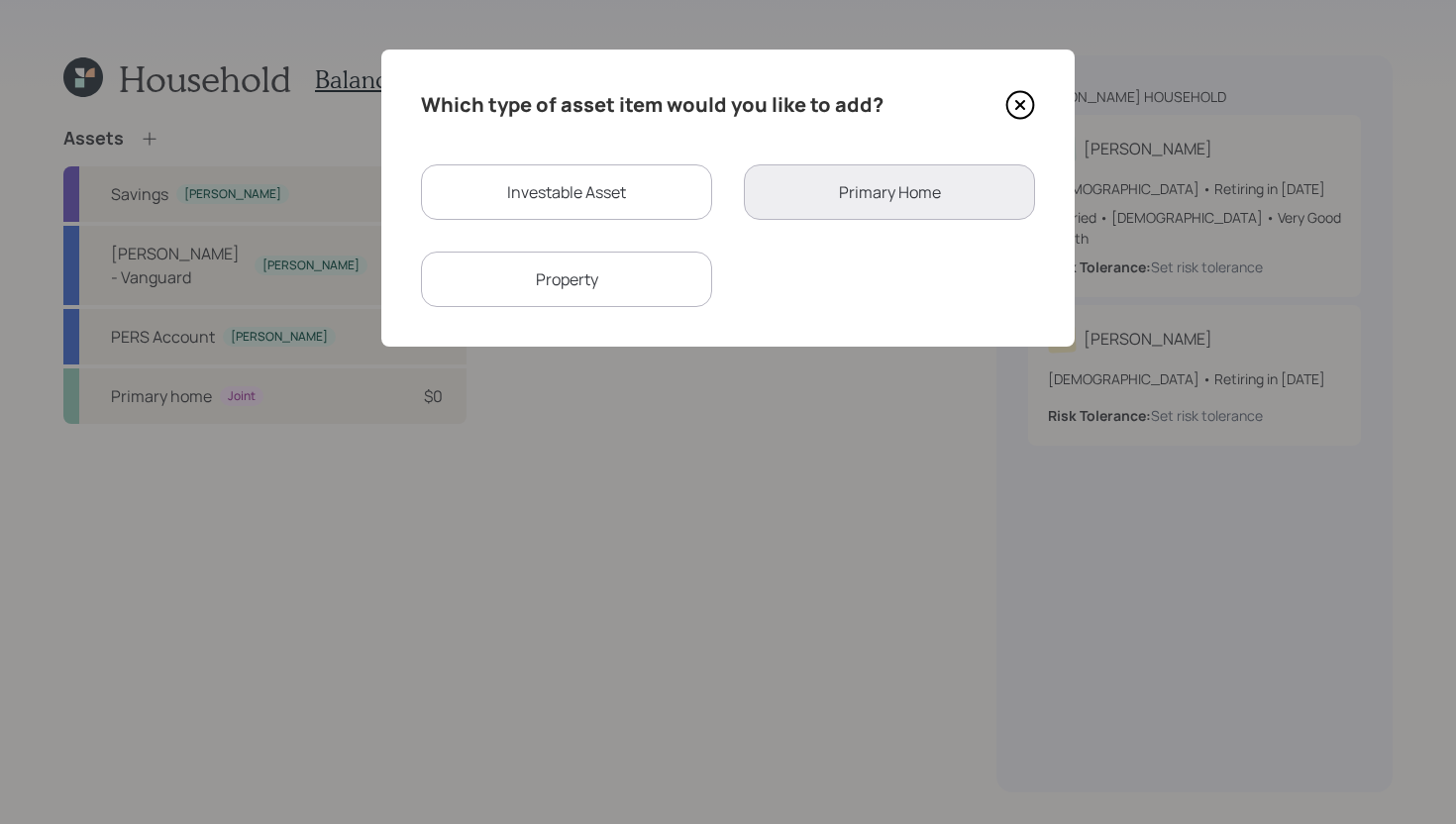 click on "Investable Asset" at bounding box center (567, 192) 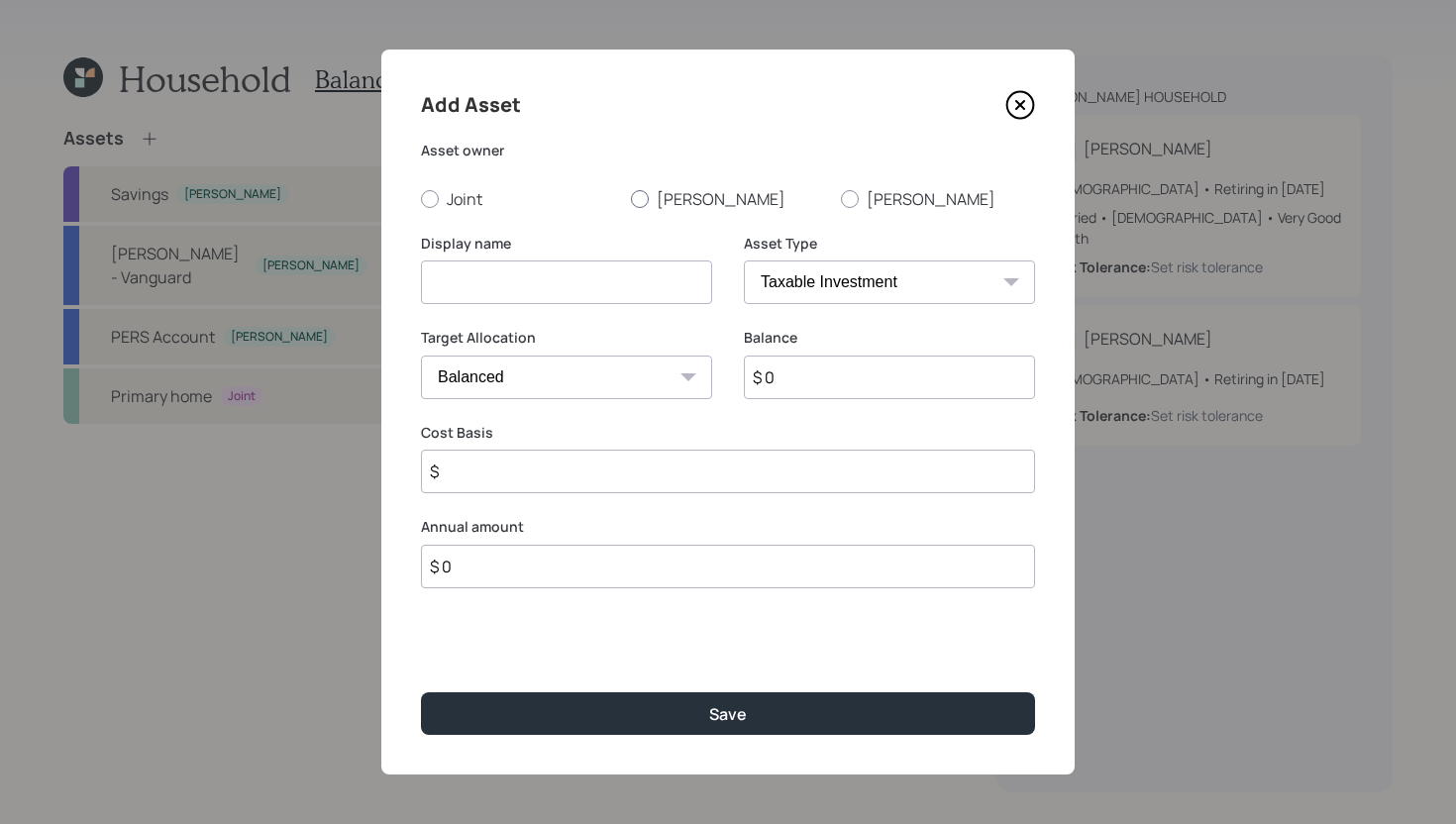 click on "Penny" at bounding box center [728, 199] 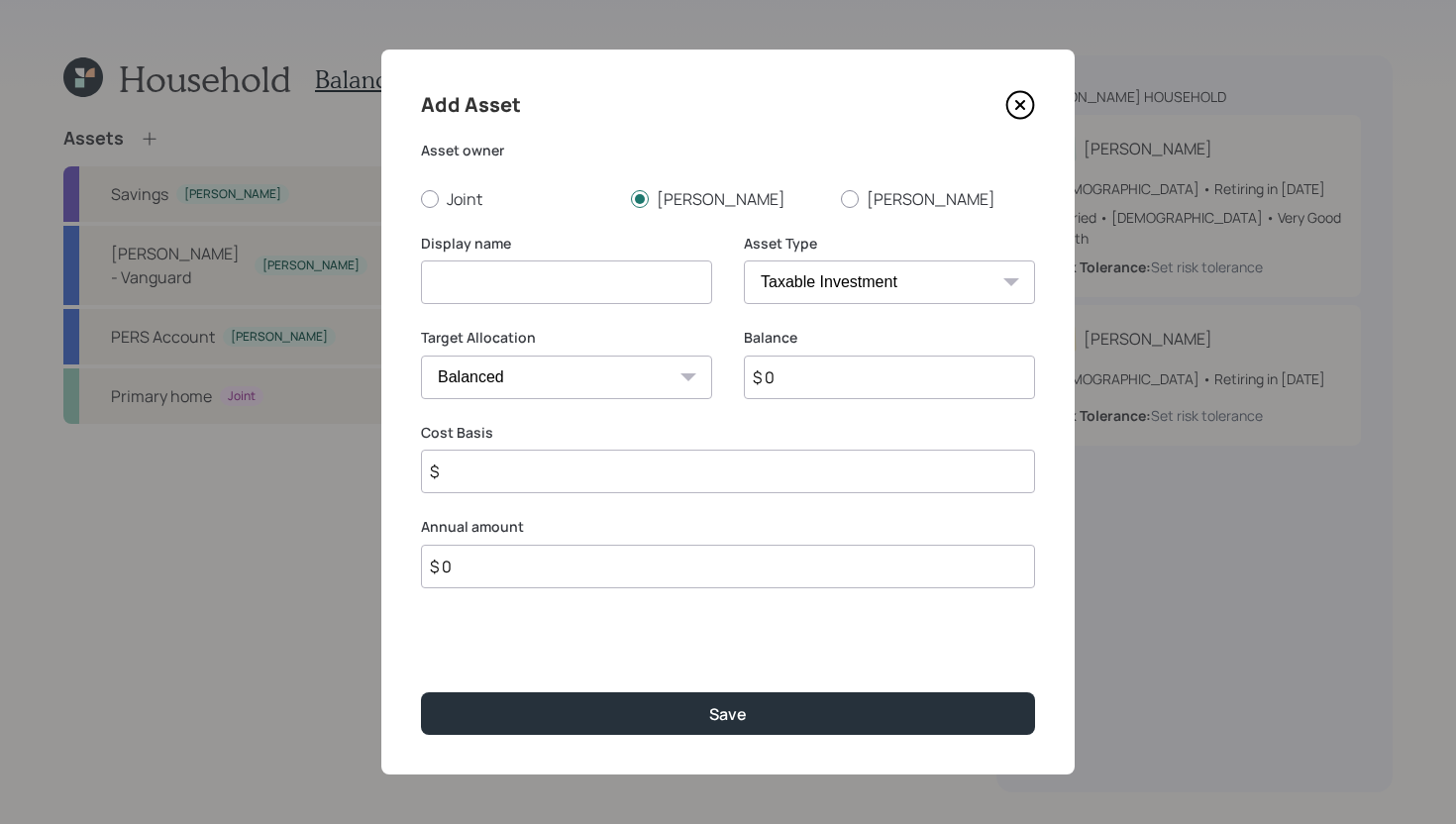 click at bounding box center (567, 282) 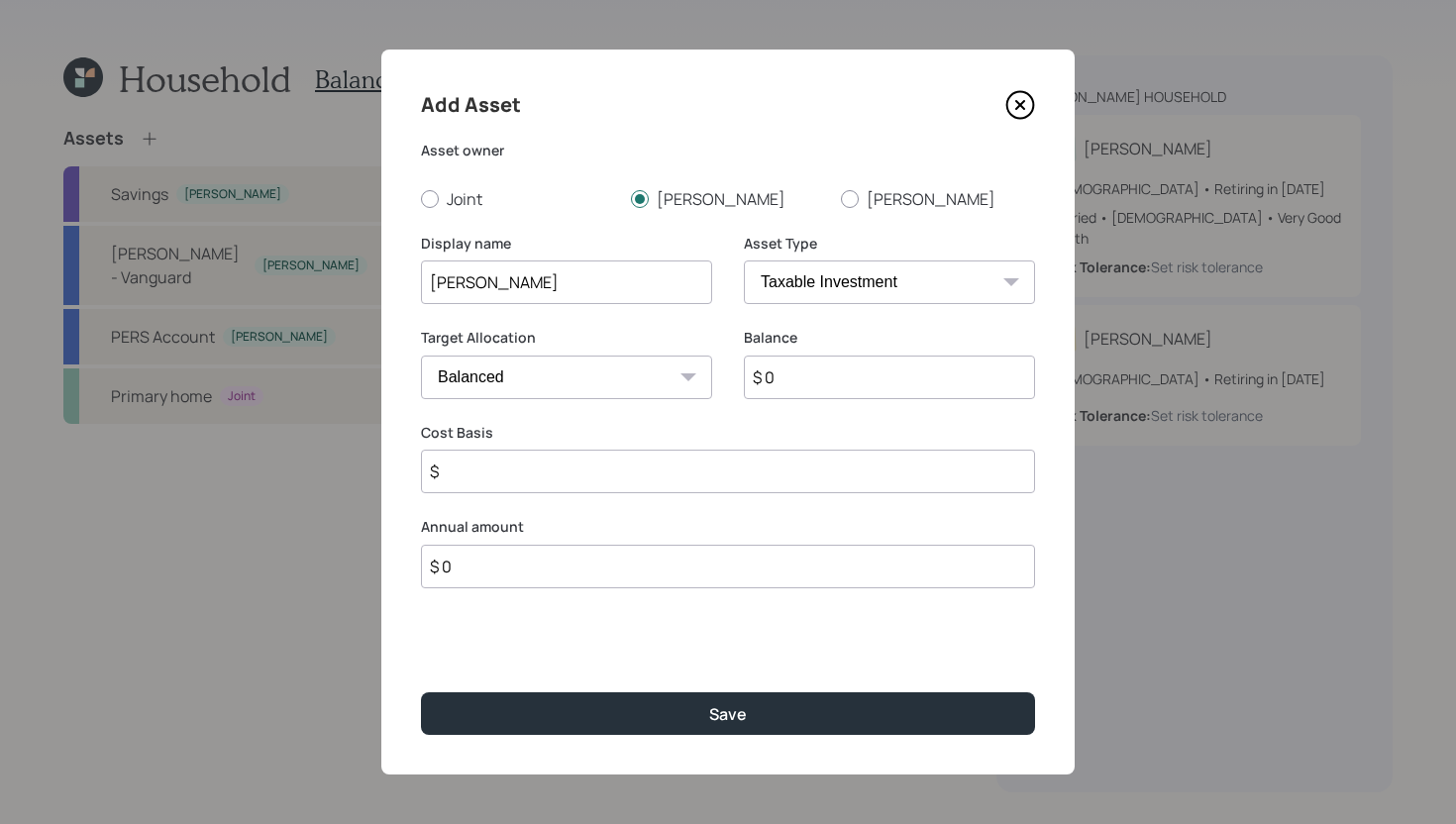 type on "Roth IRA" 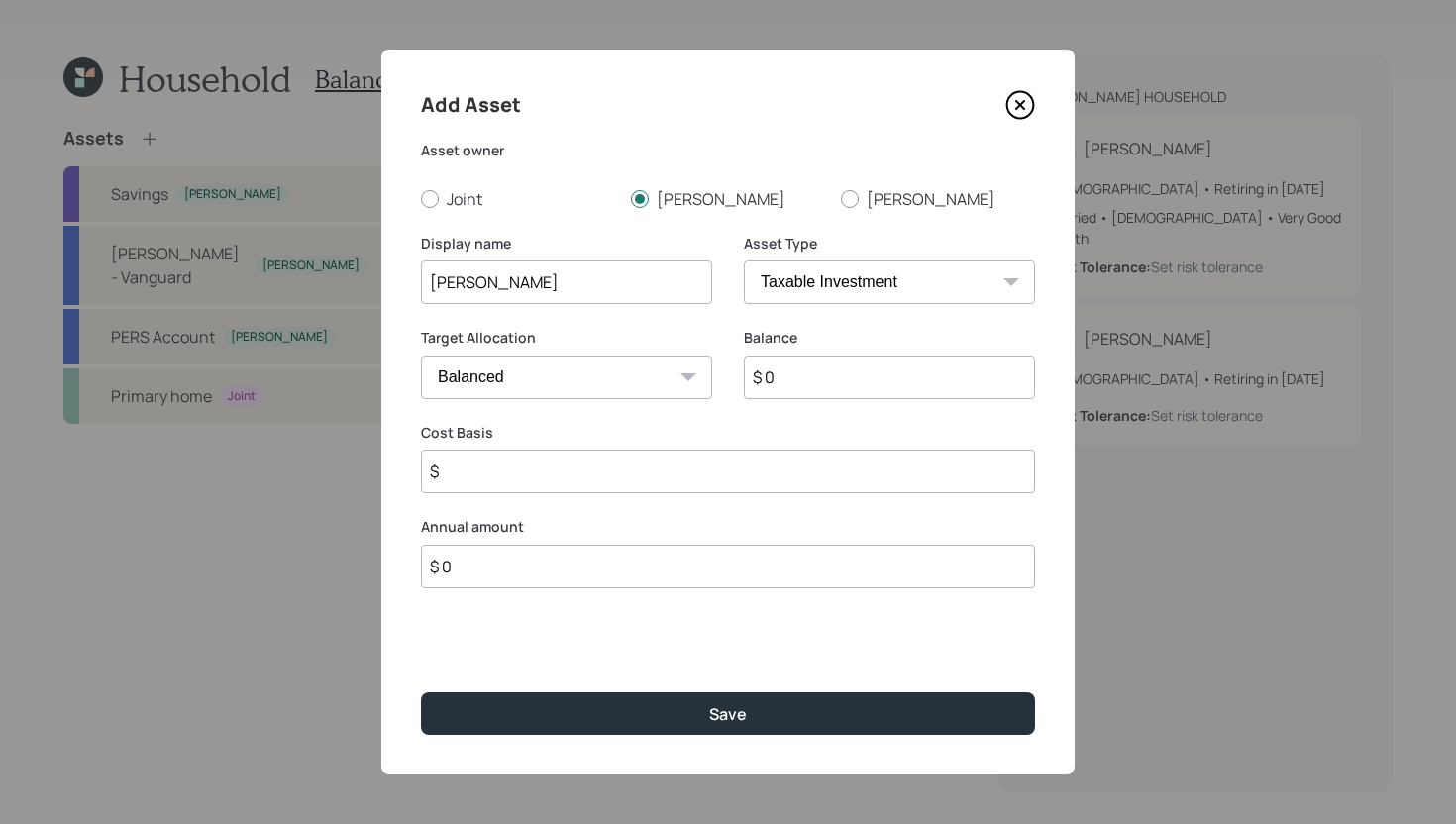 click on "SEP IRA IRA Roth IRA 401(k) Roth 401(k) 403(b) Roth 403(b) 457(b) Roth 457(b) Health Savings Account 529 Taxable Investment Checking / Savings Emergency Fund" at bounding box center (889, 282) 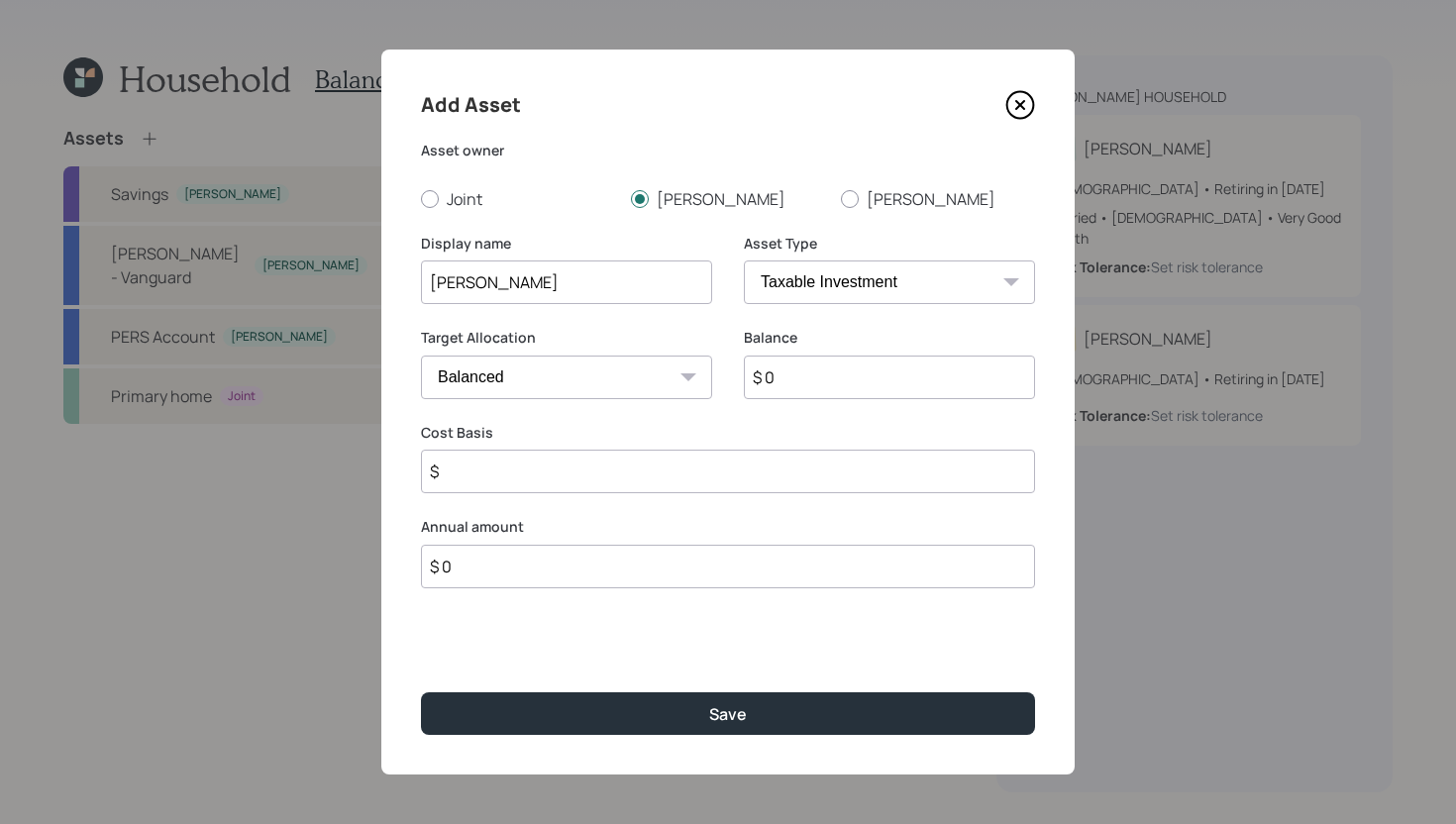 select on "roth_ira" 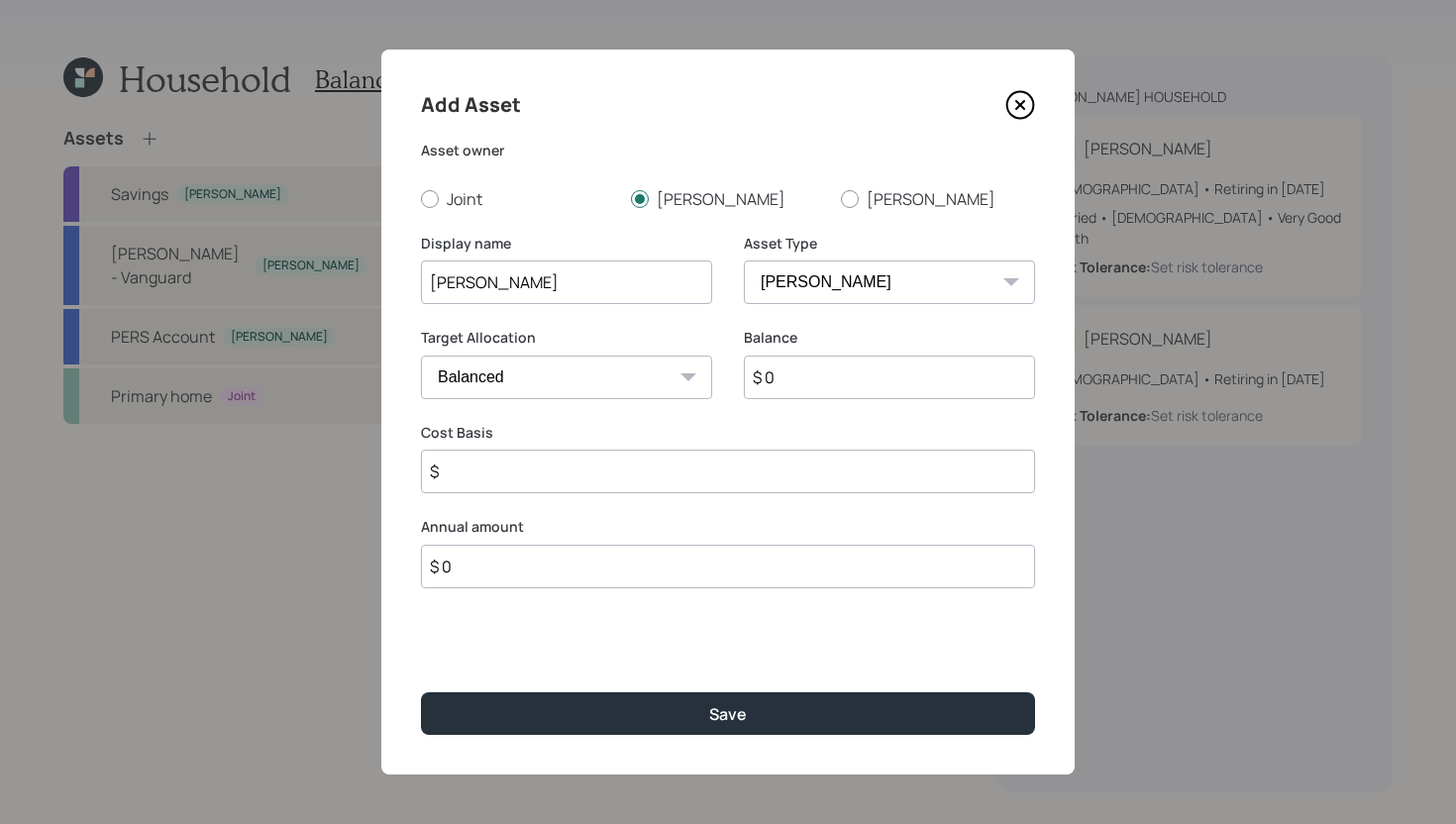 type on "$" 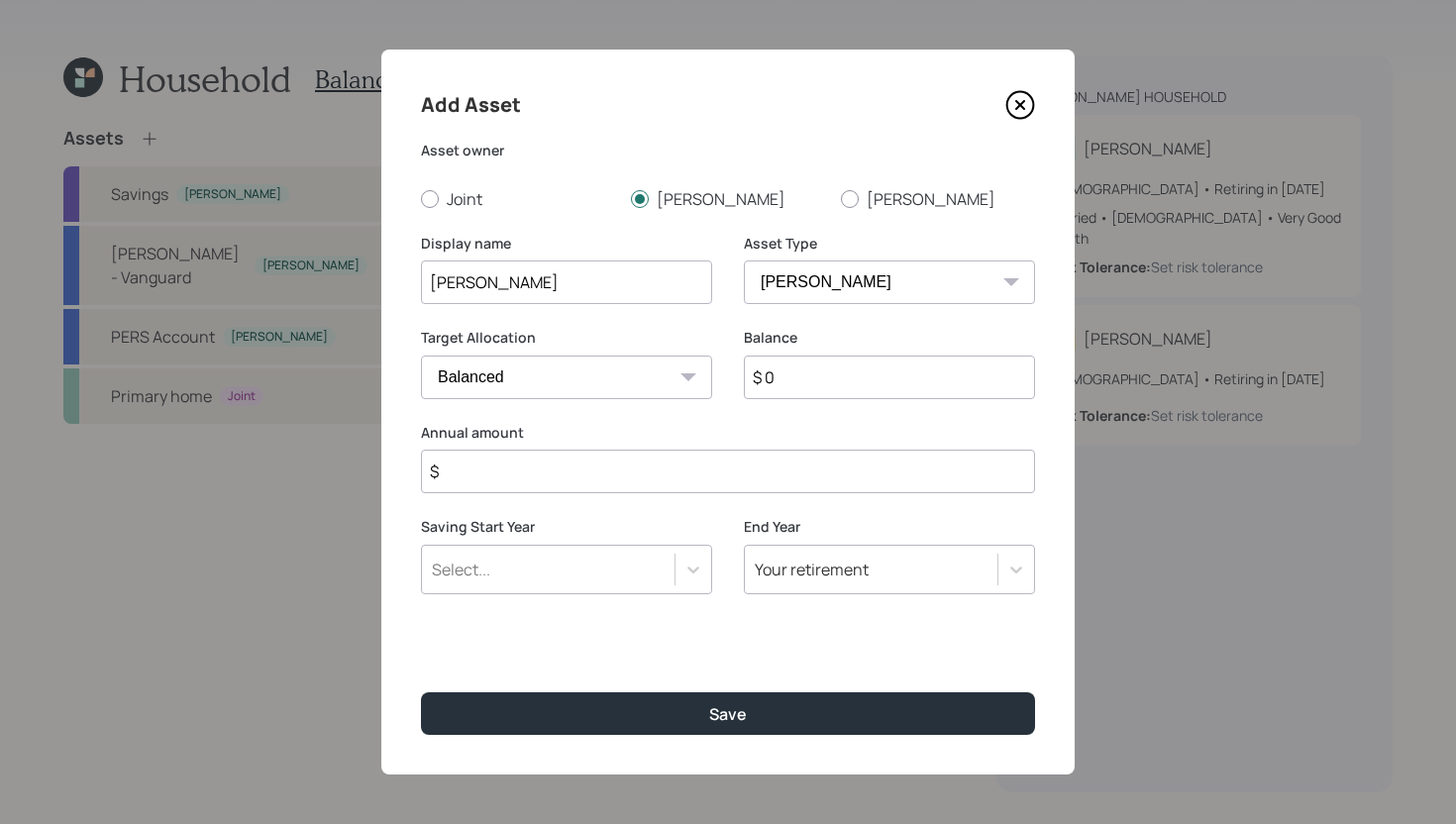 click on "$ 0" at bounding box center [889, 377] 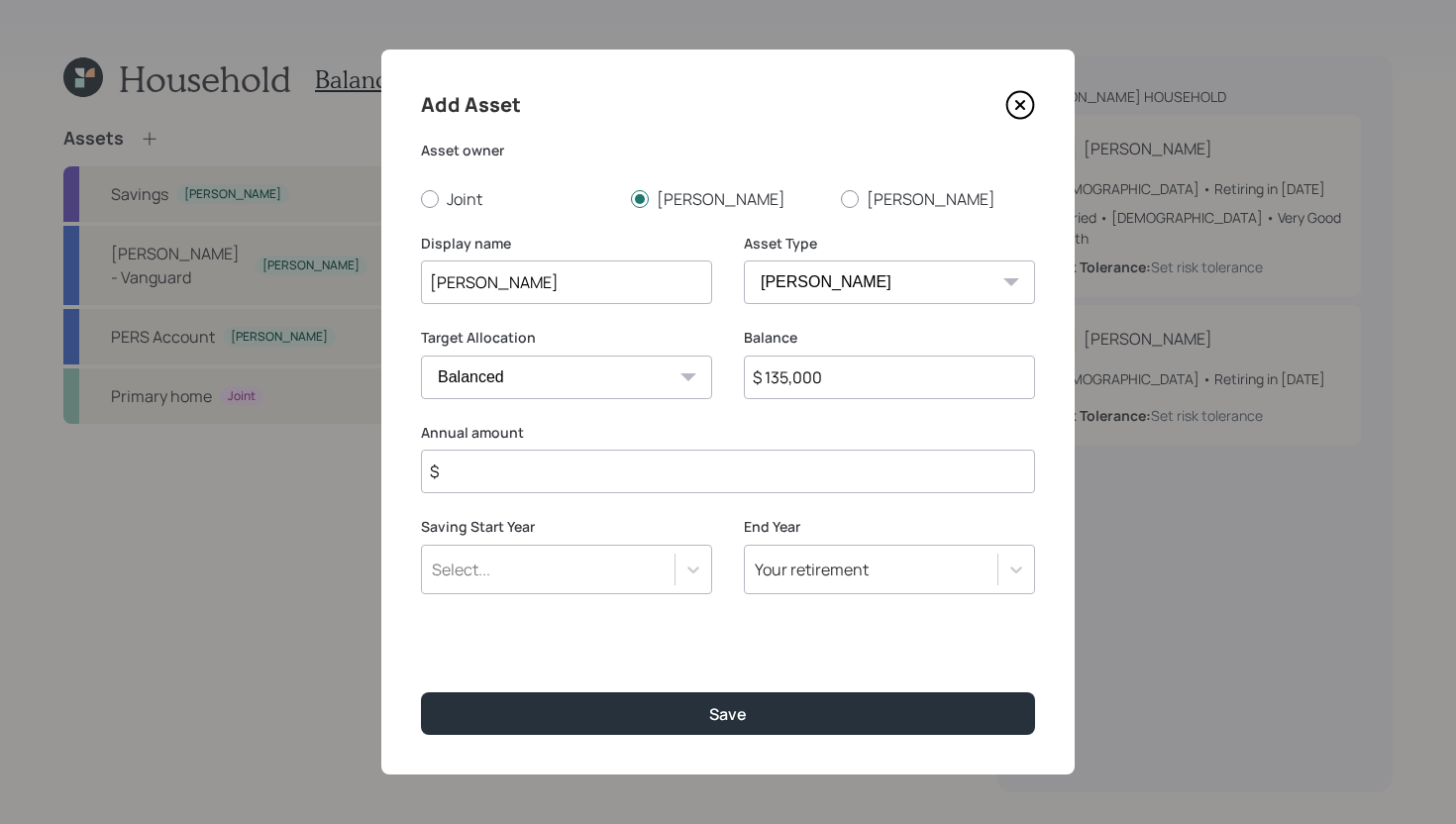 type on "$ 135,000" 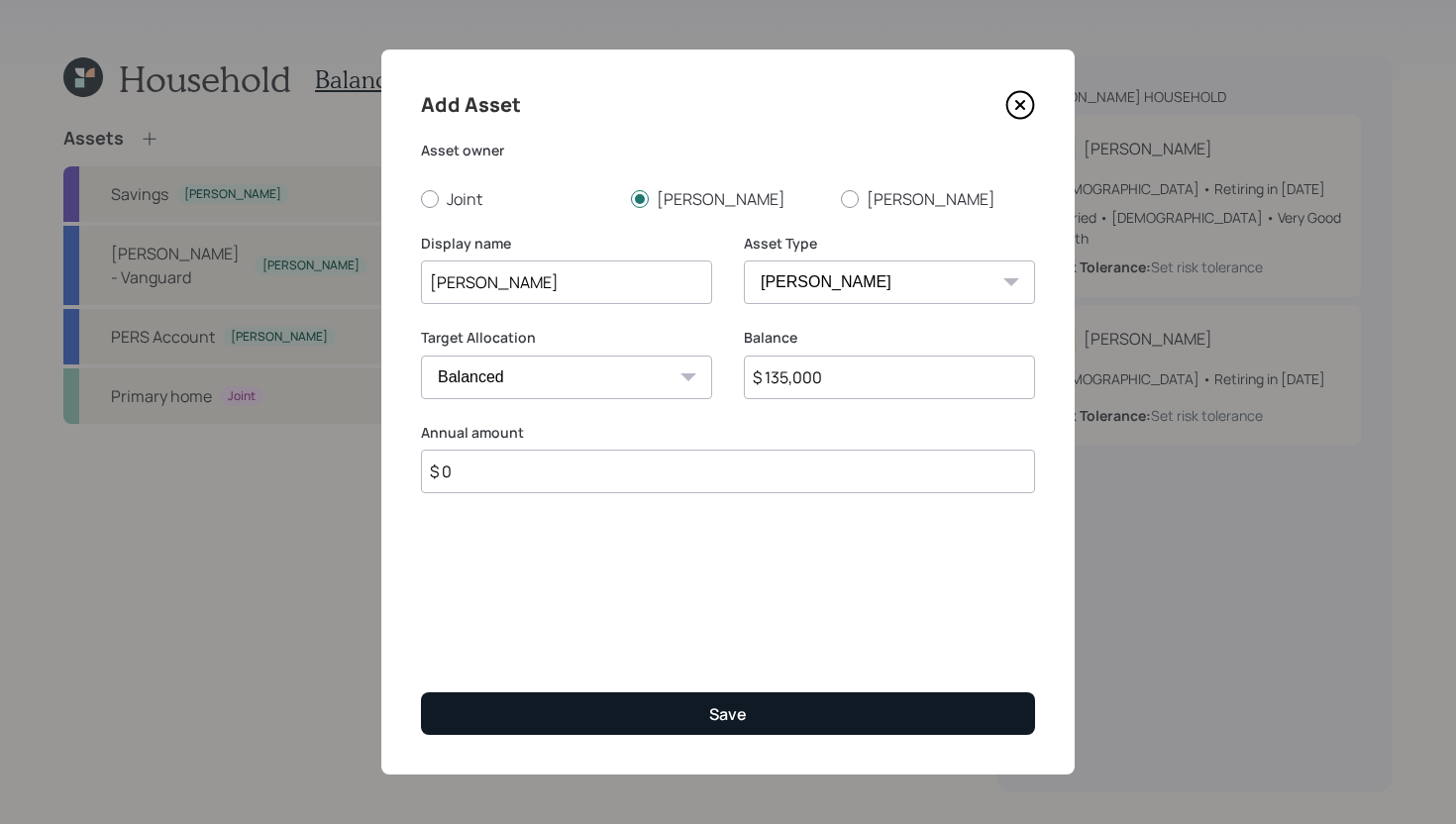 type on "$ 0" 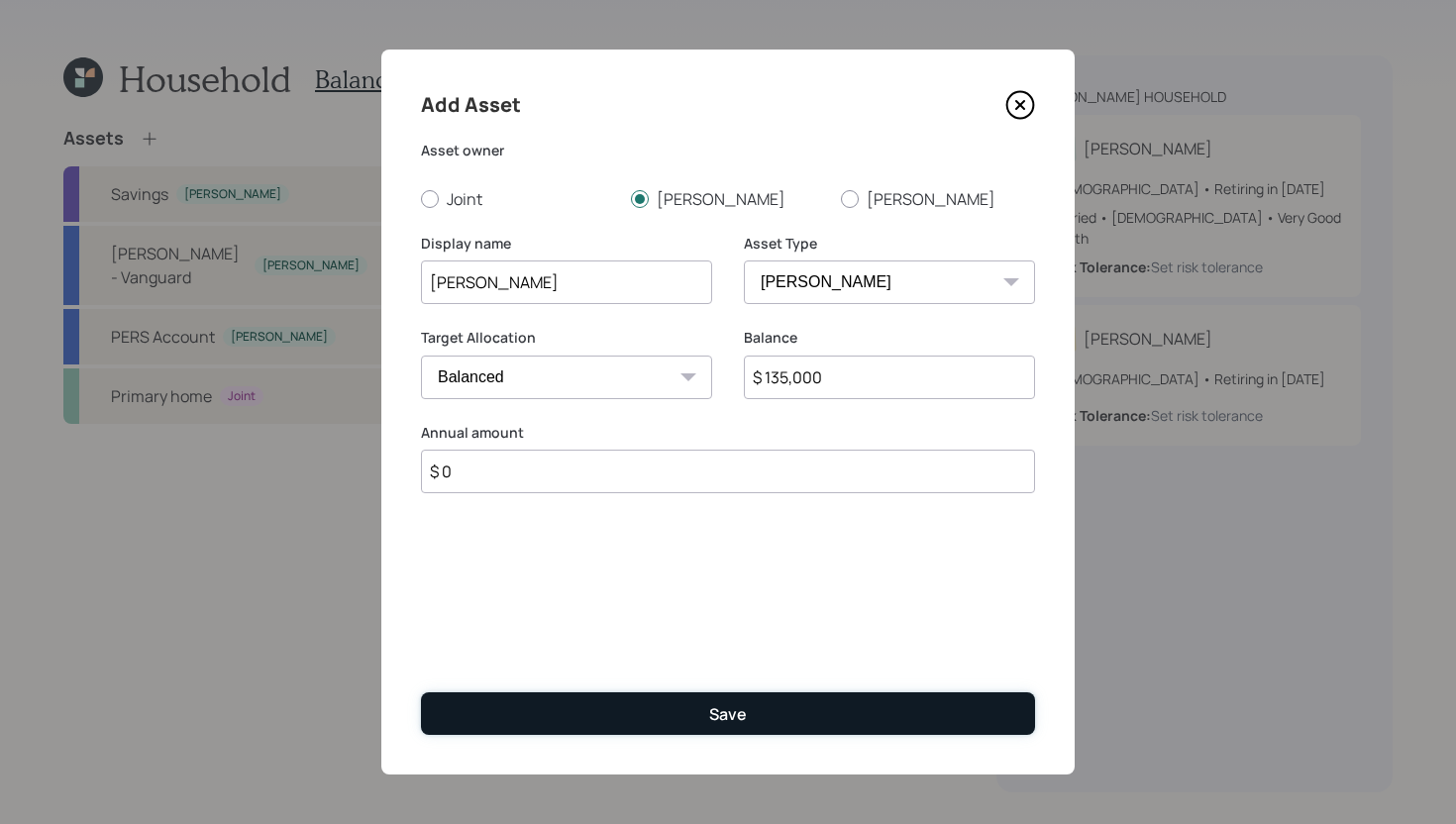 click on "Save" at bounding box center (728, 714) 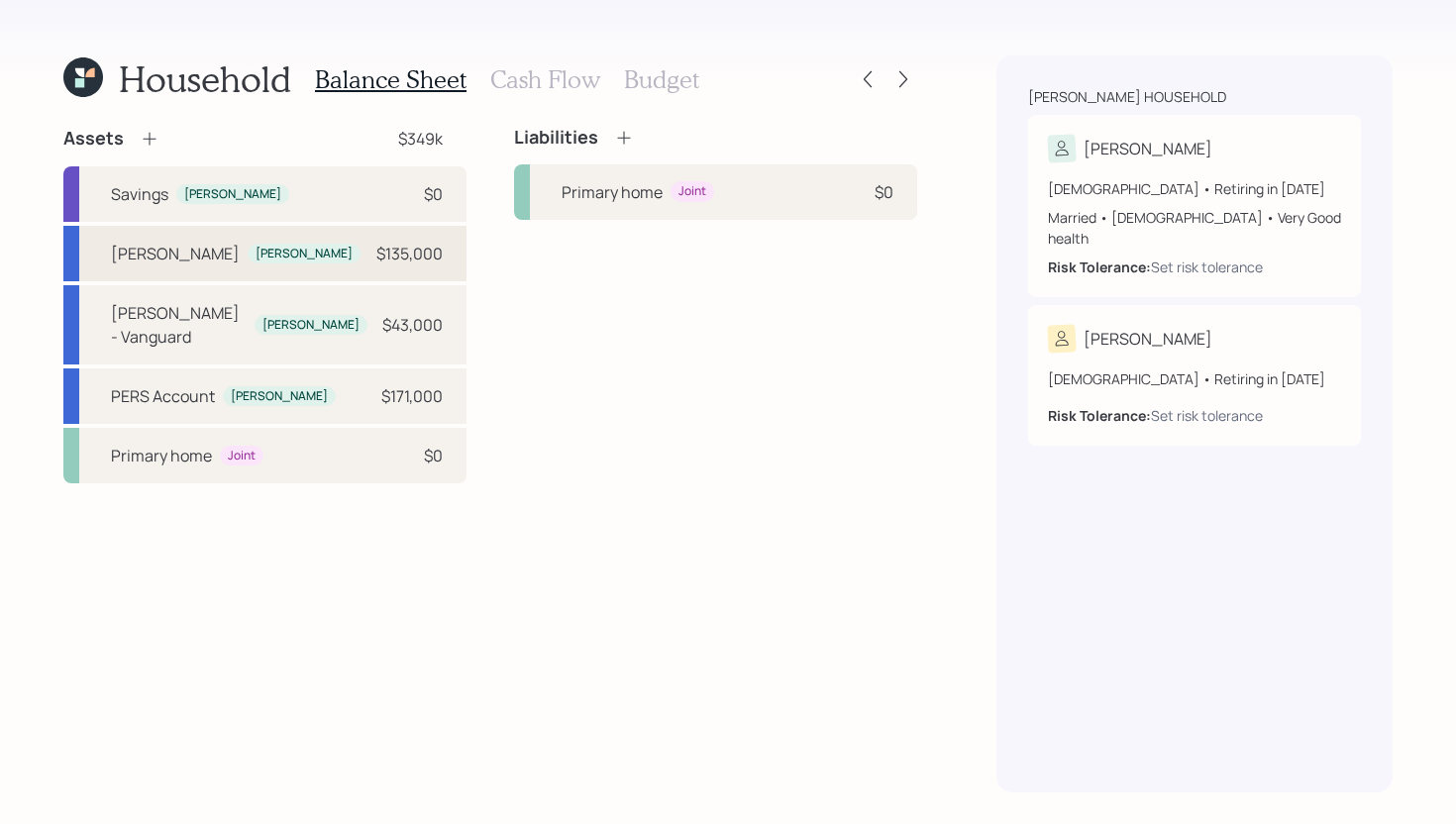click on "Roth IRA Penny $135,000" at bounding box center [264, 254] 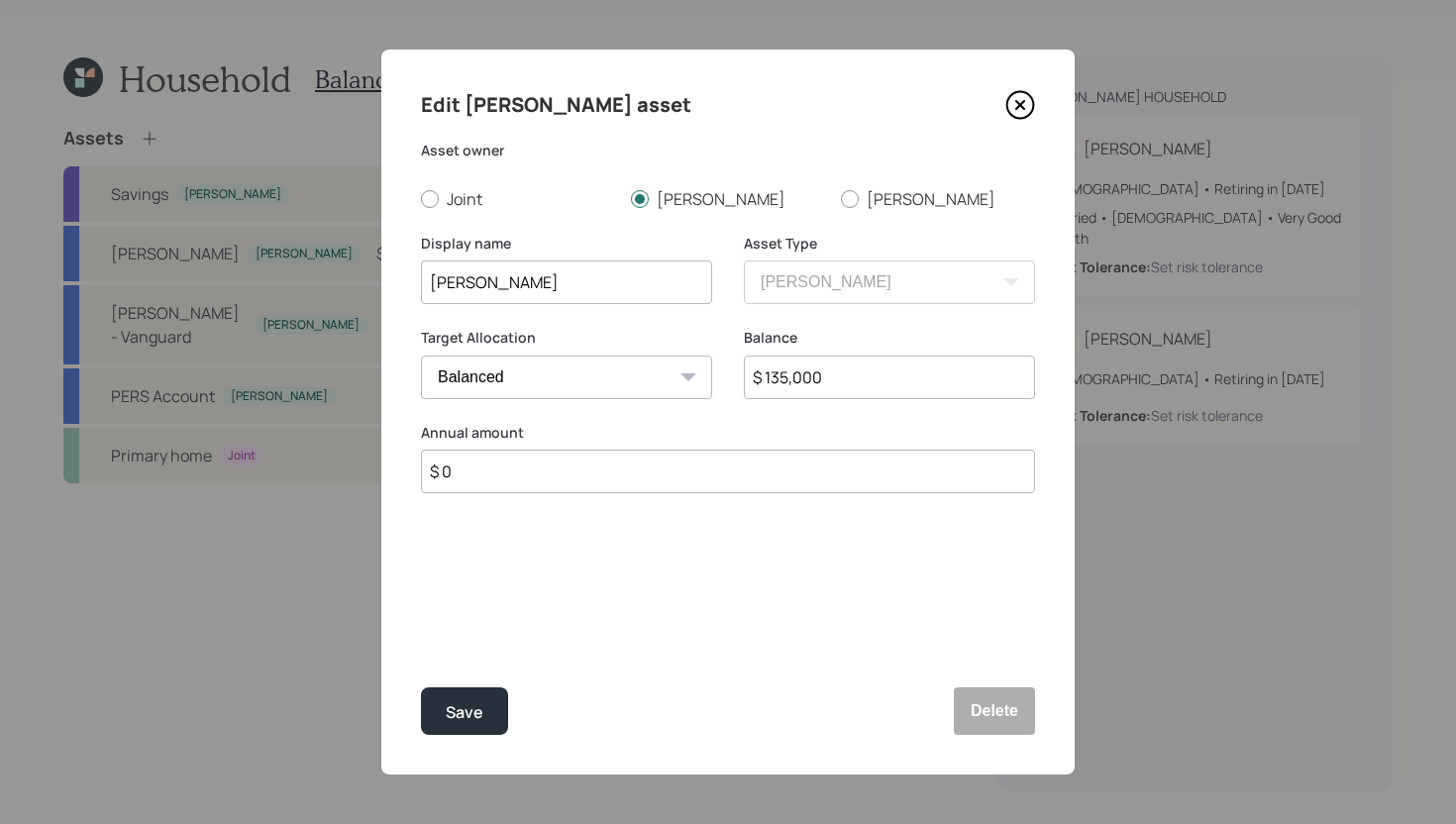 click on "Roth IRA" at bounding box center (567, 282) 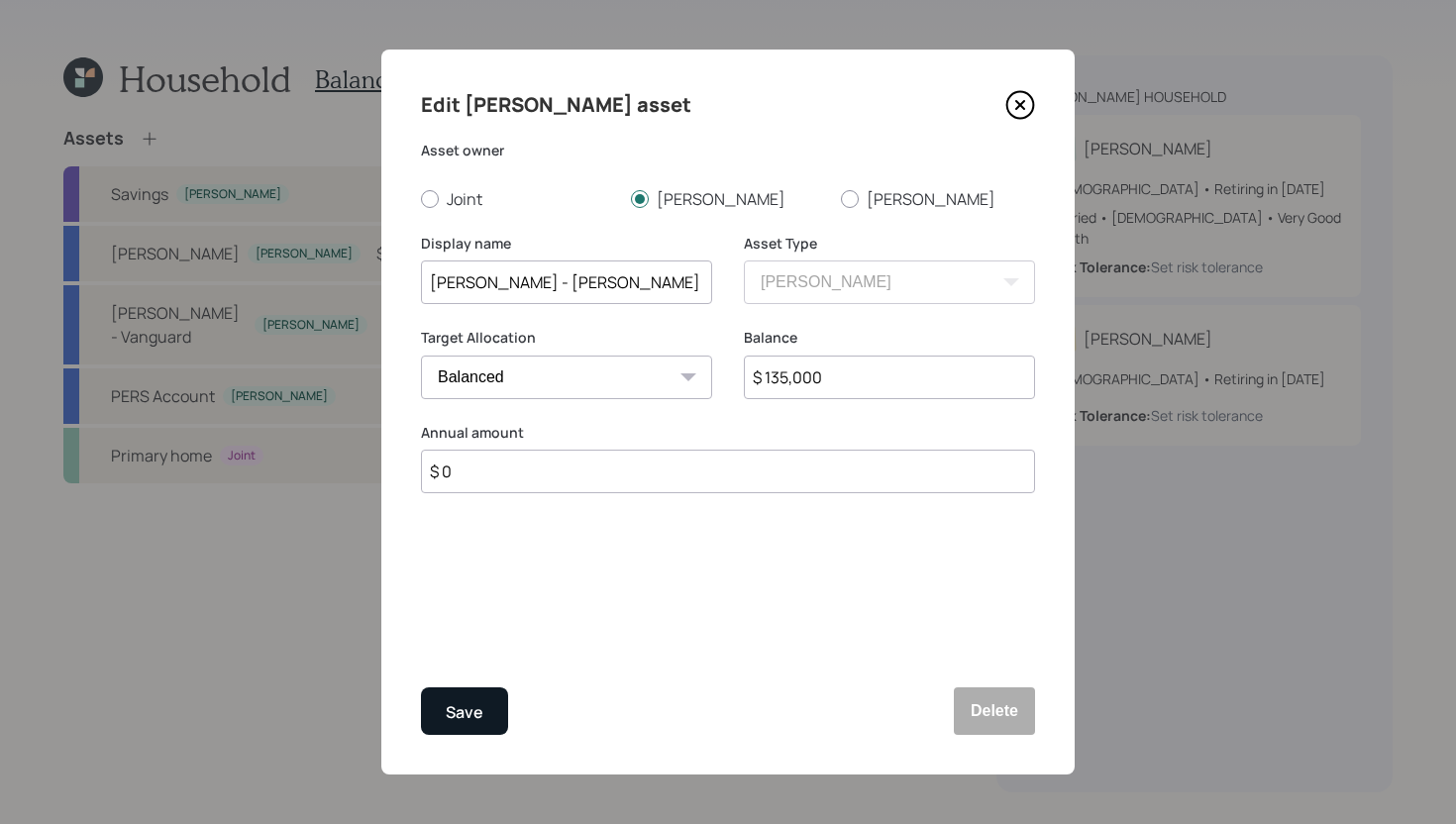 type on "Roth IRA - Touchstone" 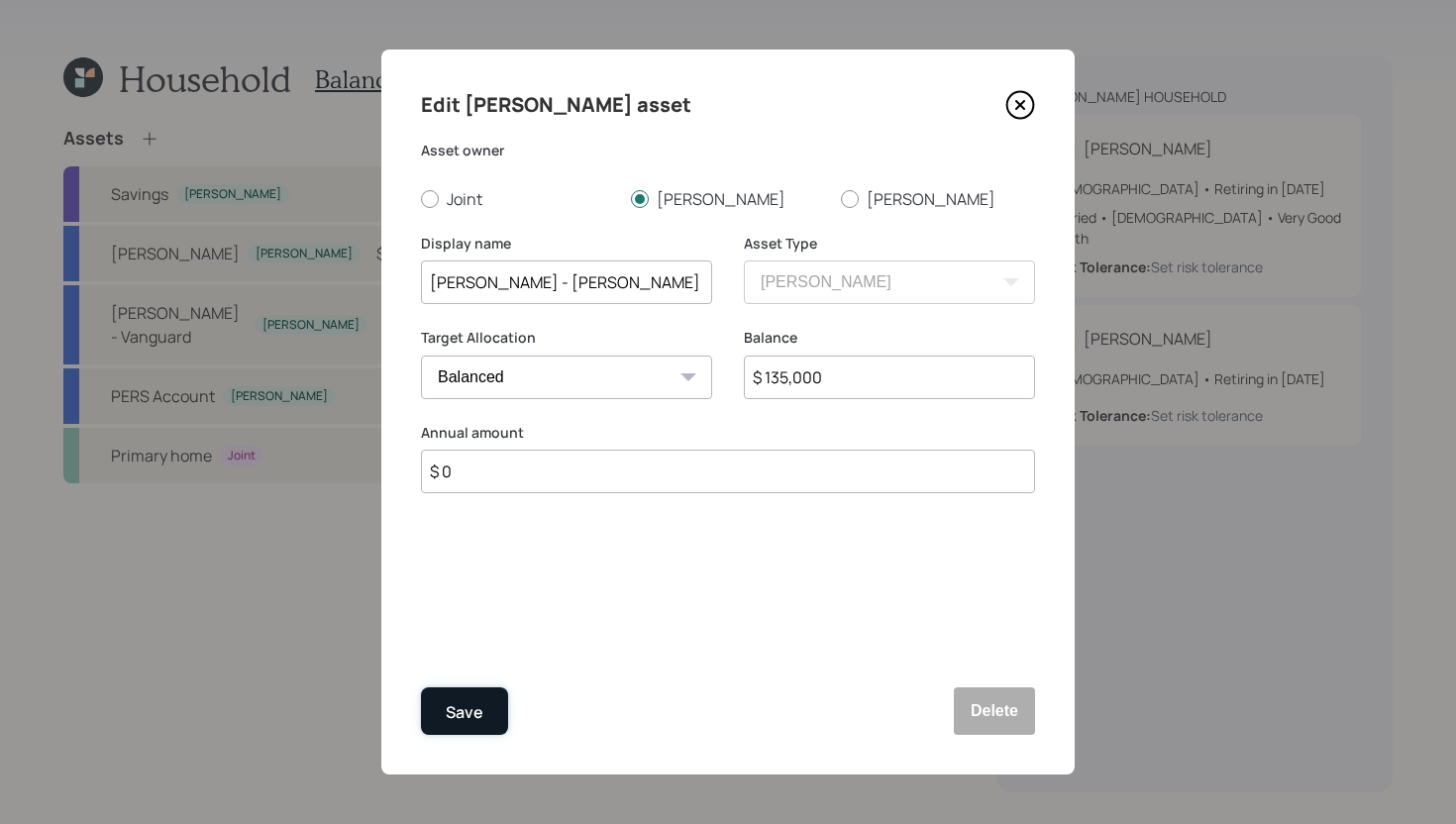 click on "Save" at bounding box center (465, 712) 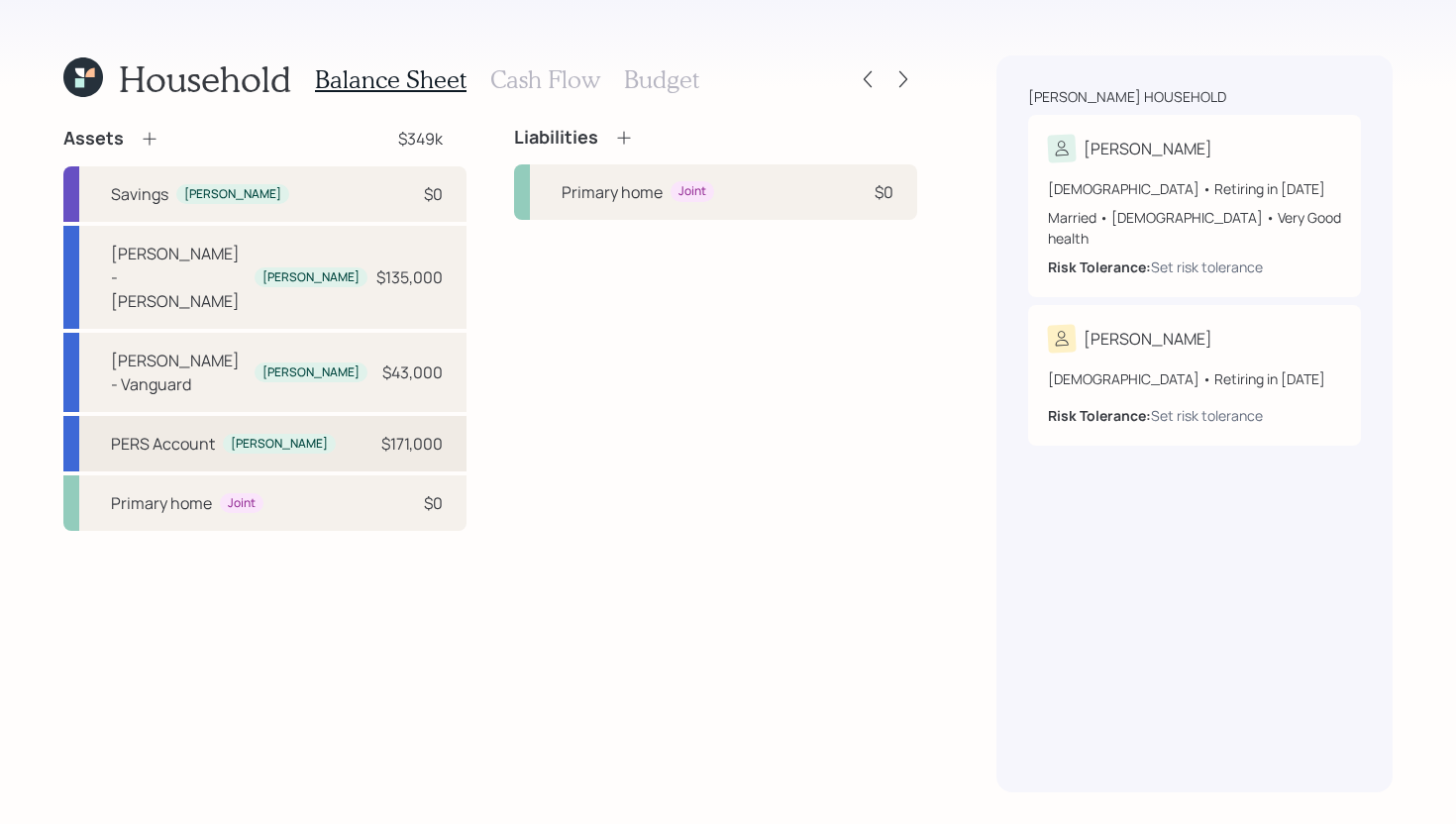 click on "PERS Account Penny $171,000" at bounding box center (264, 444) 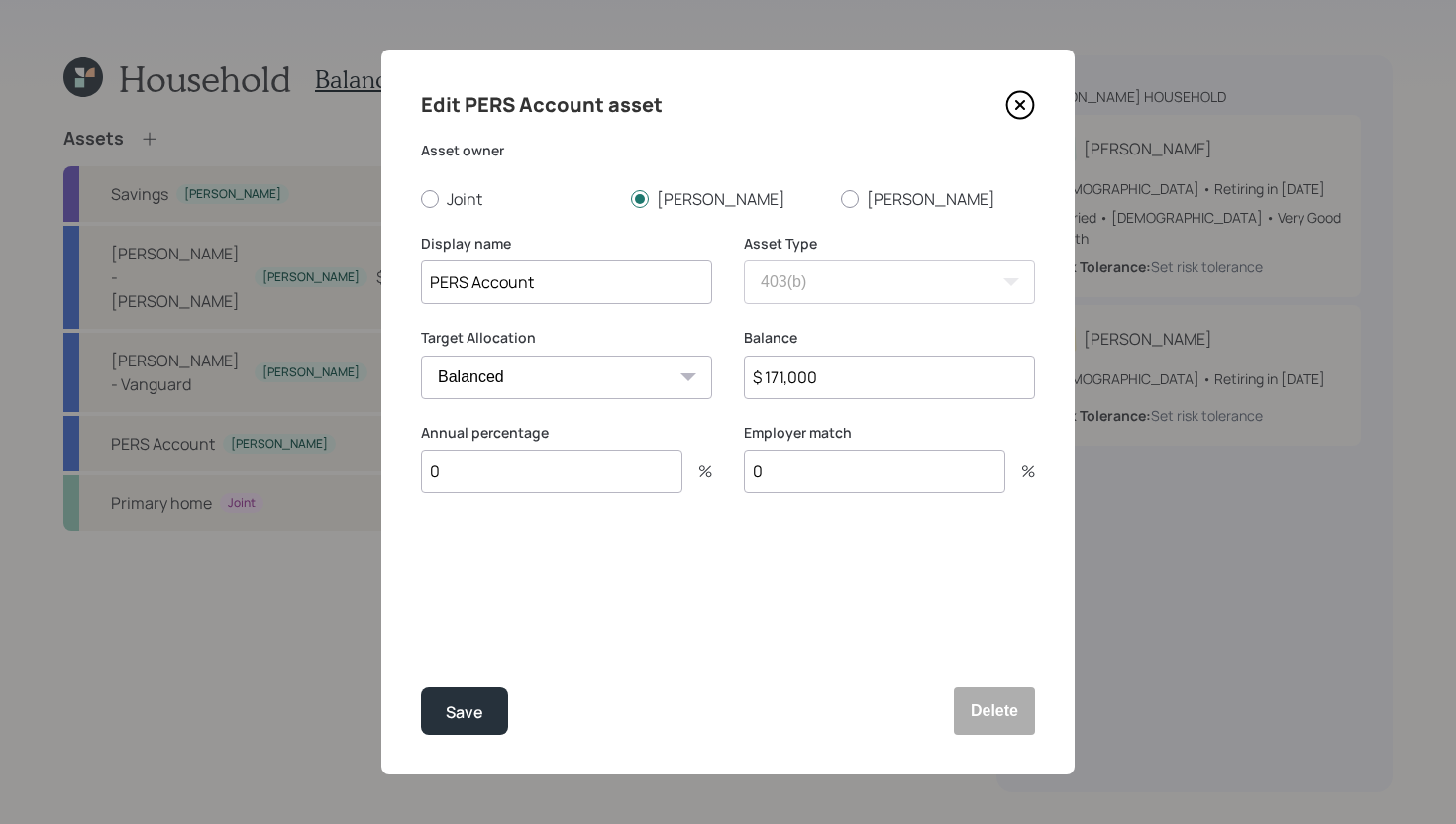 click 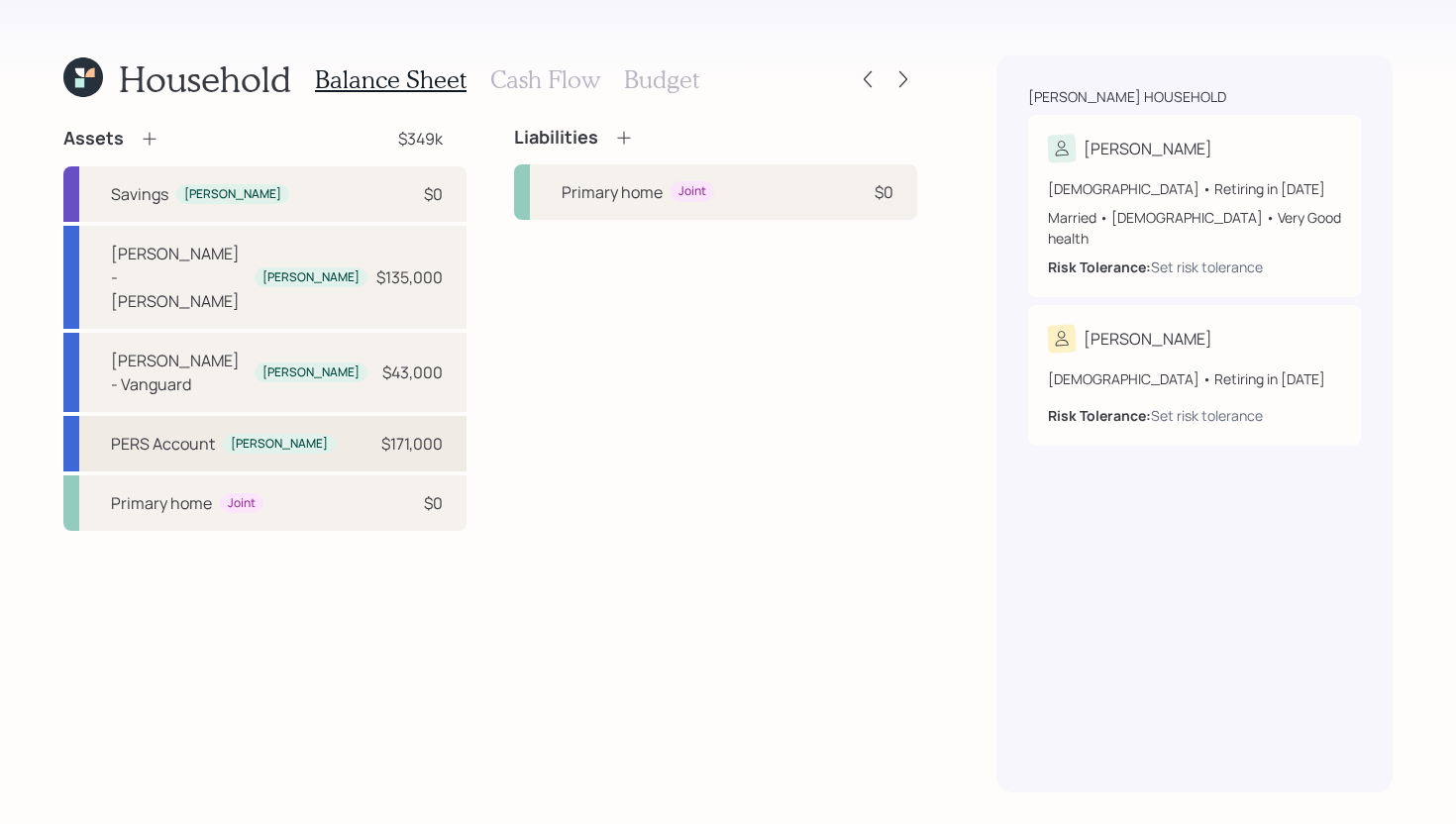 click on "PERS Account Penny $171,000" at bounding box center (264, 444) 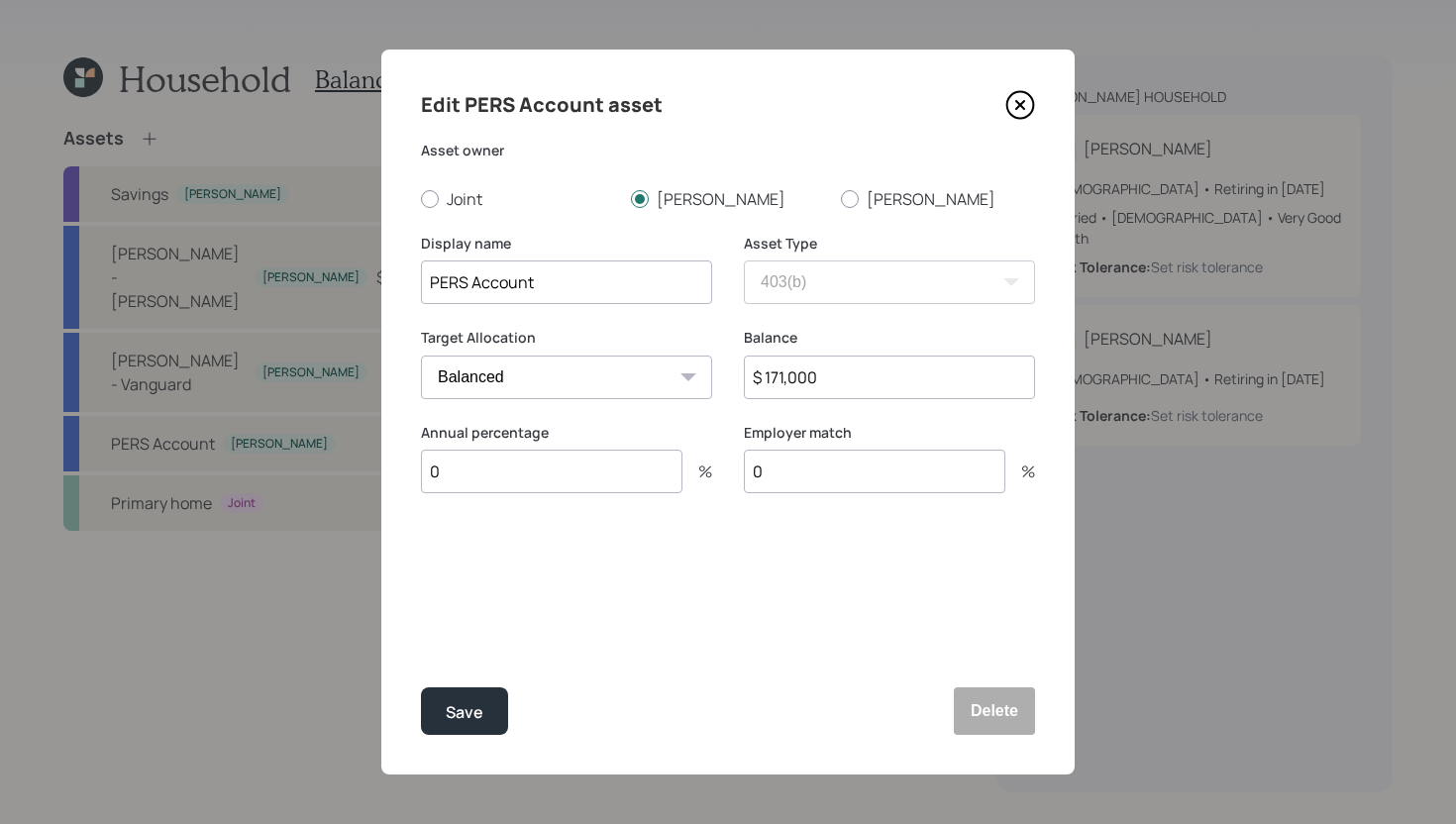 click 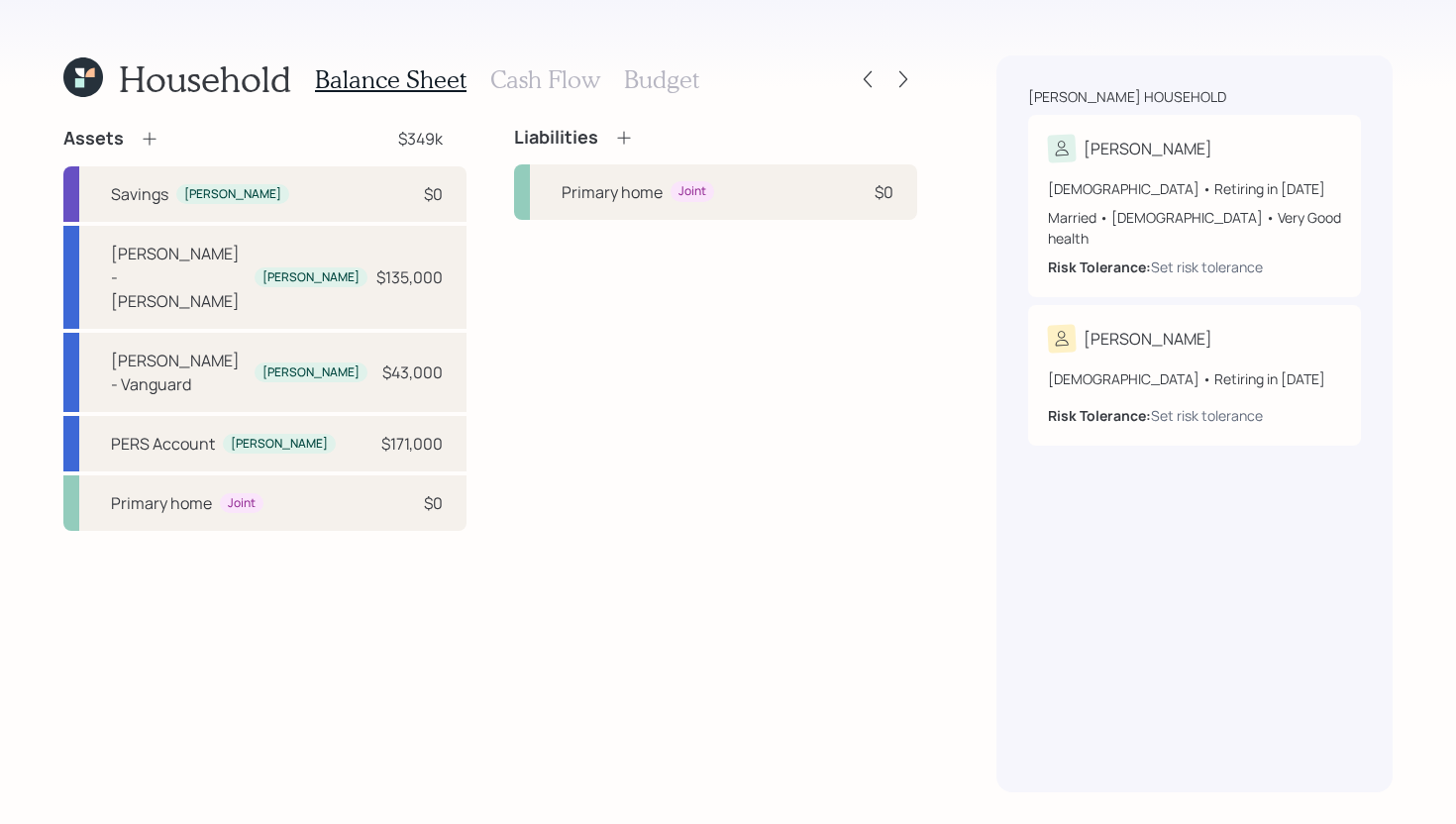 click 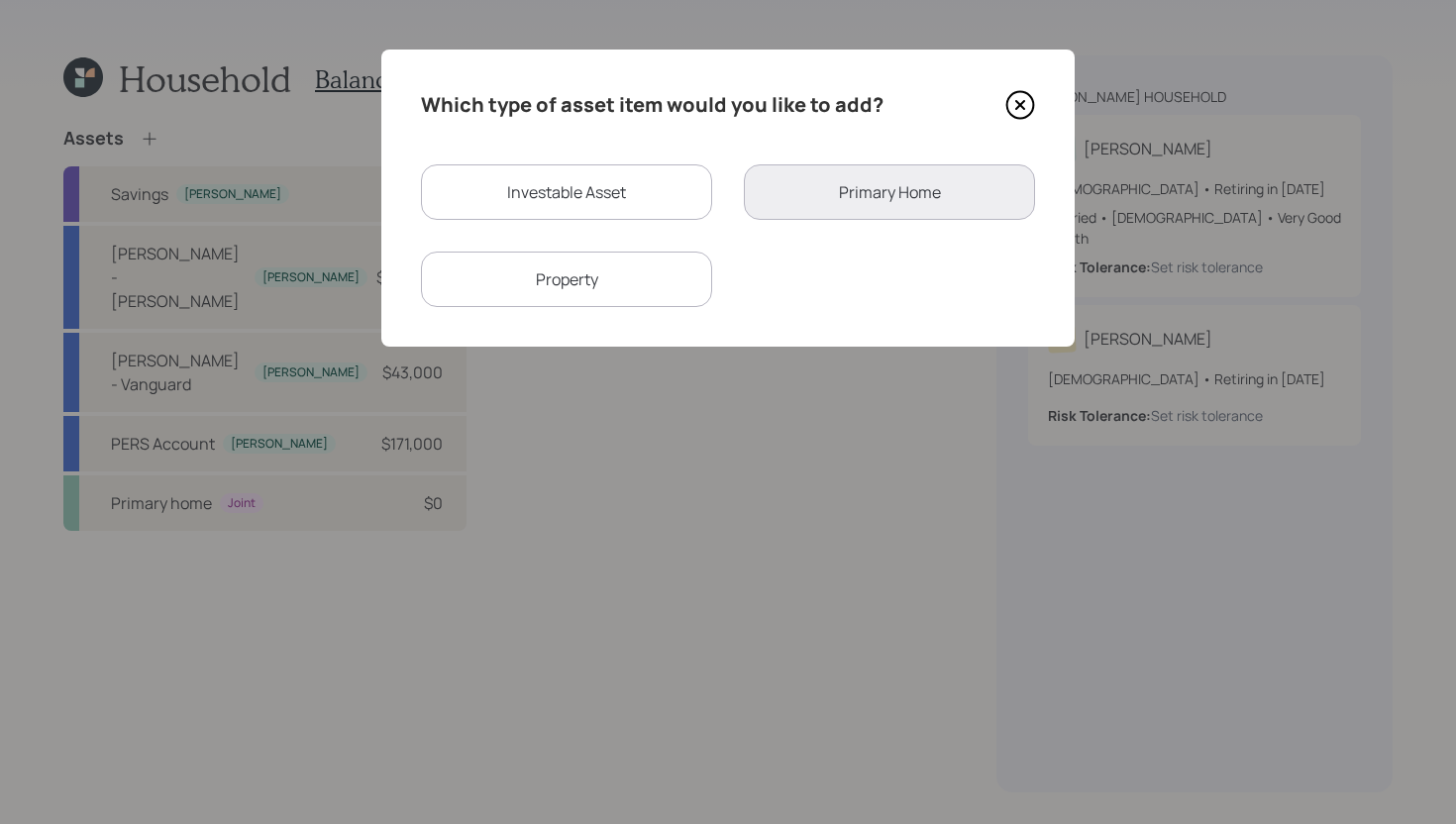 click on "Investable Asset" at bounding box center [567, 192] 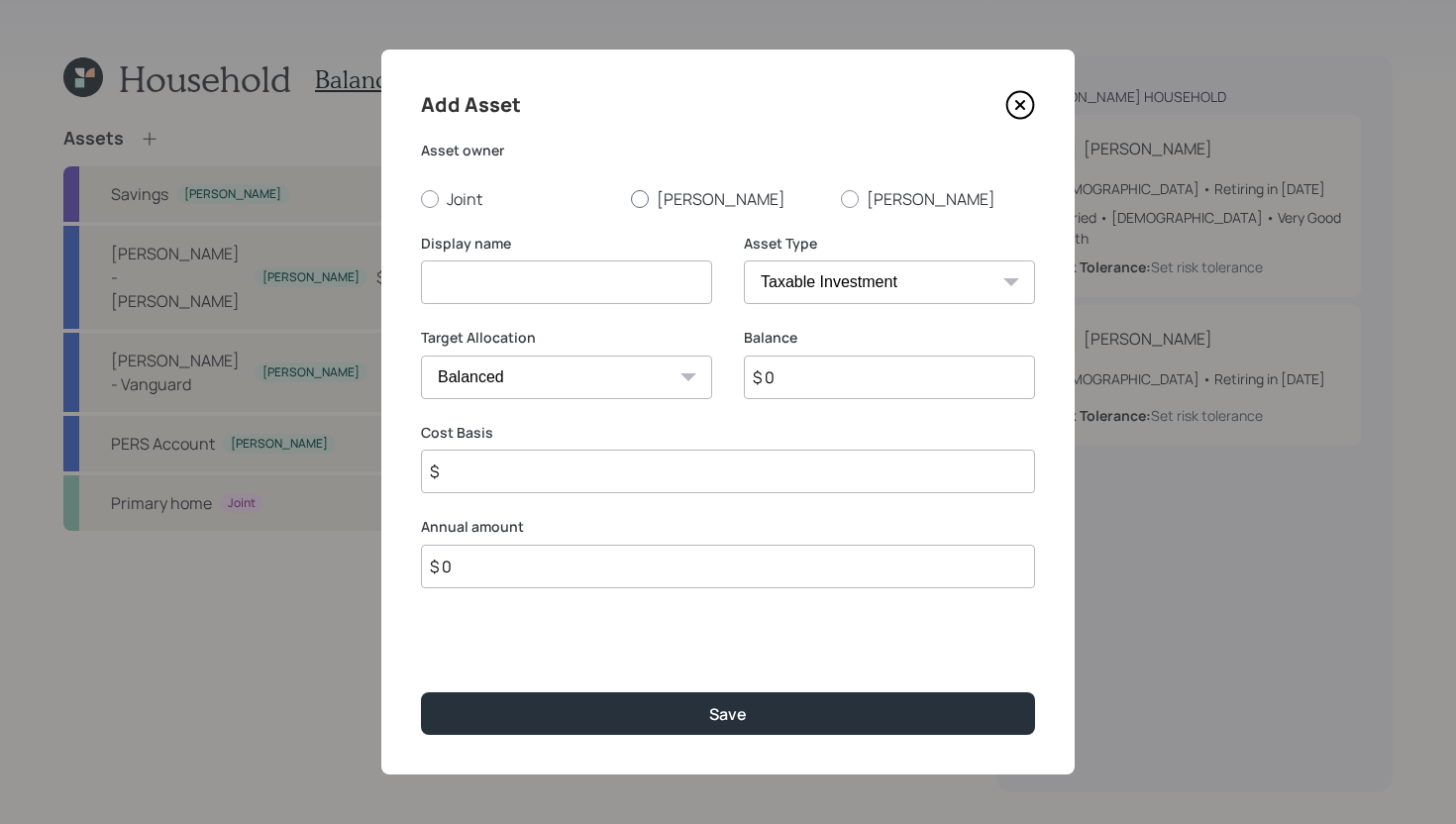 click on "Penny" at bounding box center [728, 199] 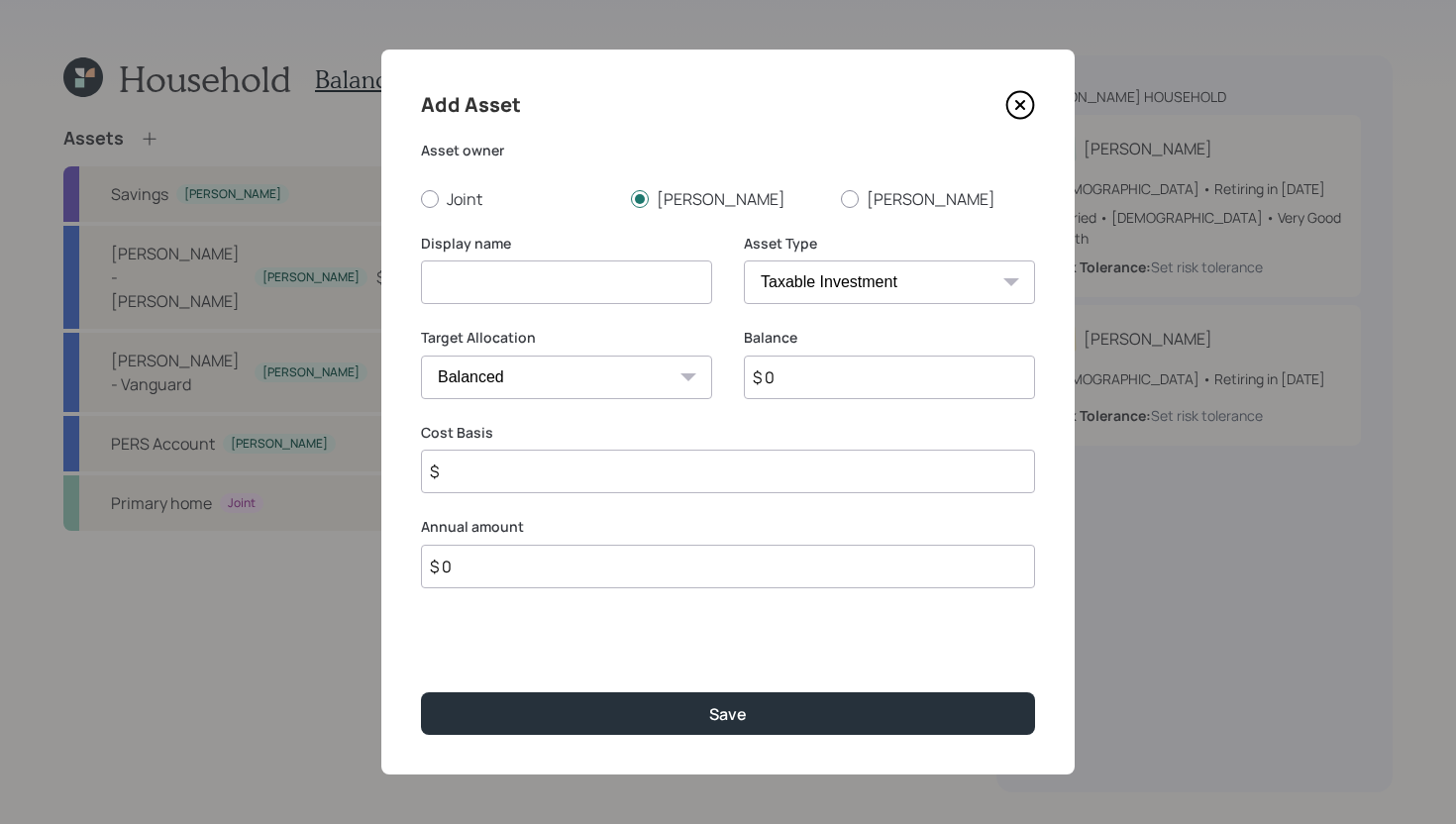 click on "Display name" at bounding box center (567, 281) 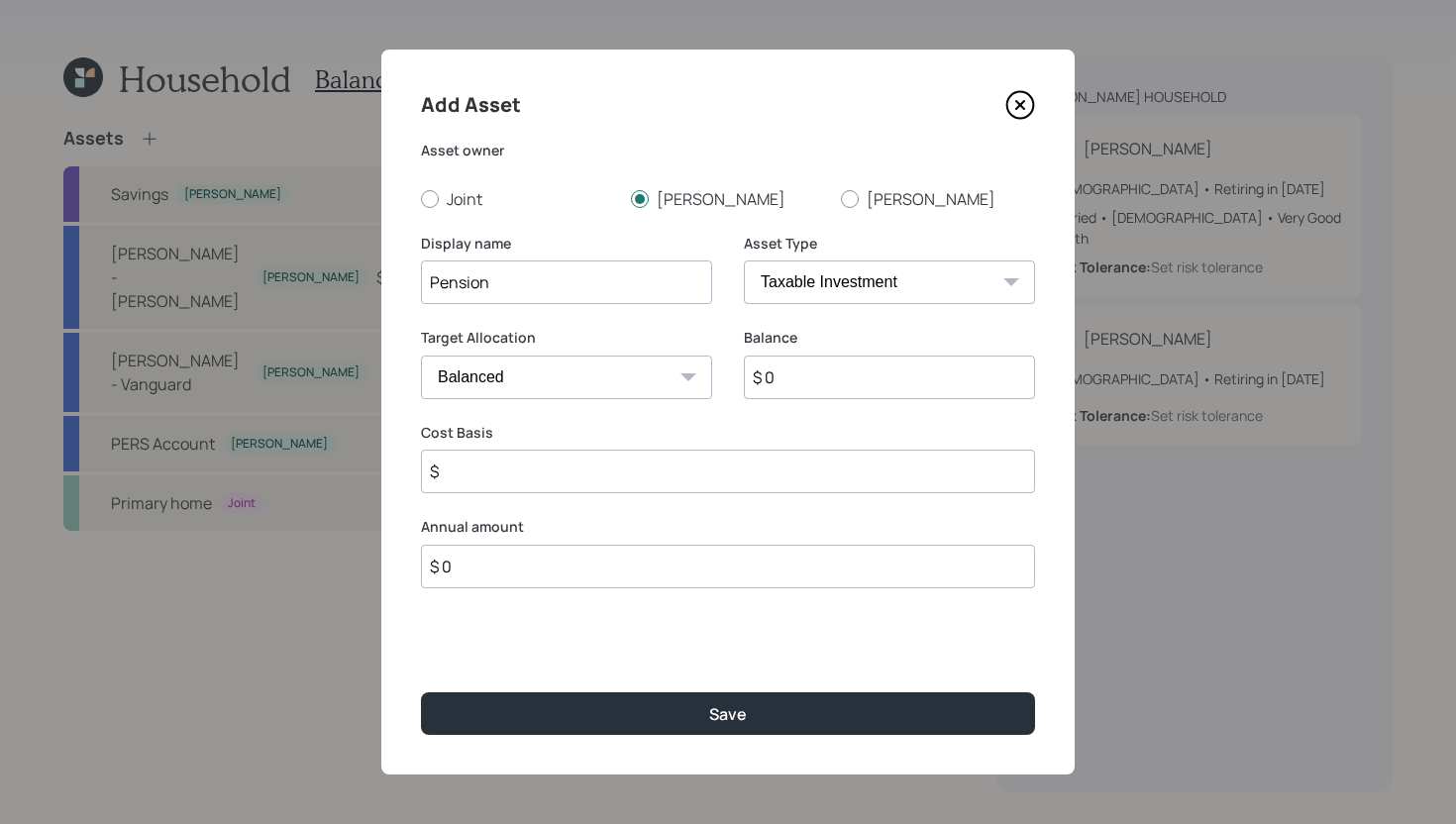 type on "Pension" 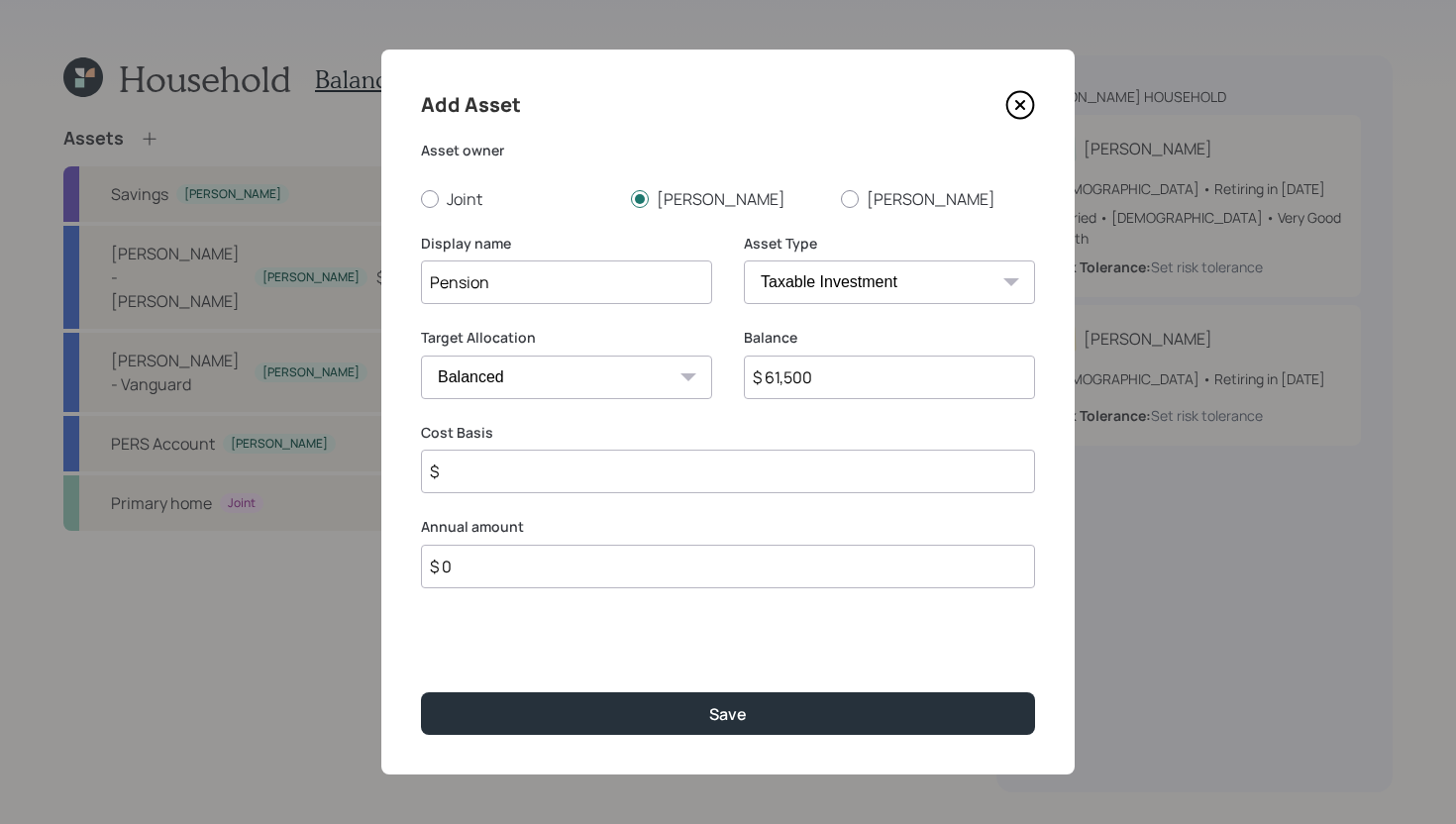 type on "$ 61,500" 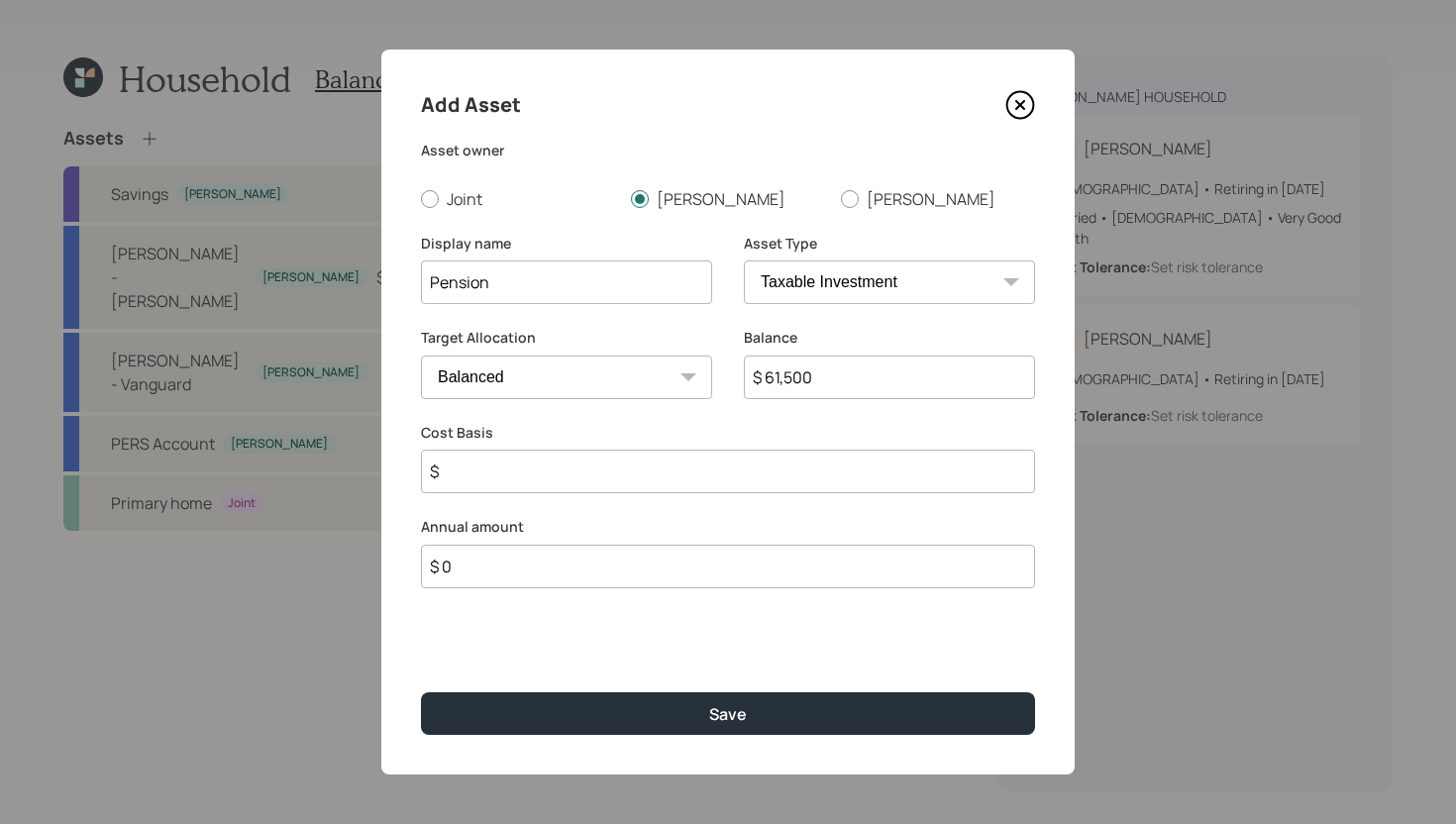 click on "SEP IRA IRA Roth IRA 401(k) Roth 401(k) 403(b) Roth 403(b) 457(b) Roth 457(b) Health Savings Account 529 Taxable Investment Checking / Savings Emergency Fund" at bounding box center [889, 282] 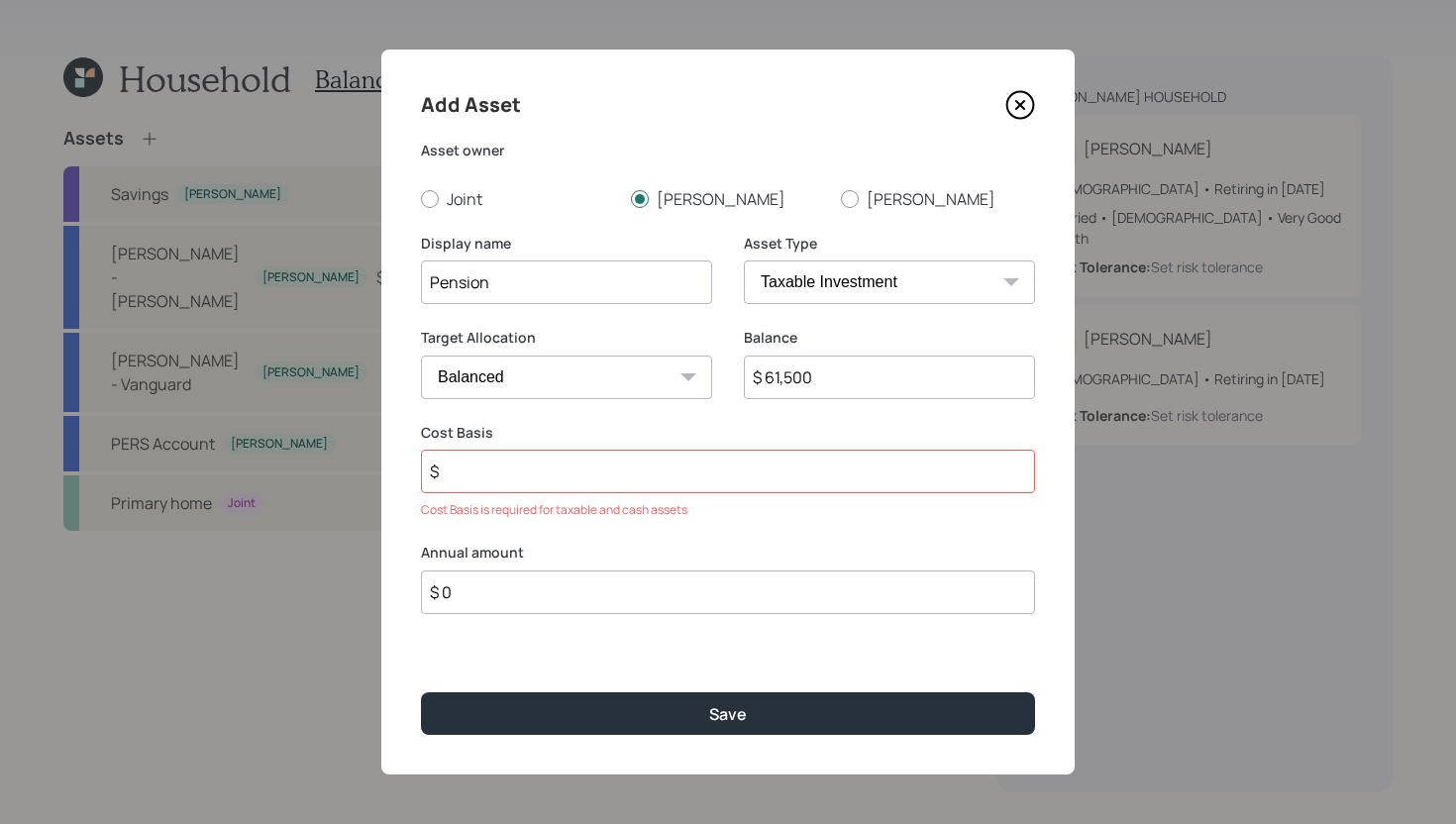 select on "ira" 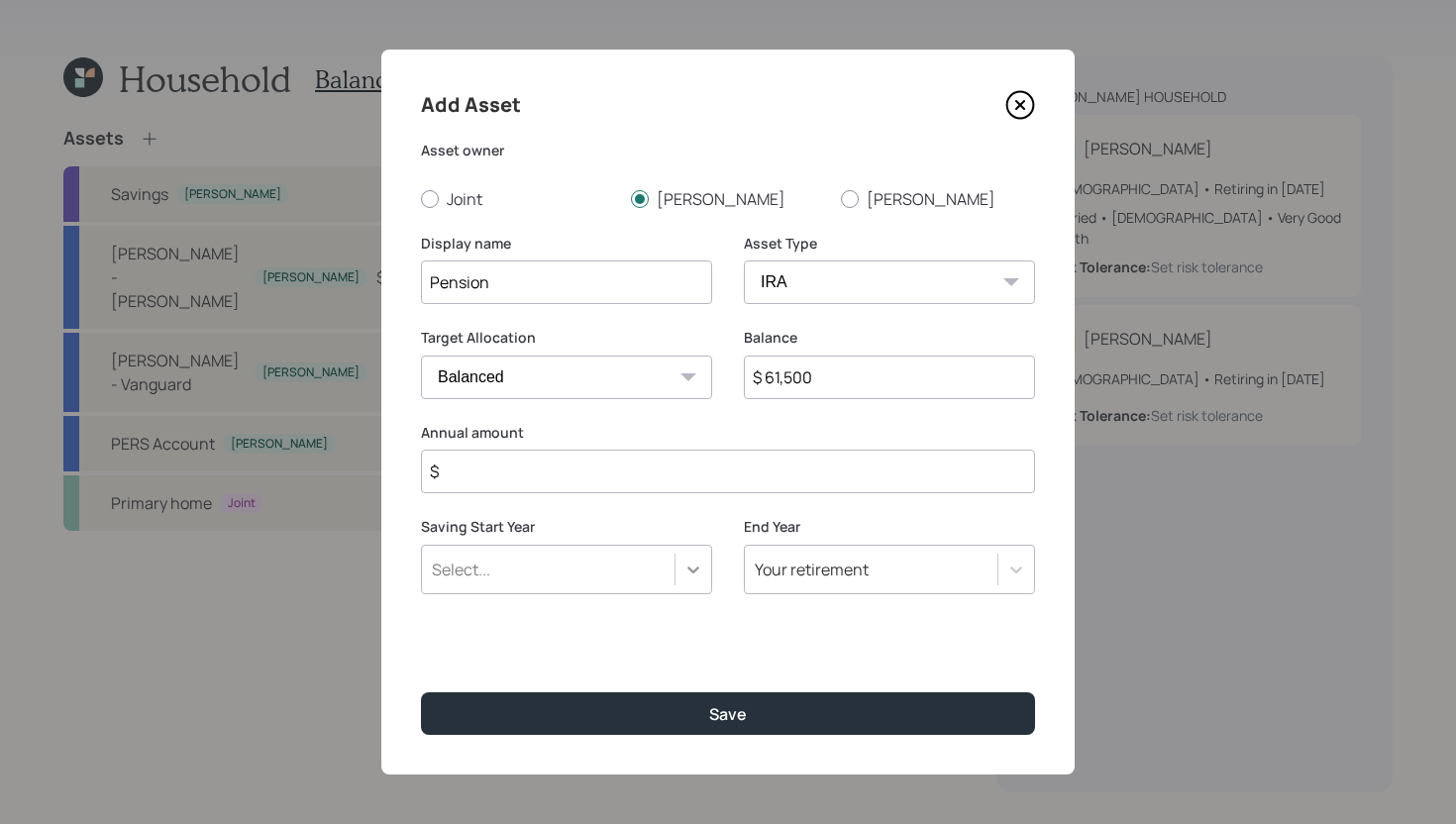 click 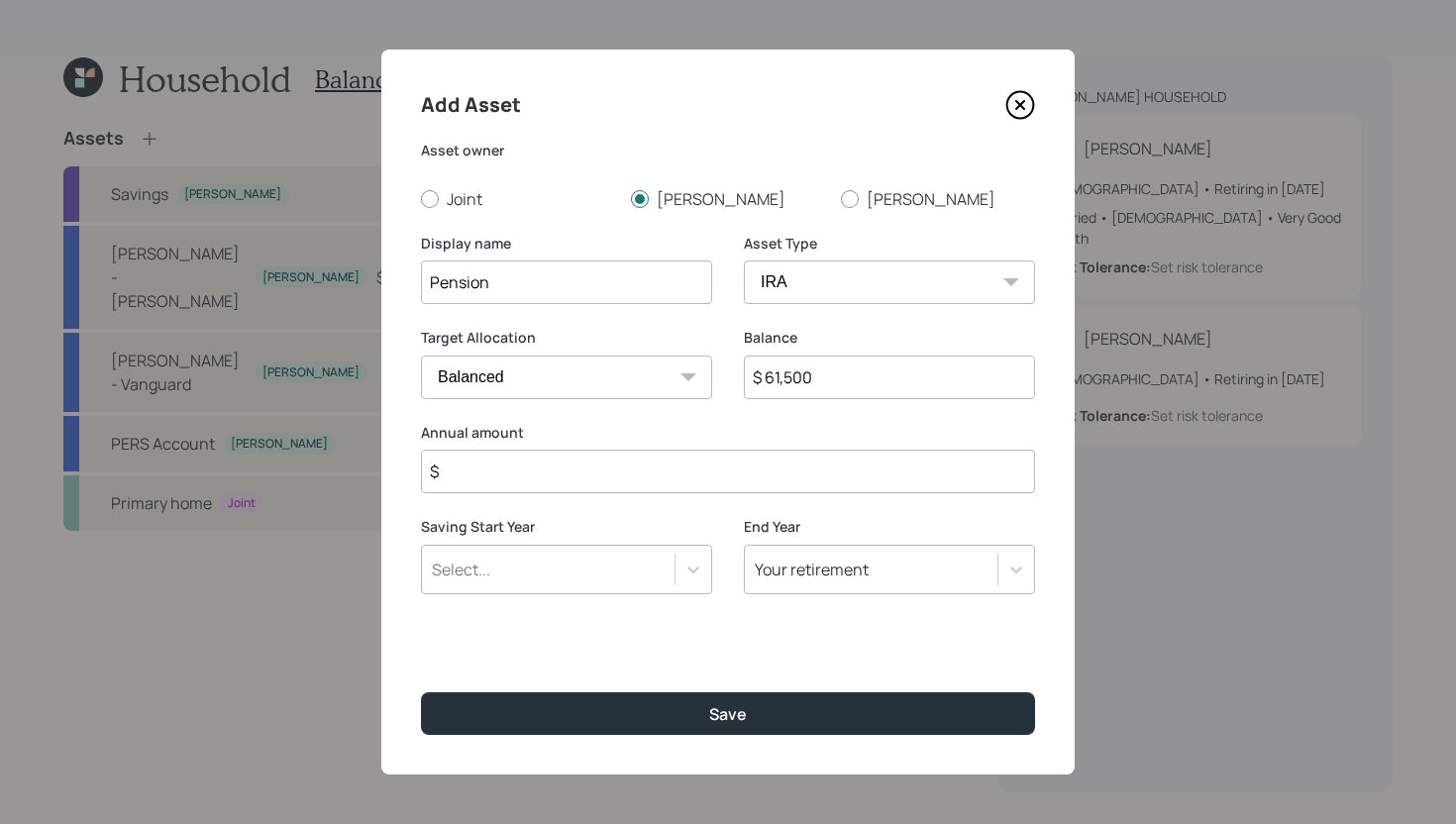 click on "$" at bounding box center [728, 471] 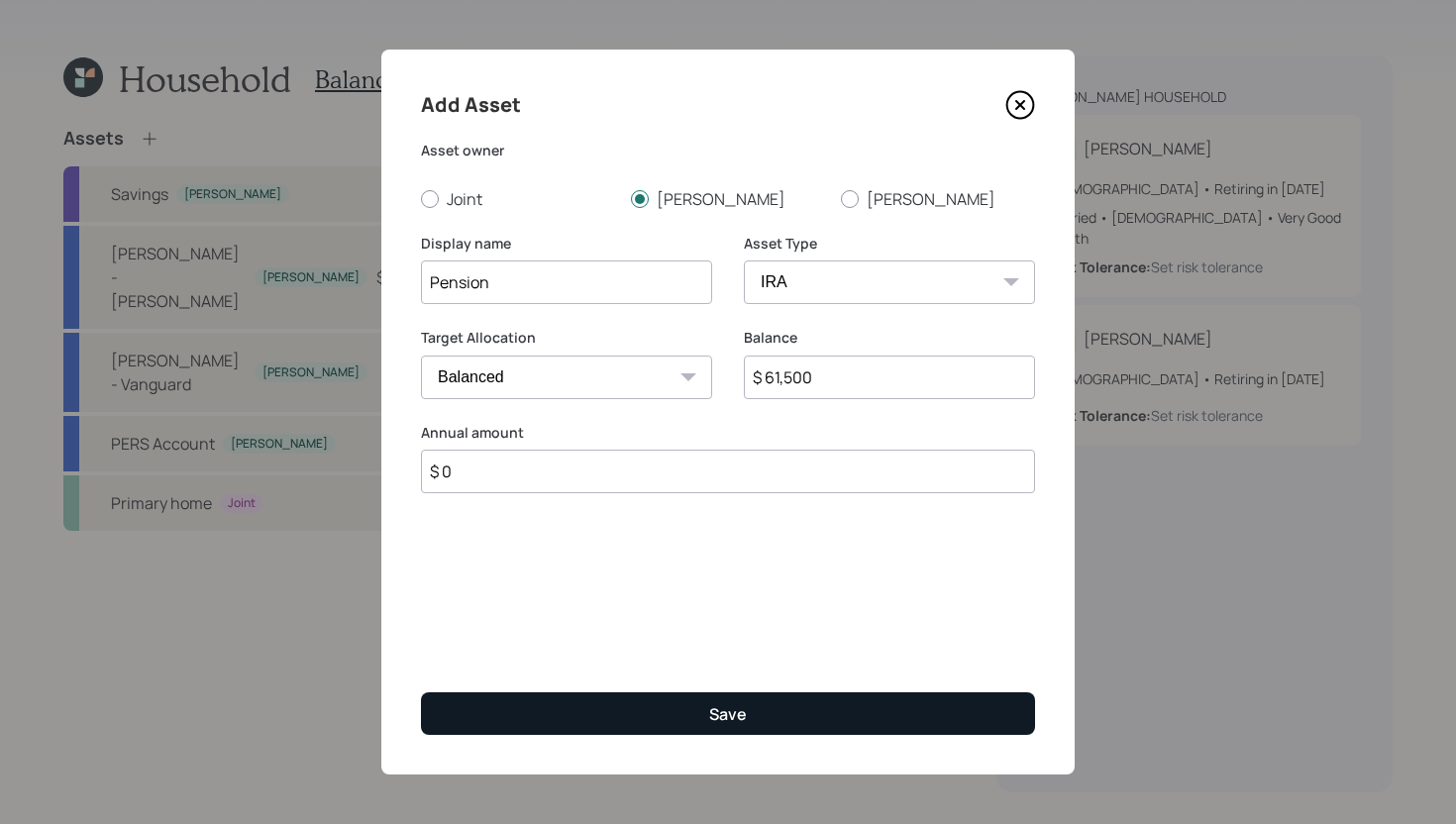 type on "$ 0" 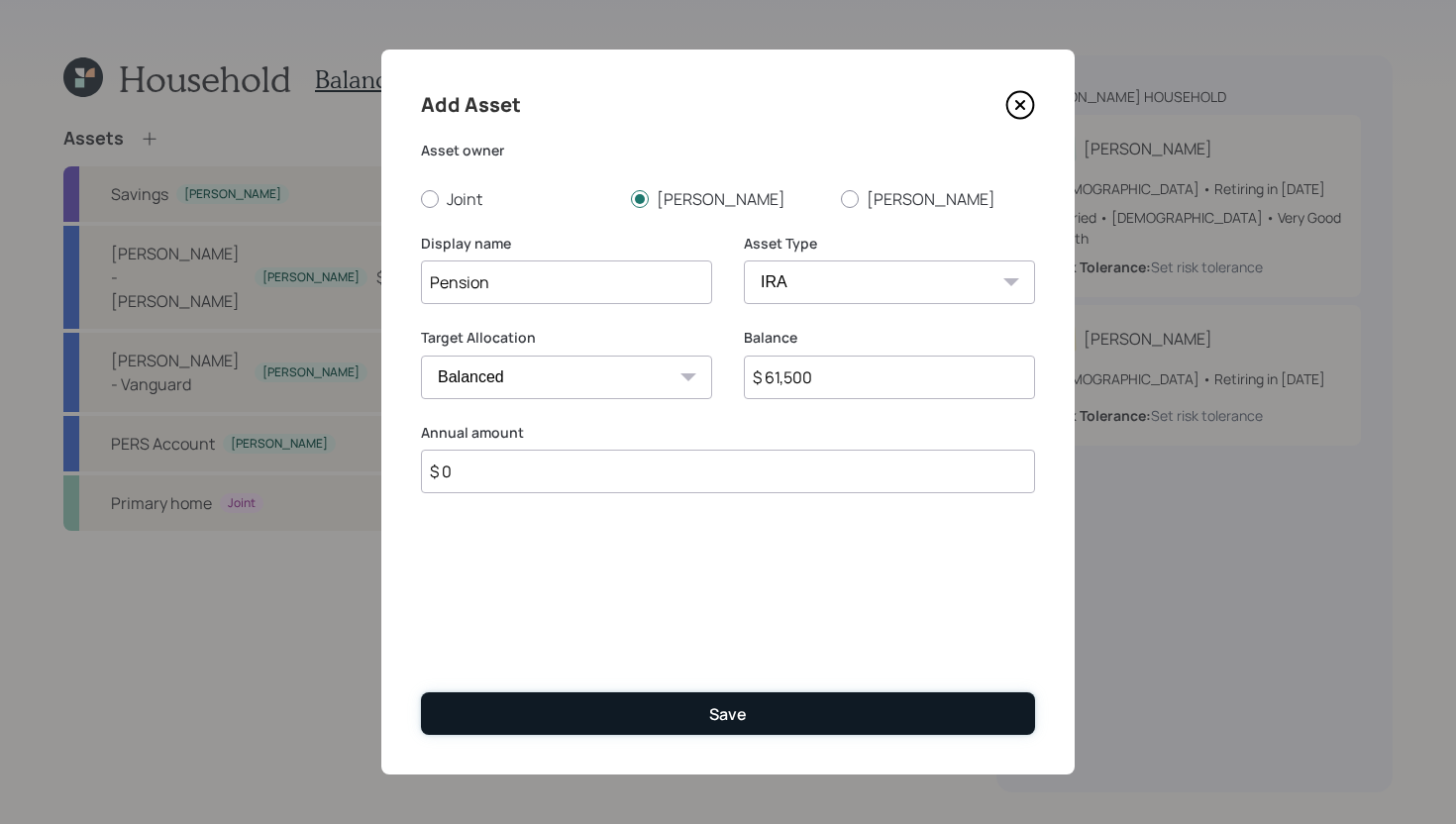 click on "Save" at bounding box center (728, 713) 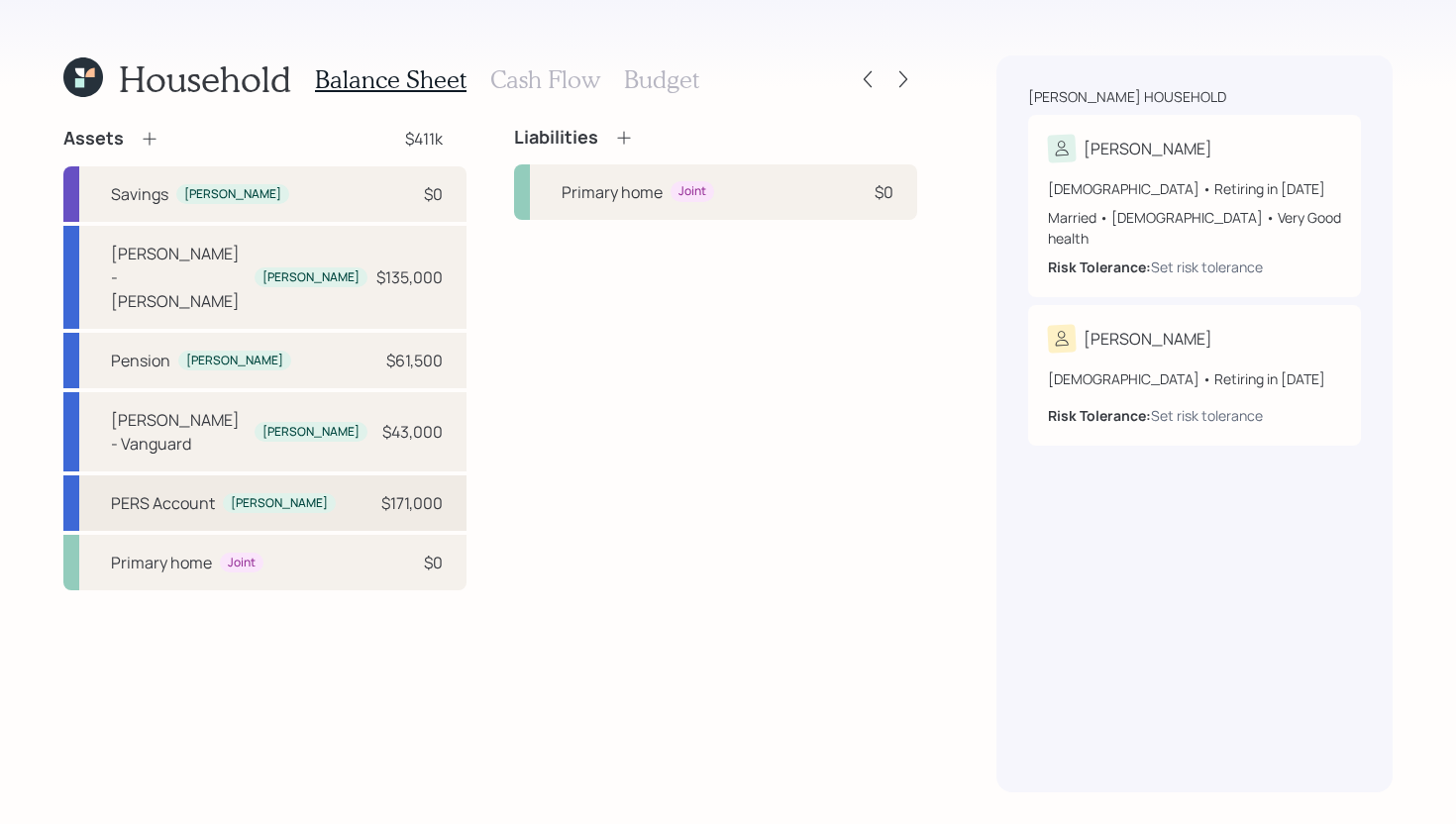 click on "Penny" at bounding box center [279, 503] 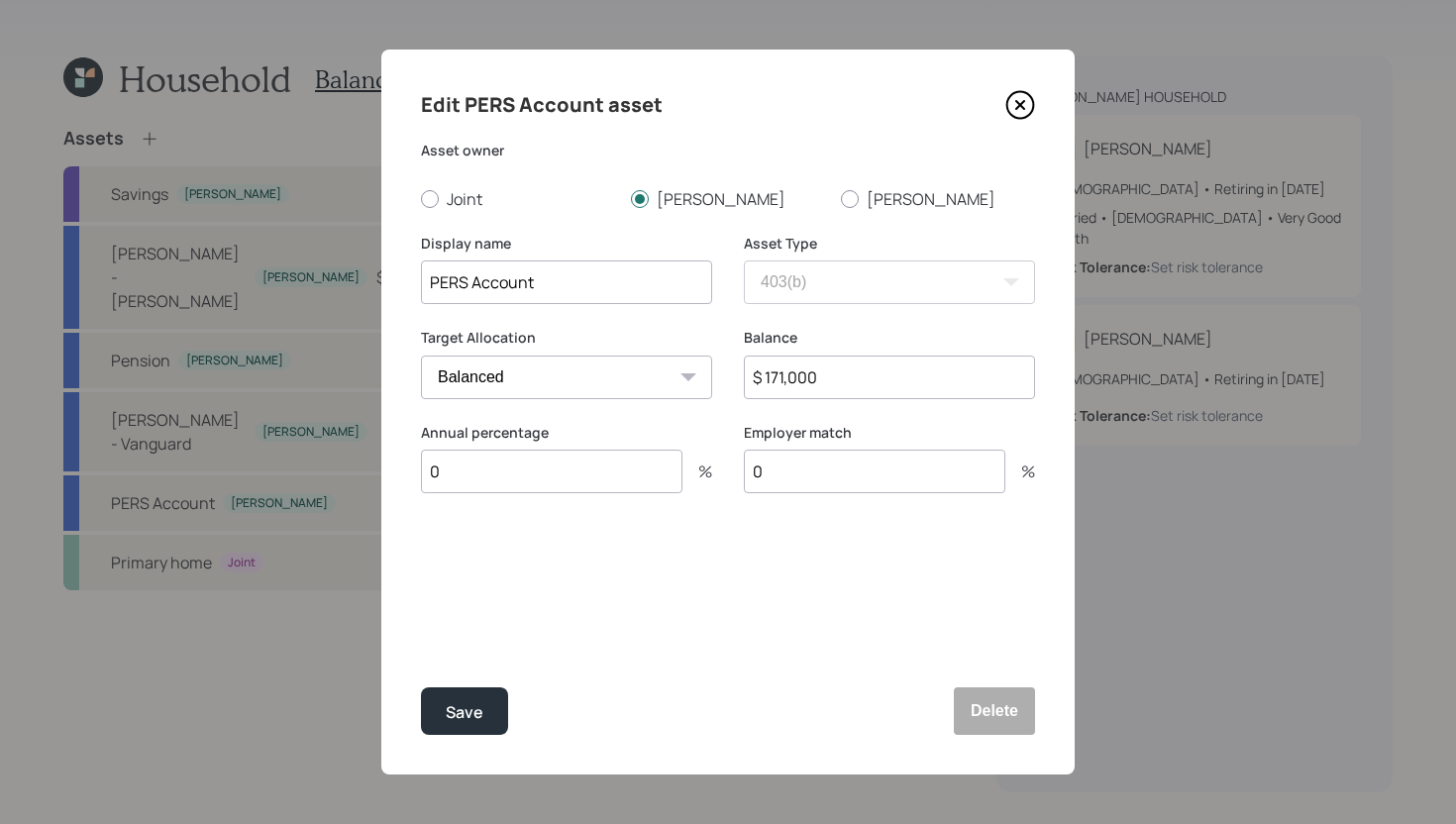 click on "$ 171,000" at bounding box center [889, 377] 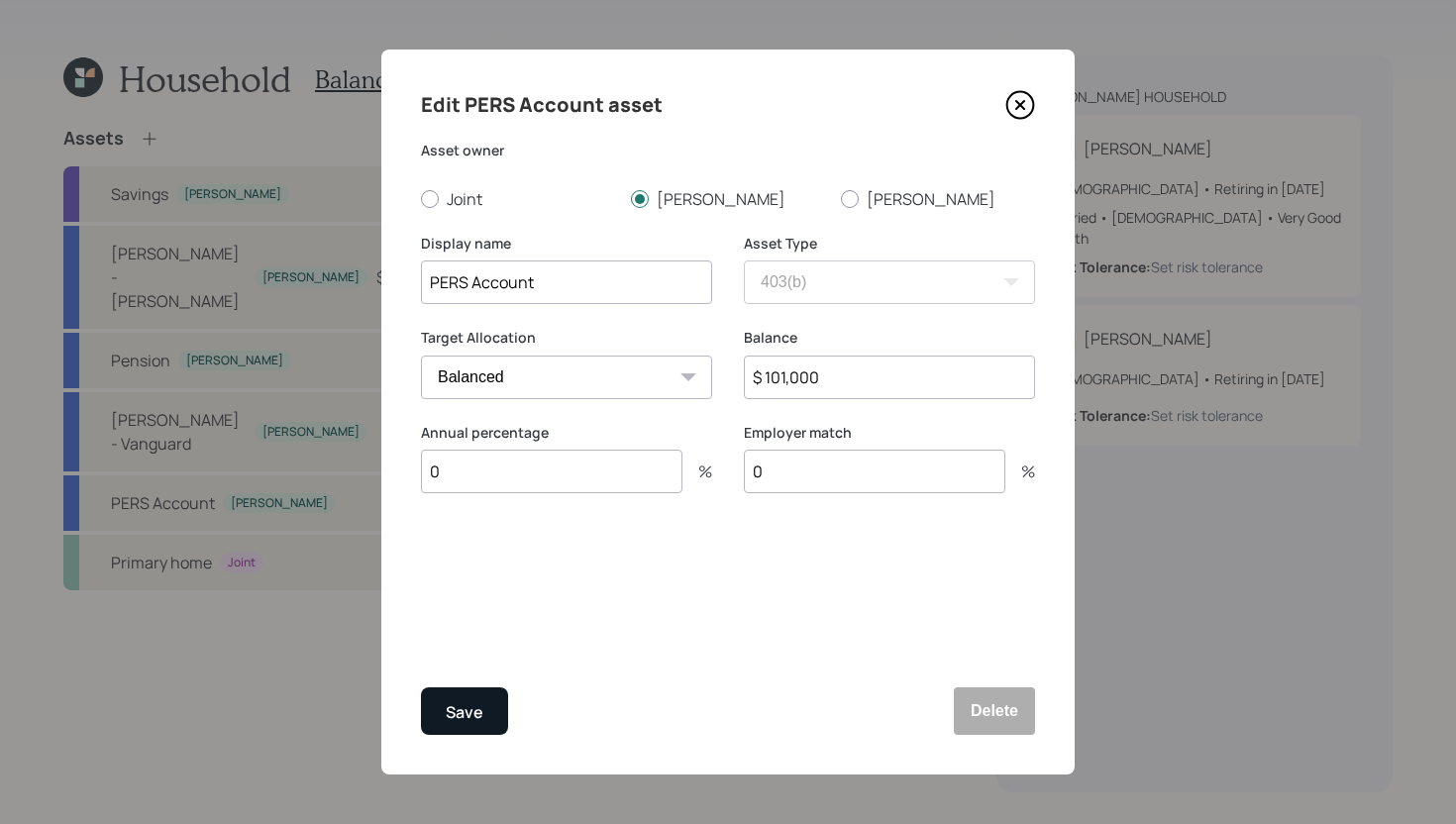 type on "$ 101,000" 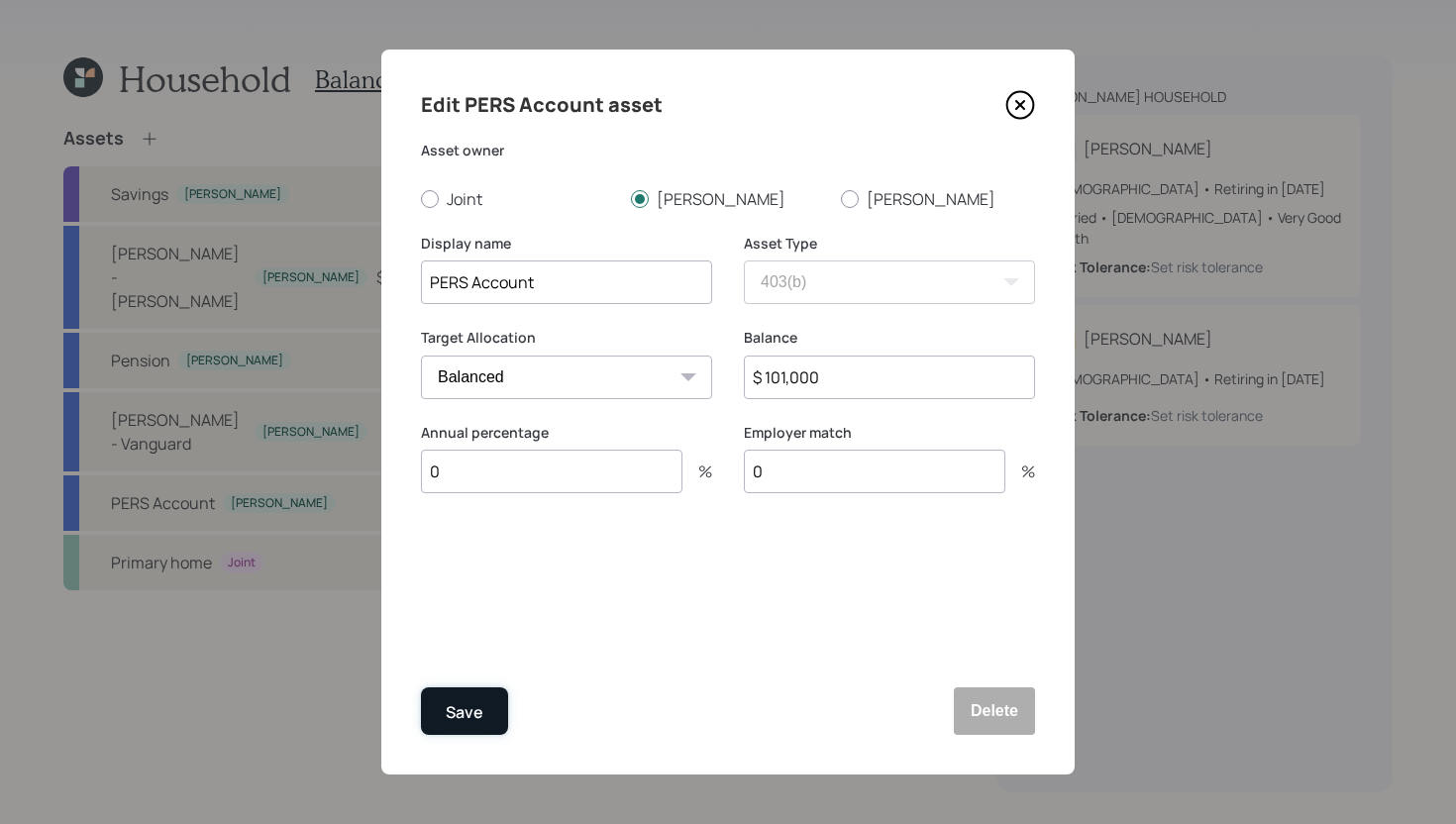 click on "Save" at bounding box center (465, 712) 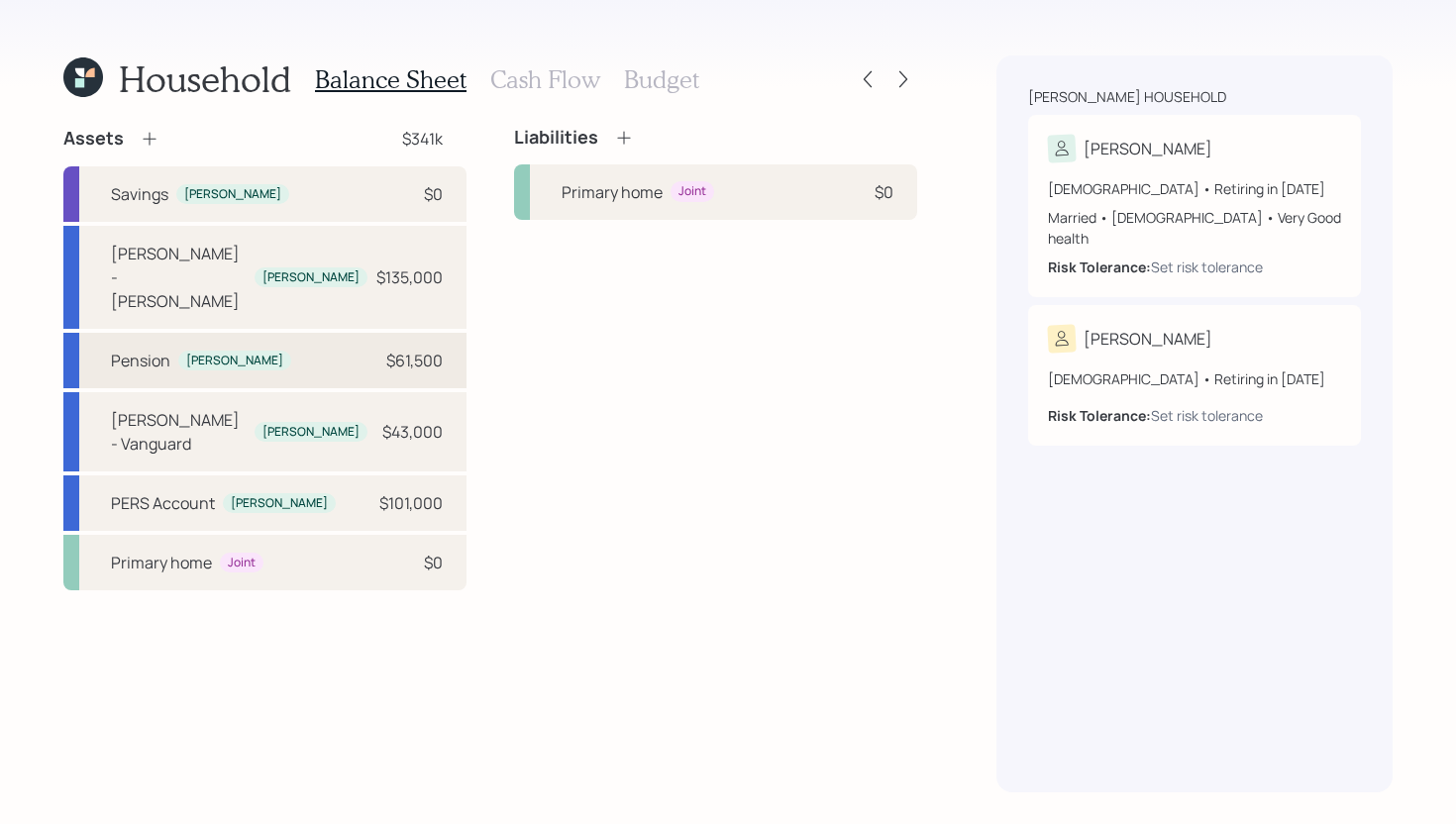 click on "Pension Penny $61,500" at bounding box center (264, 360) 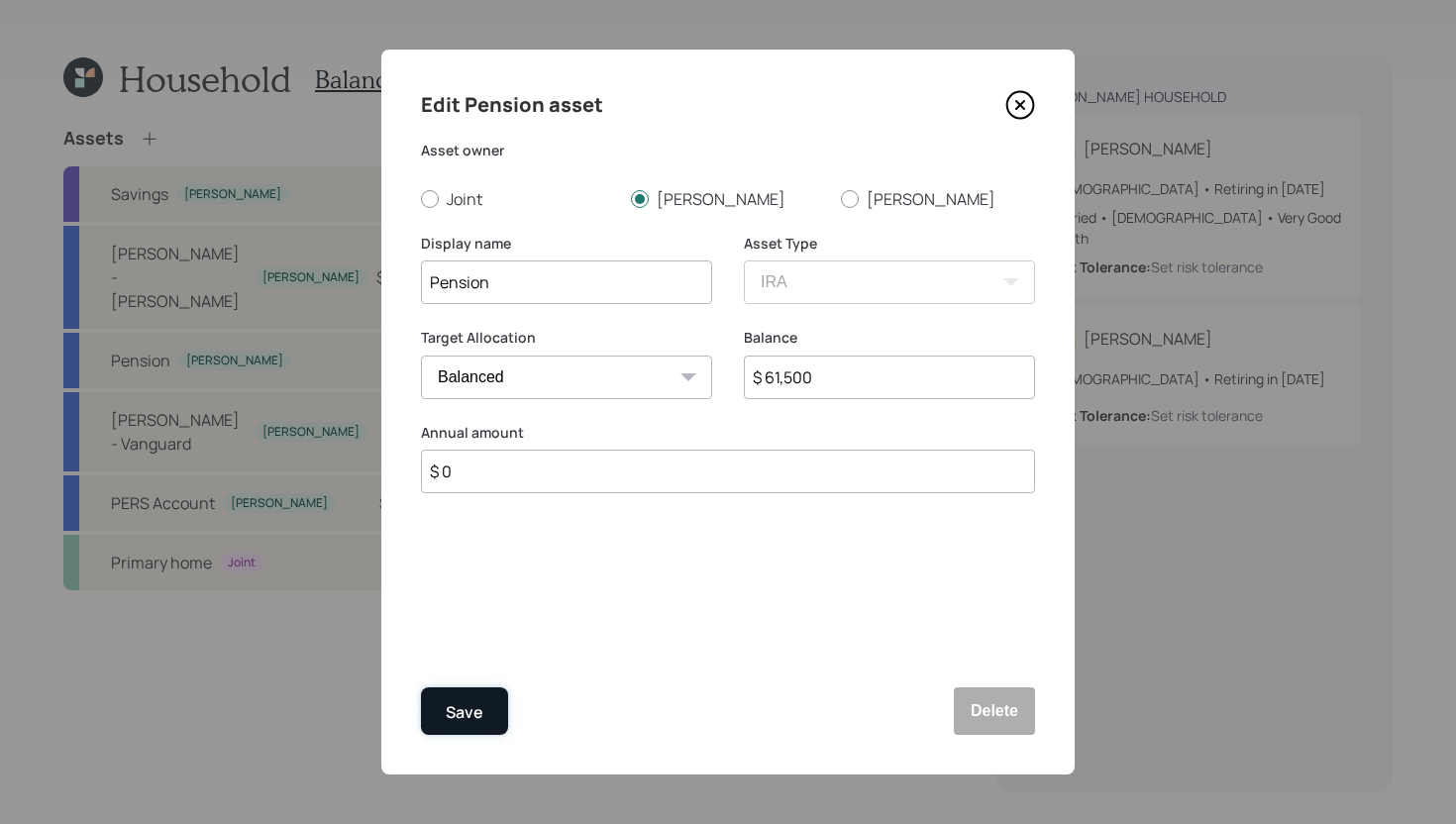 click on "Save" at bounding box center [465, 711] 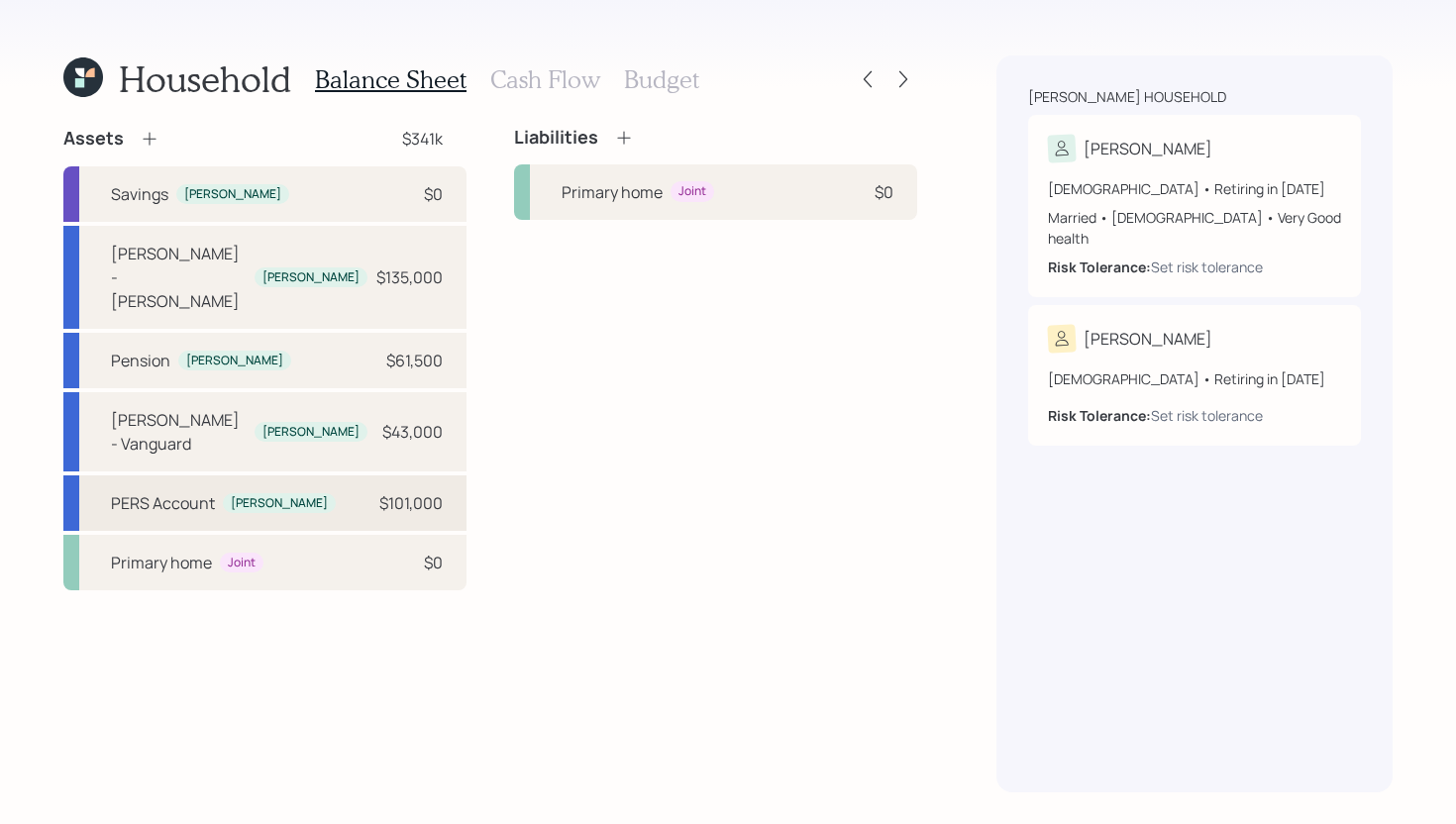 click on "PERS Account Penny $101,000" at bounding box center (264, 503) 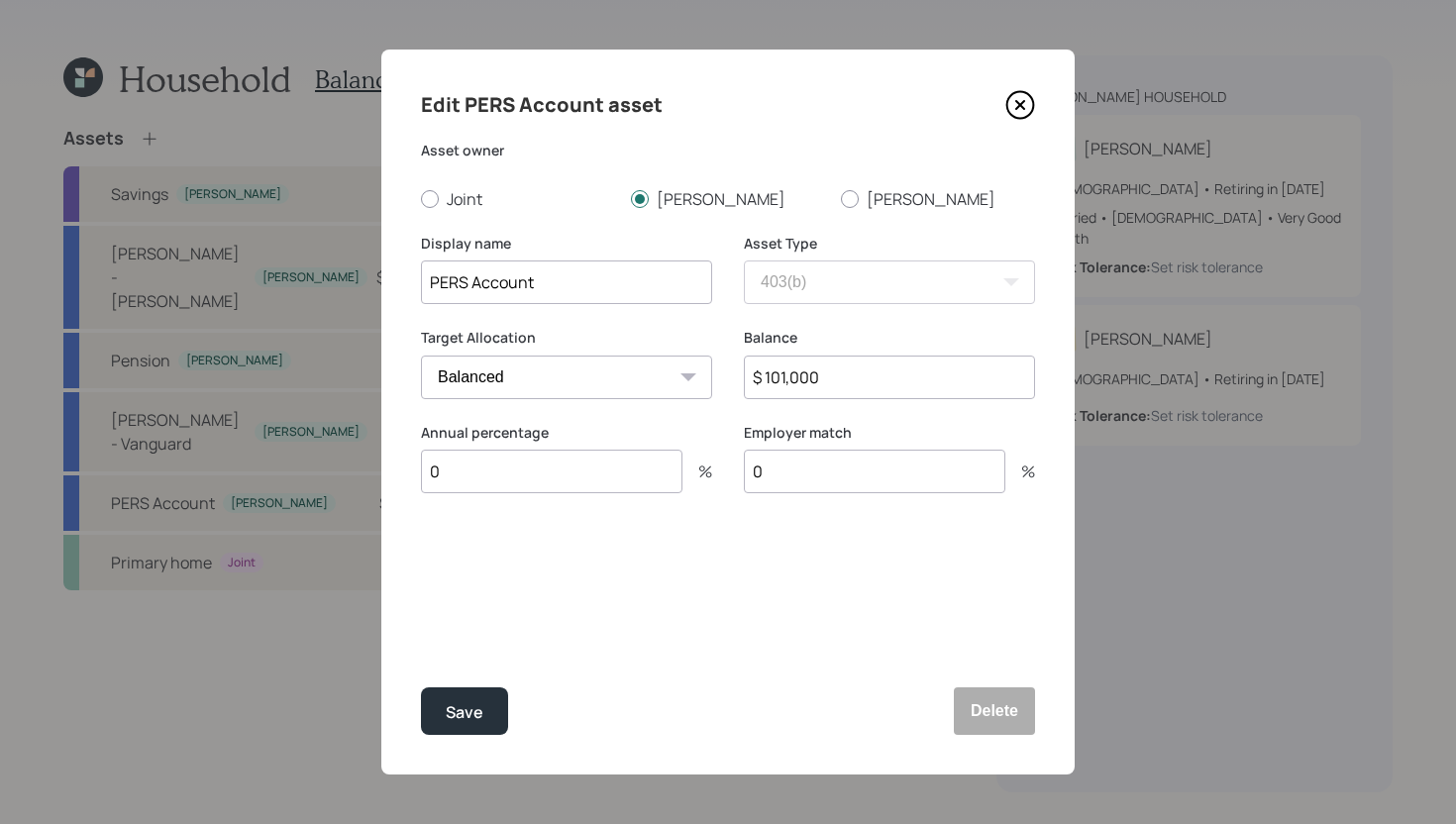 click on "$ 101,000" at bounding box center (889, 377) 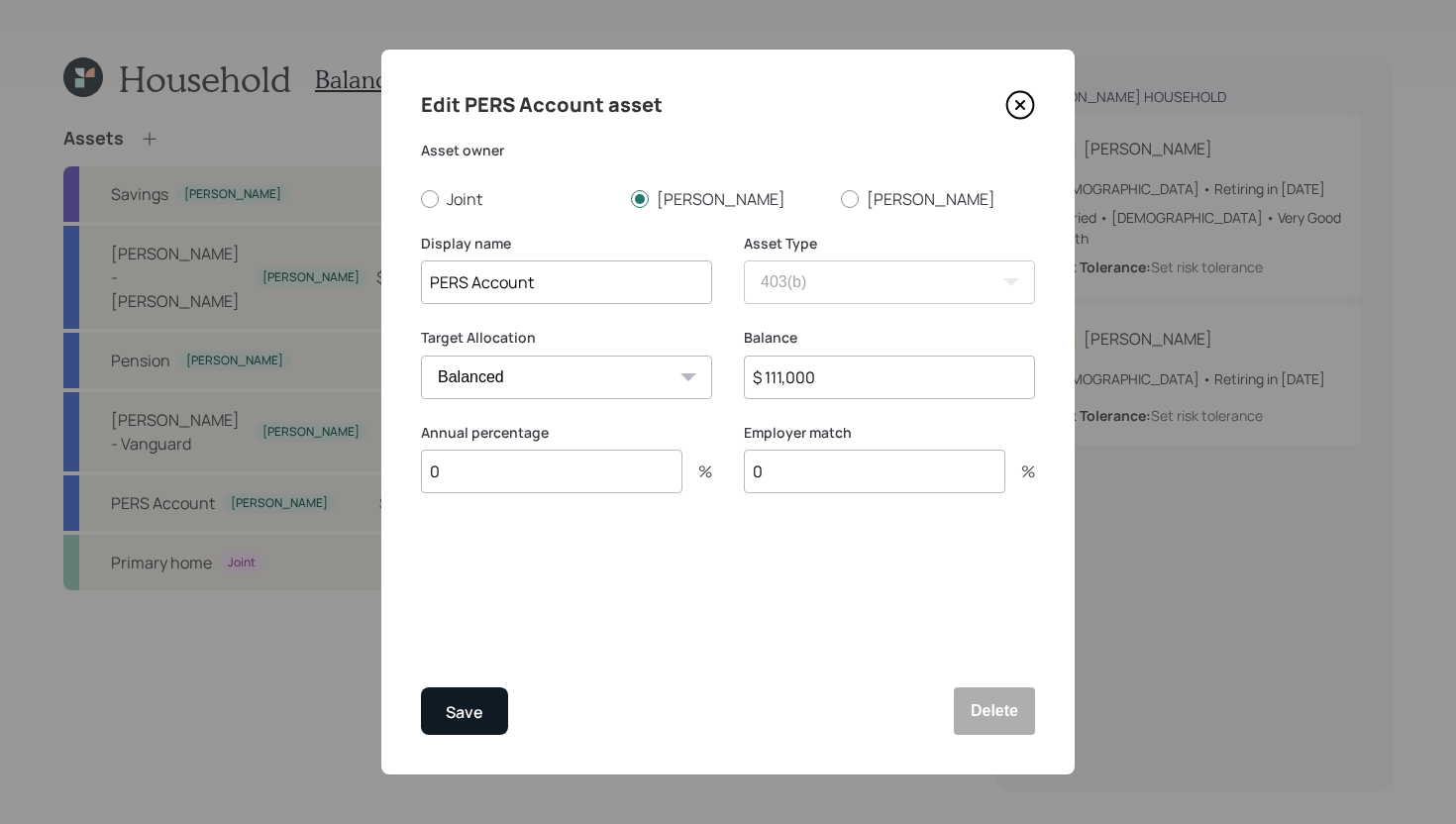 type on "$ 111,000" 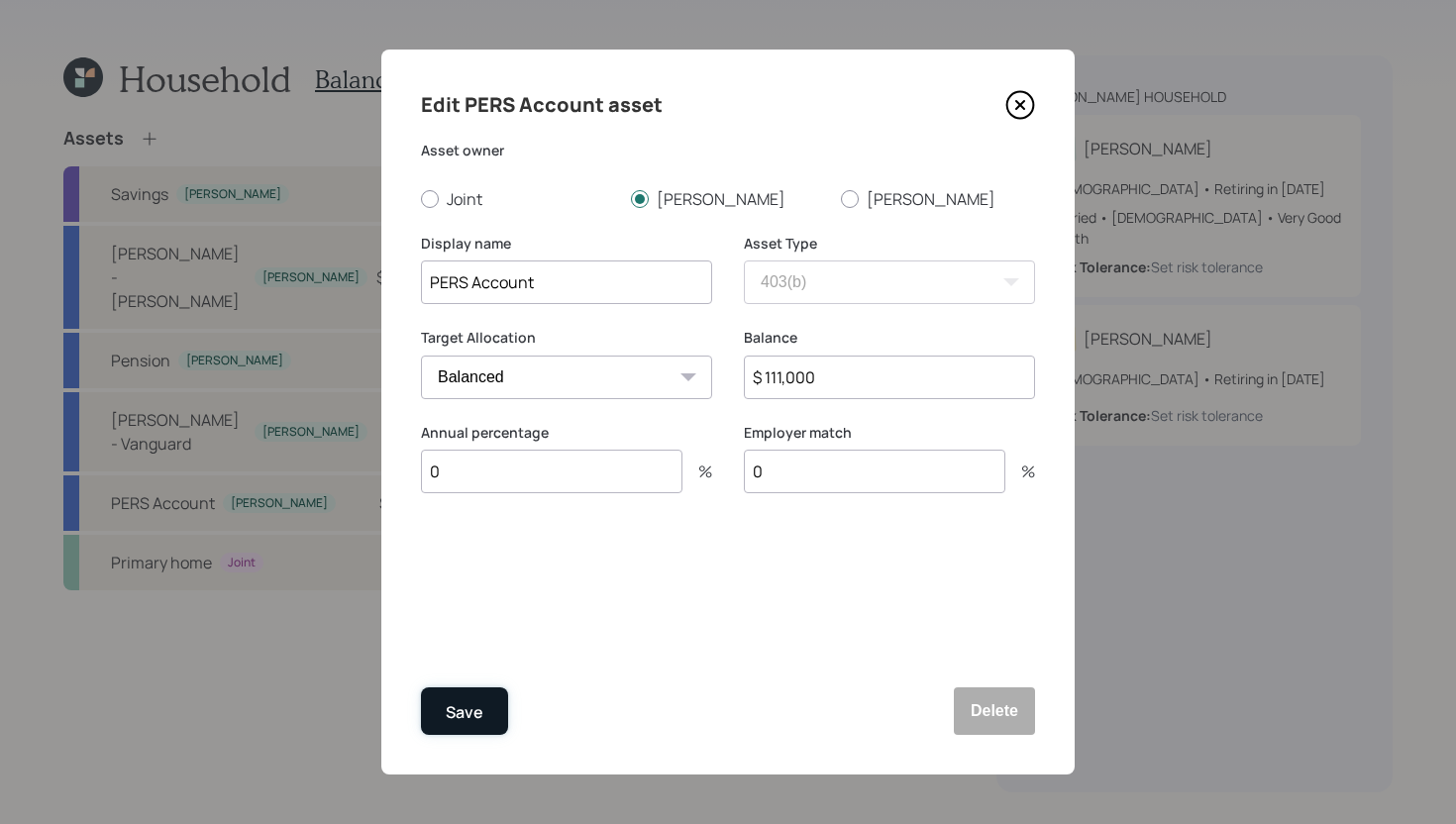click on "Save" at bounding box center [465, 712] 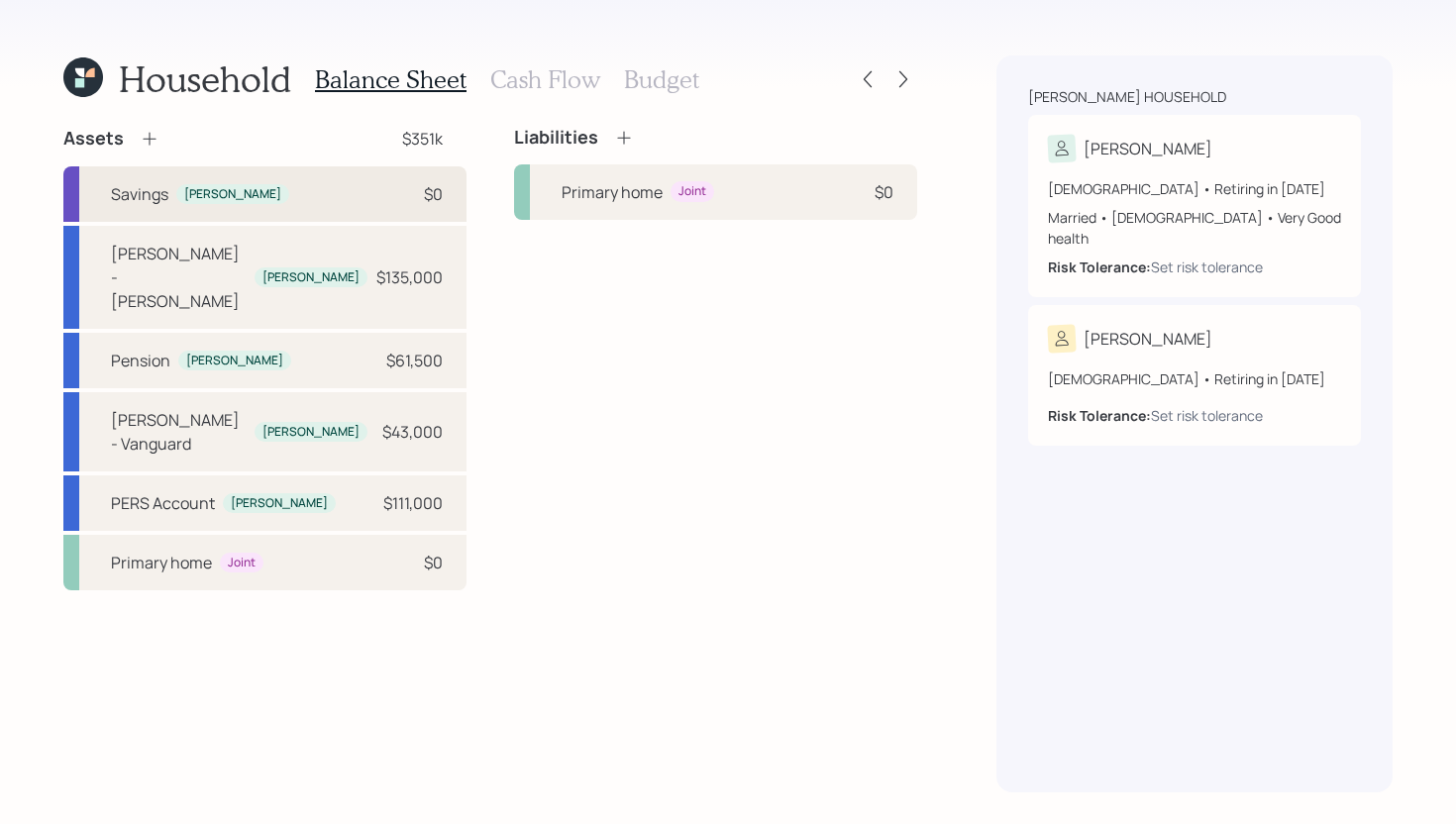 click on "Savings Penny $0" at bounding box center [264, 194] 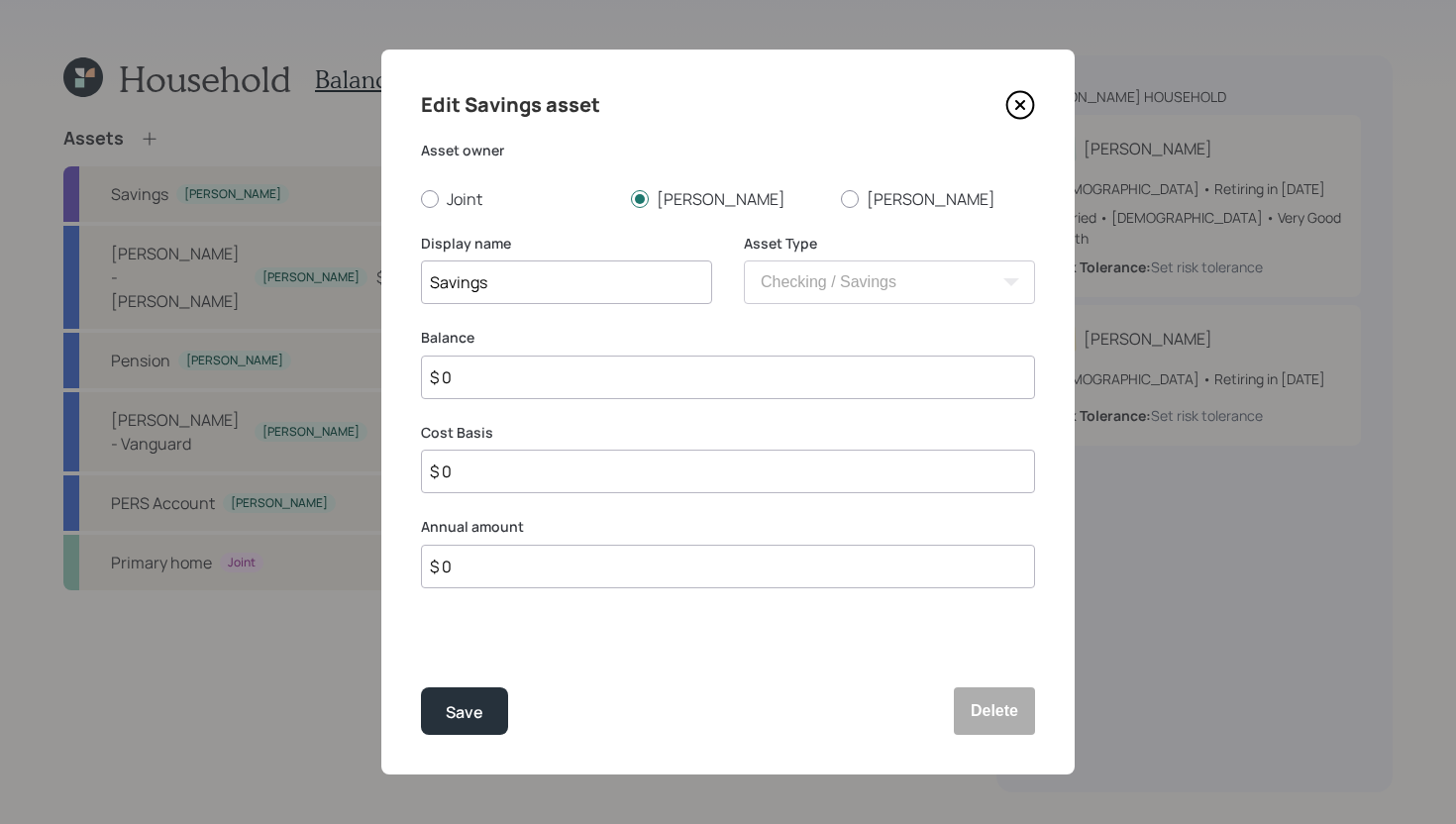 click on "$ 0" at bounding box center [728, 377] 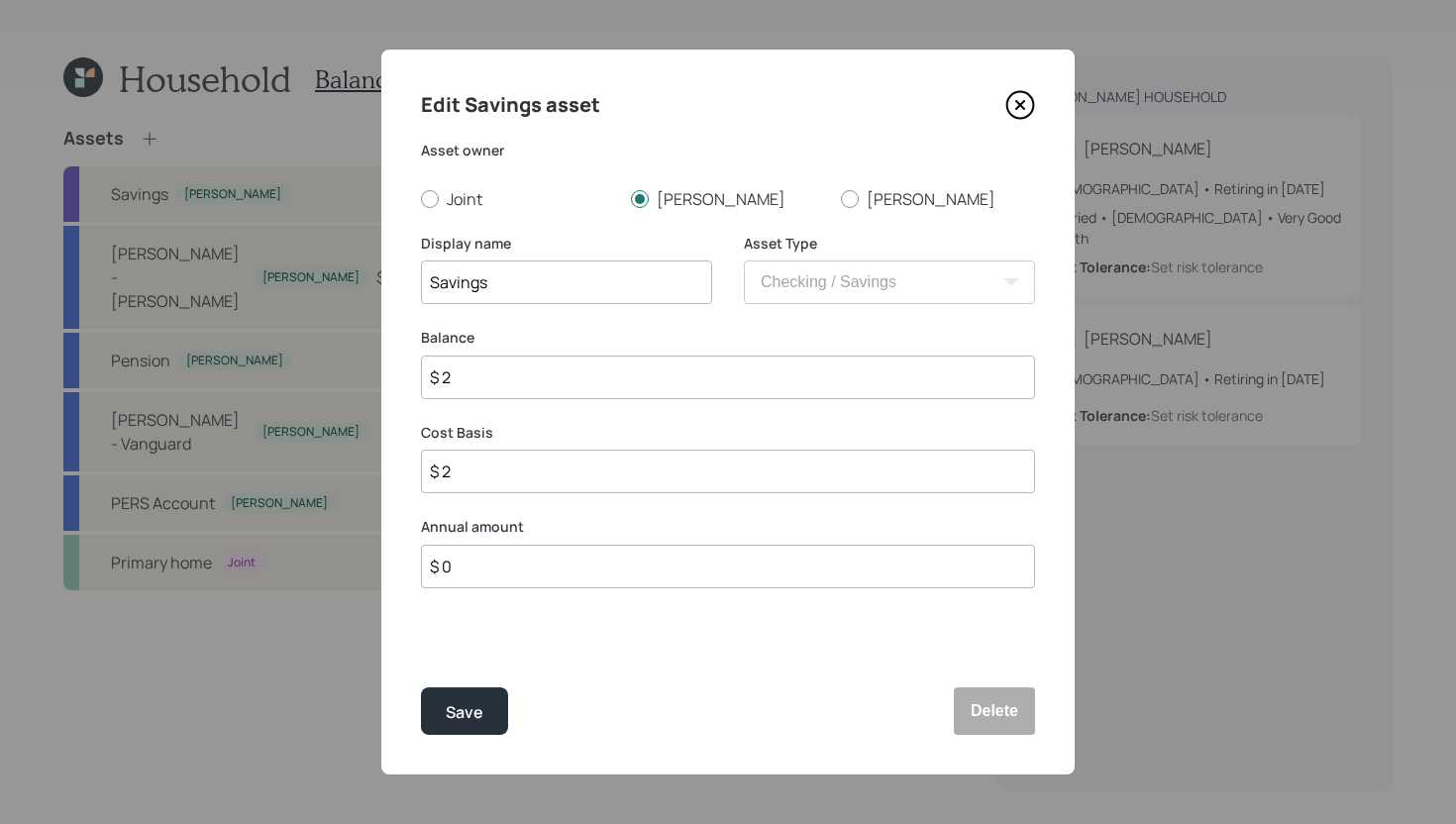 type on "$ 23" 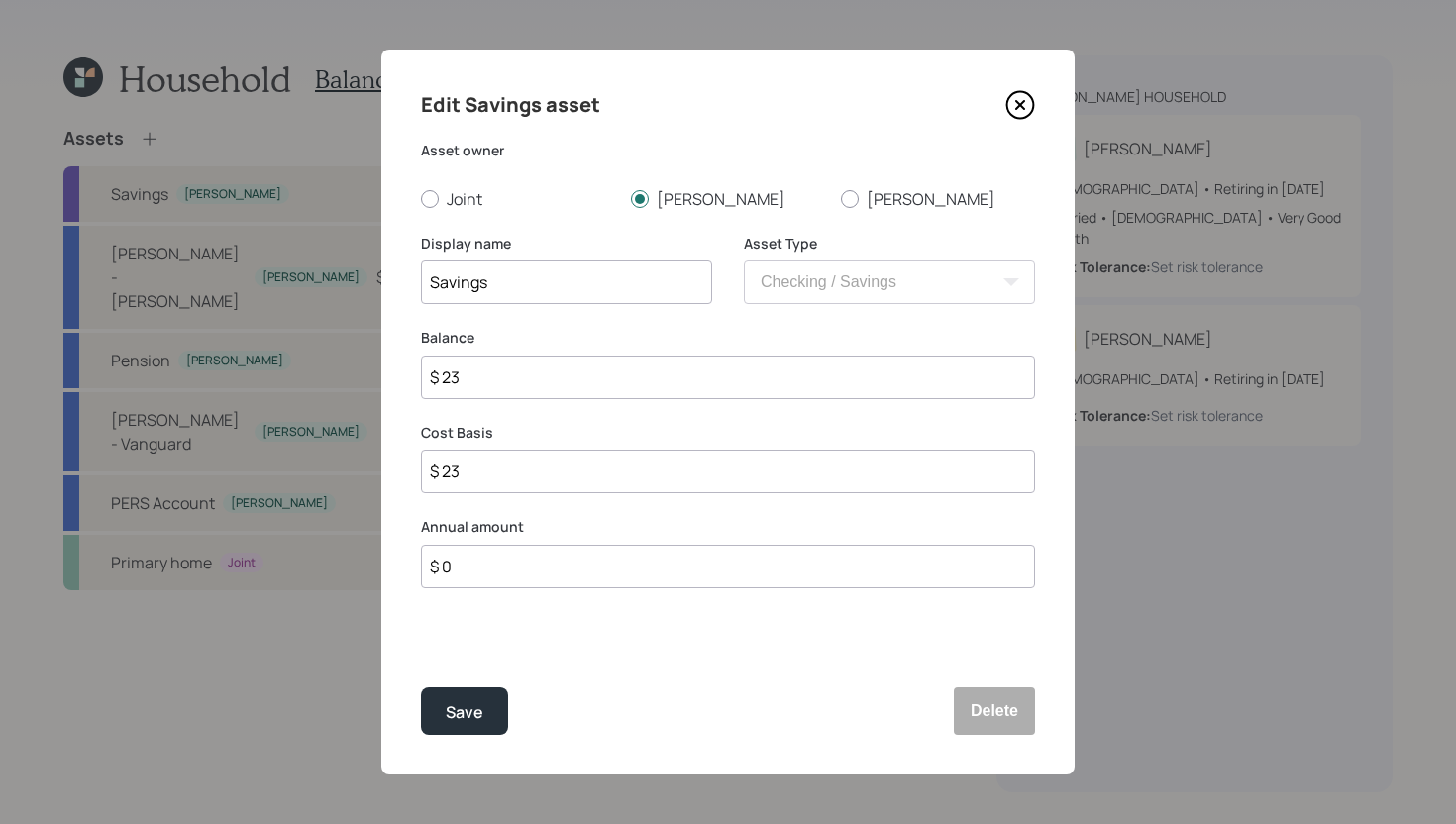 type on "$ 230" 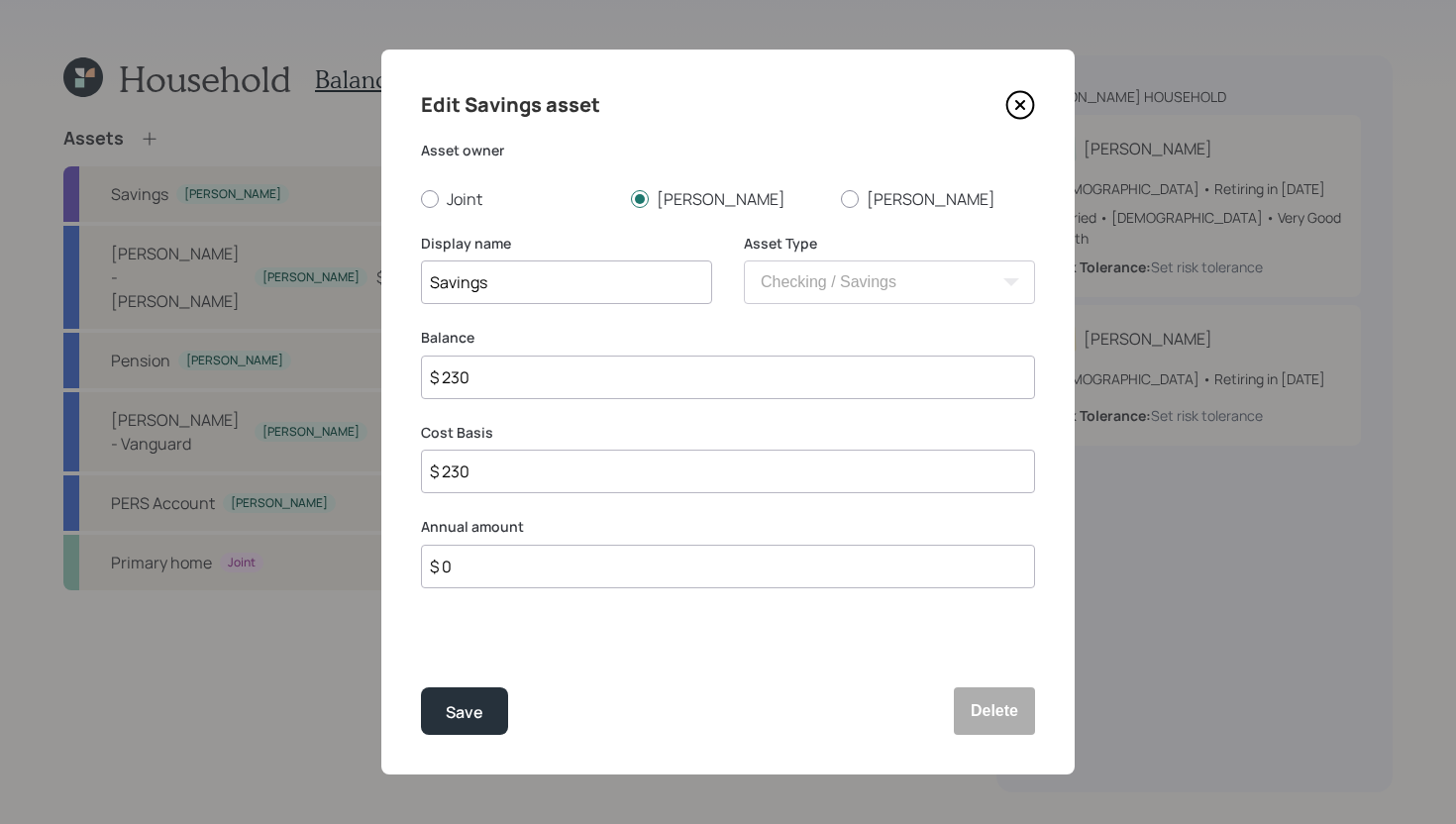 type on "$ 2,300" 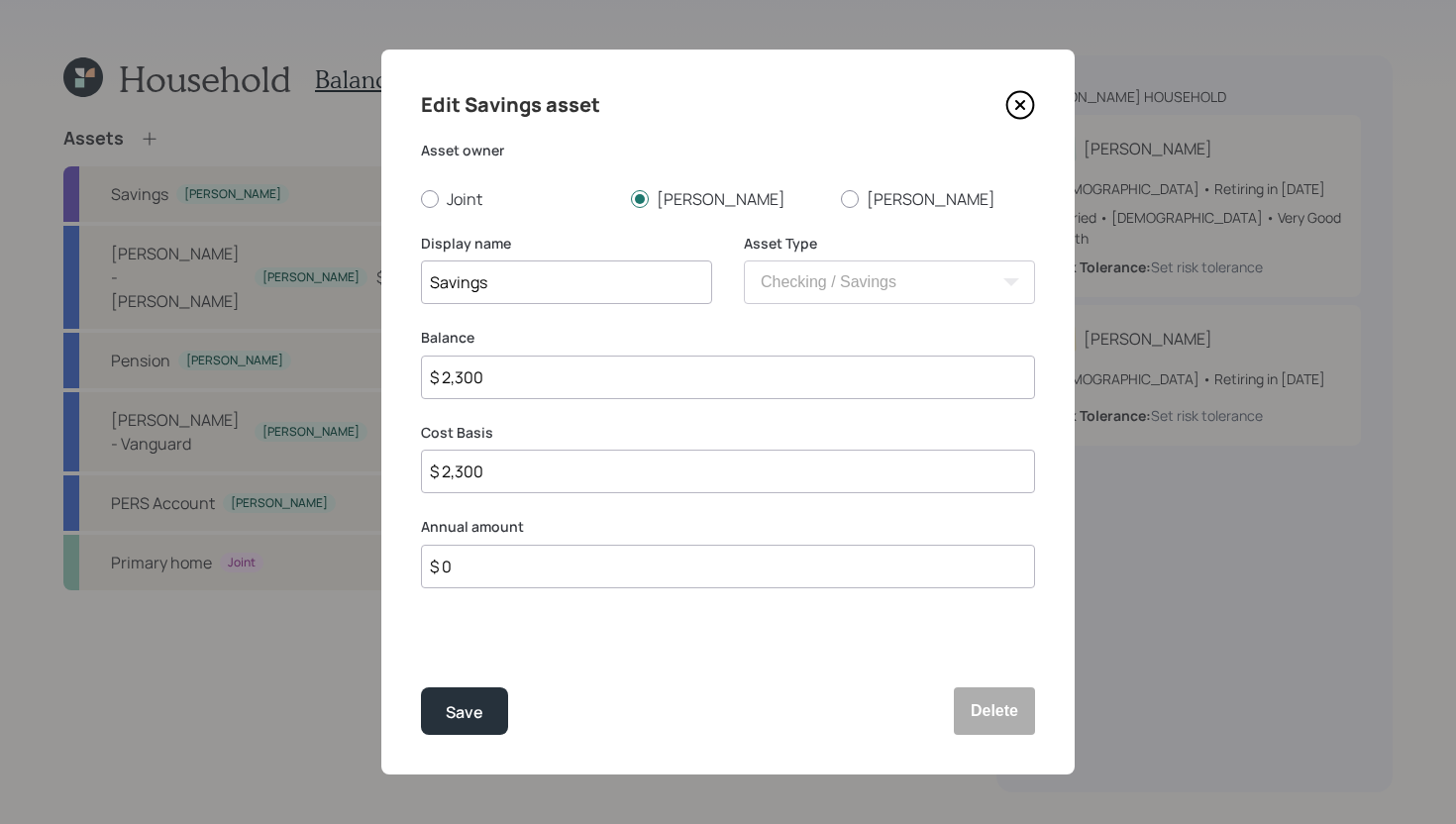 type on "$ 23,000" 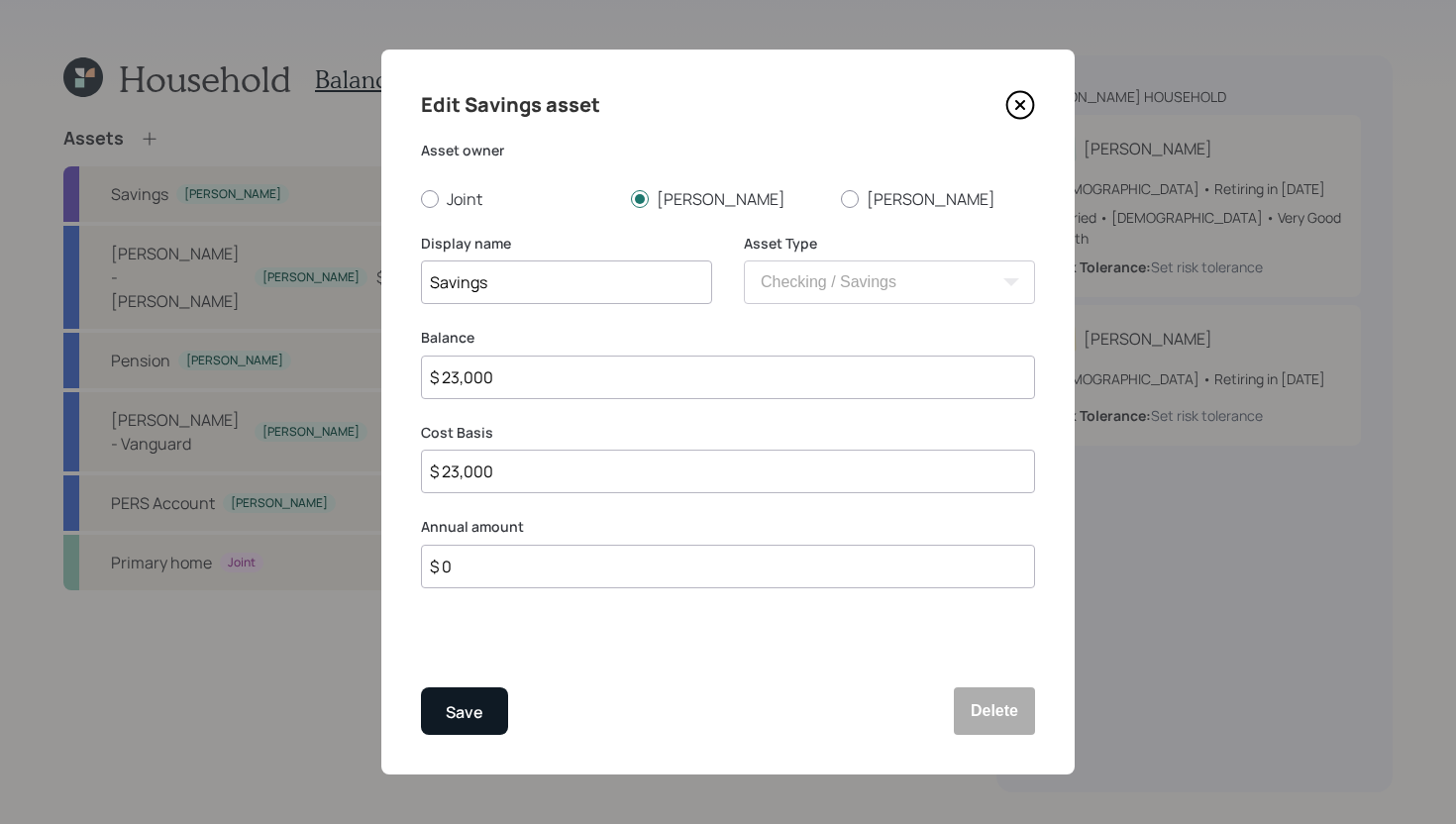 type on "$ 23,000" 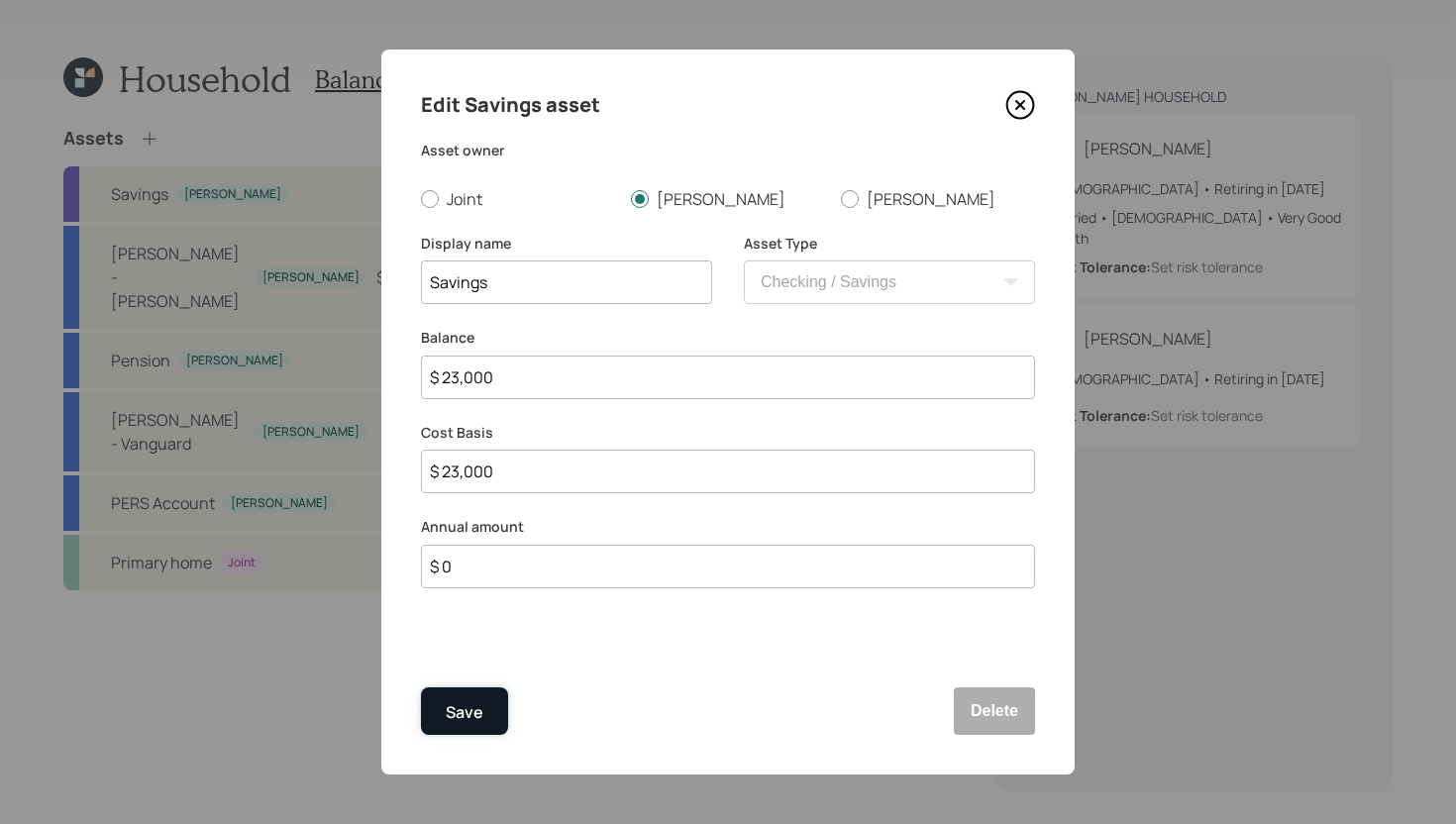 click on "Save" at bounding box center (465, 712) 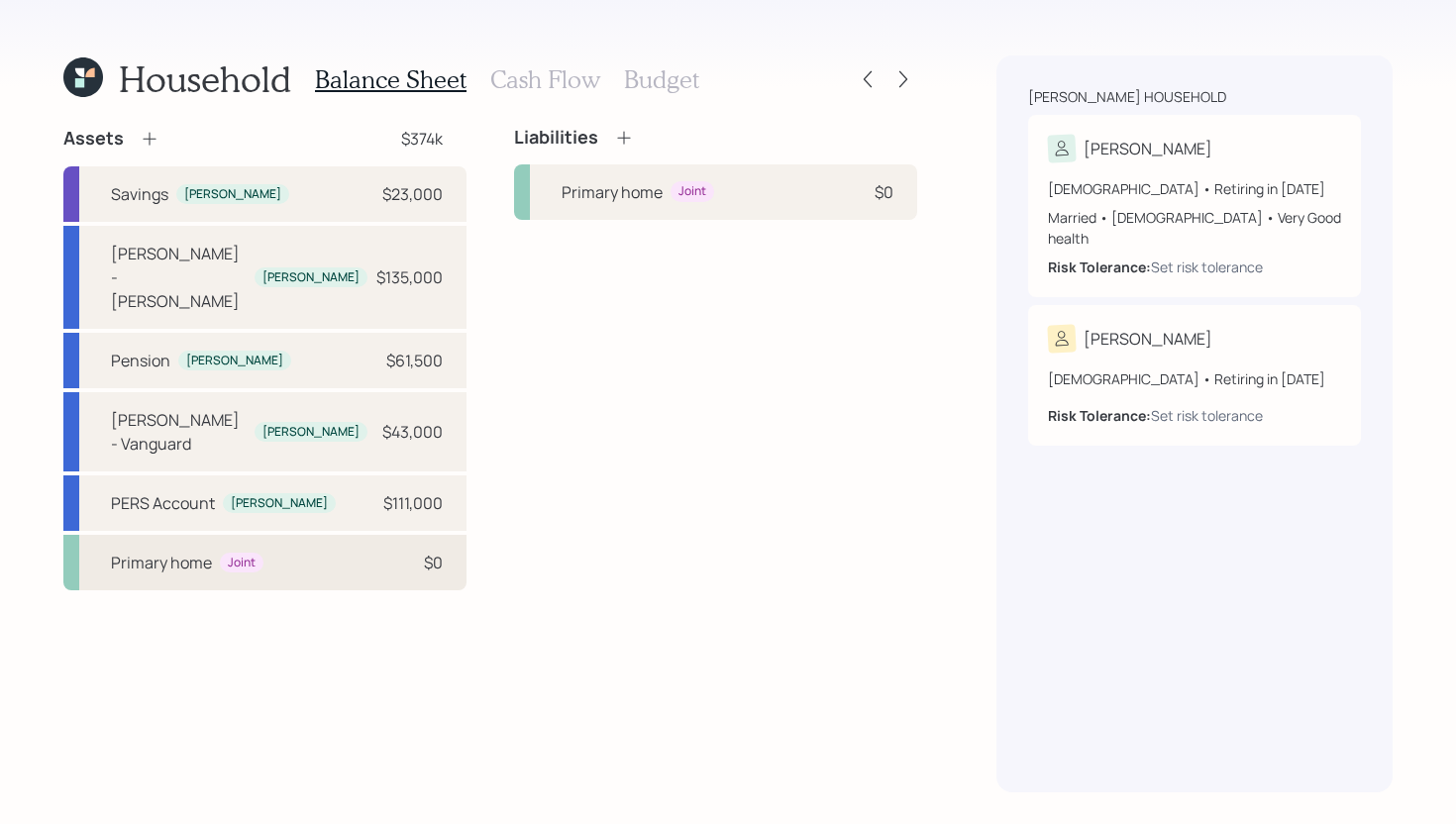 click on "Primary home Joint $0" at bounding box center [264, 563] 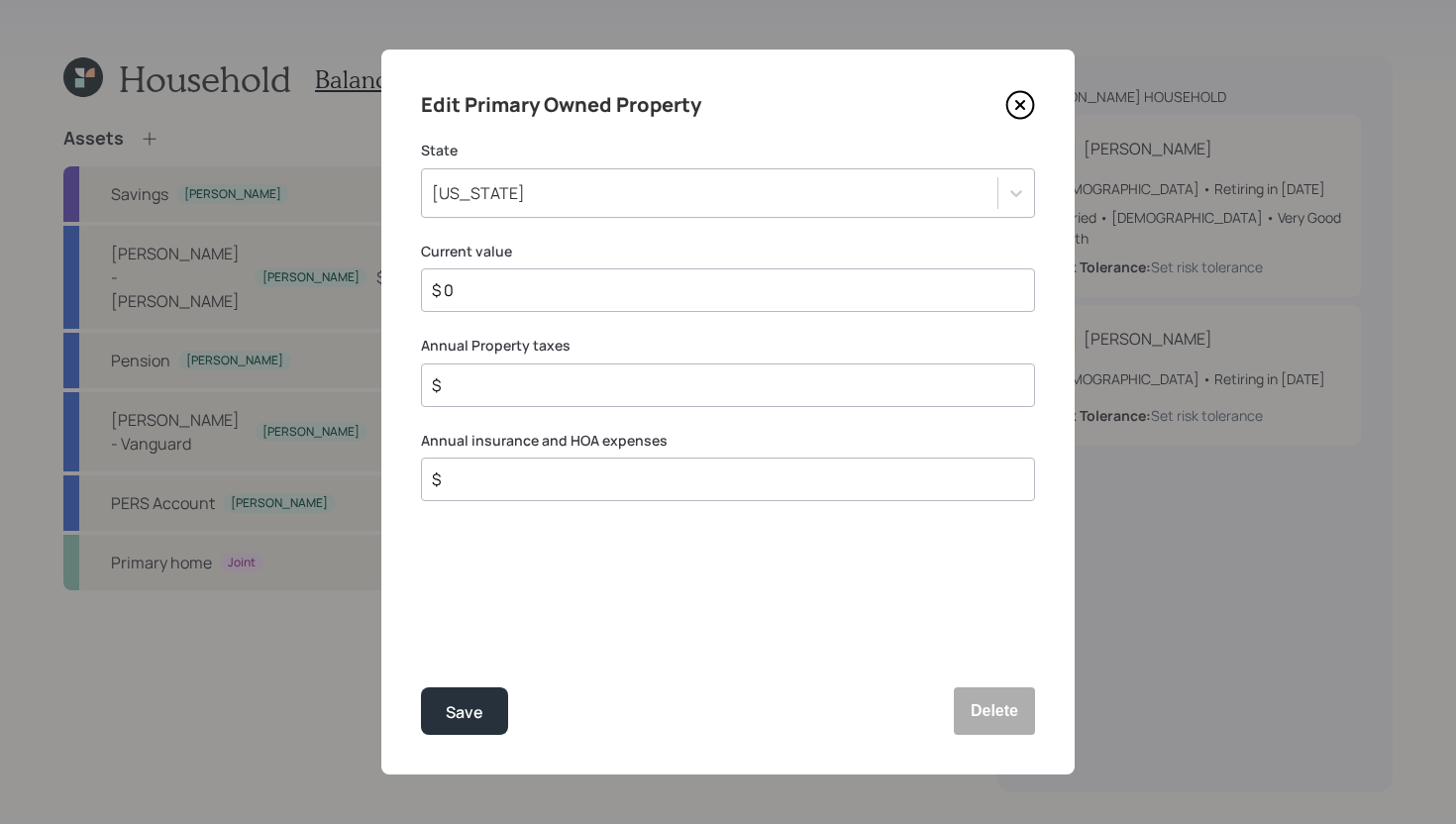 click on "$ 0" at bounding box center [720, 290] 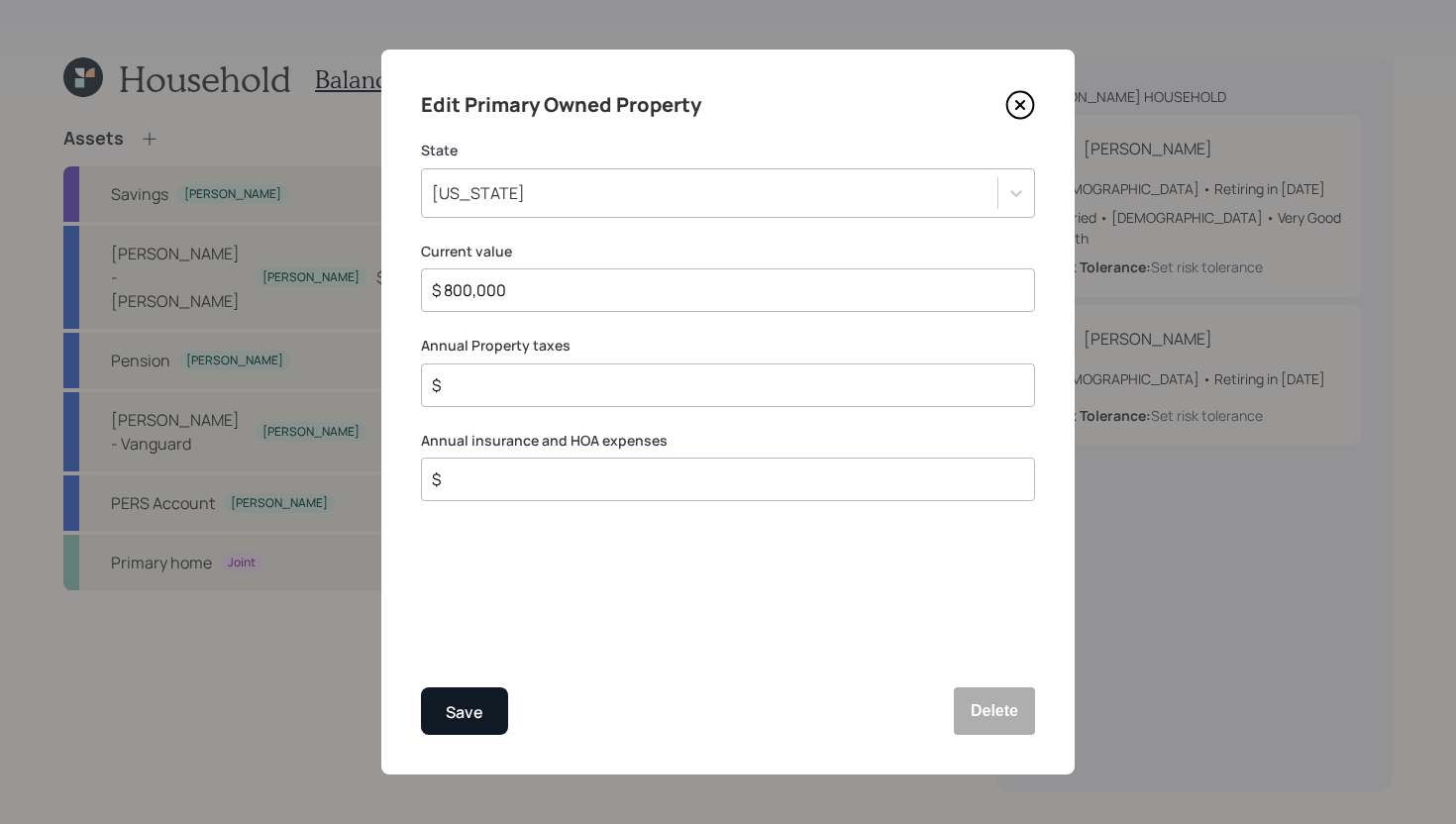 type on "$ 800,000" 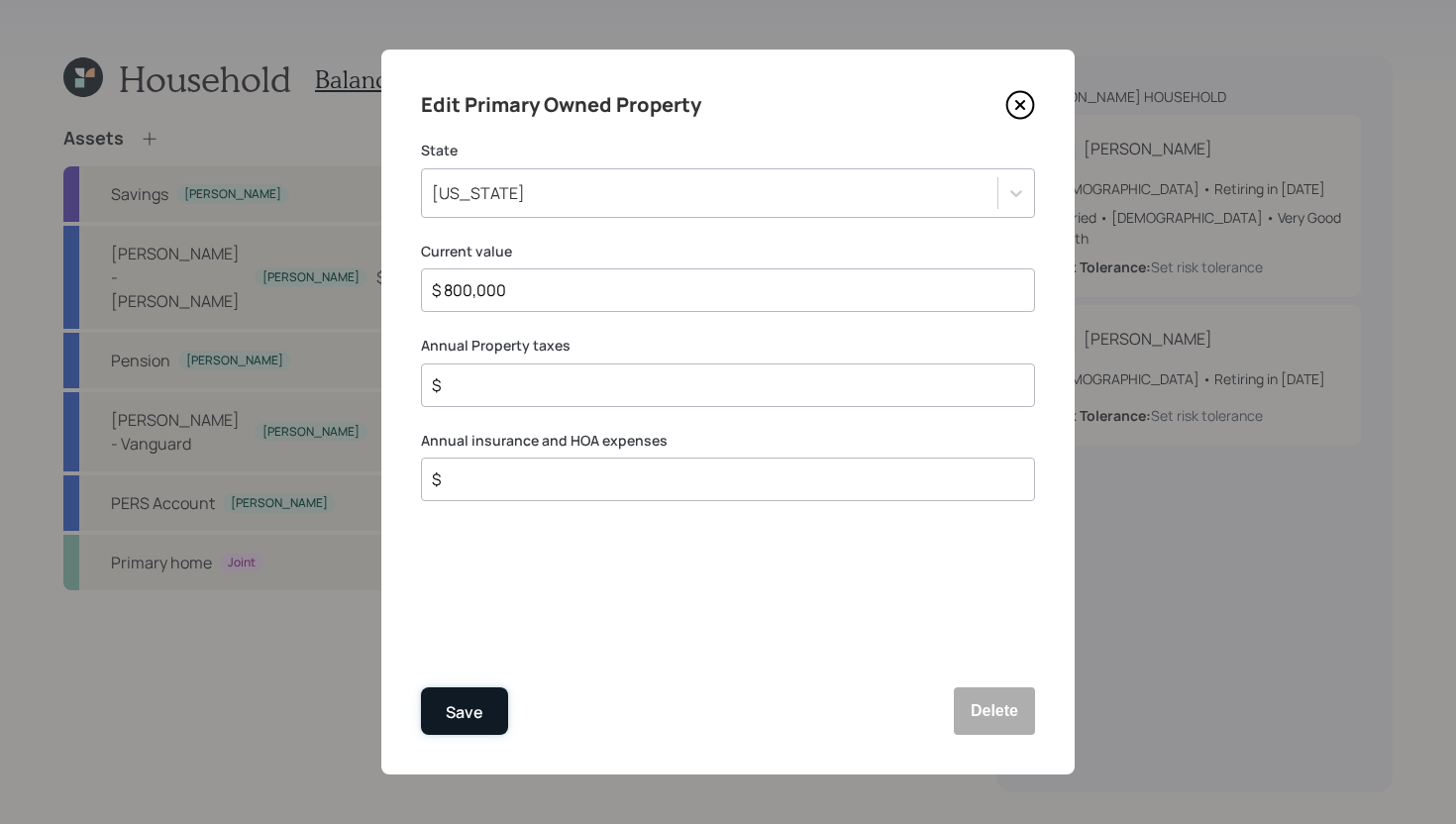 click on "Save" at bounding box center (465, 711) 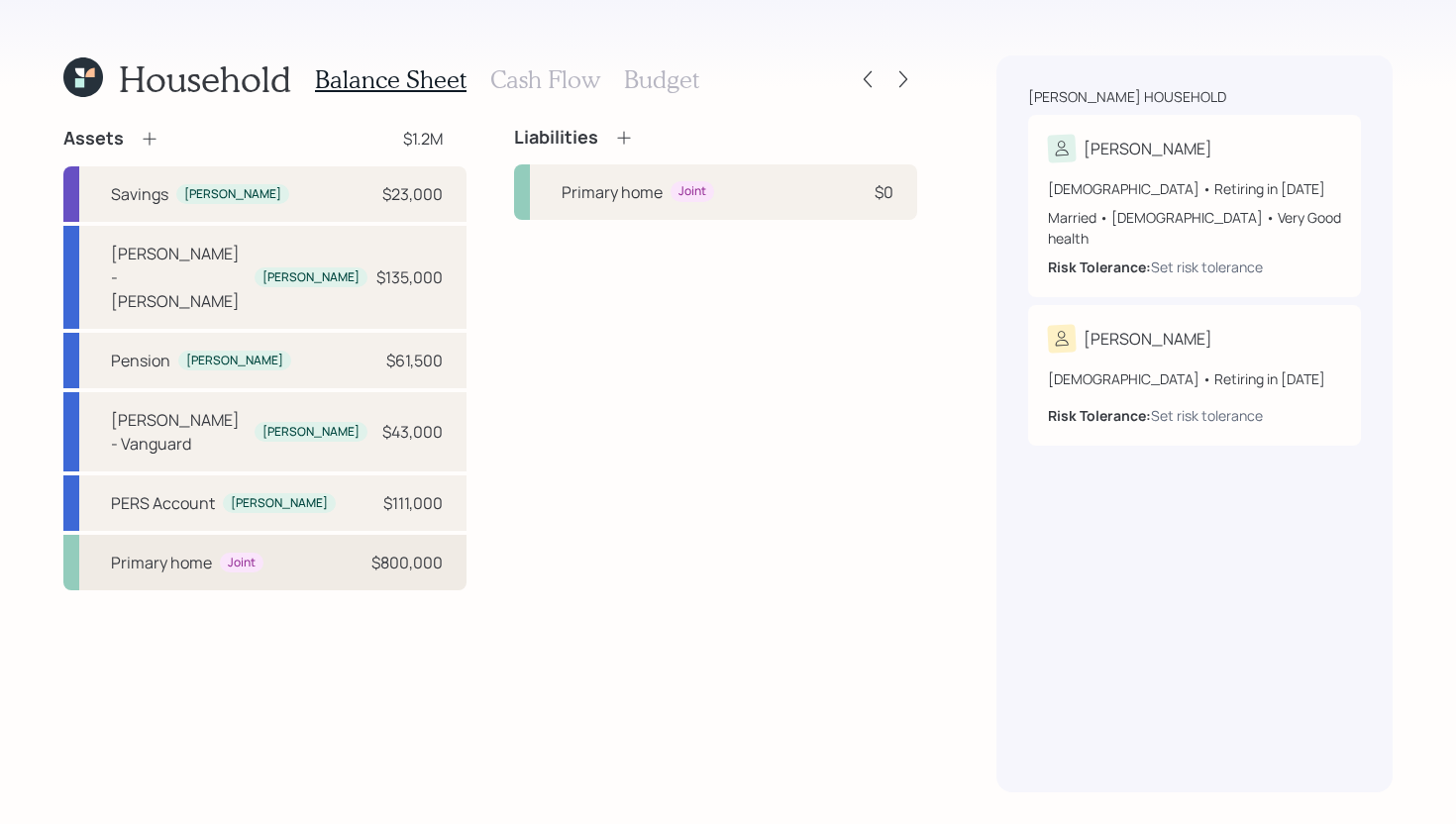 click on "$800,000" at bounding box center (407, 563) 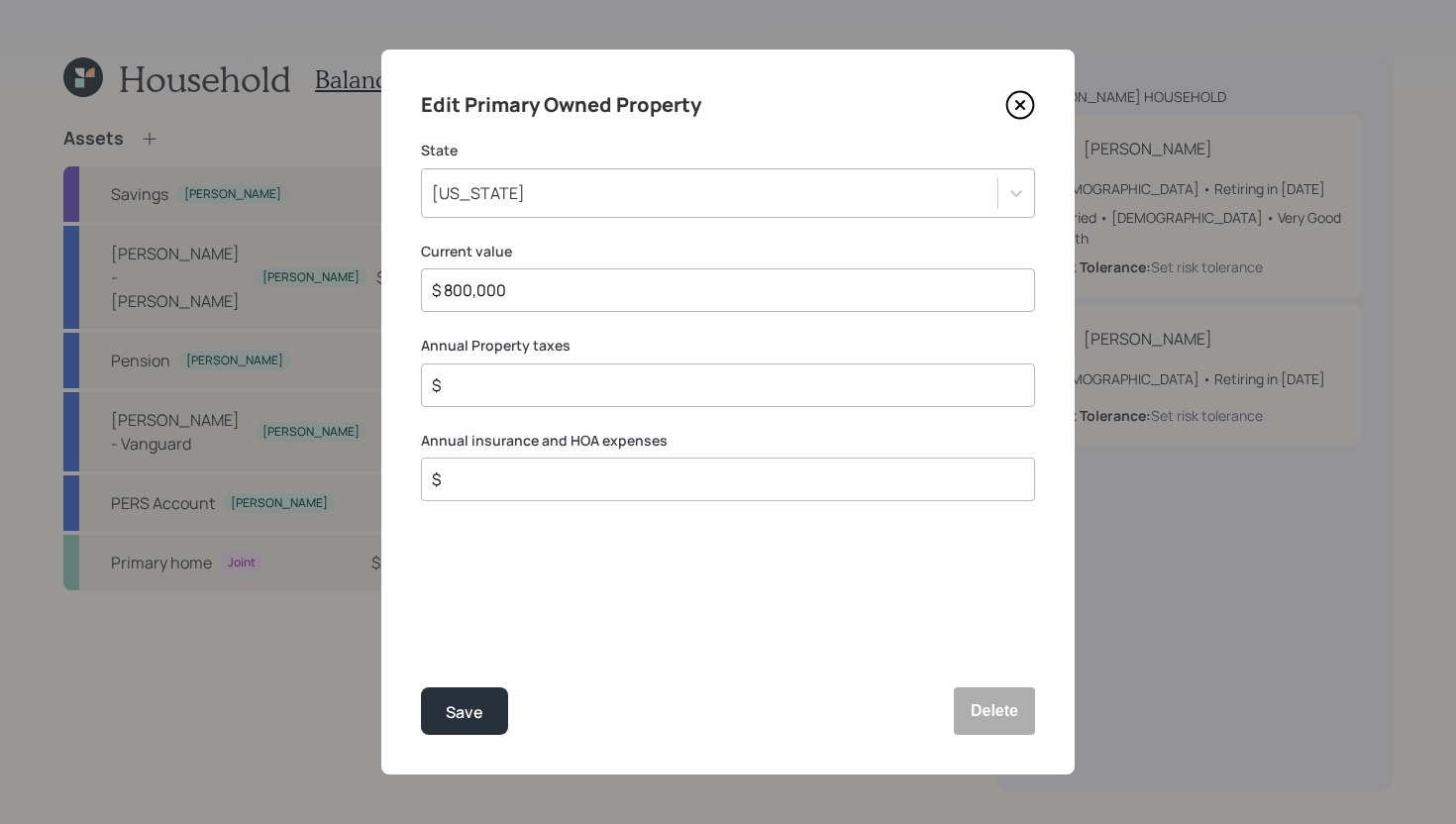 click on "$" at bounding box center [720, 385] 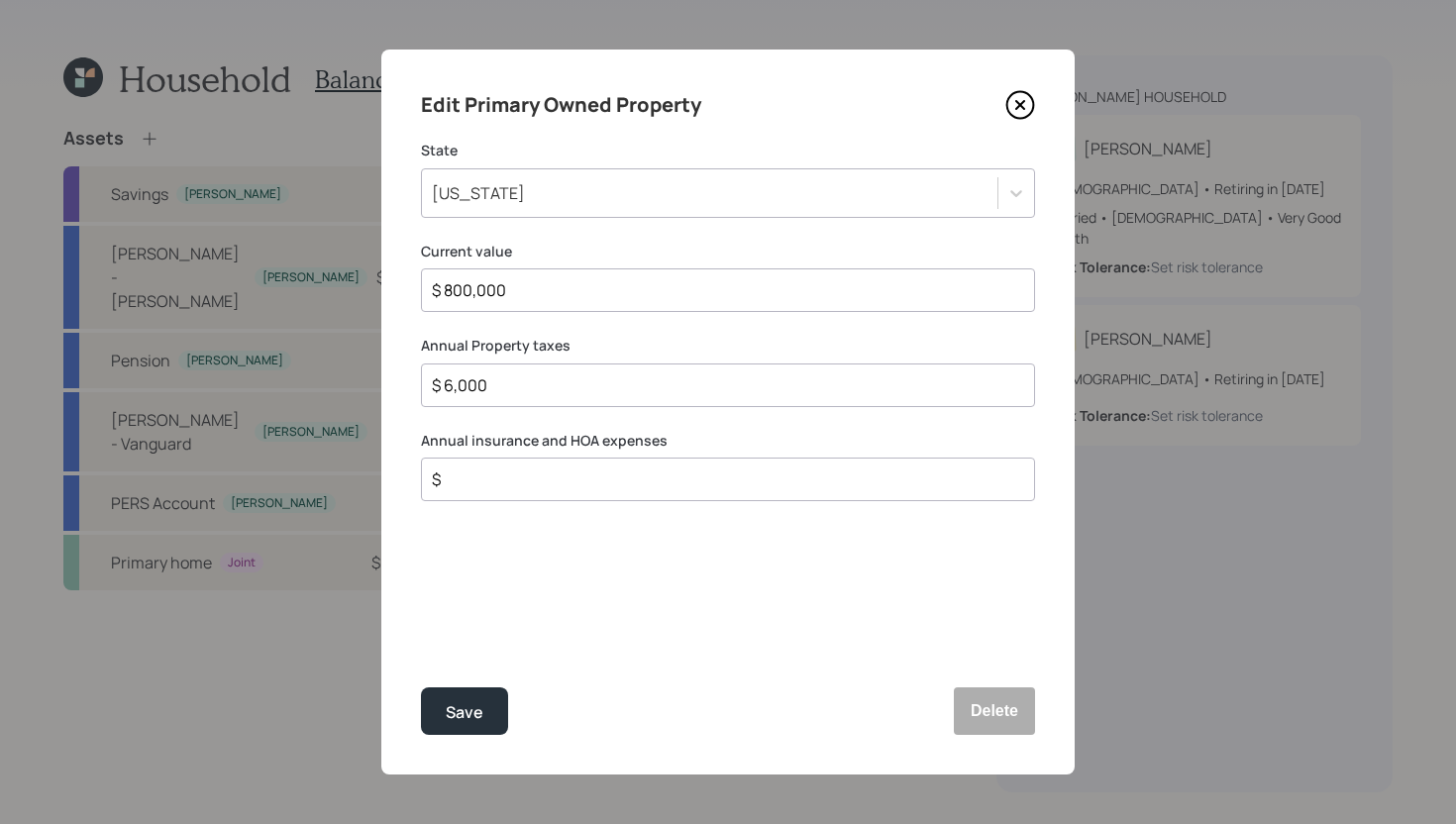 type on "$ 6,000" 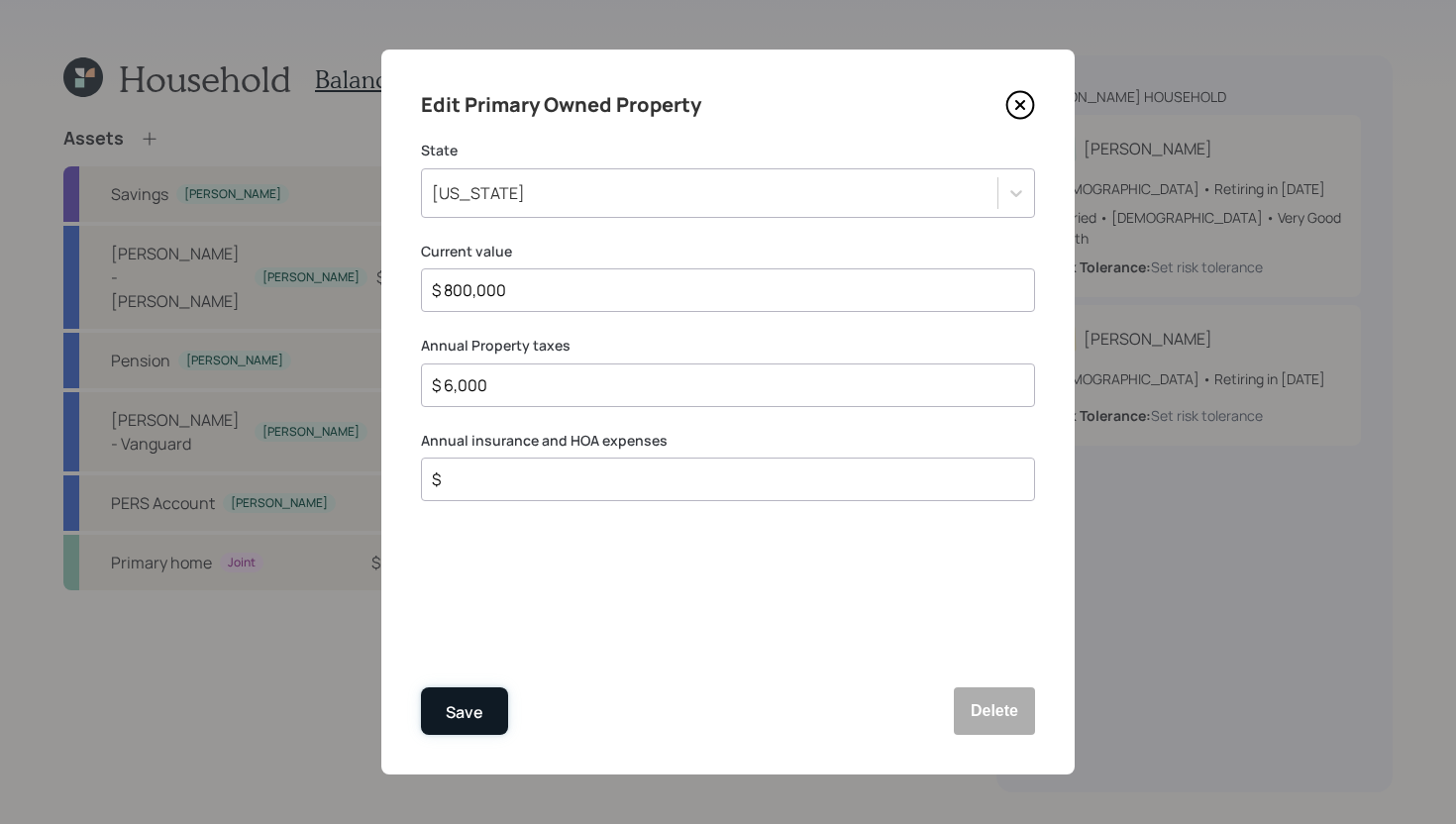 click on "Save" at bounding box center [465, 711] 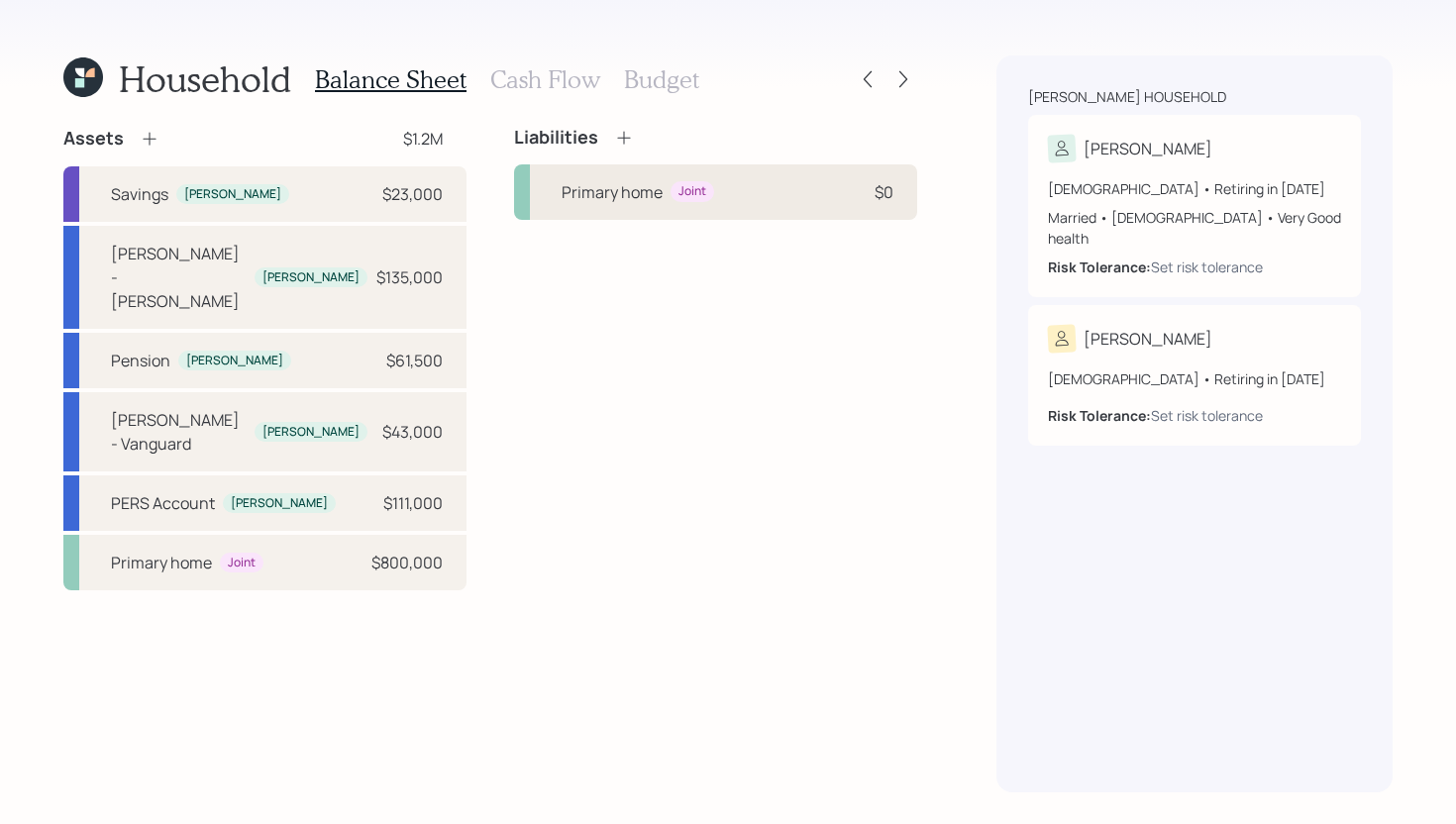 click on "Primary home Joint $0" at bounding box center (715, 192) 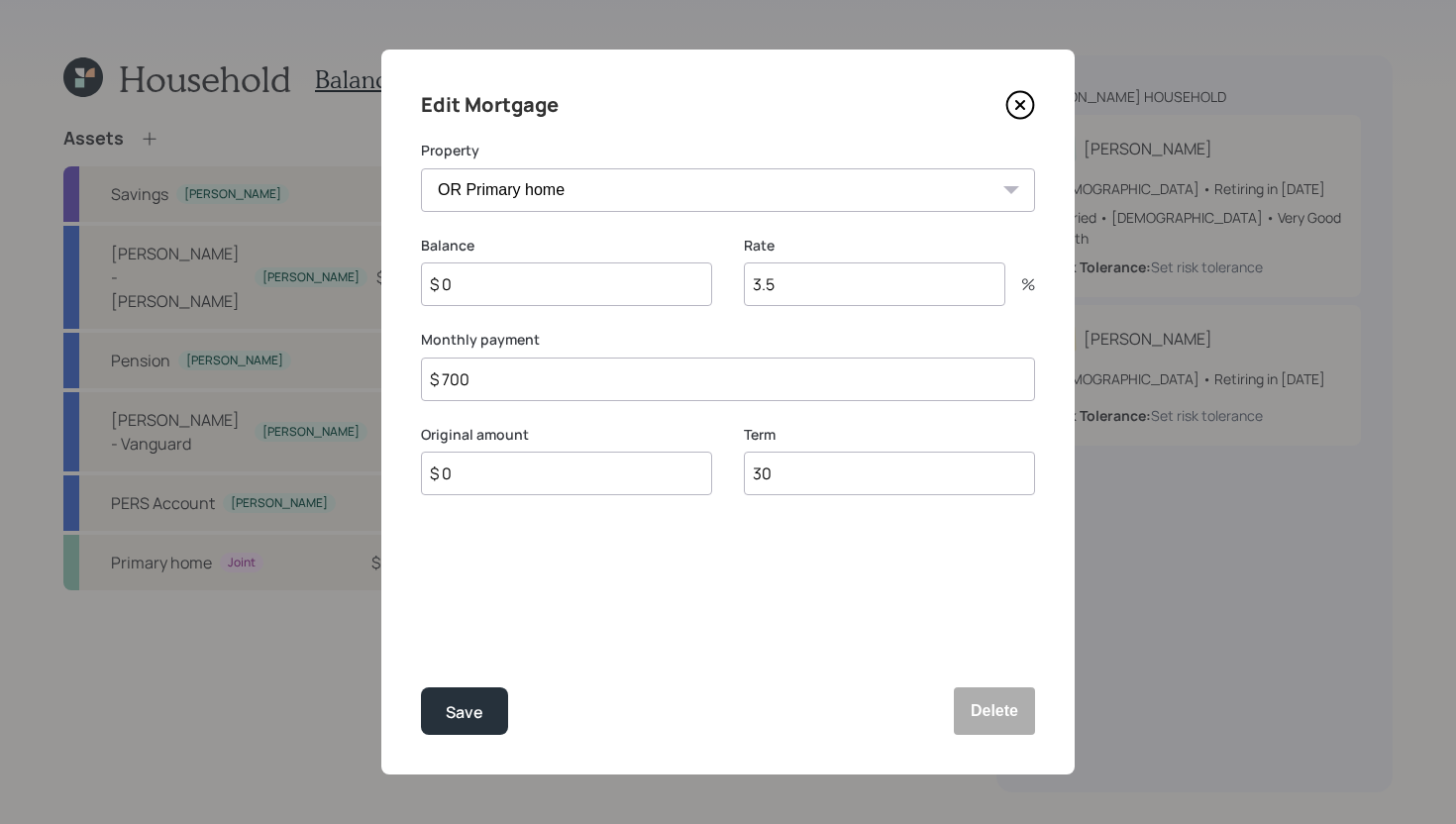 click on "$ 700" at bounding box center [728, 379] 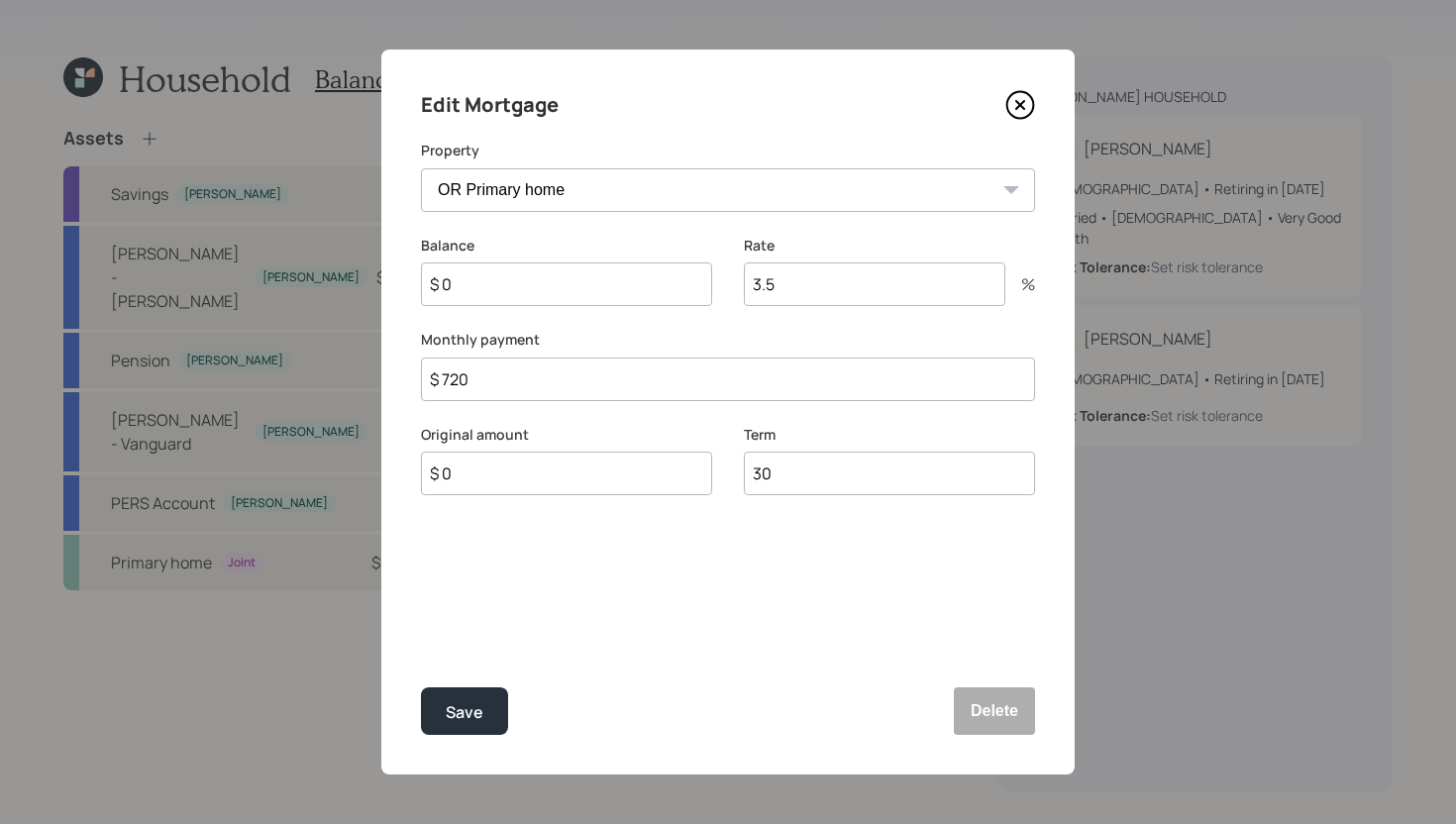 type on "$ 720" 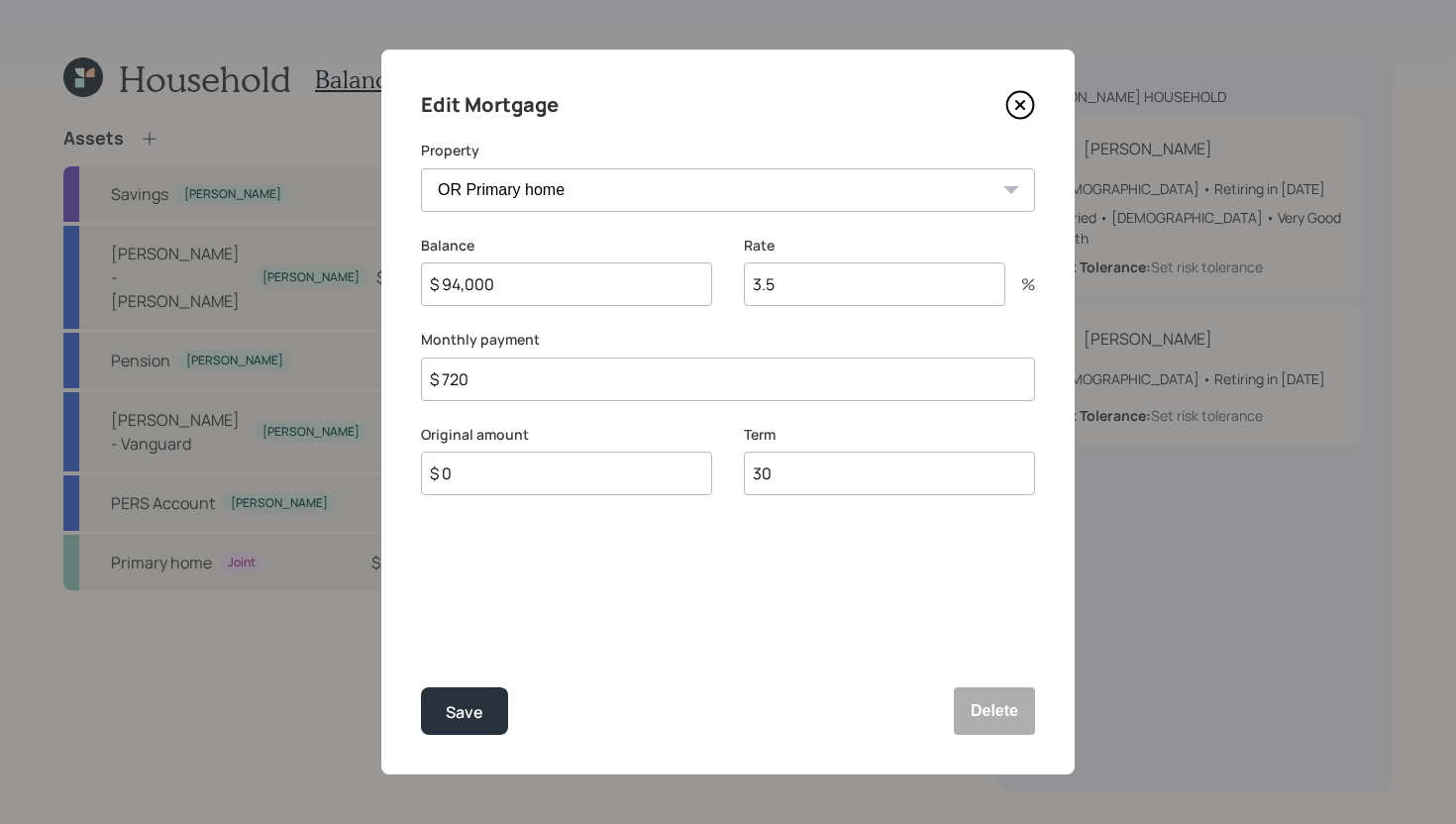 type on "$ 94,000" 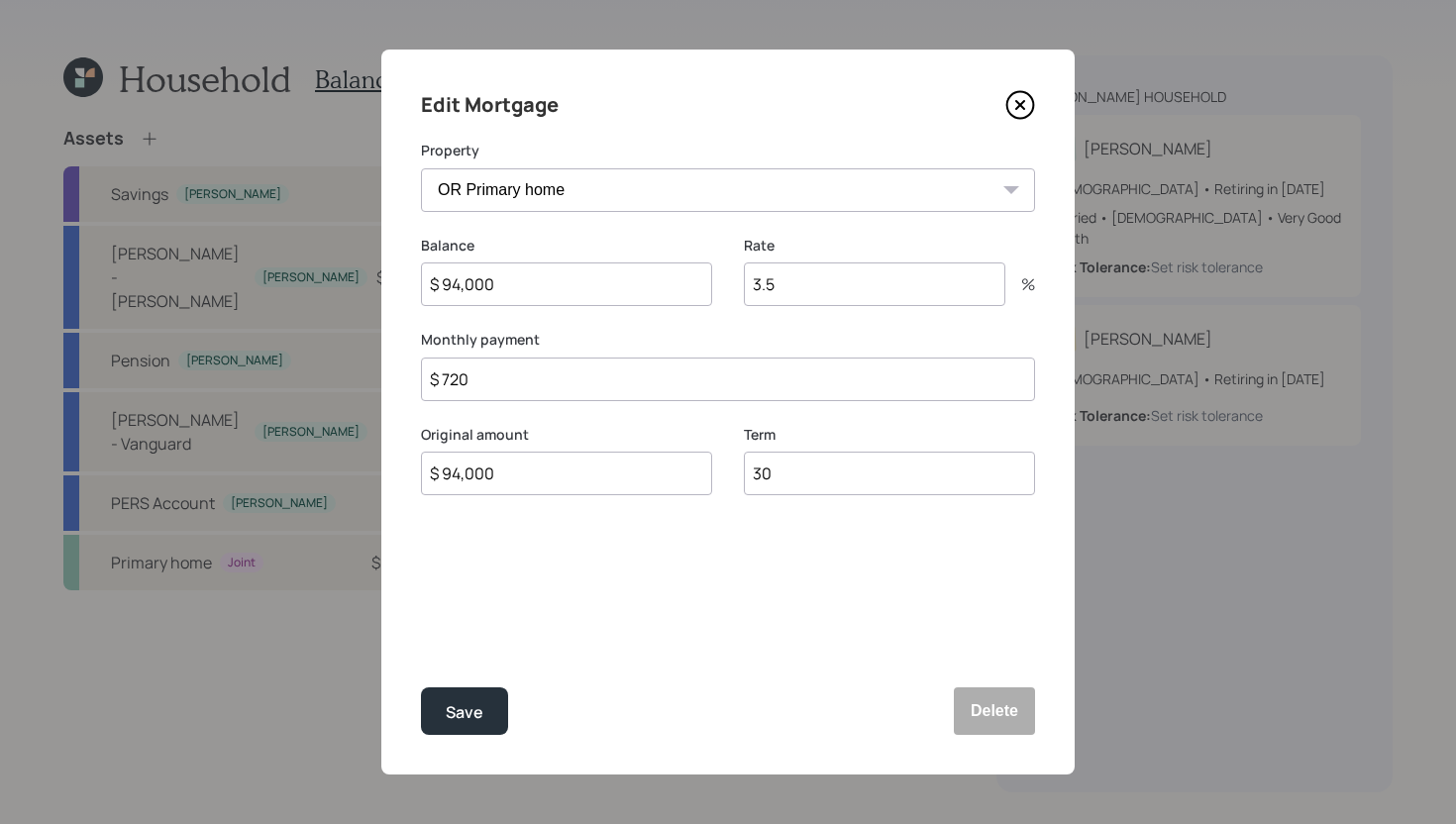 type on "$ 94,000" 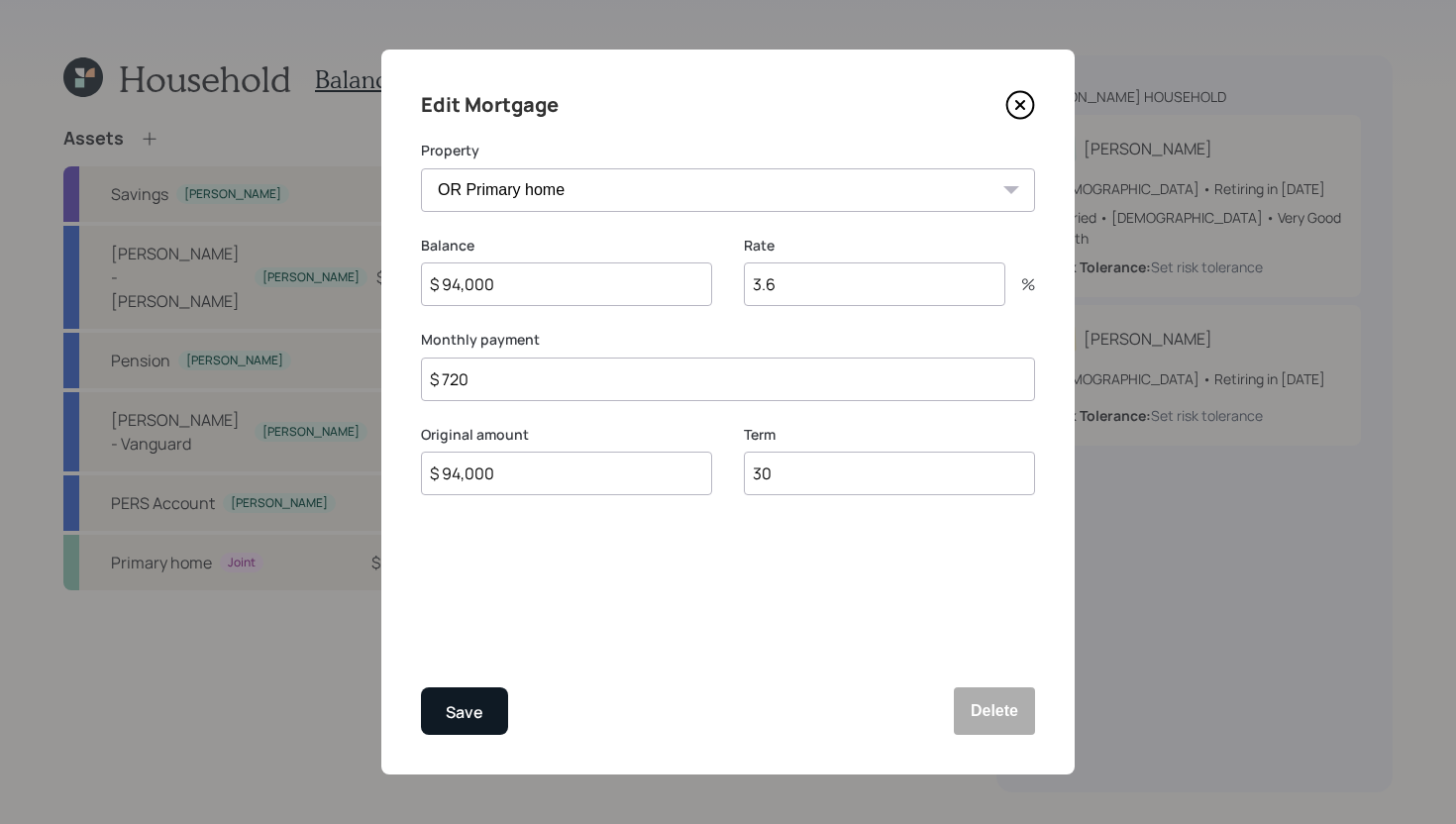 type on "3.6" 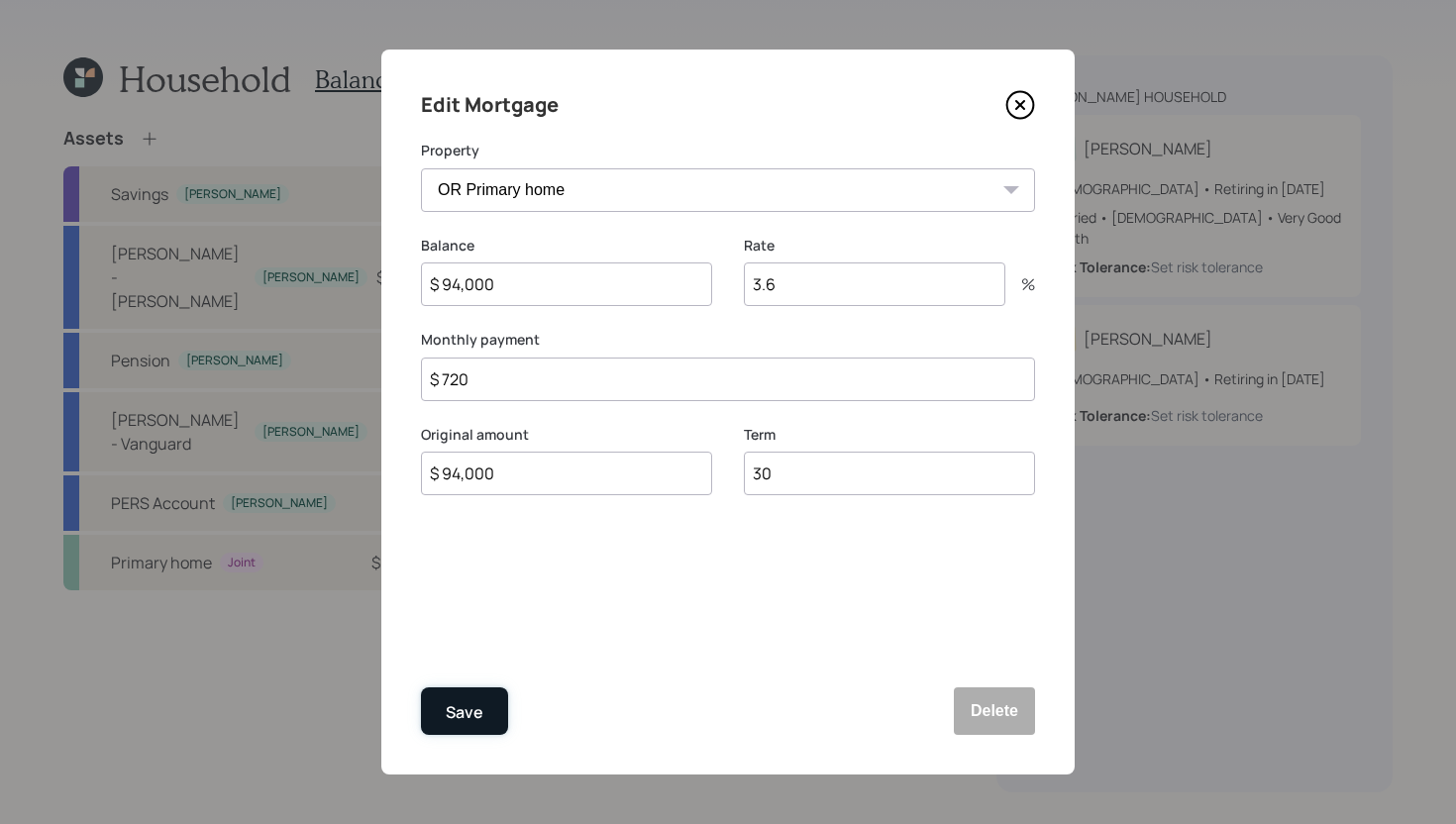 click on "Save" at bounding box center (465, 711) 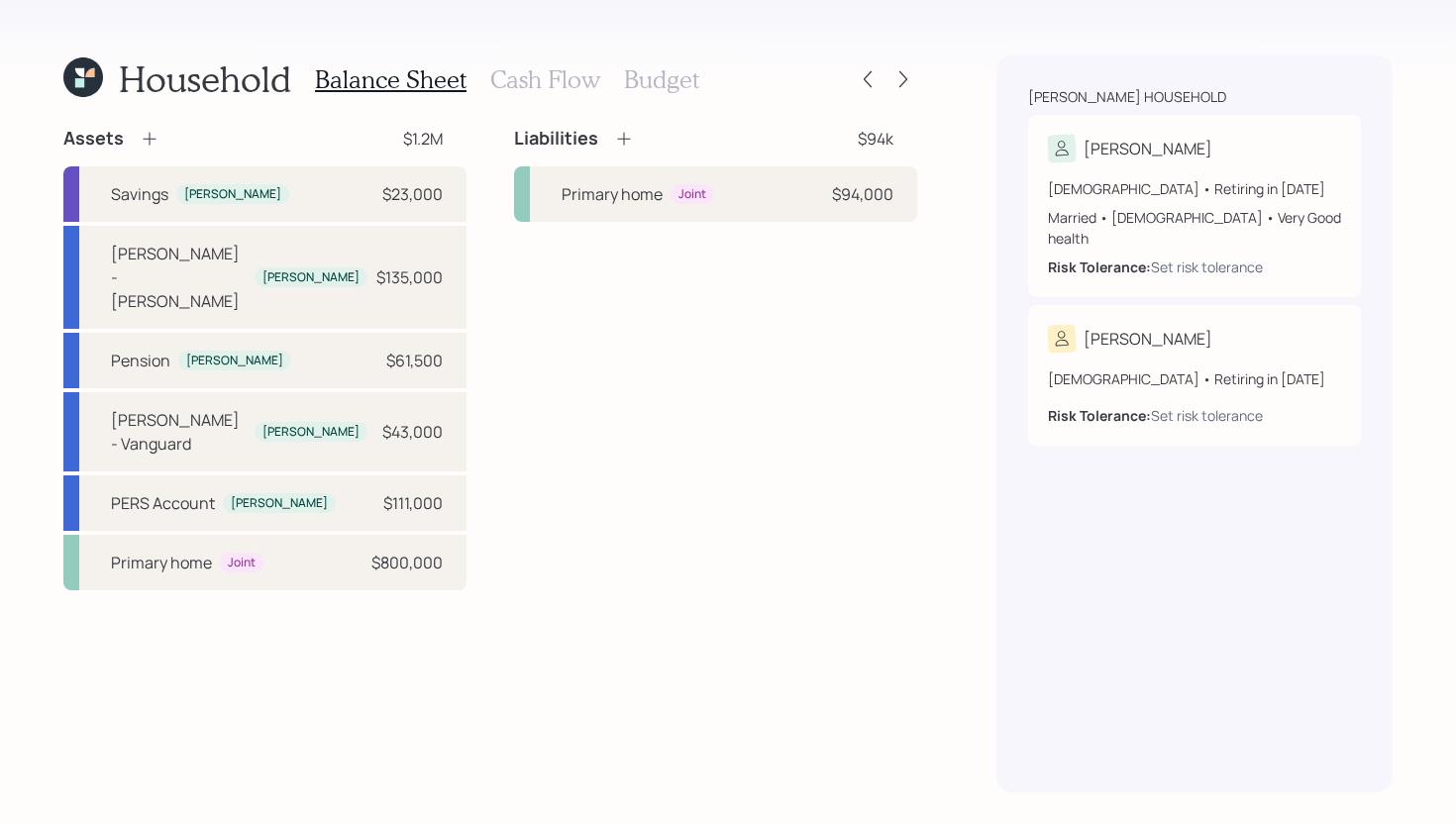 click on "Cash Flow" at bounding box center (545, 79) 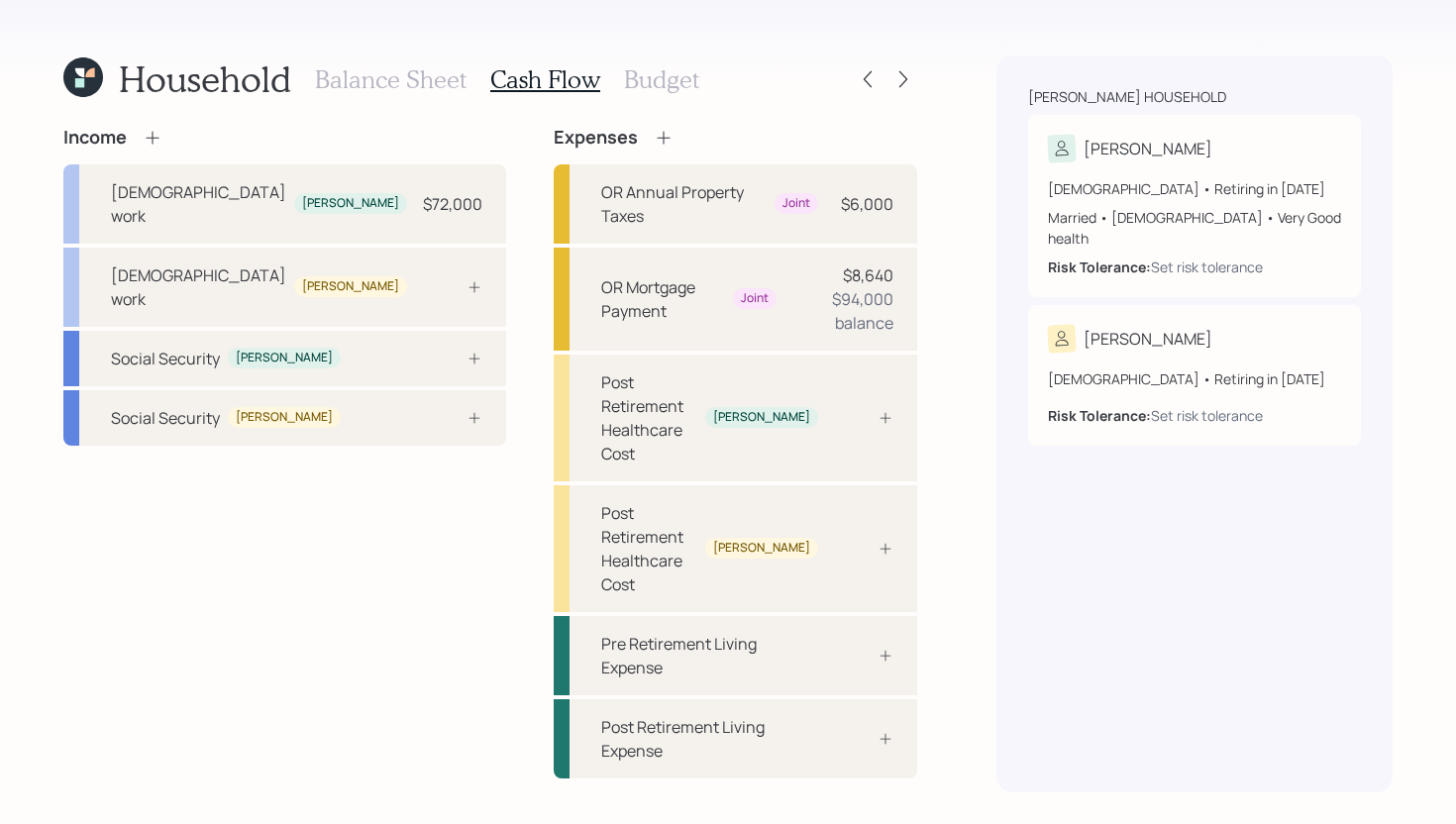 click on "Balance Sheet" at bounding box center (390, 79) 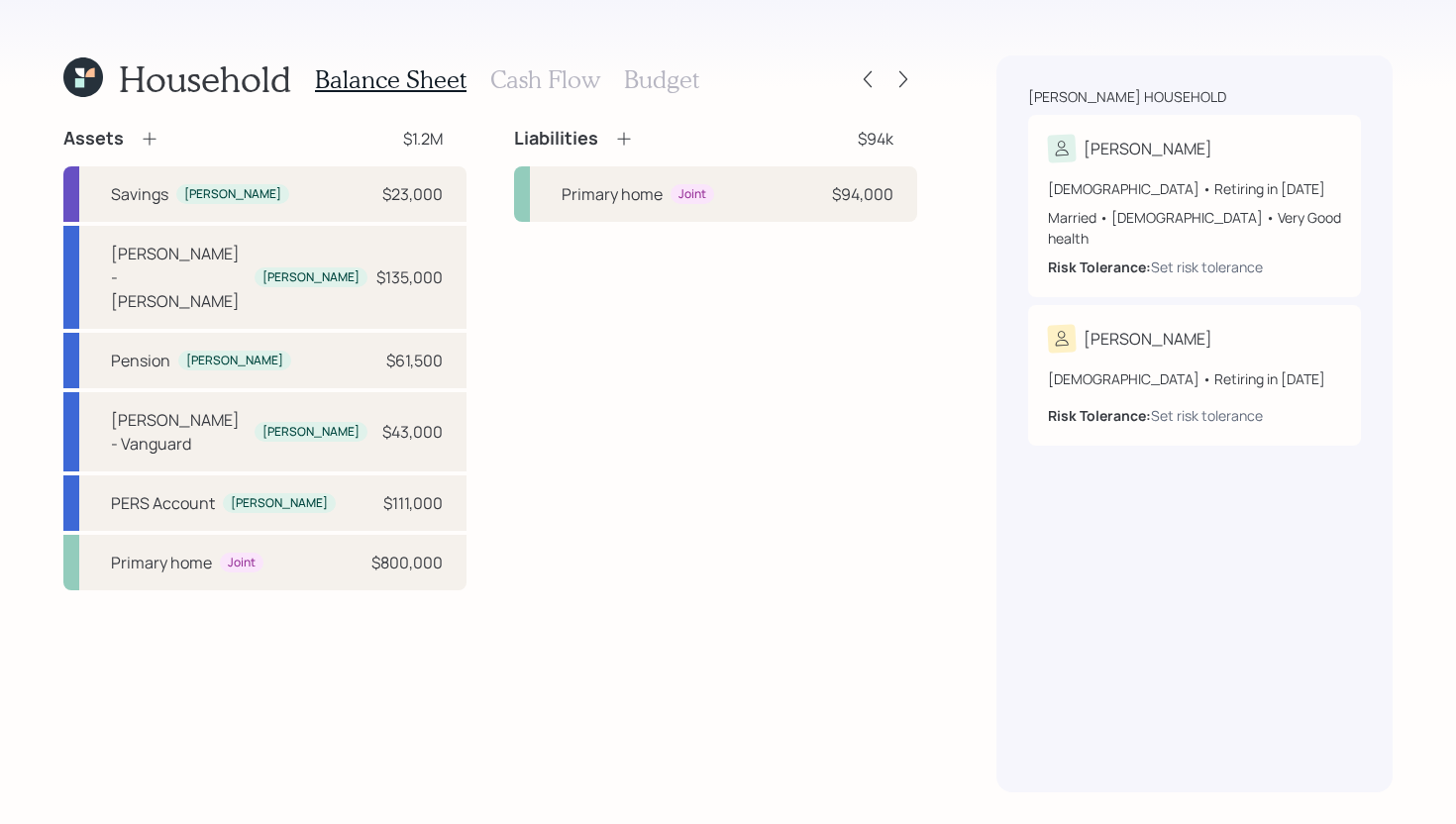 click on "Cash Flow" at bounding box center (545, 79) 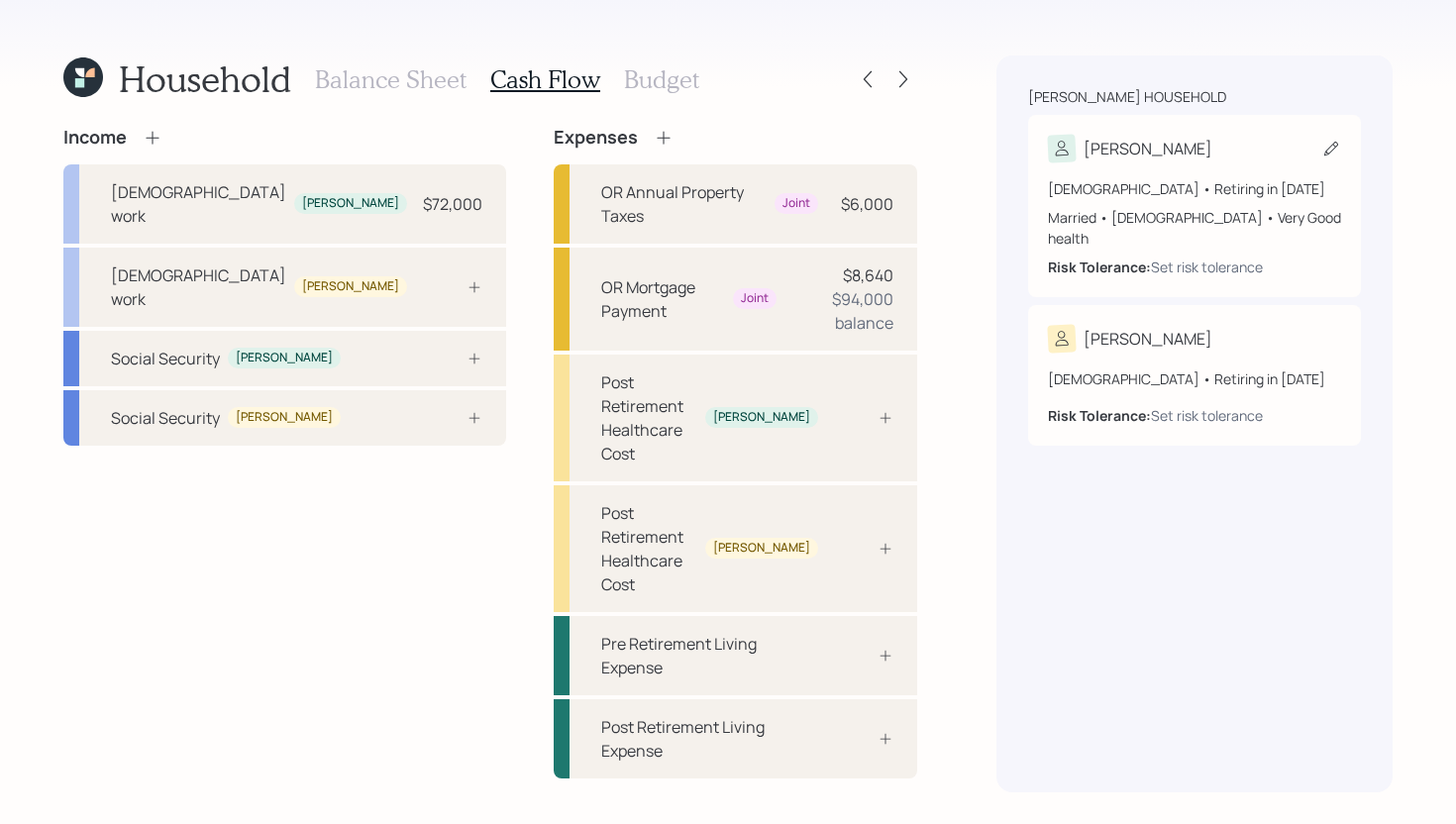 click on "56 years old • Retiring in January 2033" at bounding box center (1195, 188) 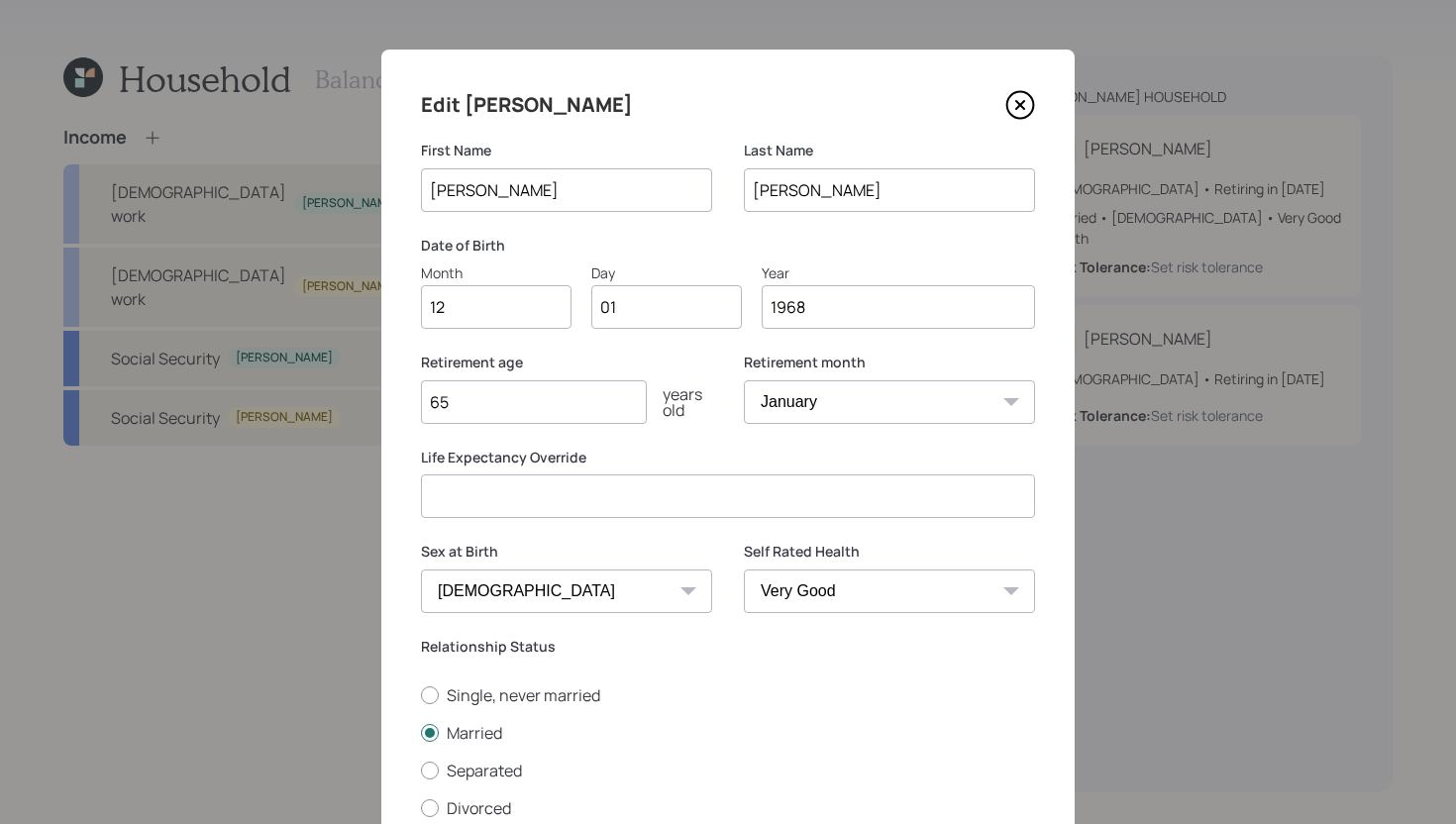 click 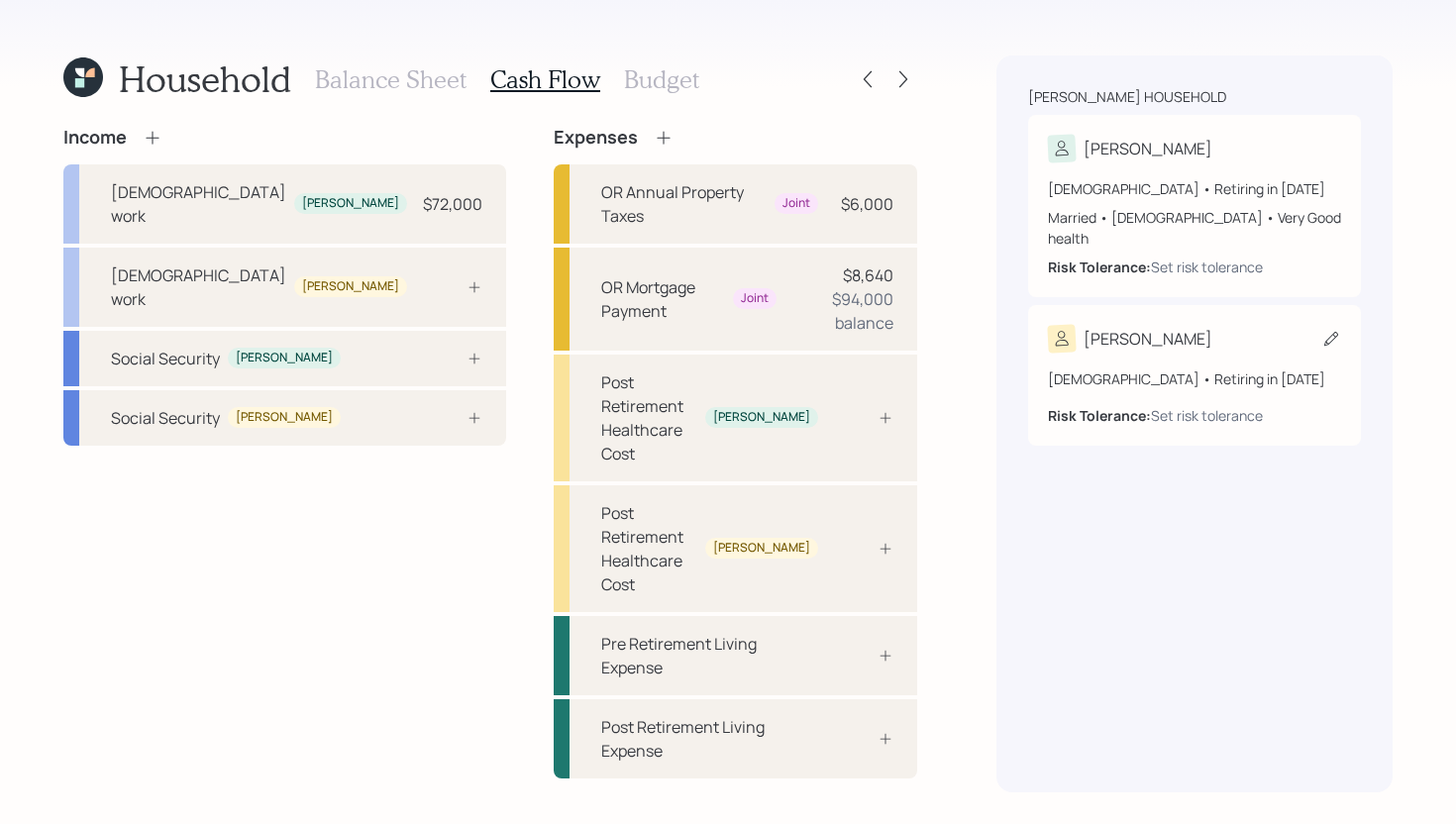 click on "Loren" at bounding box center (1195, 339) 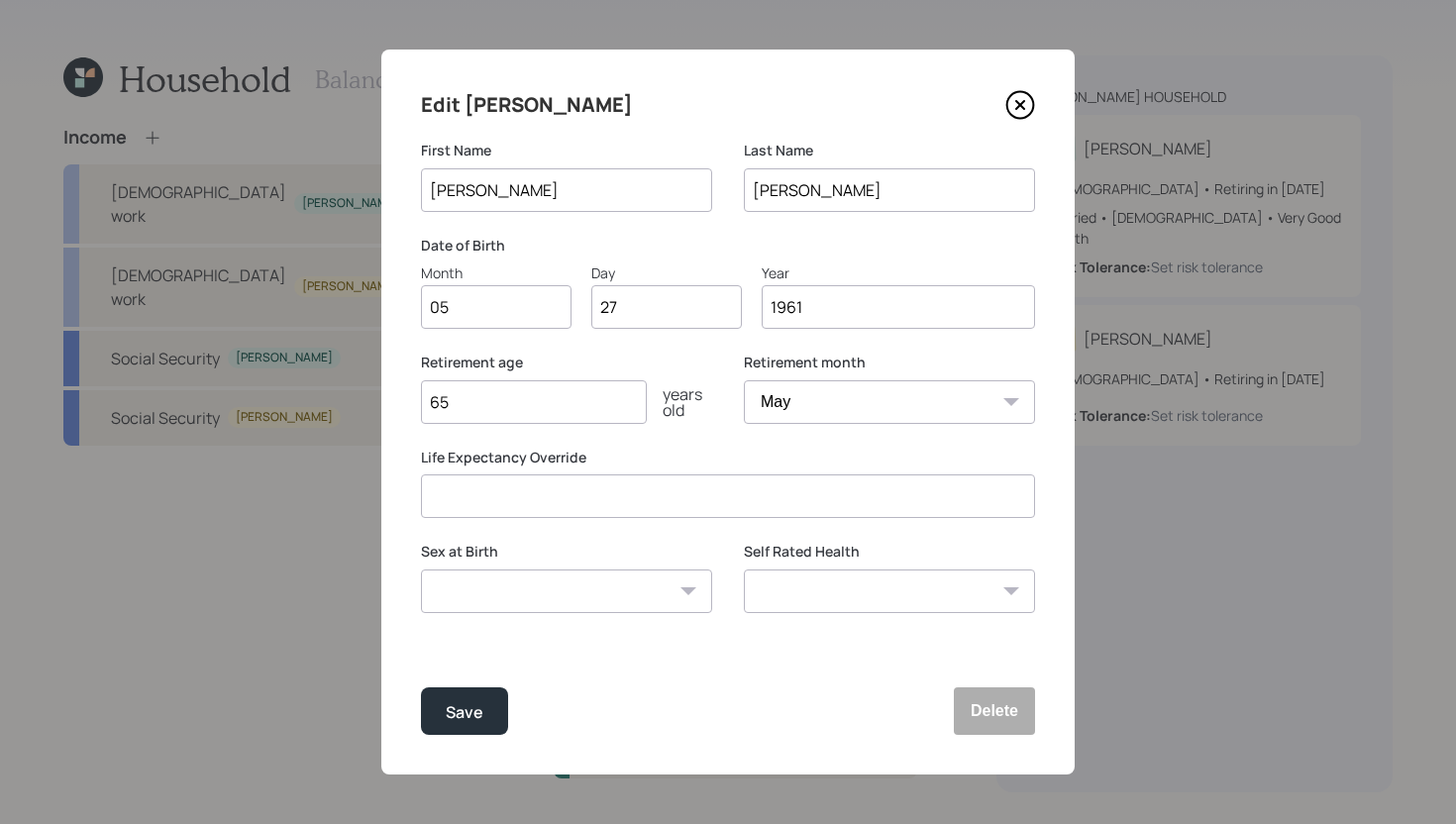 click 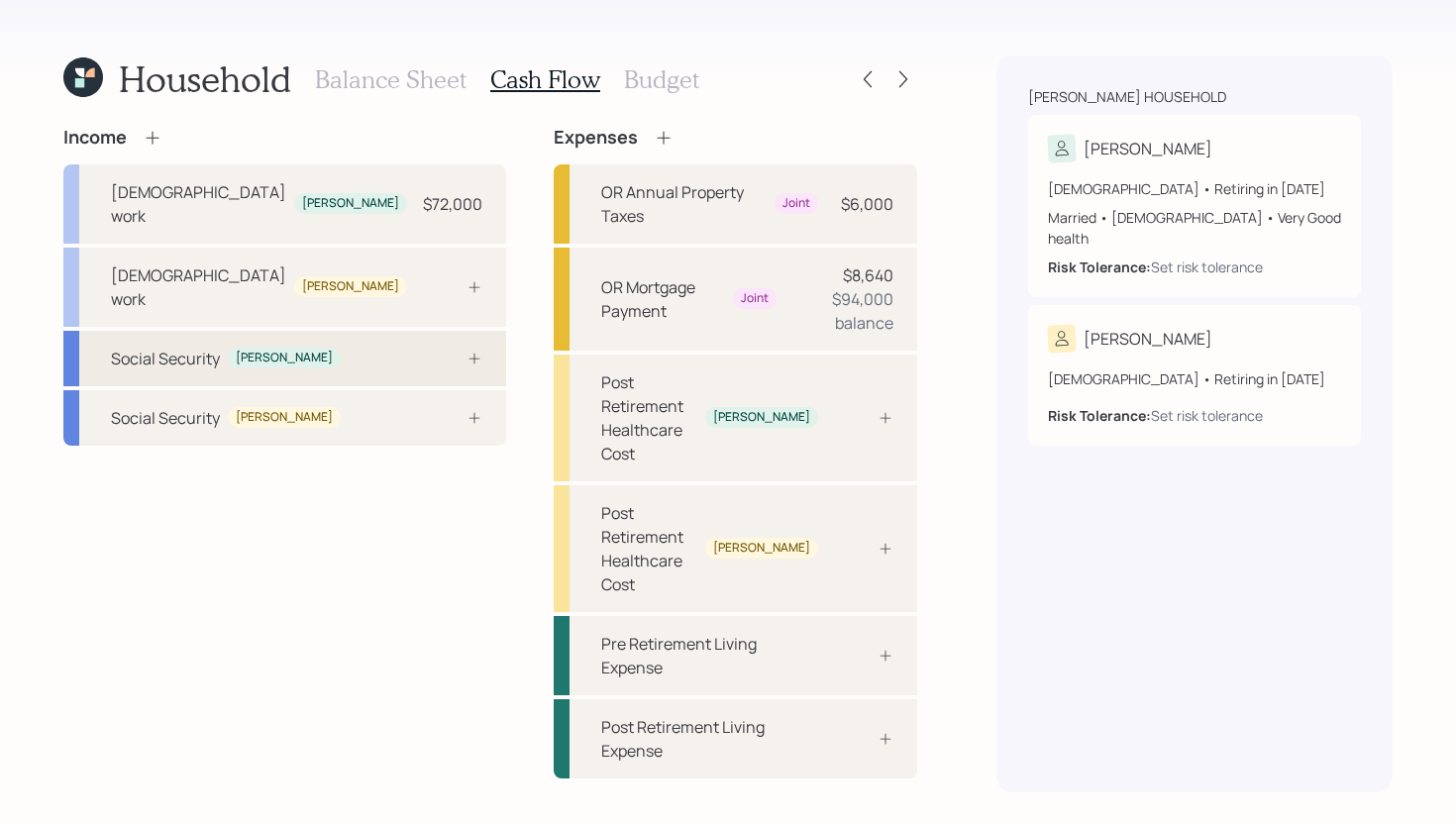 click at bounding box center [453, 359] 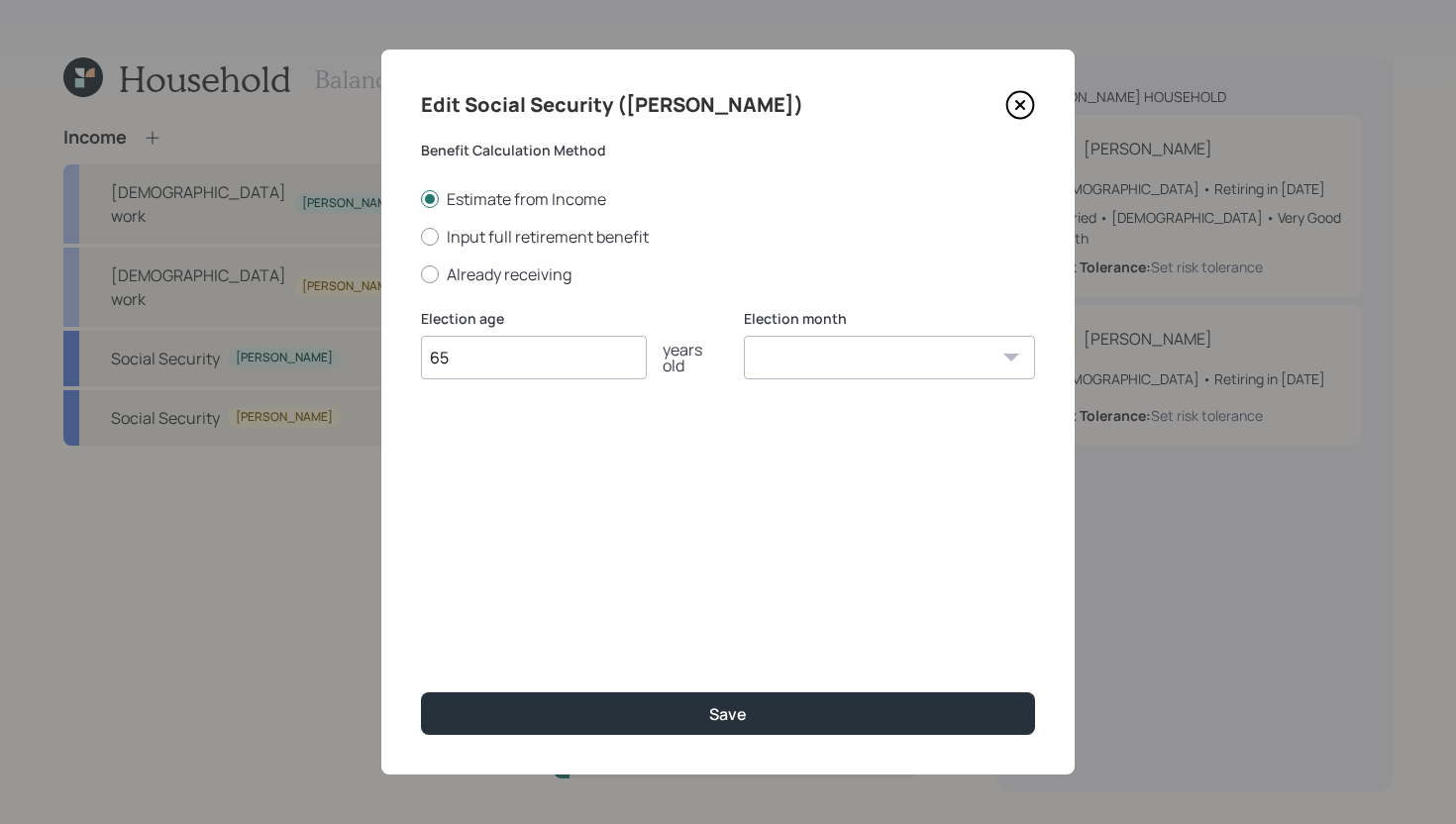 type on "65" 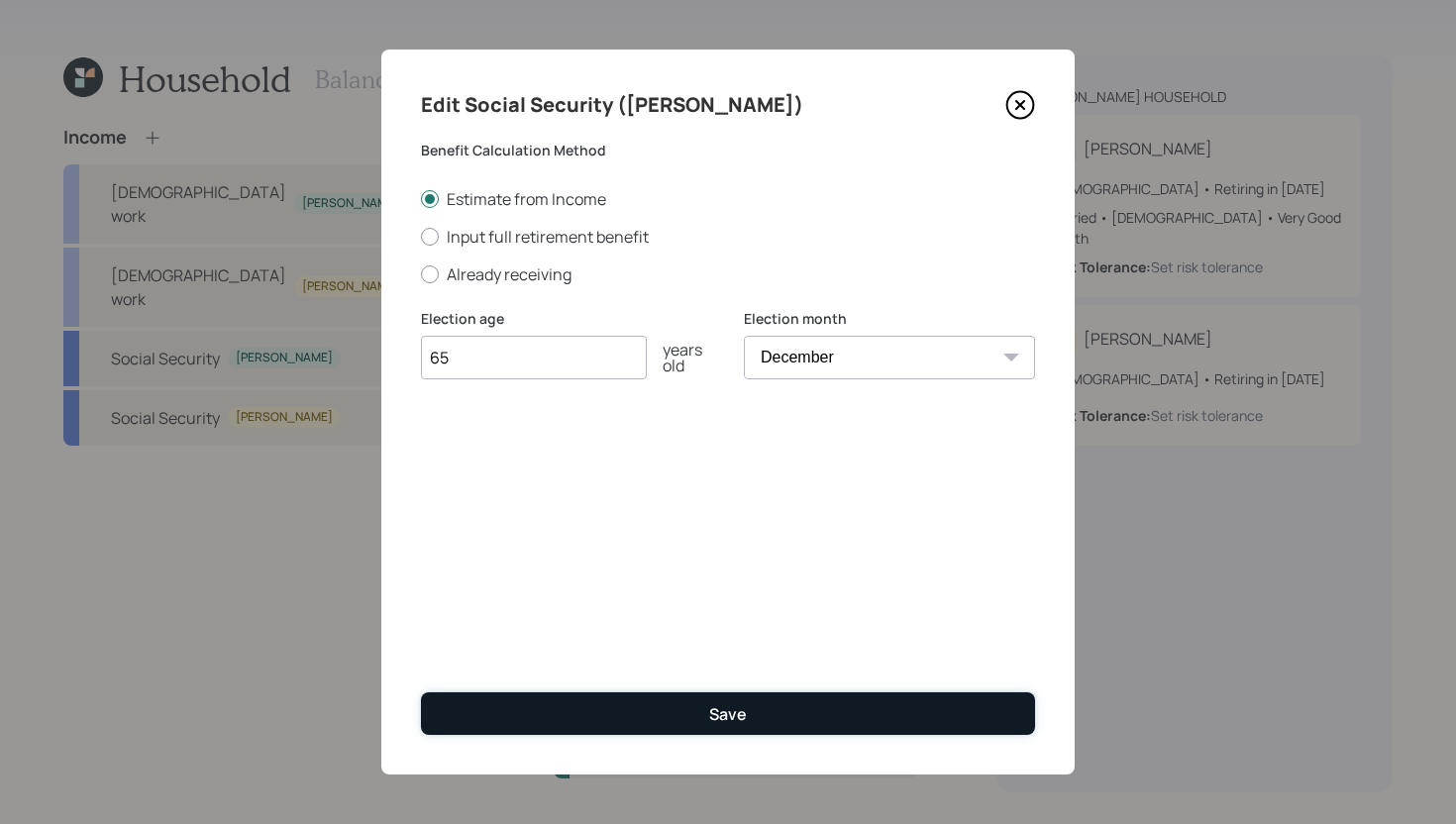 click on "Save" at bounding box center (728, 713) 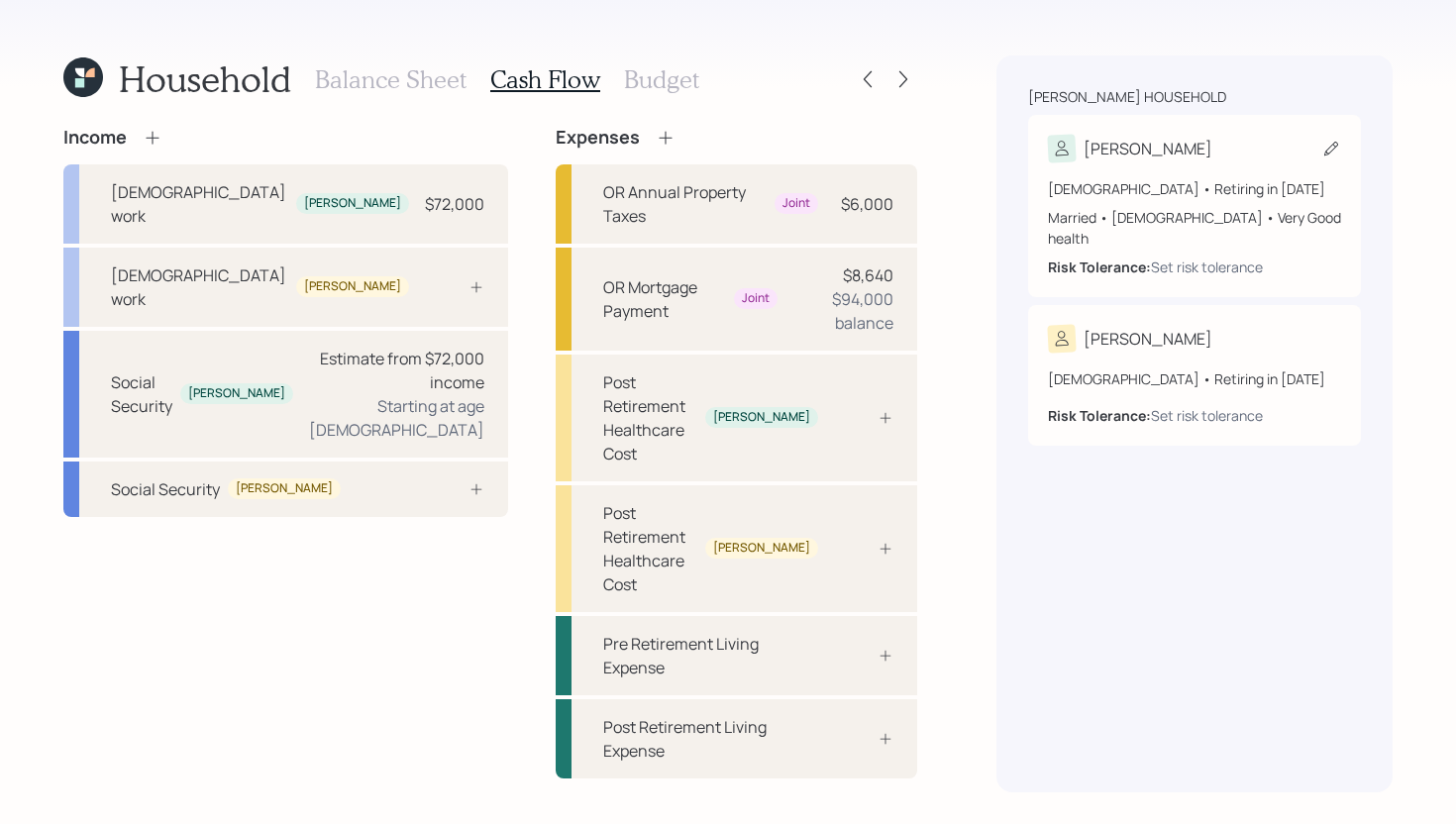 click 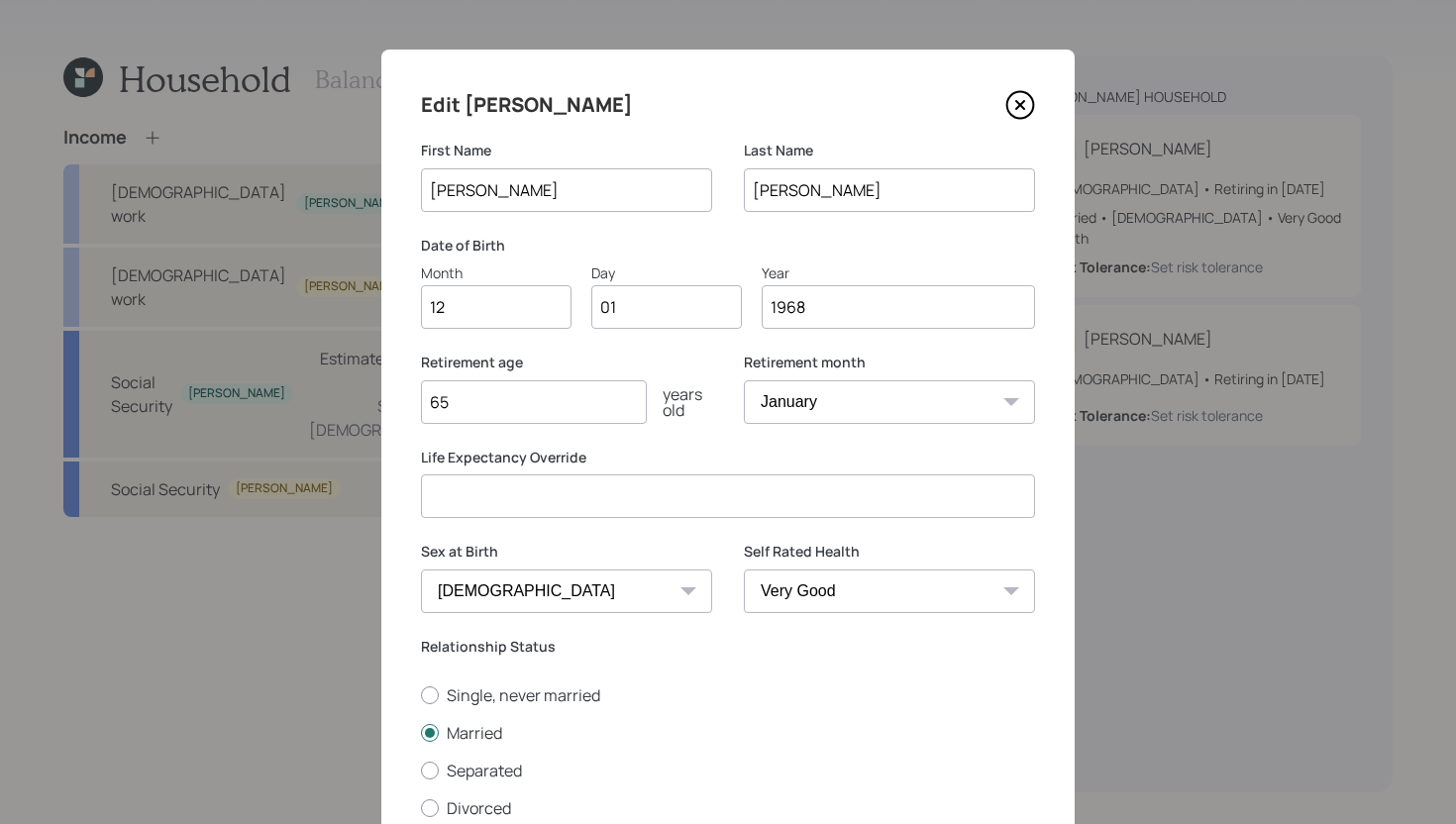 click 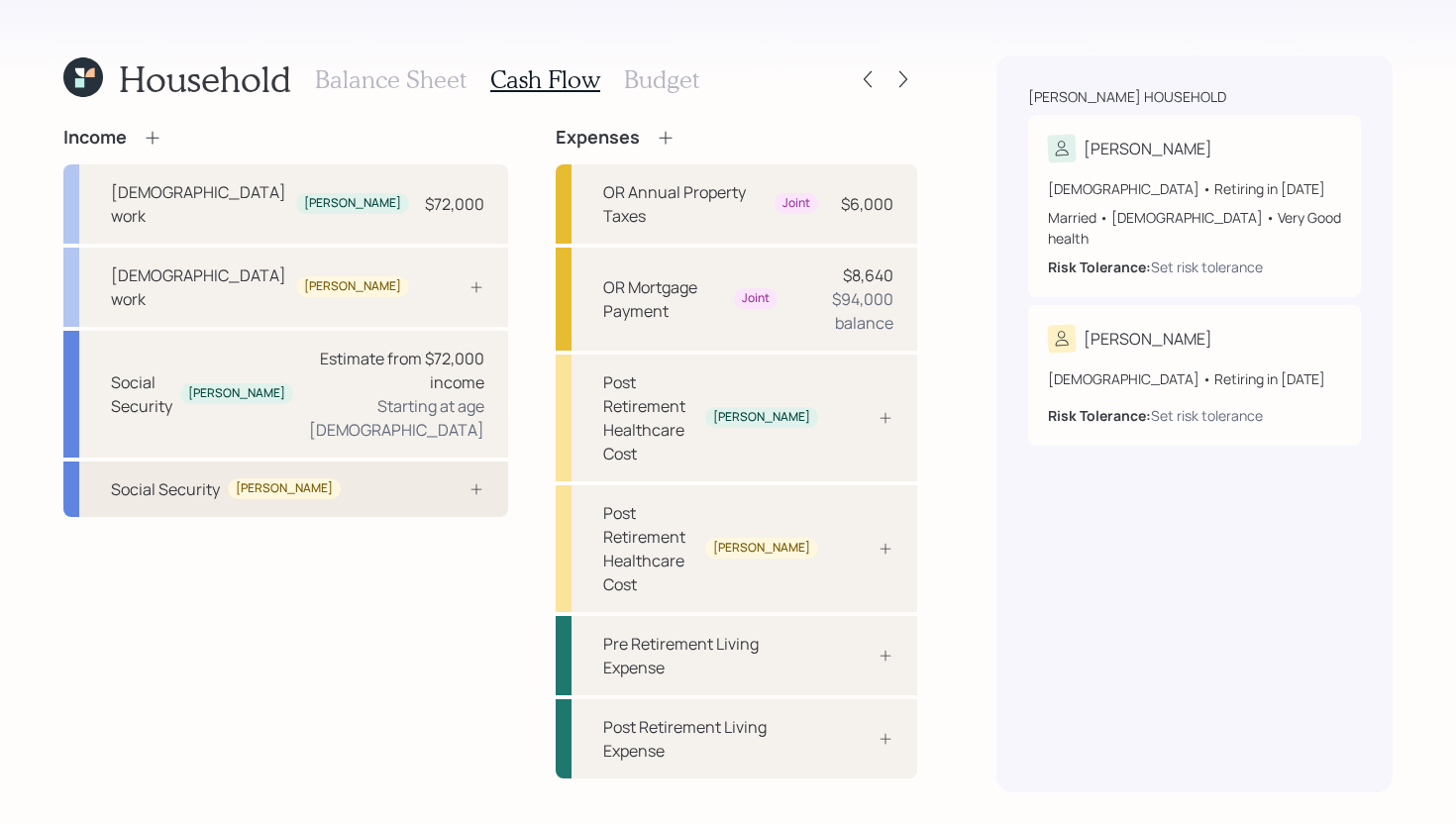 click on "Social Security Loren" at bounding box center [285, 489] 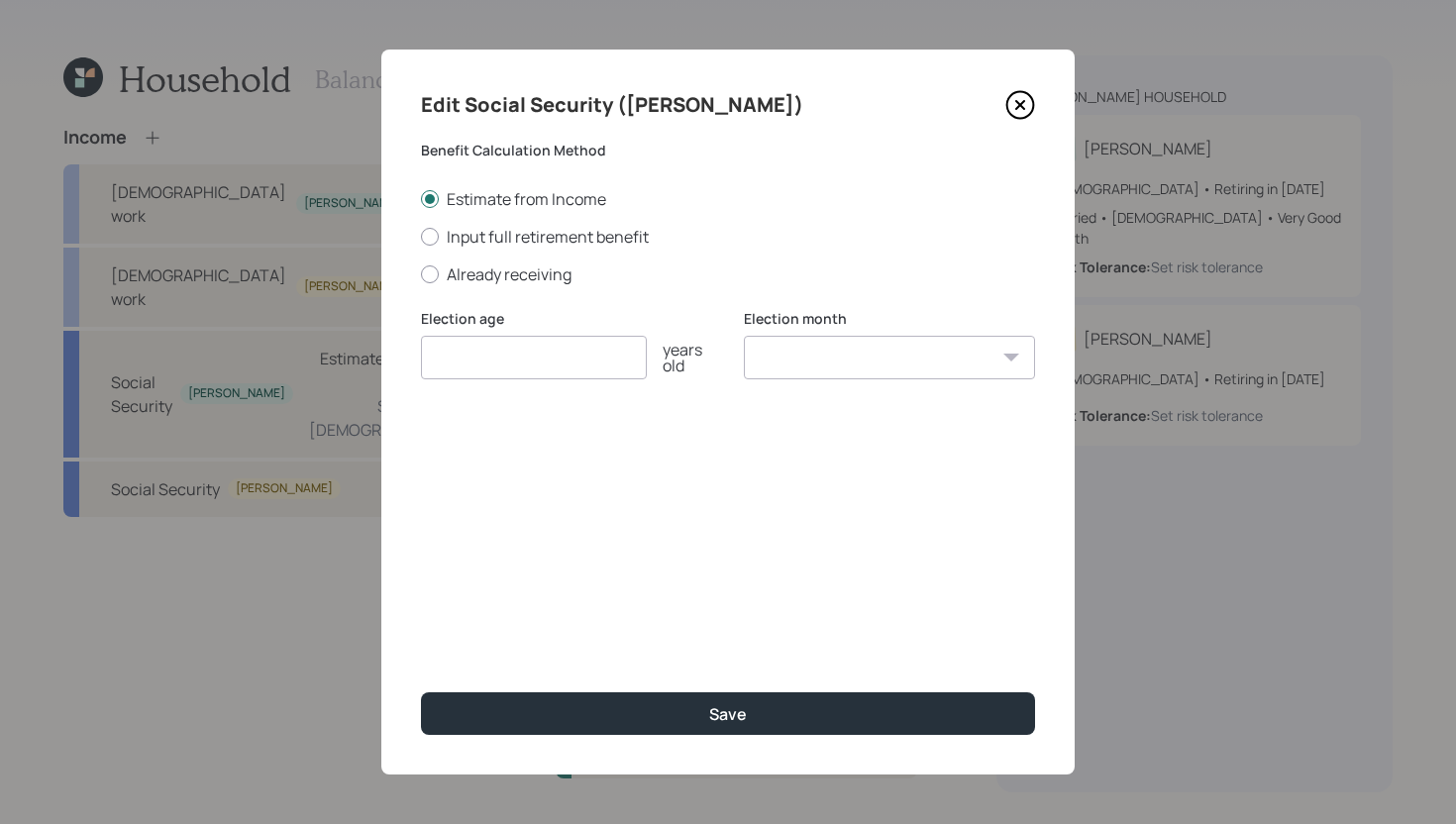 click 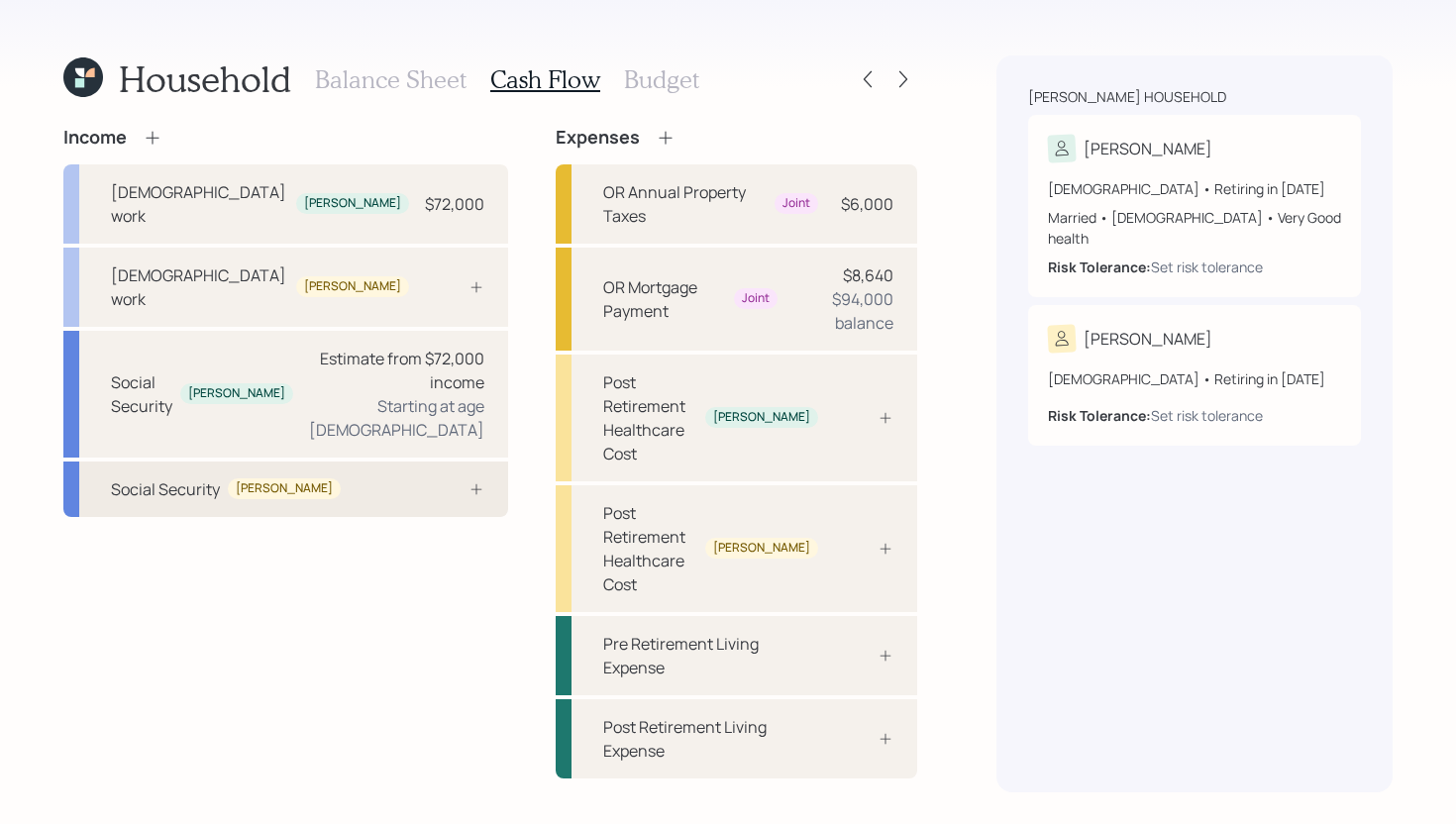 click on "Social Security Loren" at bounding box center [285, 489] 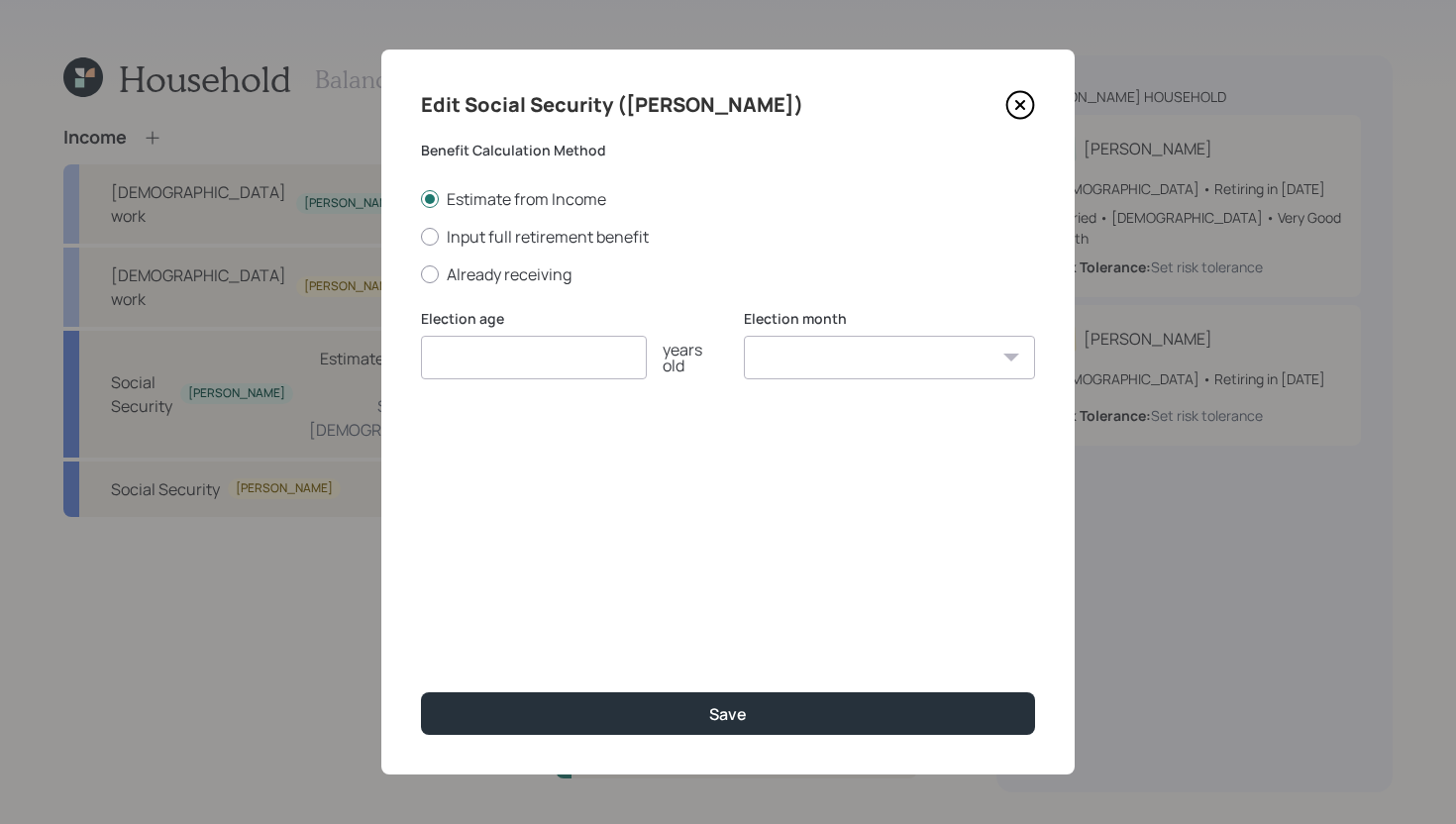 click 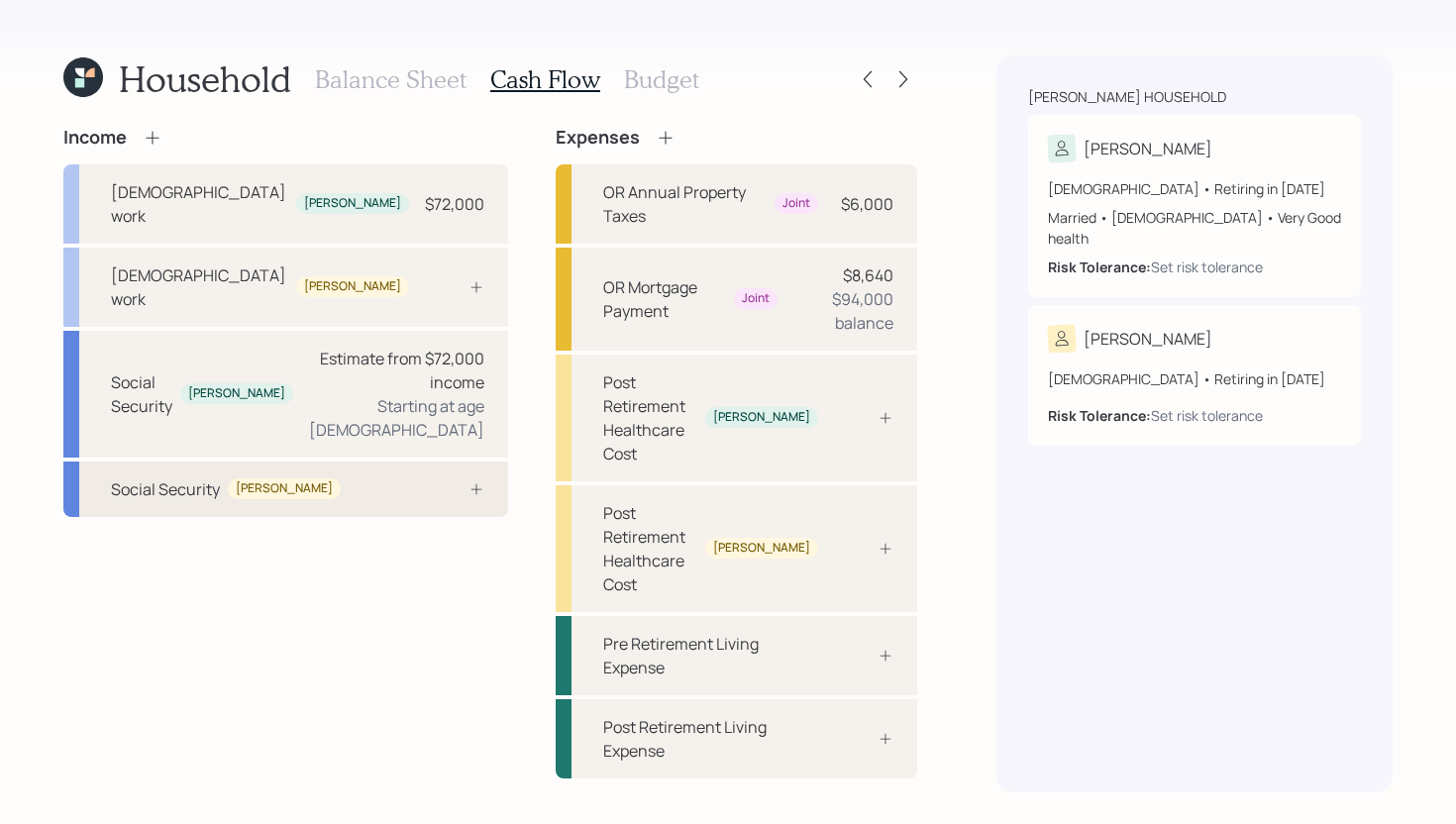 click at bounding box center (455, 489) 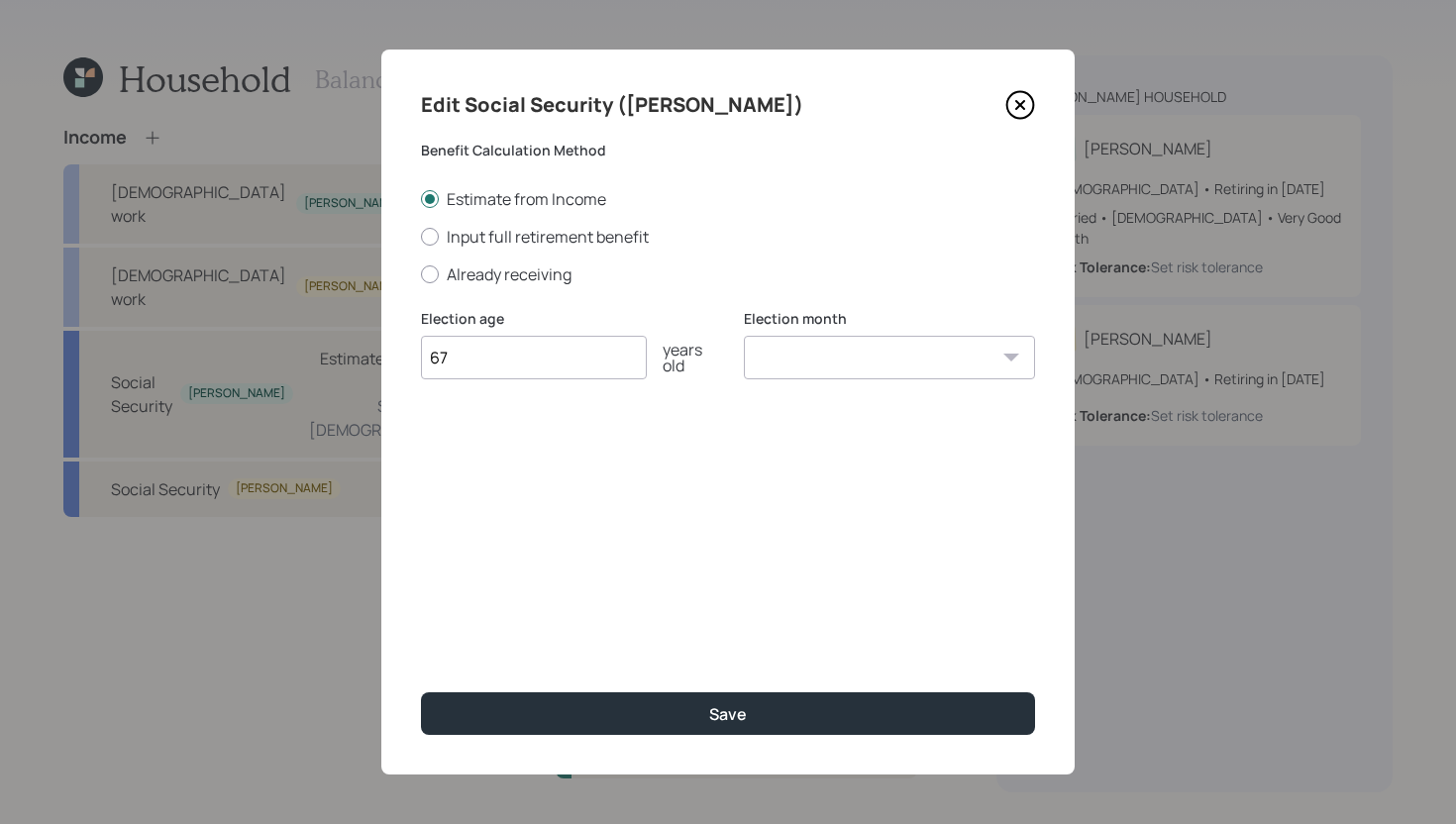 type on "67" 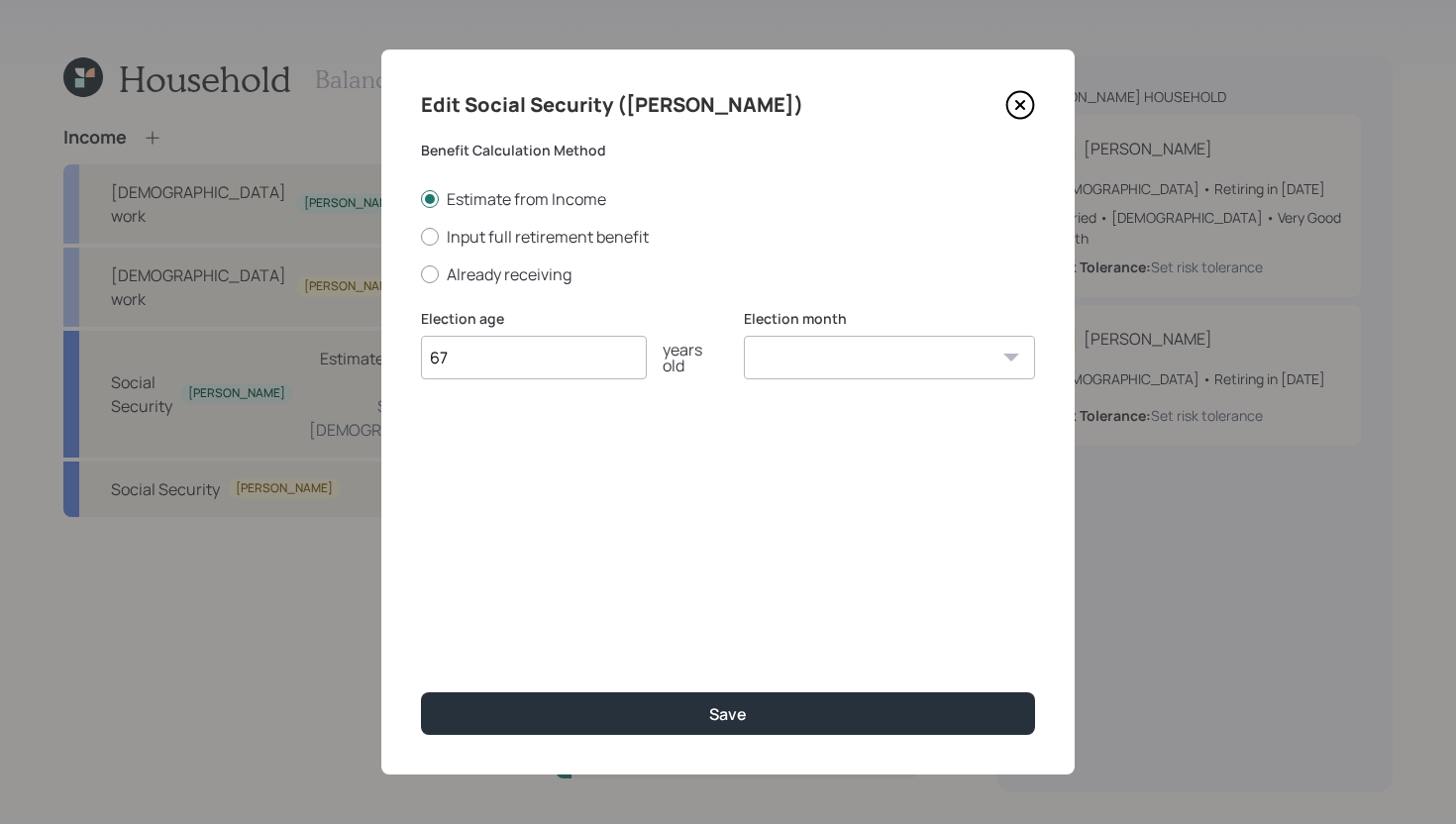 click on "January February March April May June July August September October November December" at bounding box center (889, 358) 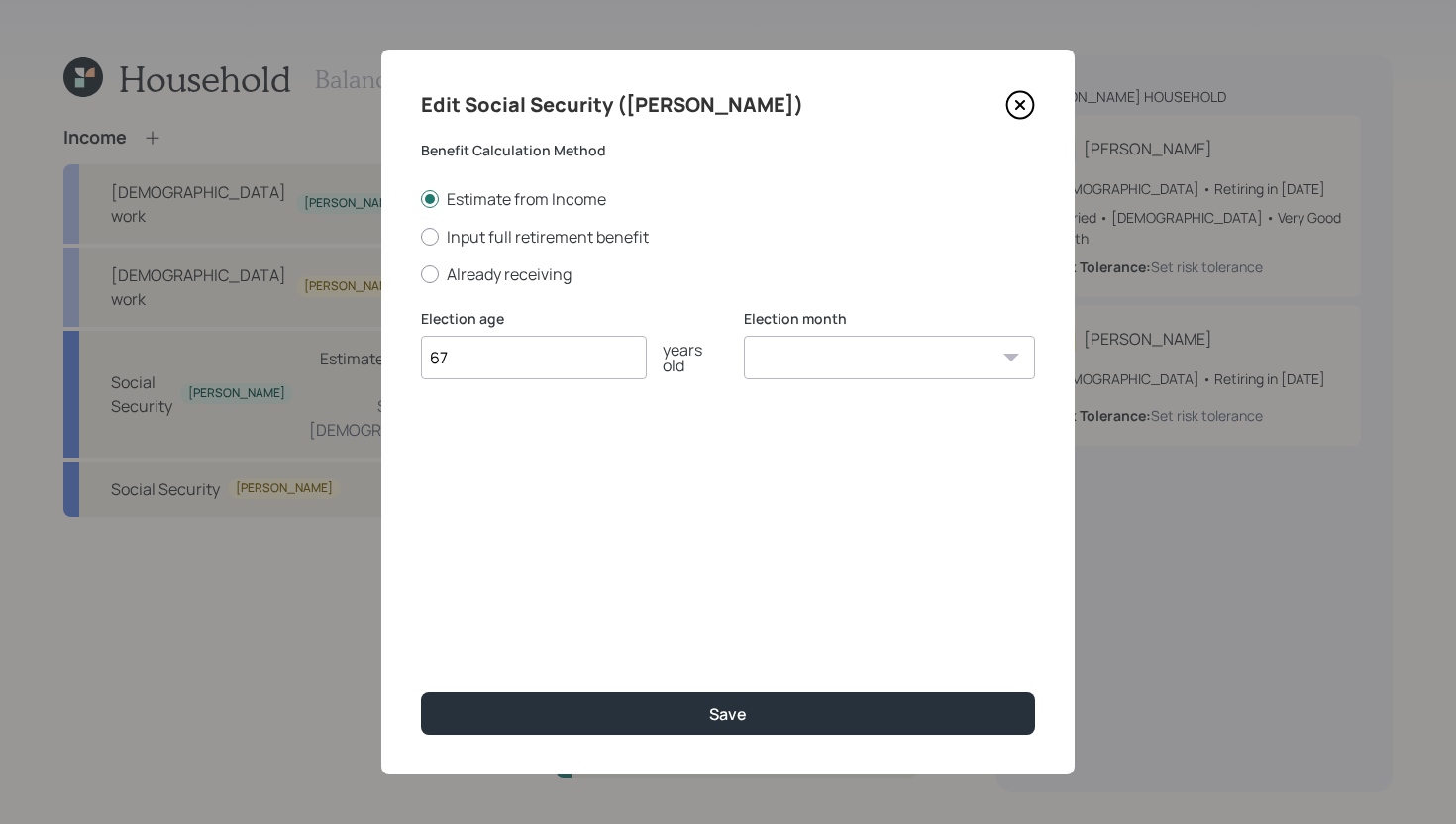 select on "5" 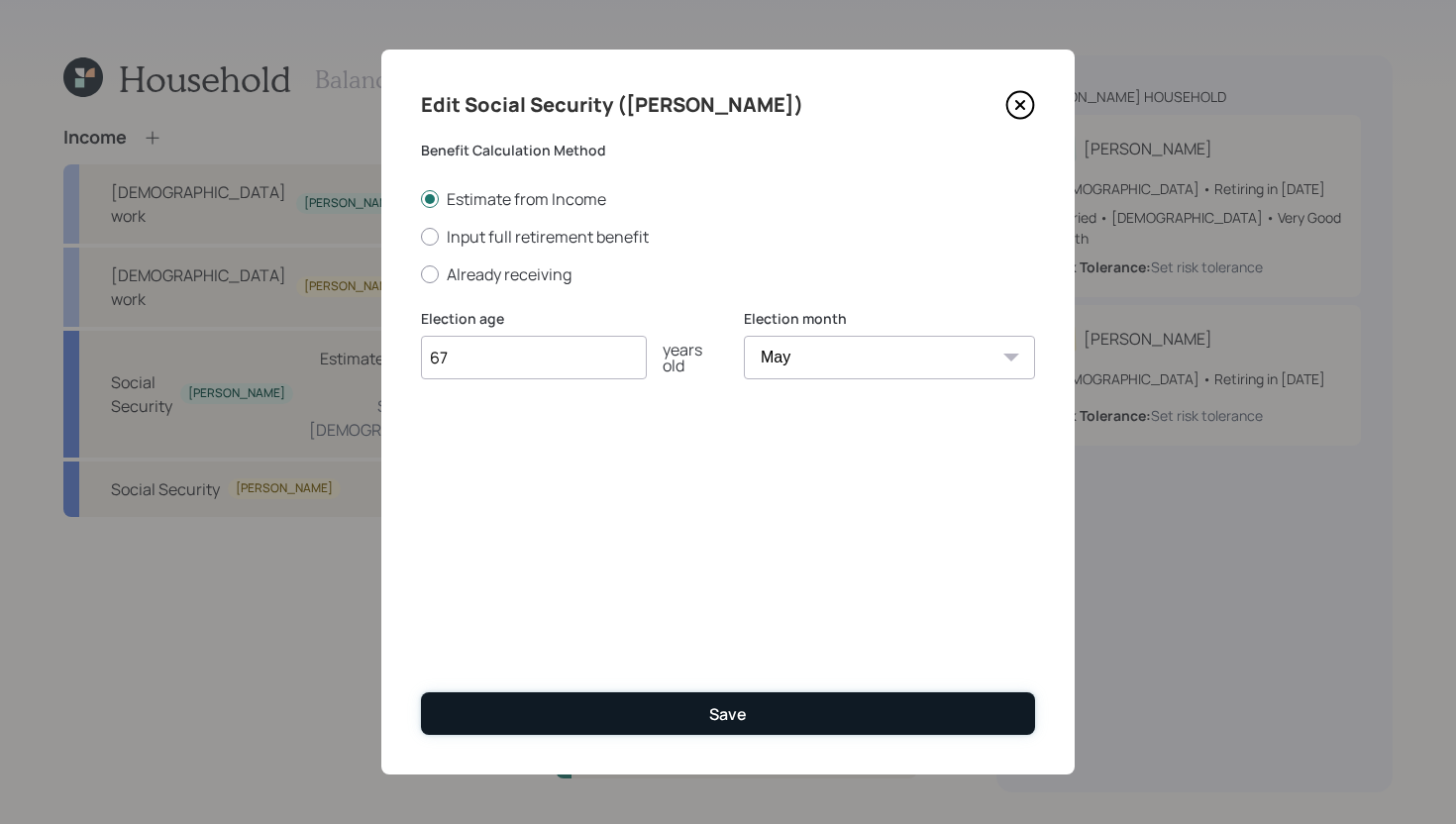 click on "Save" at bounding box center (728, 713) 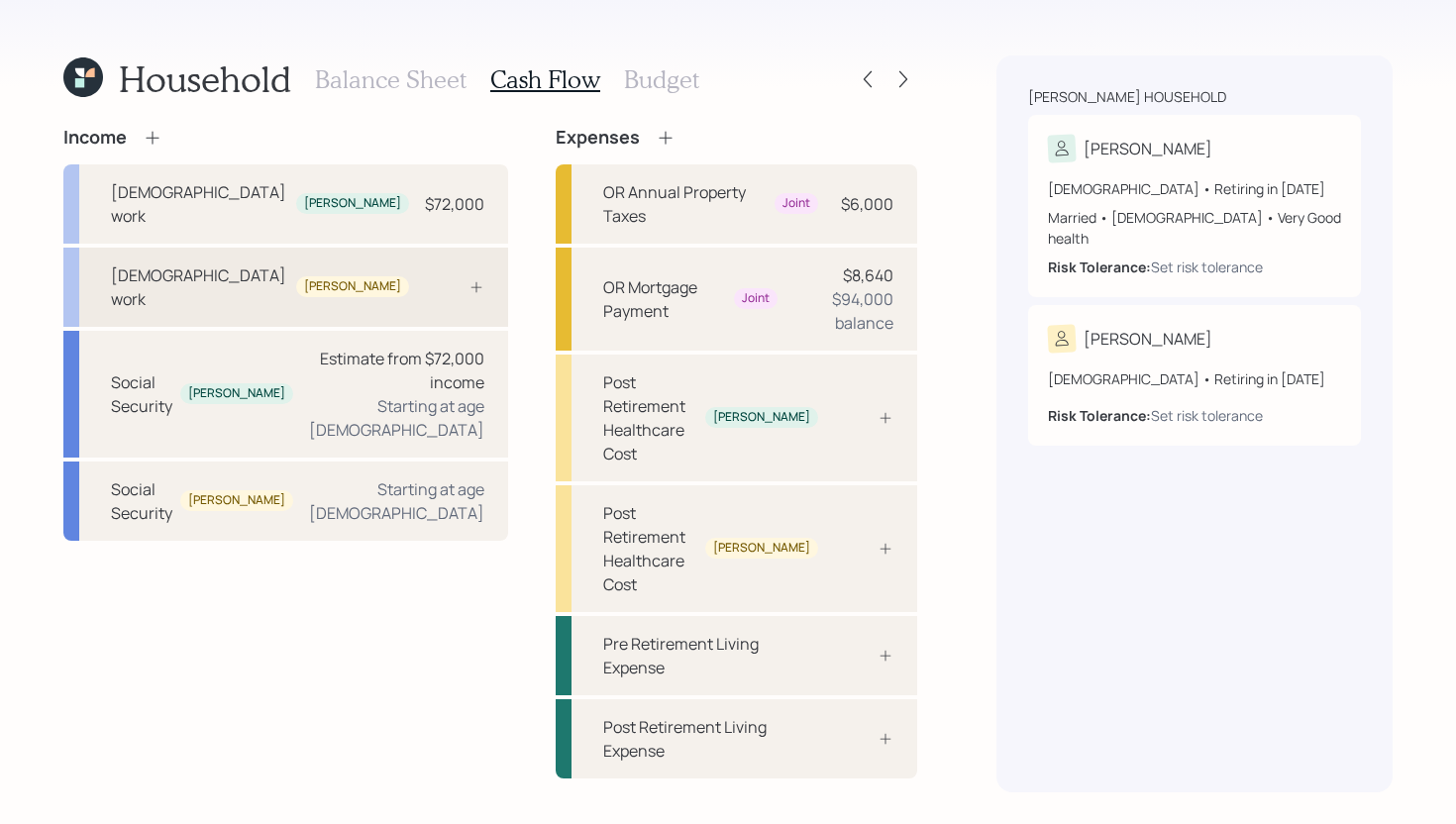 click on "Full-time work Loren" at bounding box center [285, 287] 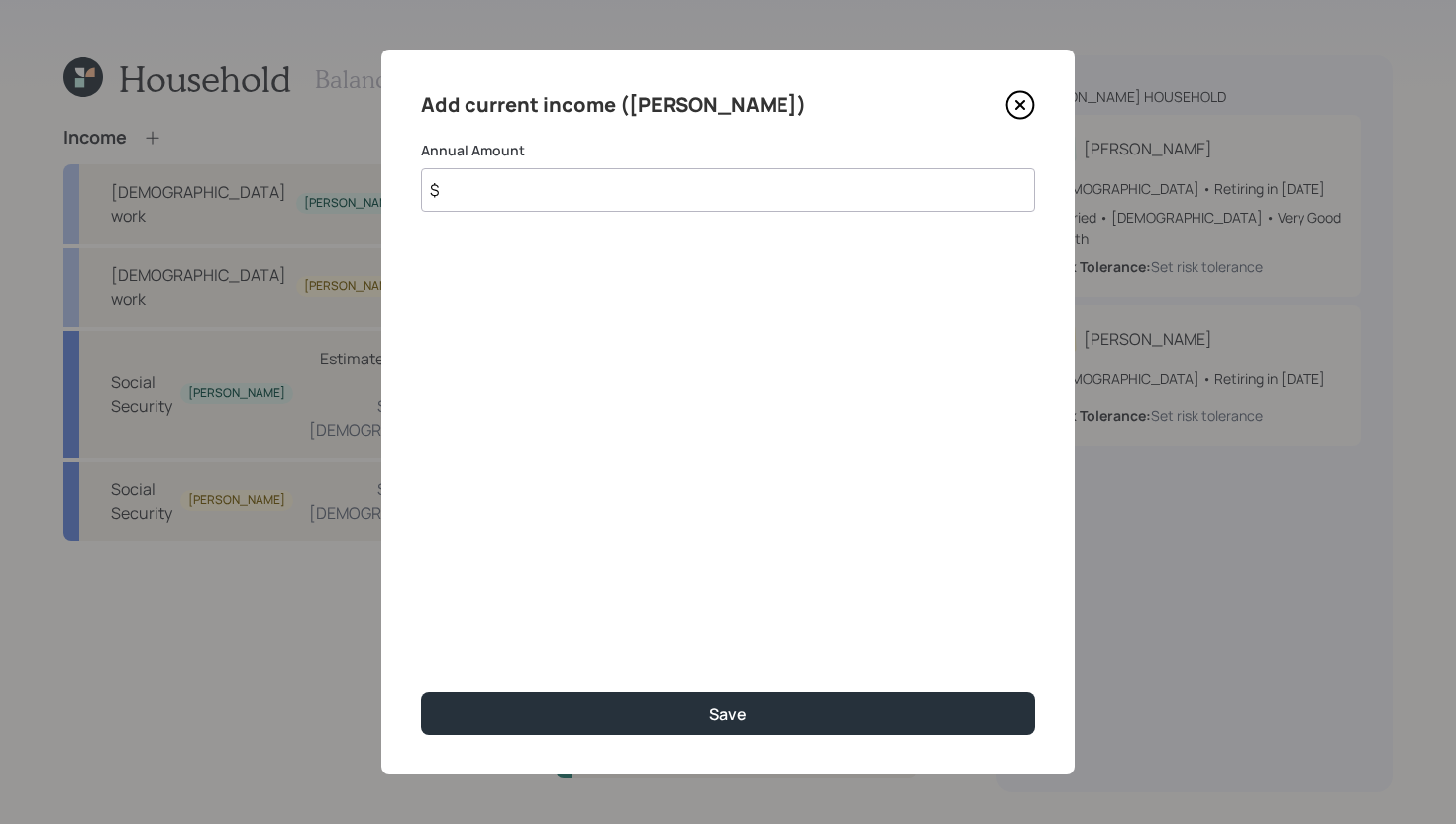 click on "$" at bounding box center [728, 190] 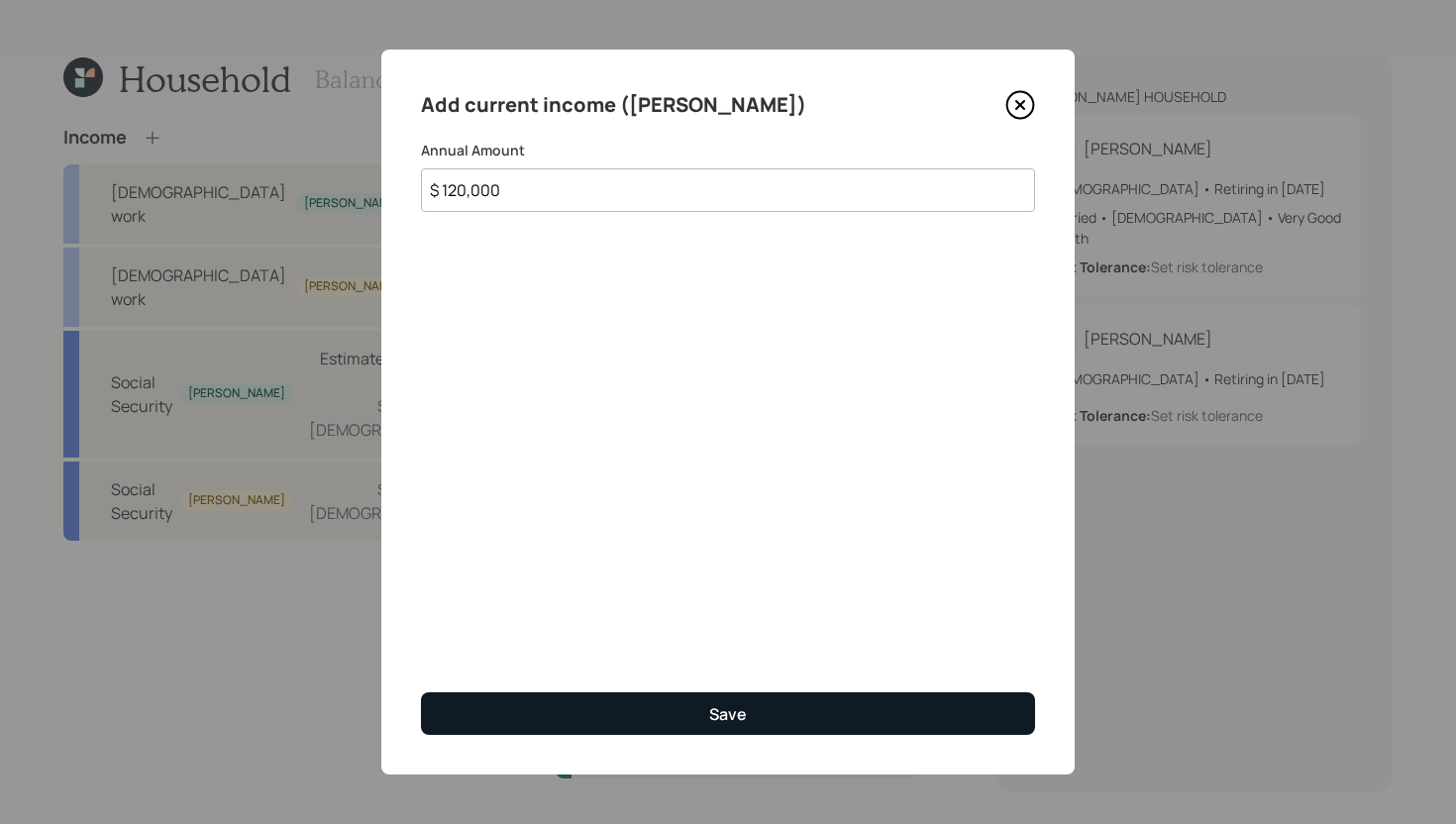 type on "$ 120,000" 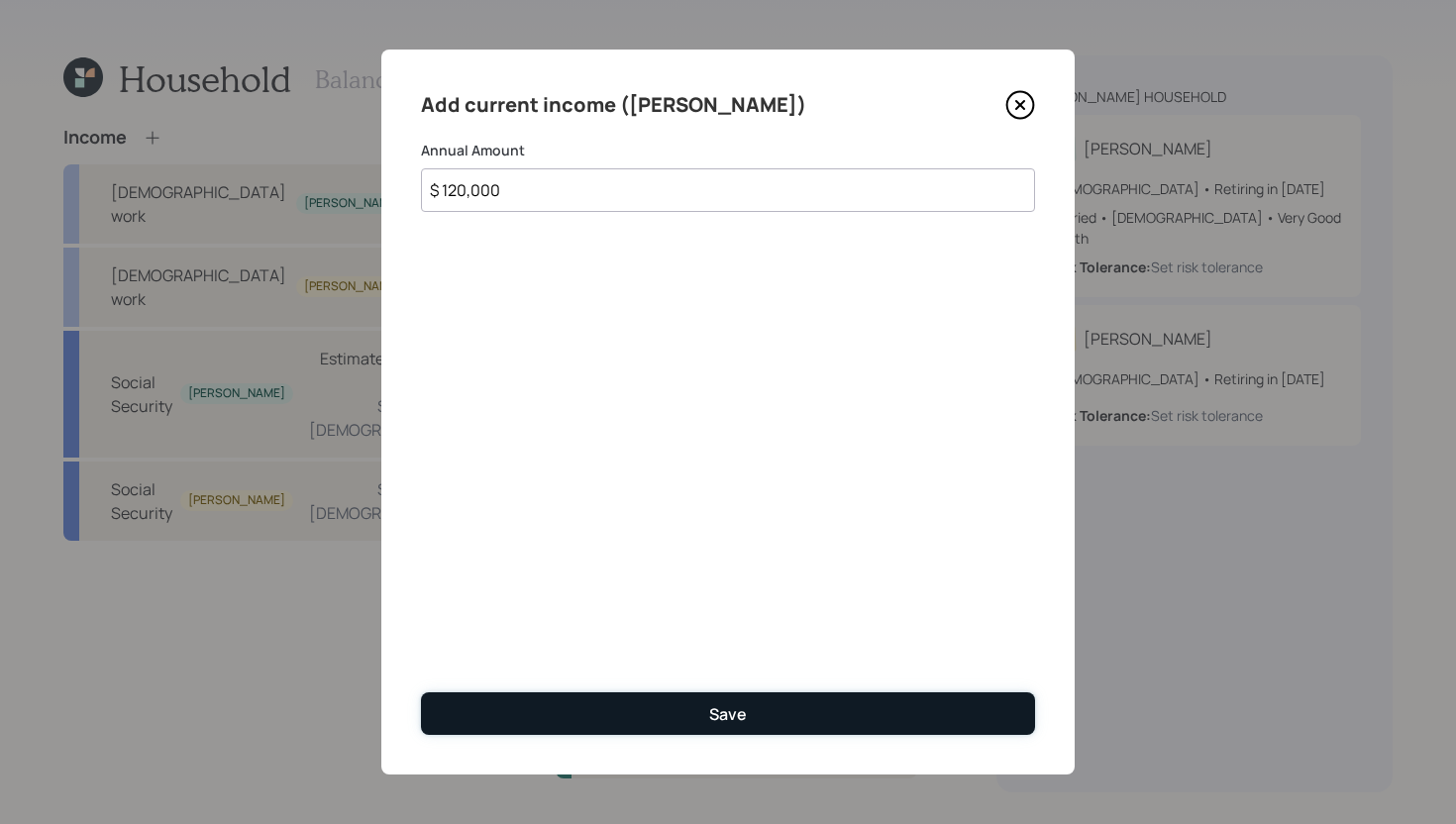 click on "Save" at bounding box center [728, 713] 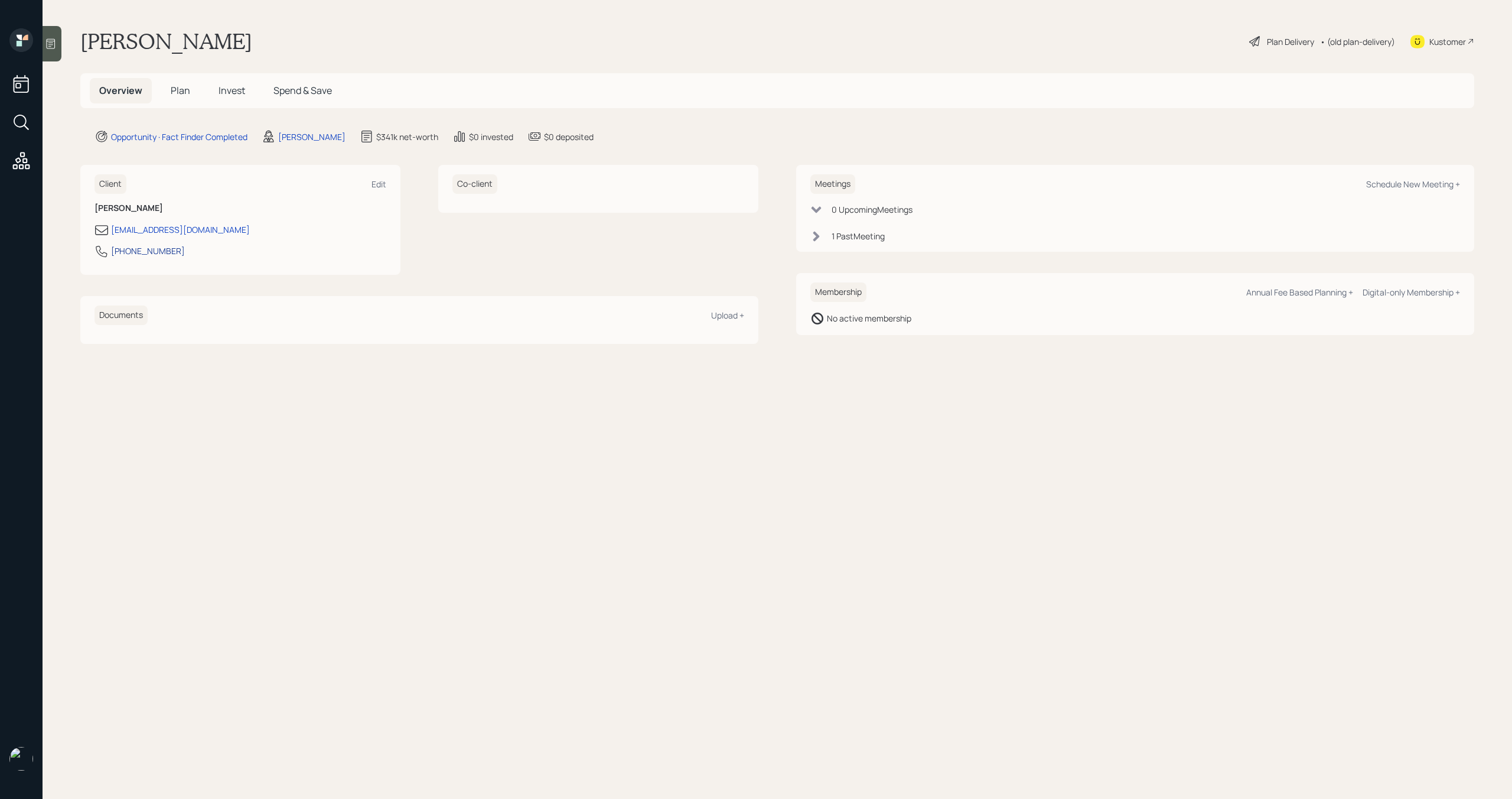 scroll, scrollTop: 0, scrollLeft: 0, axis: both 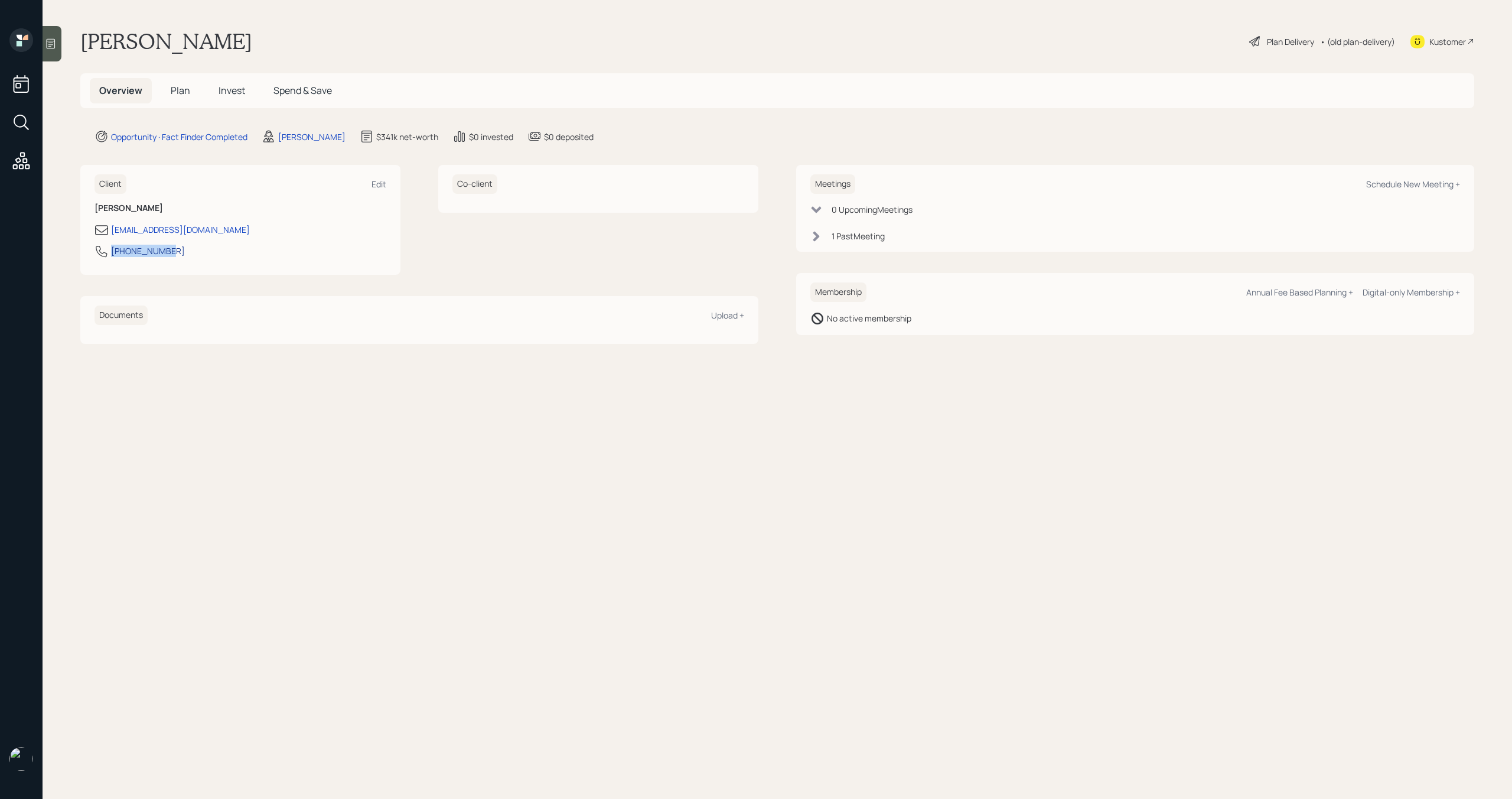drag, startPoint x: 167, startPoint y: 253, endPoint x: 112, endPoint y: 253, distance: 55 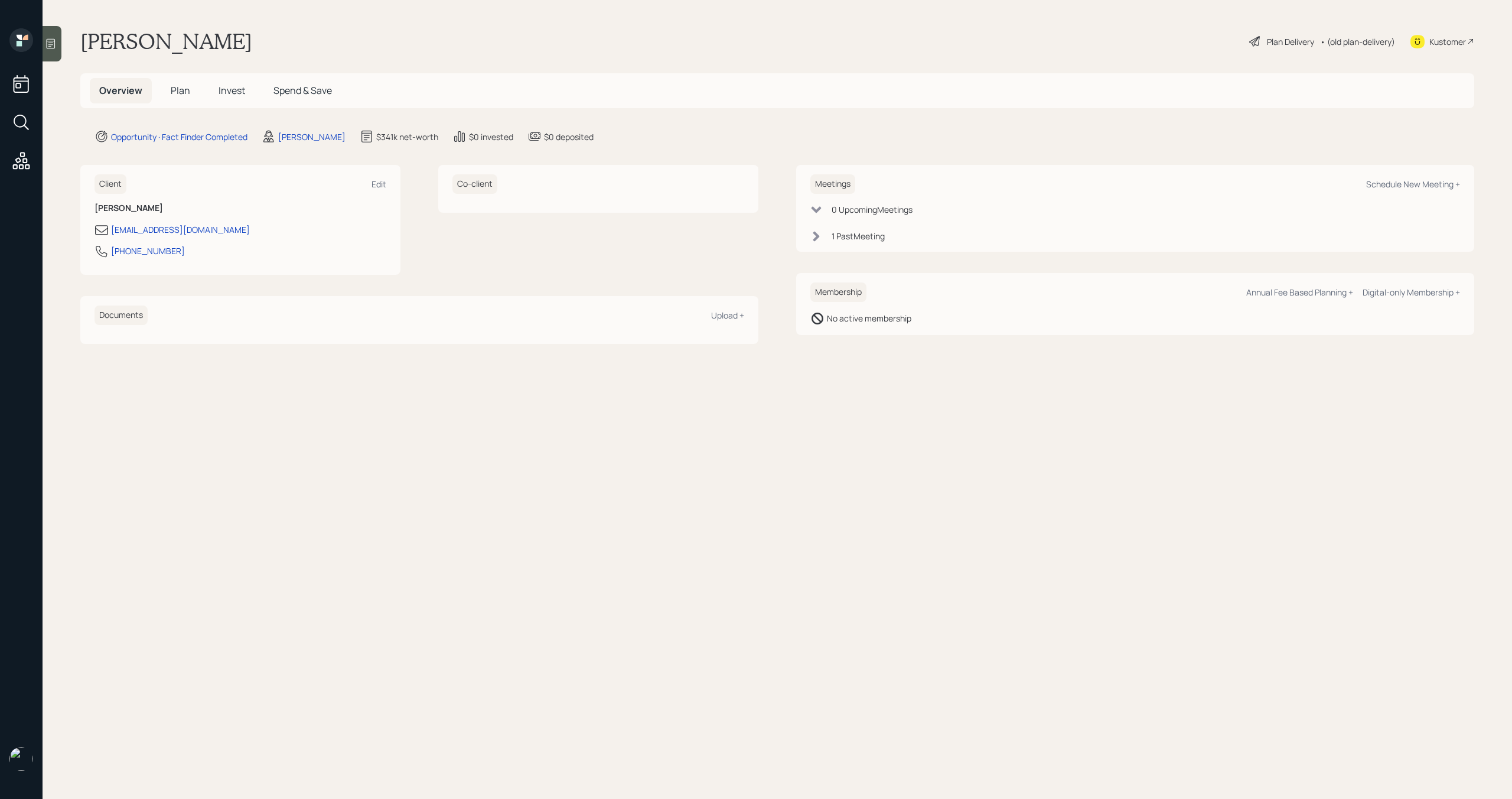 click 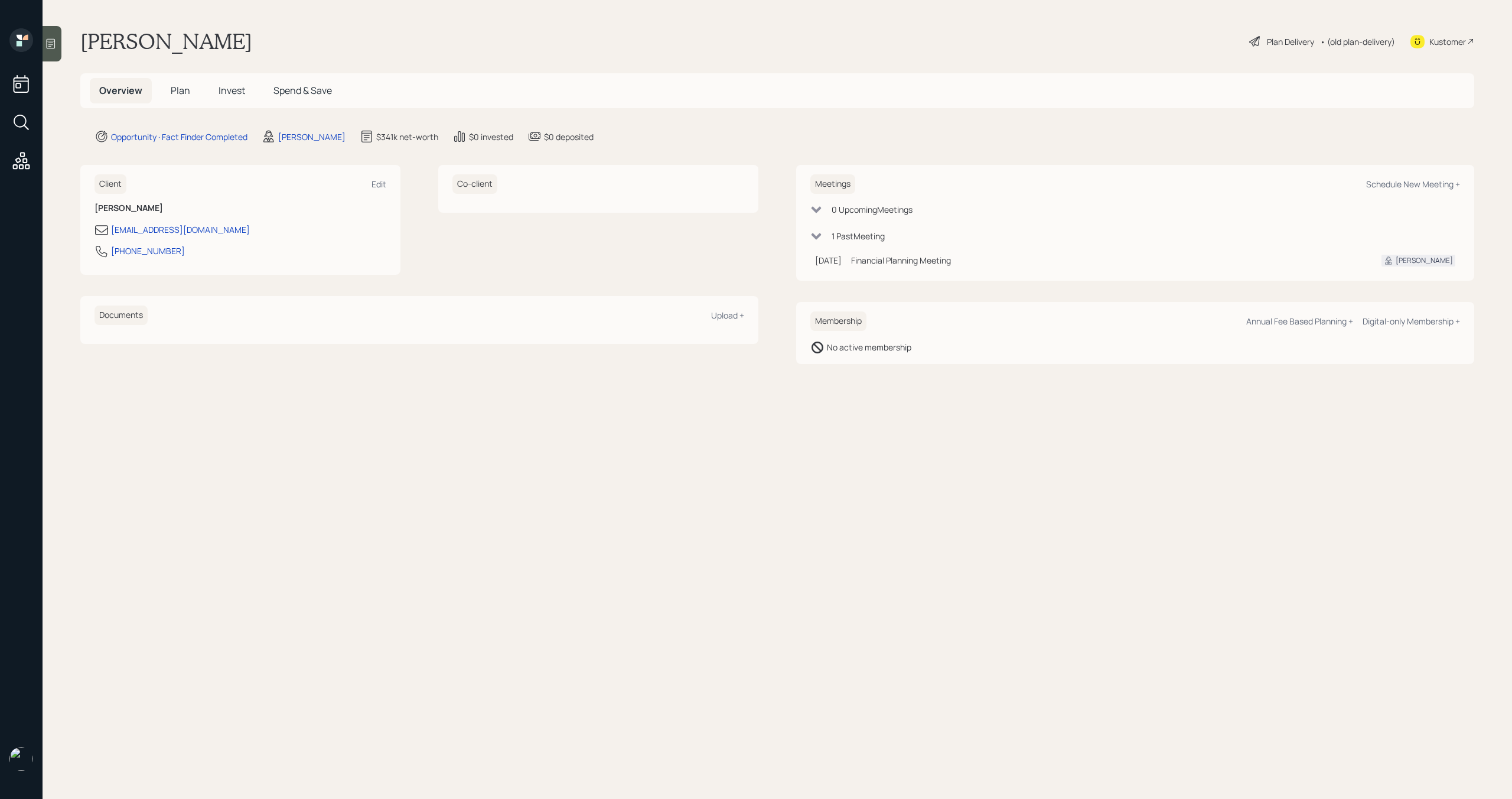 click 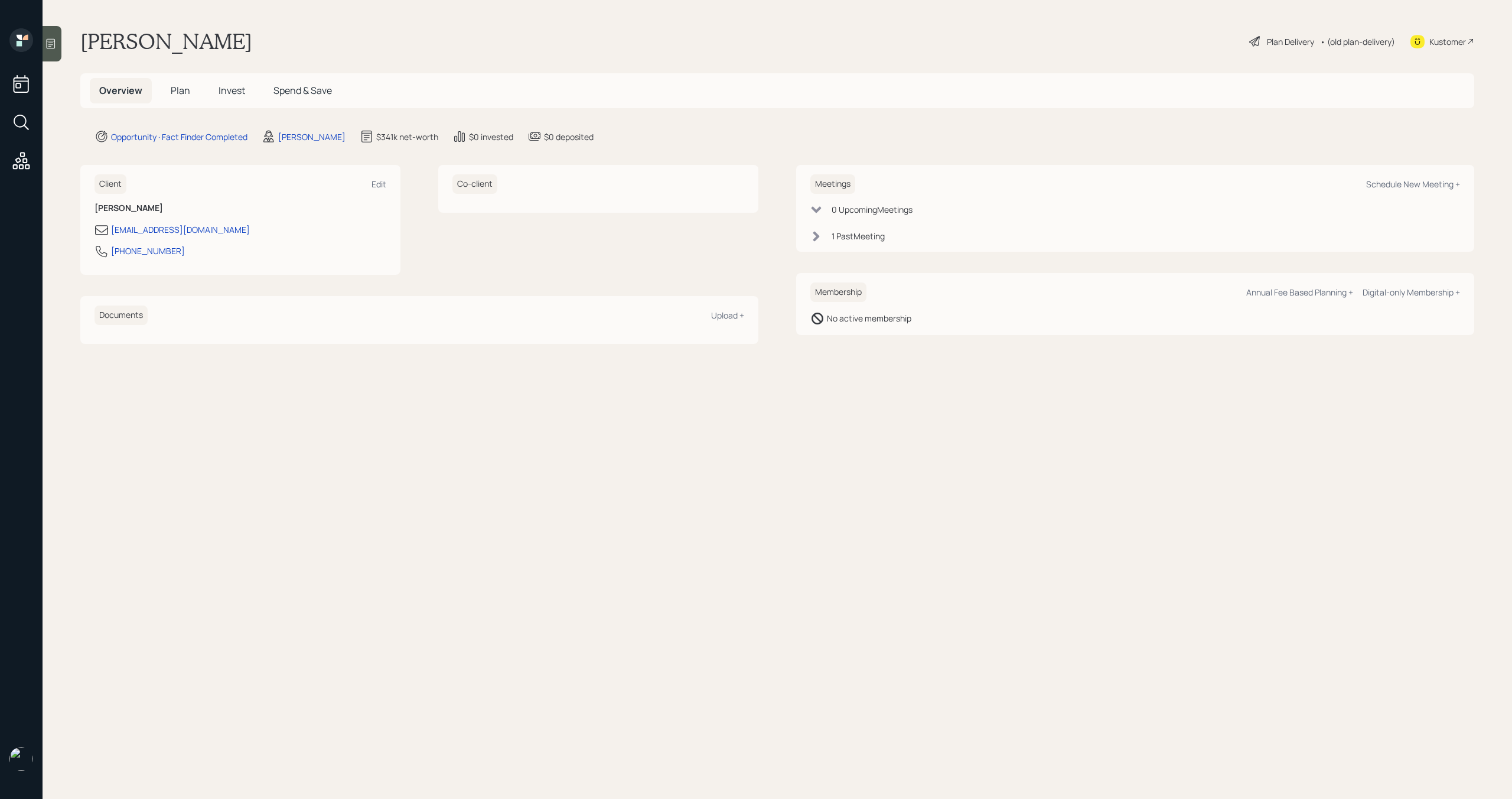 scroll, scrollTop: 0, scrollLeft: 0, axis: both 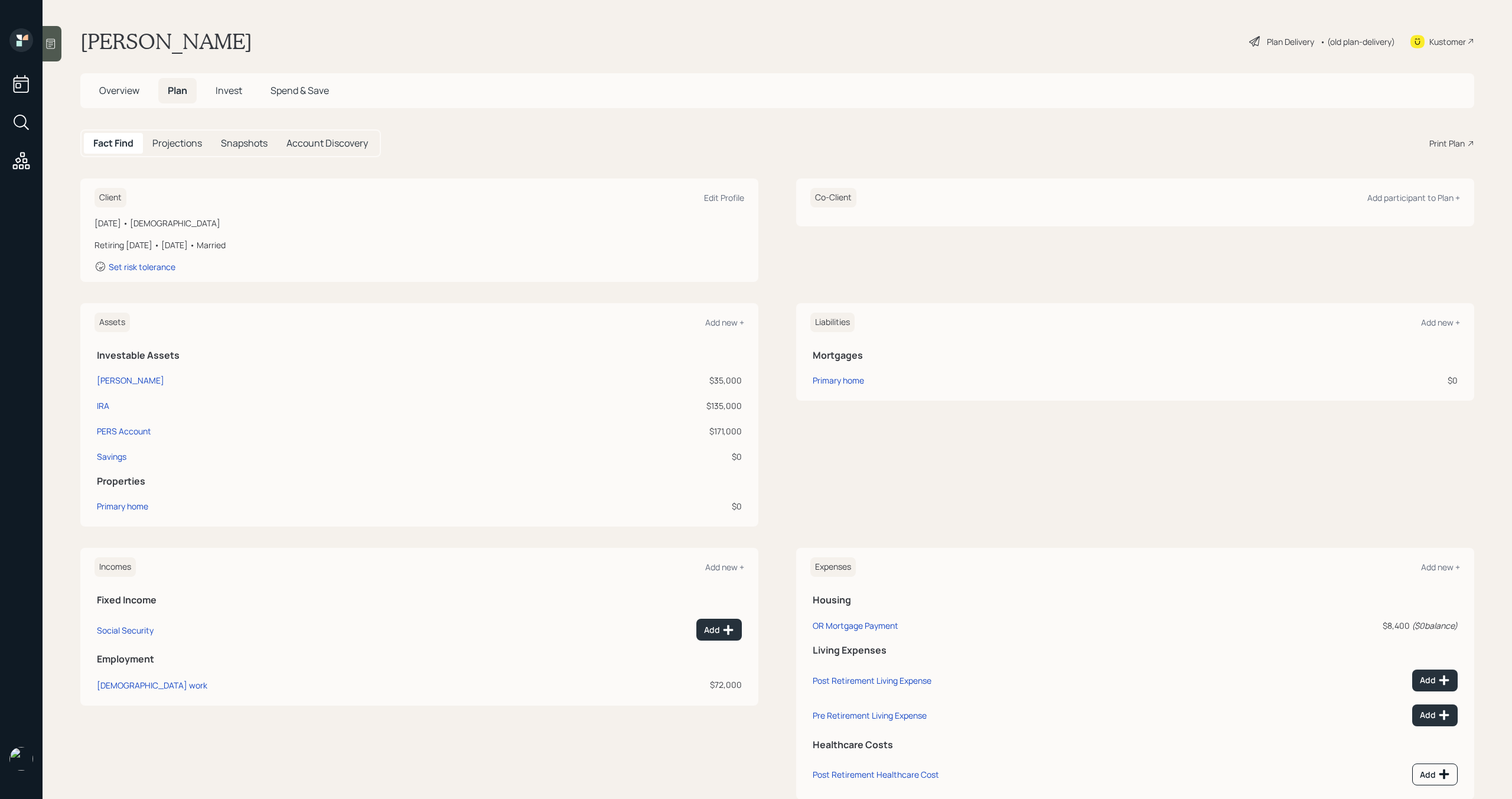 click on "Overview" at bounding box center (119, 90) 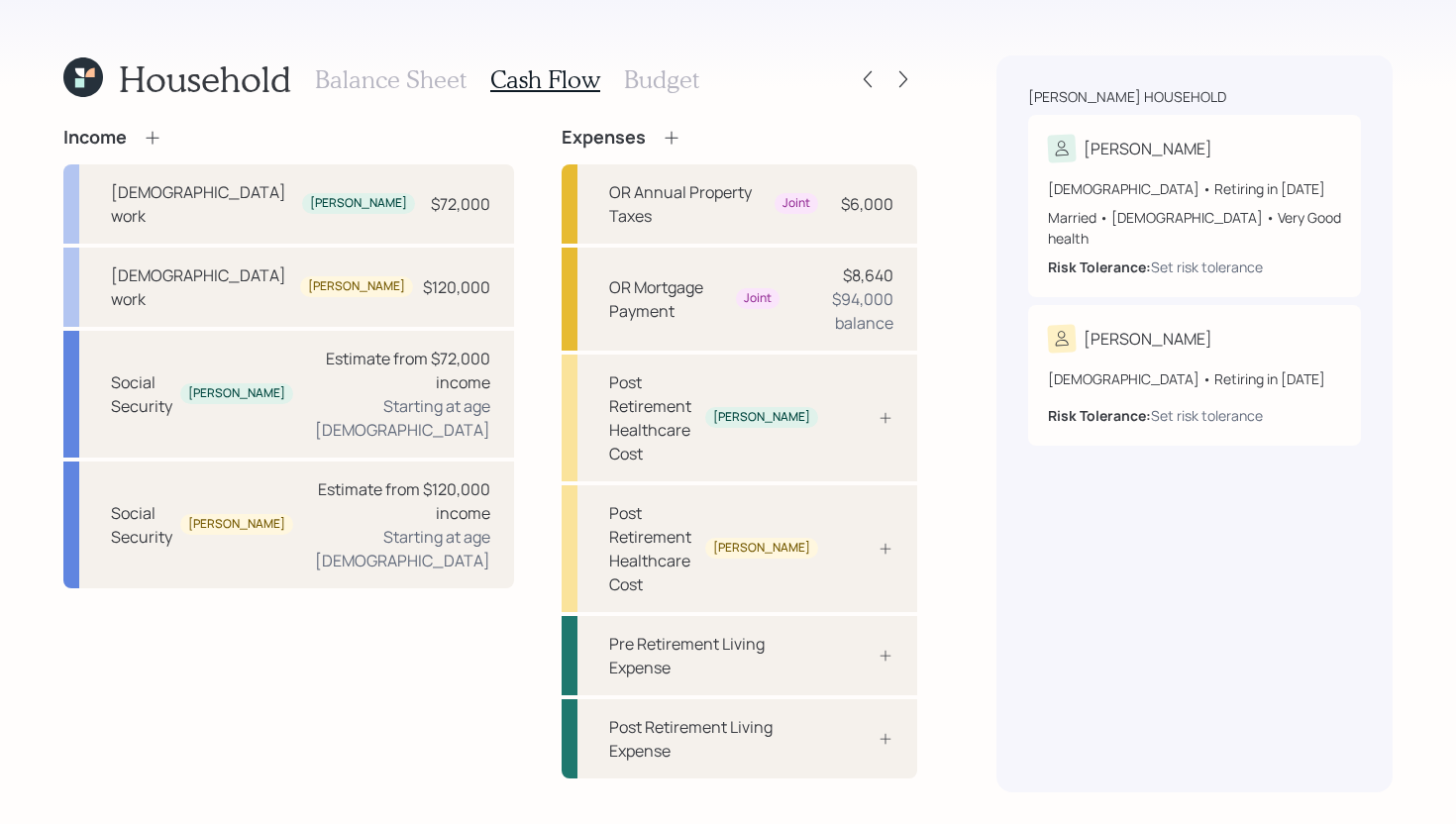 scroll, scrollTop: 0, scrollLeft: 0, axis: both 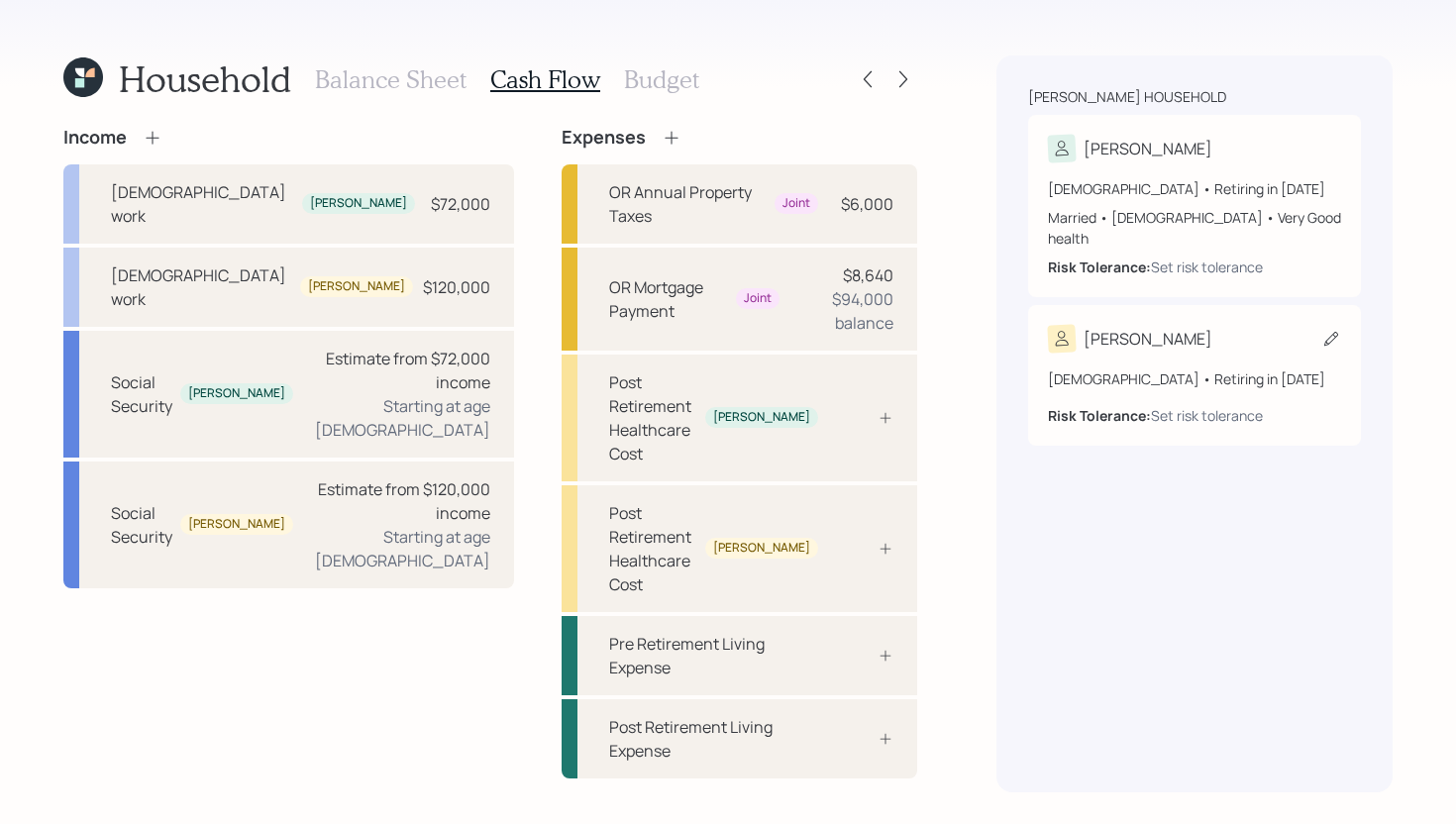 click on "[PERSON_NAME]" at bounding box center [1195, 339] 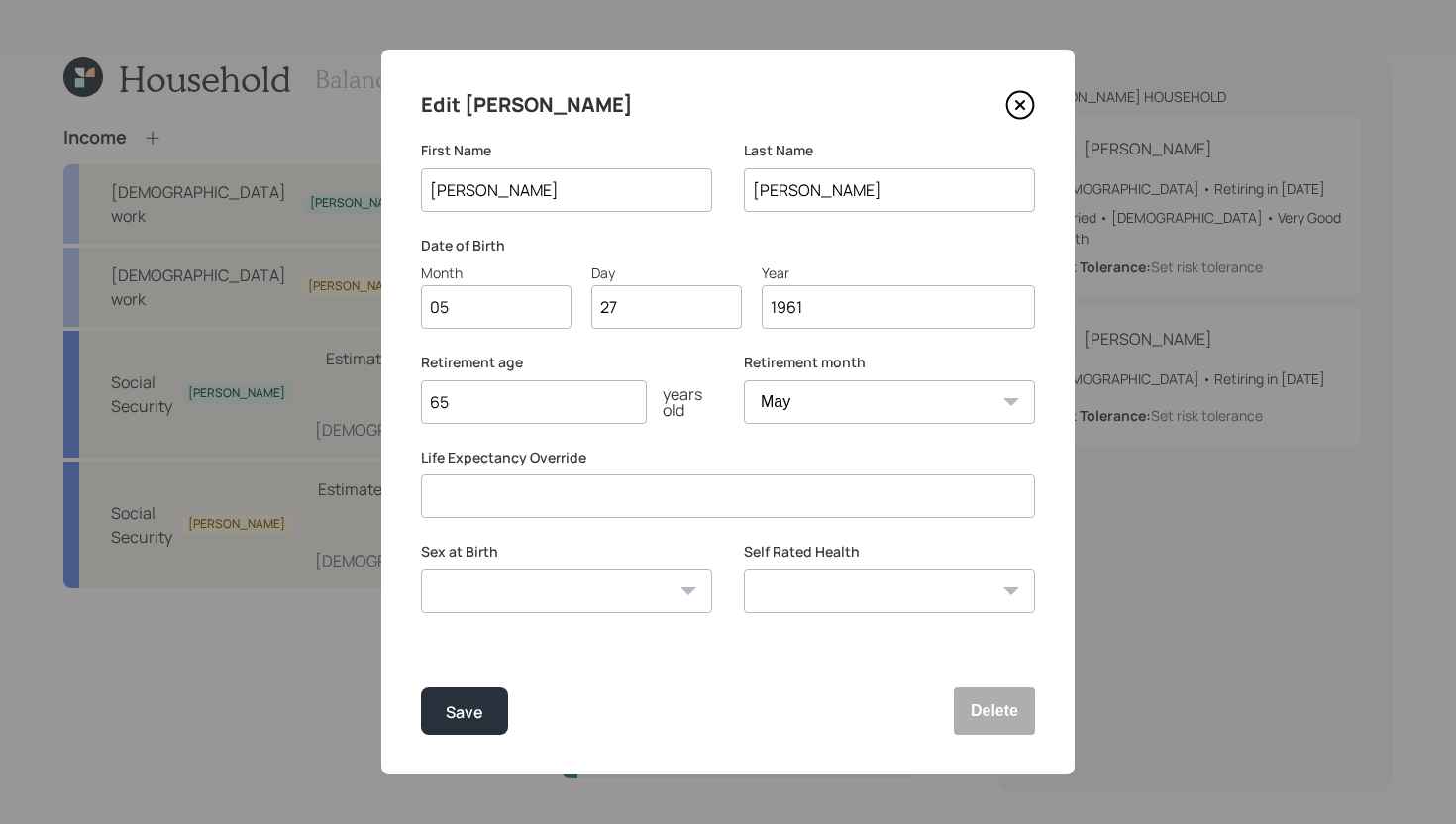 click on "65" at bounding box center (534, 402) 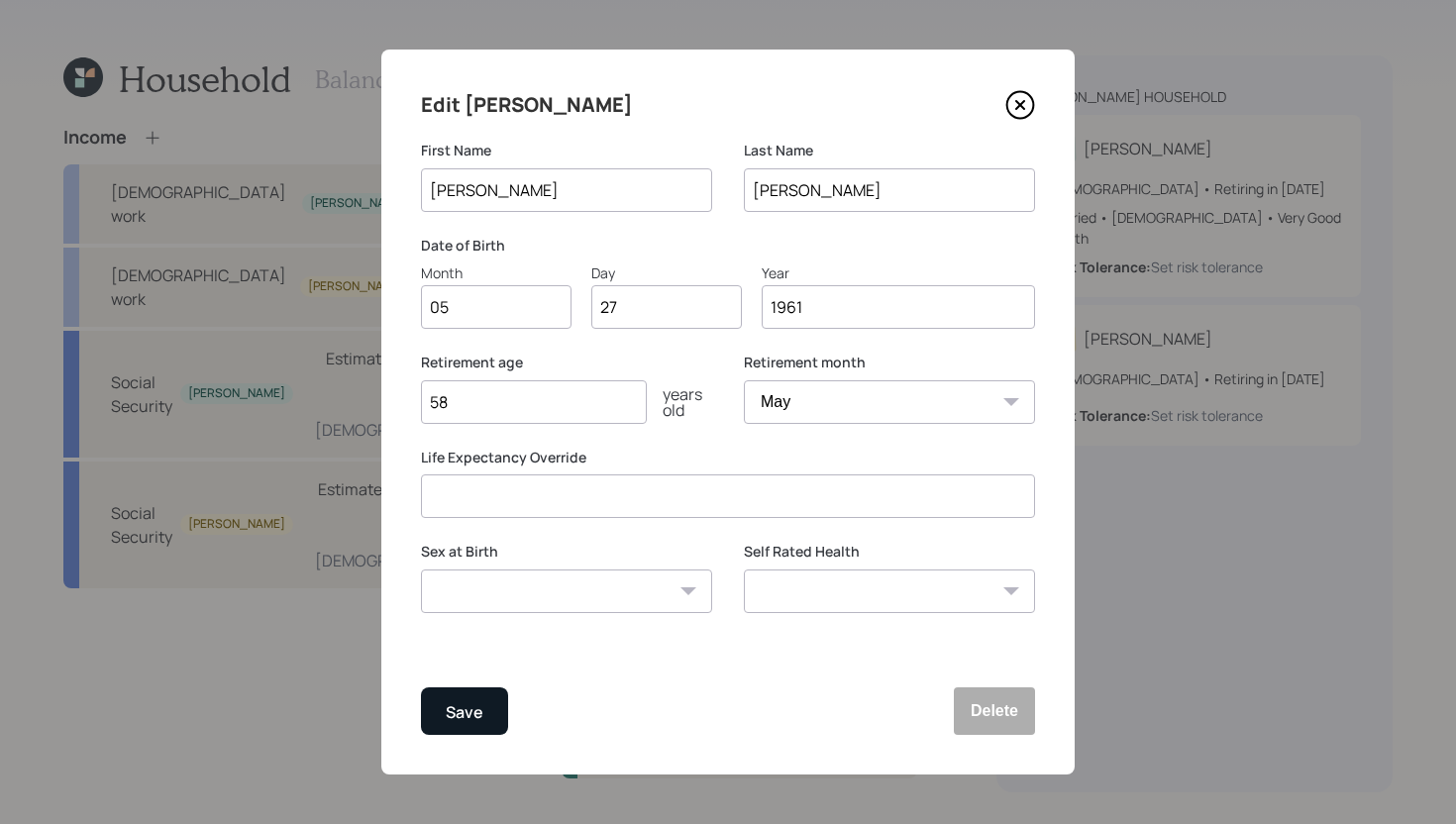 type on "58" 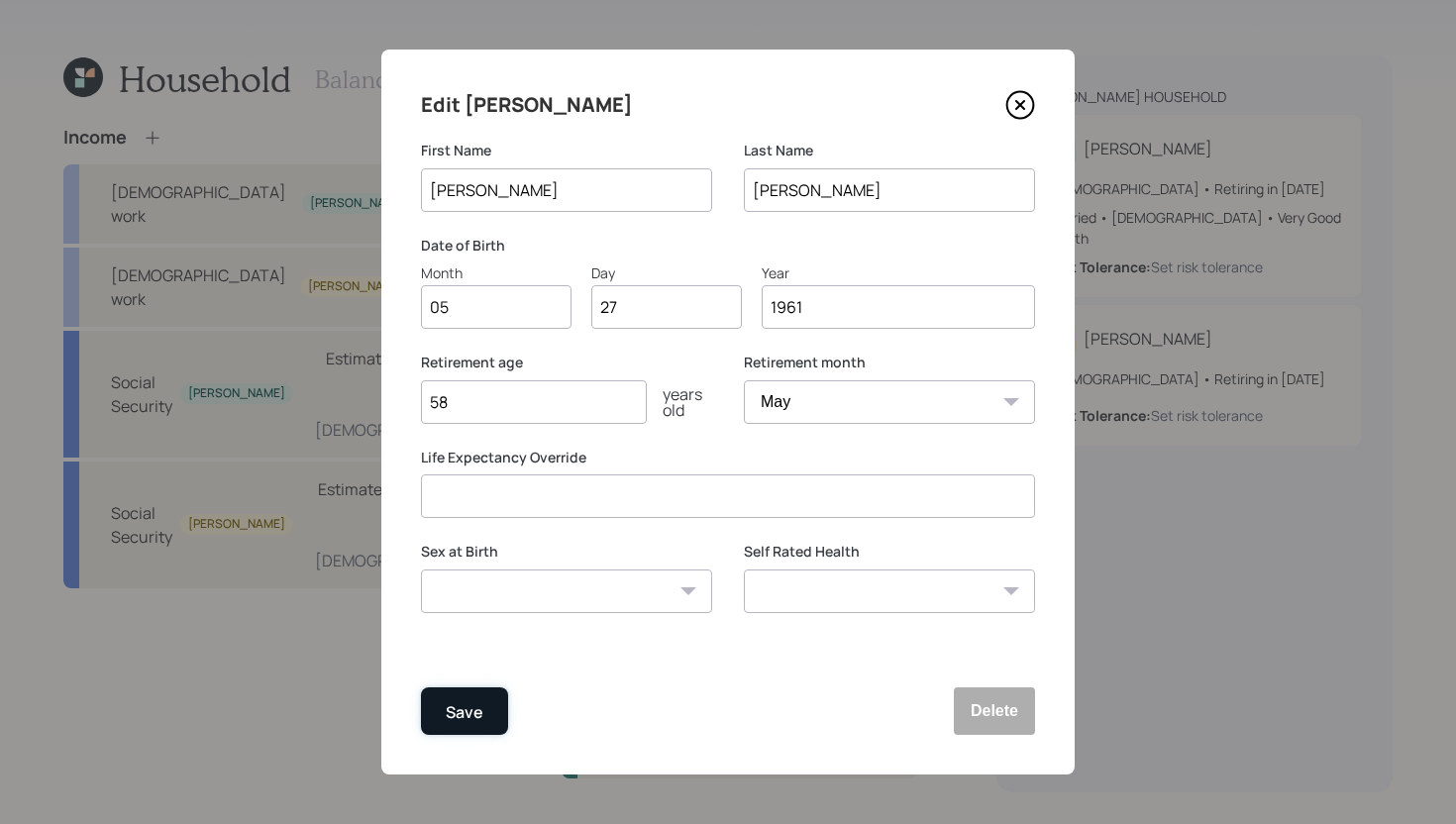 click on "Save" at bounding box center (465, 711) 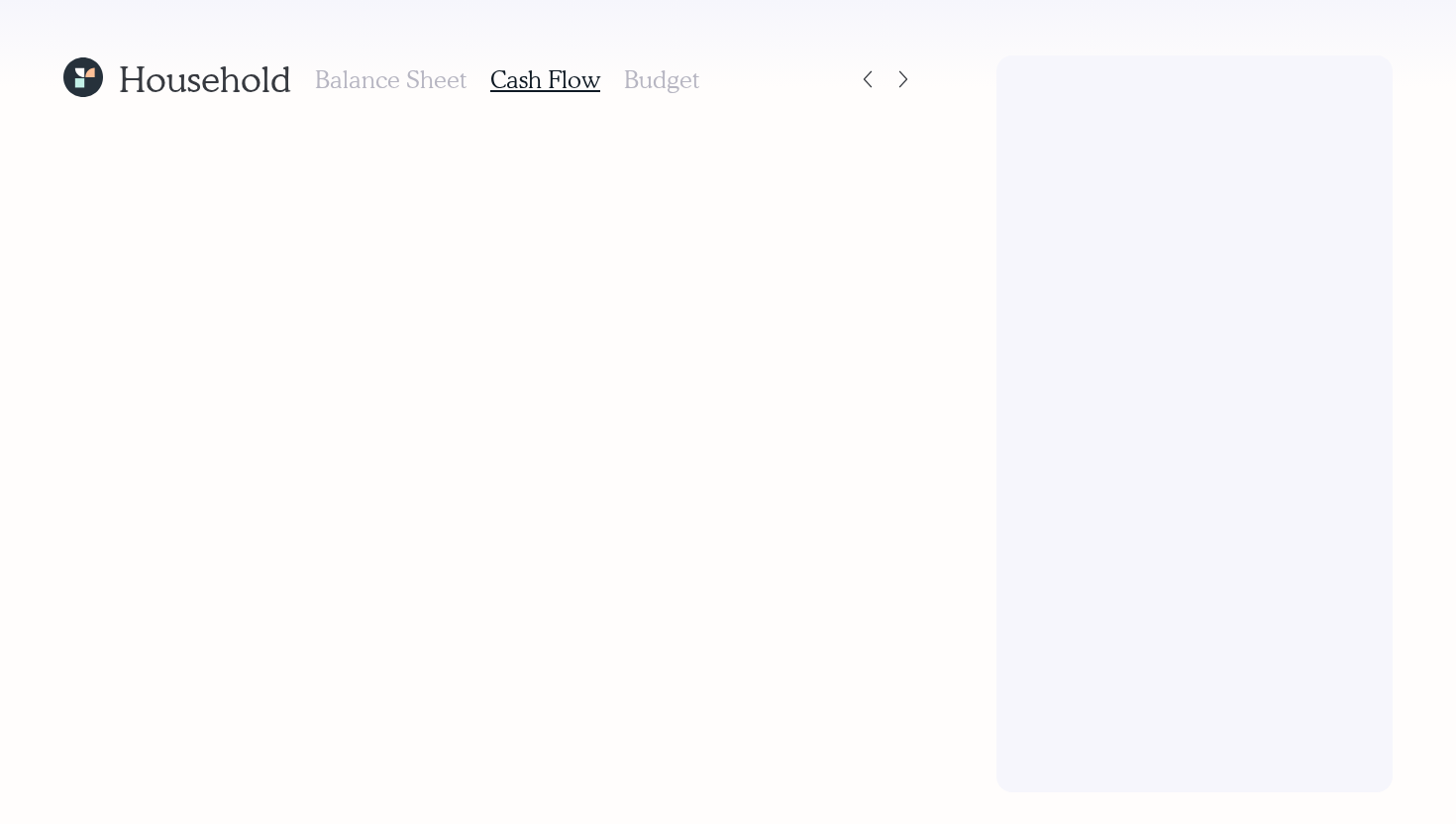 scroll, scrollTop: 0, scrollLeft: 0, axis: both 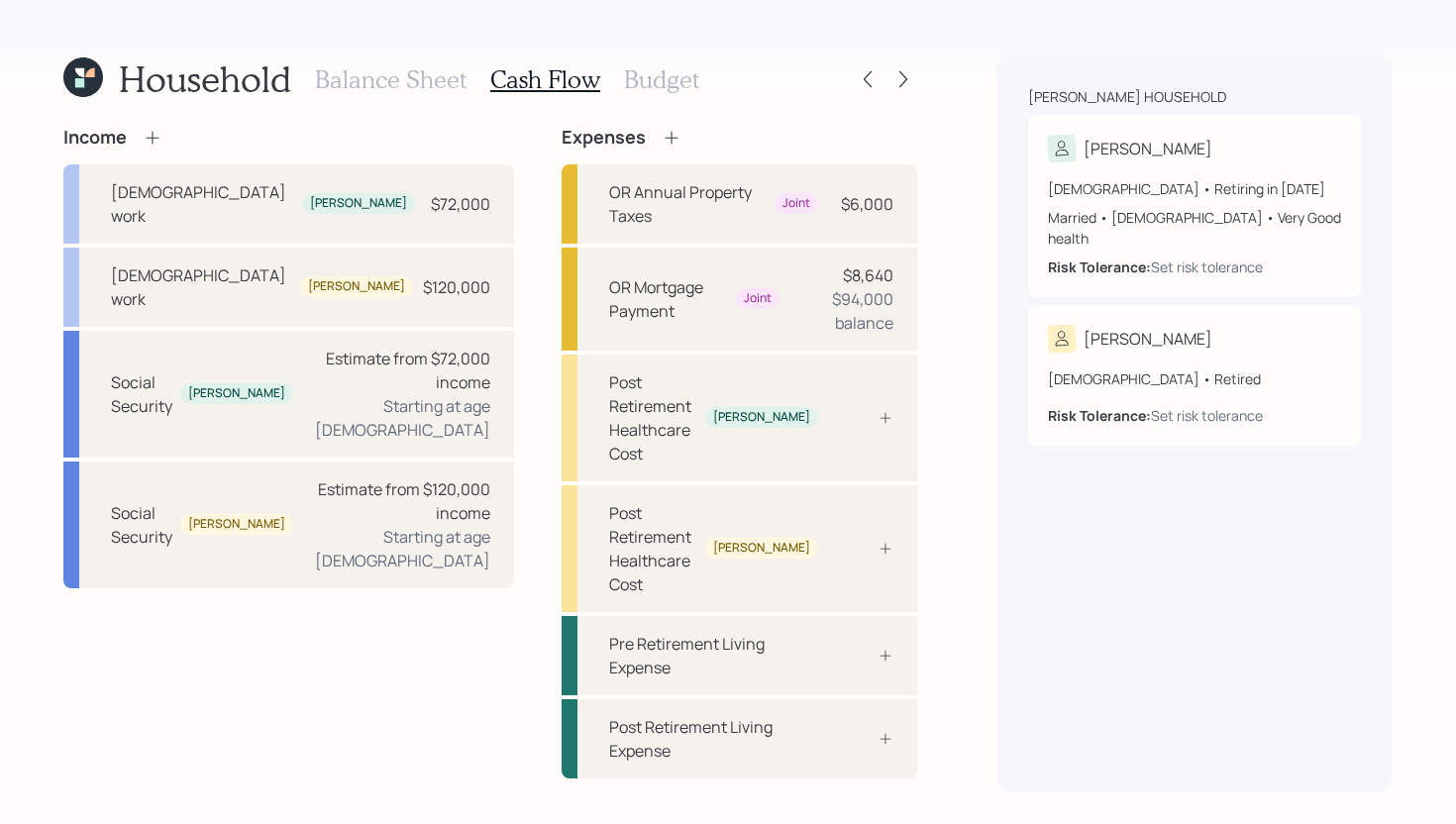 click 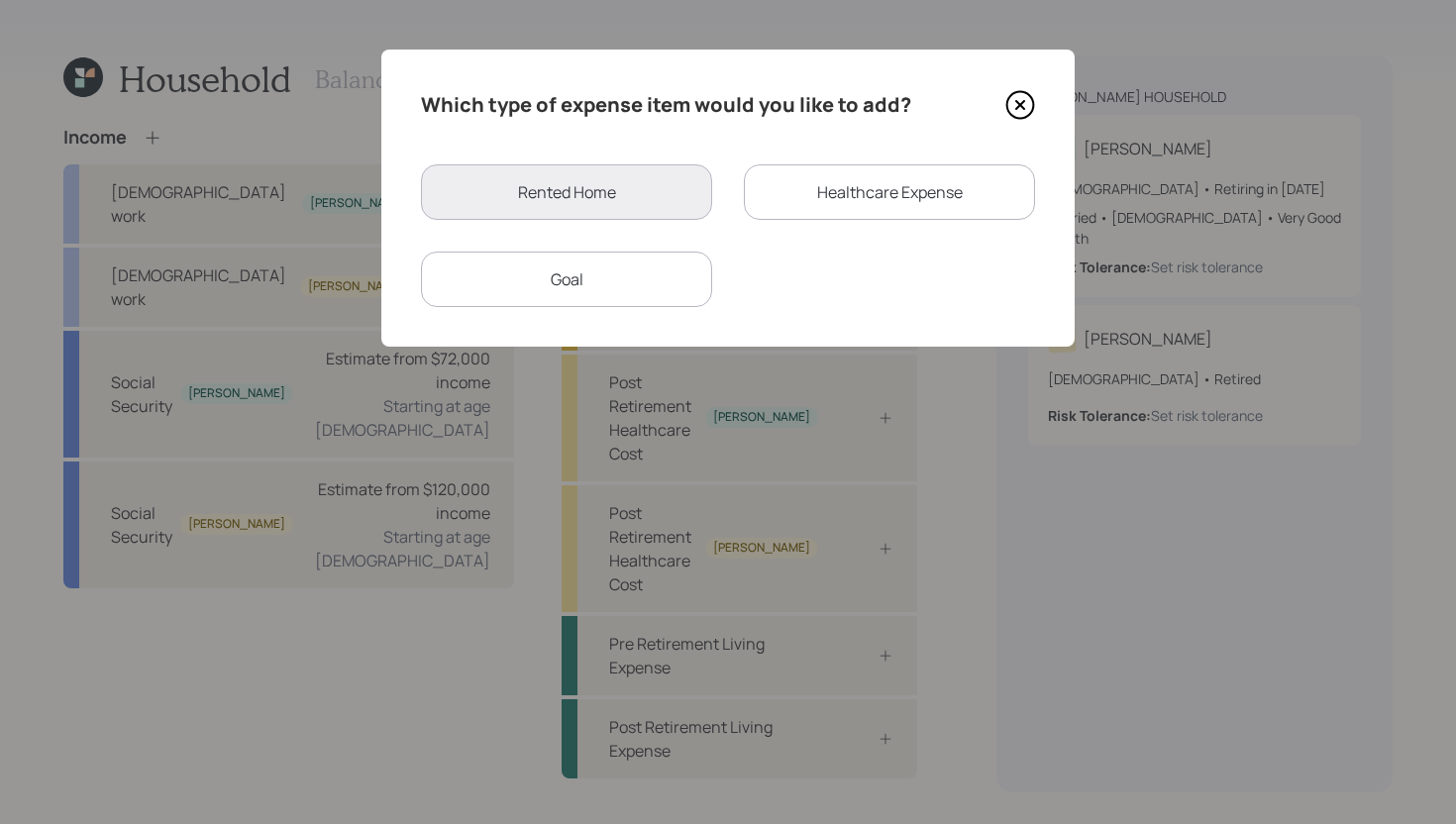 click on "Healthcare Expense" at bounding box center (889, 192) 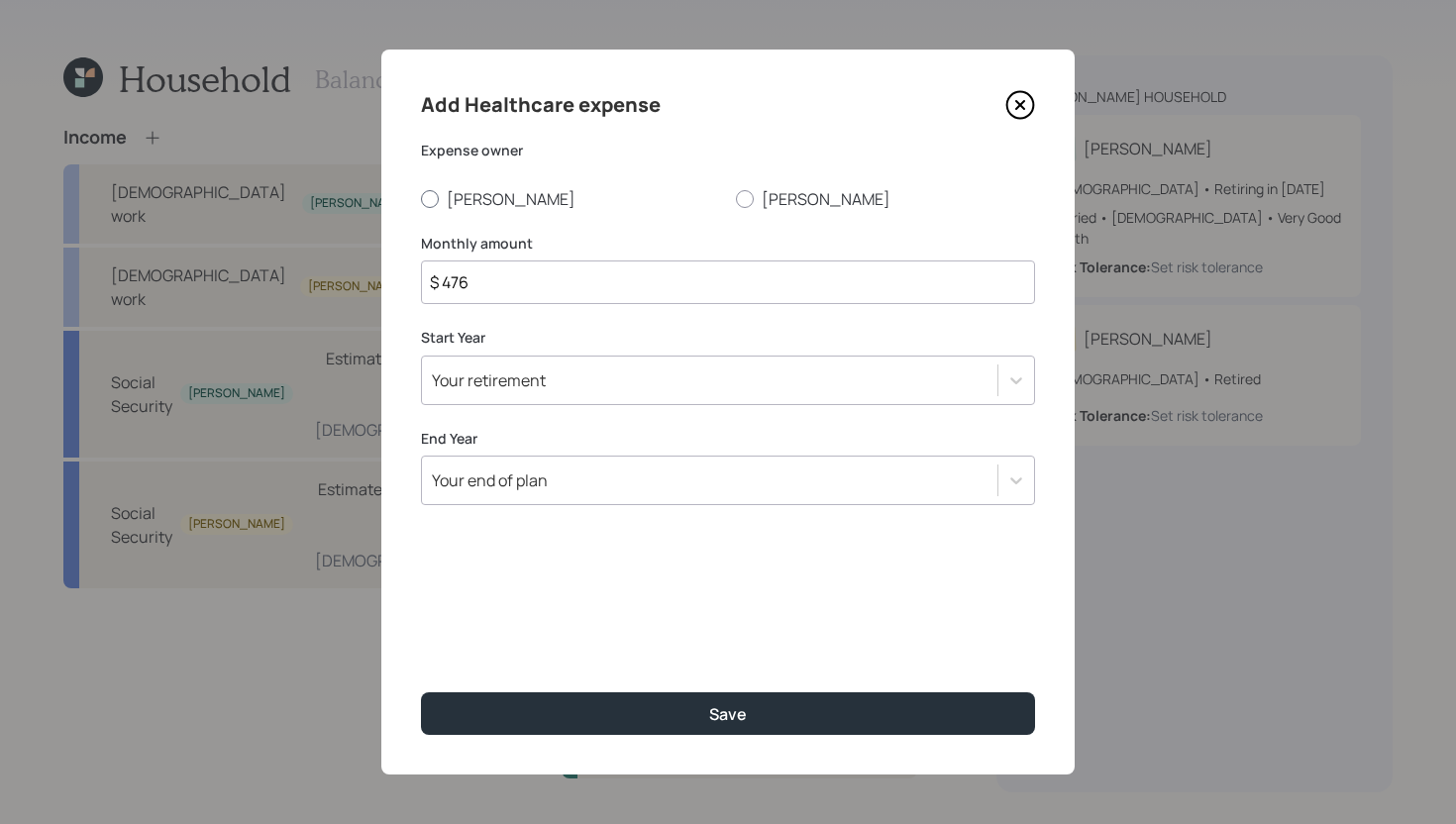 click on "[PERSON_NAME]" at bounding box center [571, 199] 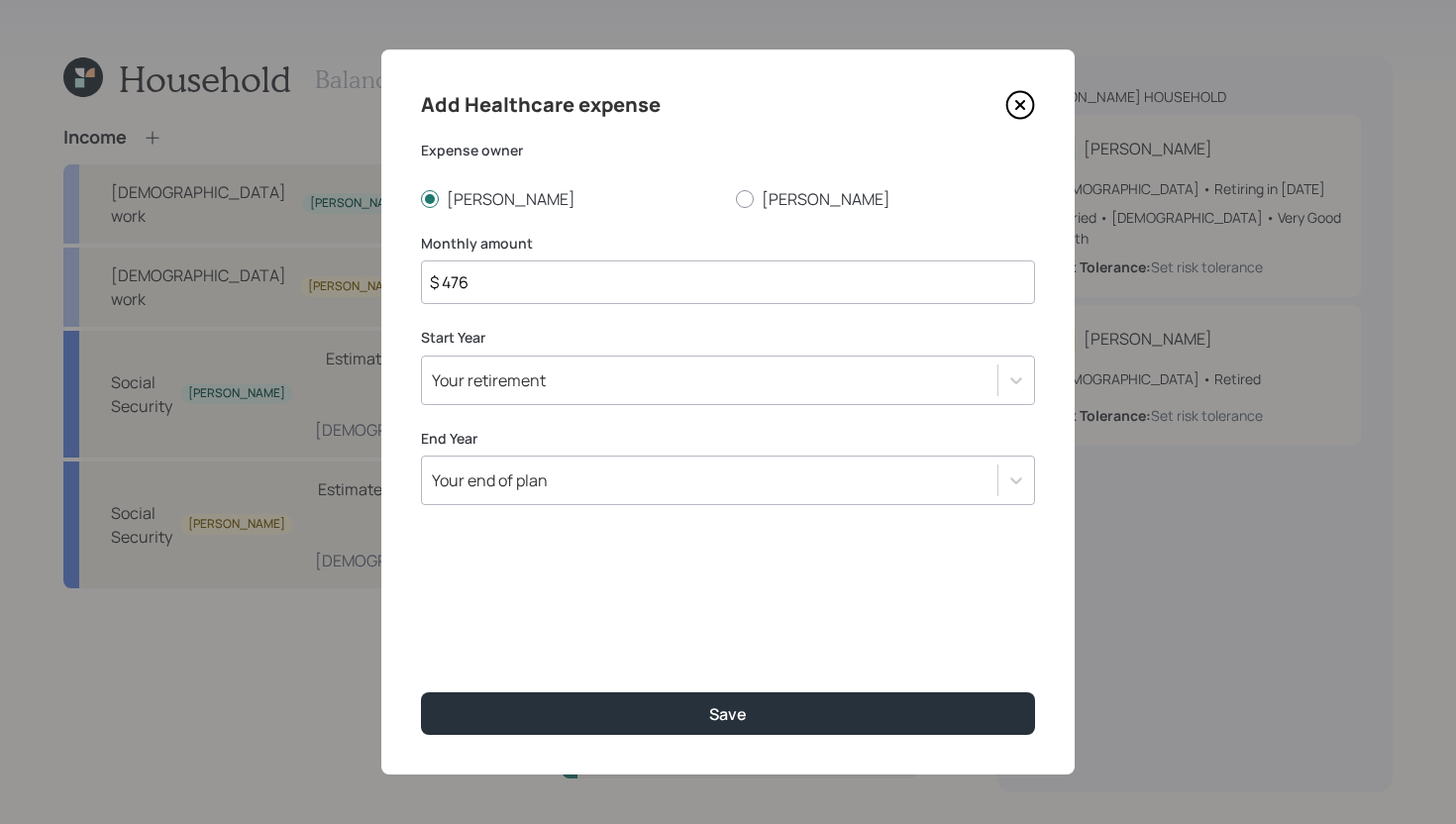 click on "$ 476" at bounding box center (728, 282) 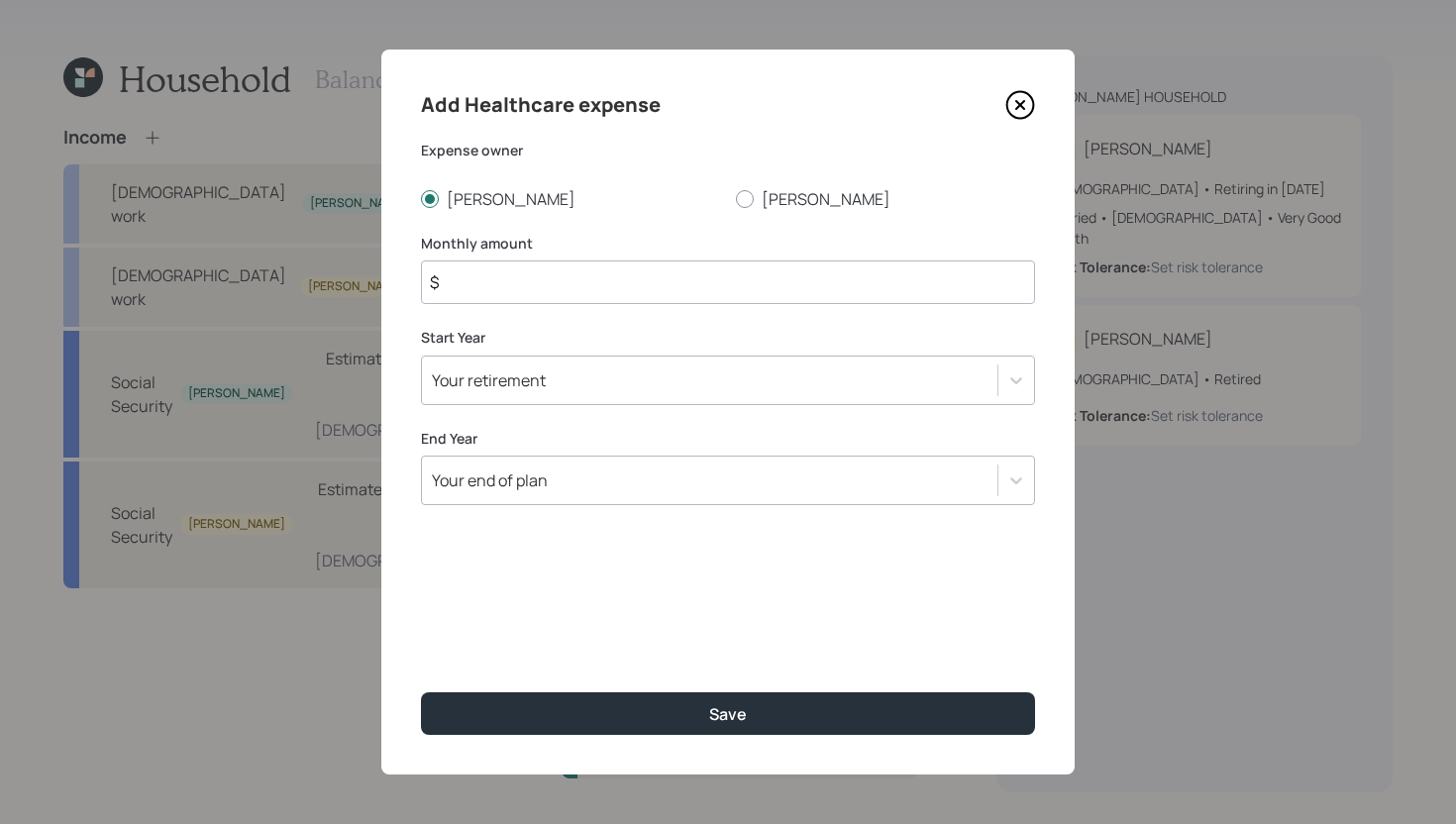 type on "$" 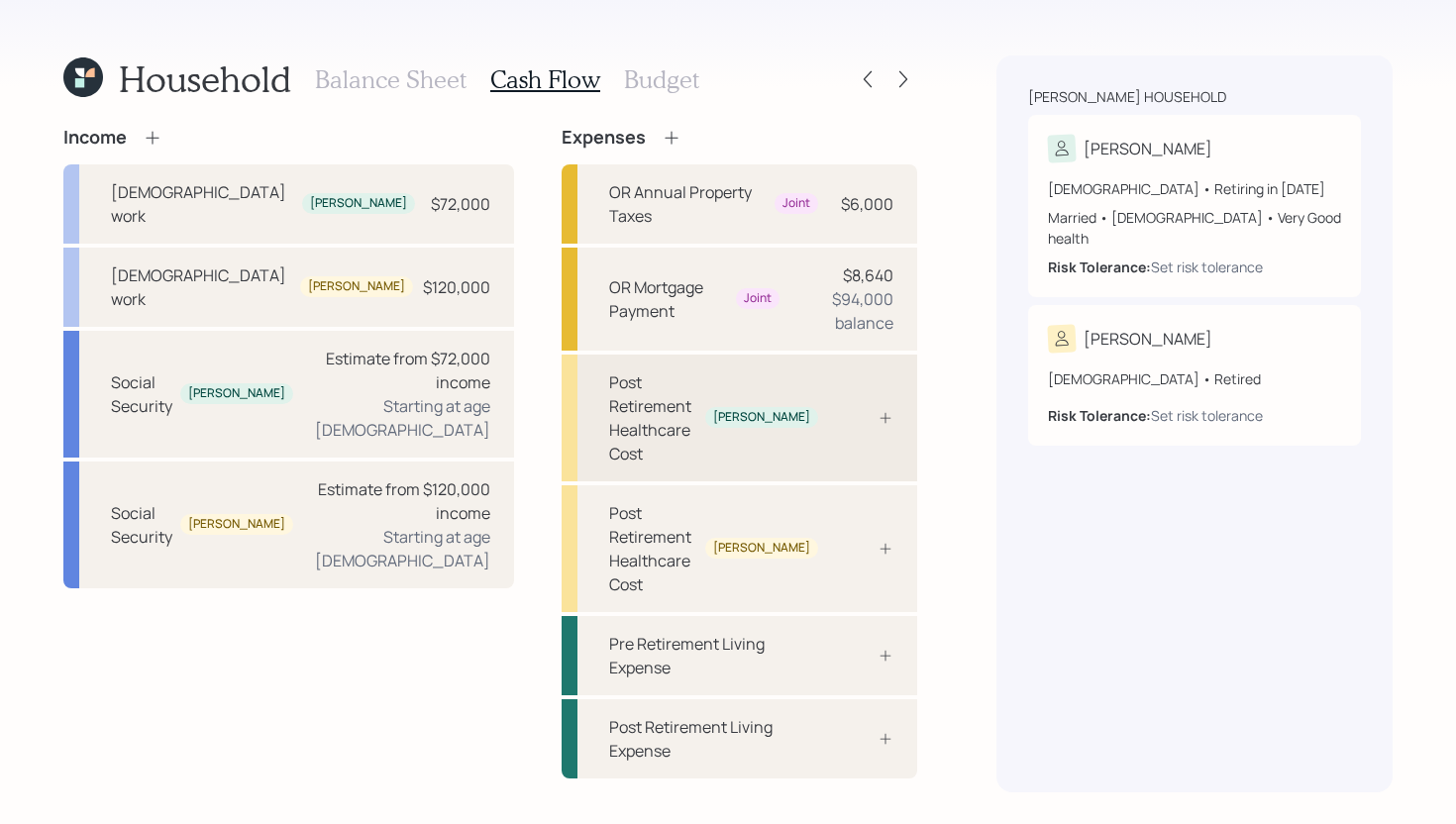 click on "Post Retirement Healthcare Cost Penny" at bounding box center (739, 418) 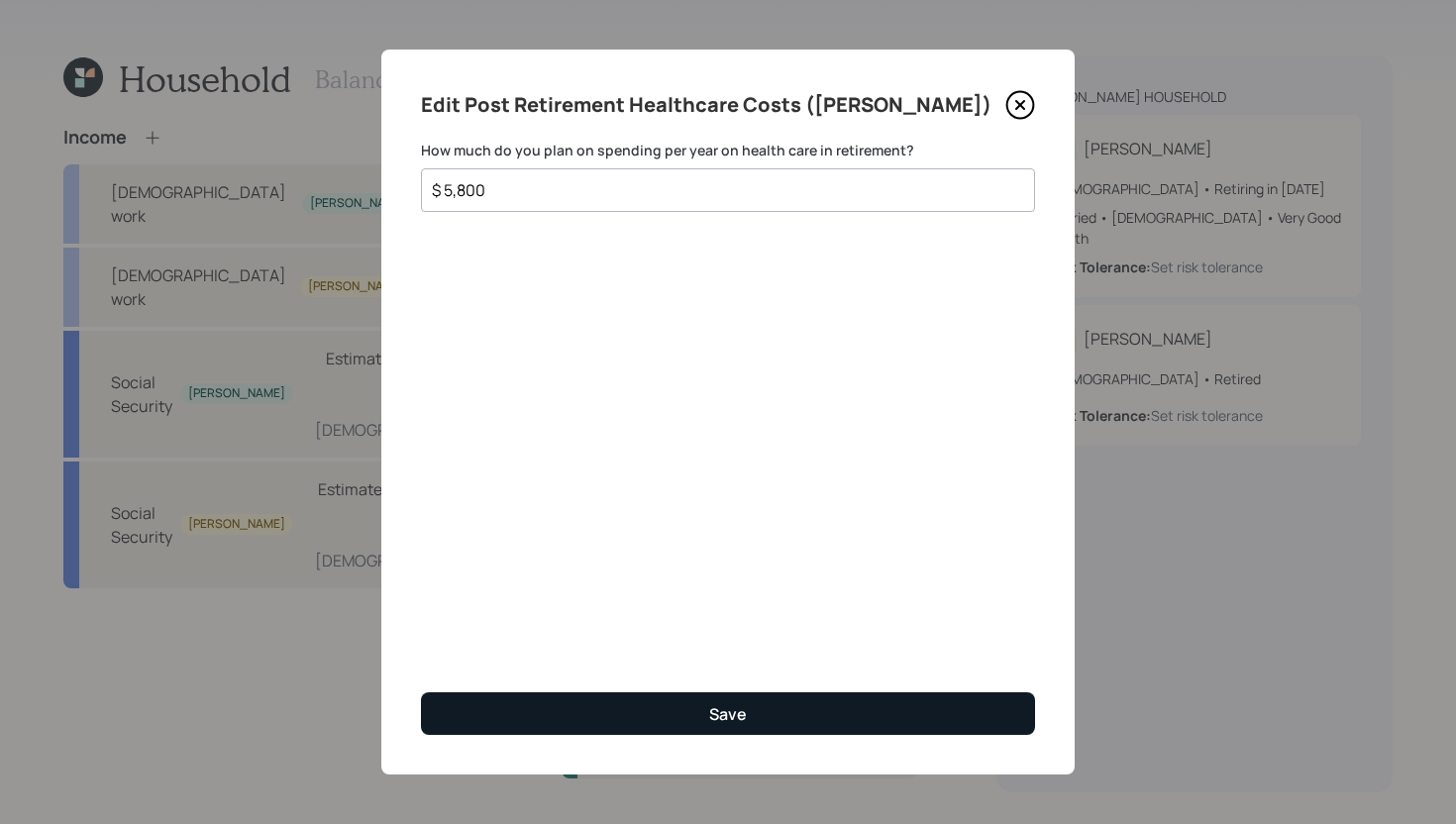 type on "$ 5,800" 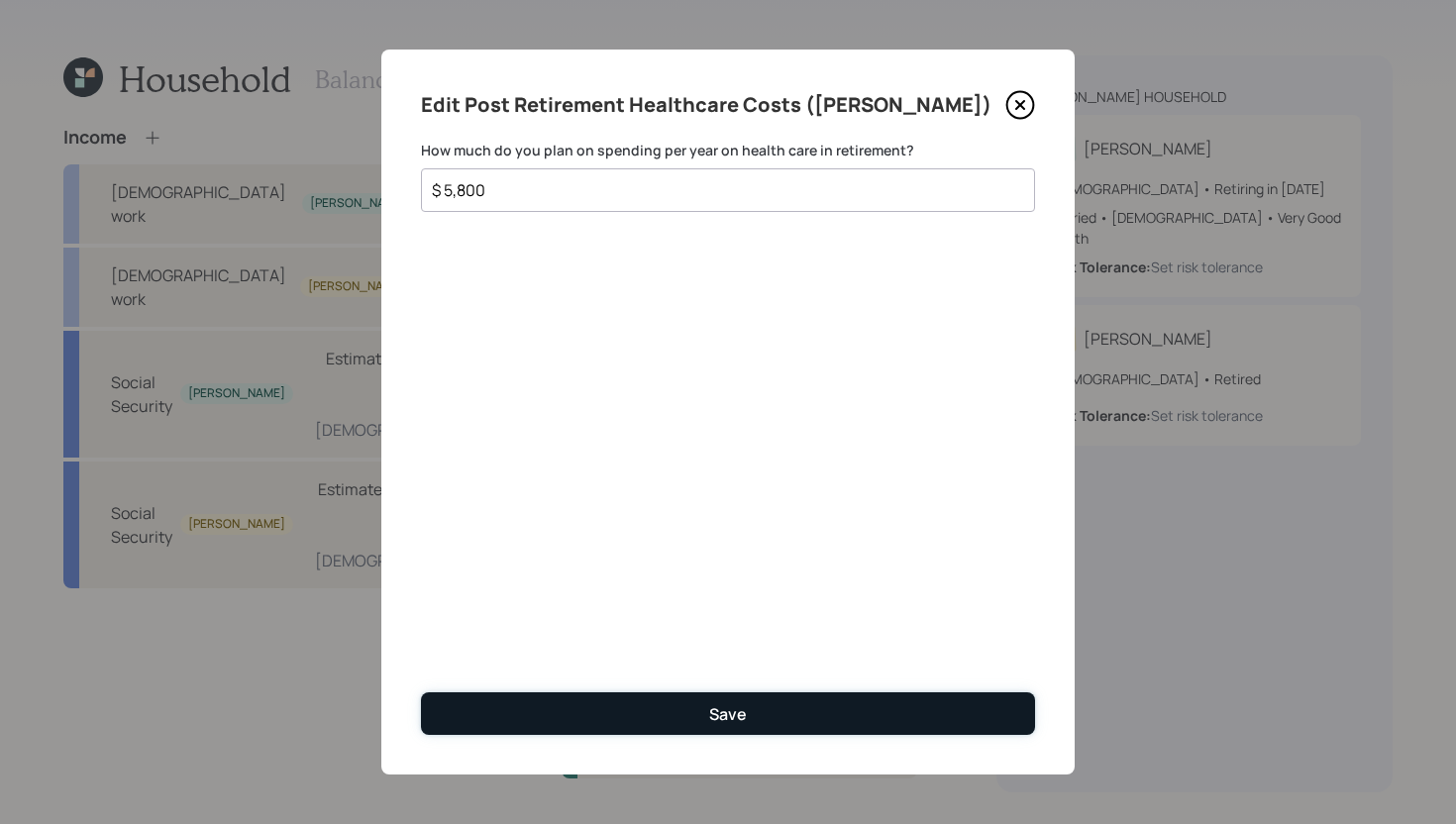 click on "Save" at bounding box center [728, 713] 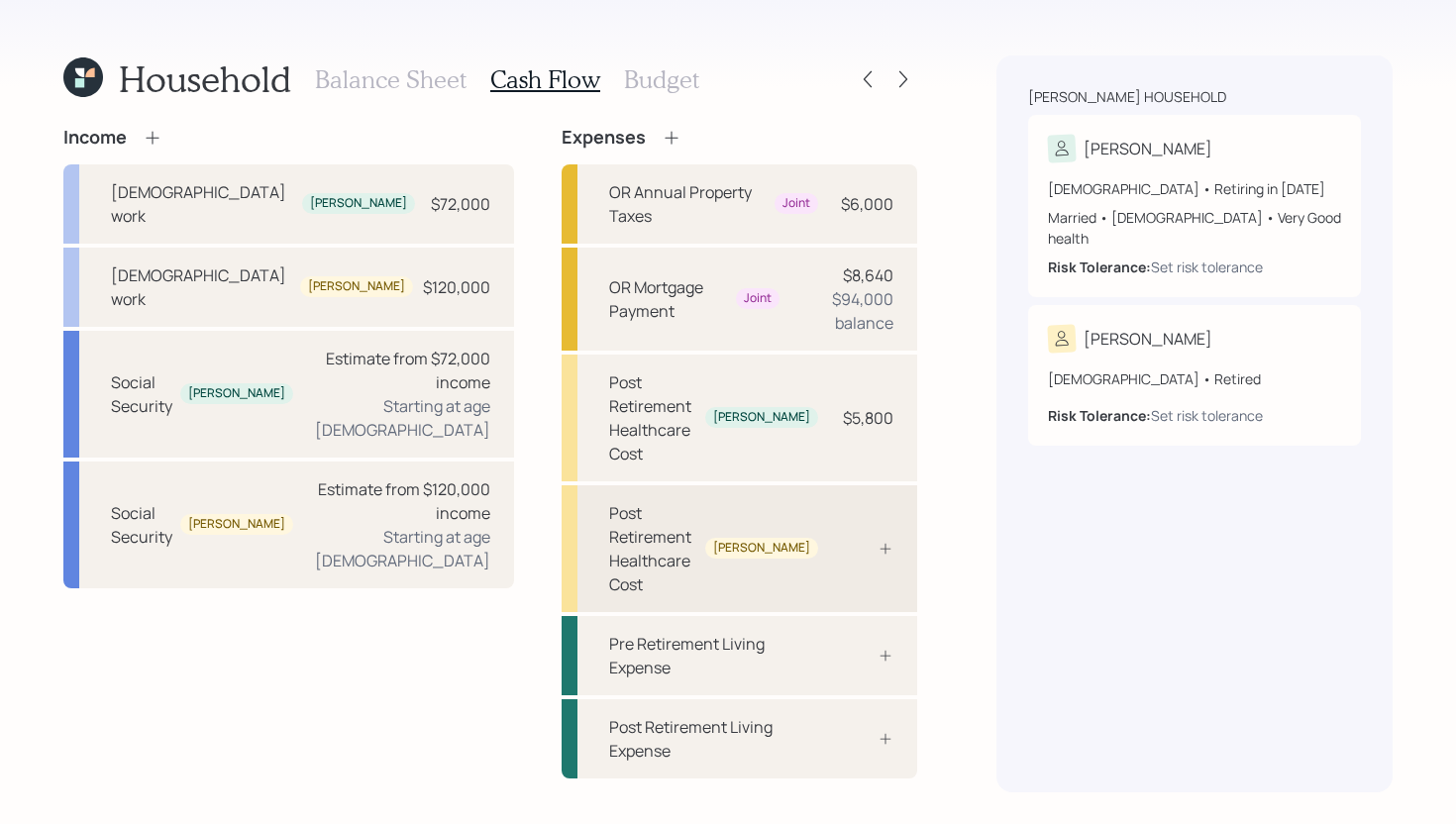 click at bounding box center [864, 549] 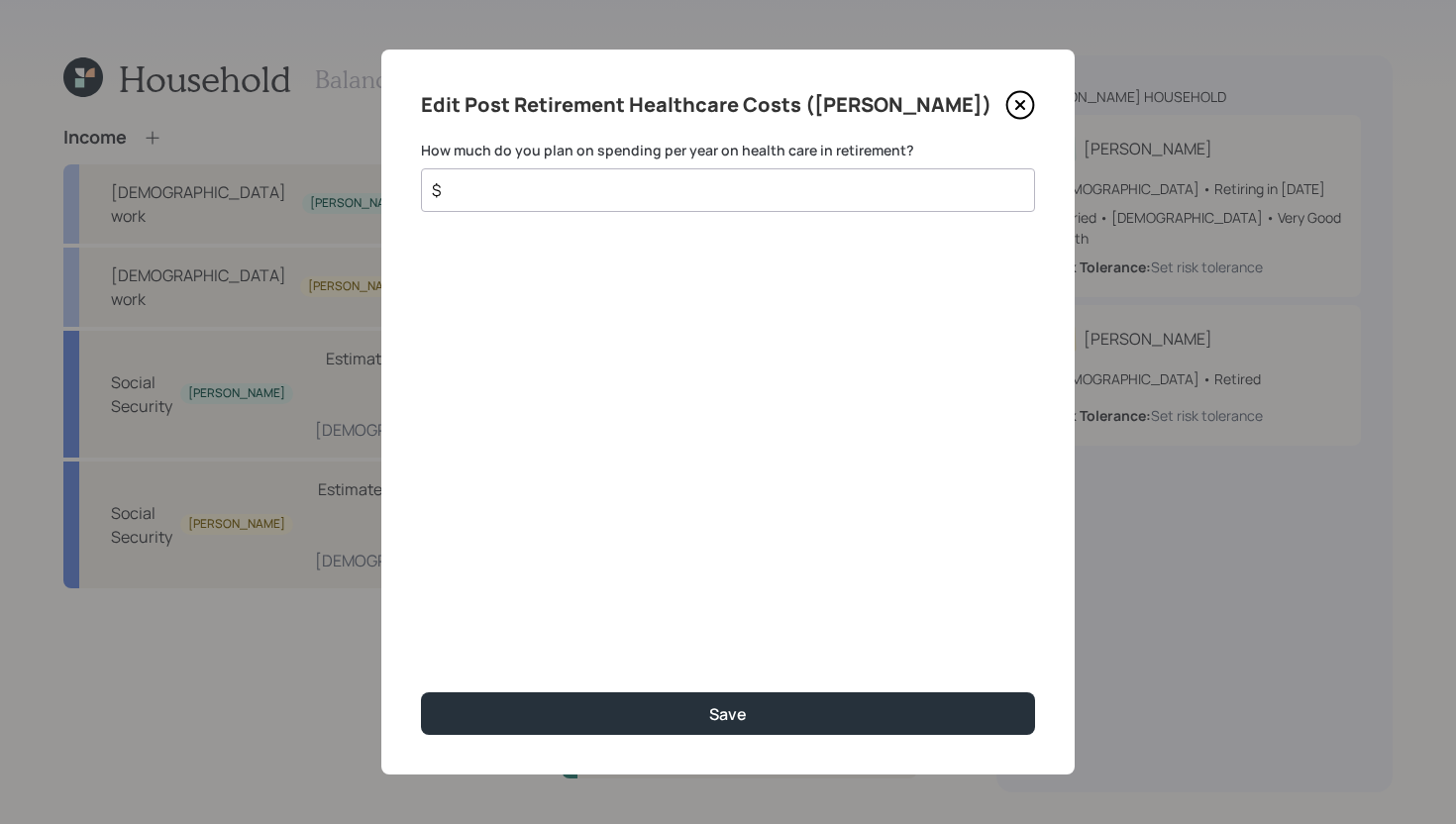 click on "$" at bounding box center [728, 190] 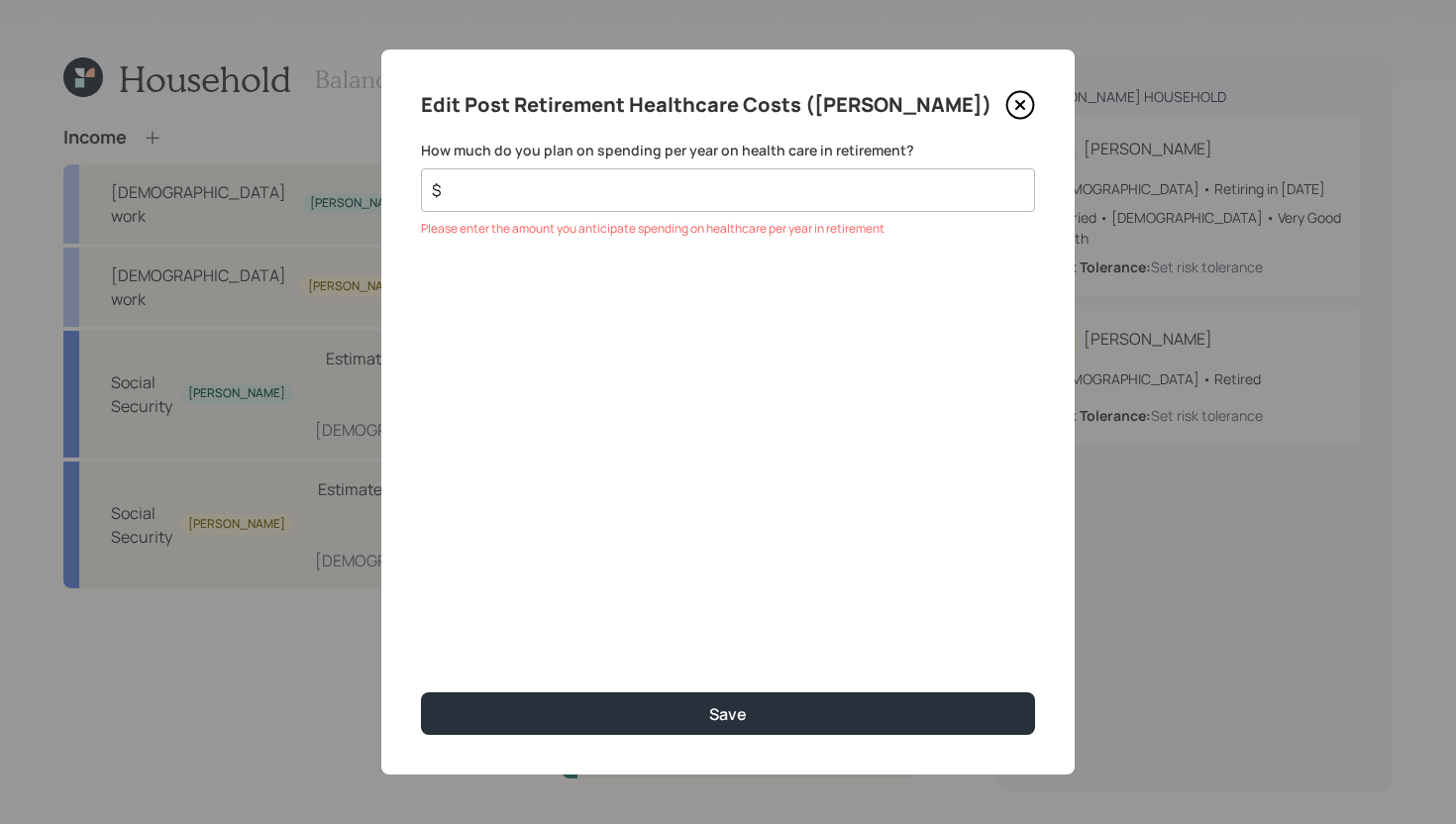 click on "$" at bounding box center [728, 190] 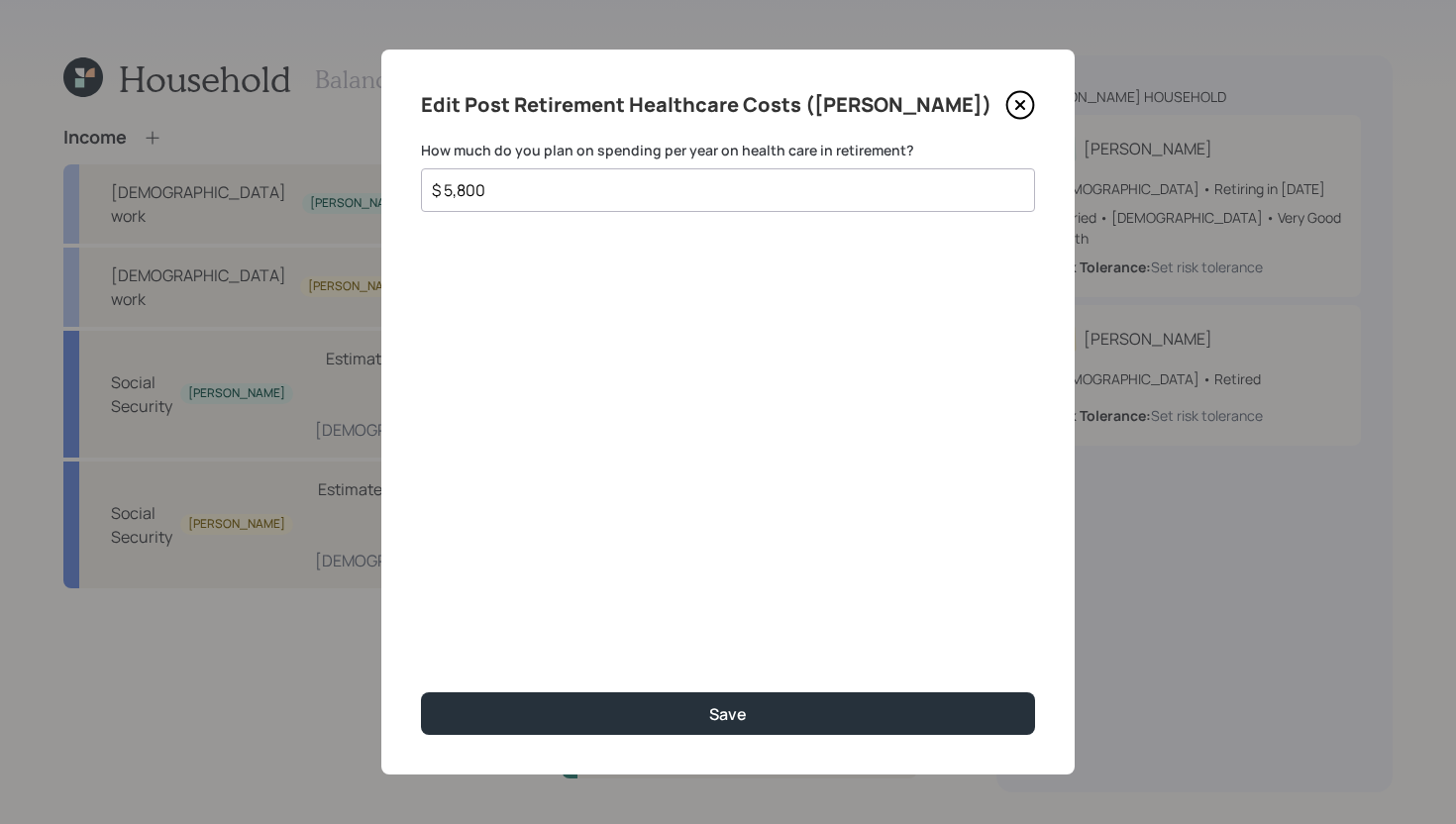 type on "$ 5,800" 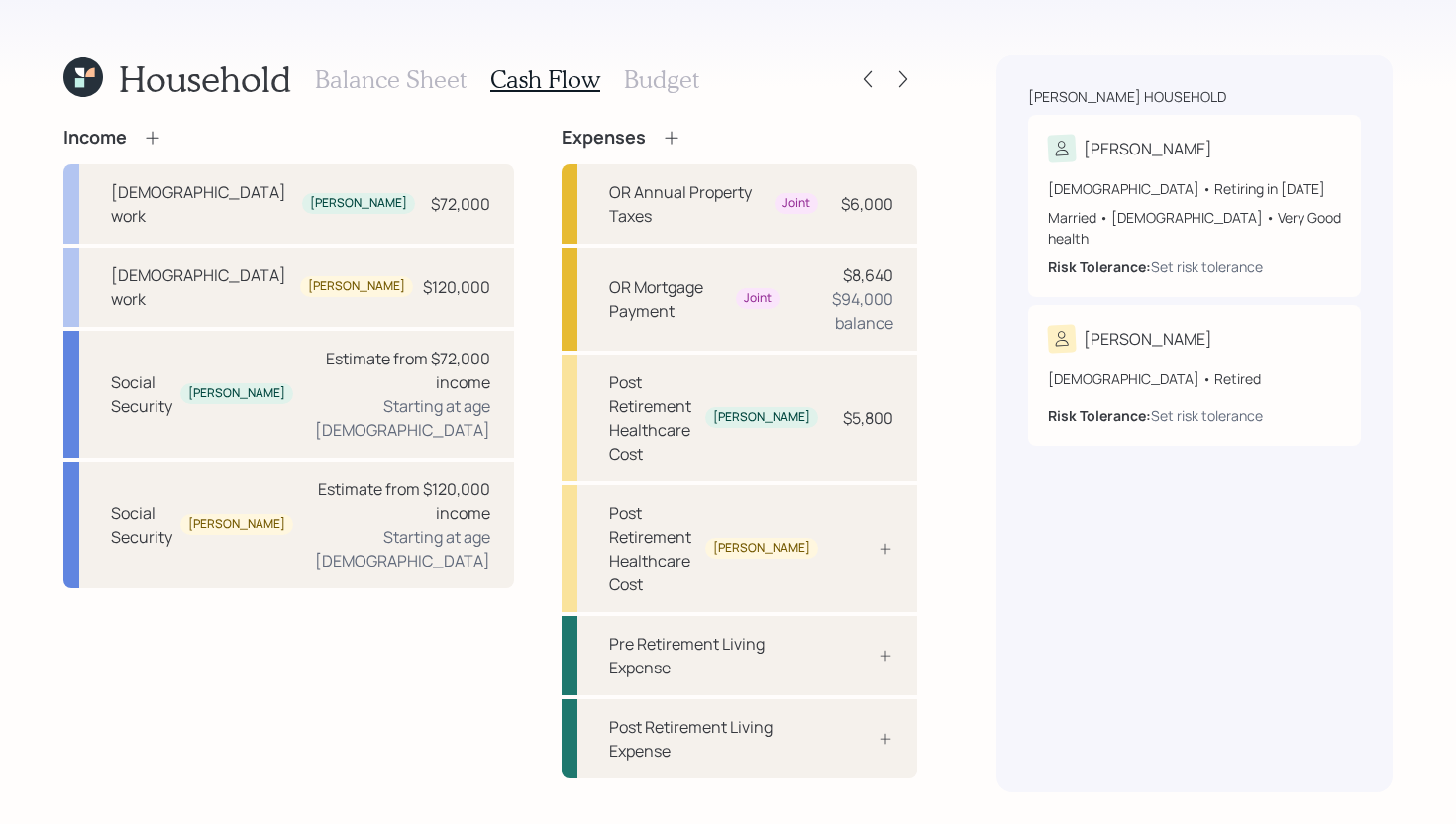 click on "Budget" at bounding box center [662, 79] 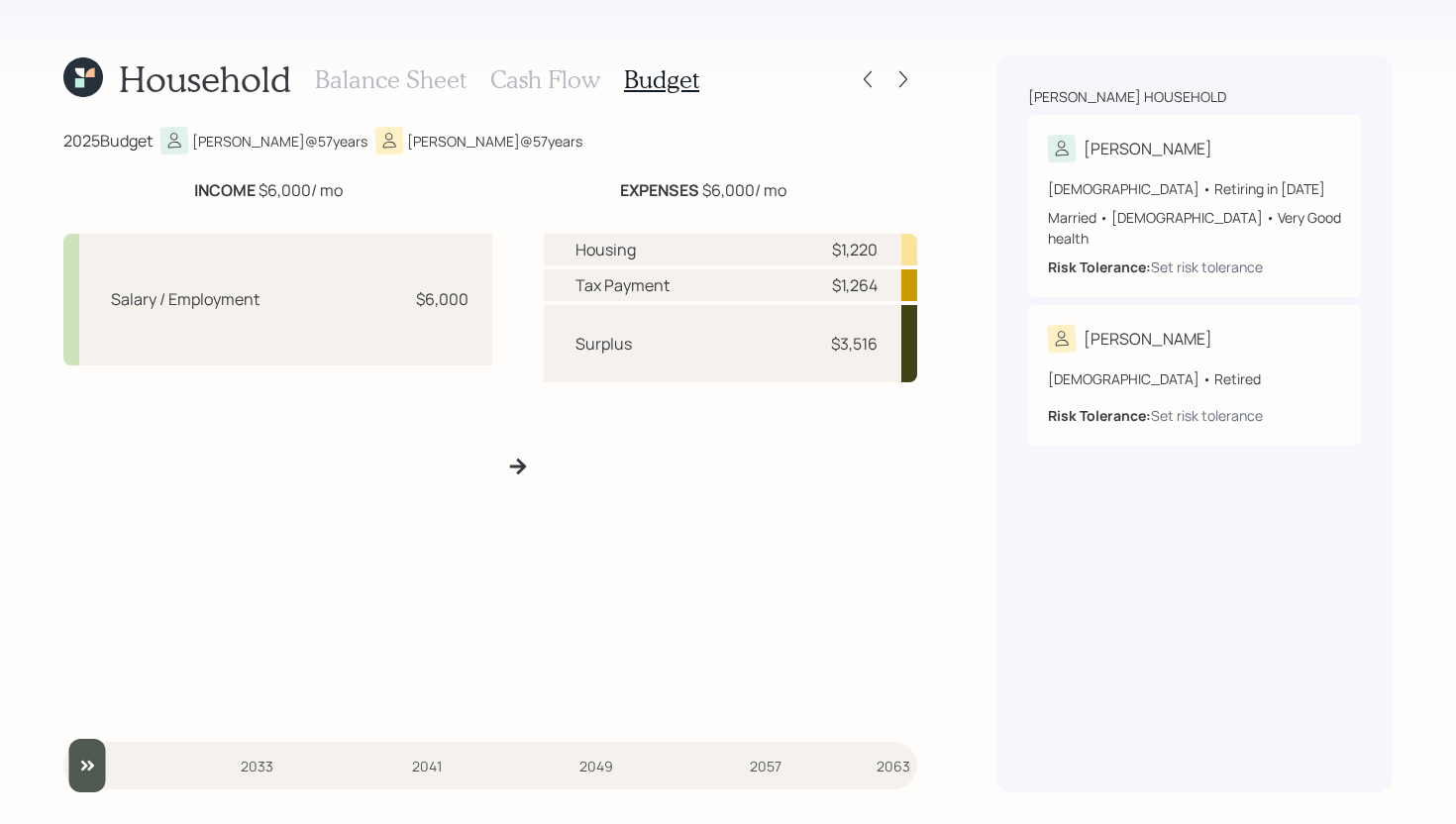 drag, startPoint x: 258, startPoint y: 190, endPoint x: 348, endPoint y: 190, distance: 90 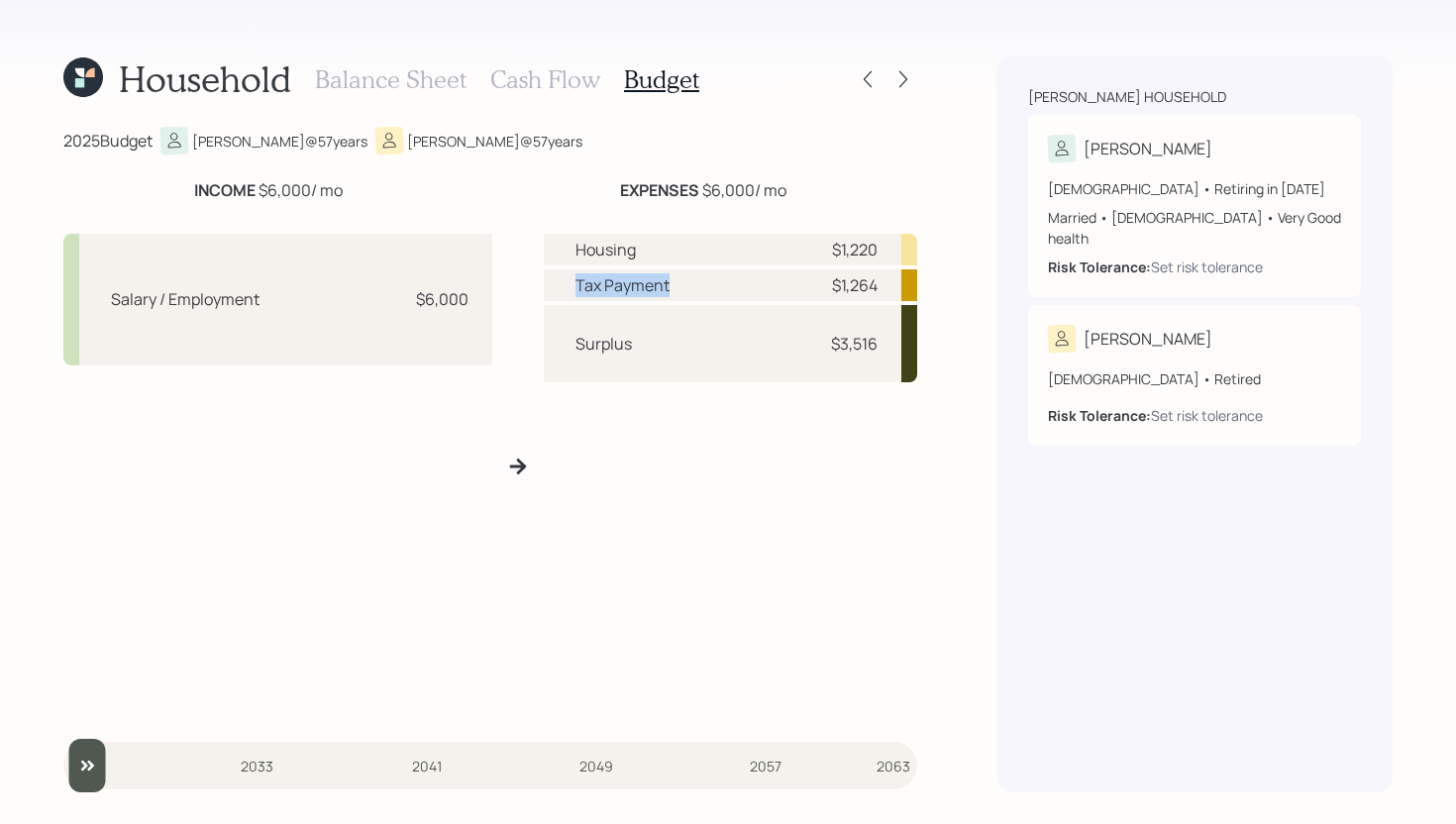 drag, startPoint x: 579, startPoint y: 287, endPoint x: 706, endPoint y: 287, distance: 127 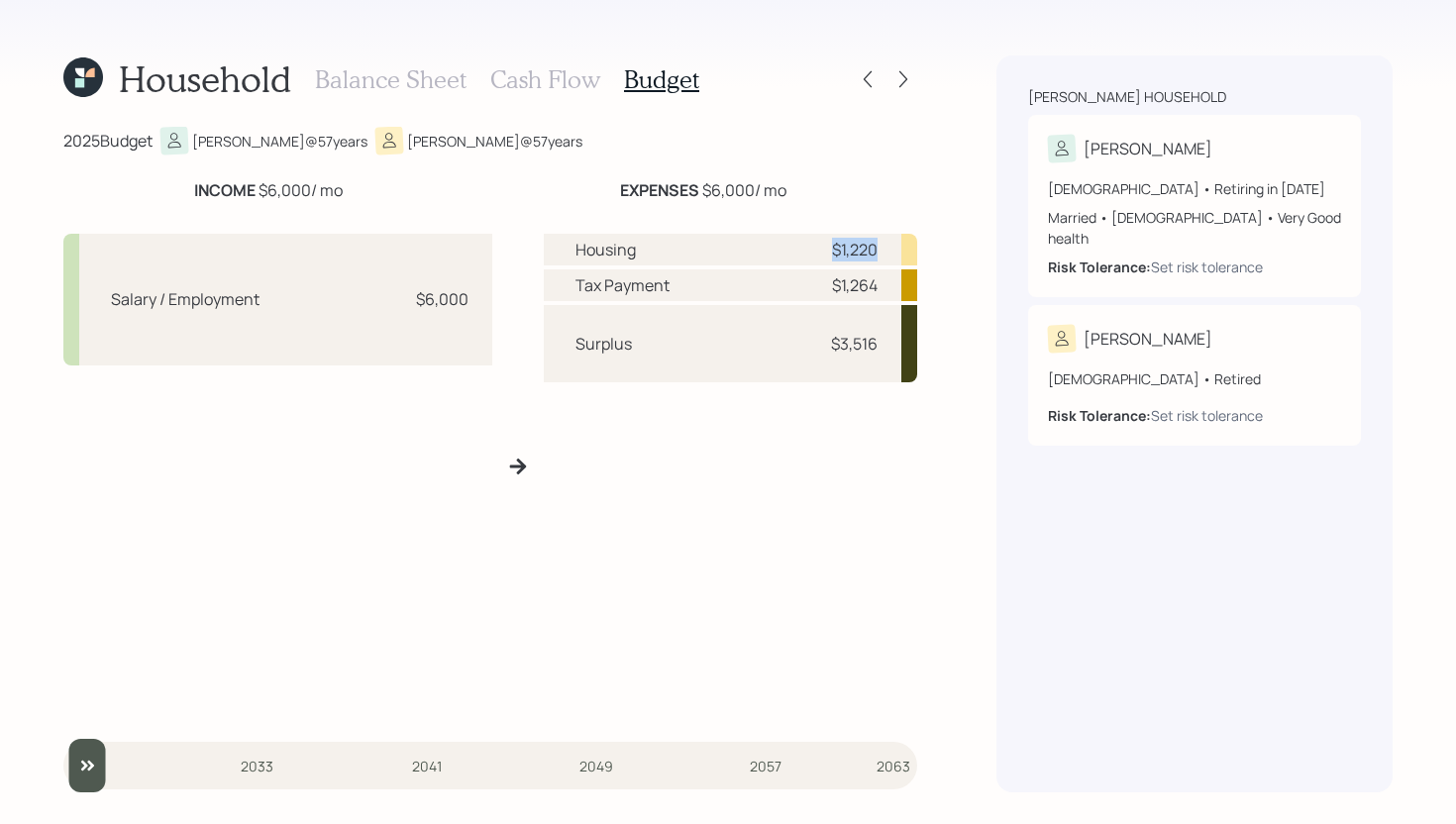drag, startPoint x: 823, startPoint y: 248, endPoint x: 901, endPoint y: 251, distance: 78.05767 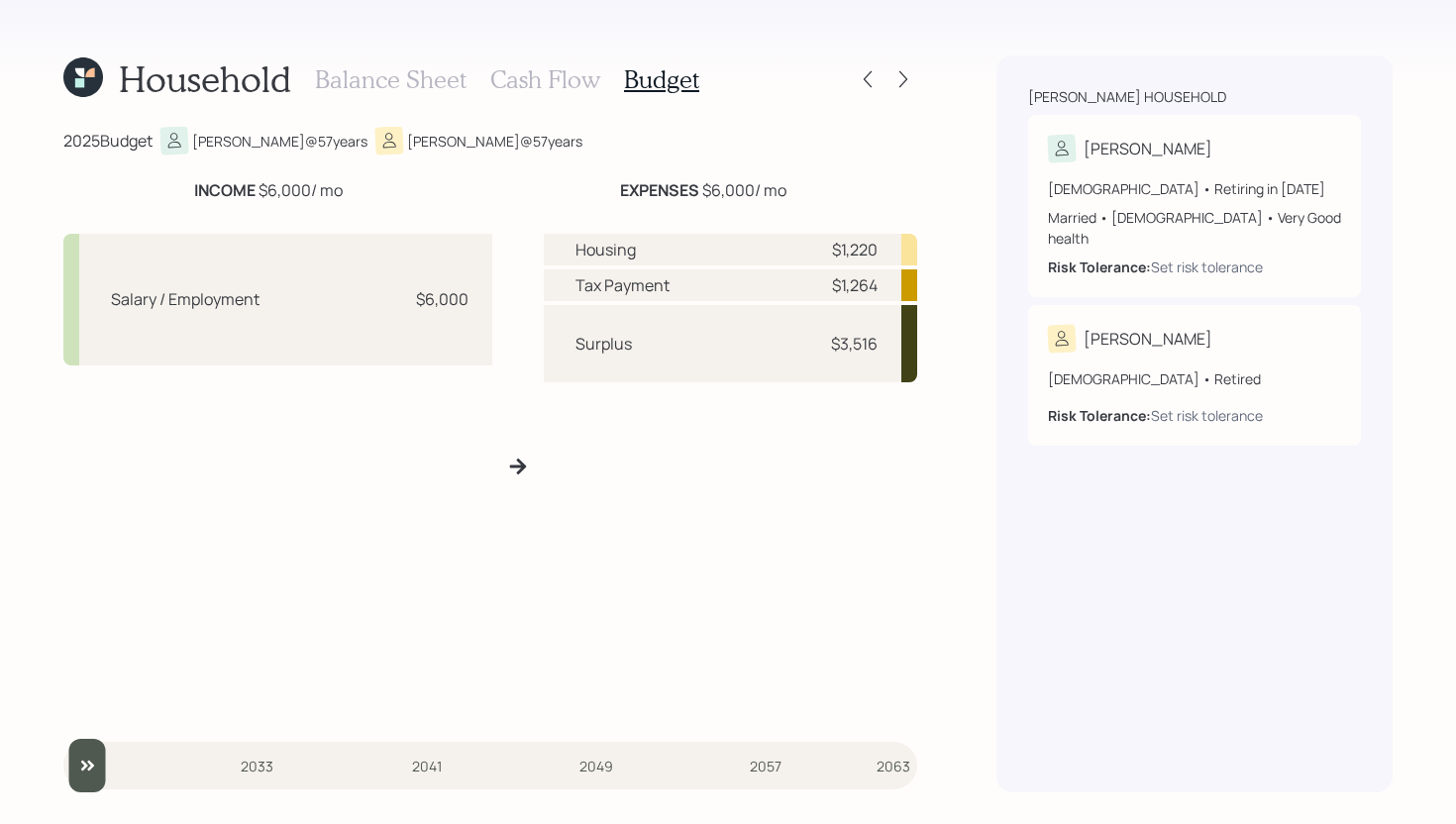 click on "Housing $1,220" at bounding box center [731, 250] 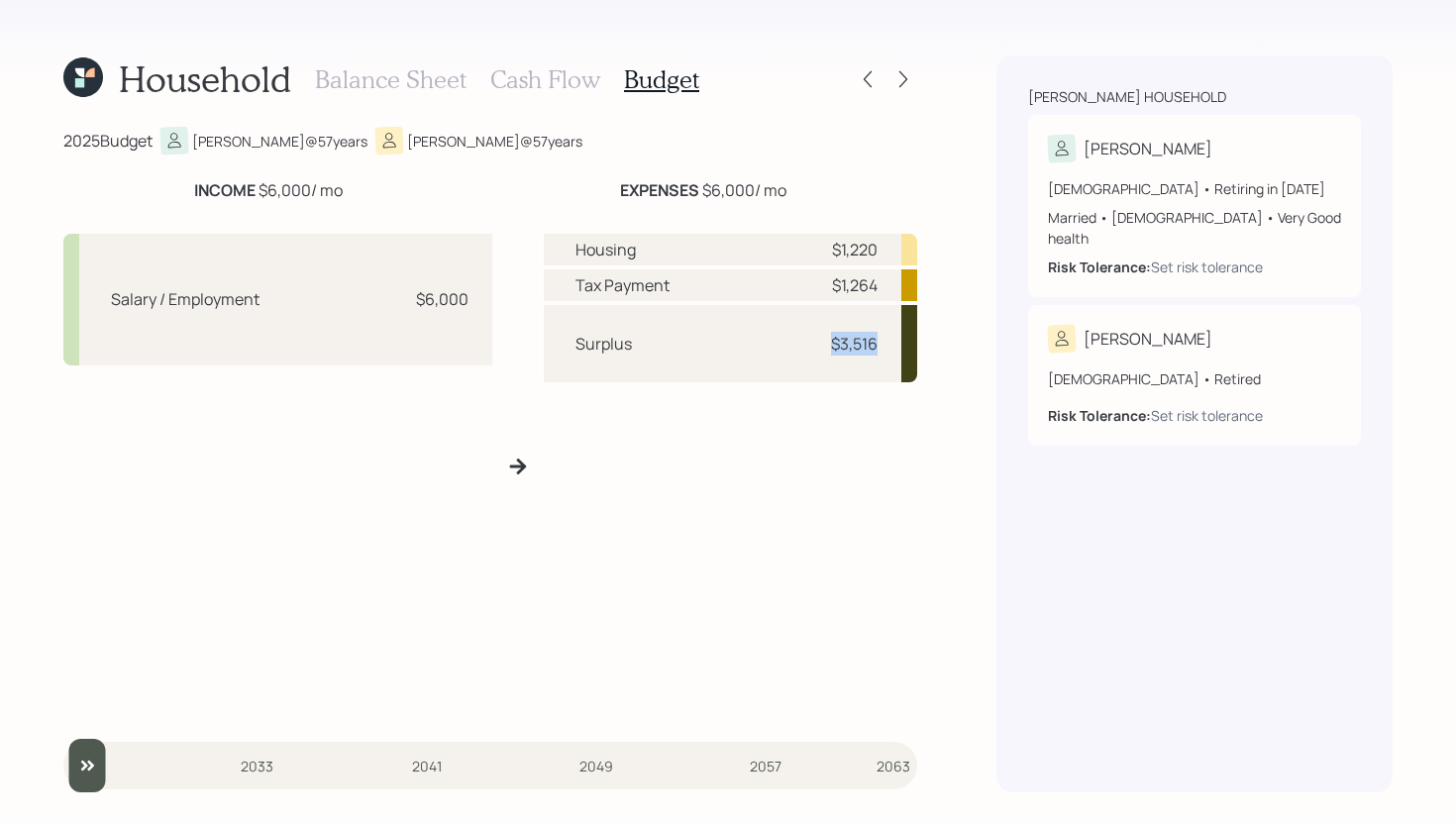 drag, startPoint x: 823, startPoint y: 346, endPoint x: 884, endPoint y: 345, distance: 61.008196 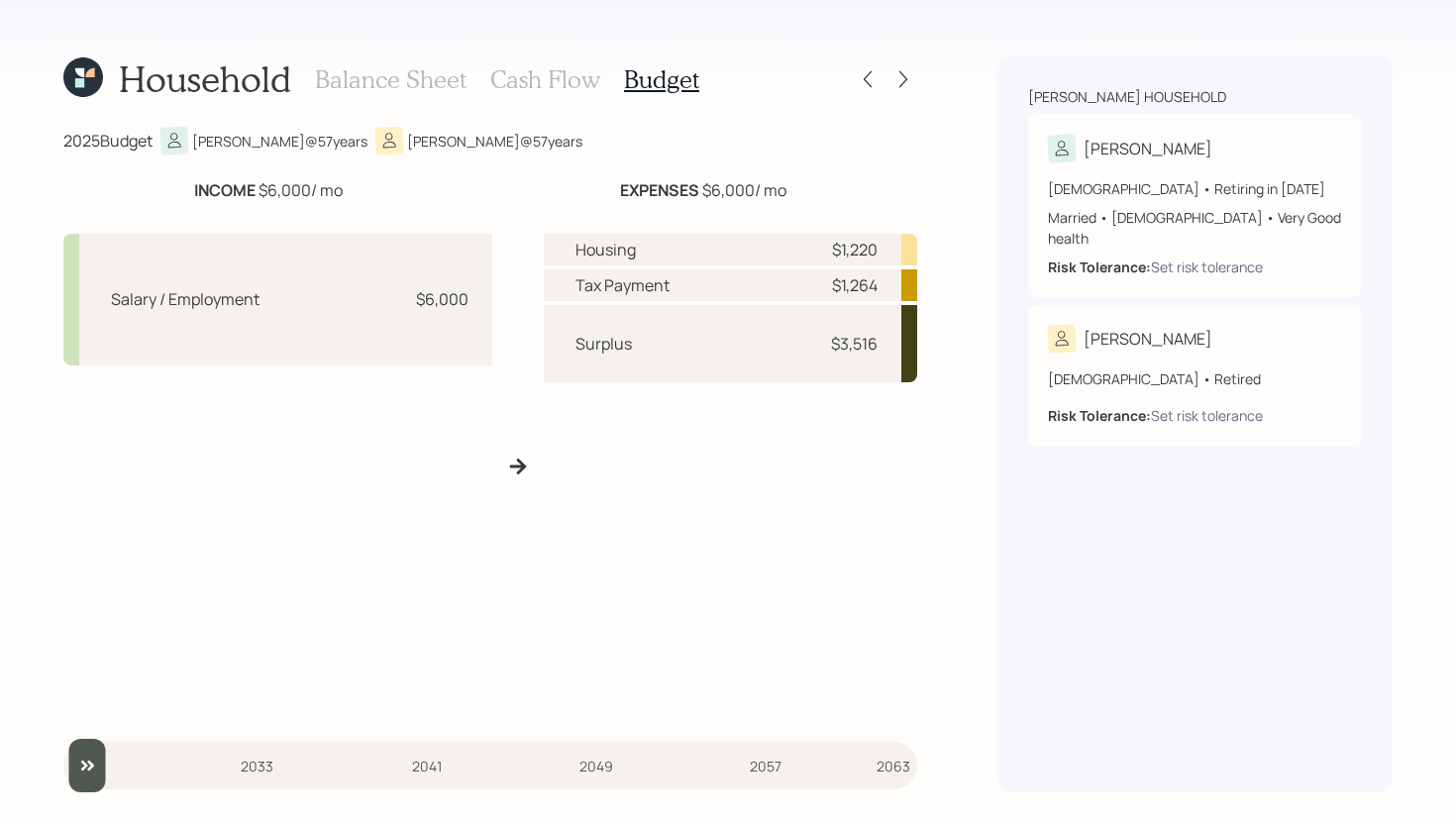 click on "Balance Sheet" at bounding box center (390, 79) 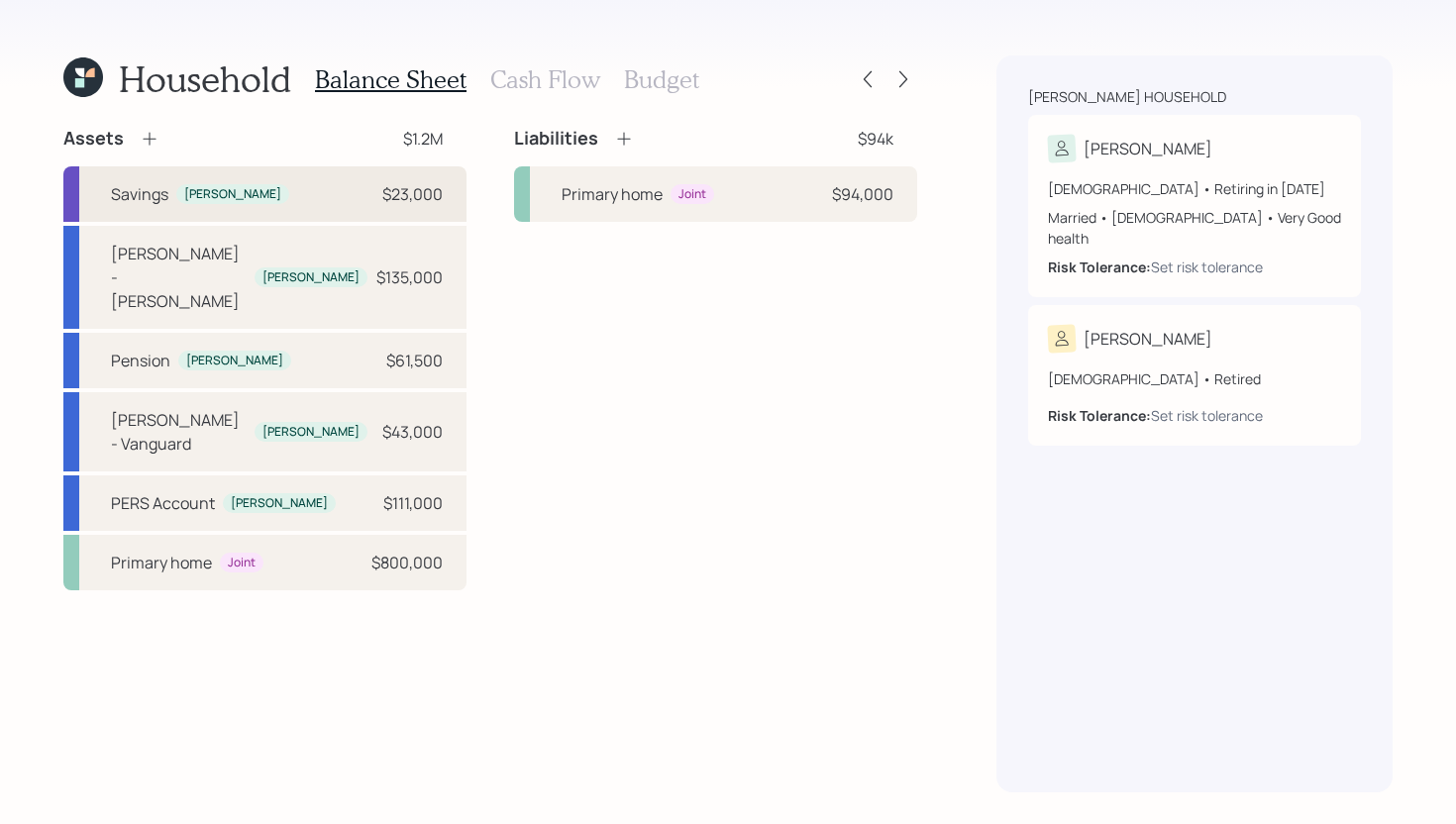 click on "Savings Penny $23,000" at bounding box center (264, 194) 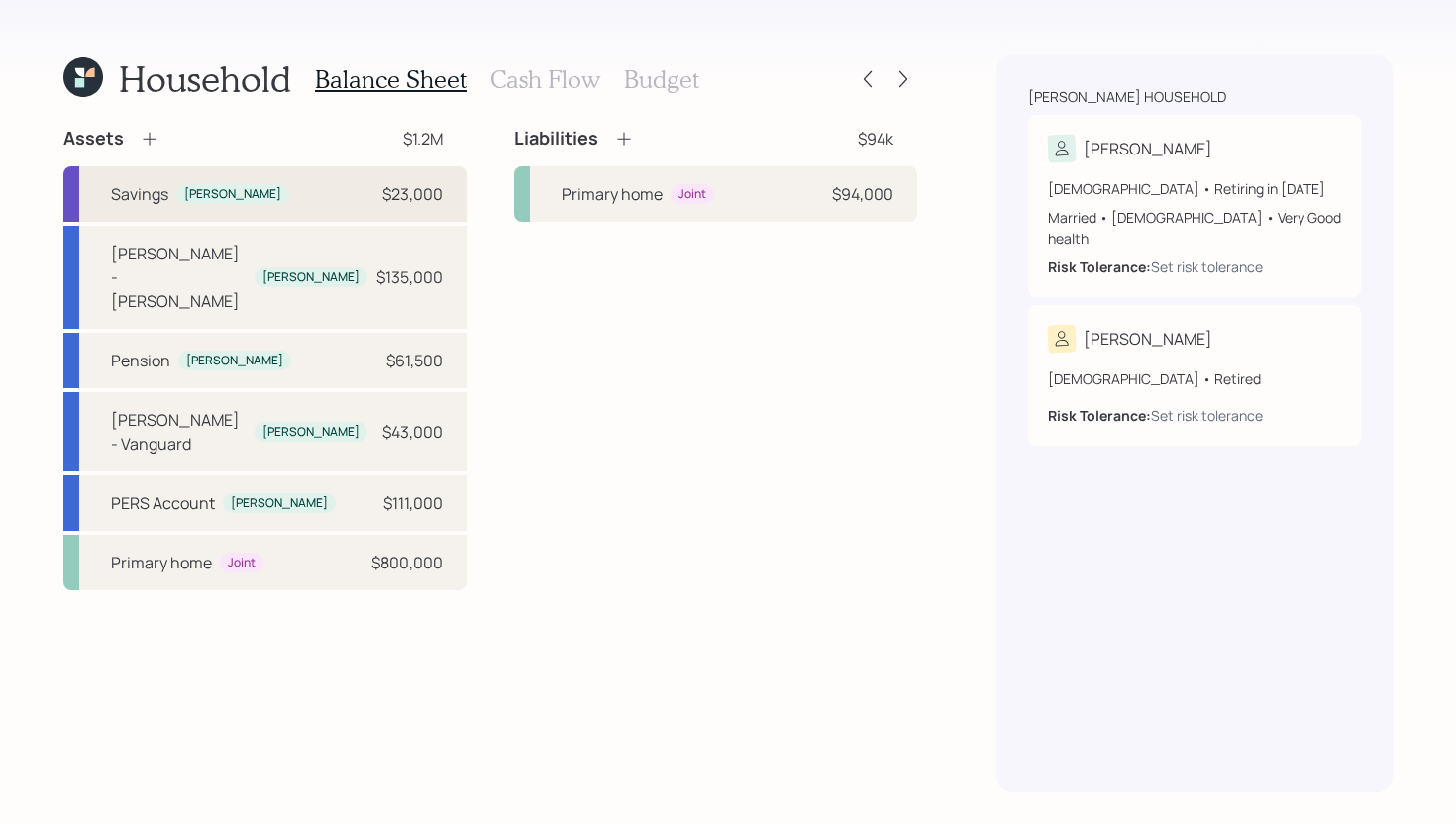 select on "cash" 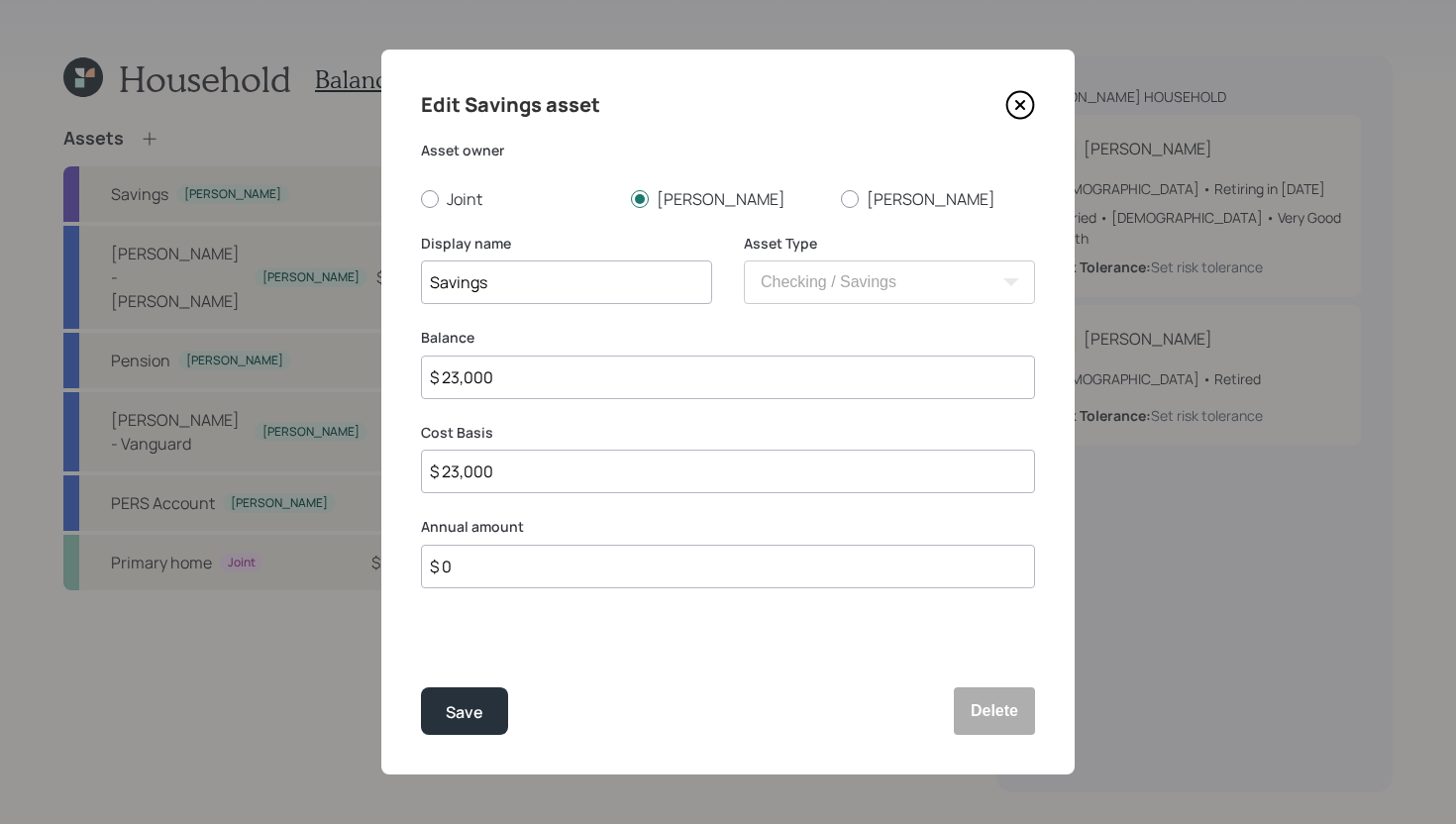 click on "$ 0" at bounding box center [728, 566] 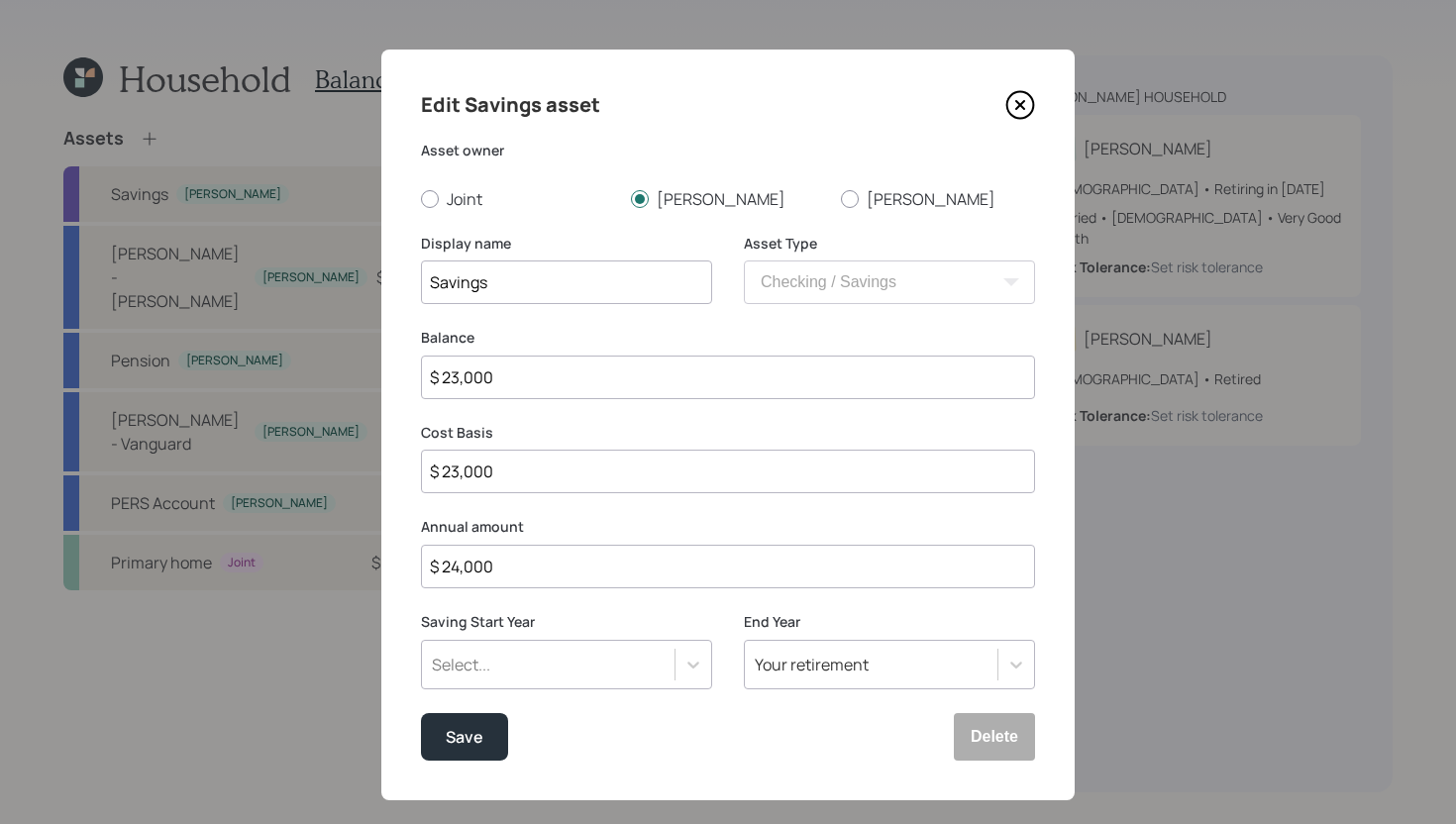type on "$ 24,000" 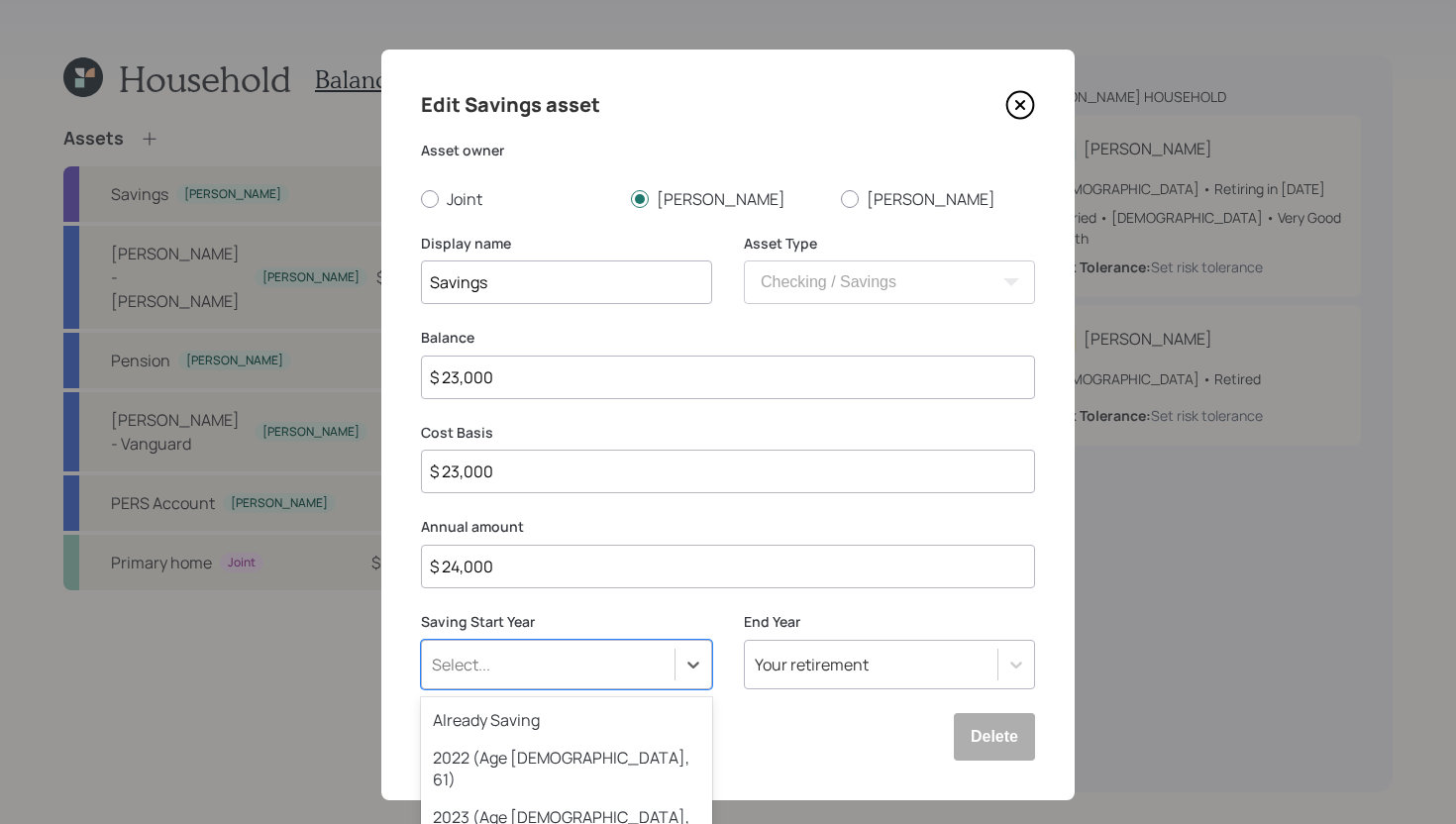 click on "option 2024 (Age 56, 63) focused, 4 of 79. 79 results available. Use Up and Down to choose options, press Enter to select the currently focused option, press Escape to exit the menu, press Tab to select the option and exit the menu. Select... Already Saving 2022 (Age 54, 61) 2023 (Age 55, 62) 2024 (Age 56, 63) 2025 (Age 57, 64) 2026 (Age 58, 65) 2027 (Age 59, 66) 2028 (Age 60, 67) 2029 (Age 61, 68) 2030 (Age 62, 69) 2031 (Age 63, 70) 2032 (Age 64, 71) 2033 (Age 65, 72) 2034 (Age 66, 73) 2035 (Age 67, 74) 2036 (Age 68, 75) 2037 (Age 69, 76) 2038 (Age 70, 77) 2039 (Age 71, 78) 2040 (Age 72, 79) 2041 (Age 73, 80) 2042 (Age 74, 81) 2043 (Age 75, 82) 2044 (Age 76, 83) 2045 (Age 77, 84) 2046 (Age 78, 85) 2047 (Age 79, 86) 2048 (Age 80, 87) 2049 (Age 81, 88) 2050 (Age 82, 89) 2051 (Age 83, 90) 2052 (Age 84, 91) 2053 (Age 85, 92) 2054 (Age 86, 93) 2055 (Age 87, 94) 2056 (Age 88, 95) 2057 (Age 89, 96) 2058 (Age 90, 97) 2059 (Age 91, 98) 2060 (Age 92, 99) 2061 (Age 93, 100) 2062 (Age 94, 101) 2063 (Age 95, 102)" at bounding box center (567, 665) 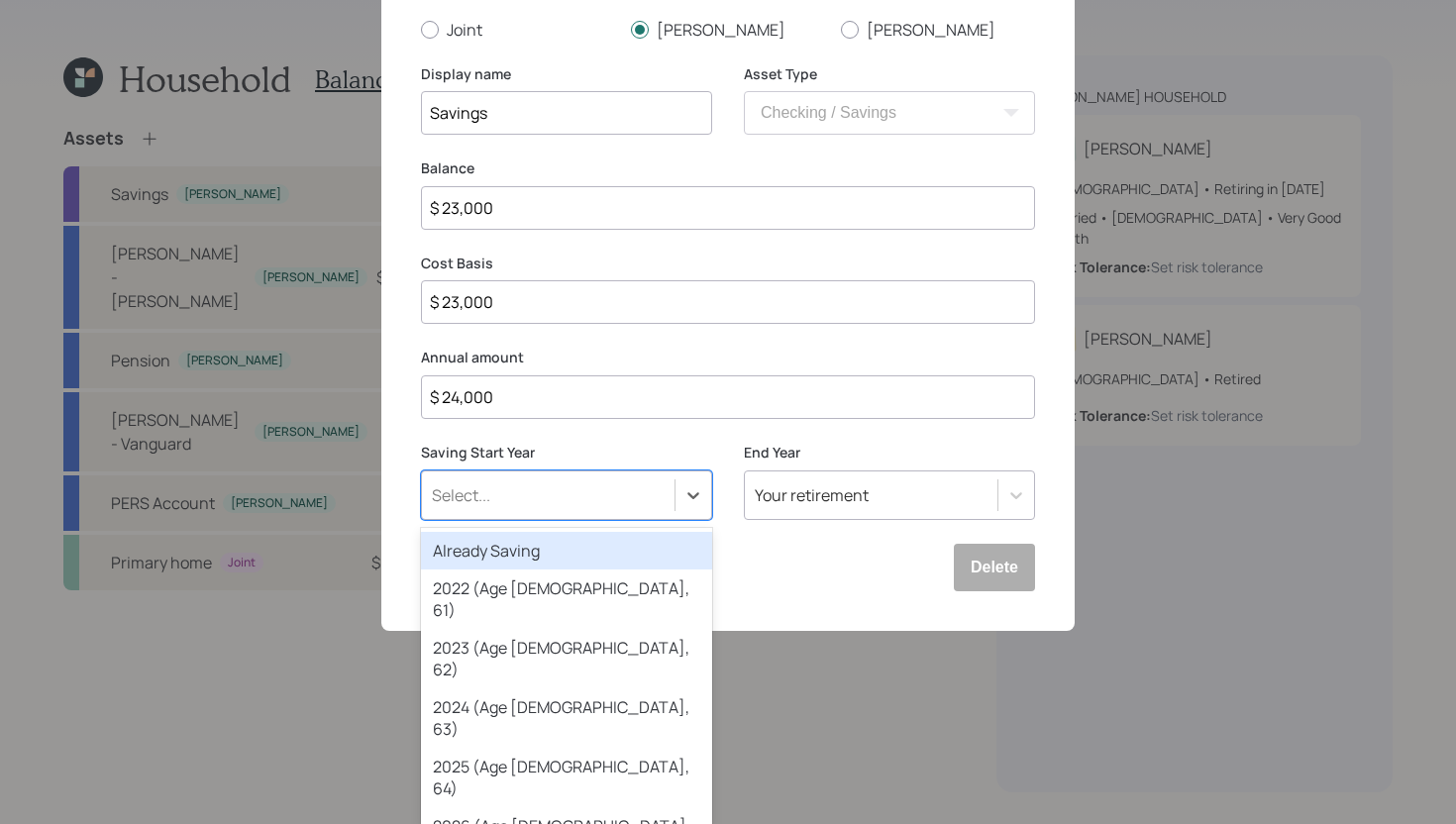 click on "Already Saving" at bounding box center (567, 551) 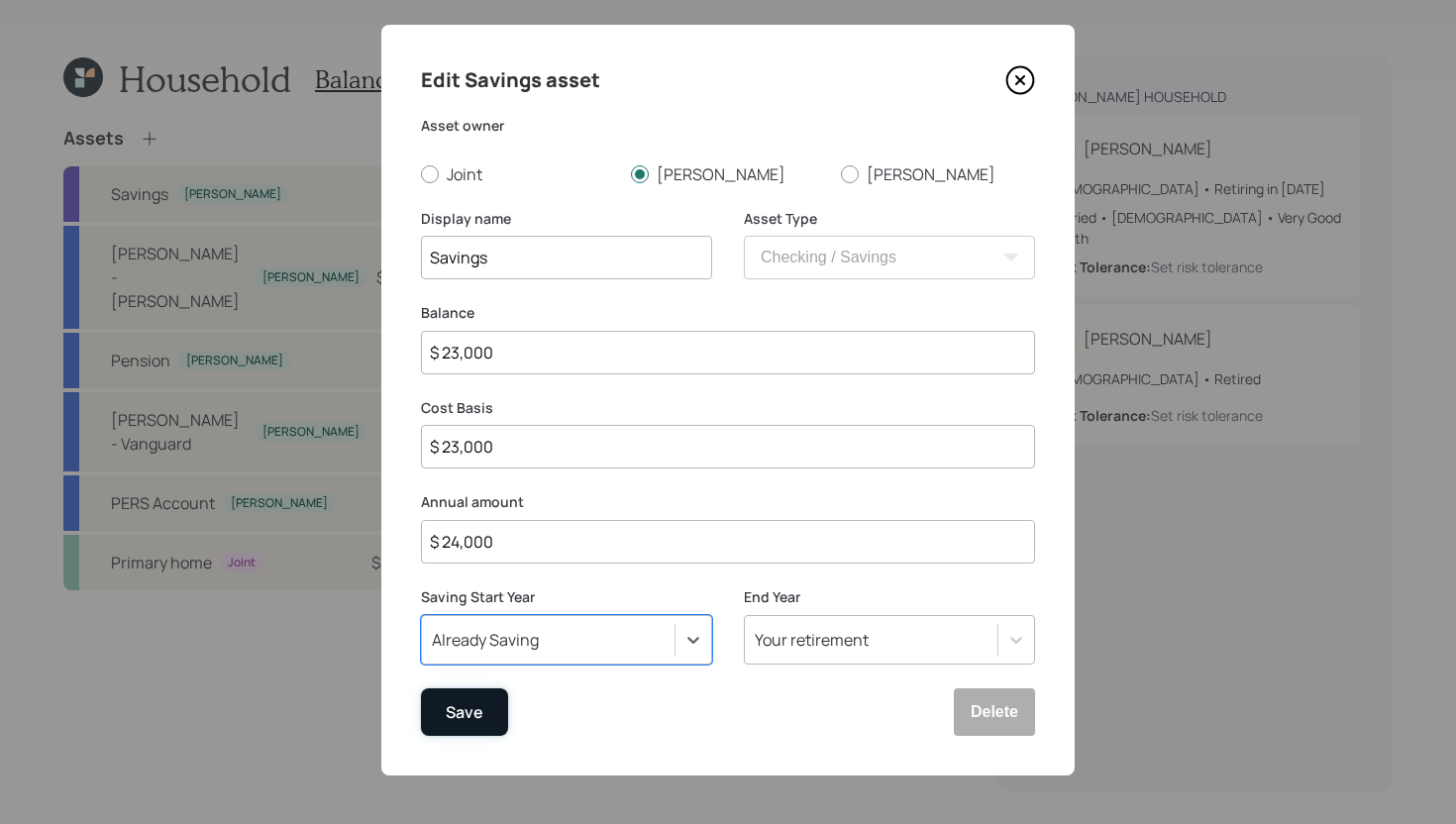 click on "Save" at bounding box center [465, 712] 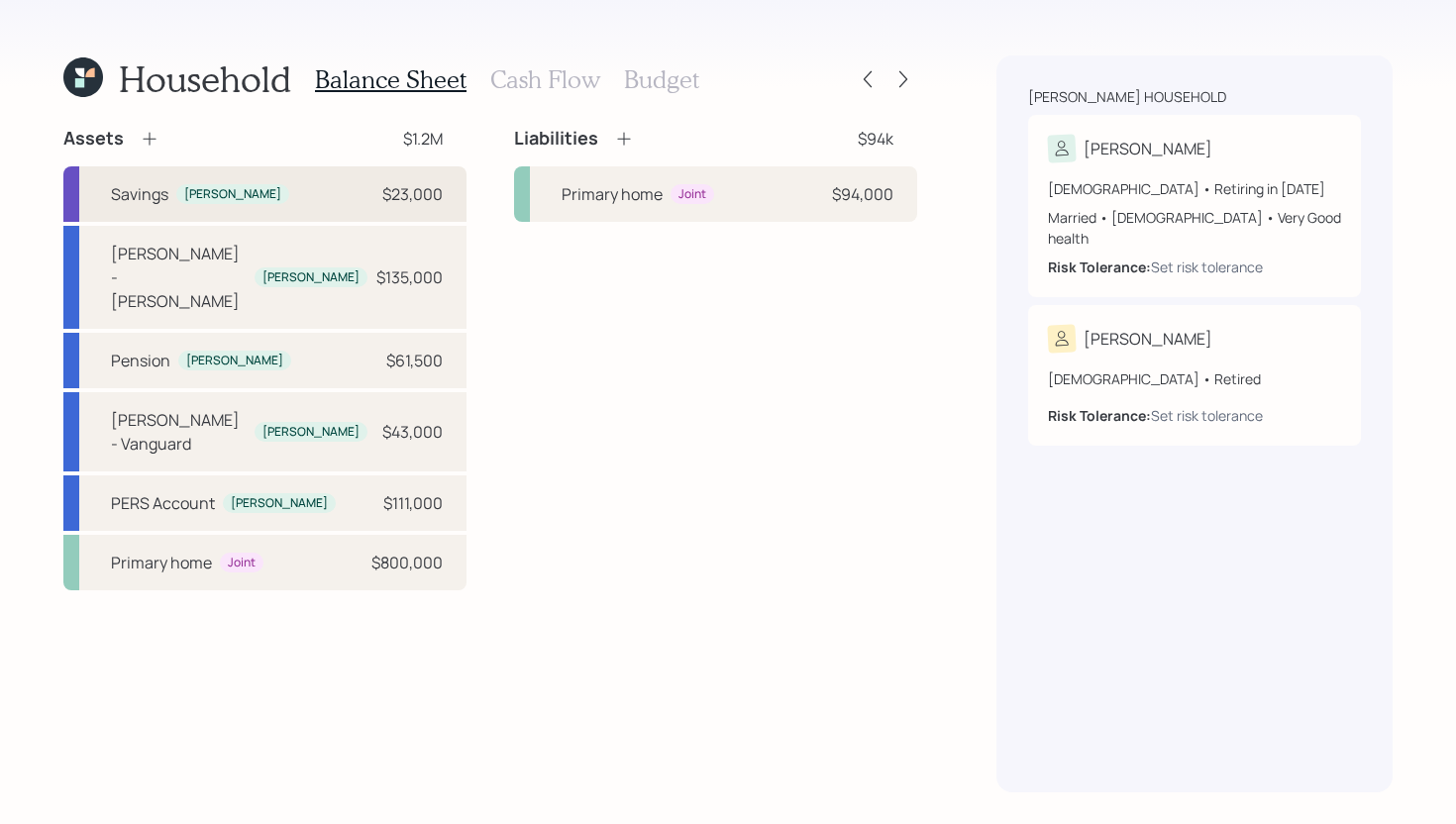 click on "Savings Penny $23,000" at bounding box center (264, 194) 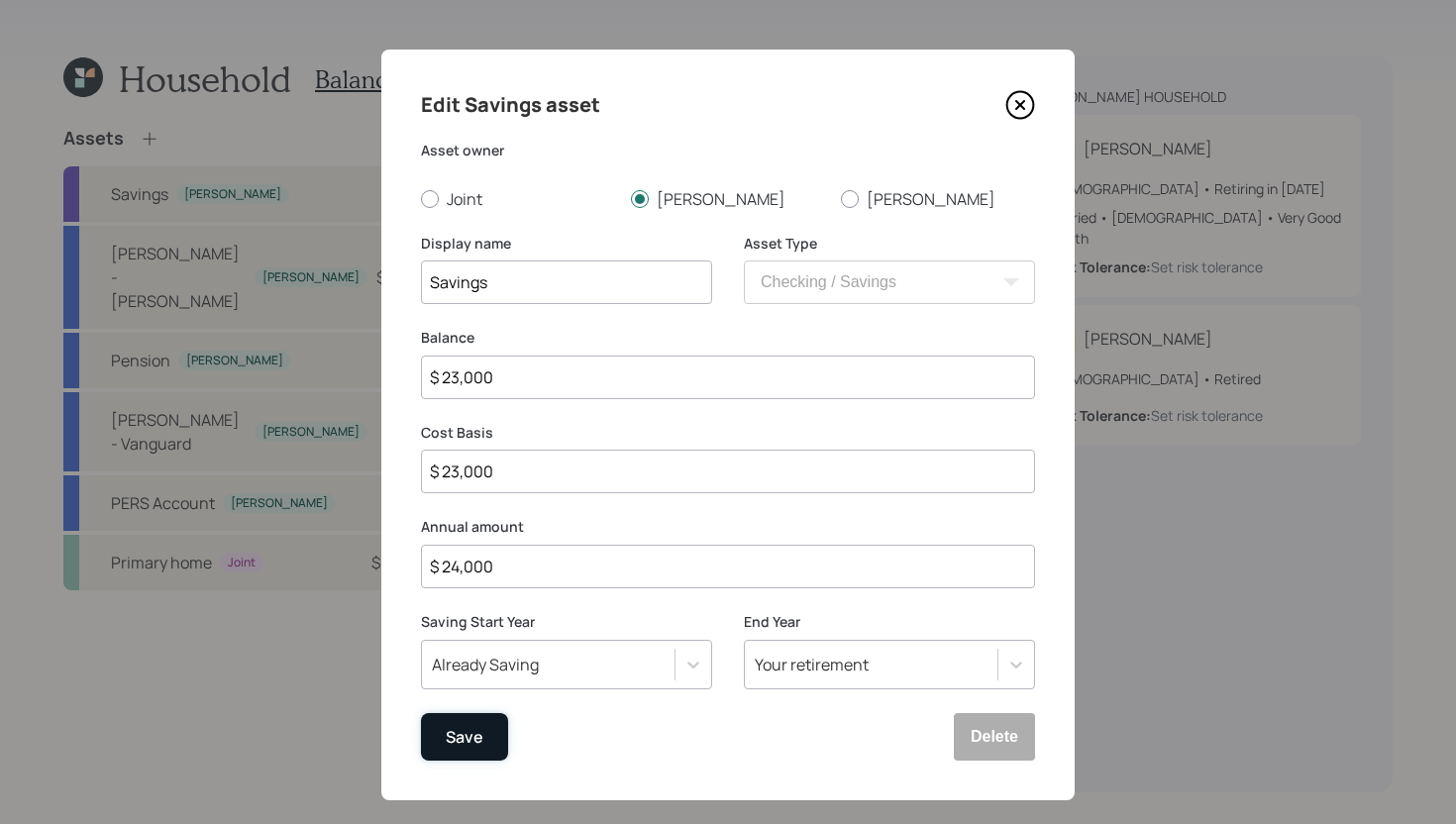 click on "Save" at bounding box center (465, 737) 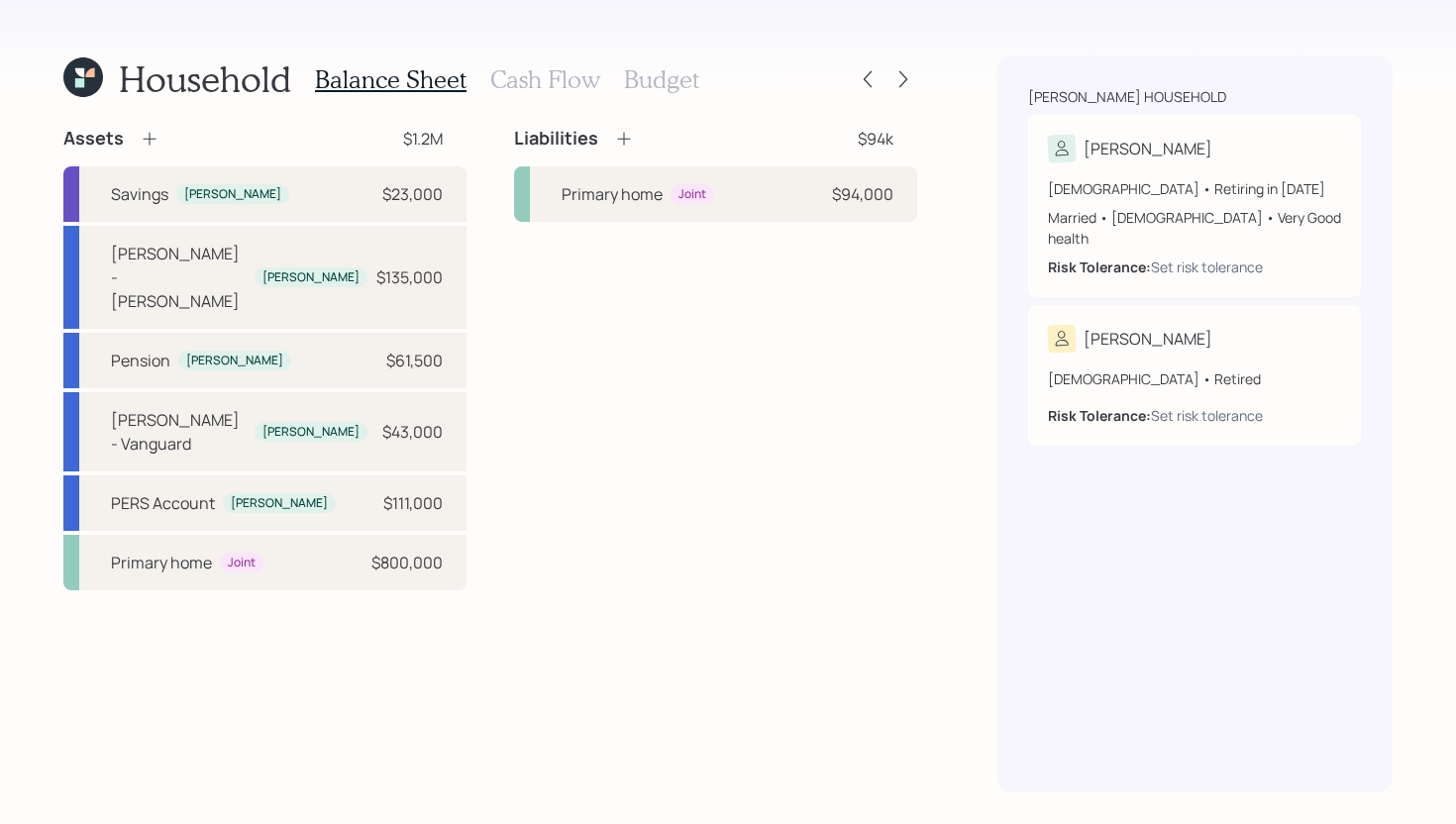 click on "Cash Flow" at bounding box center [545, 79] 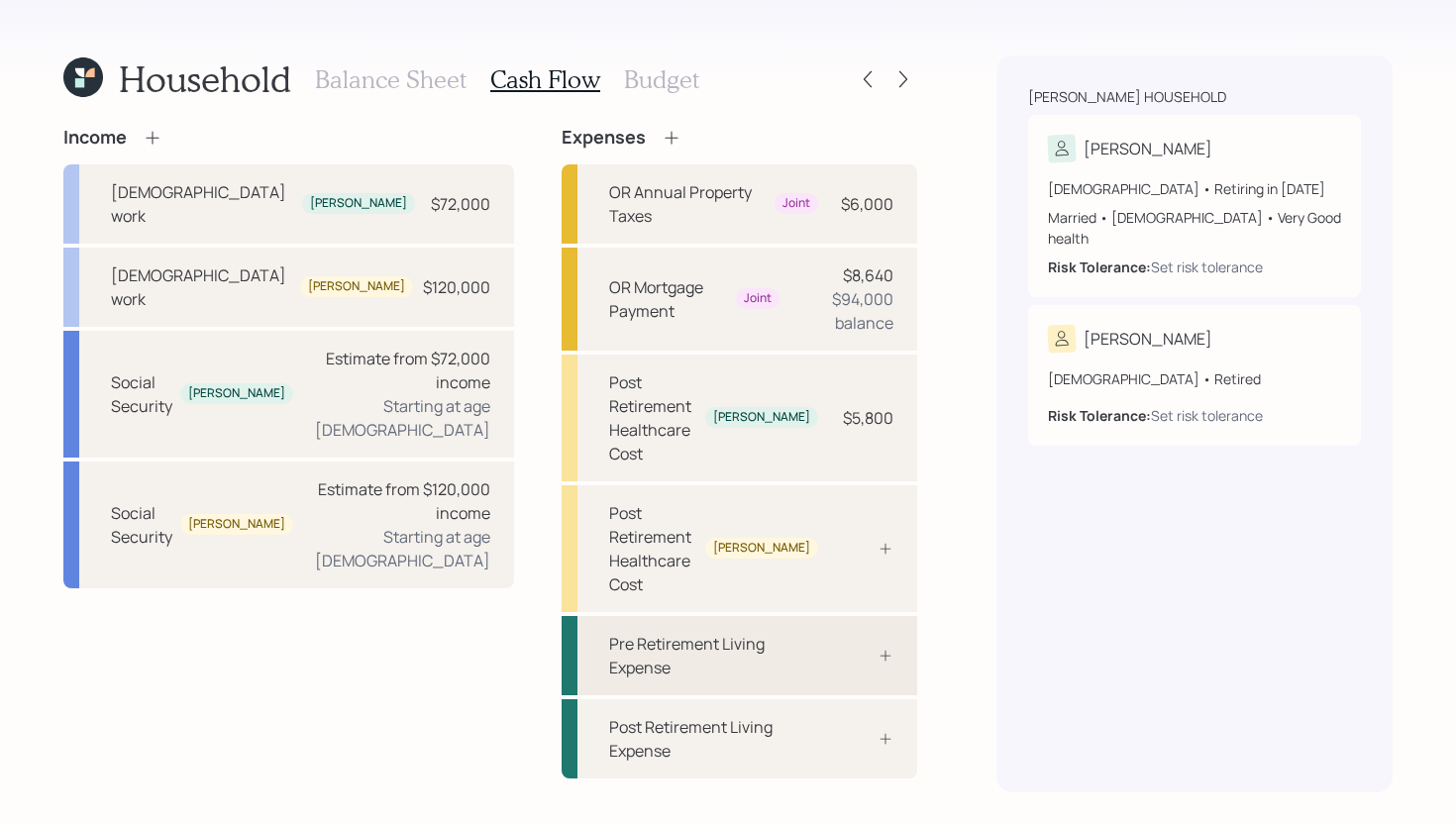 click on "Pre Retirement Living Expense" at bounding box center (739, 656) 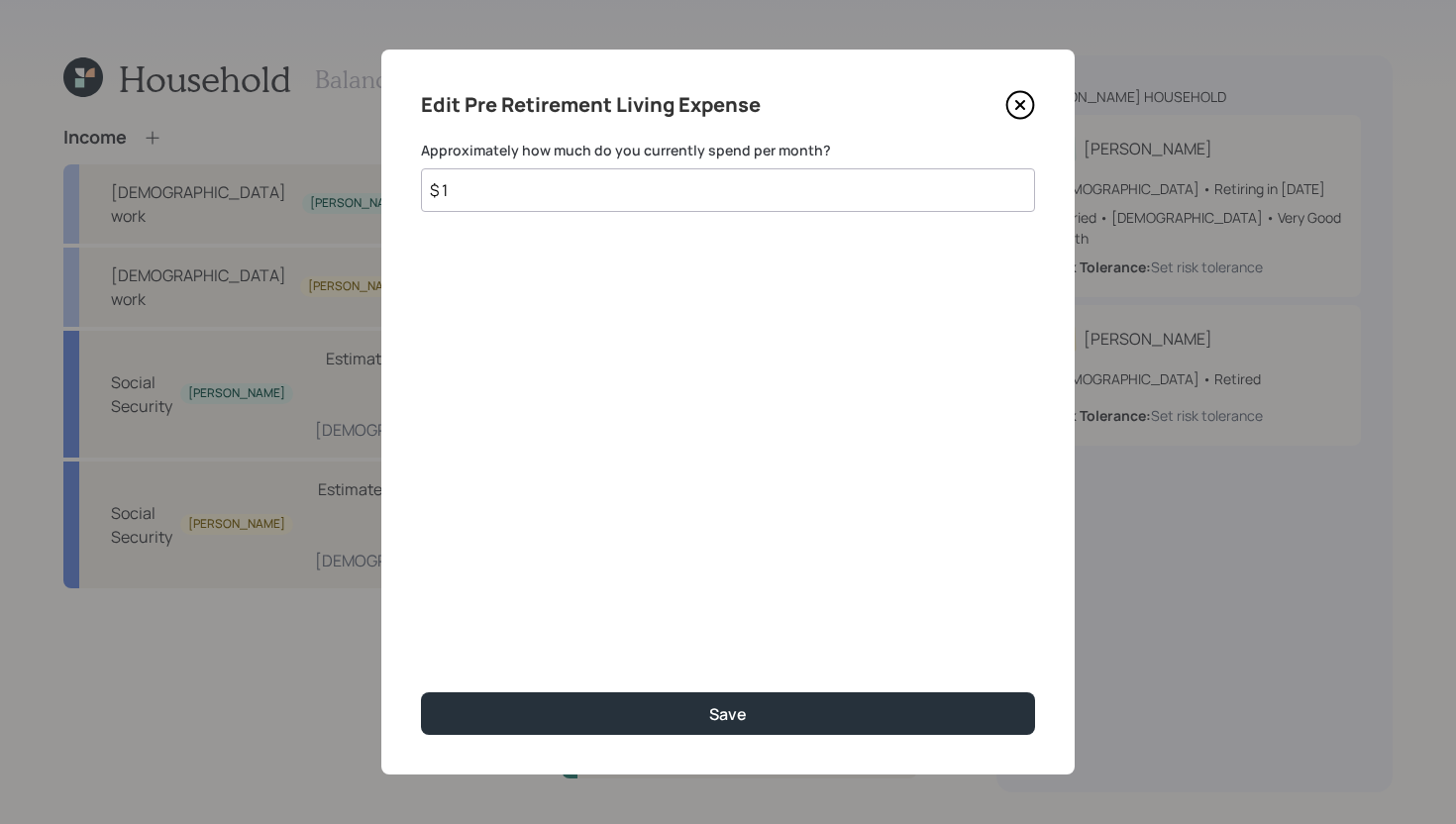click on "$ 1" at bounding box center (728, 190) 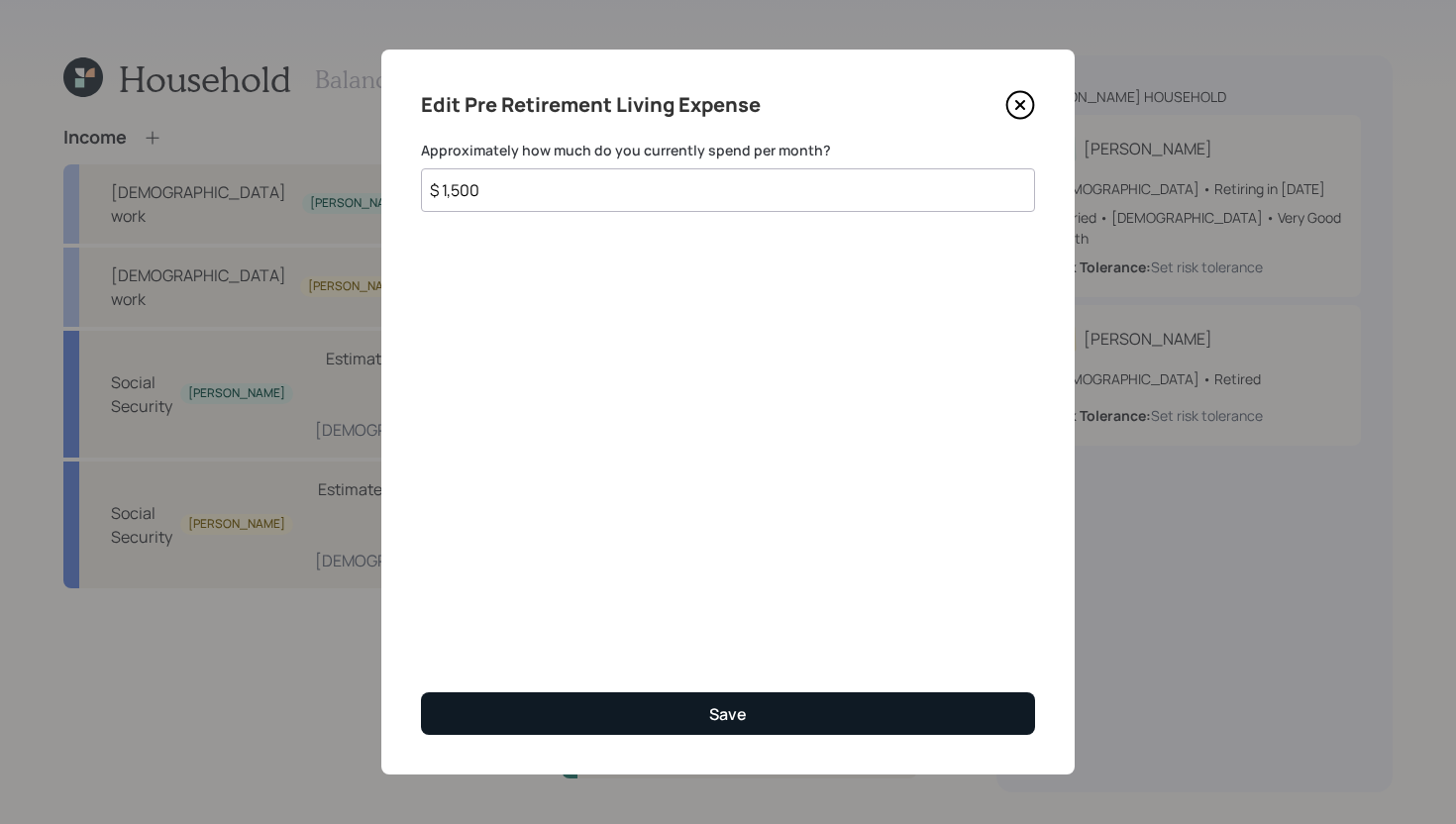 type on "$ 1,500" 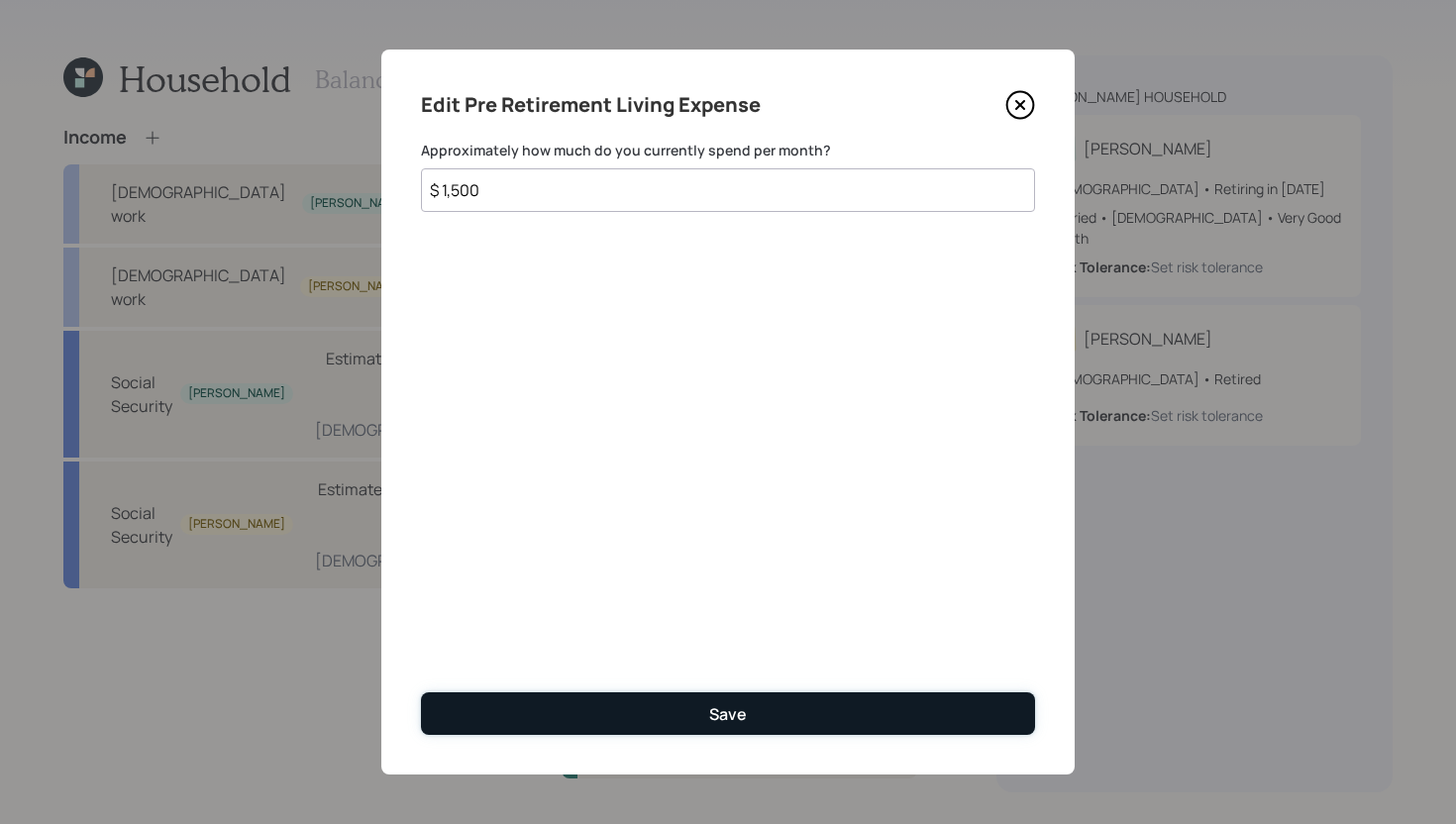 click on "Save" at bounding box center [728, 713] 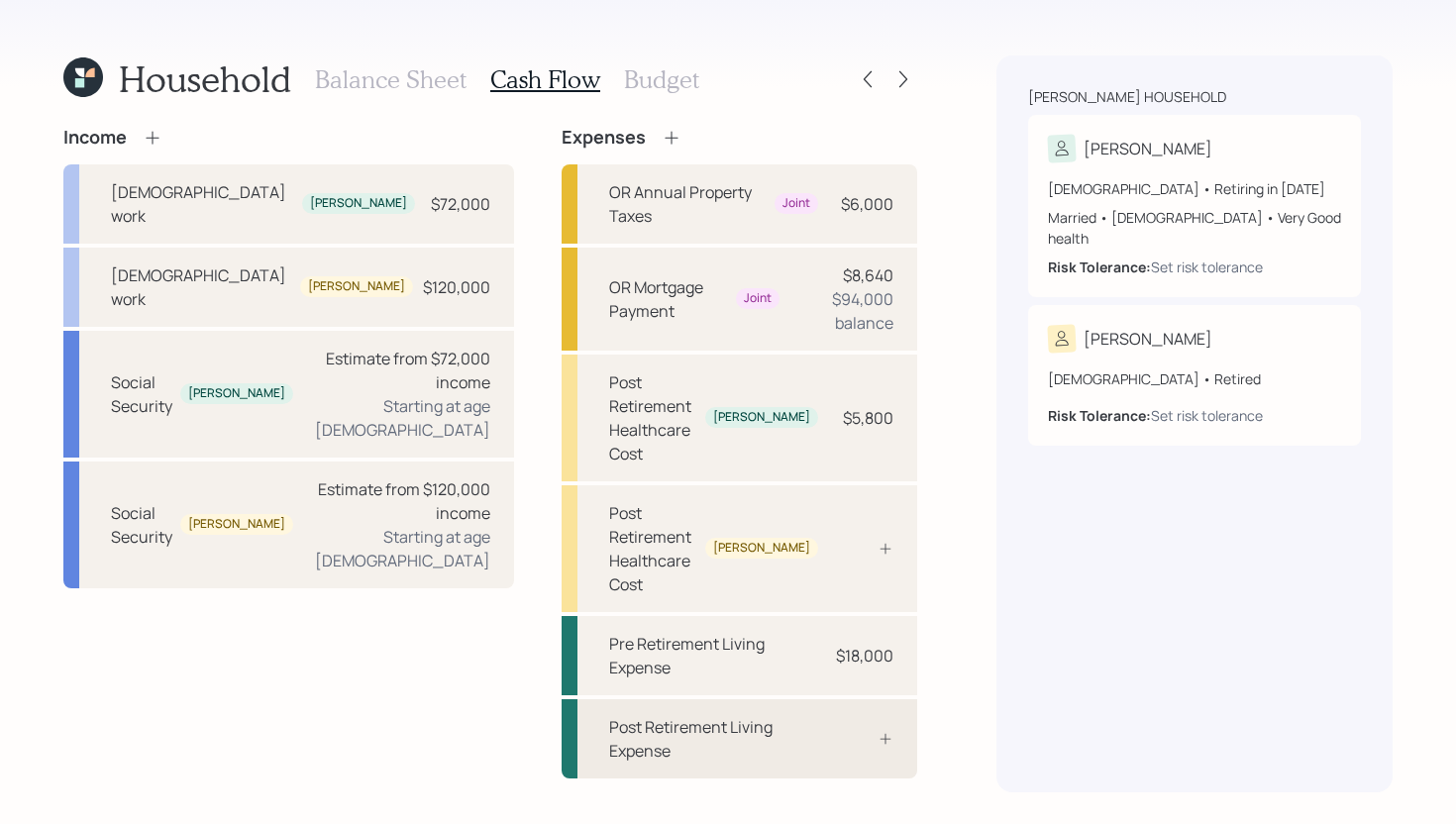 click on "Post Retirement Living Expense" at bounding box center (739, 739) 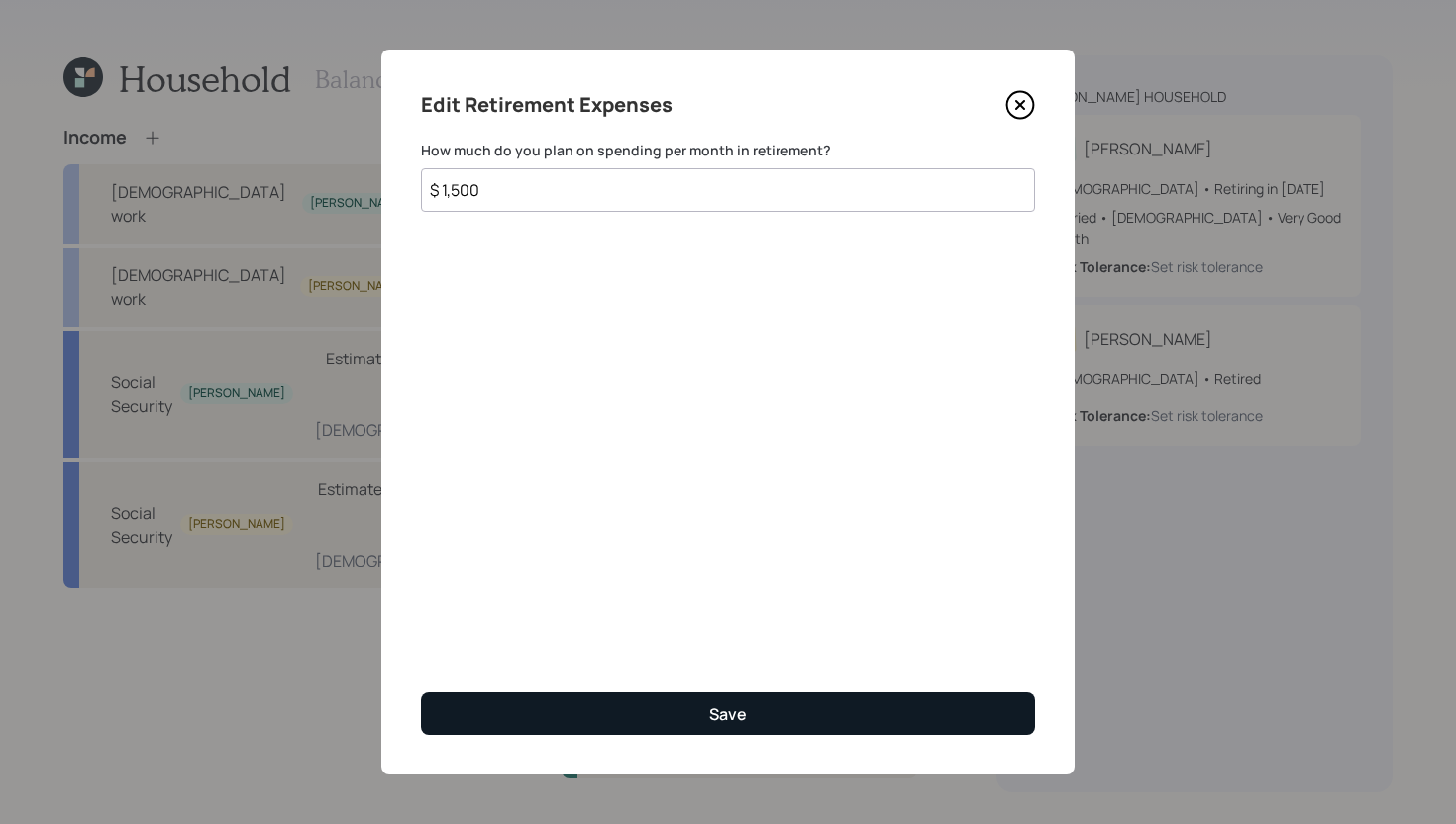type on "$ 1,500" 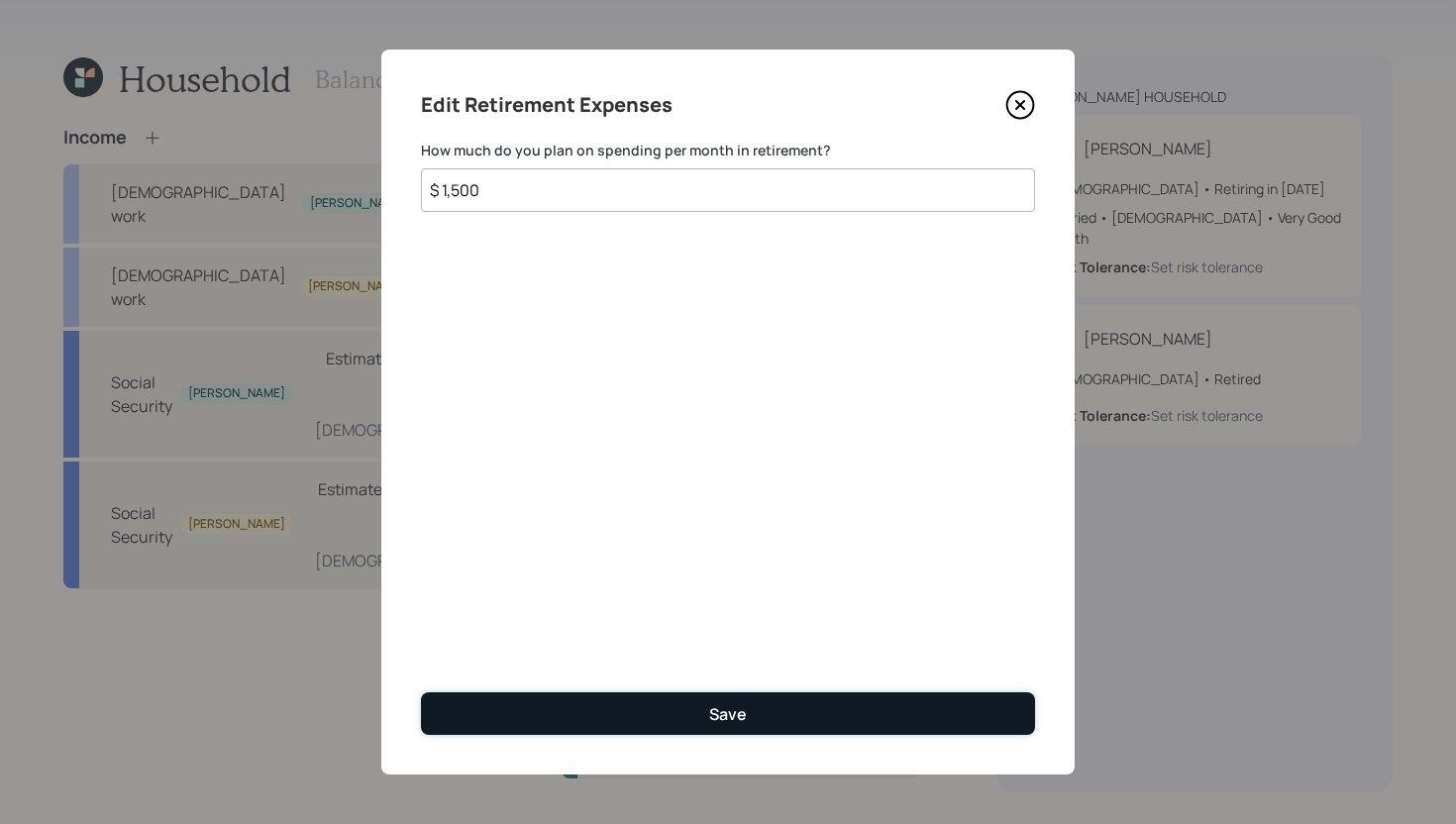 click on "Save" at bounding box center (728, 714) 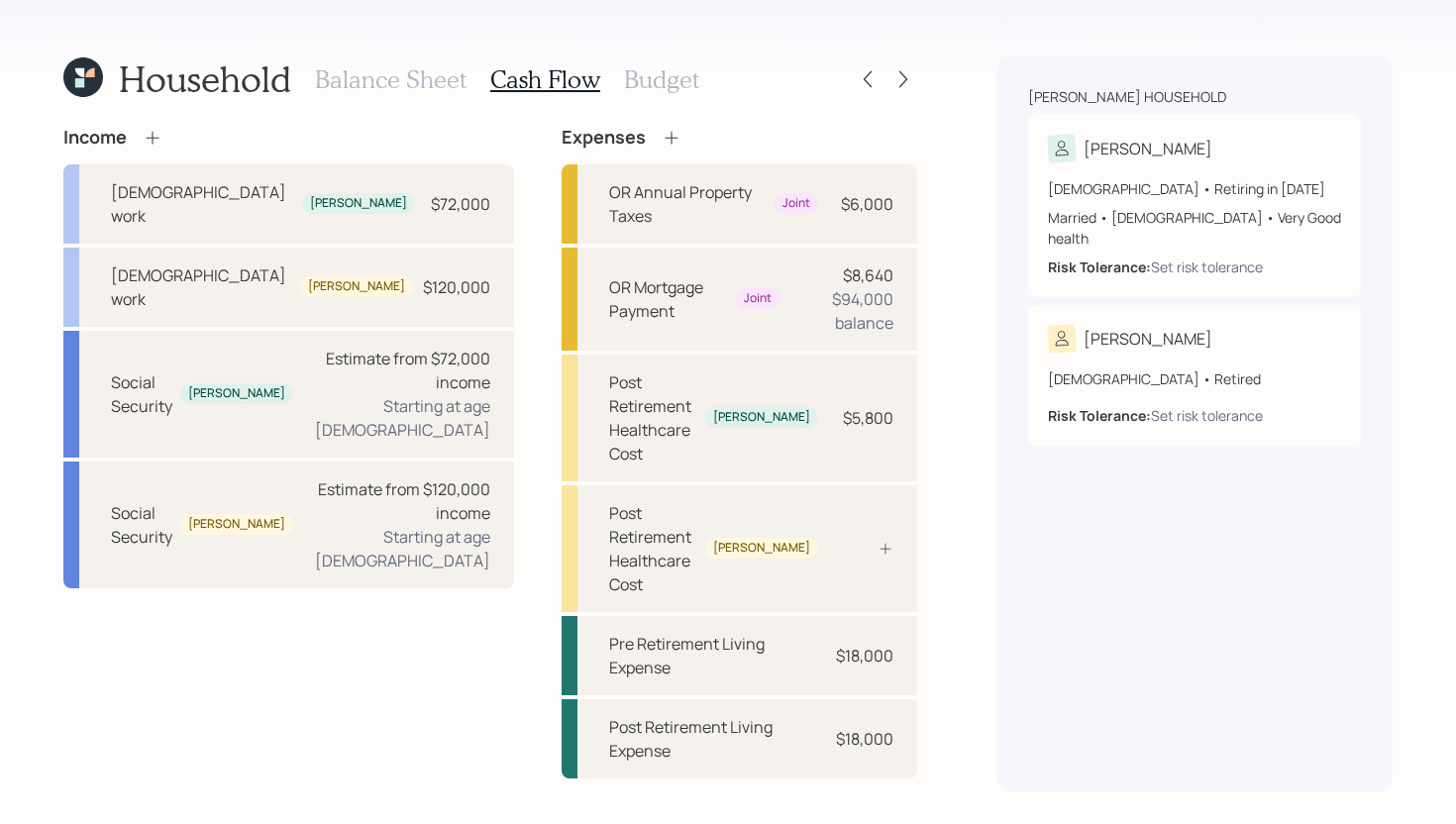 click on "Budget" at bounding box center [662, 79] 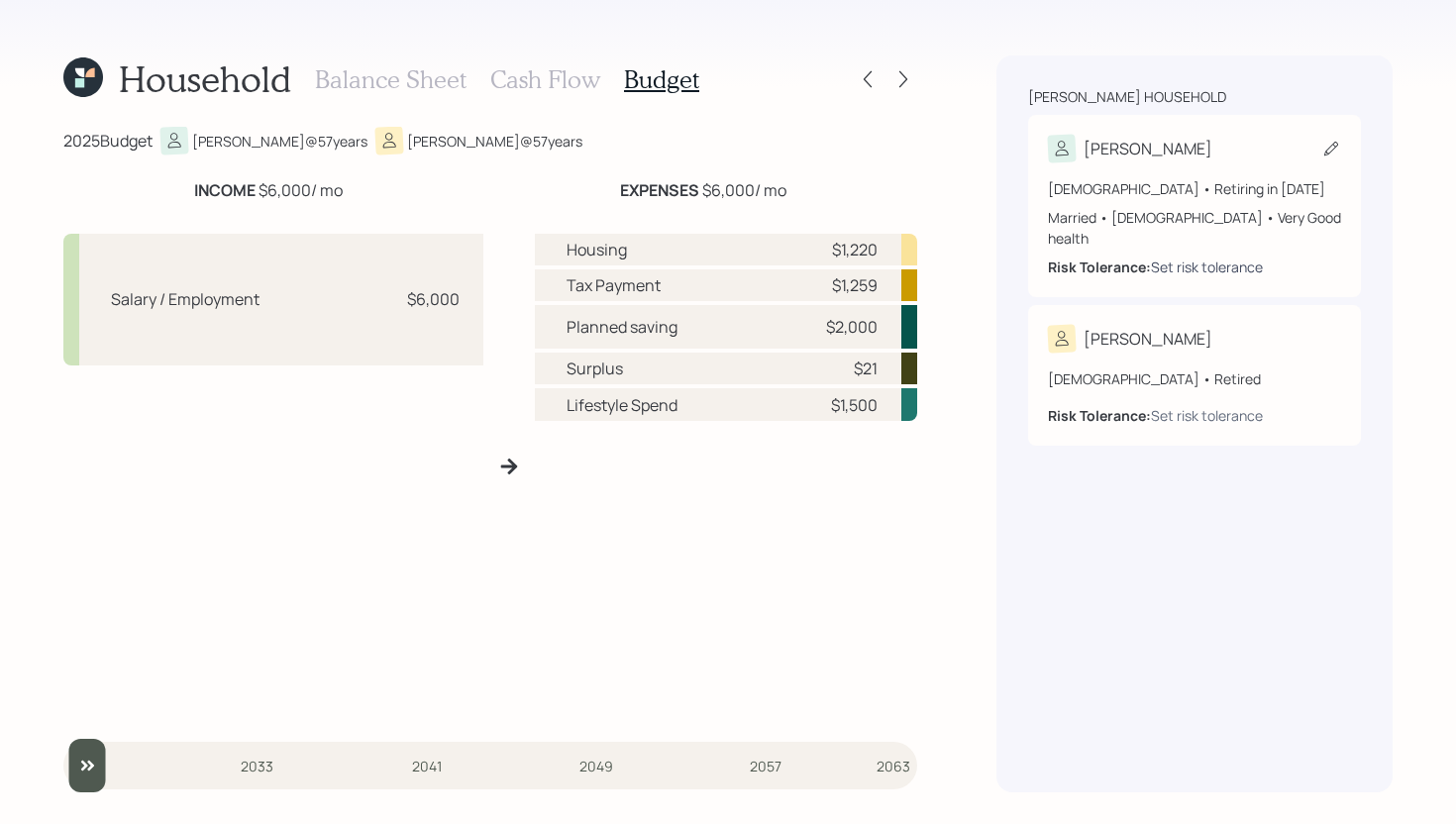 click on "Set risk tolerance" at bounding box center [1206, 266] 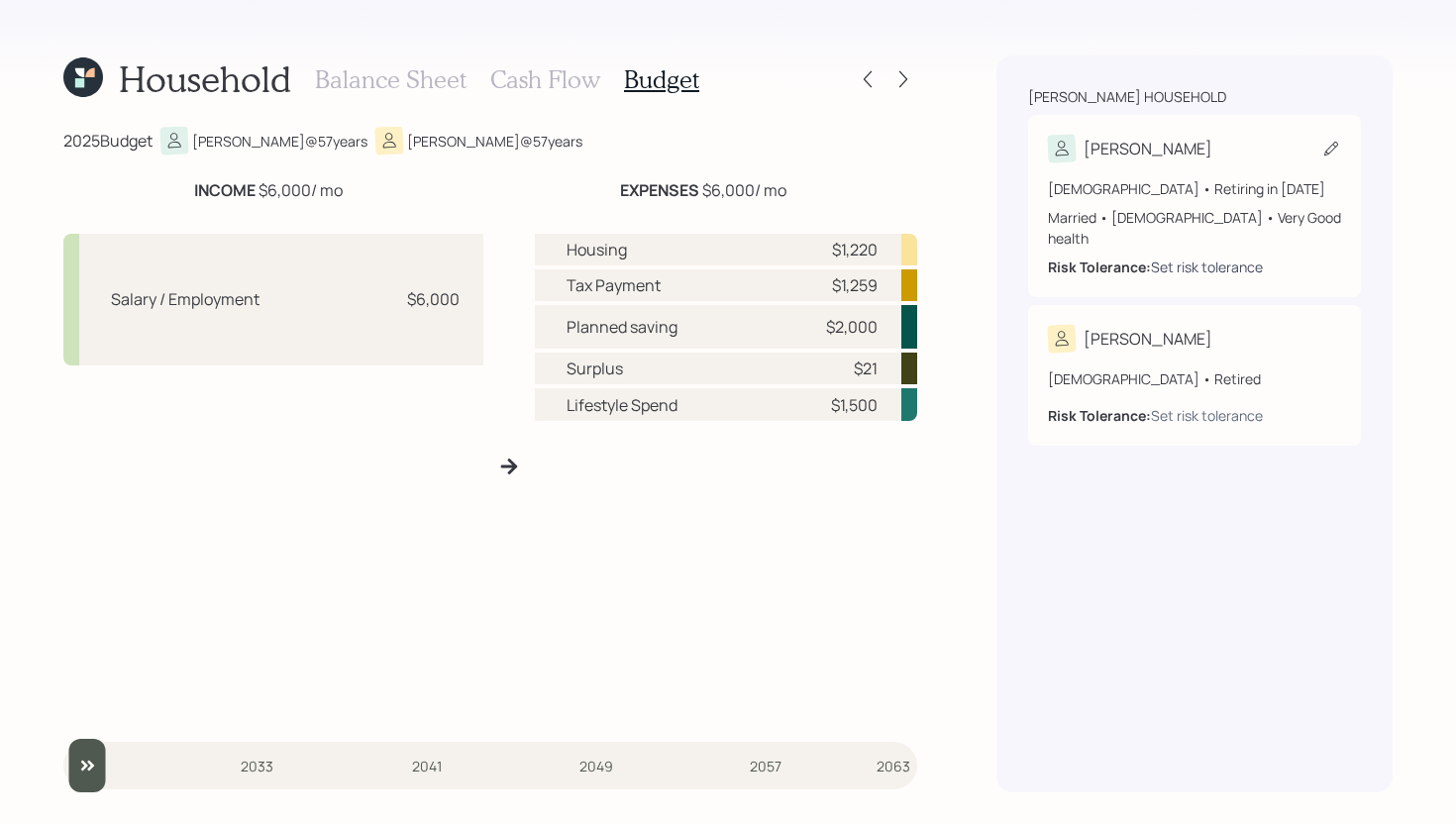 click on "Set risk tolerance" at bounding box center [1206, 266] 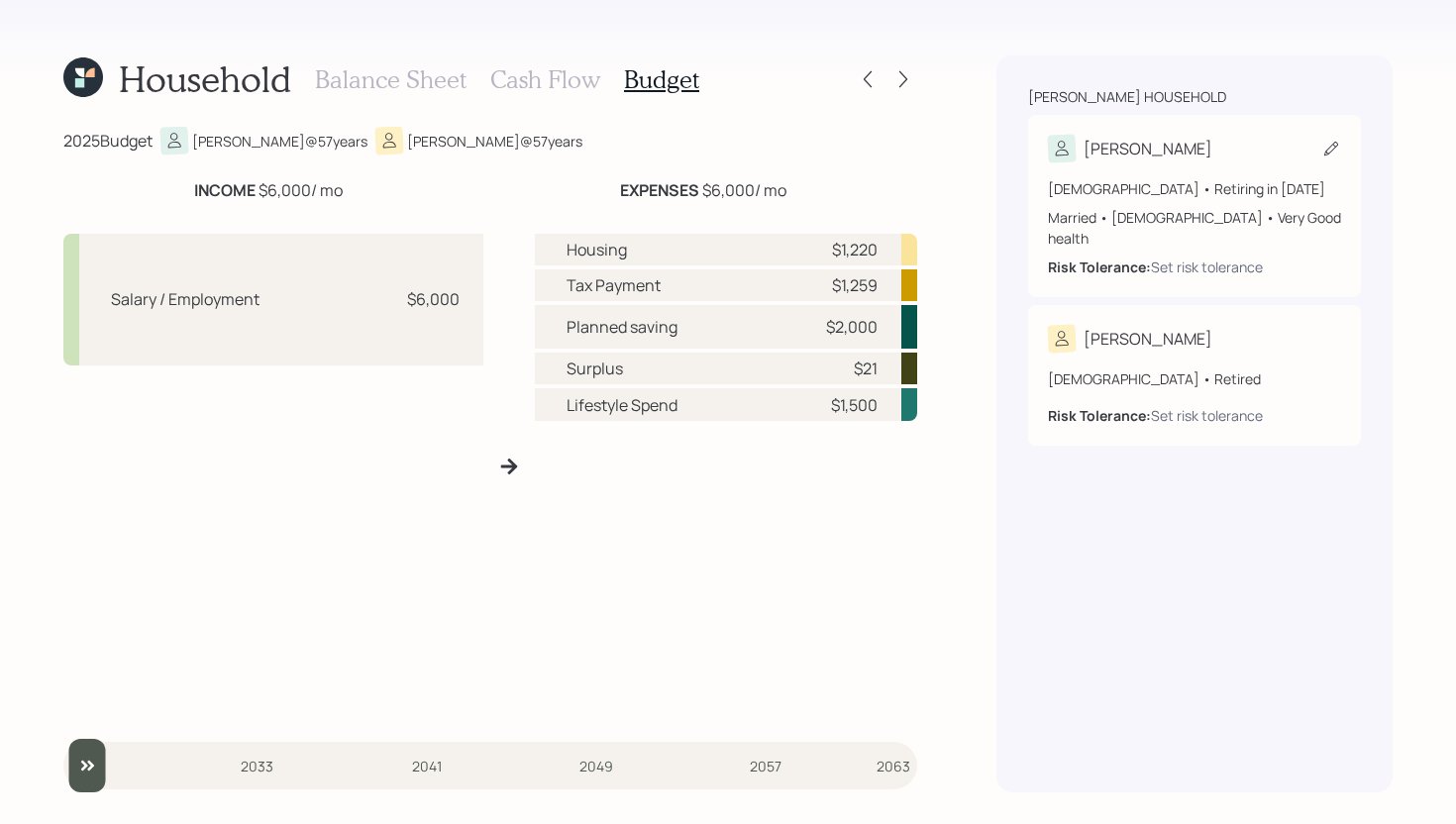 click on "Penny 56 years old • Retiring in January 2033 Married • Female • Very Good health Risk Tolerance:  Set risk tolerance" at bounding box center [1195, 206] 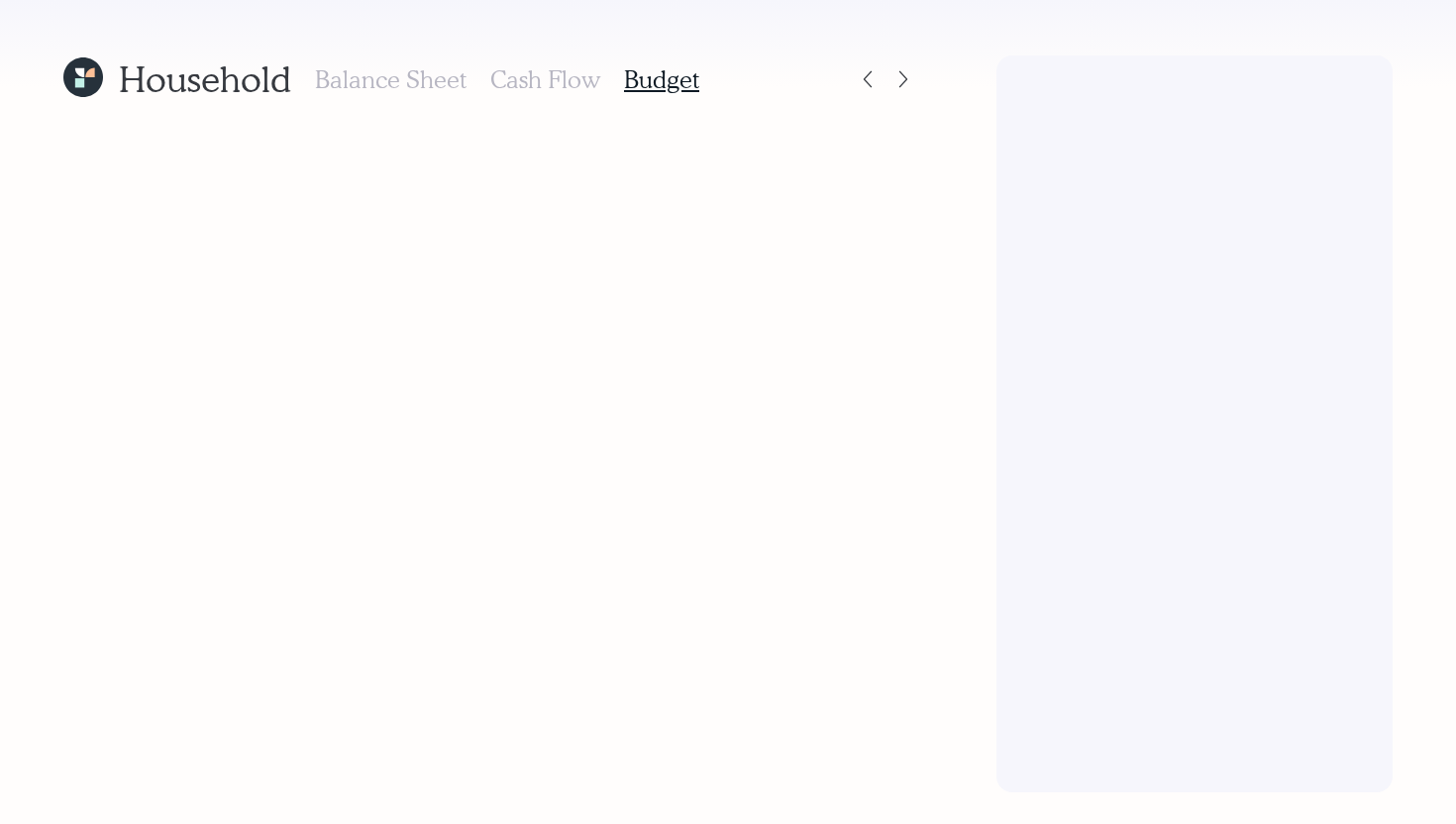 scroll, scrollTop: 0, scrollLeft: 0, axis: both 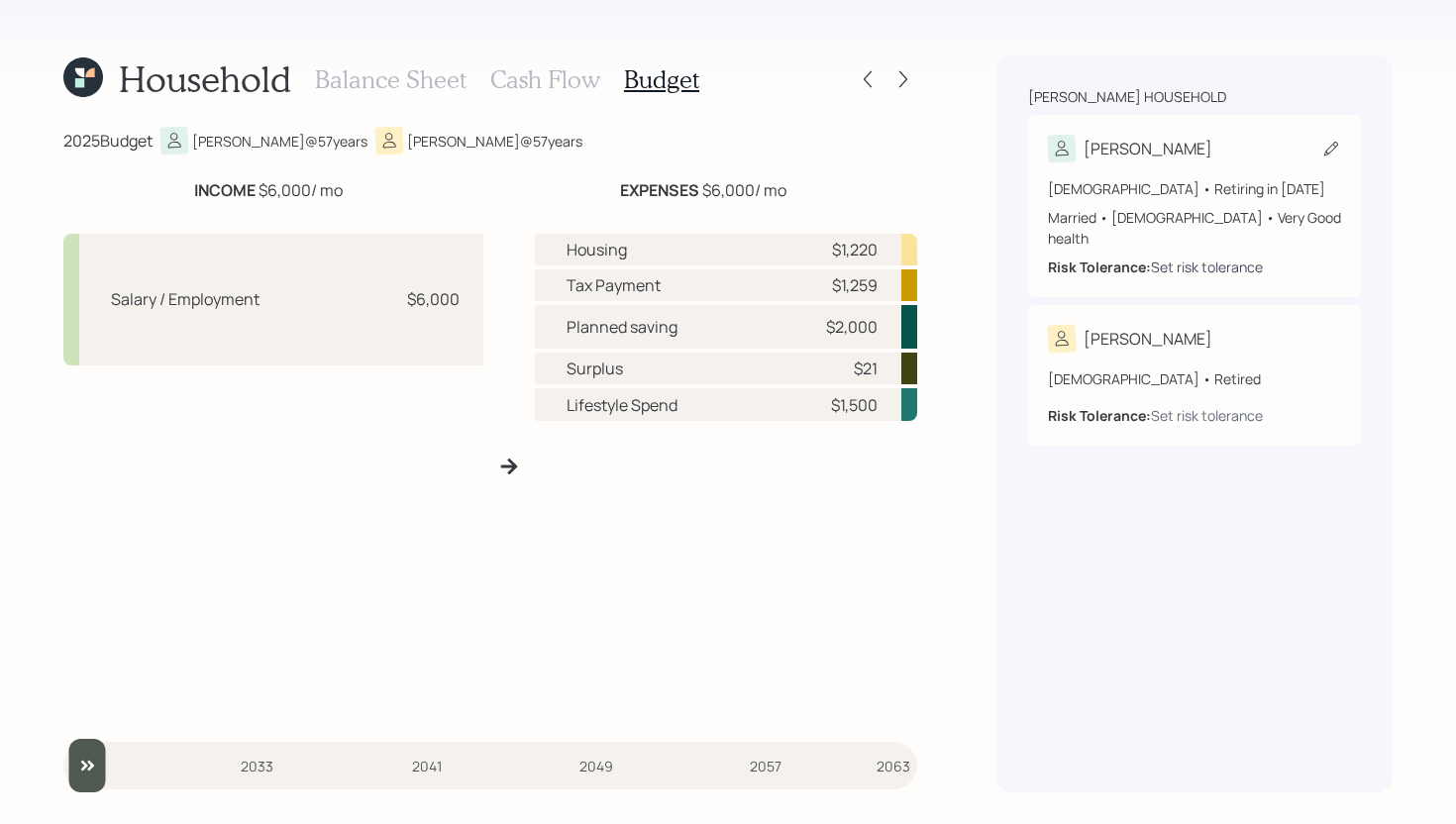 click on "Set risk tolerance" at bounding box center (1206, 266) 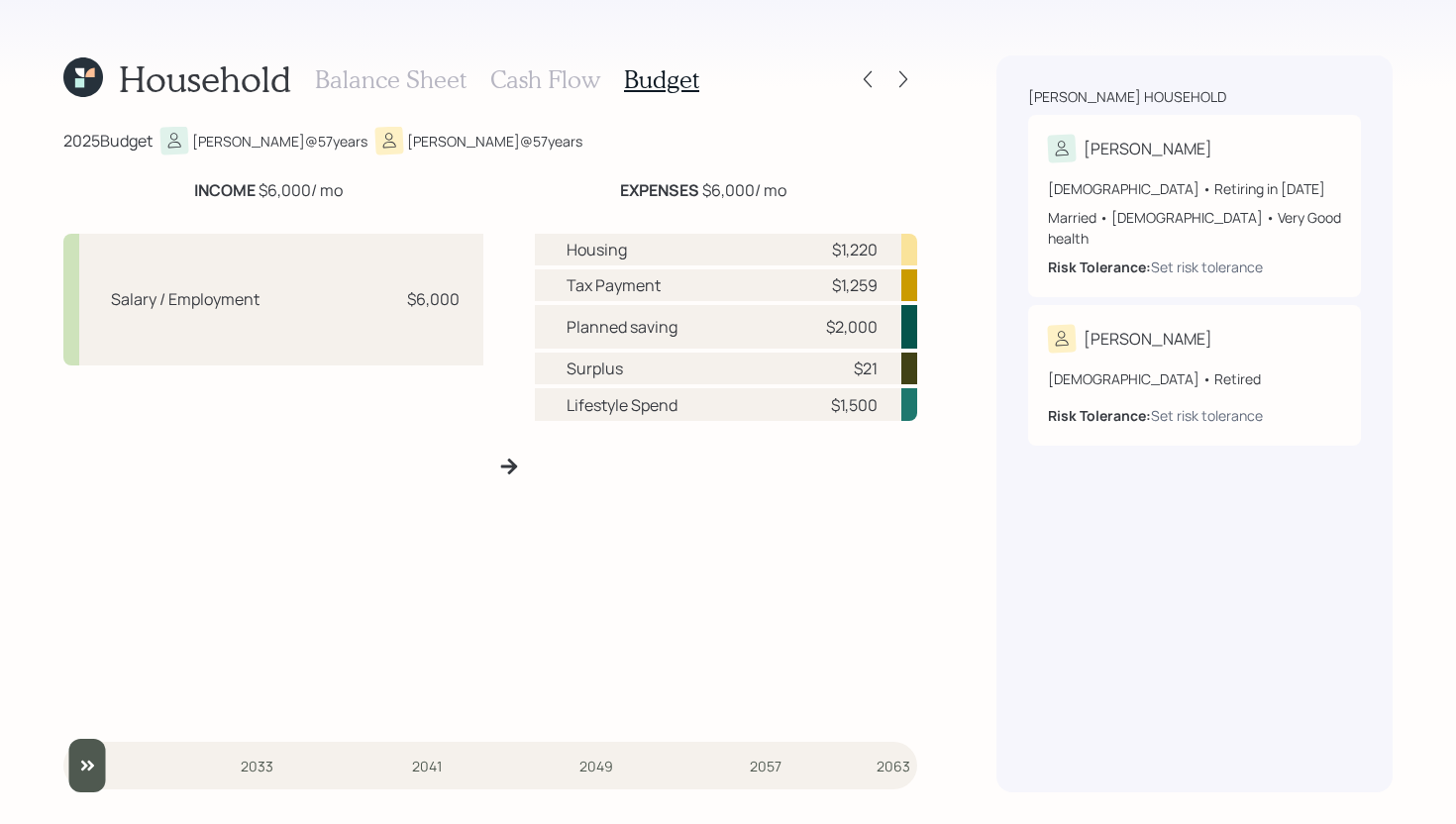 click on "Balance Sheet" at bounding box center (390, 79) 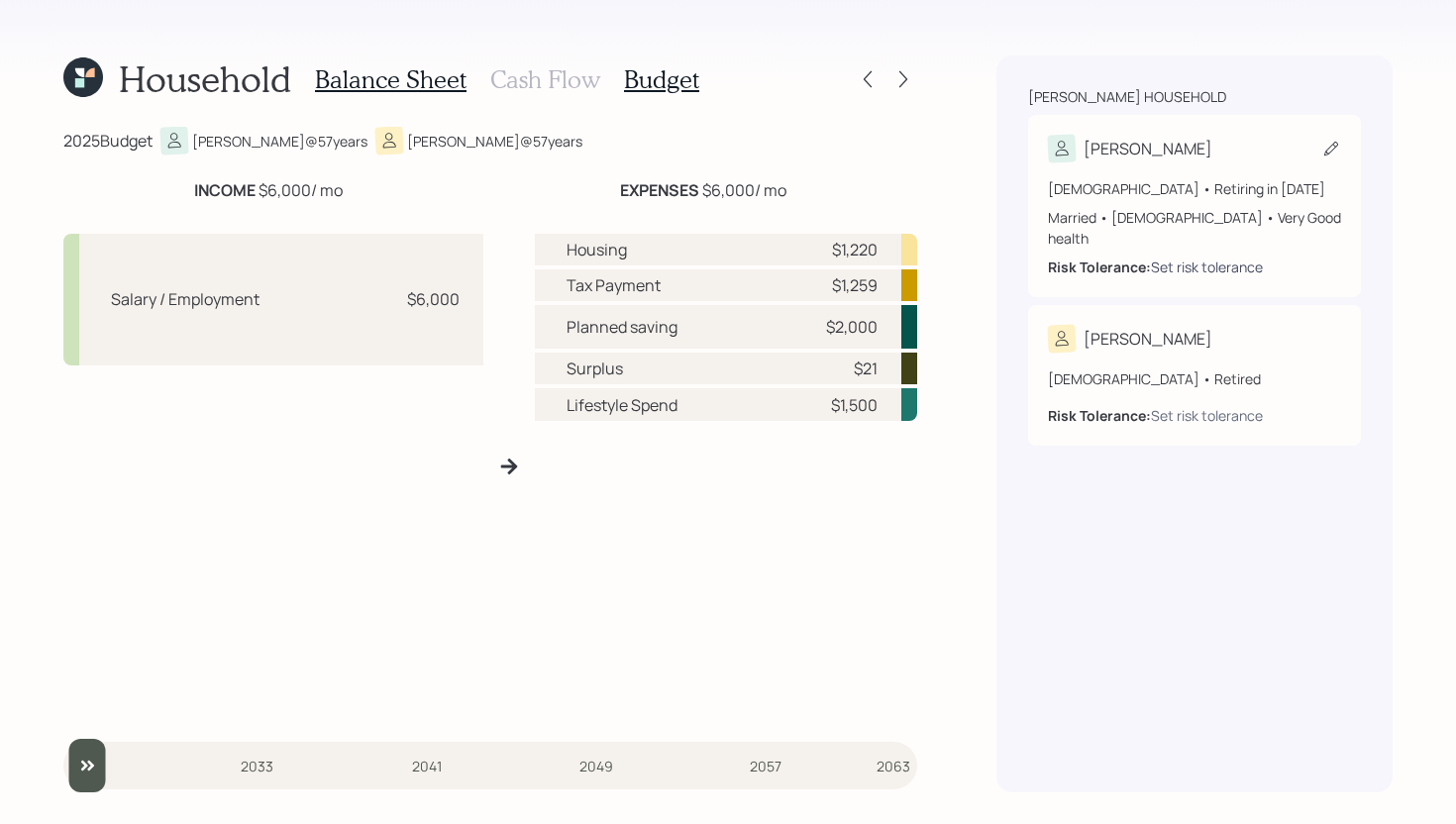 click on "Set risk tolerance" at bounding box center [1206, 266] 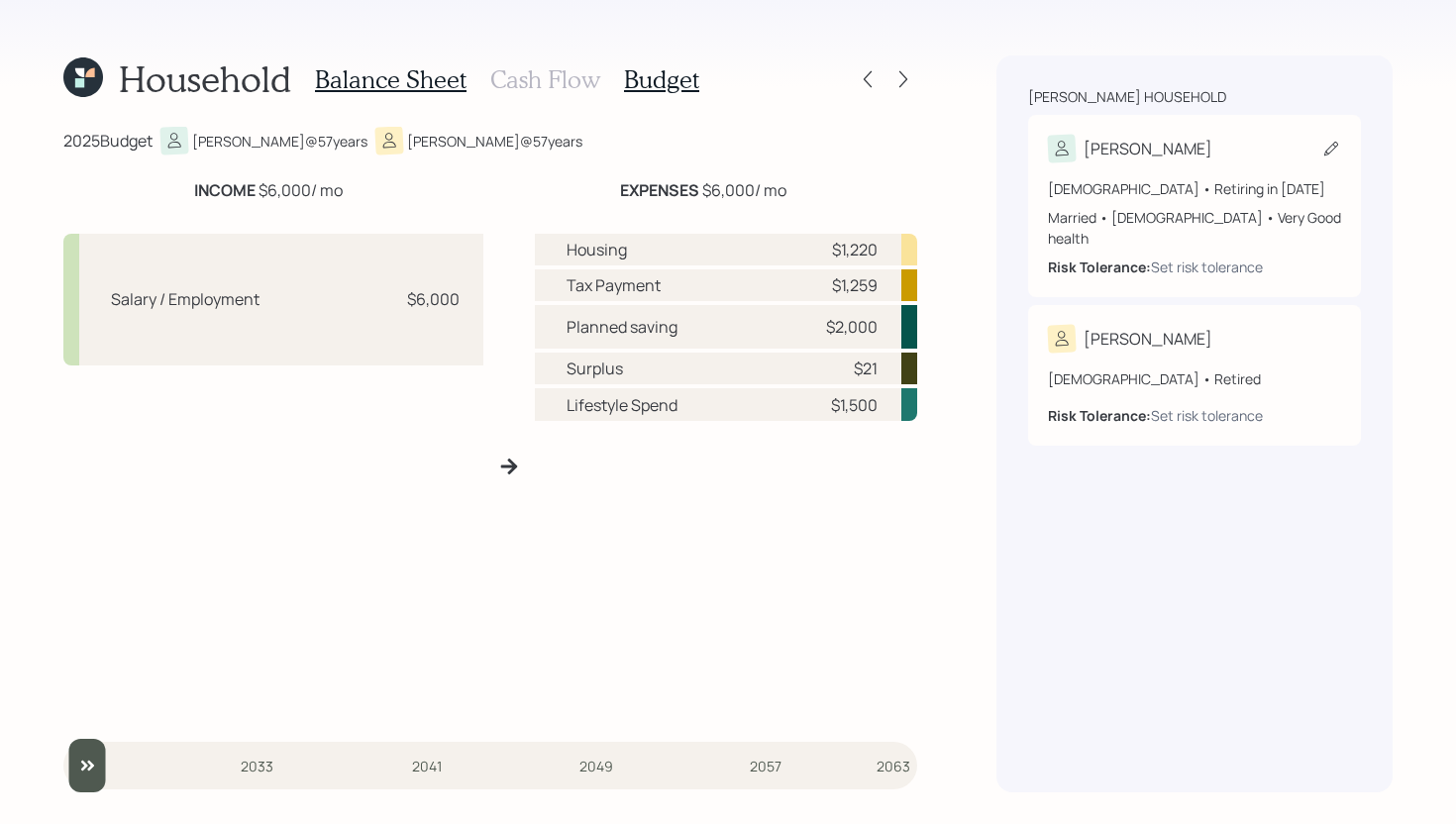 click 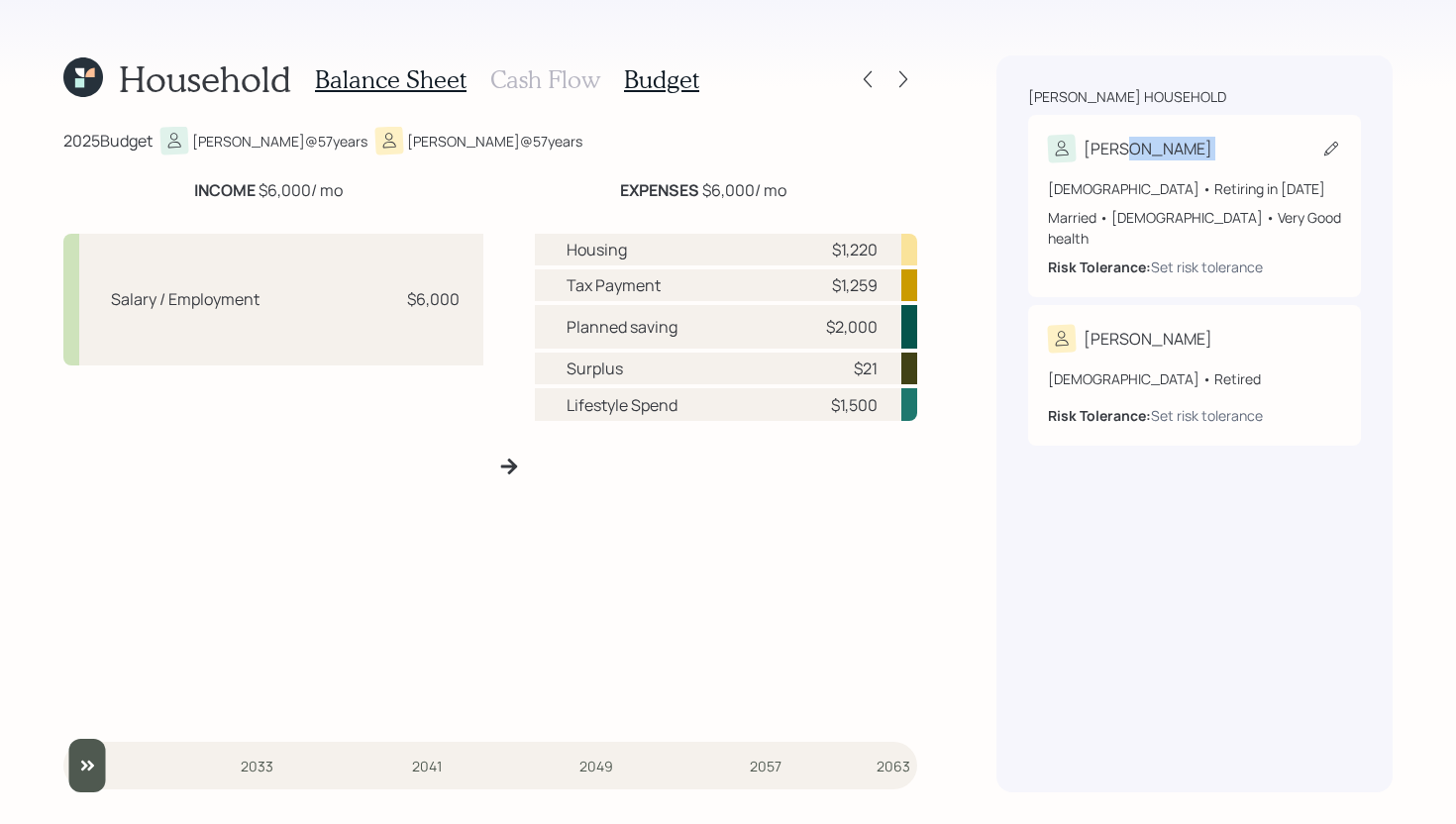 click on "[PERSON_NAME]" at bounding box center (1195, 149) 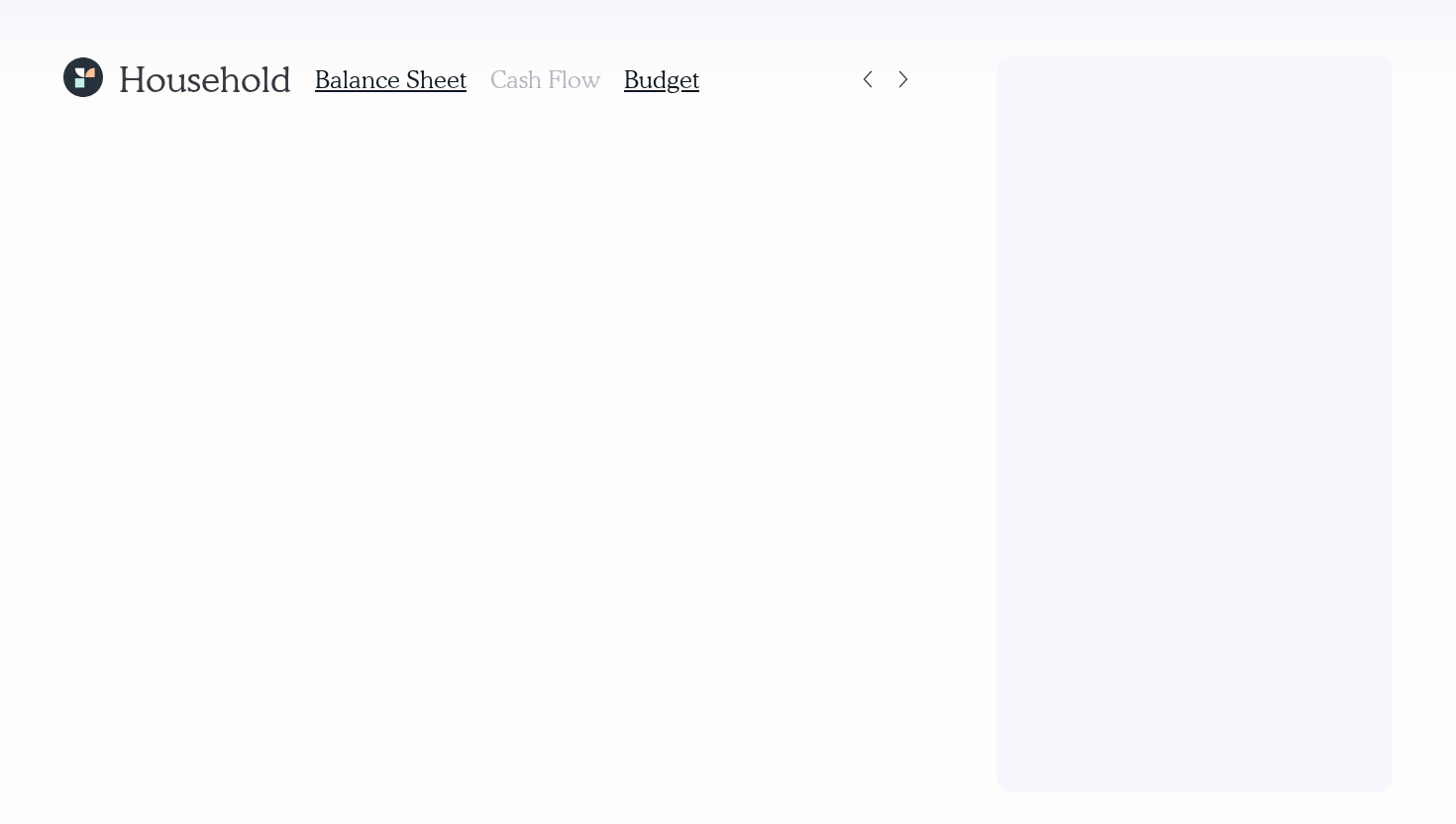 scroll, scrollTop: 0, scrollLeft: 0, axis: both 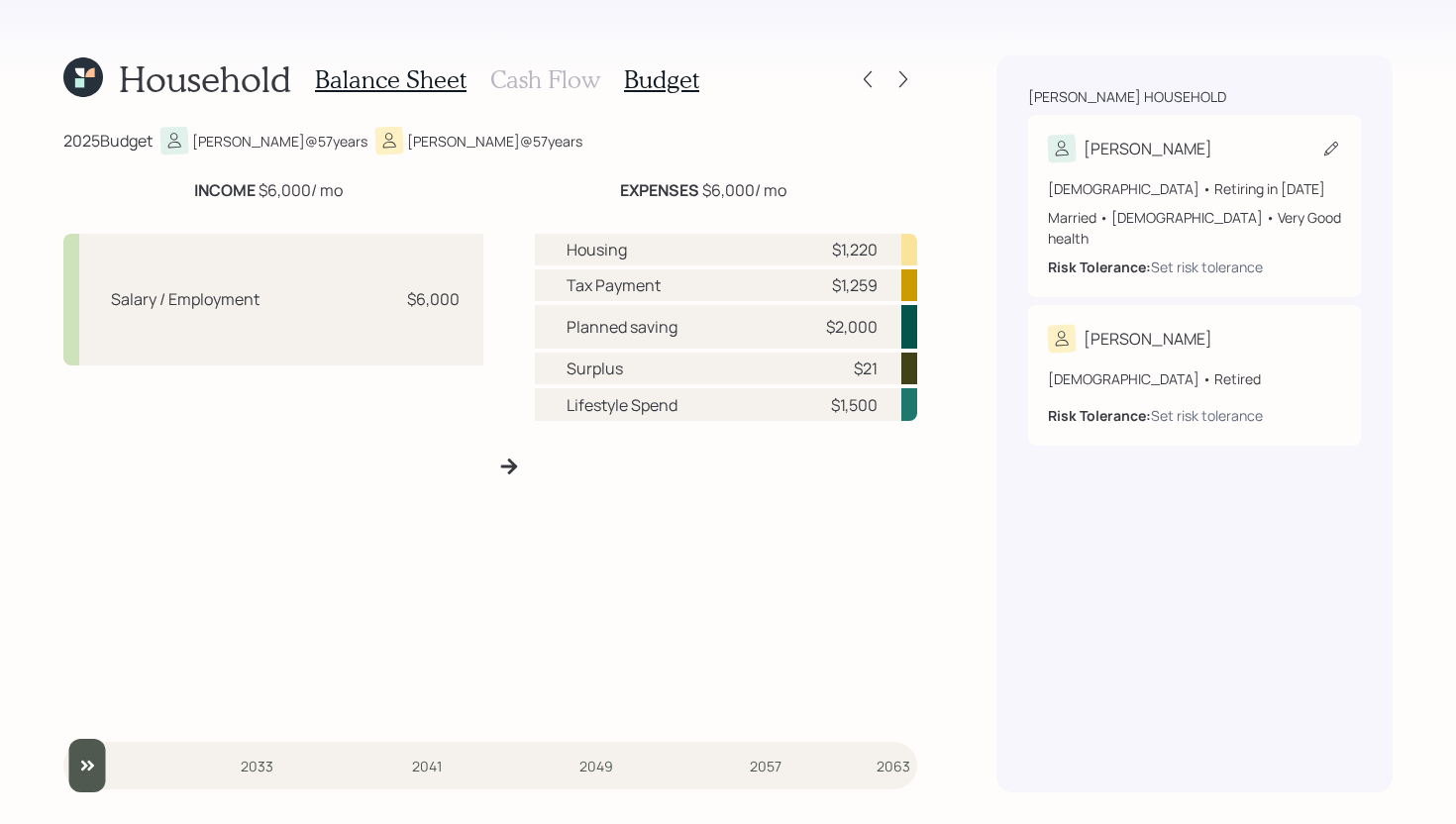 click on "[PERSON_NAME] [DEMOGRAPHIC_DATA] • Retiring in [DATE] Married • [DEMOGRAPHIC_DATA] • Very Good health Risk Tolerance:  Set risk tolerance" at bounding box center (1195, 206) 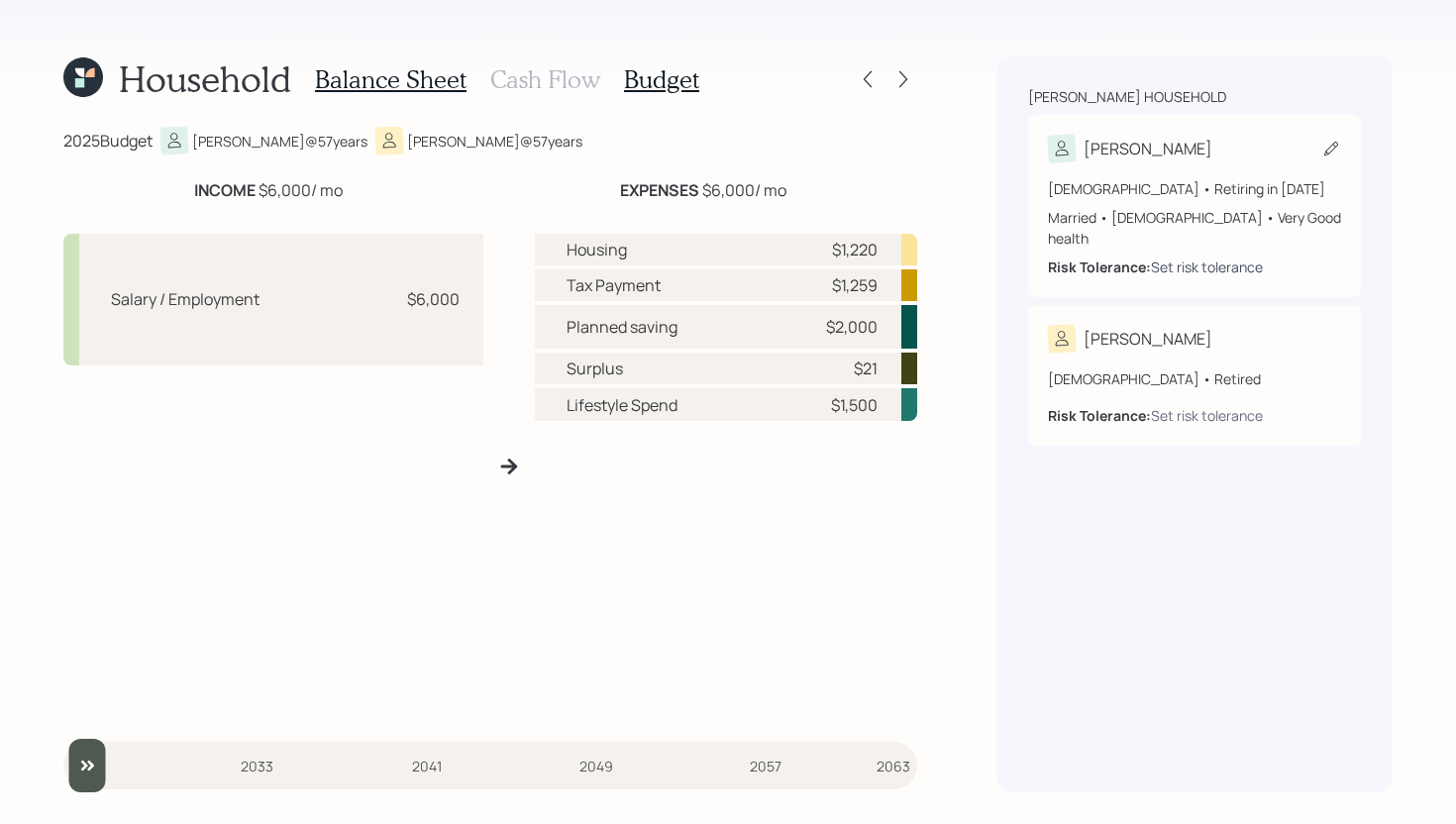 click on "Set risk tolerance" at bounding box center [1206, 266] 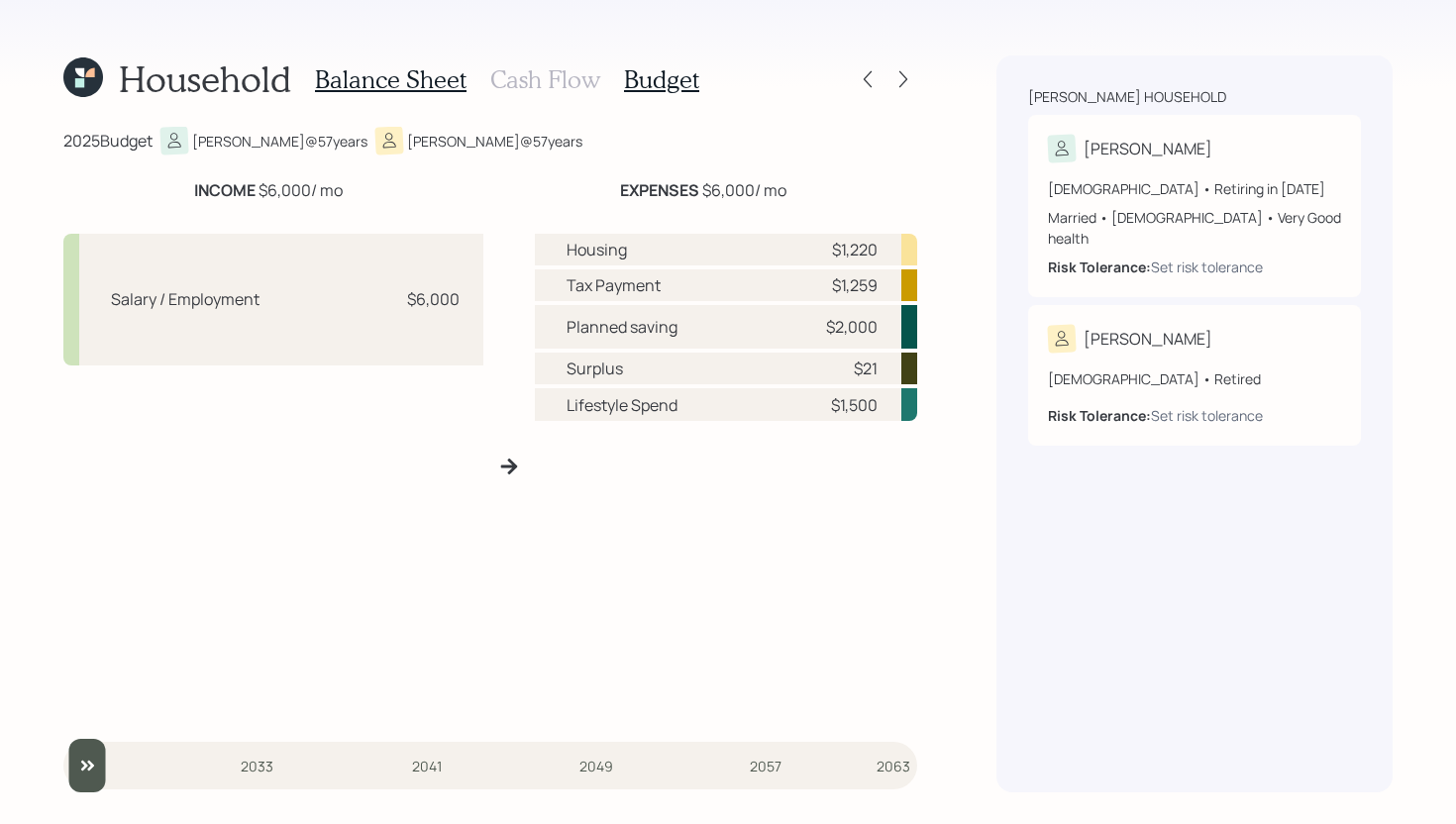 click 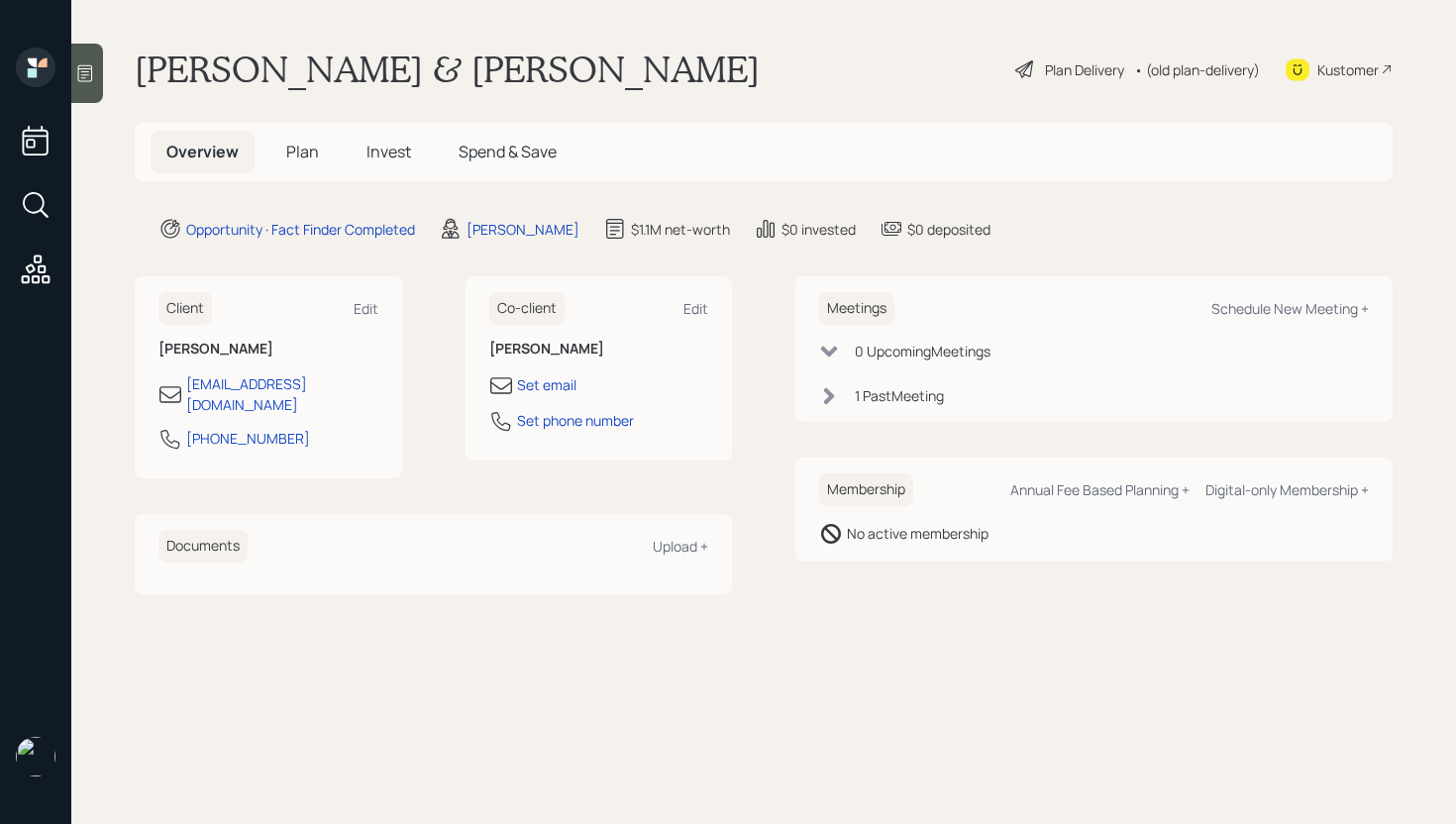 click on "• (old plan-delivery)" at bounding box center [1196, 69] 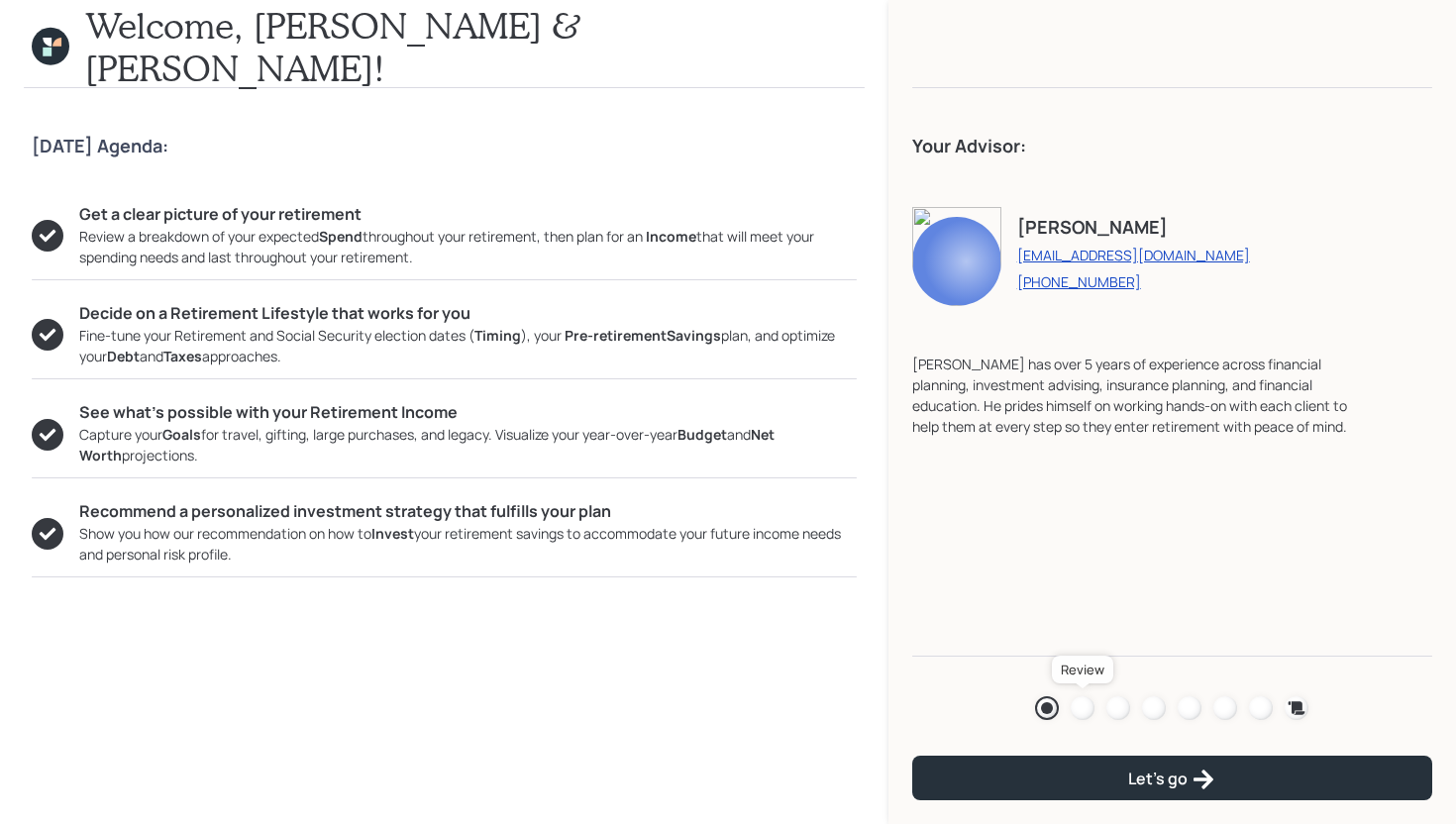 click at bounding box center [1083, 708] 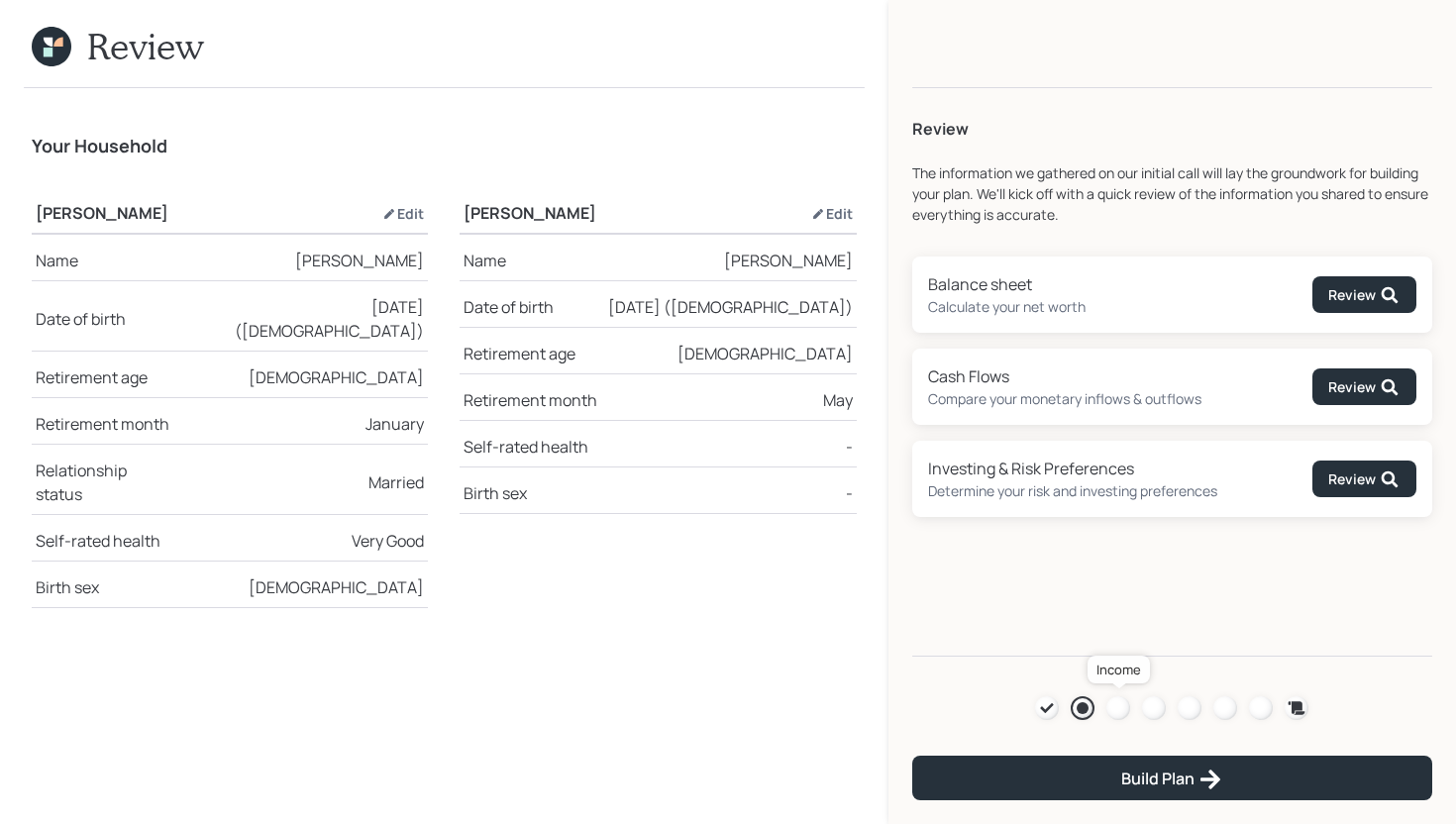 click at bounding box center [1118, 708] 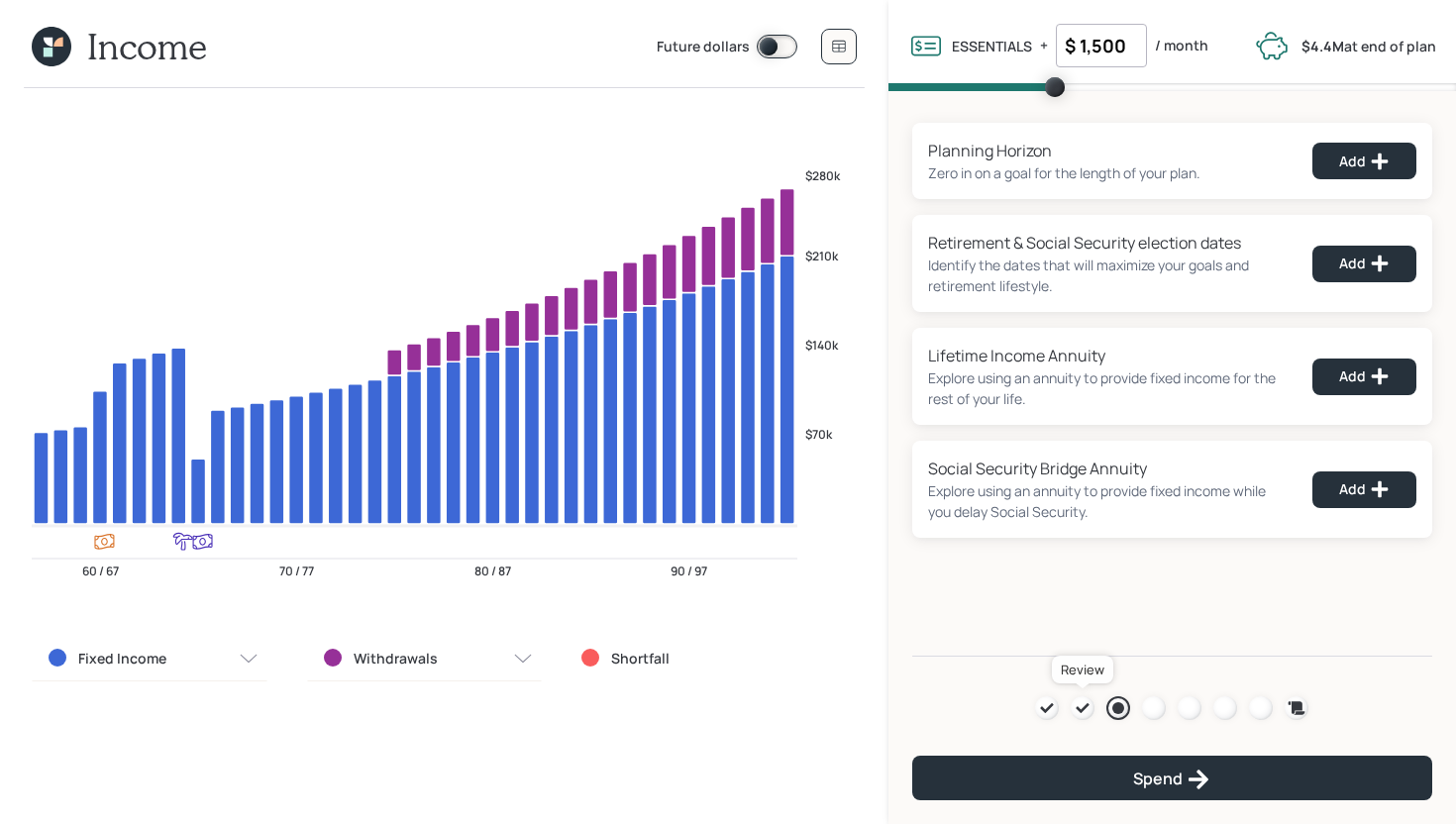 click 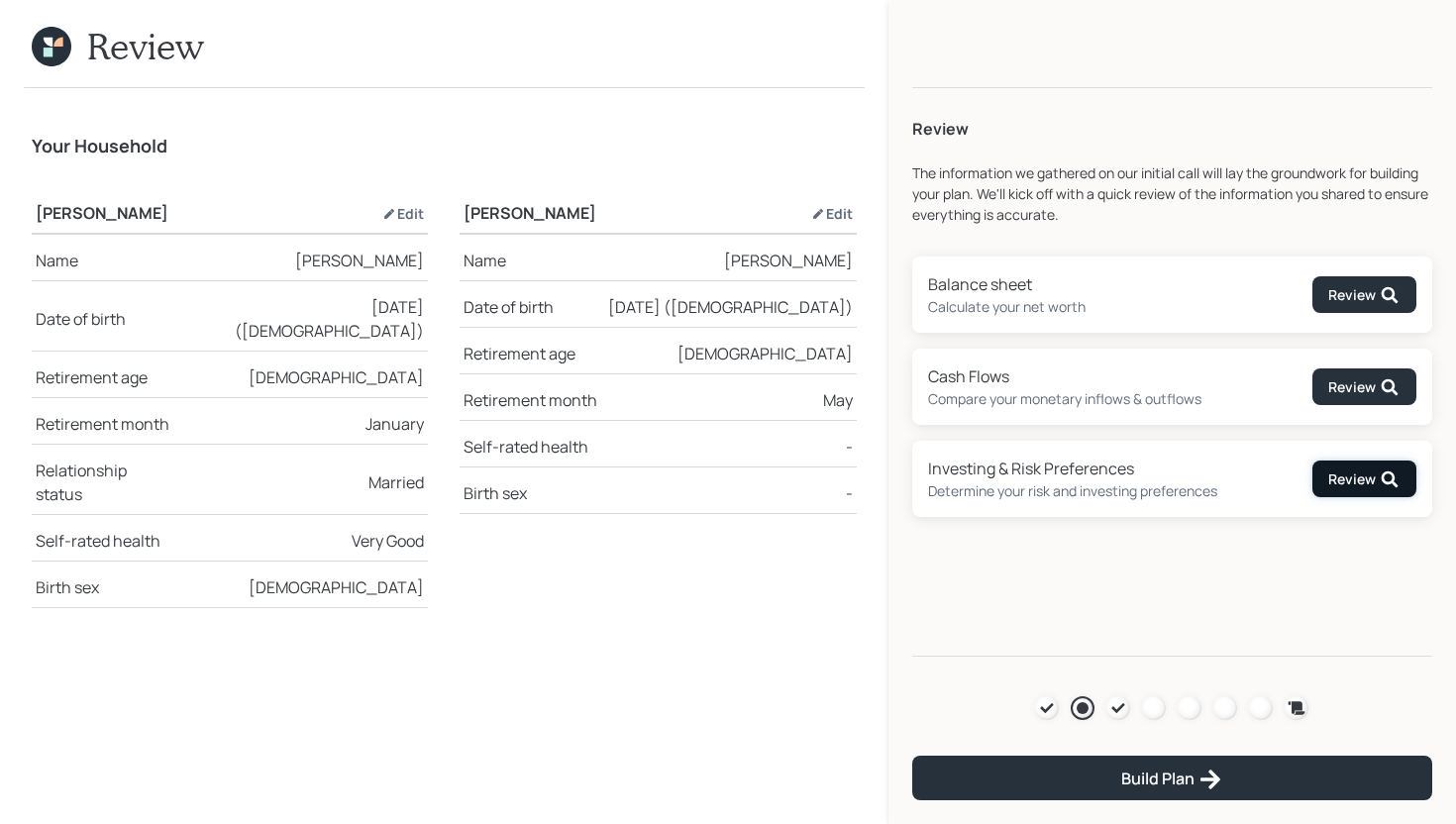 click on "Review" at bounding box center (1364, 479) 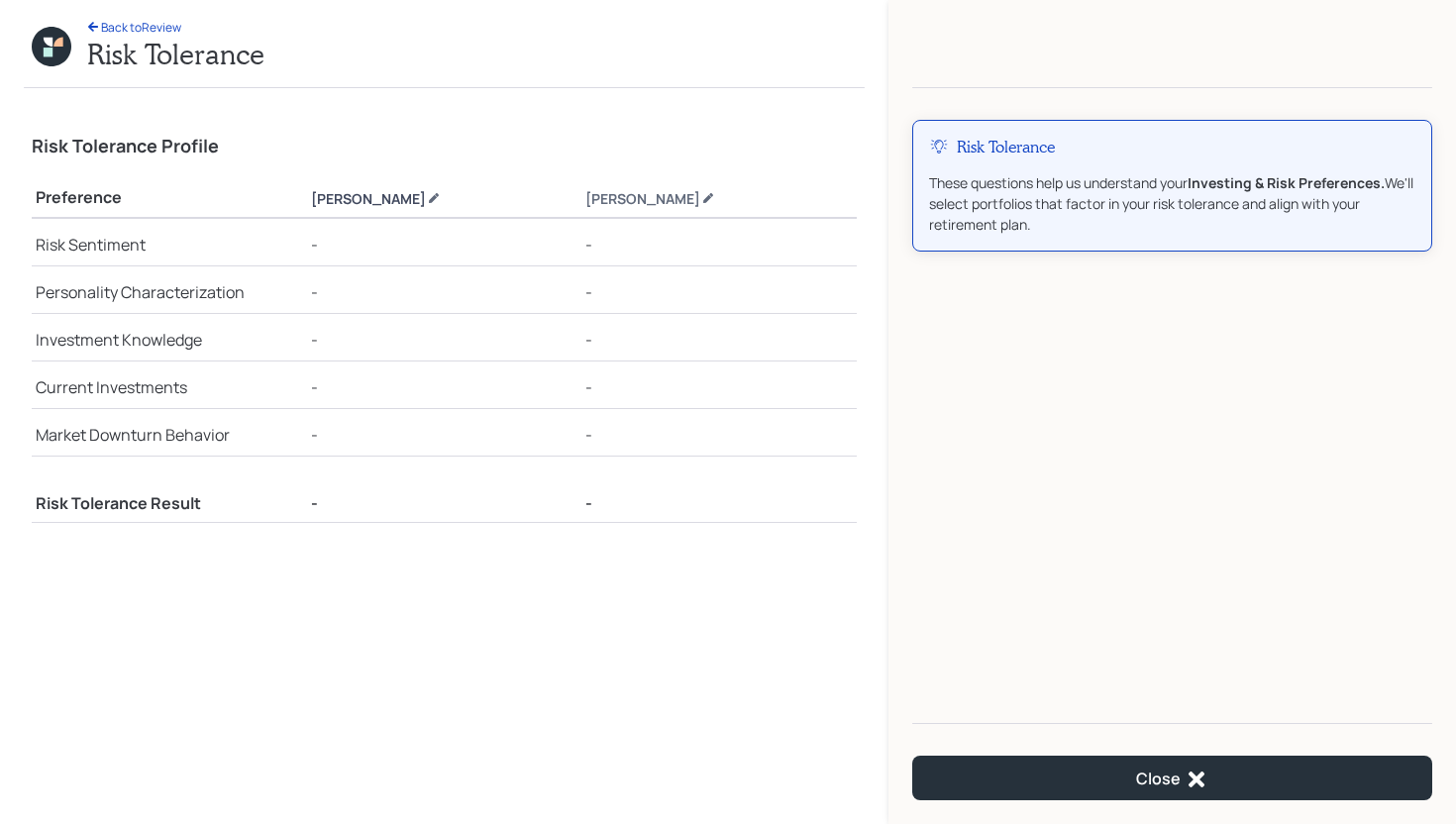 click 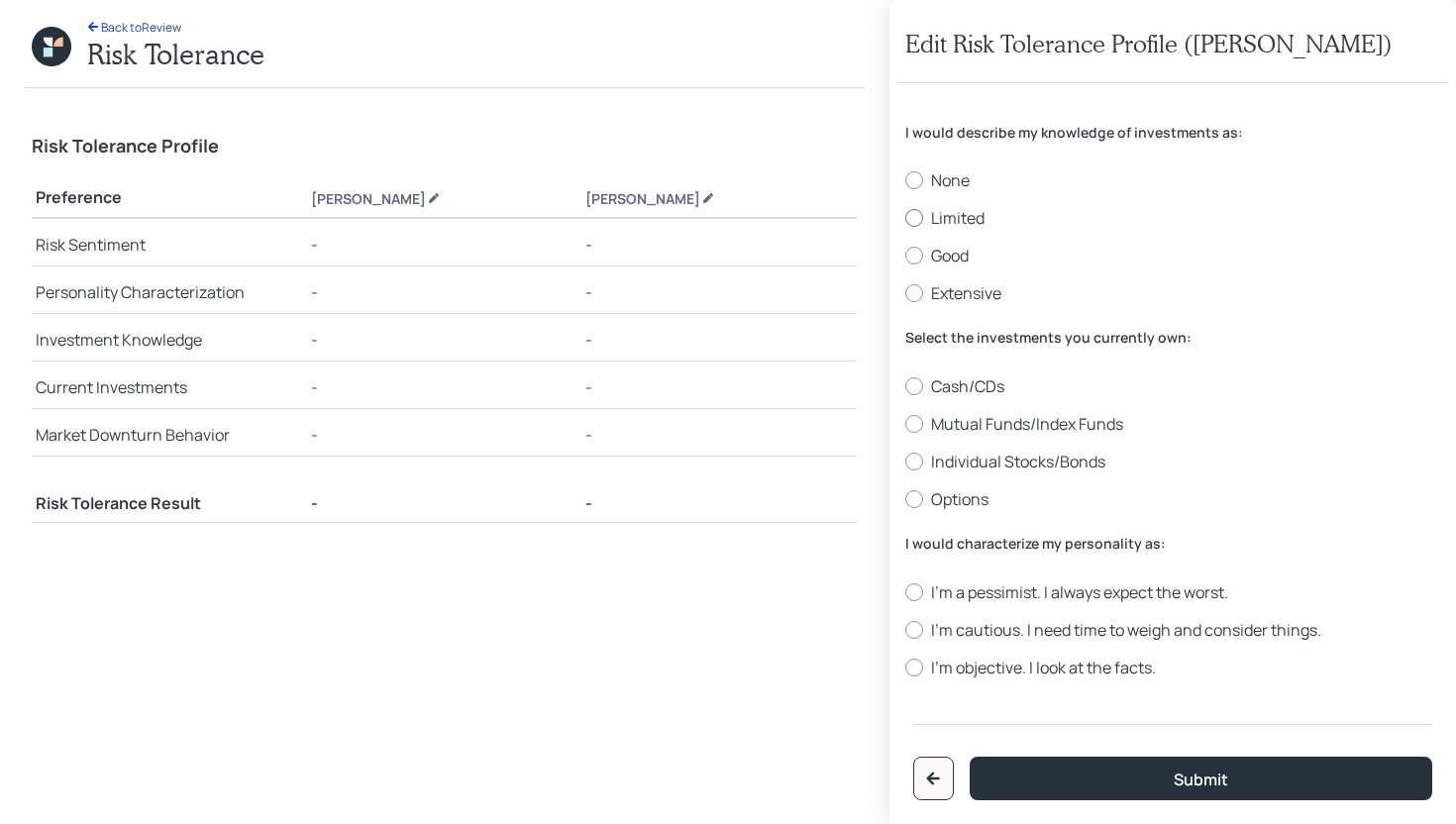 click on "Limited" at bounding box center (1173, 218) 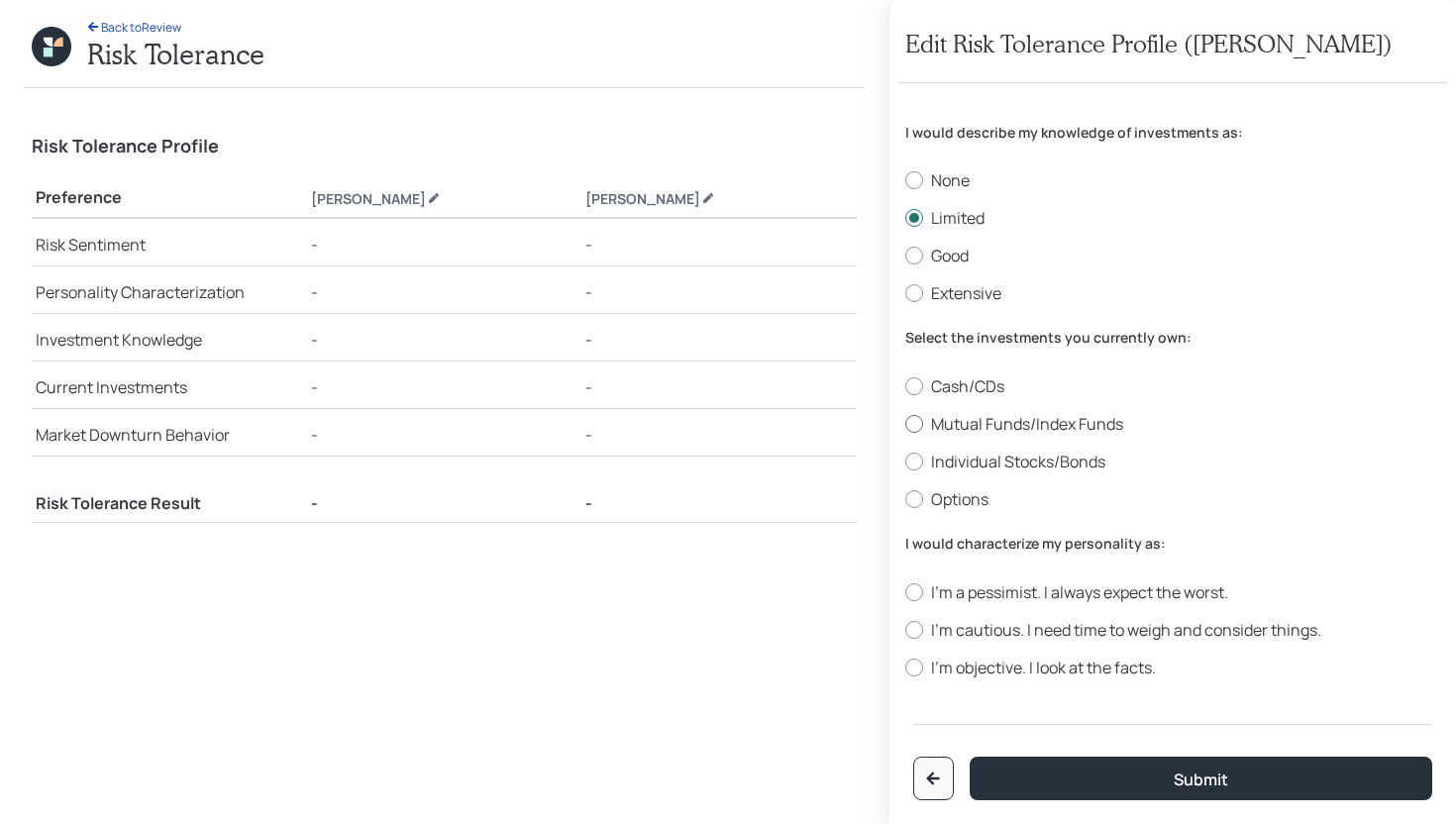 click on "Mutual Funds/Index Funds" at bounding box center (1173, 424) 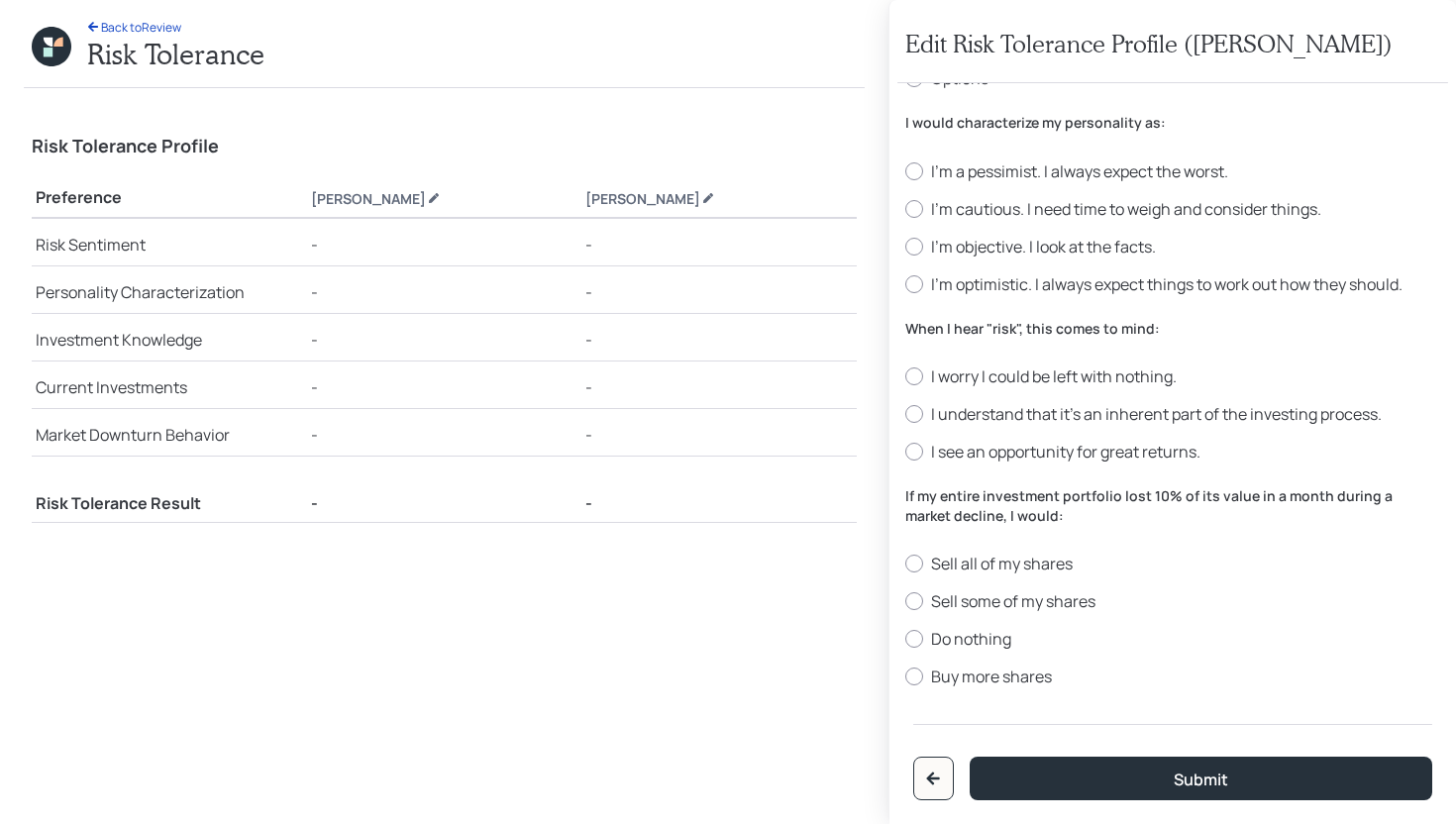 scroll, scrollTop: 414, scrollLeft: 0, axis: vertical 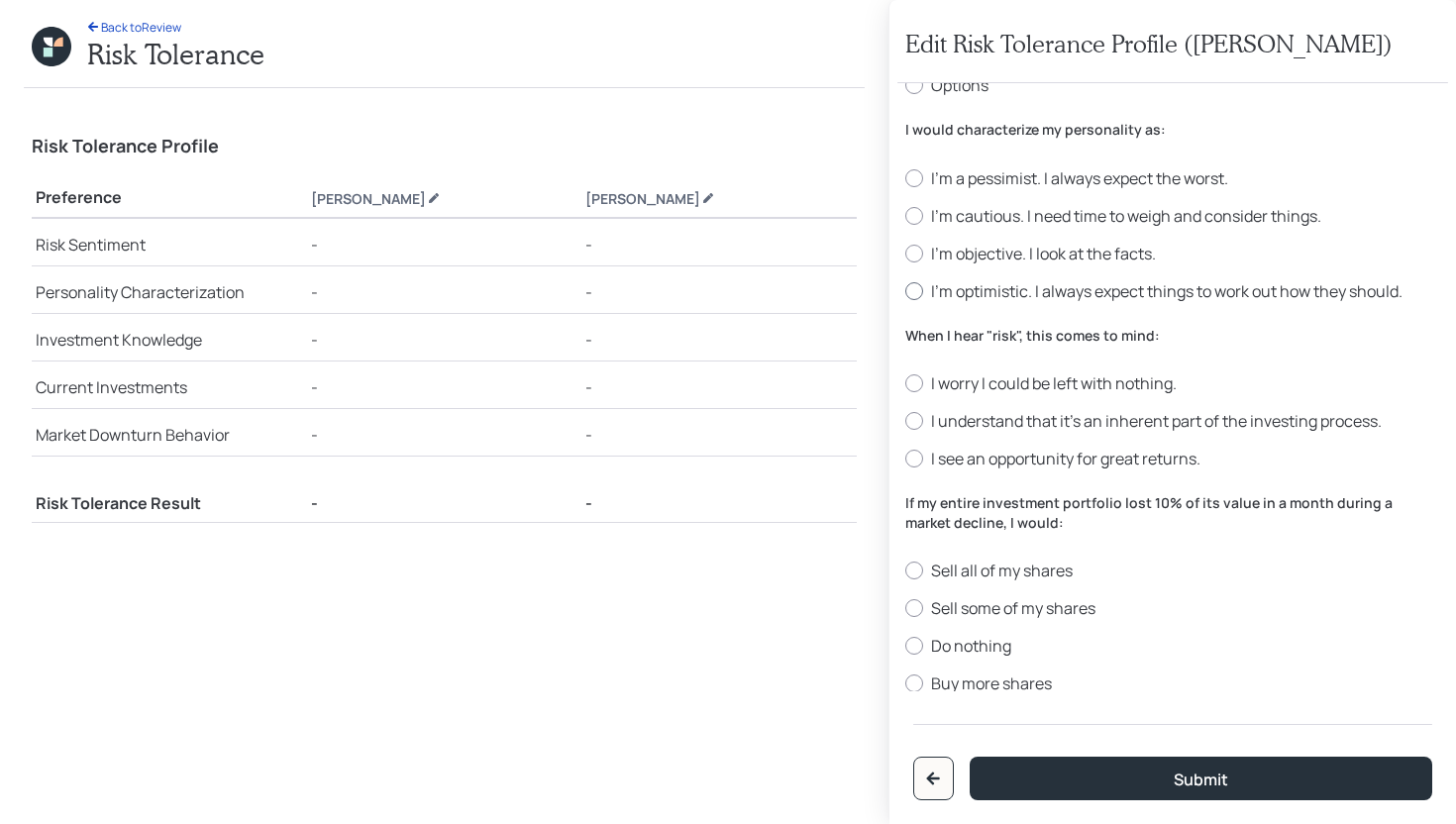 click on "I'm optimistic. I always expect things to work out how they should." at bounding box center [1173, 291] 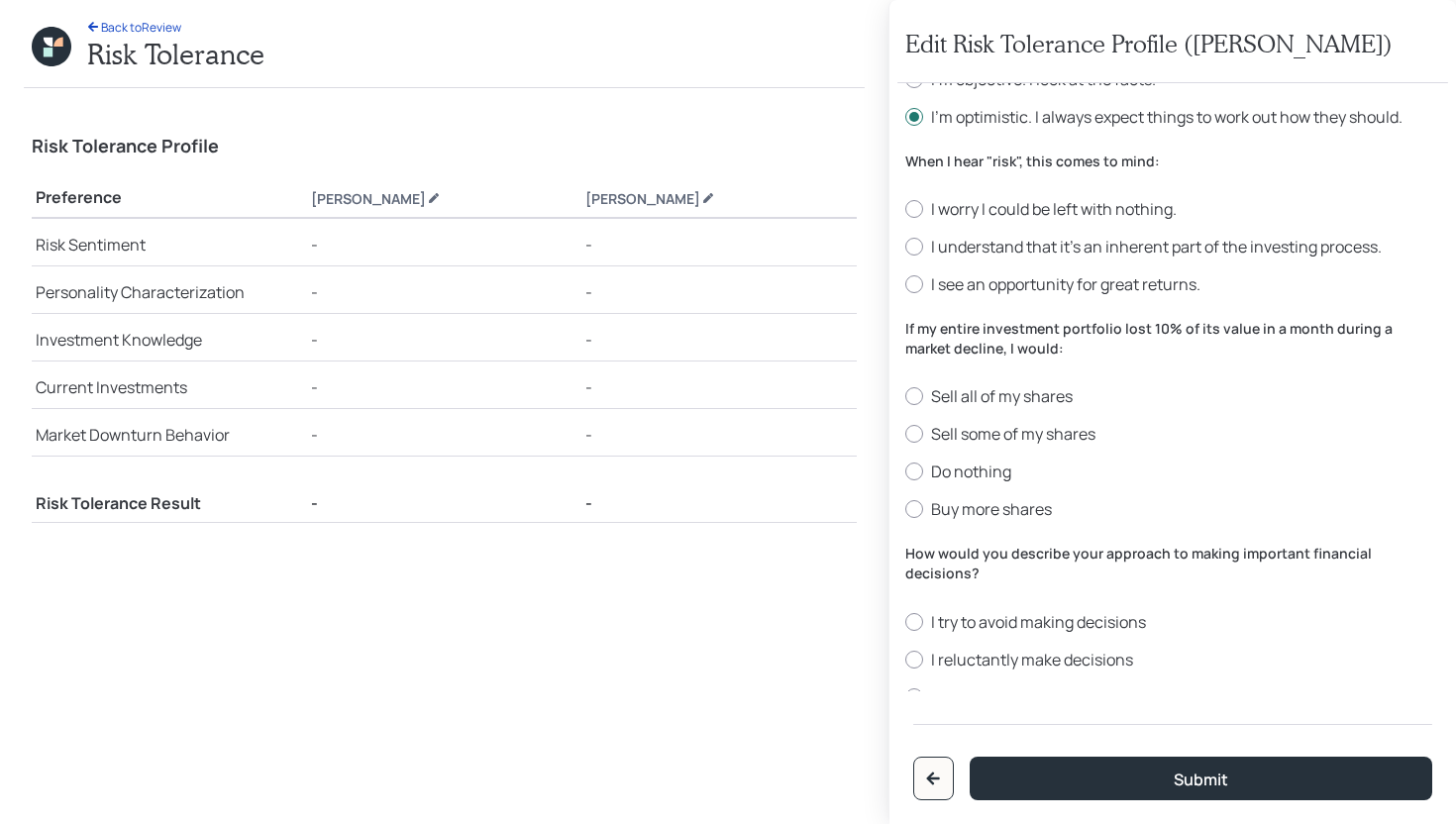 scroll, scrollTop: 589, scrollLeft: 0, axis: vertical 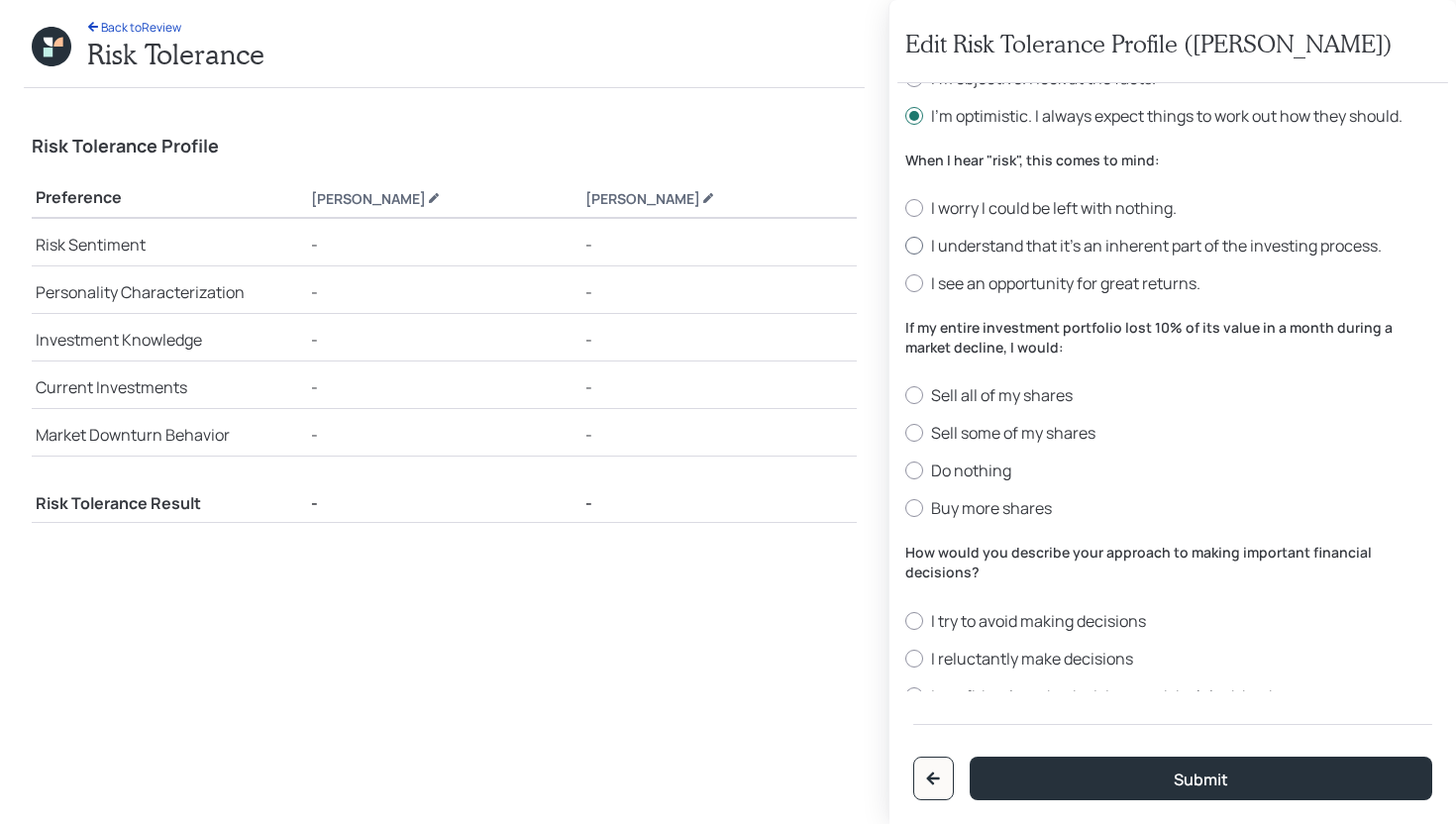 click on "I understand that it’s an inherent part of the investing process." at bounding box center [1173, 246] 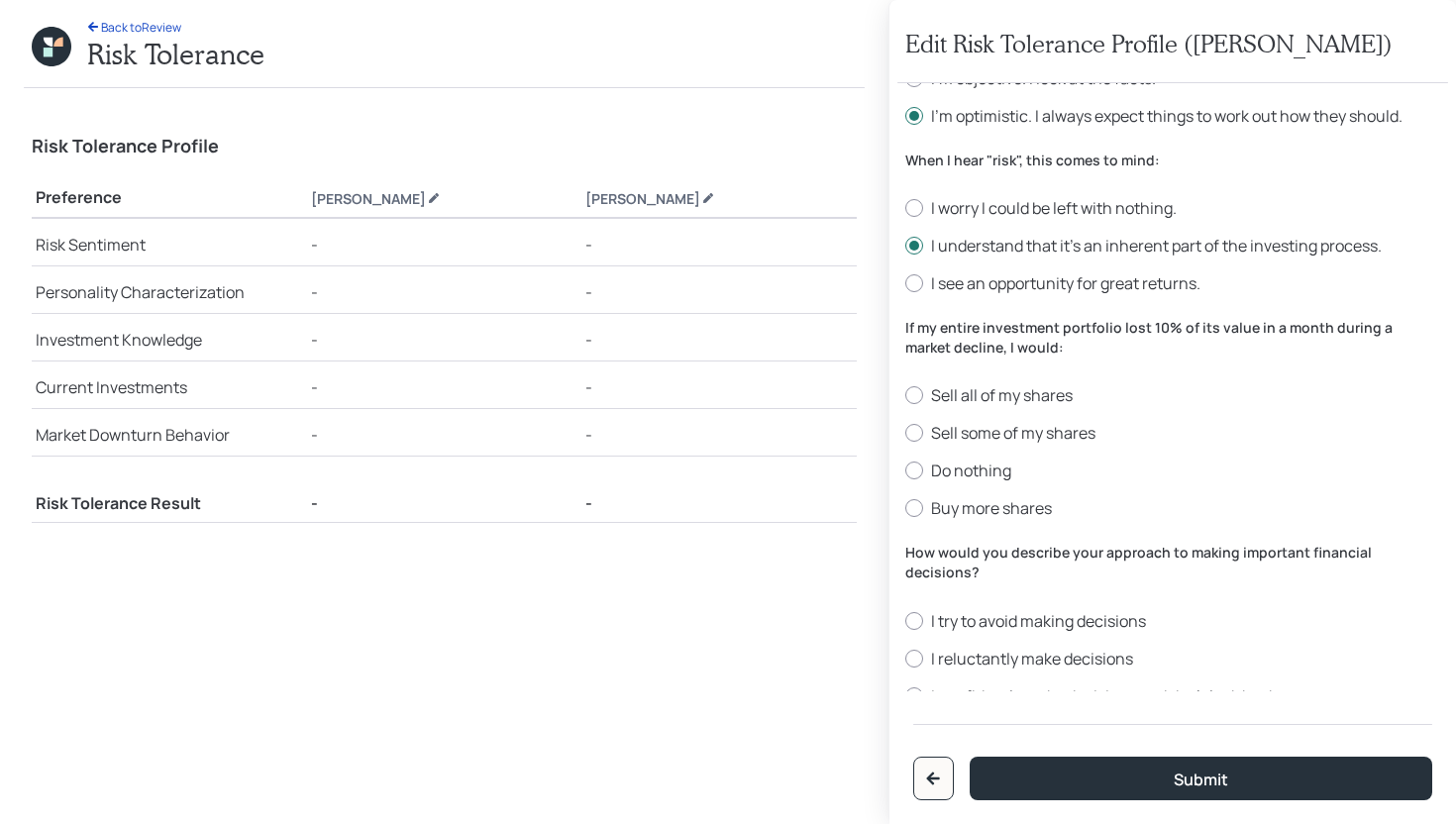 scroll, scrollTop: 597, scrollLeft: 0, axis: vertical 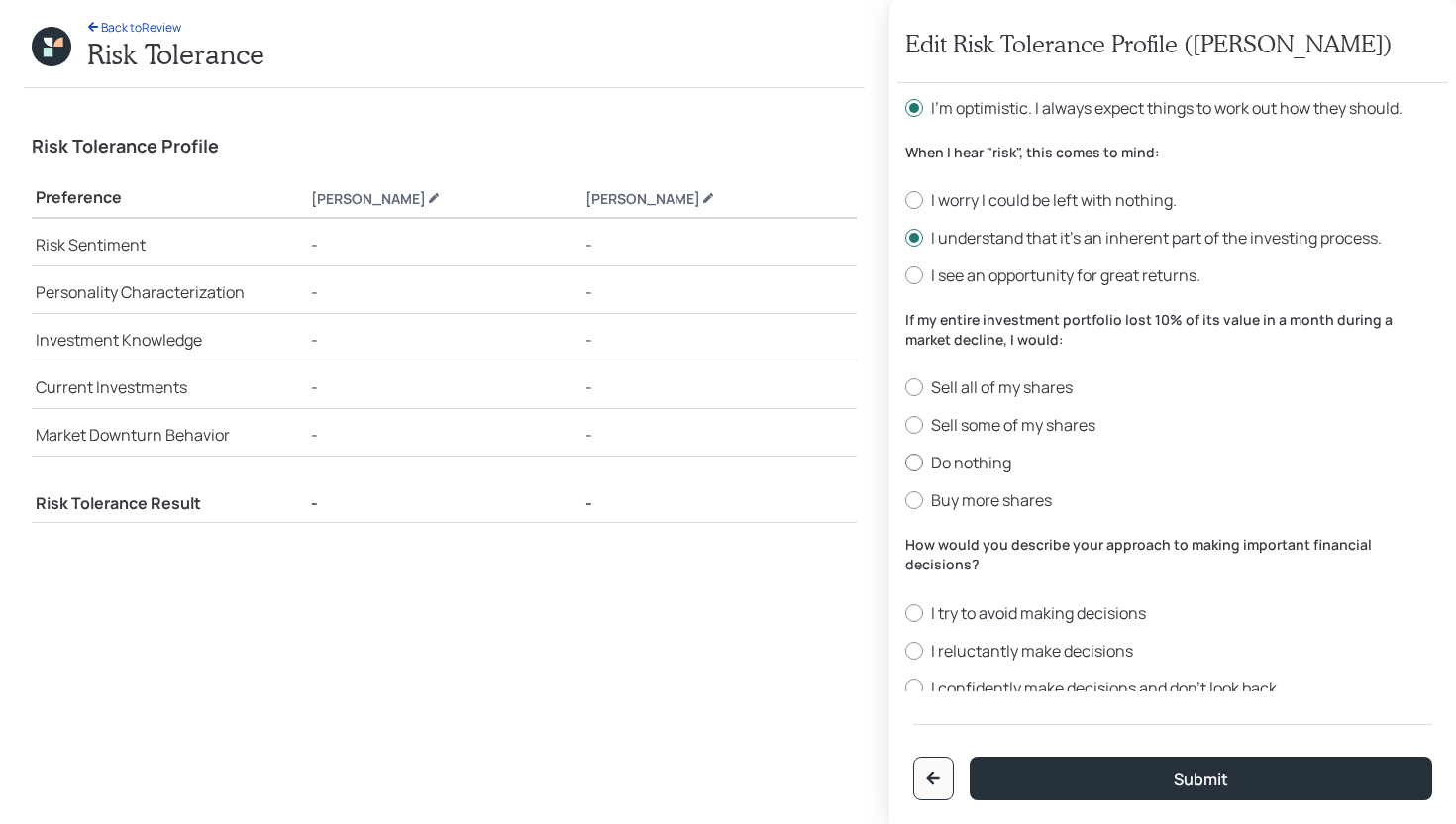 click on "Do nothing" at bounding box center (1173, 463) 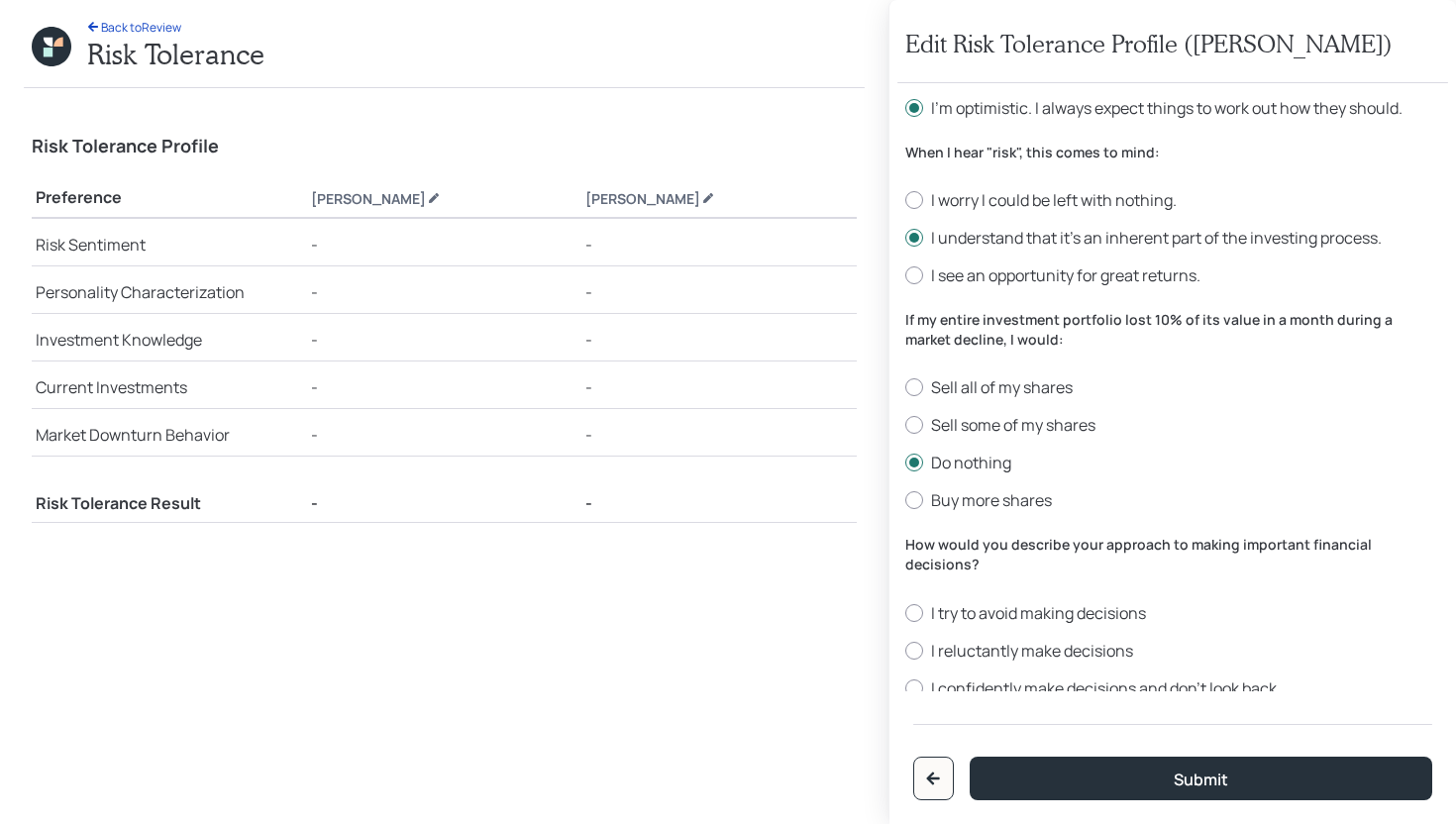 scroll, scrollTop: 609, scrollLeft: 0, axis: vertical 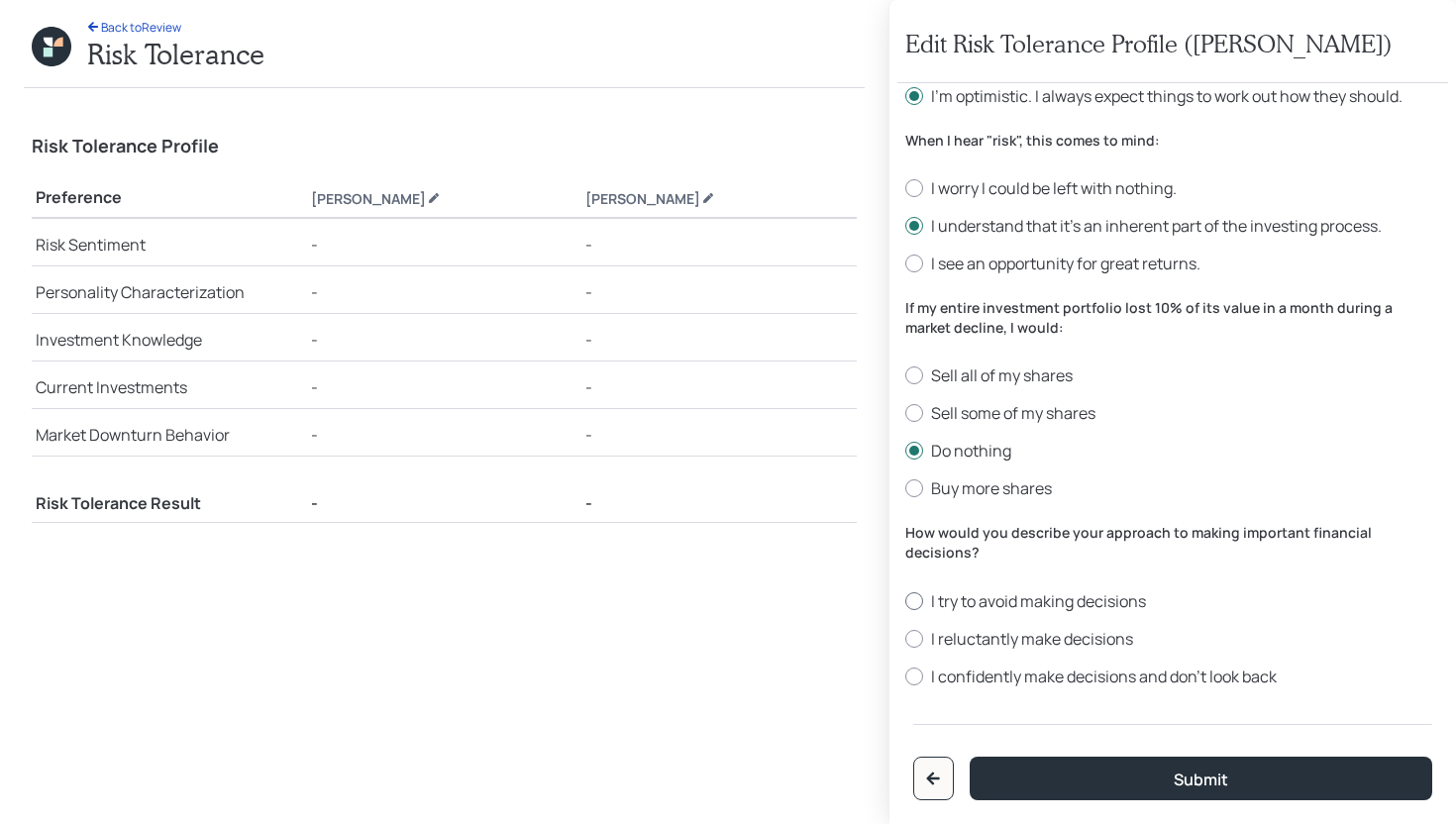 click on "I try to avoid making decisions" at bounding box center [1173, 601] 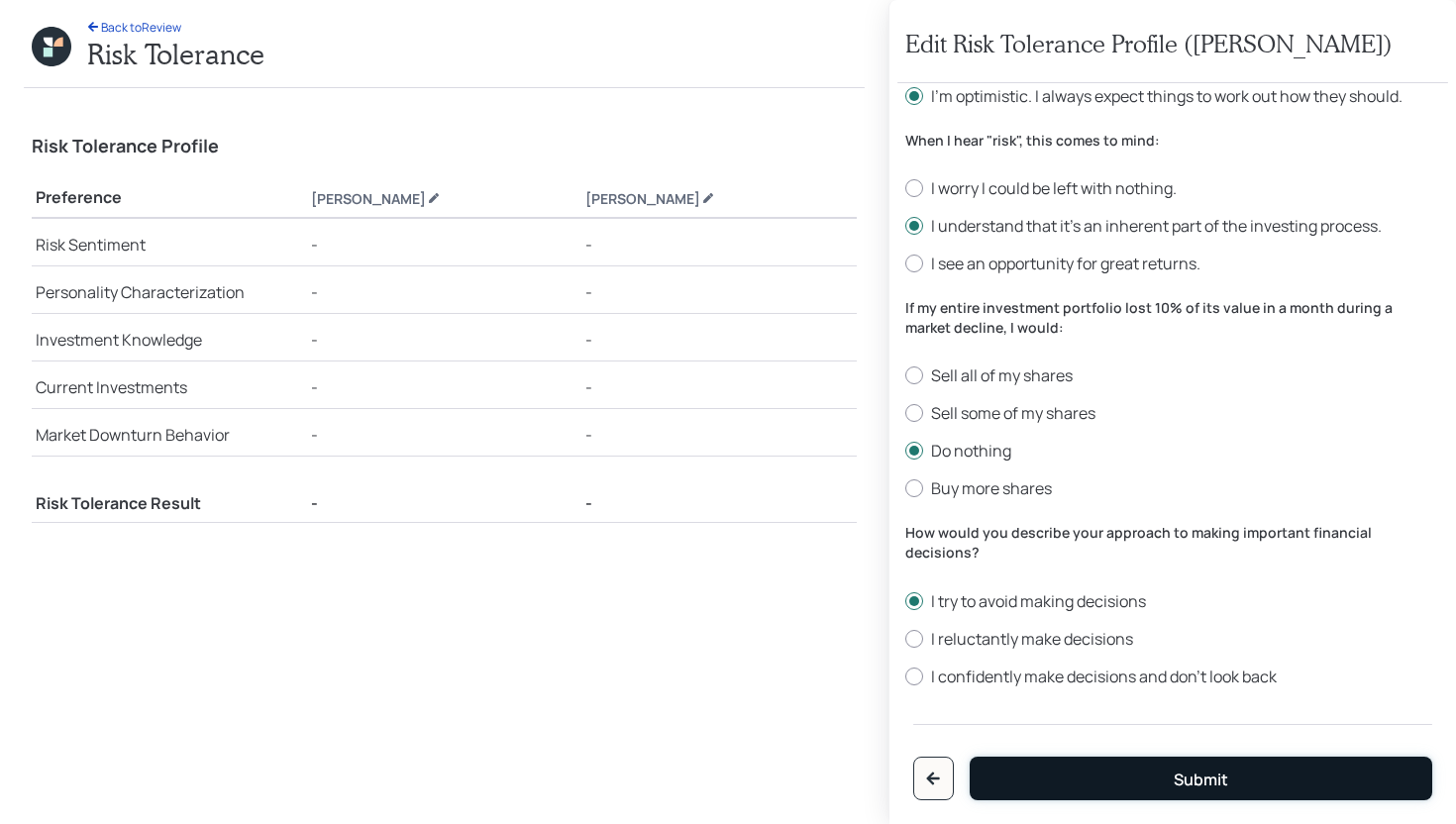 click on "Submit" at bounding box center (1200, 778) 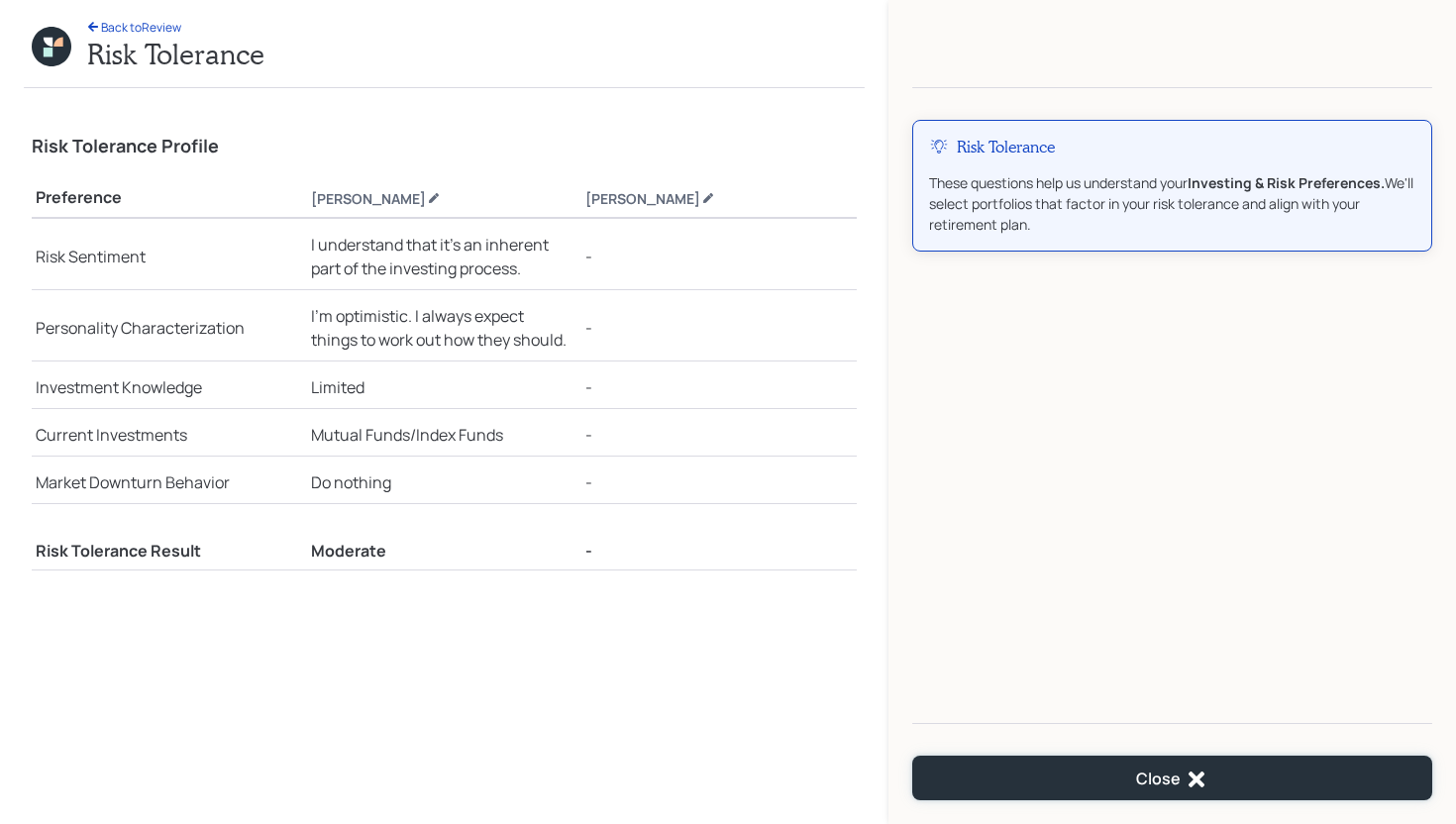 drag, startPoint x: 1172, startPoint y: 770, endPoint x: 1172, endPoint y: 752, distance: 18 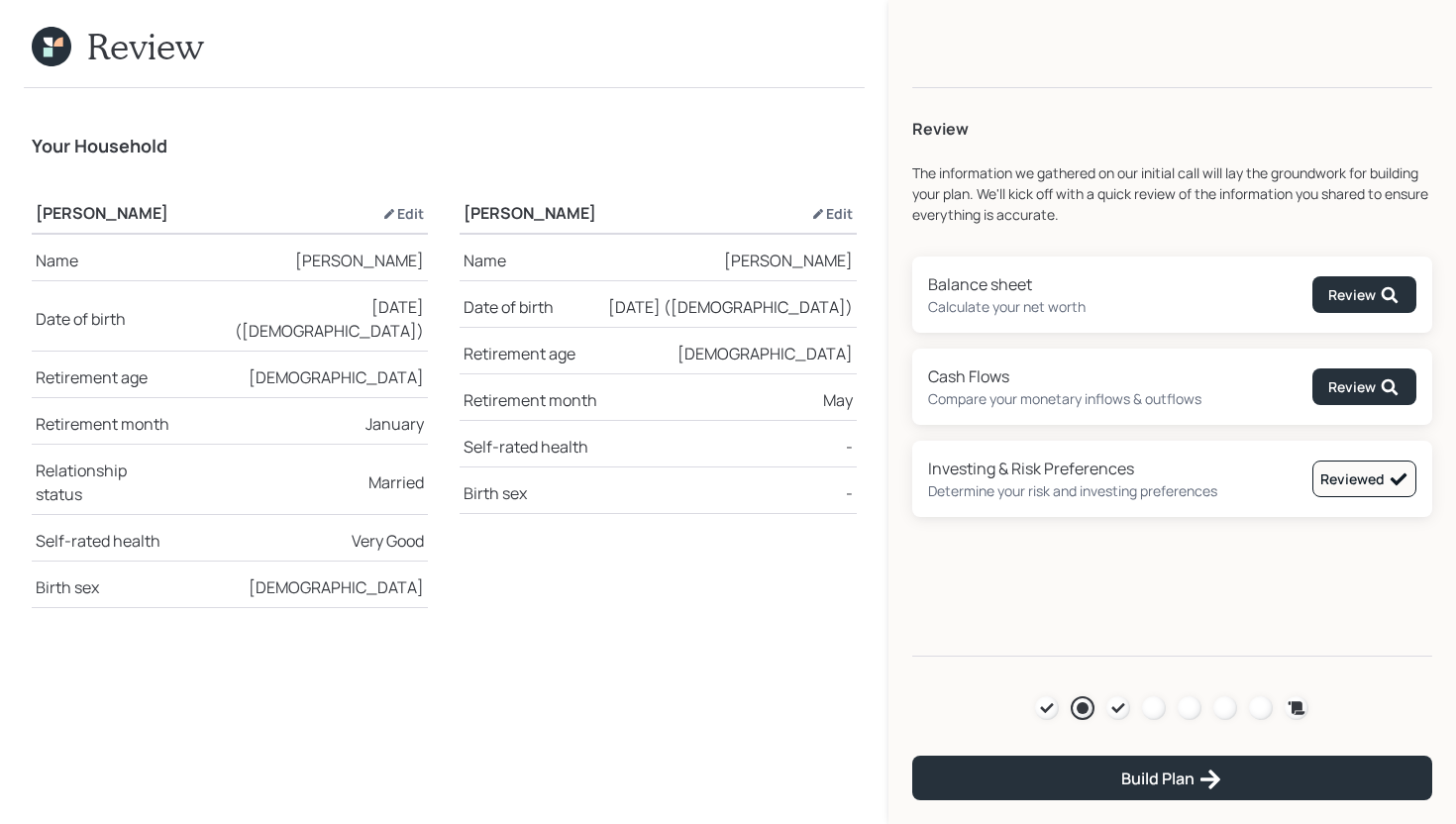 click 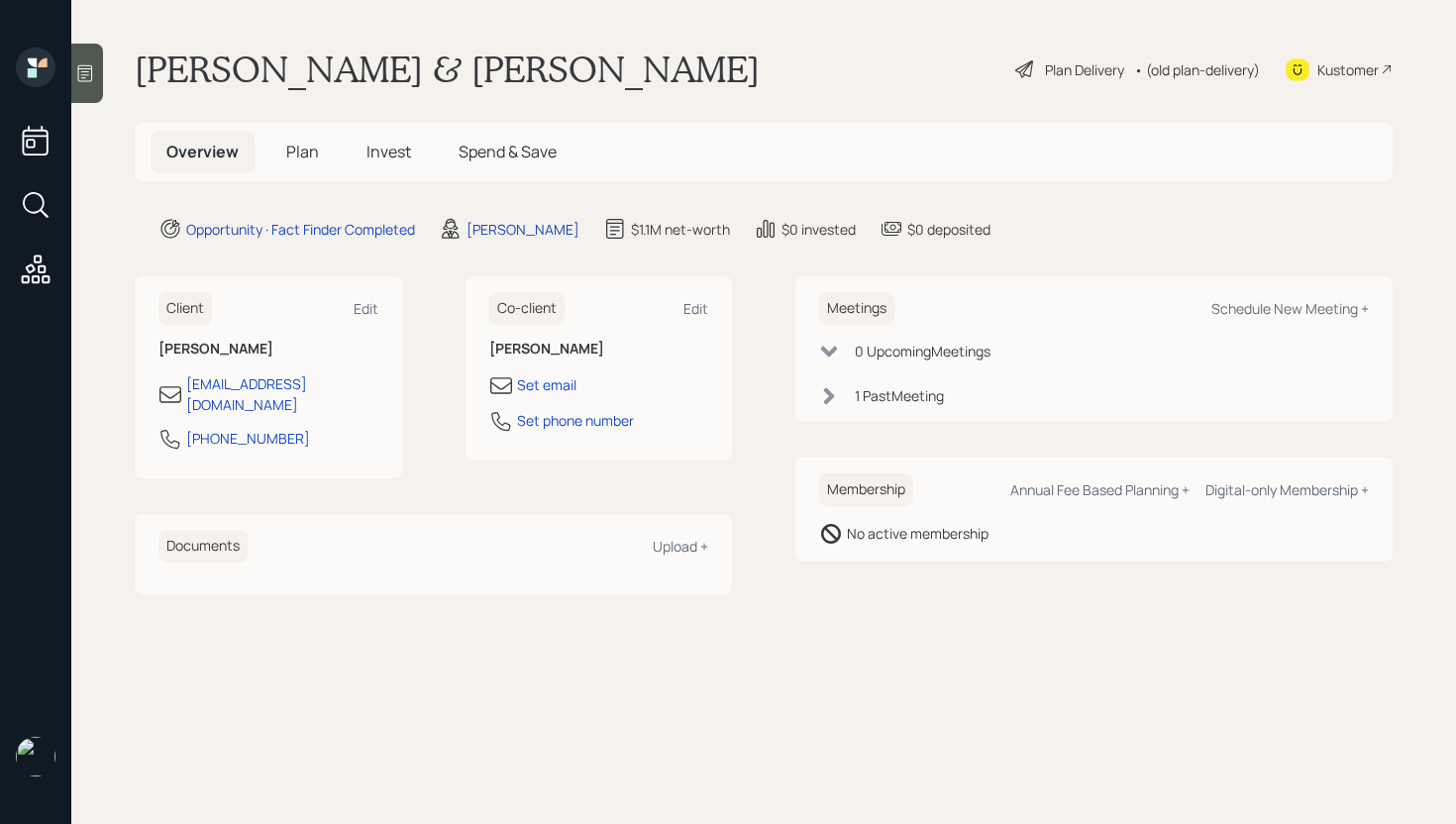 click on "Plan Delivery" at bounding box center [1085, 69] 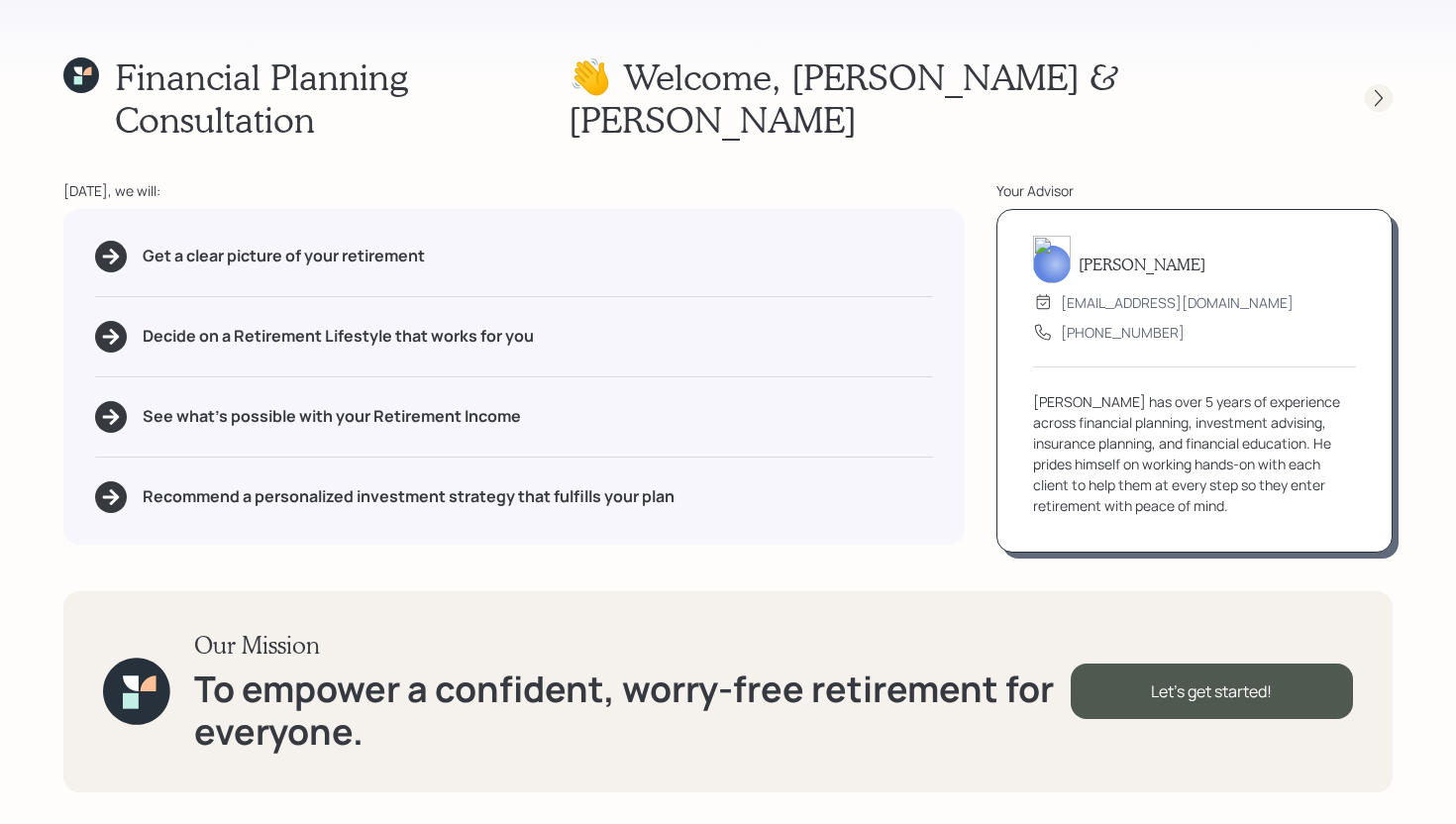 click at bounding box center (1361, 98) 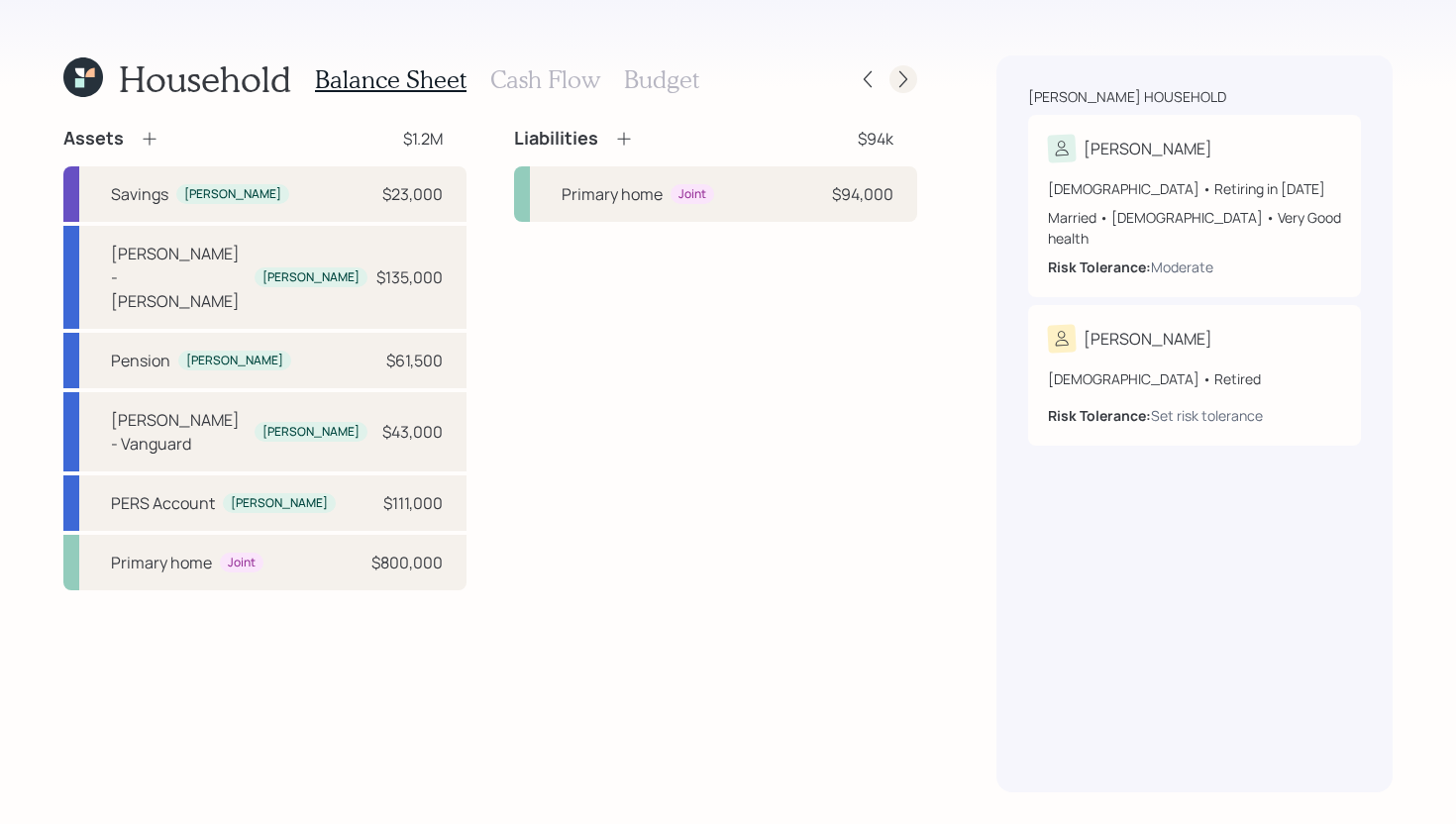 click 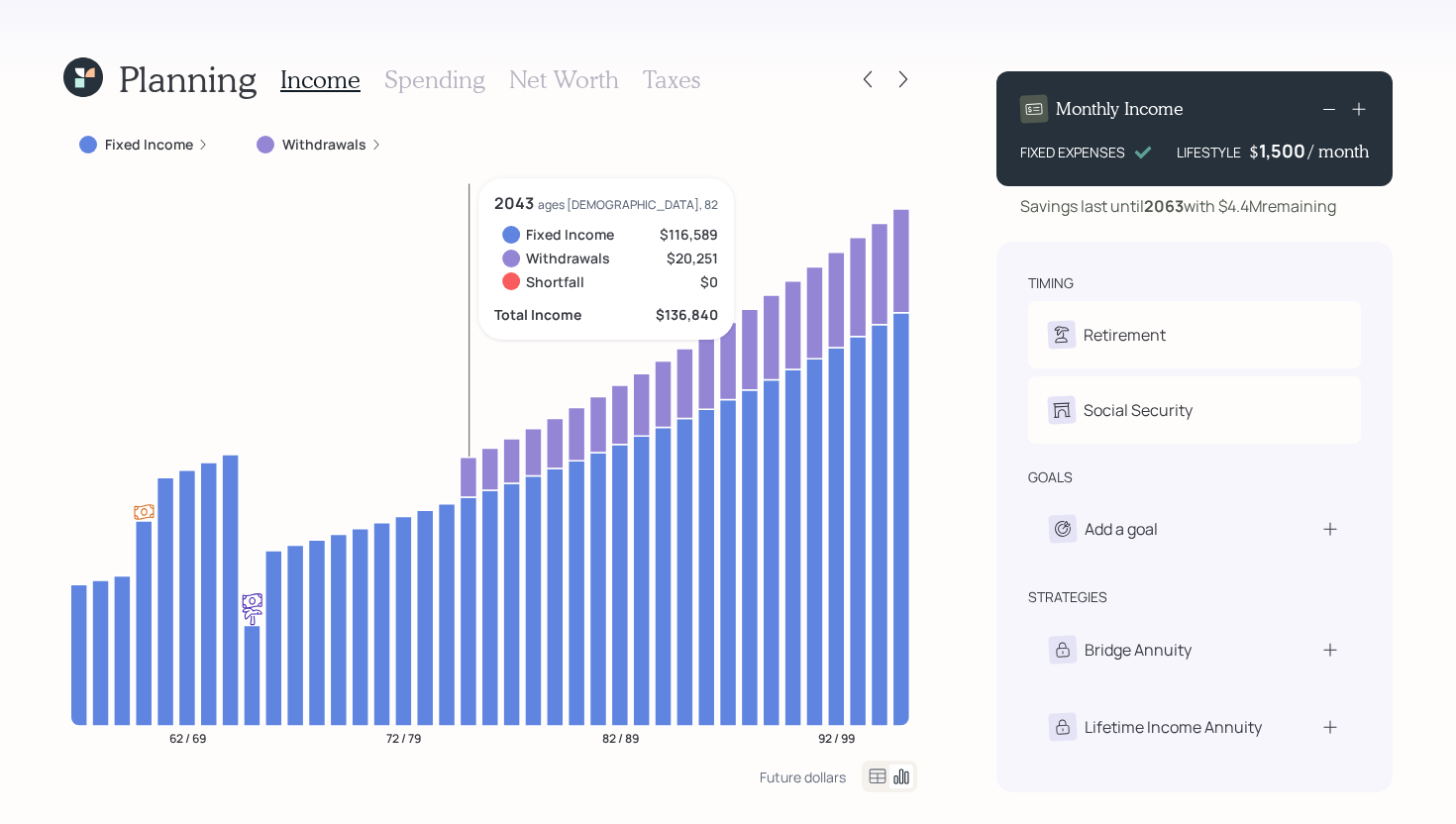 click 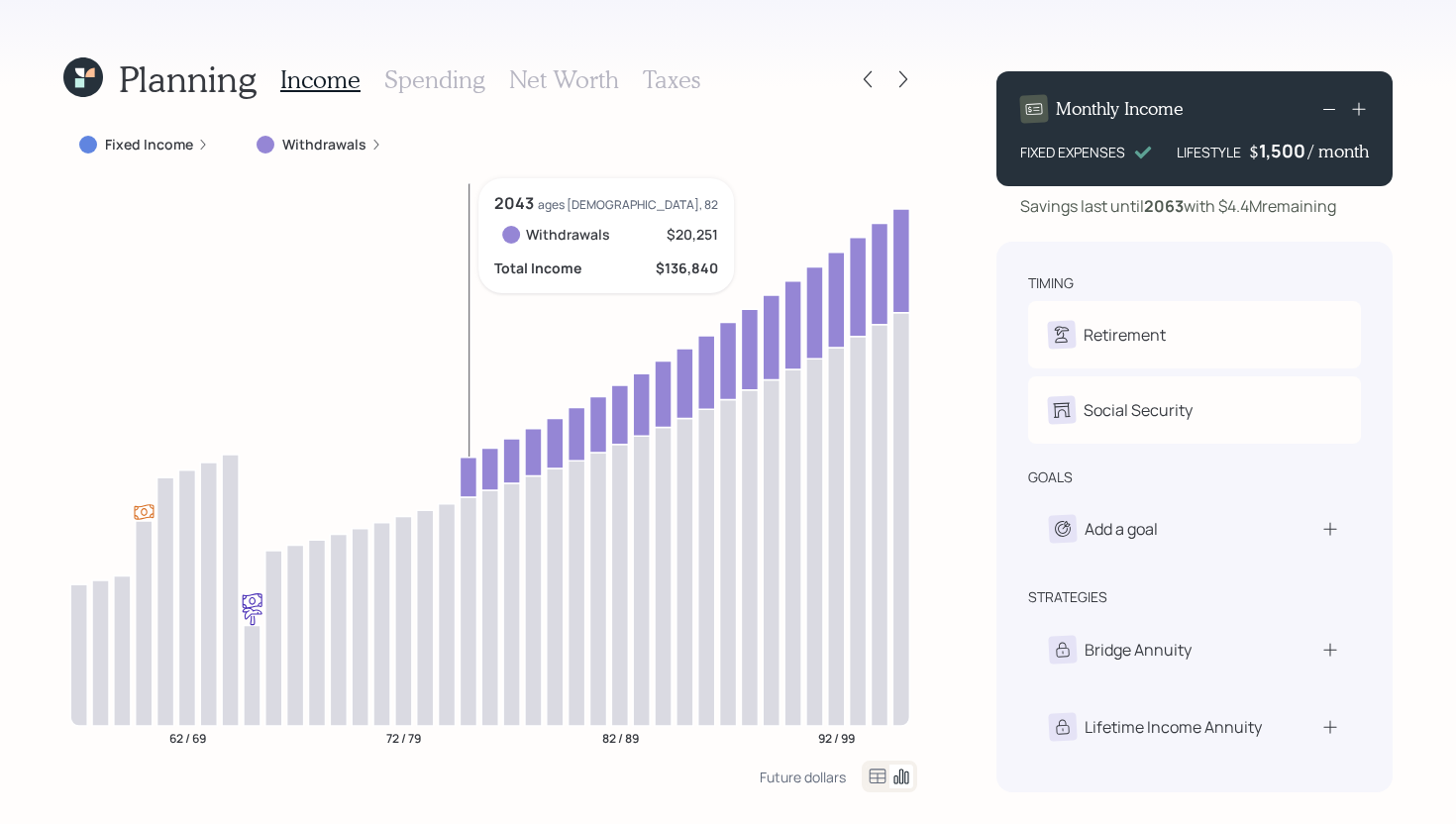 click 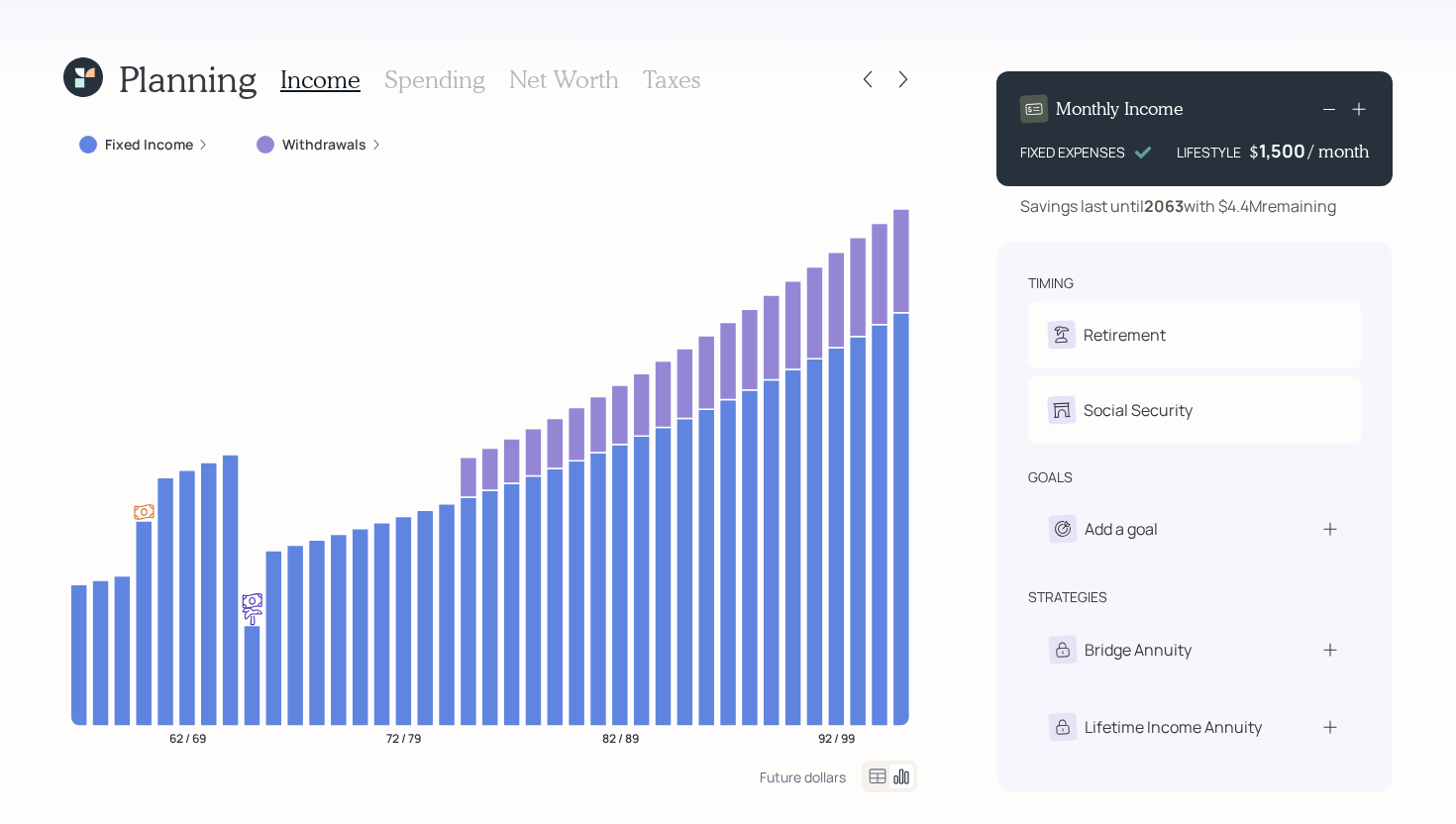click on "Fixed Income" at bounding box center (149, 145) 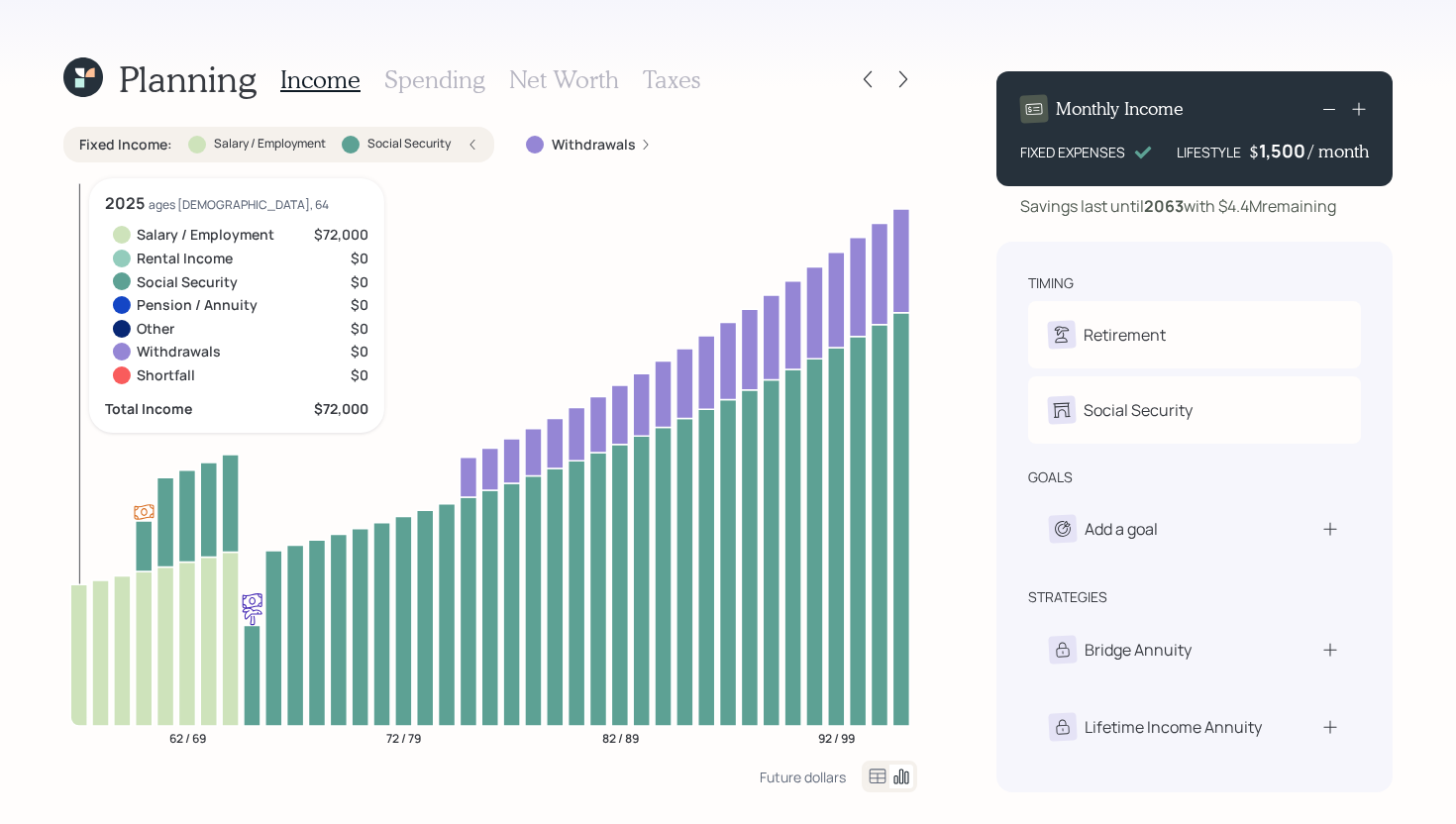 click 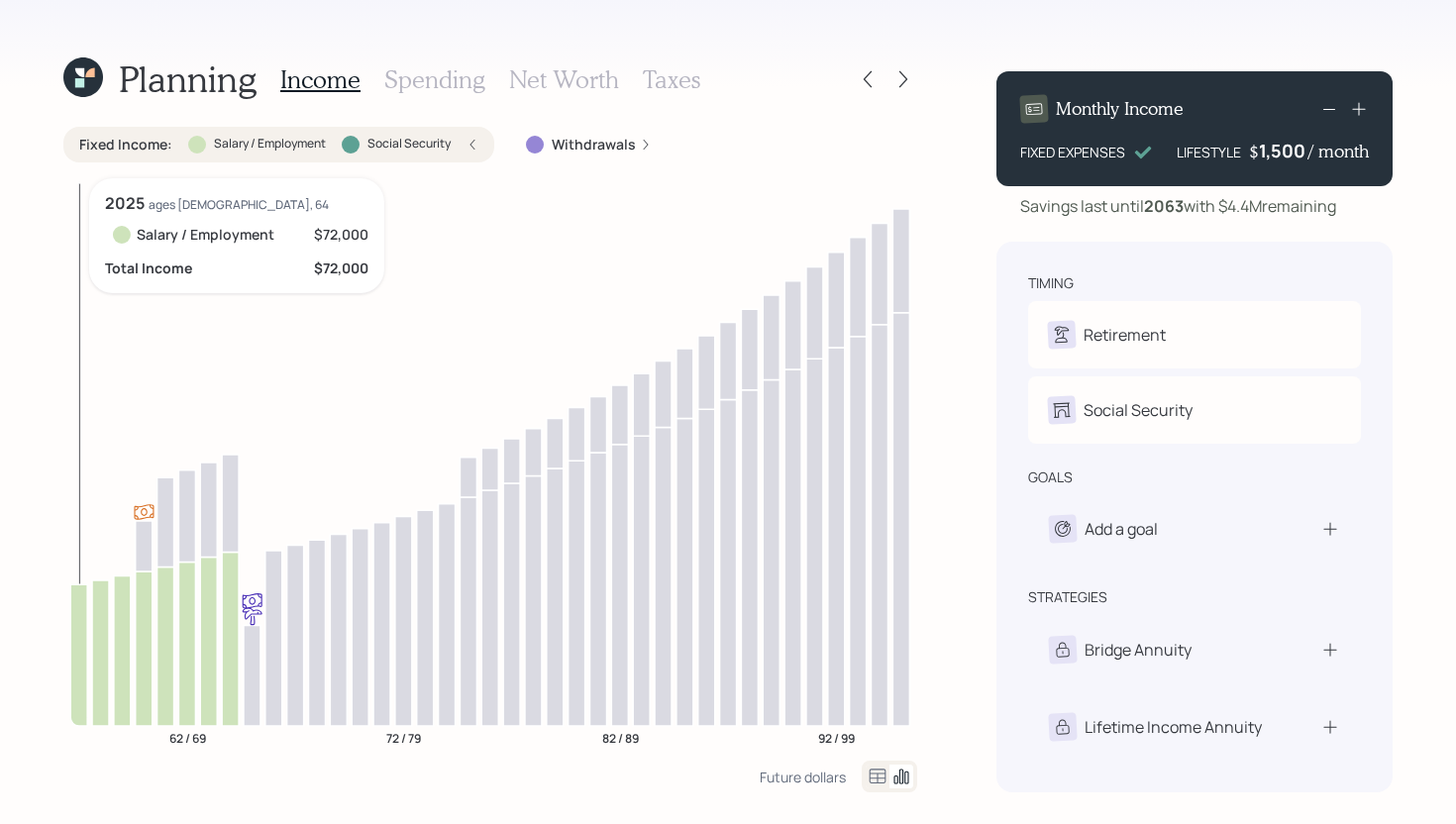 click 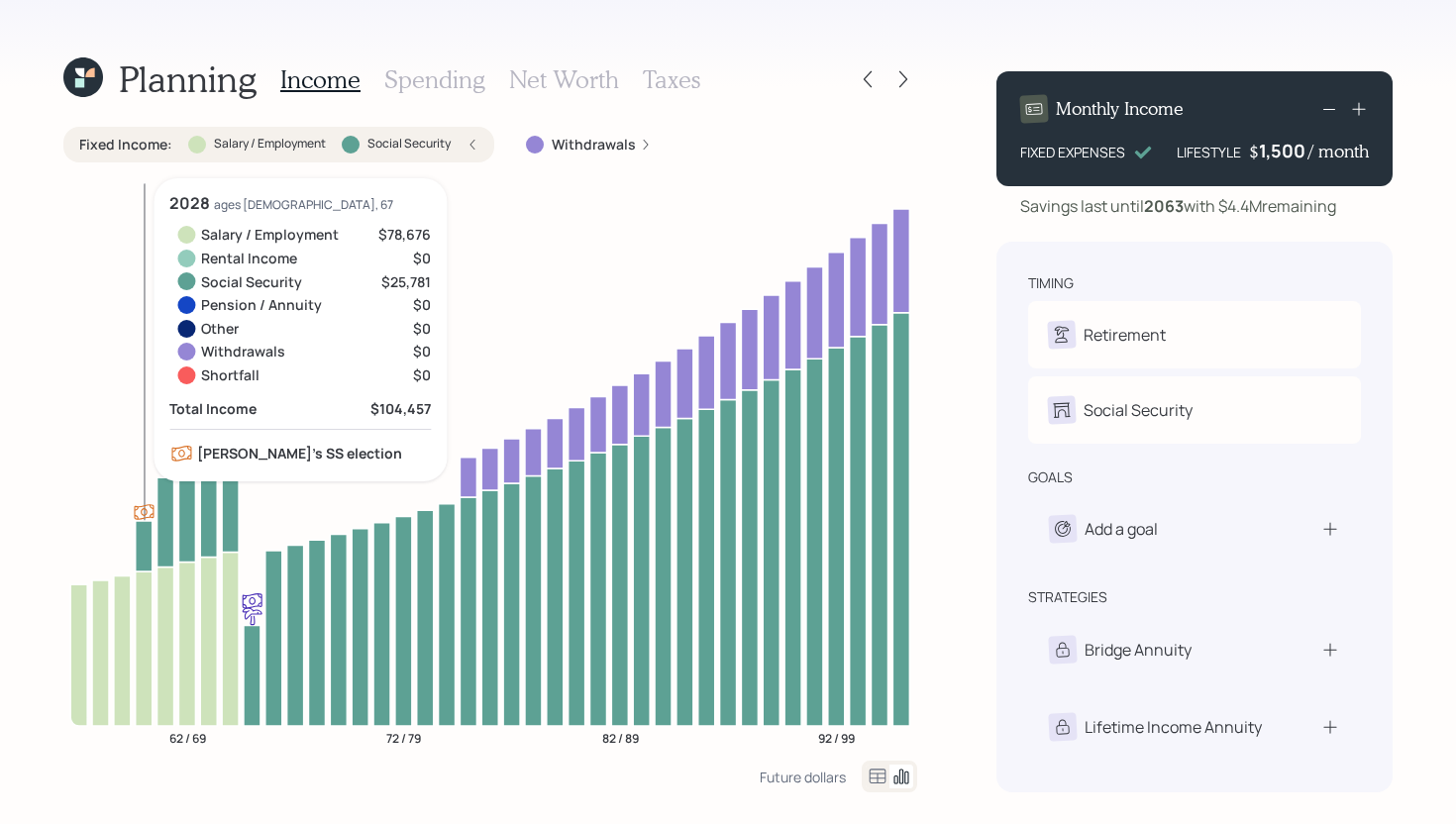 click 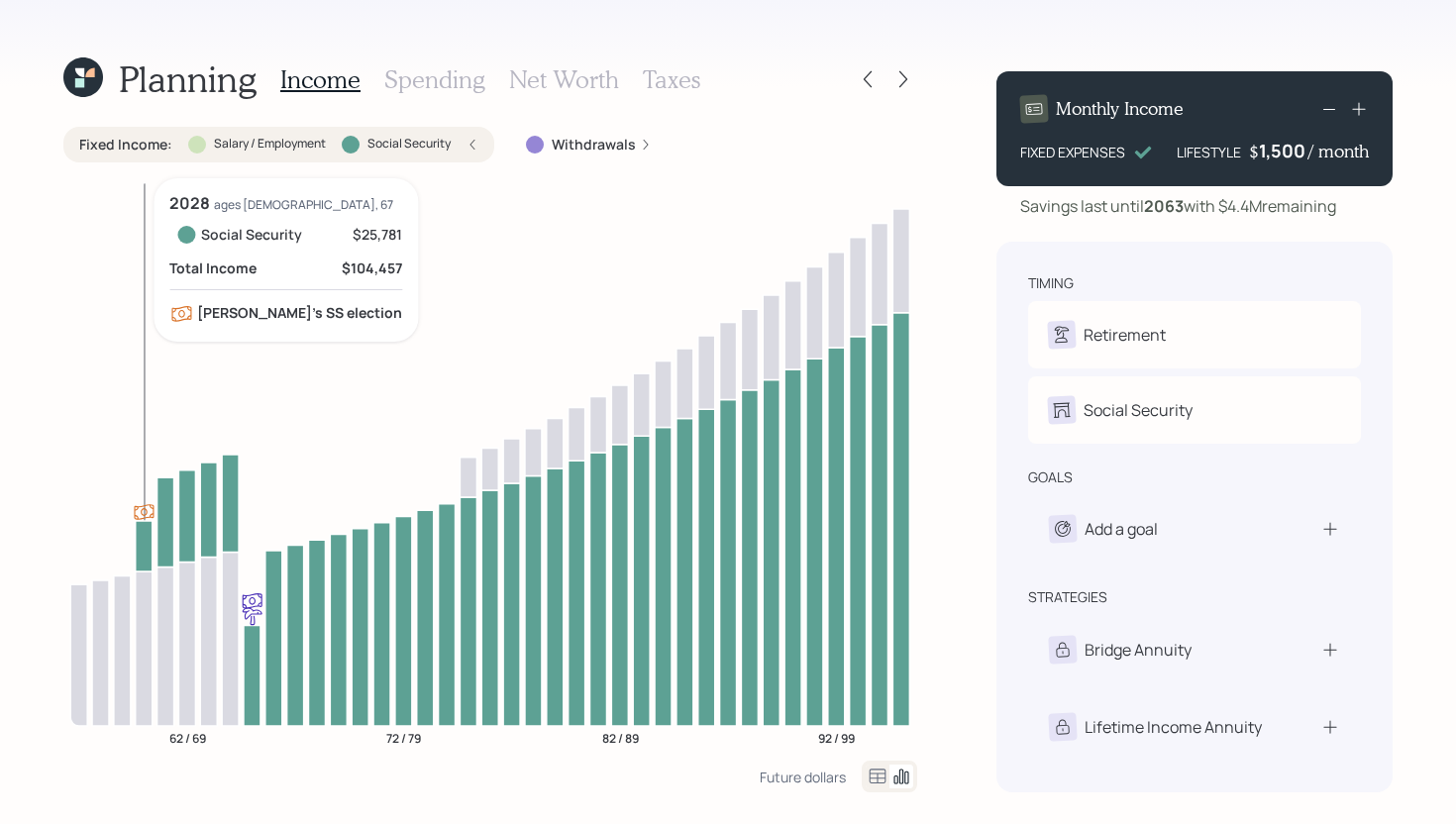 click 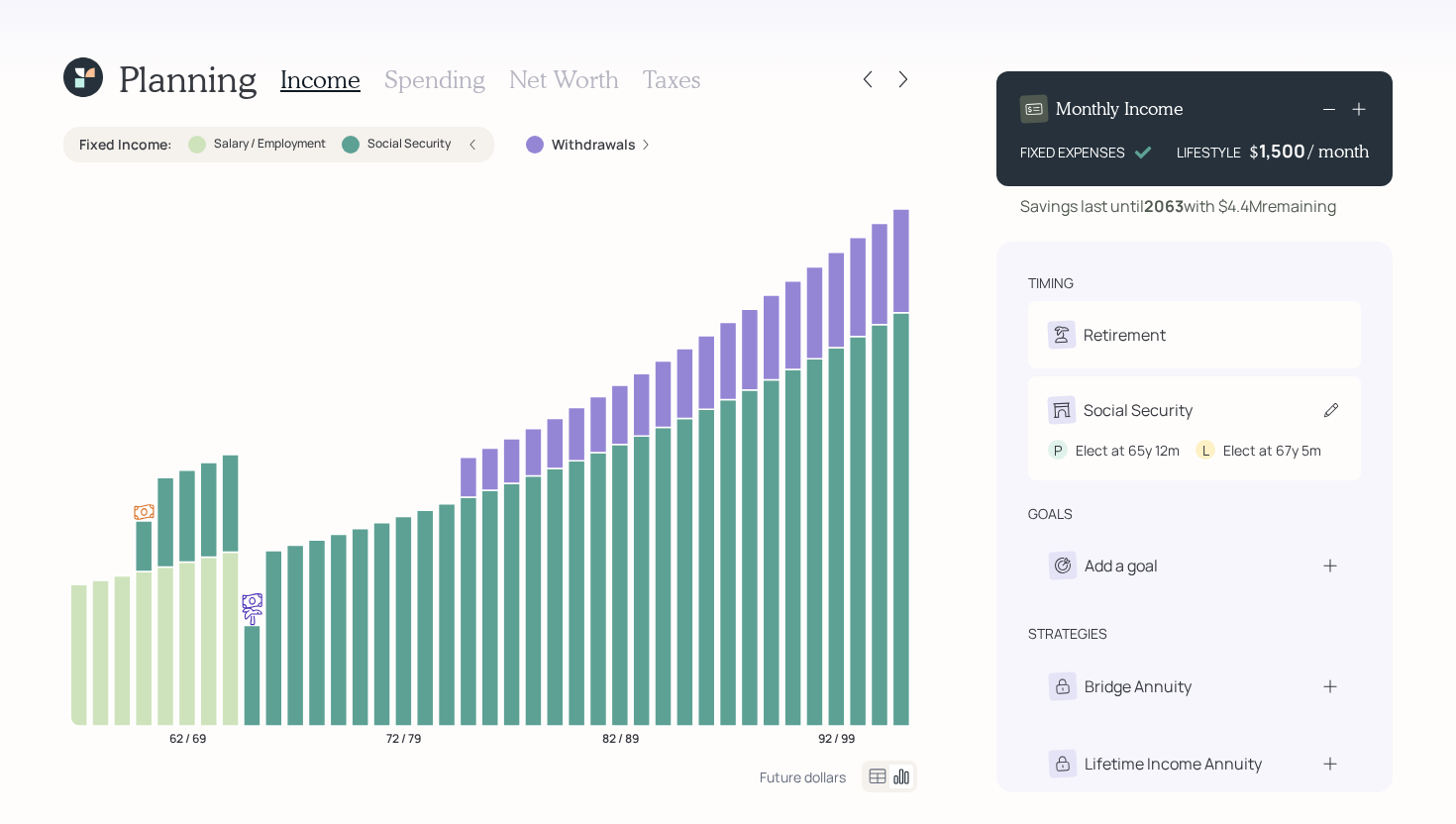 click on "Social Security P Elect at 65y 12m L Elect at 67y 5m" at bounding box center [1195, 428] 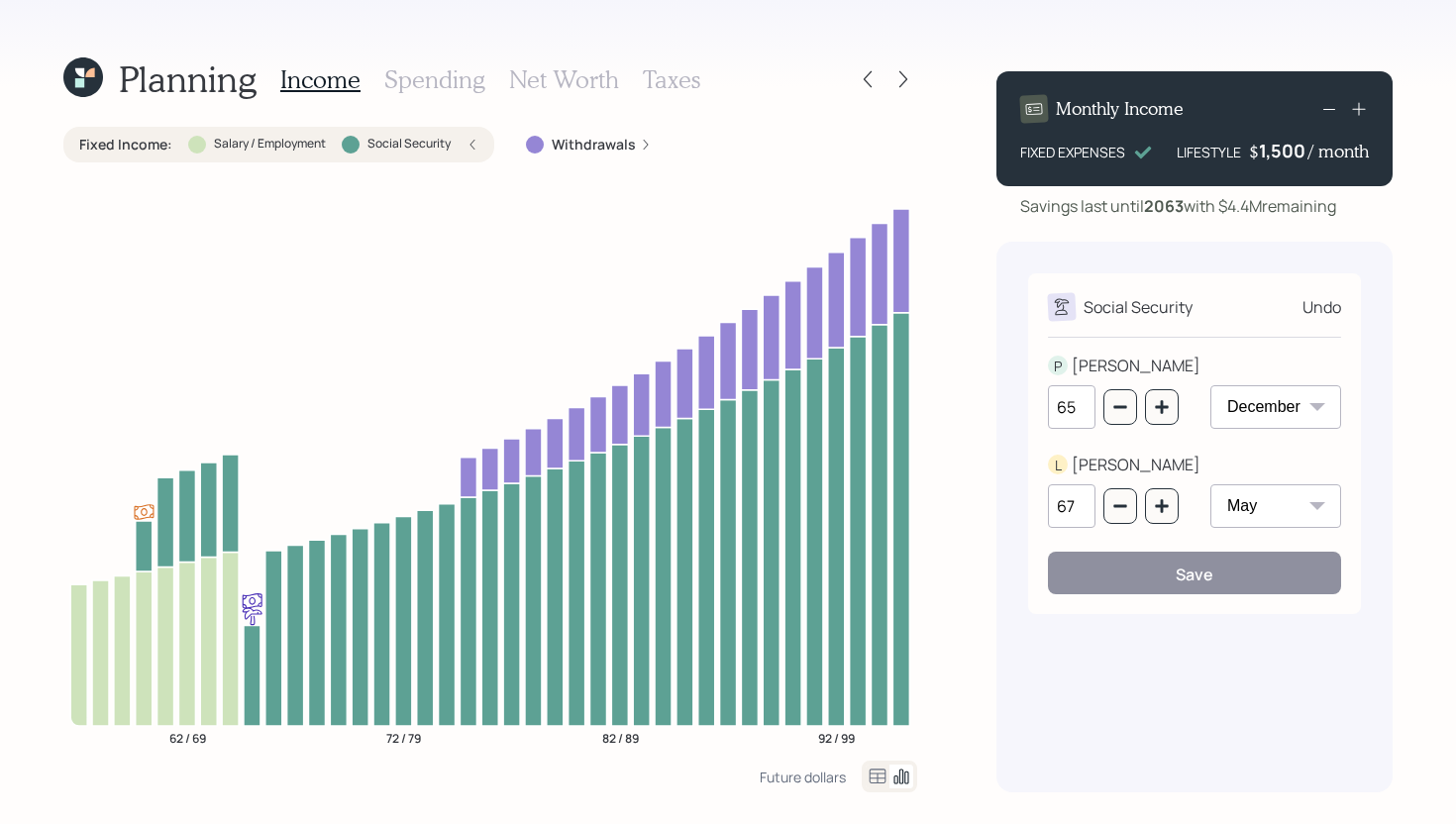 click on "January February March April May June July August September October November December" at bounding box center [1276, 407] 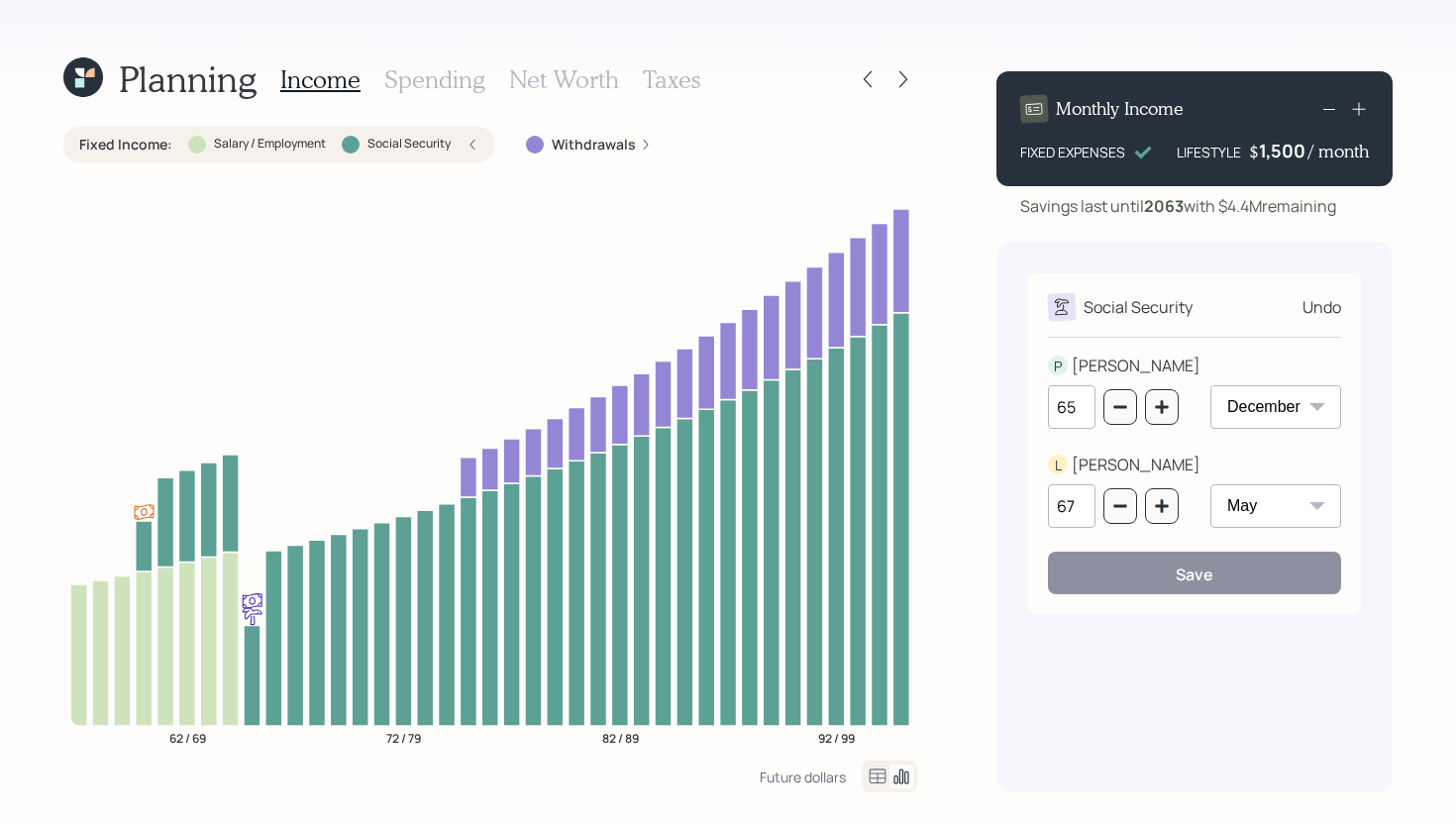 select on "7" 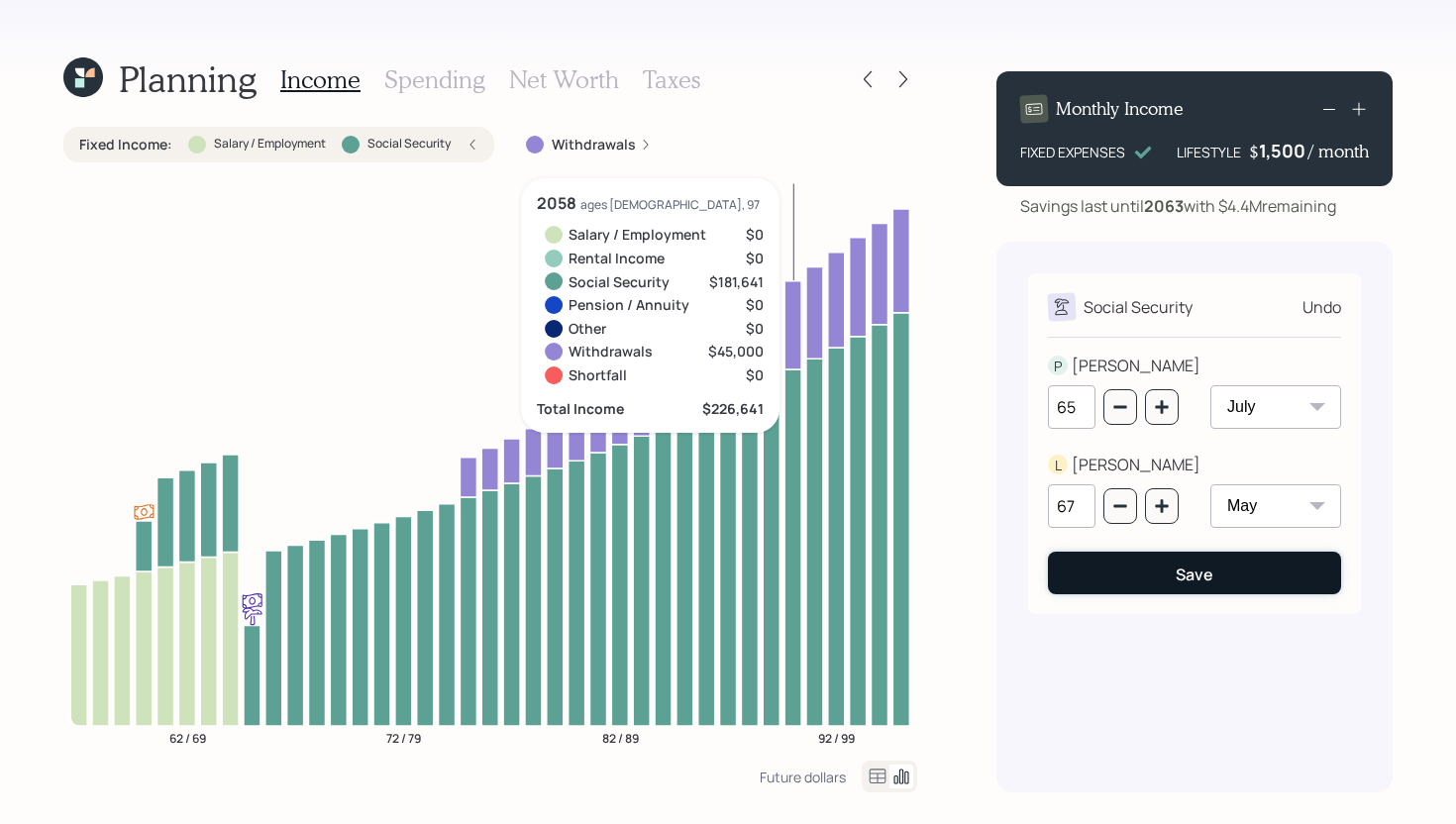 click on "Save" at bounding box center (1195, 574) 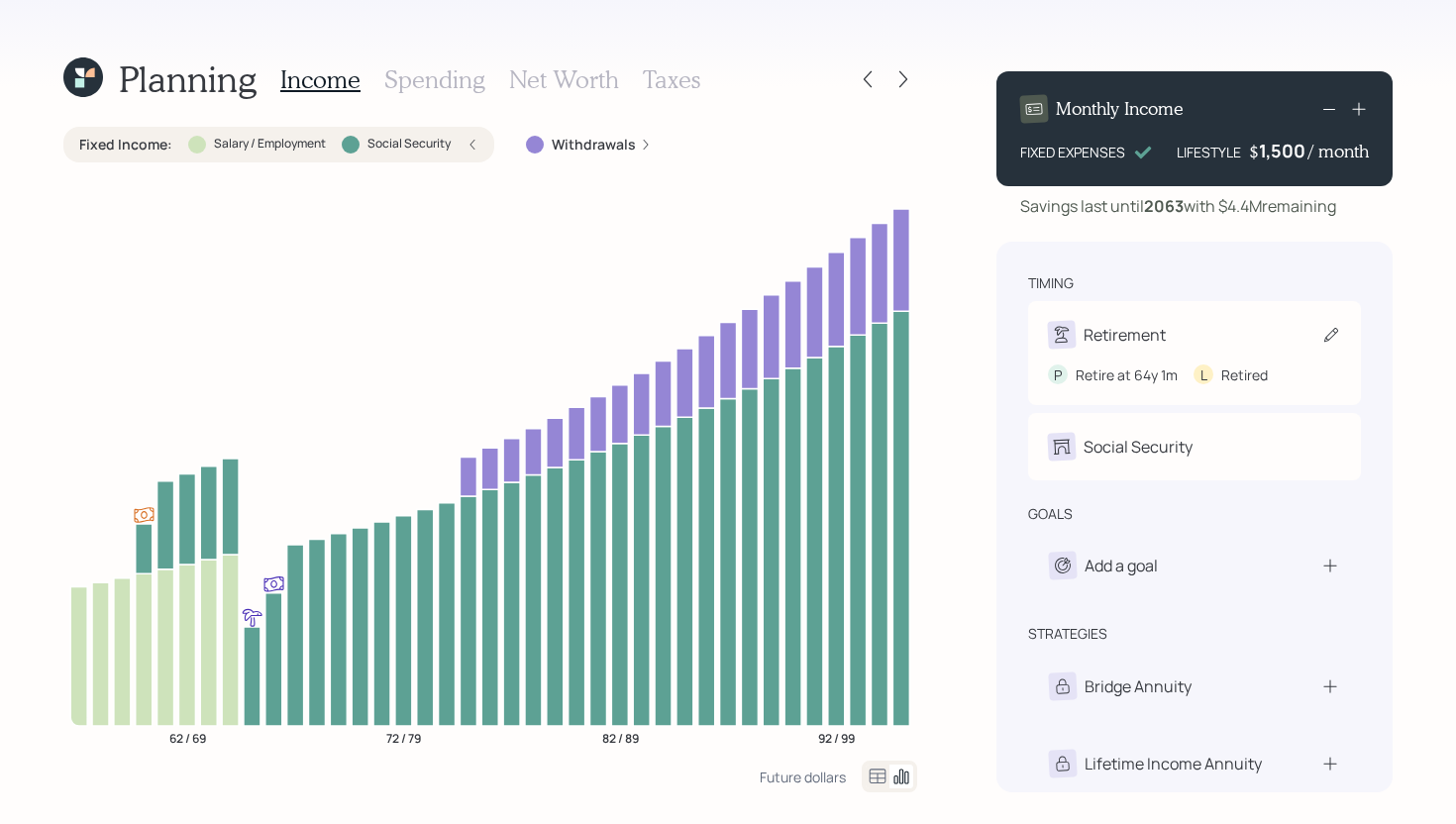 click on "Retirement" at bounding box center (1195, 335) 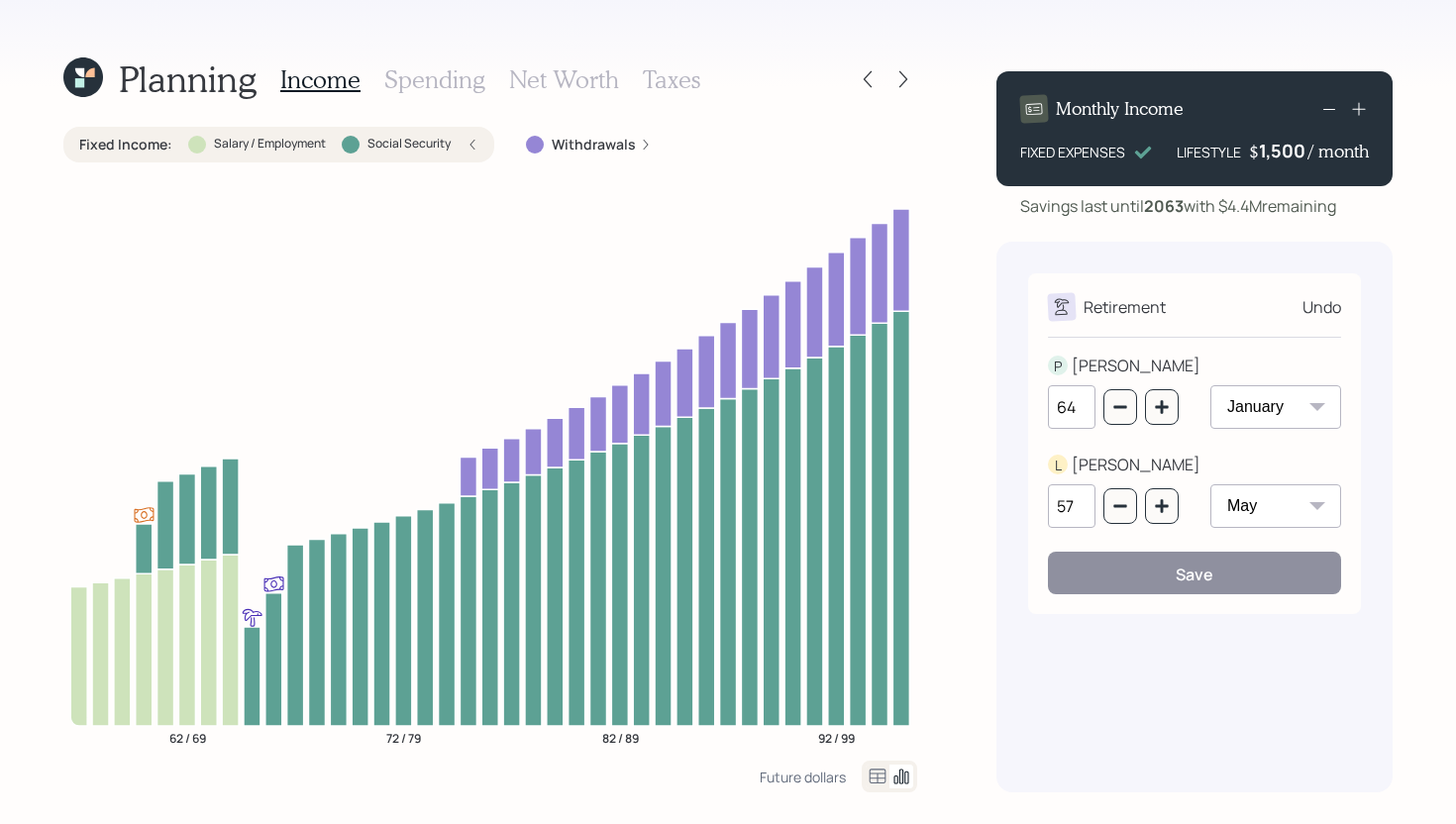 click on "Planning Income Spending Net Worth Taxes Fixed Income : Salary / Employment Social Security Withdrawals 62 / 69 72 / 79 82 / 89 92 / 99 Future dollars Monthly Income FIXED EXPENSES LIFESTYLE $ 1,500  / month Savings last until  2063  with   $4.4M  remaining Retirement Undo P PENNY 64 January February March April May June July August September October November December L LOREN 57 January February March April May June July August September October November December Save" at bounding box center (728, 412) 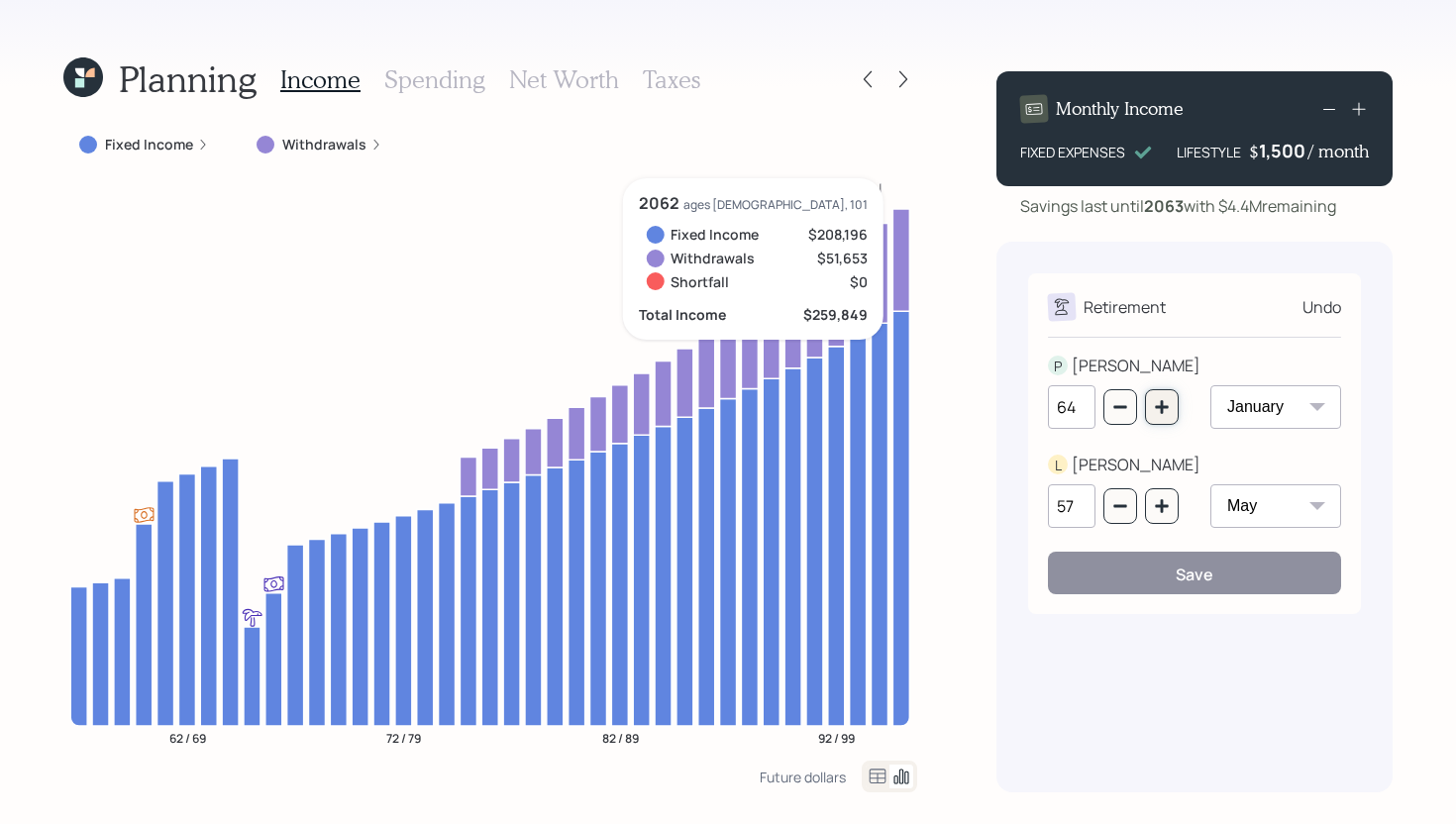 click 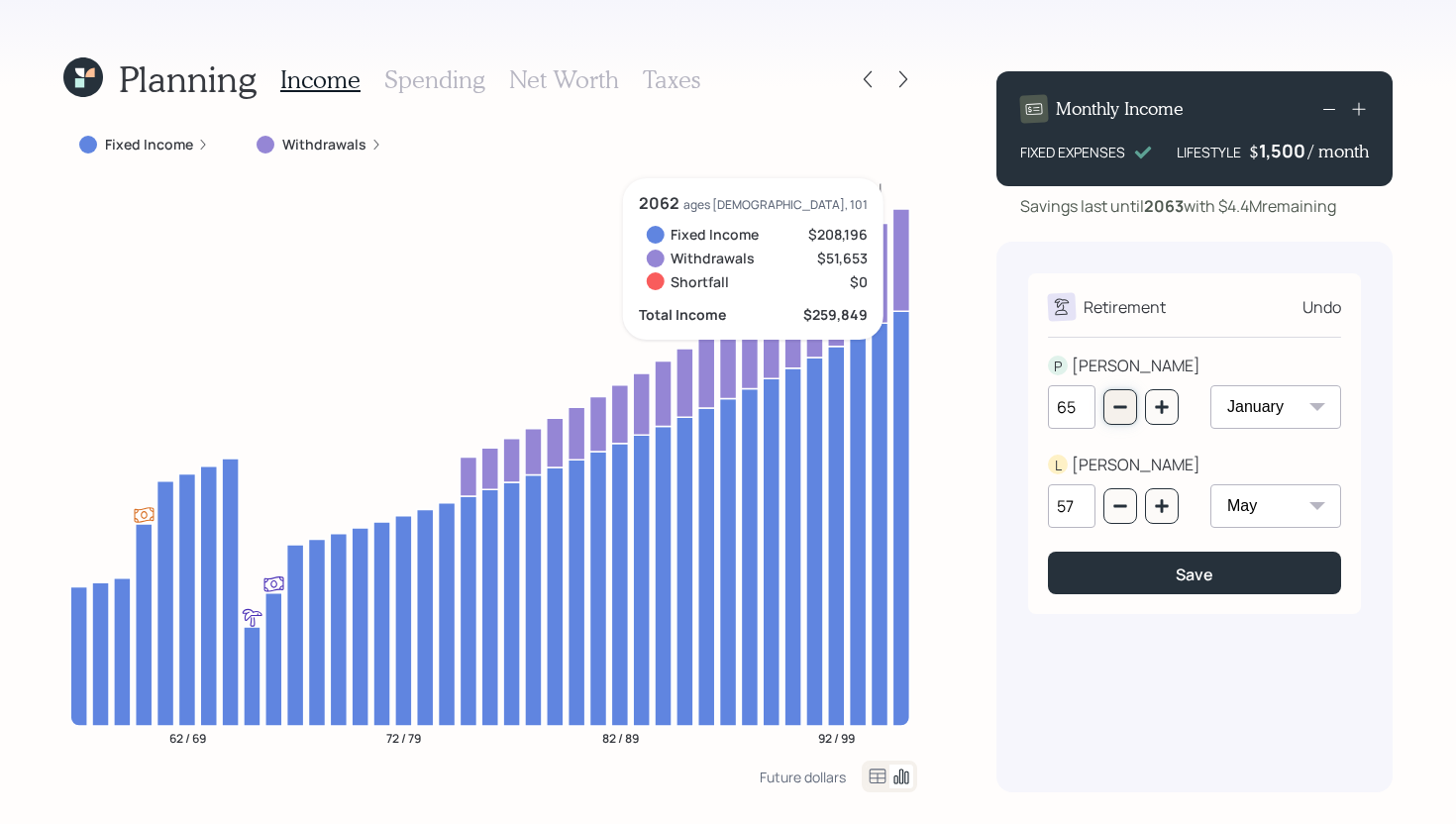 click at bounding box center [1120, 407] 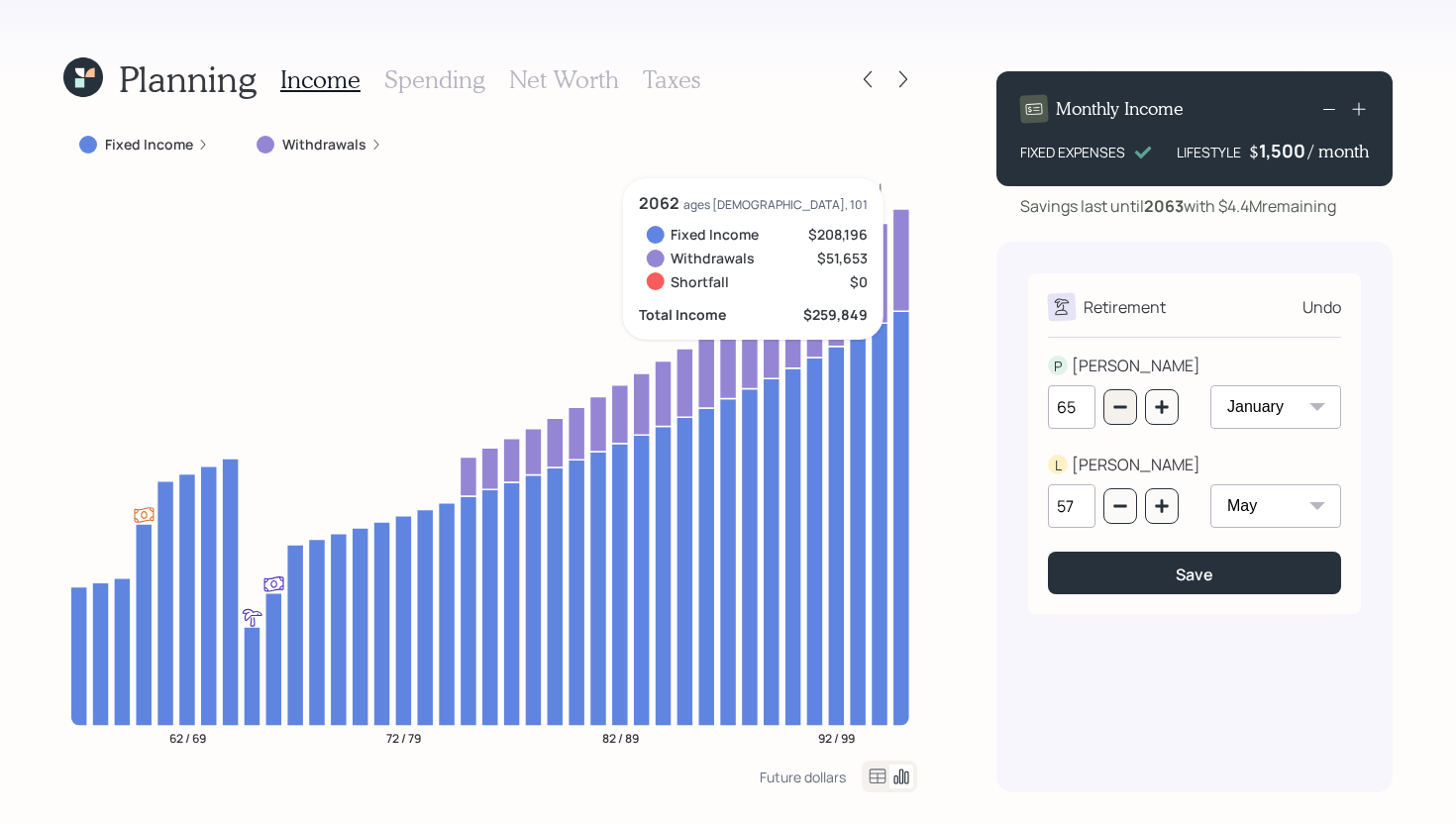 type on "64" 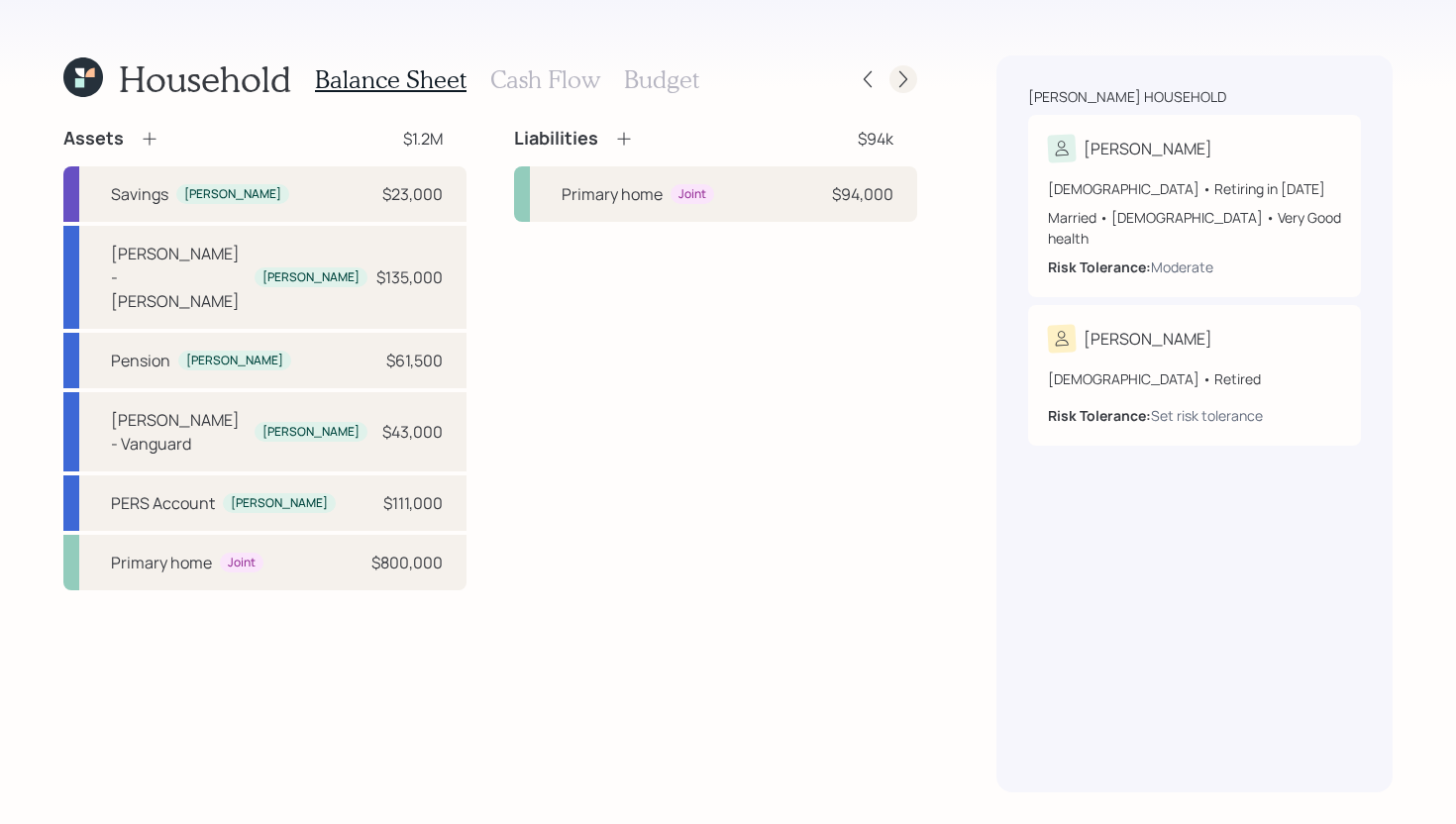 click 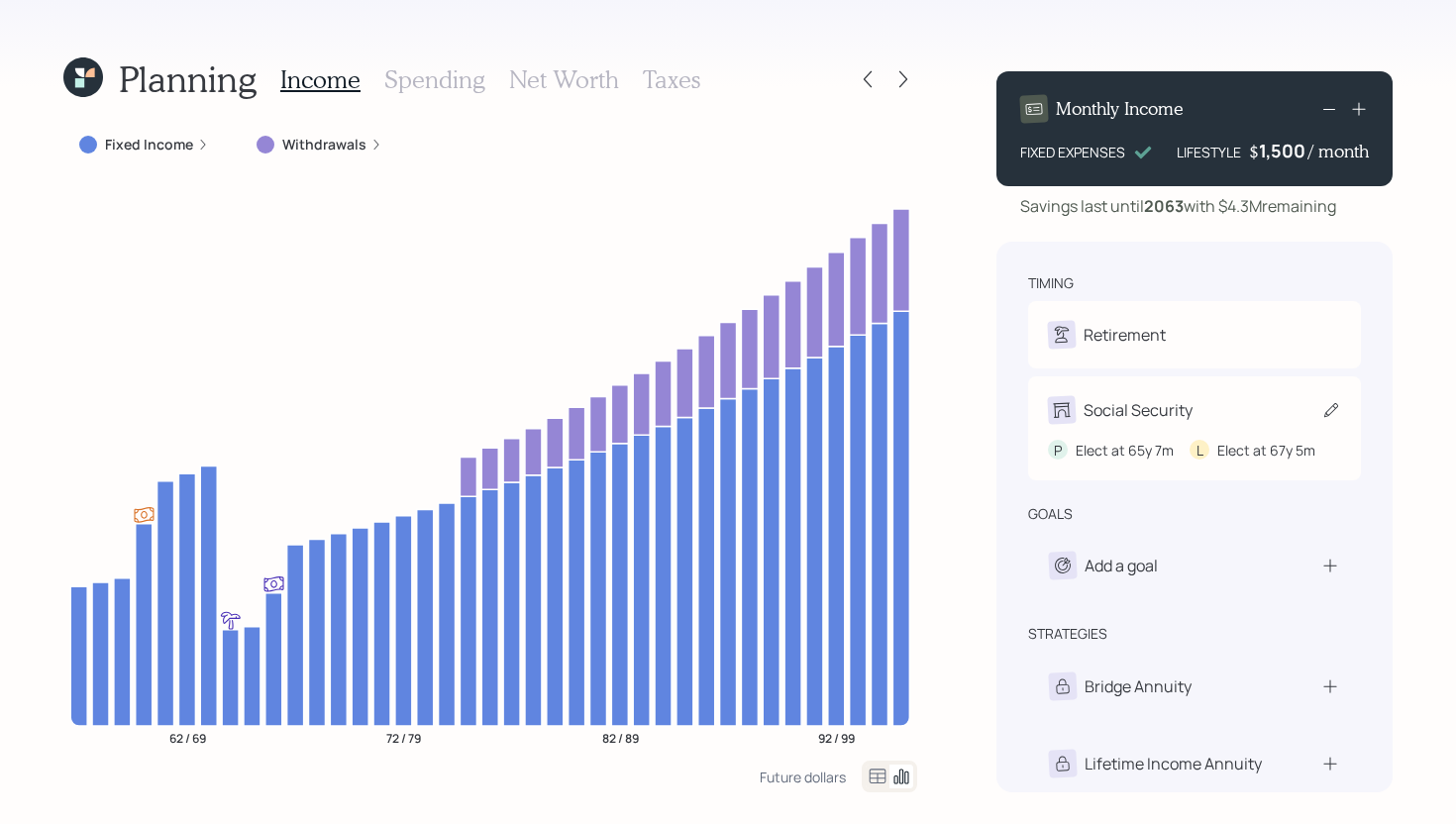 click on "Social Security" at bounding box center [1195, 410] 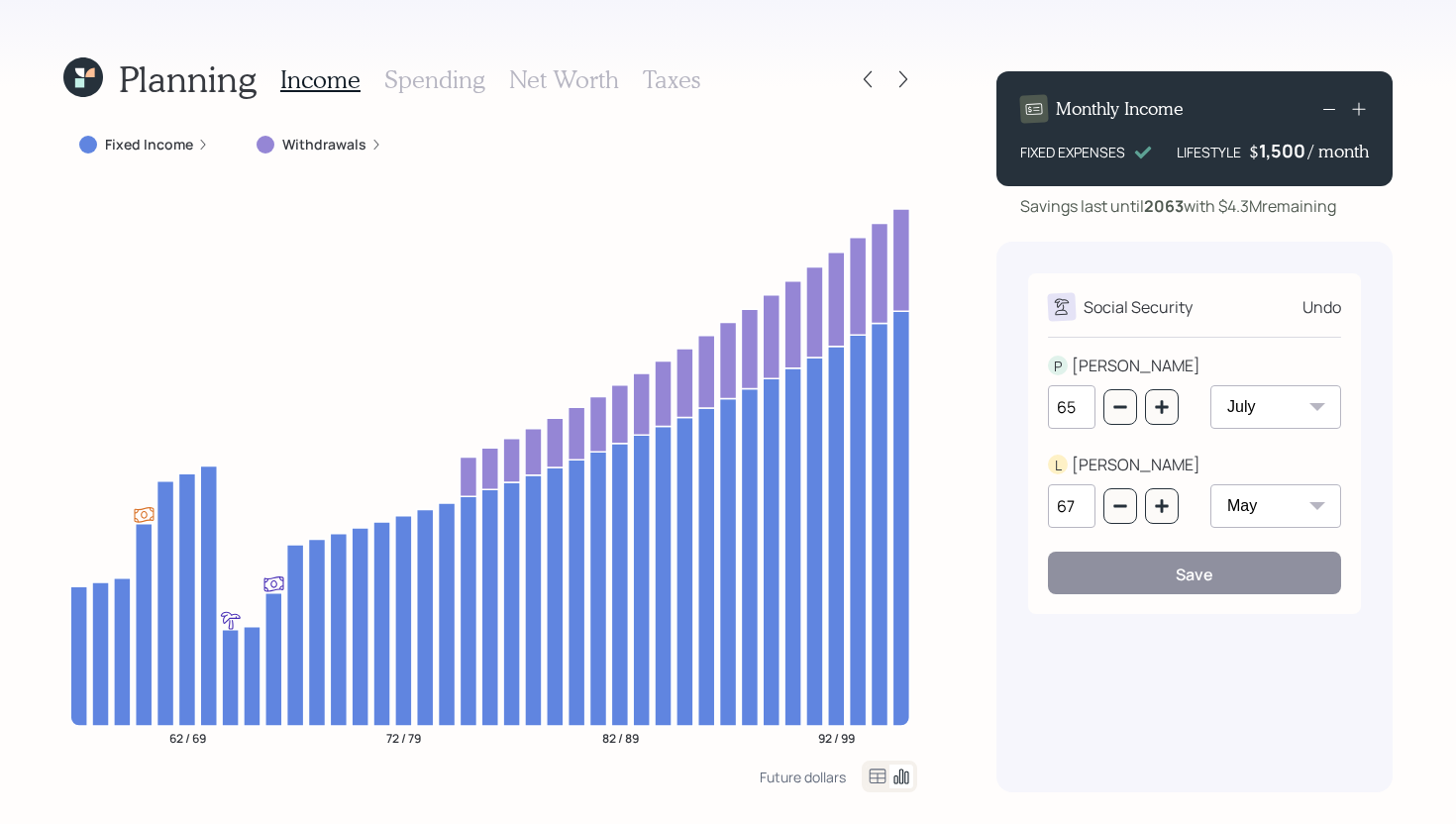 click on "January February March April May June July August September October November December" at bounding box center [1276, 407] 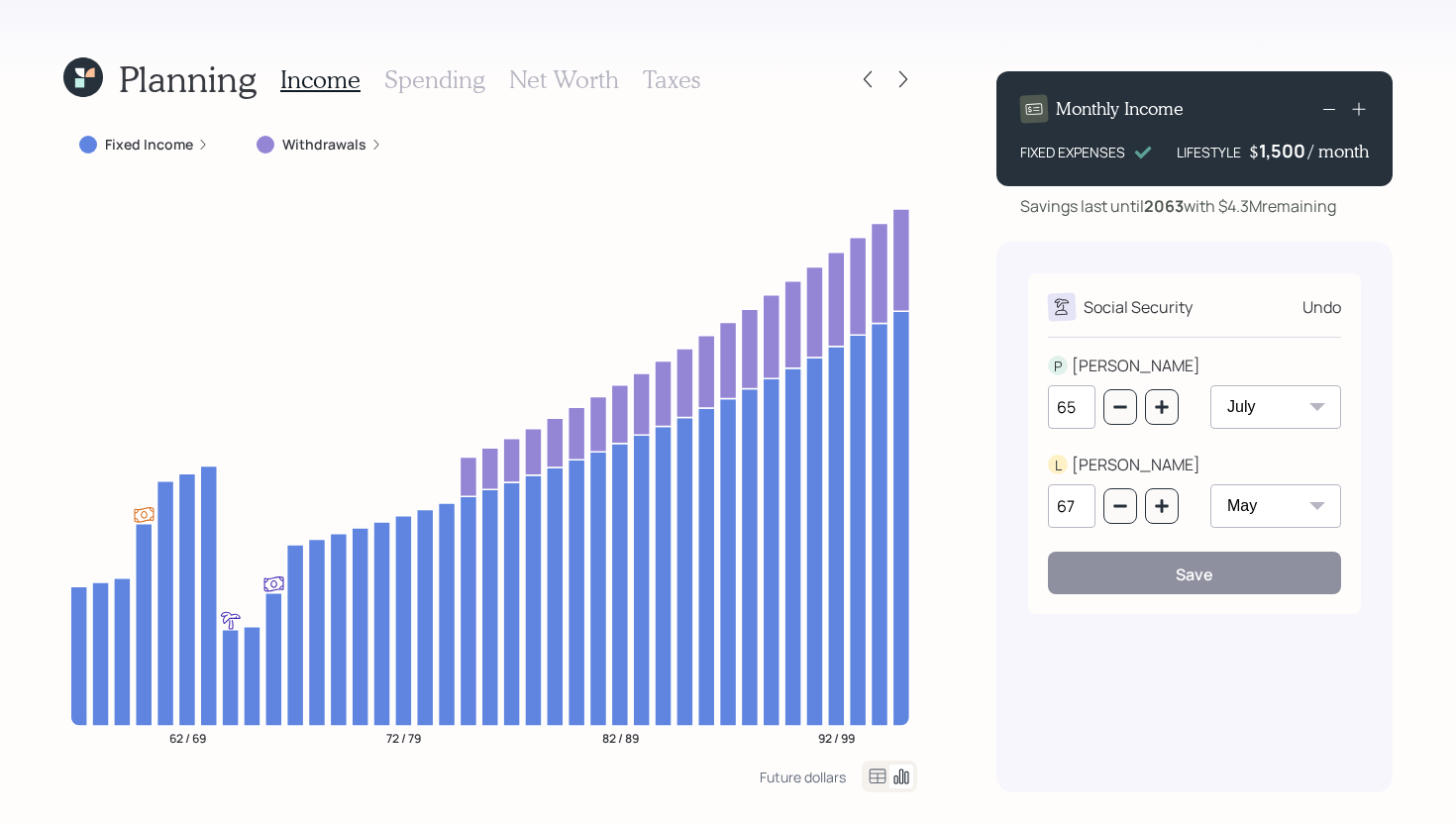 select on "12" 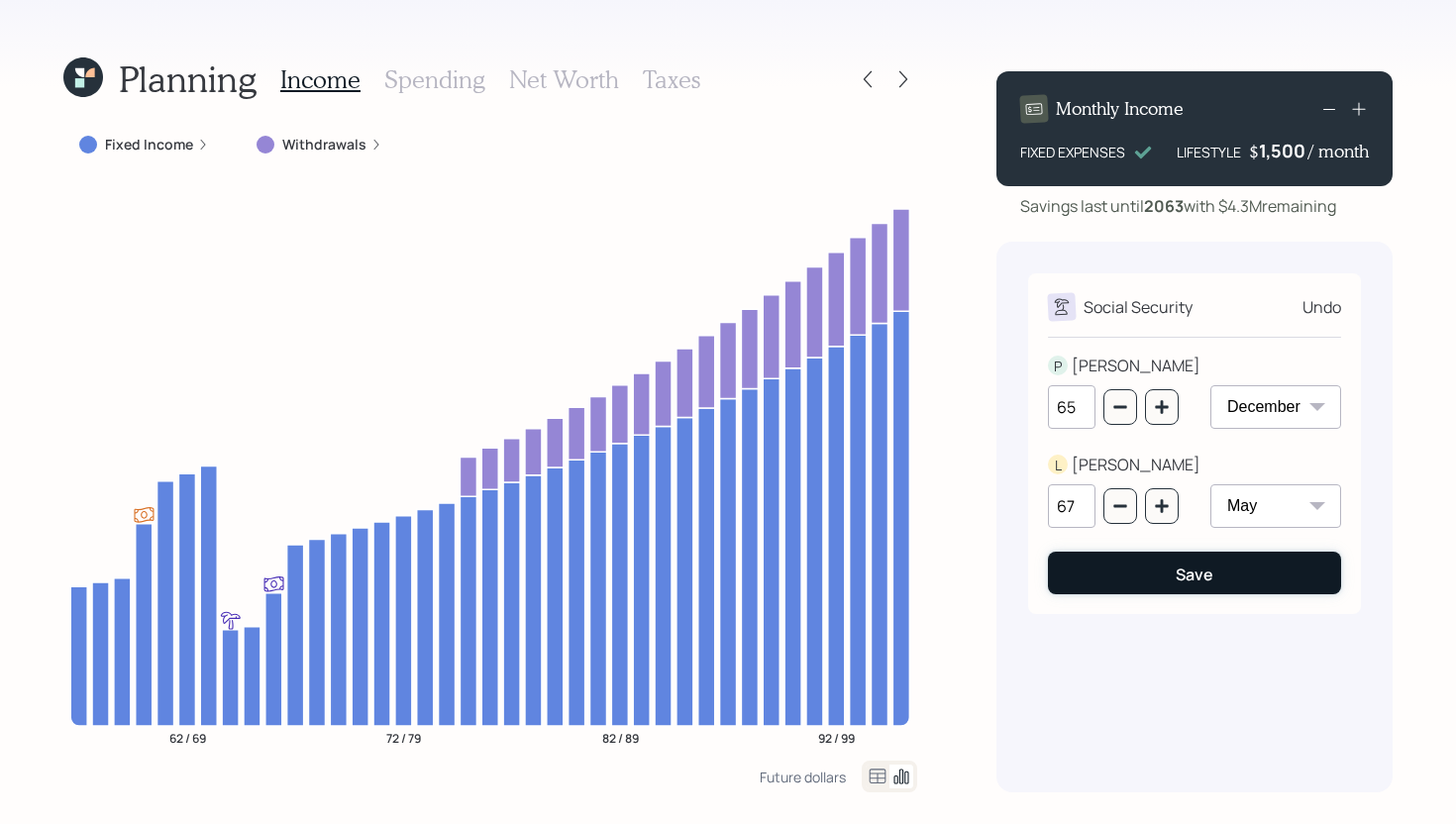 click on "Save" at bounding box center (1195, 572) 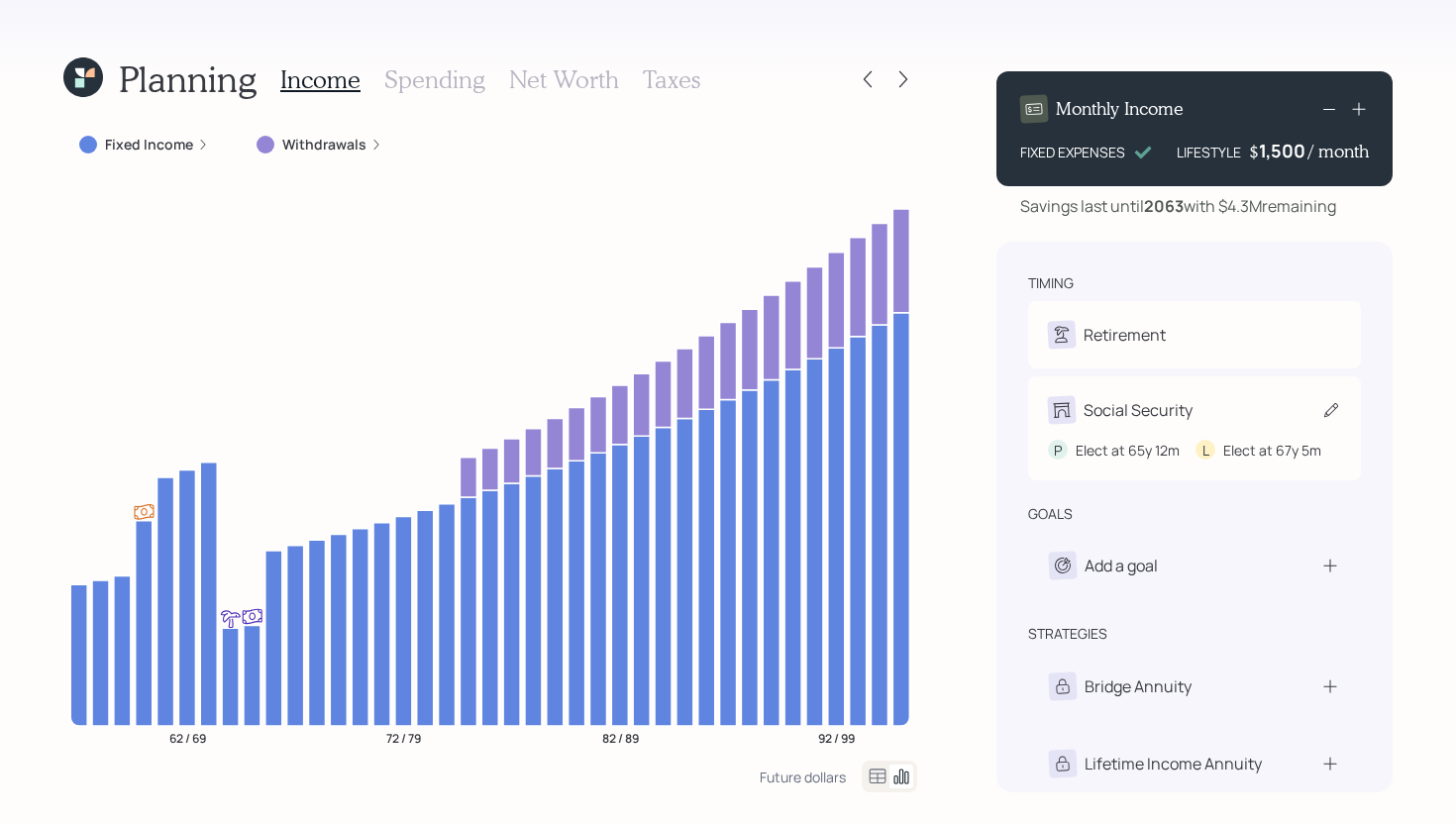 click on "Social Security" at bounding box center (1195, 410) 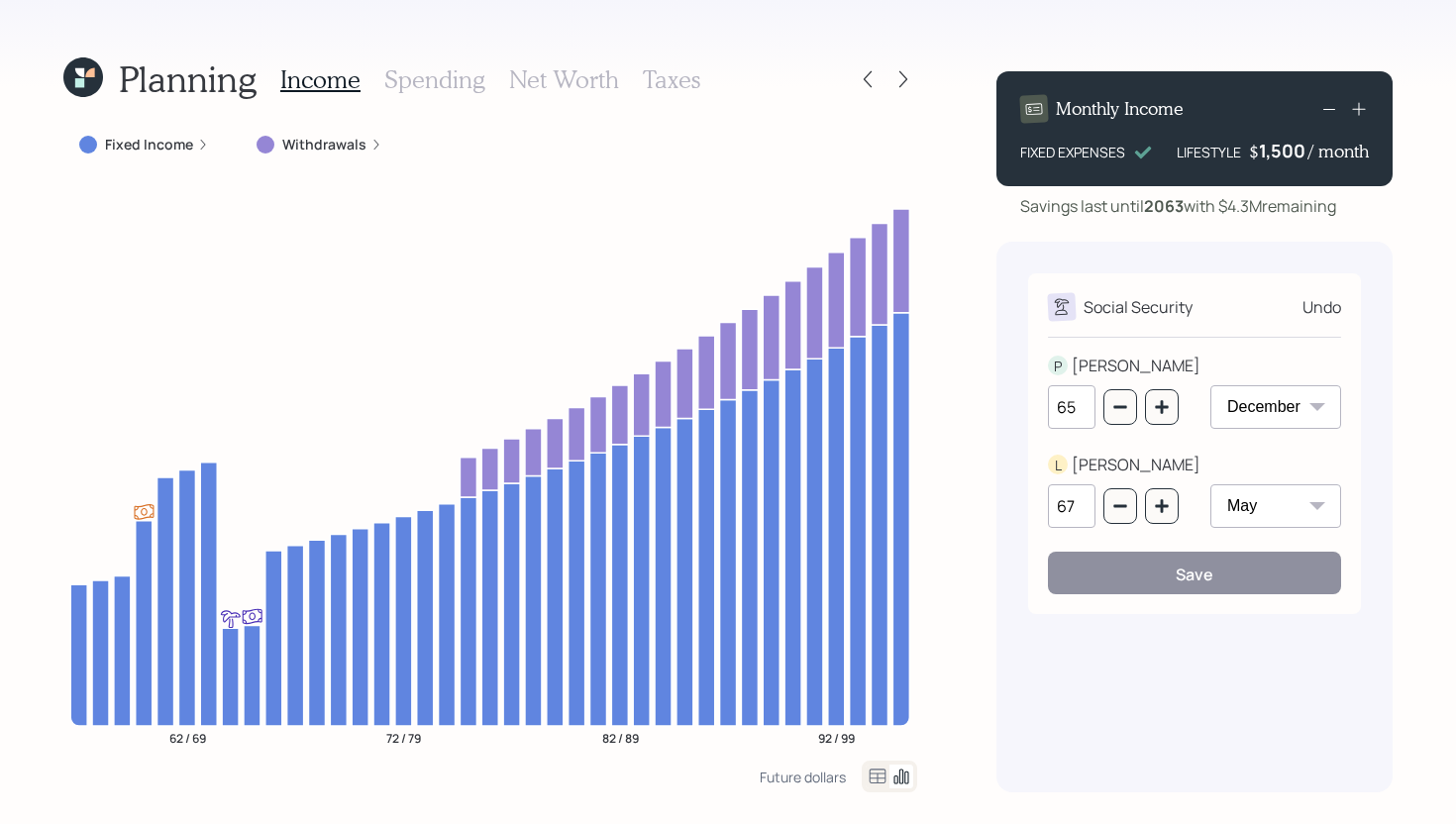 click on "Social Security Undo P PENNY 65 January February March April May June July August September October November December L LOREN 67 January February March April May June July August September October November December Save" at bounding box center (1195, 444) 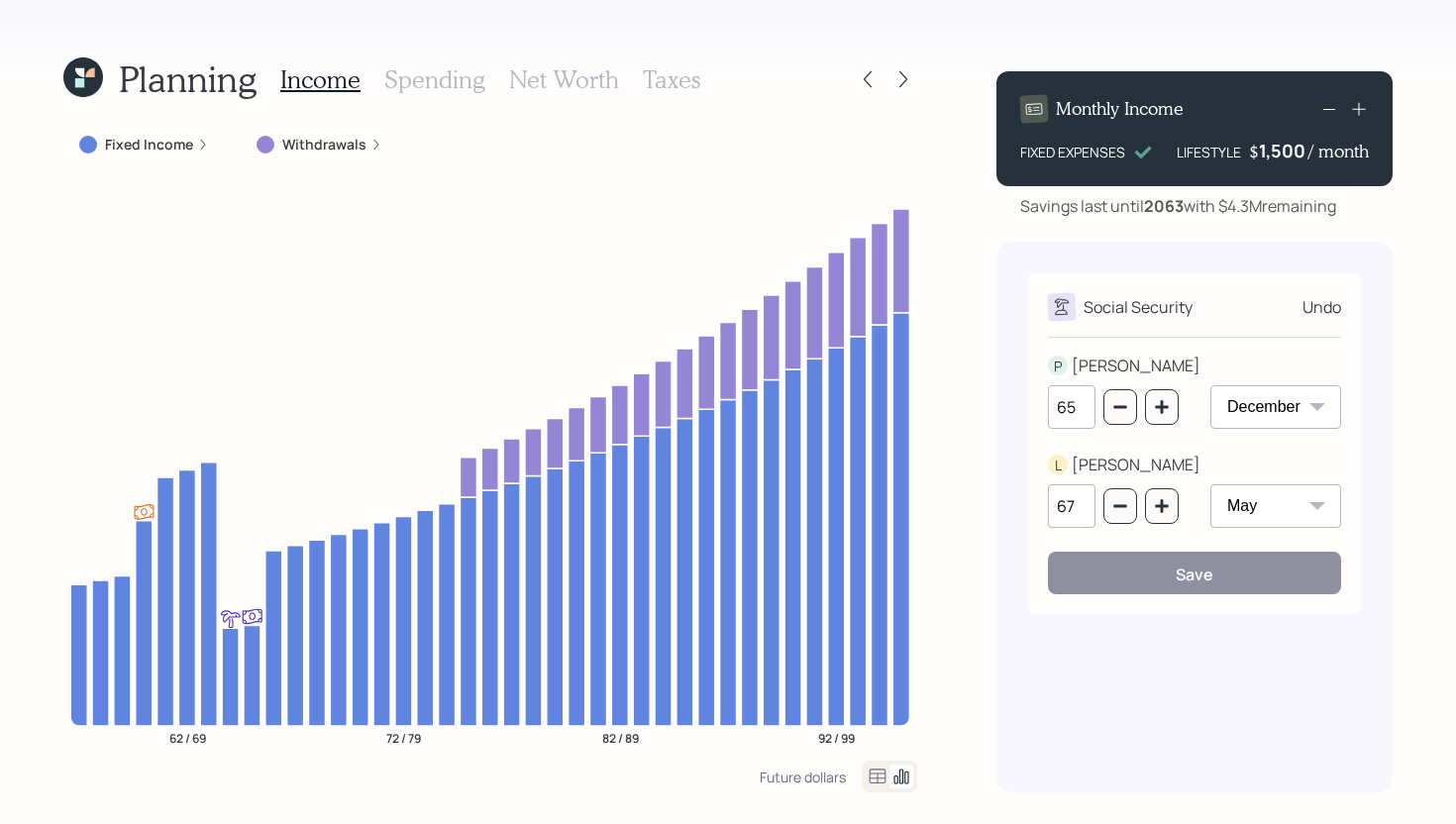 click on "Undo" at bounding box center (1321, 307) 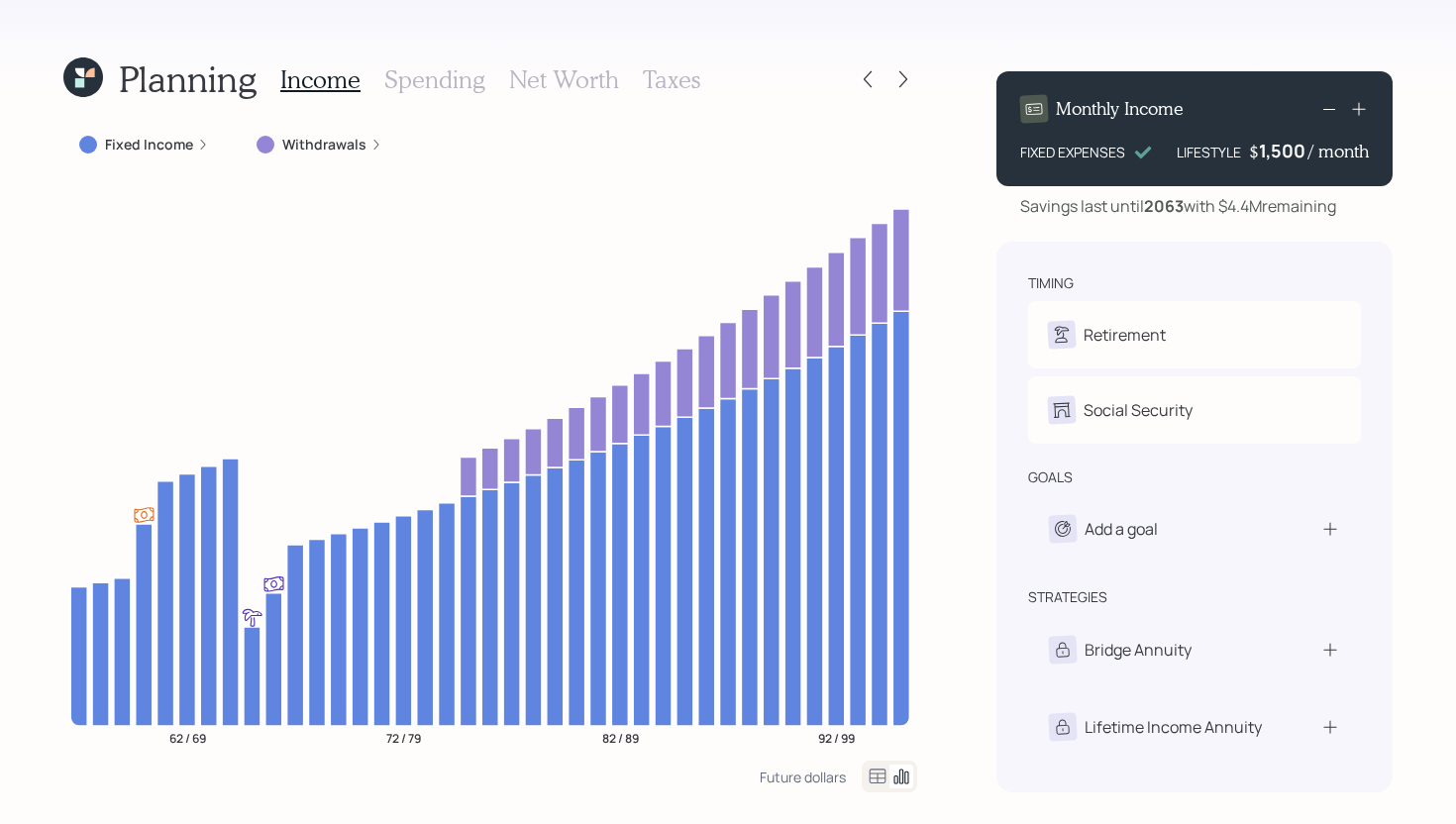 click on "Retirement" at bounding box center [1195, 335] 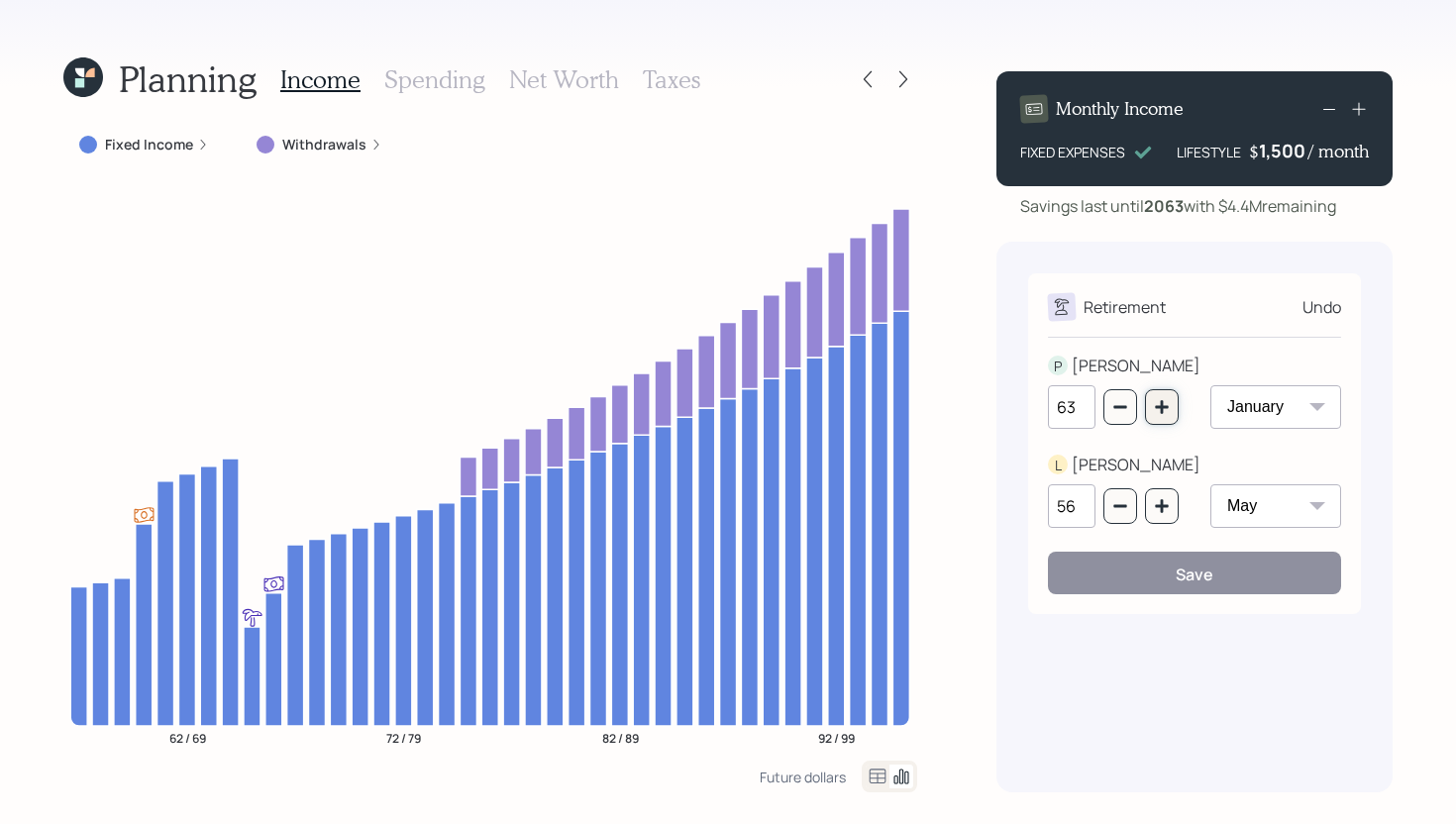 click 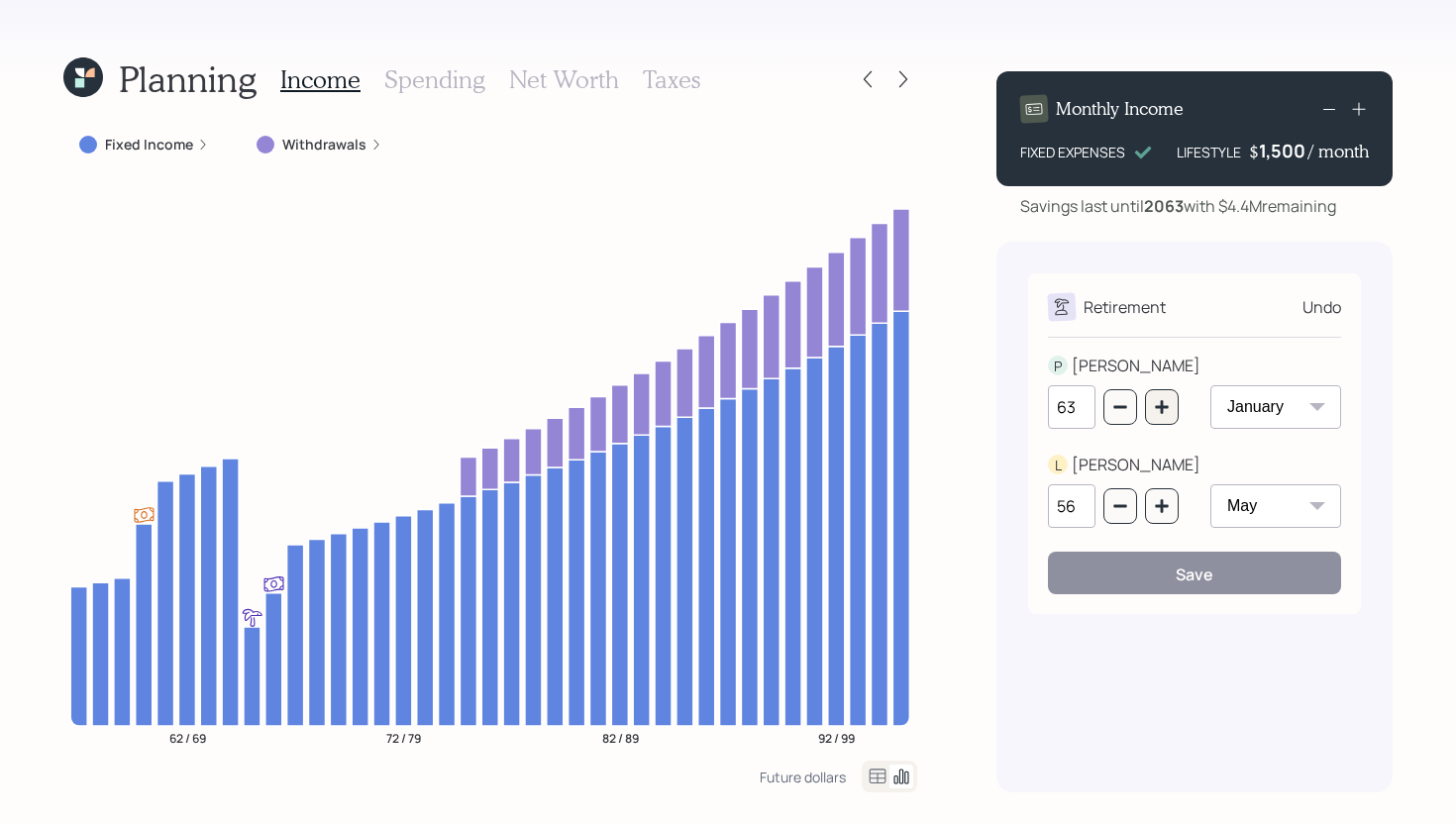 type on "64" 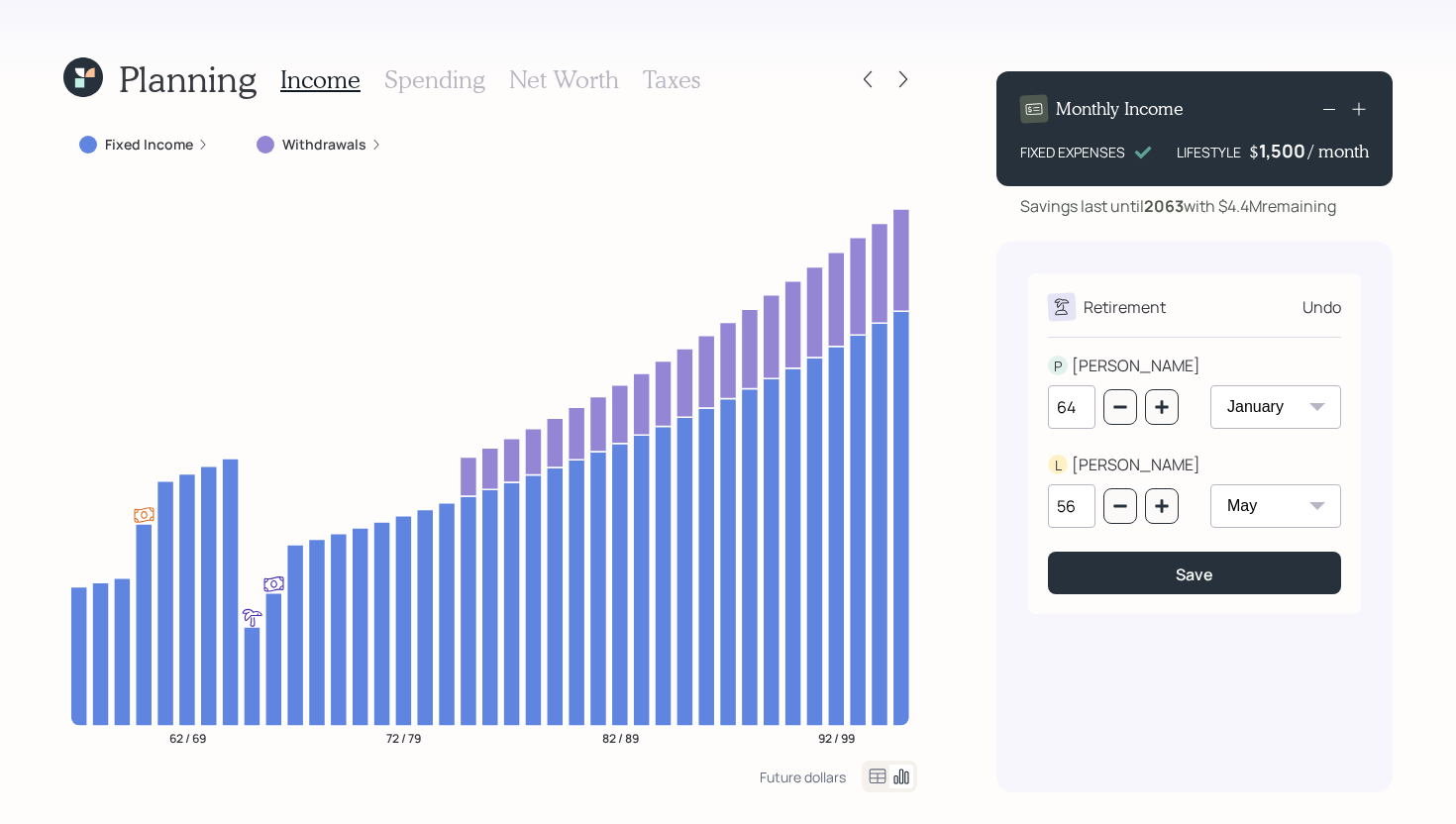 click on "Retirement Undo P PENNY 64 January February March April May June July August September October November December L LOREN 56 January February March April May June July August September October November December Save" at bounding box center (1195, 444) 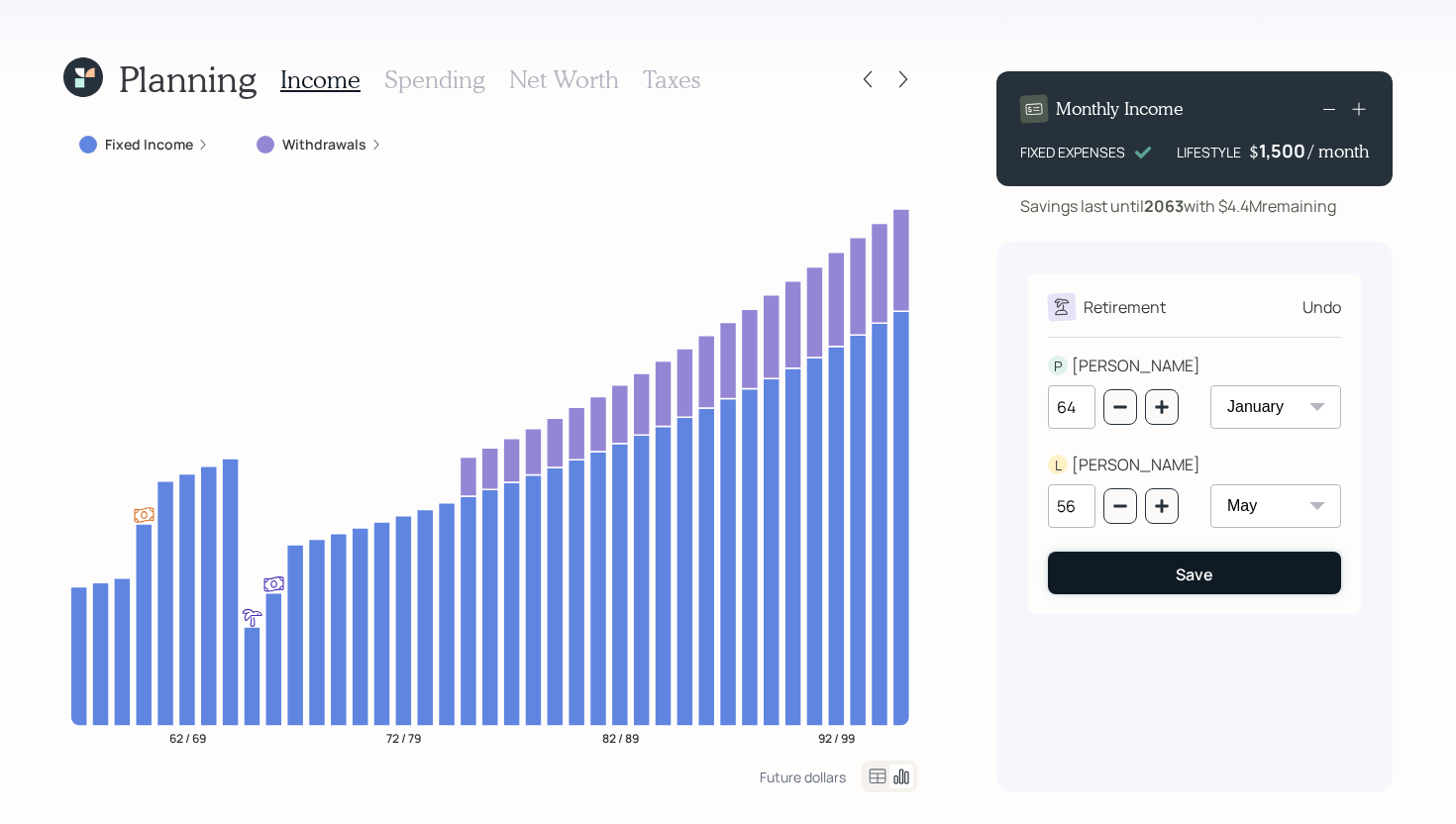 click on "Save" at bounding box center (1195, 574) 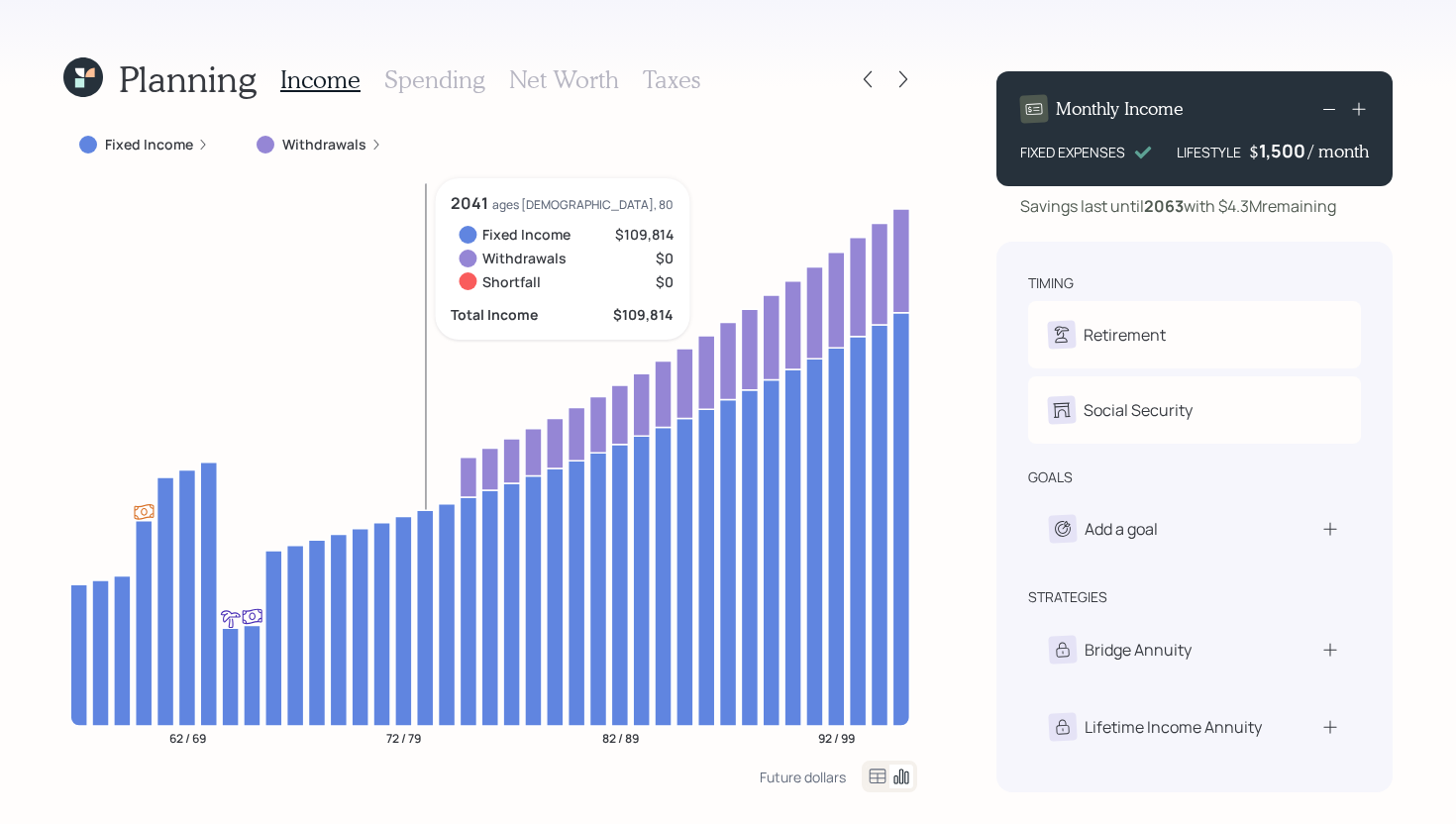 scroll, scrollTop: 0, scrollLeft: 0, axis: both 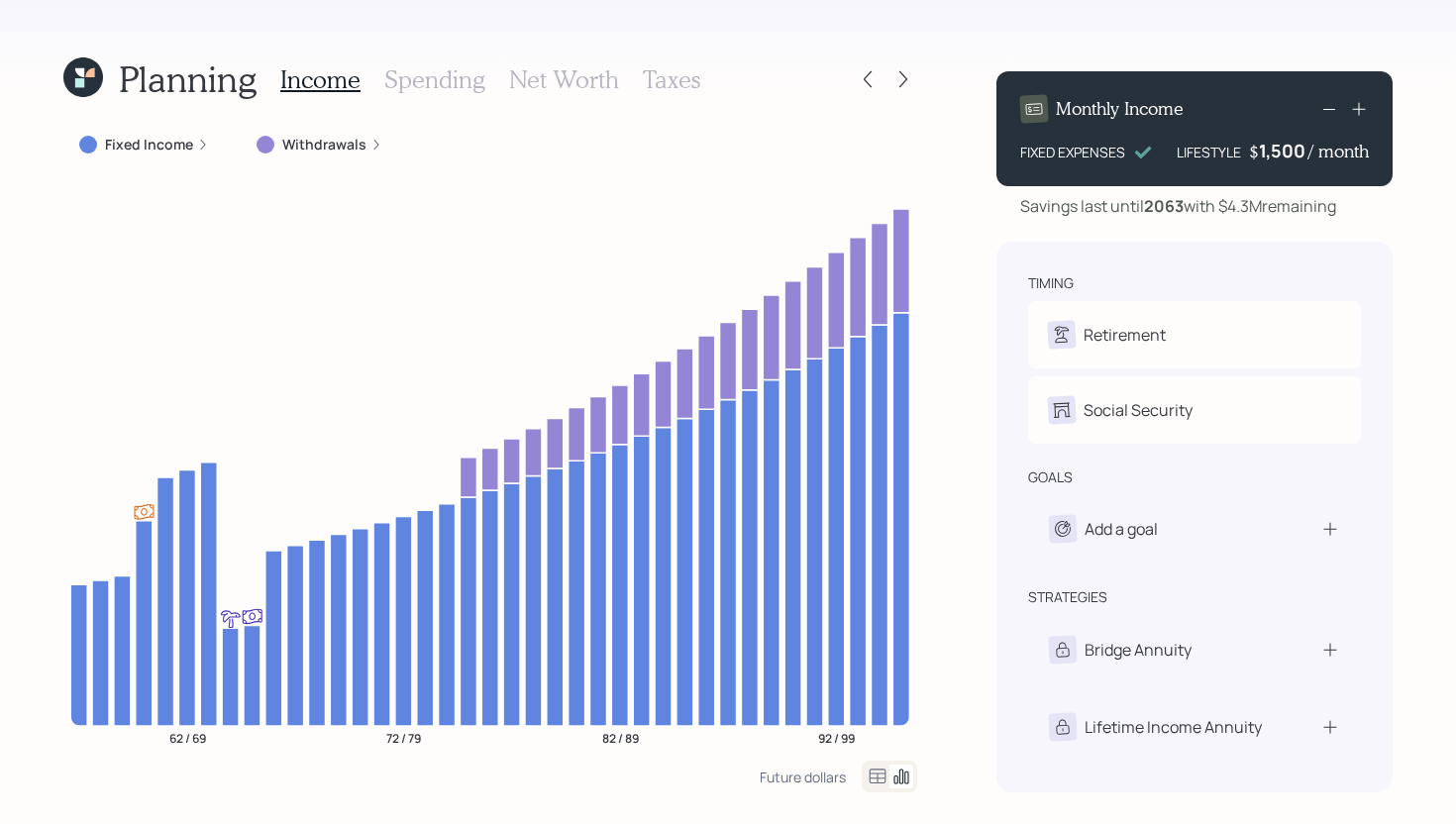 click on "Fixed Income" at bounding box center (144, 145) 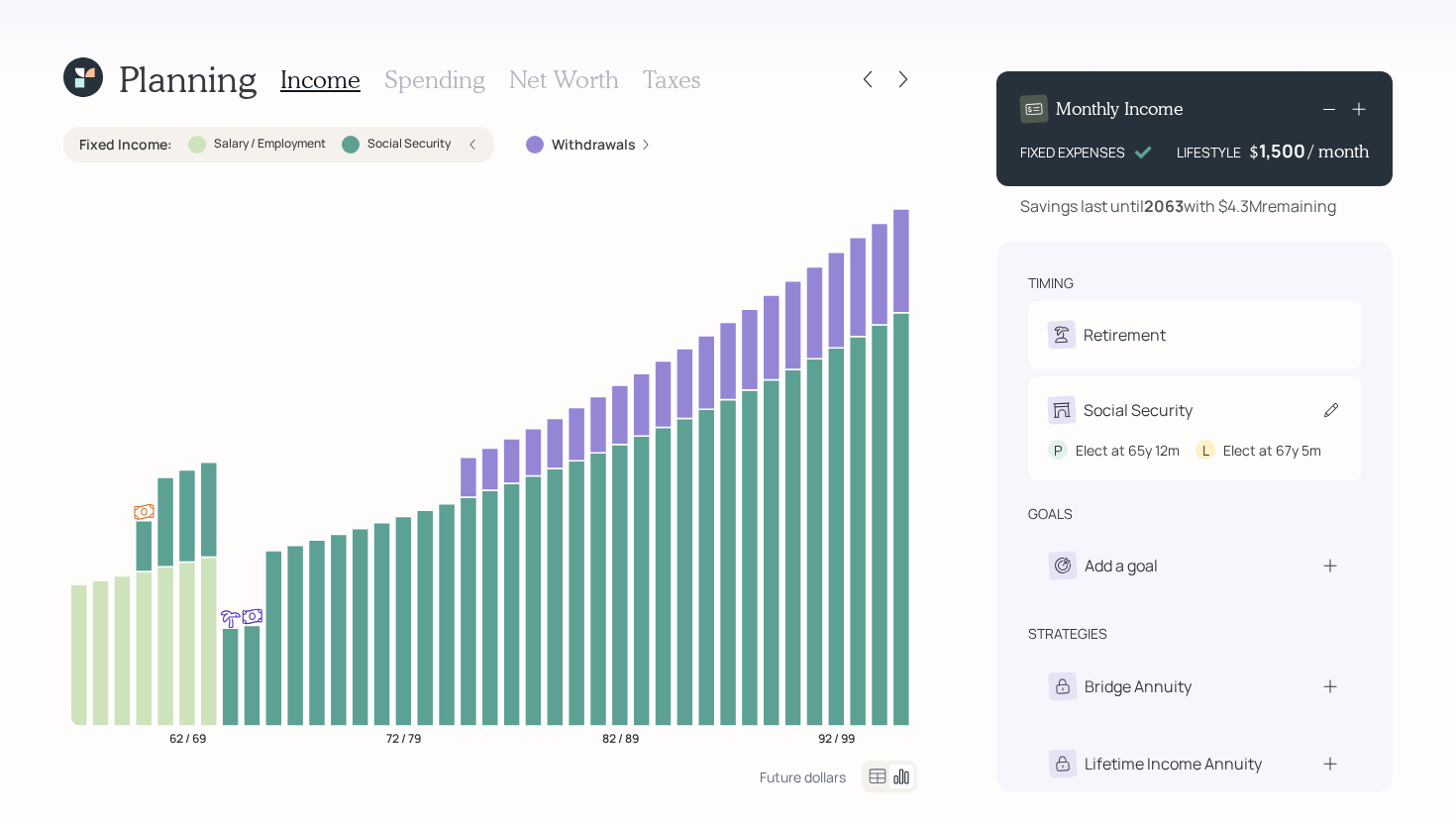 click on "Social Security" at bounding box center (1195, 410) 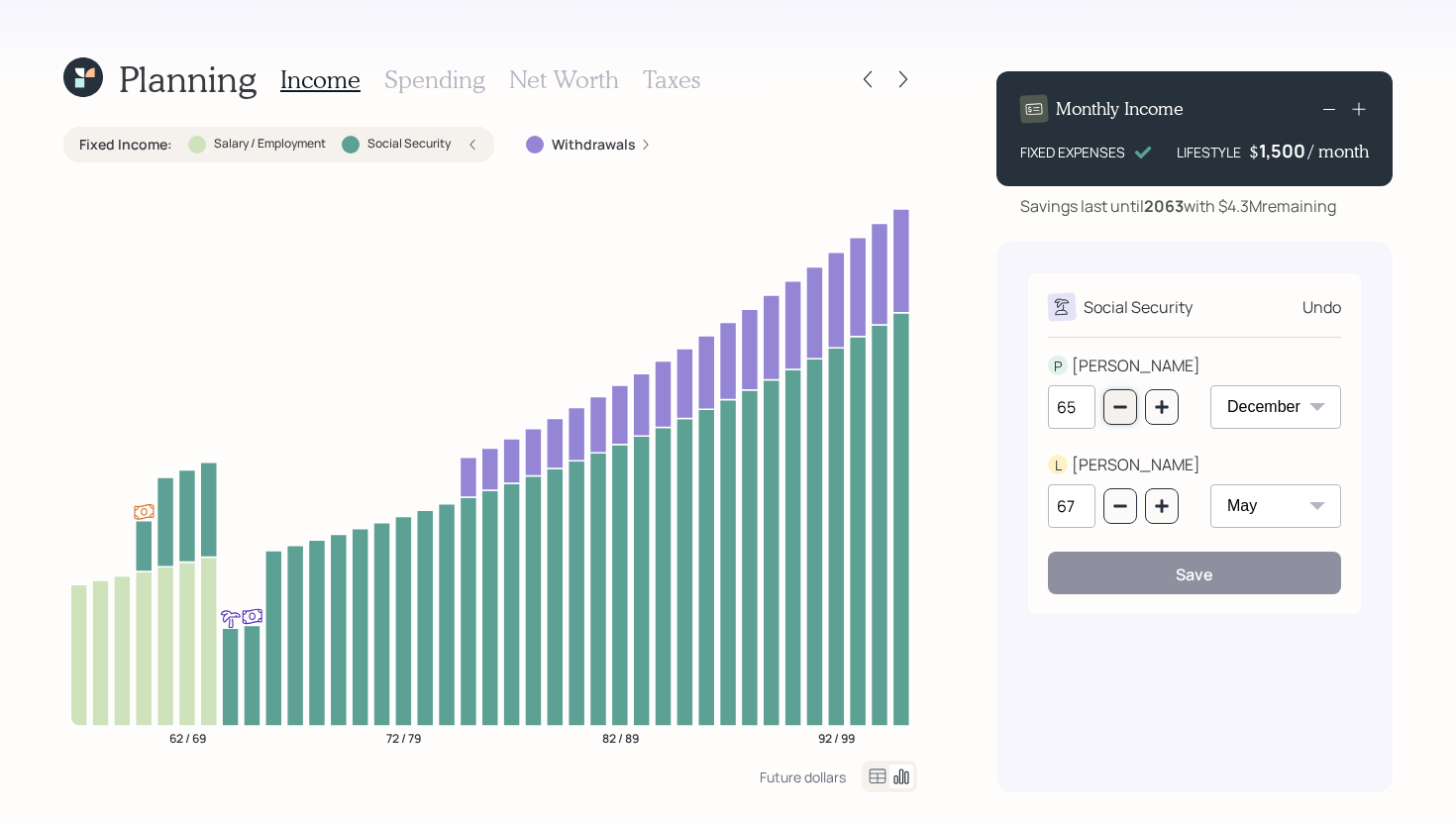 click at bounding box center [1120, 407] 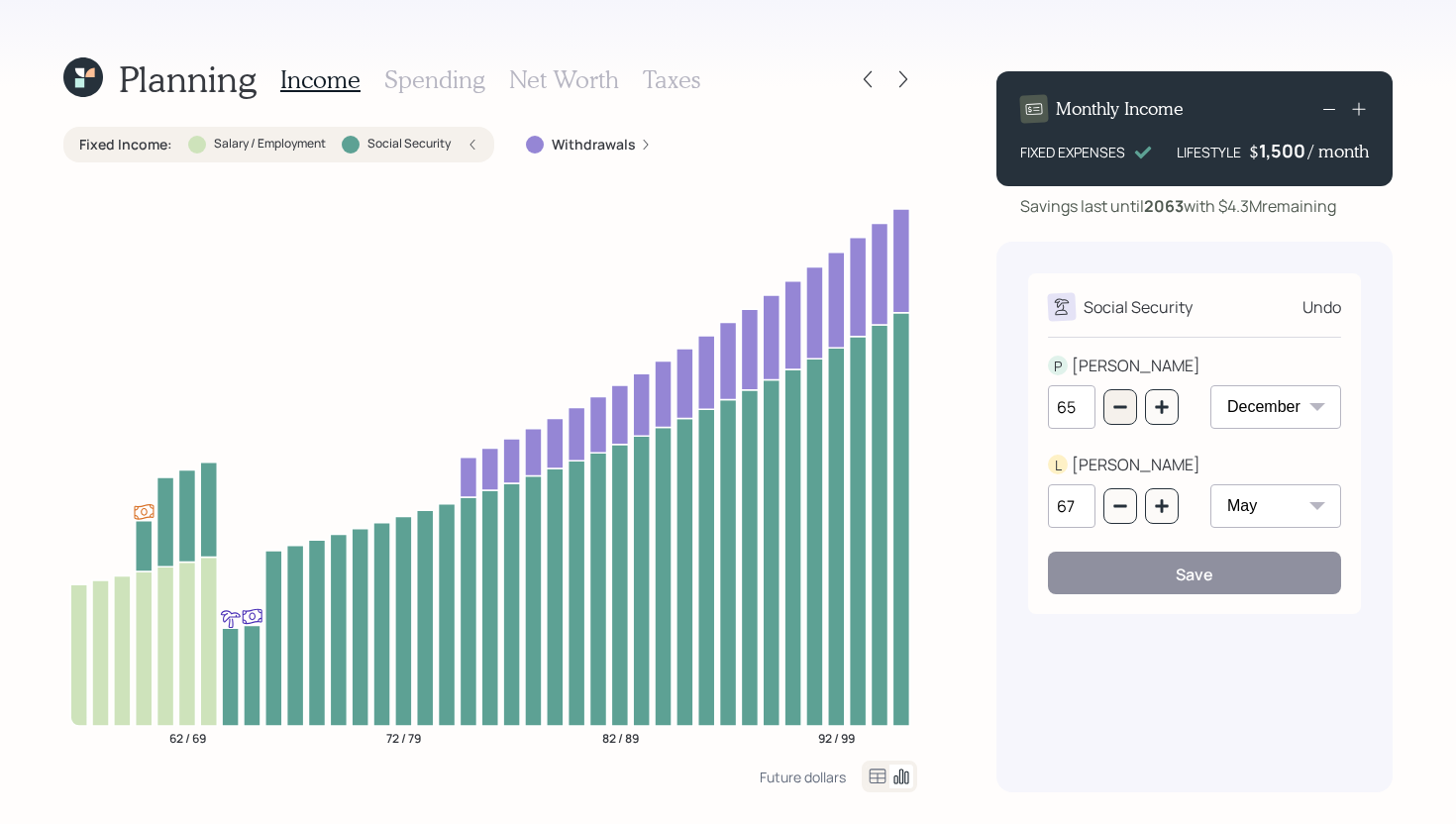 type on "64" 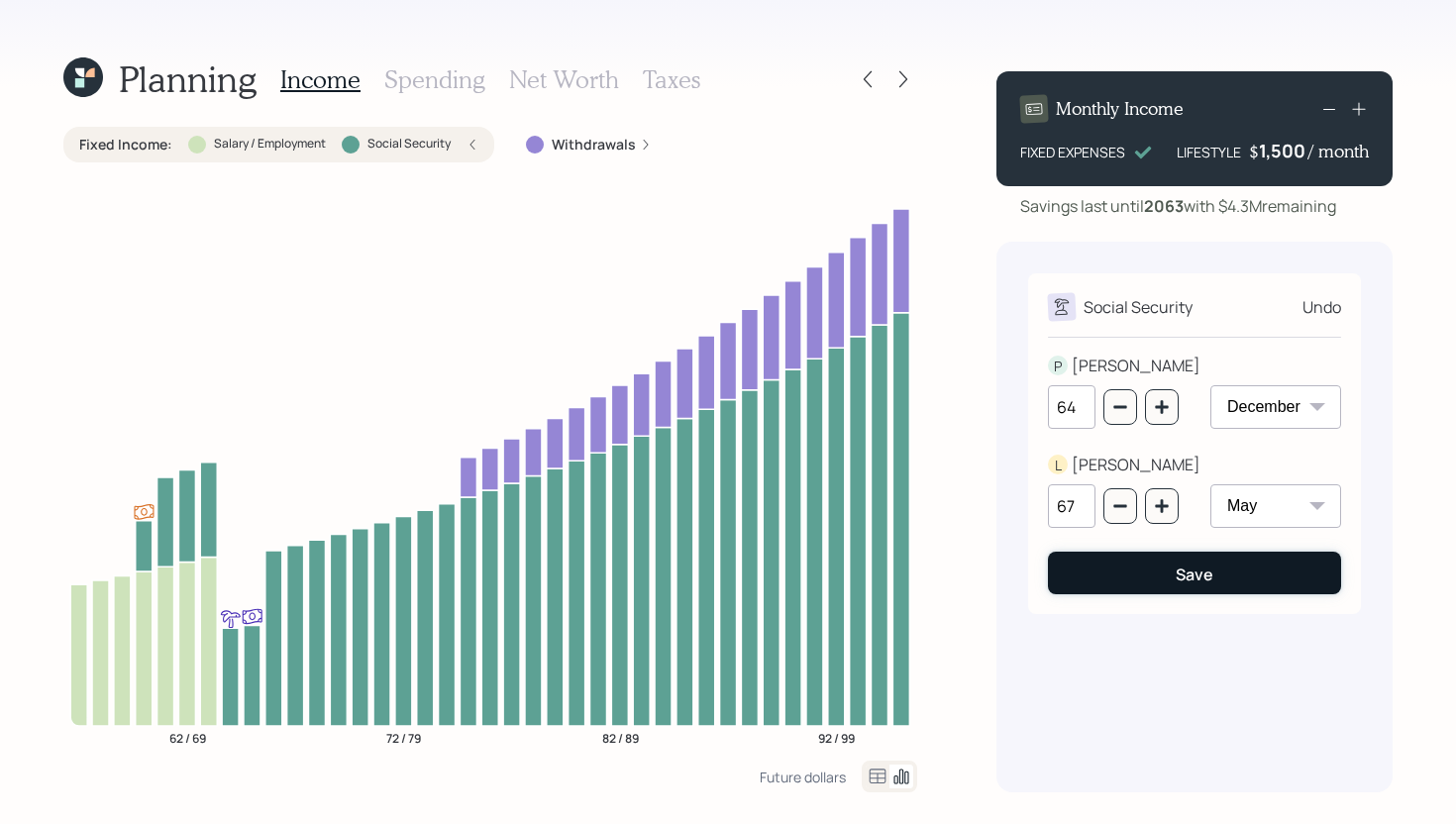click on "Save" at bounding box center (1195, 574) 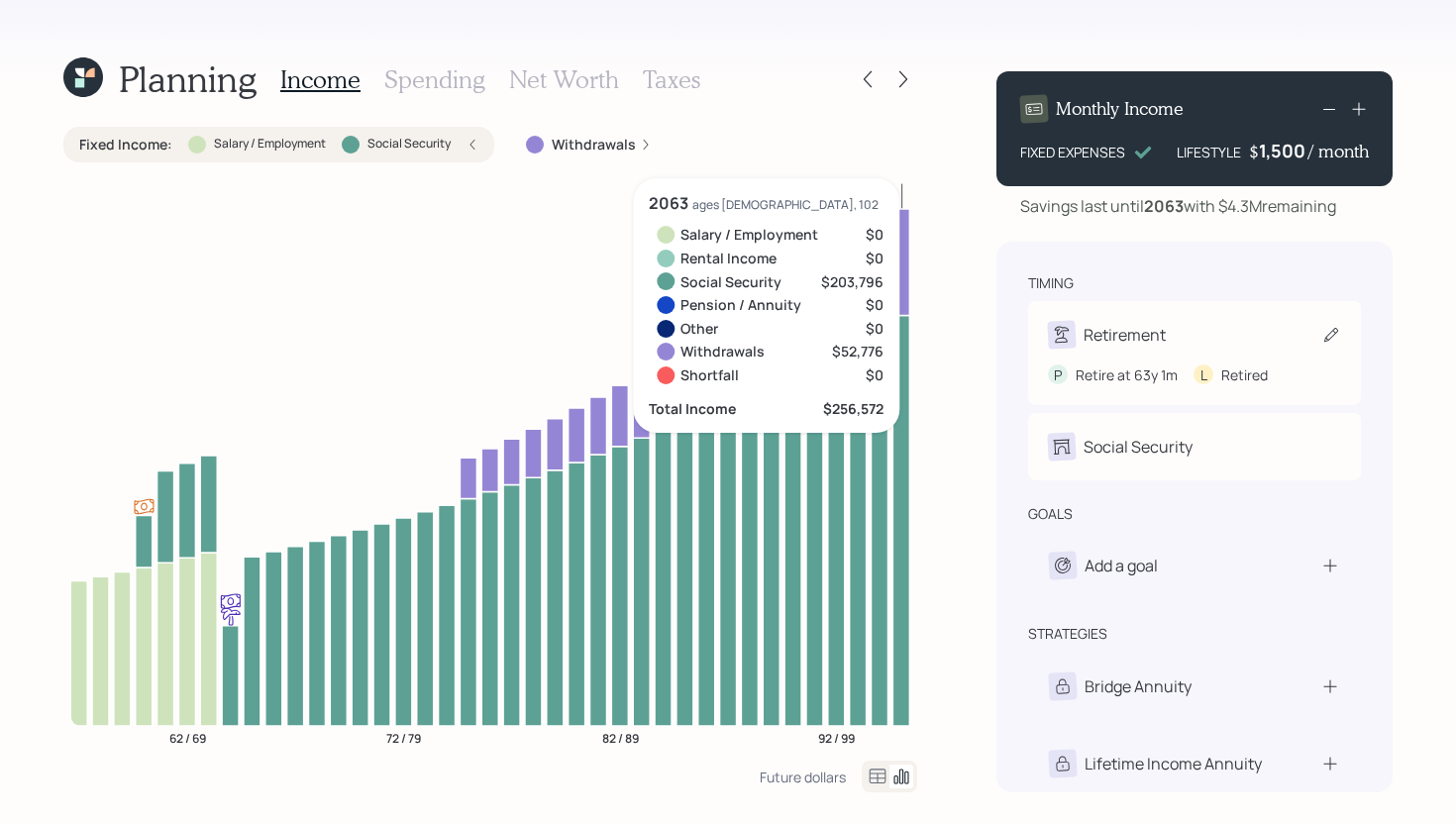 click on "Retirement" at bounding box center [1195, 335] 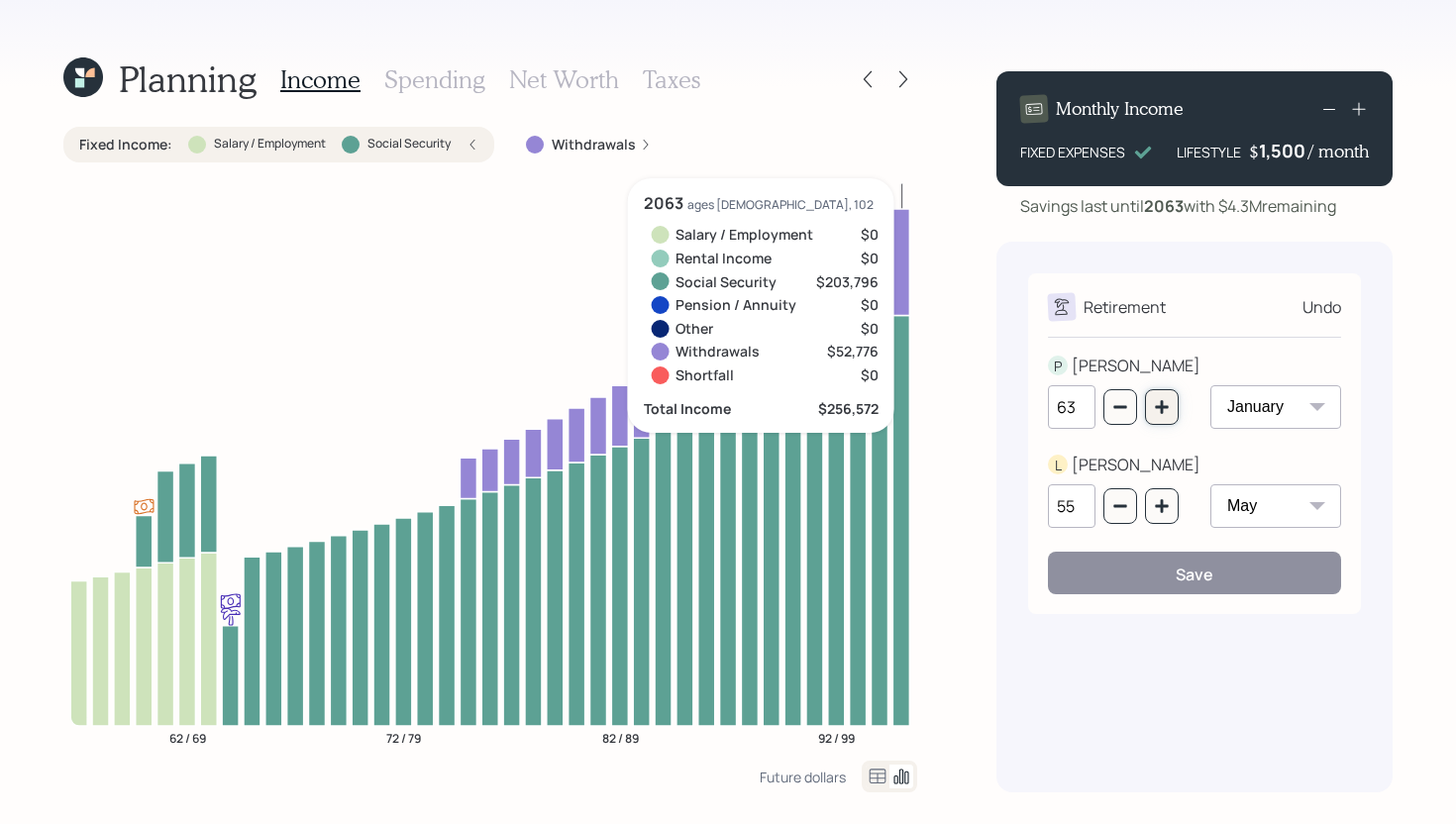 click 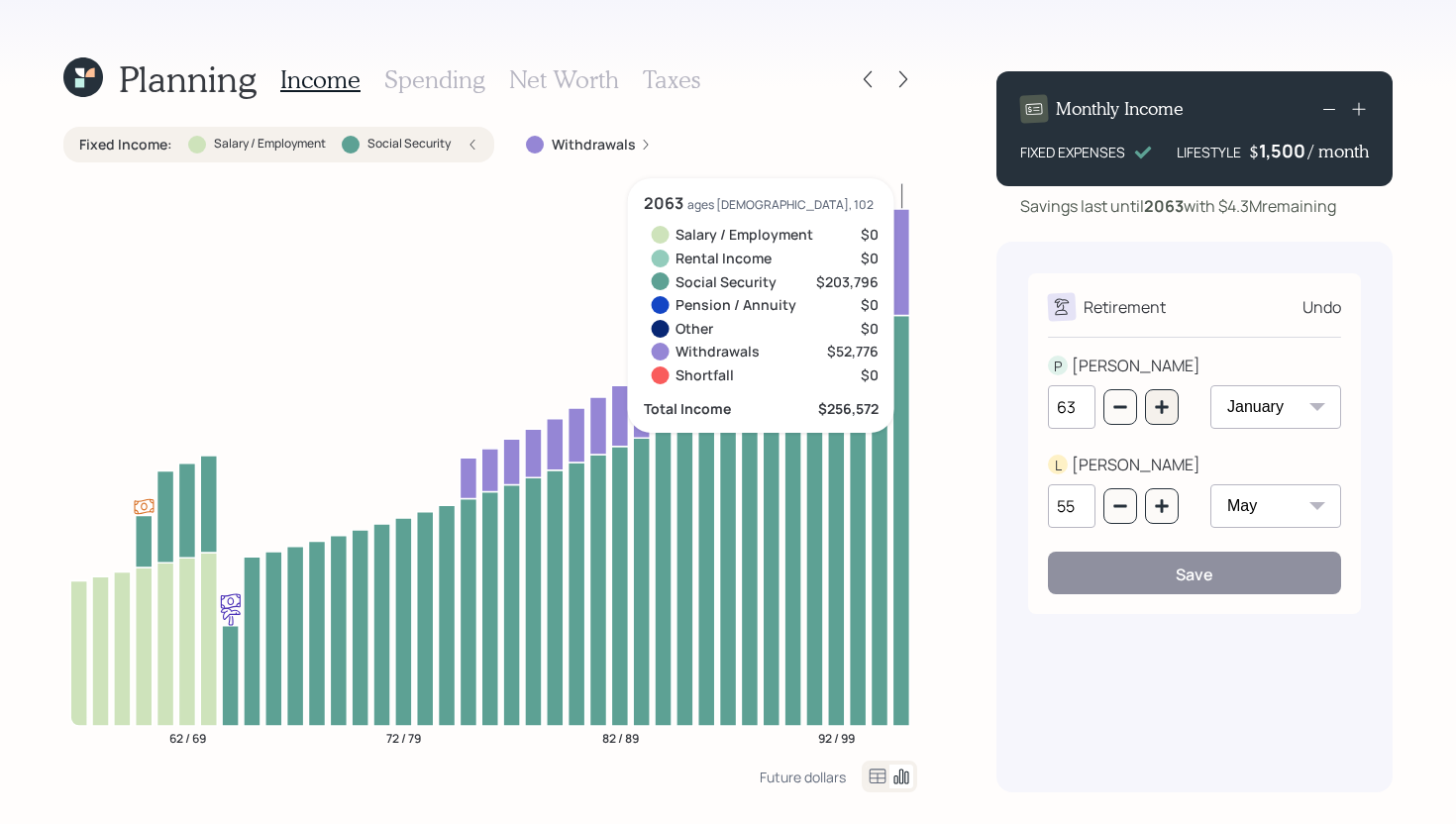 type on "64" 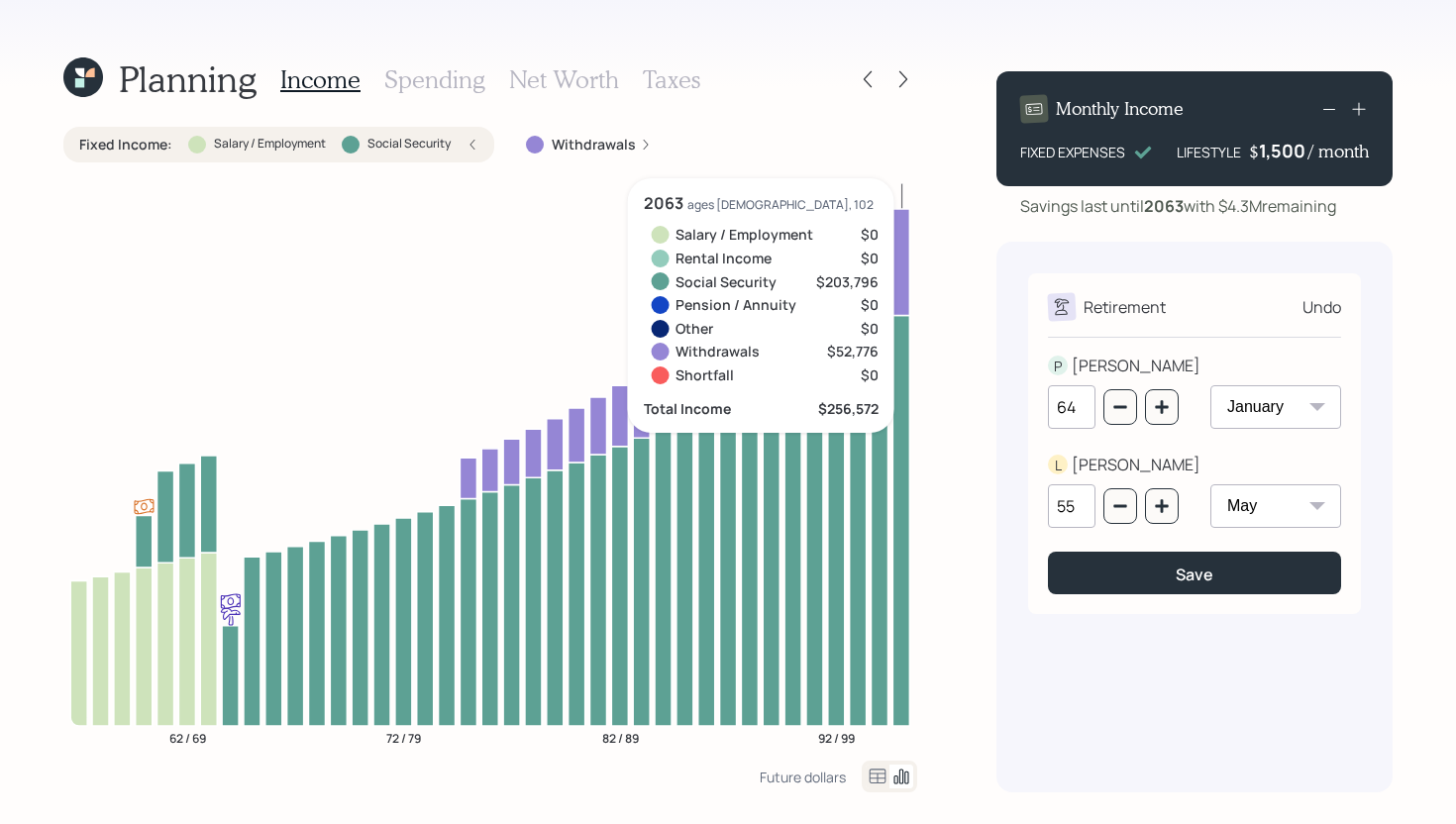 click on "January February March April May June July August September October November December" at bounding box center (1276, 407) 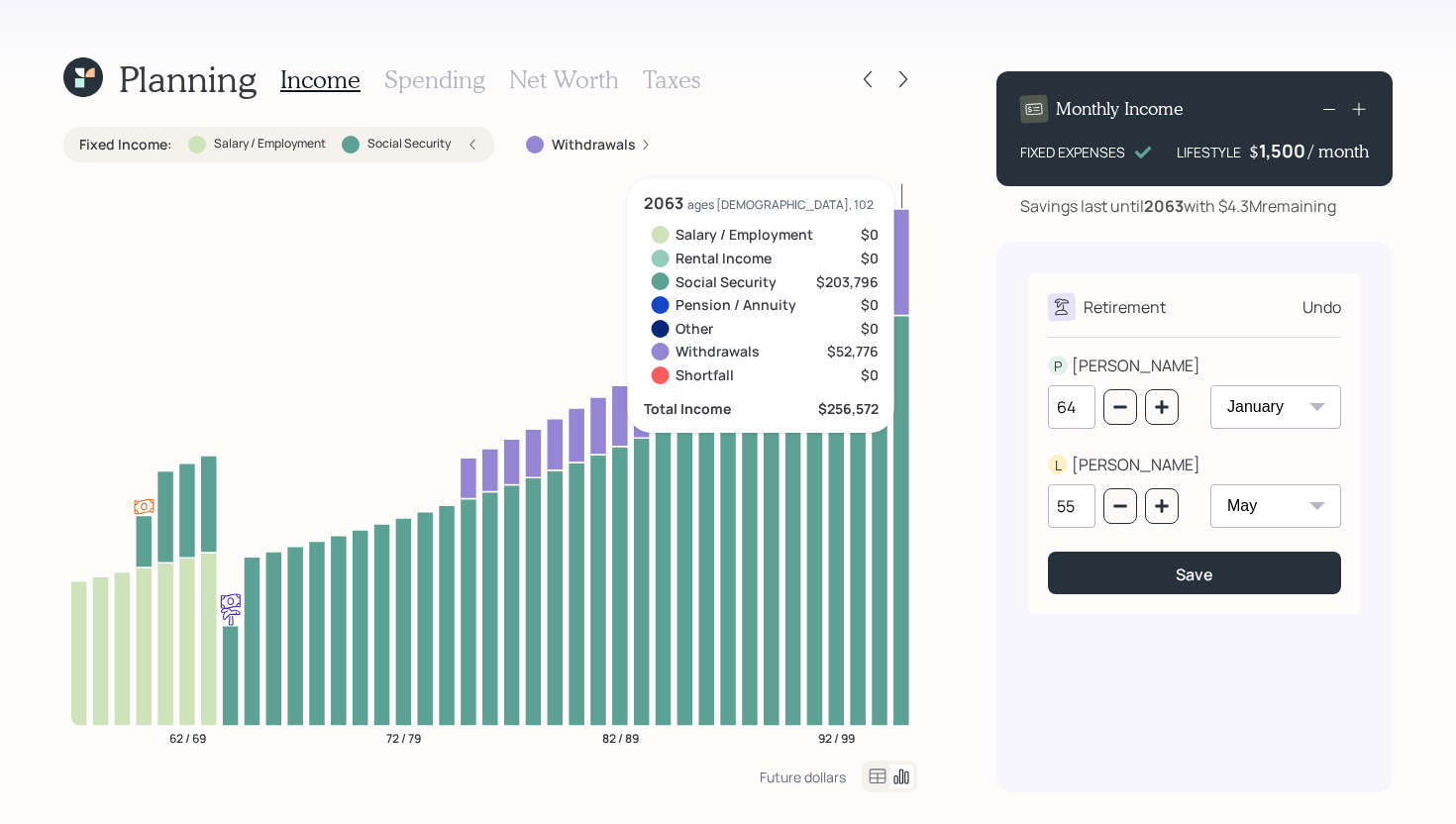 select on "12" 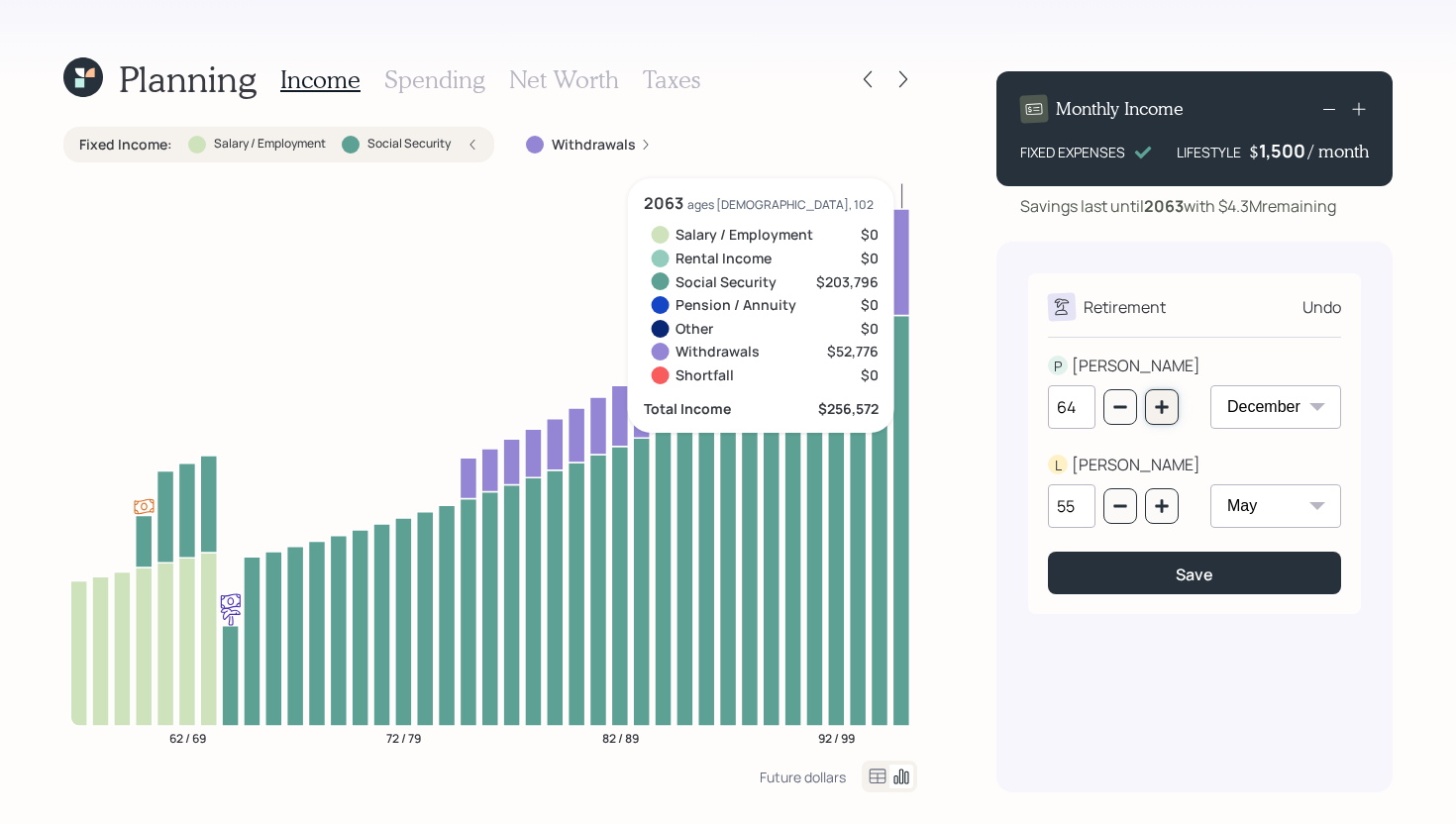 click at bounding box center [1162, 407] 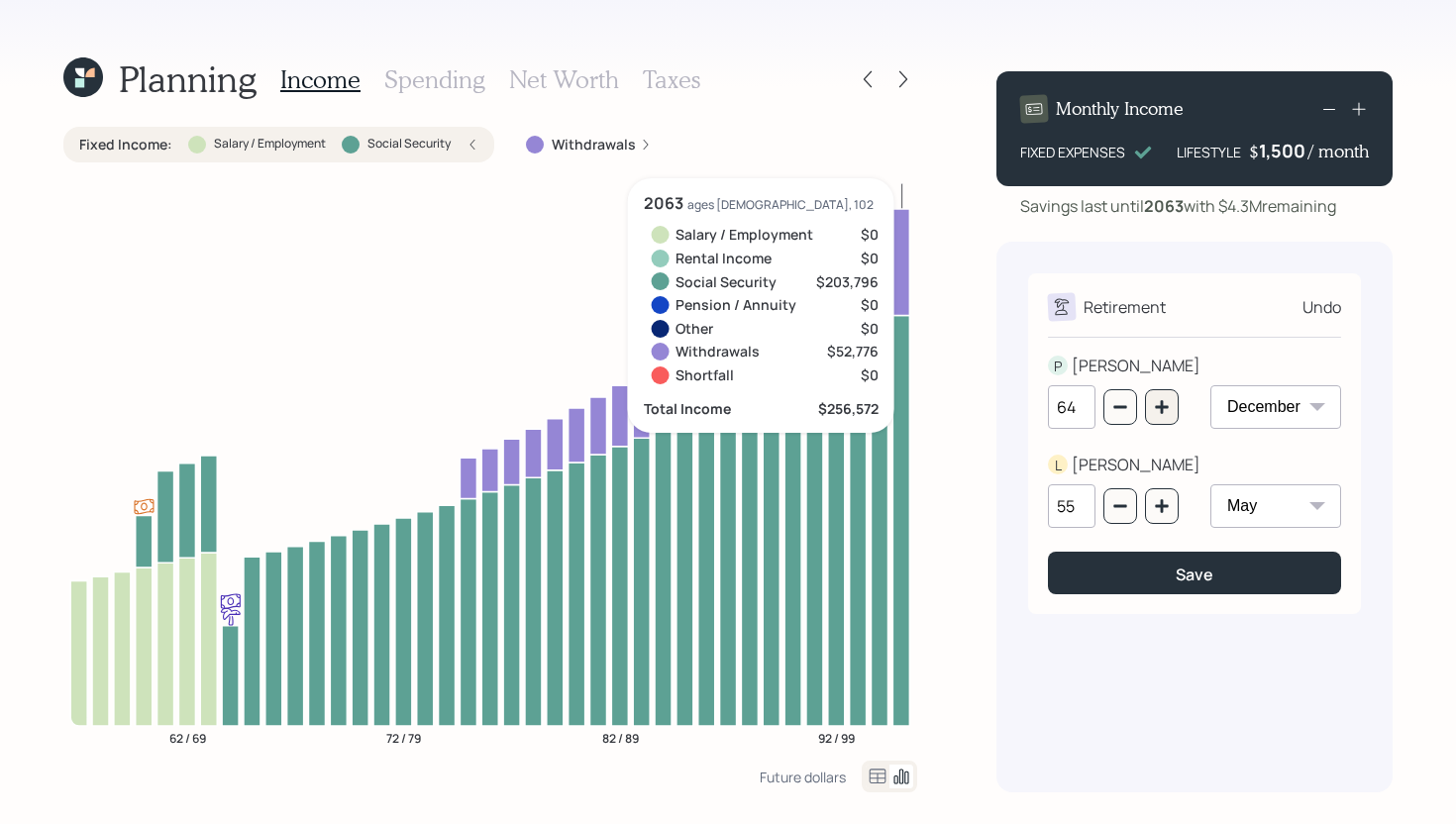 type on "65" 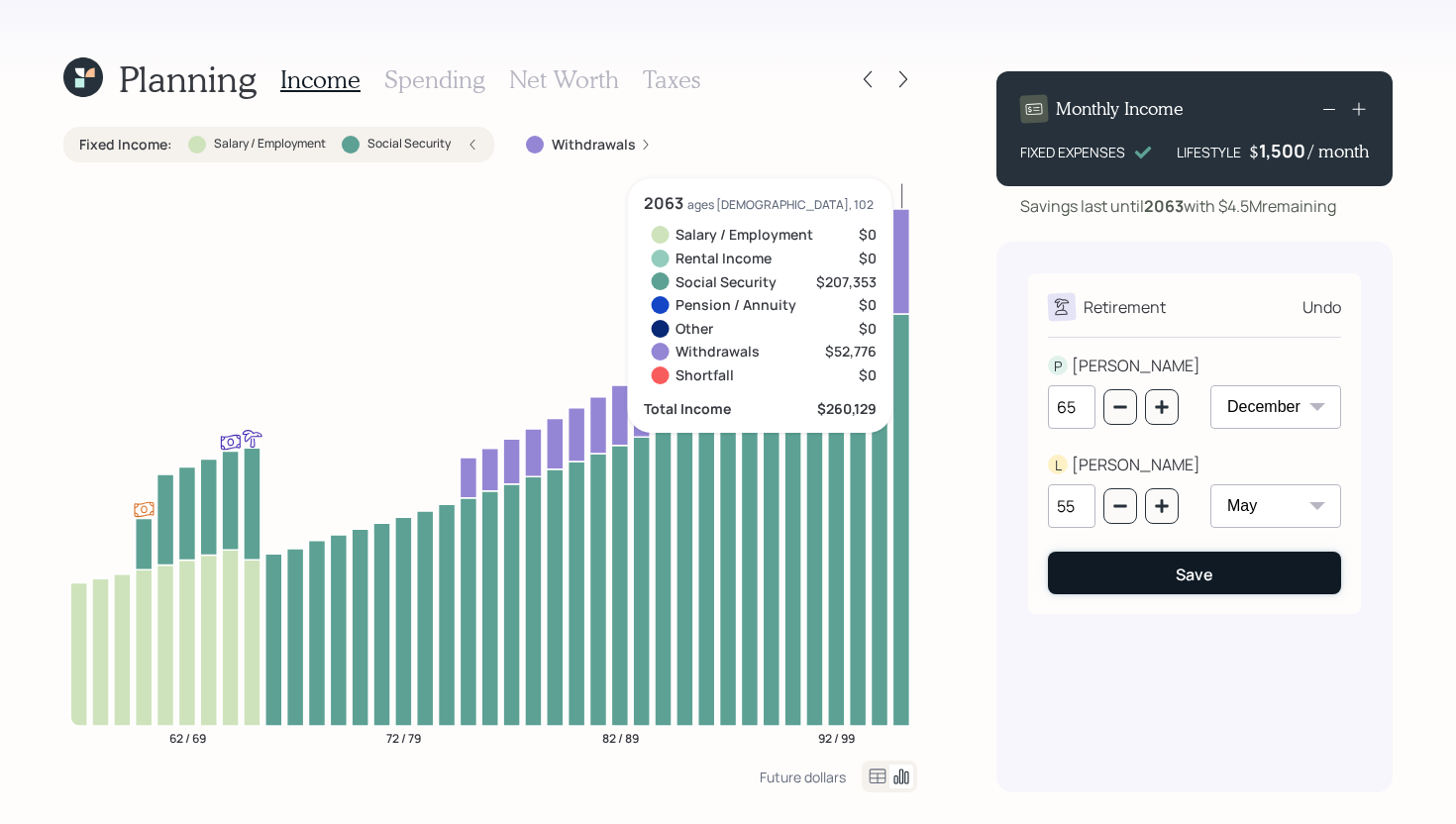 click on "Save" at bounding box center [1195, 572] 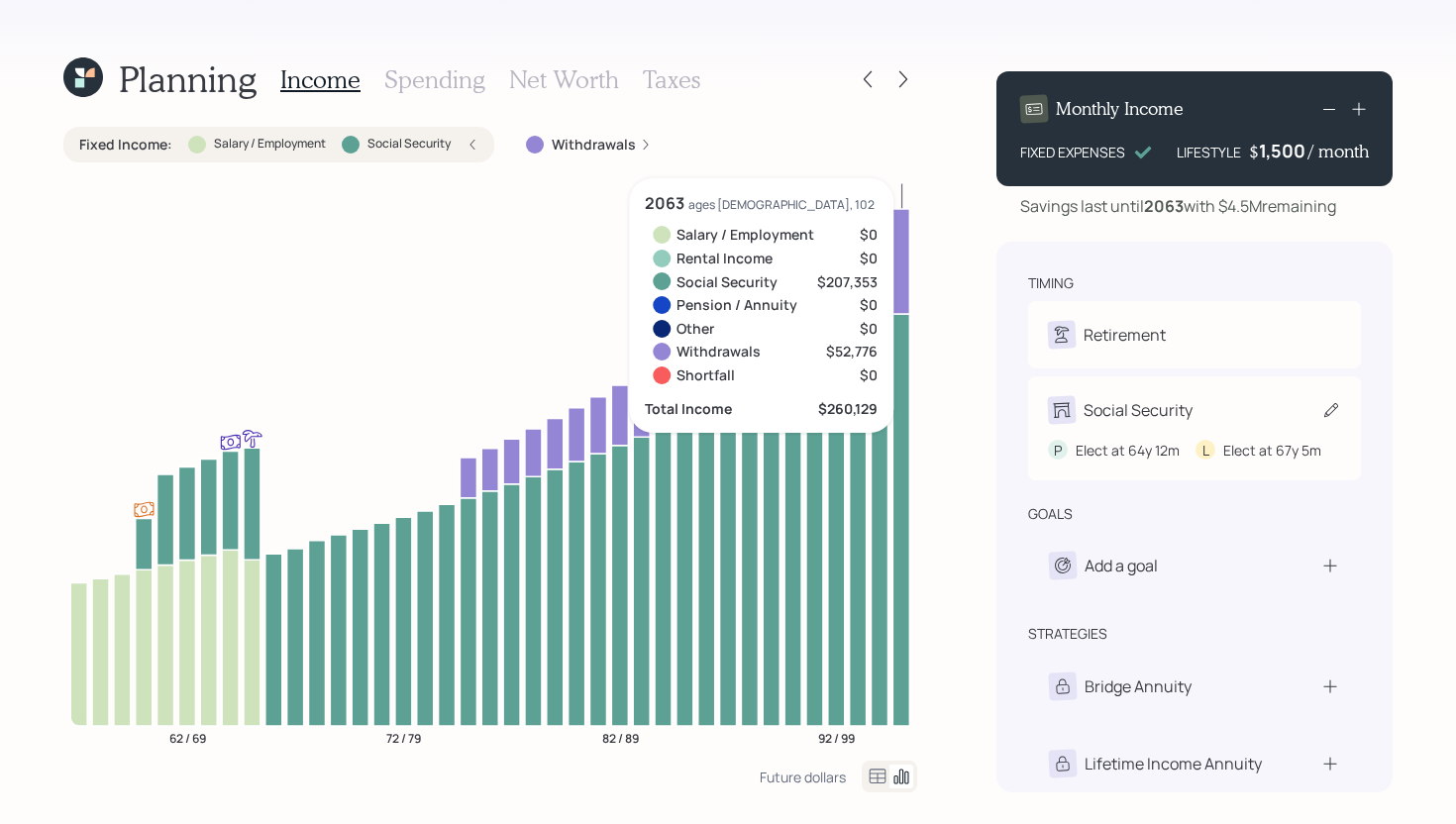 click on "Social Security" at bounding box center (1195, 410) 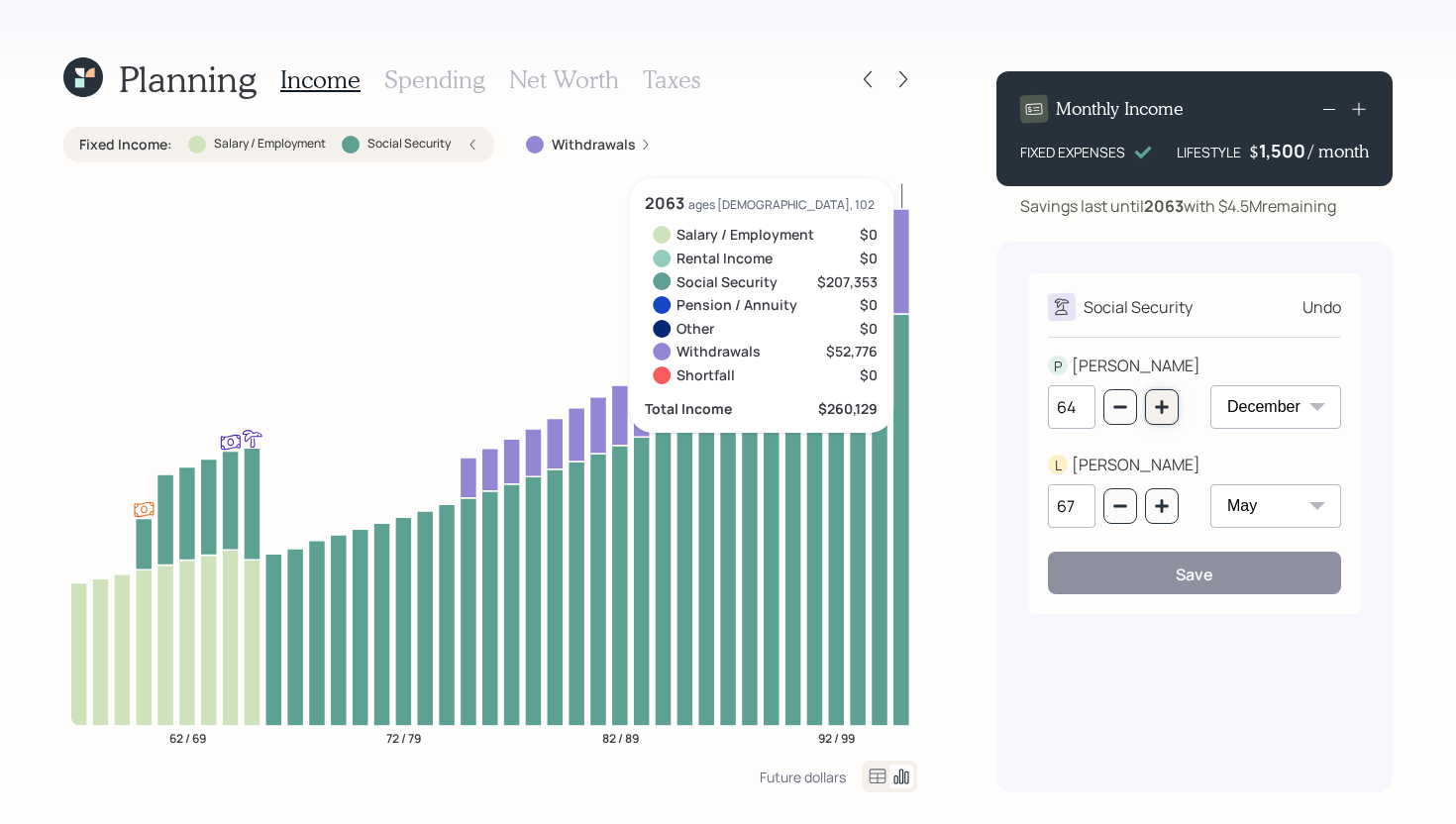 click 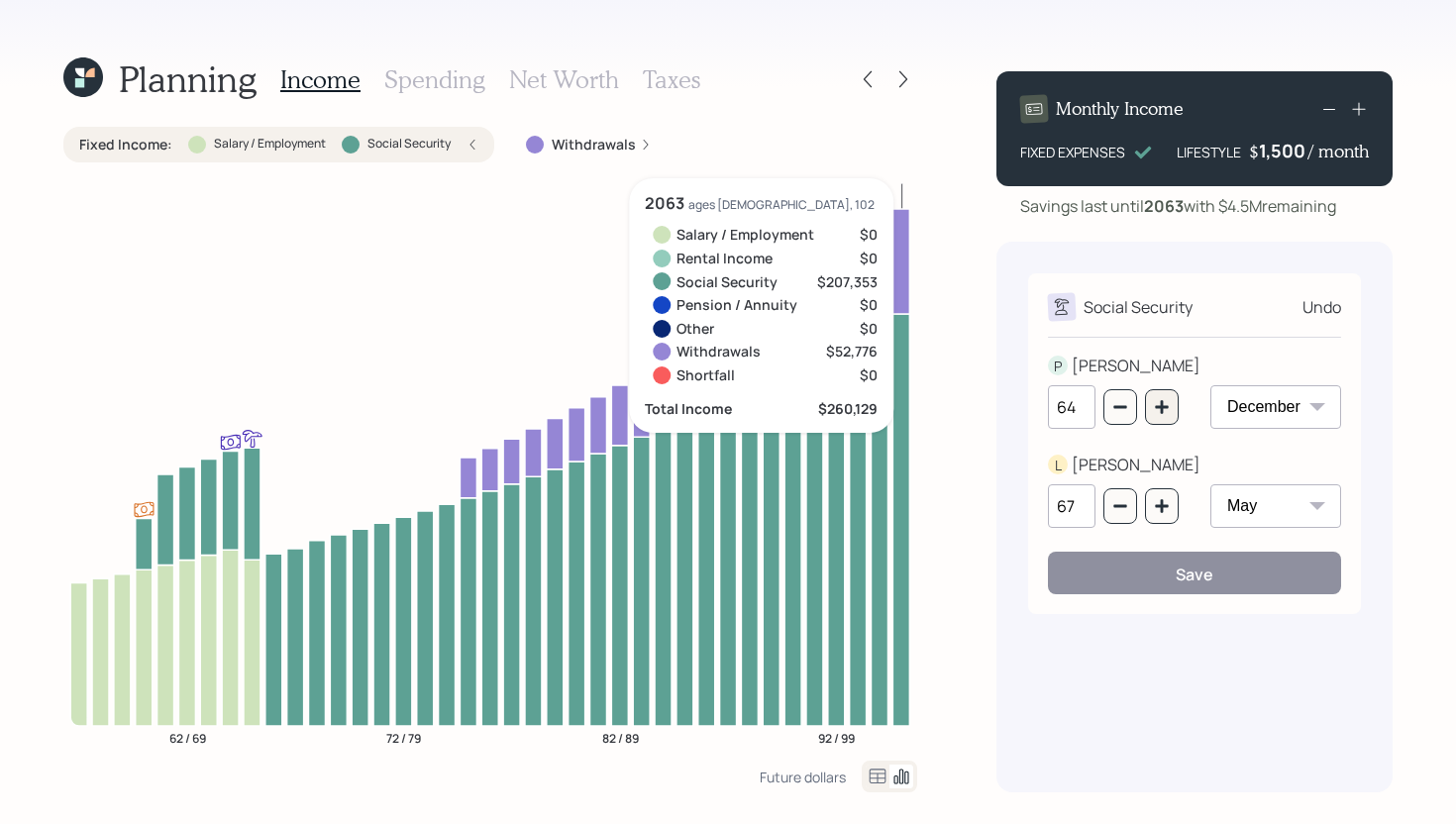 type on "65" 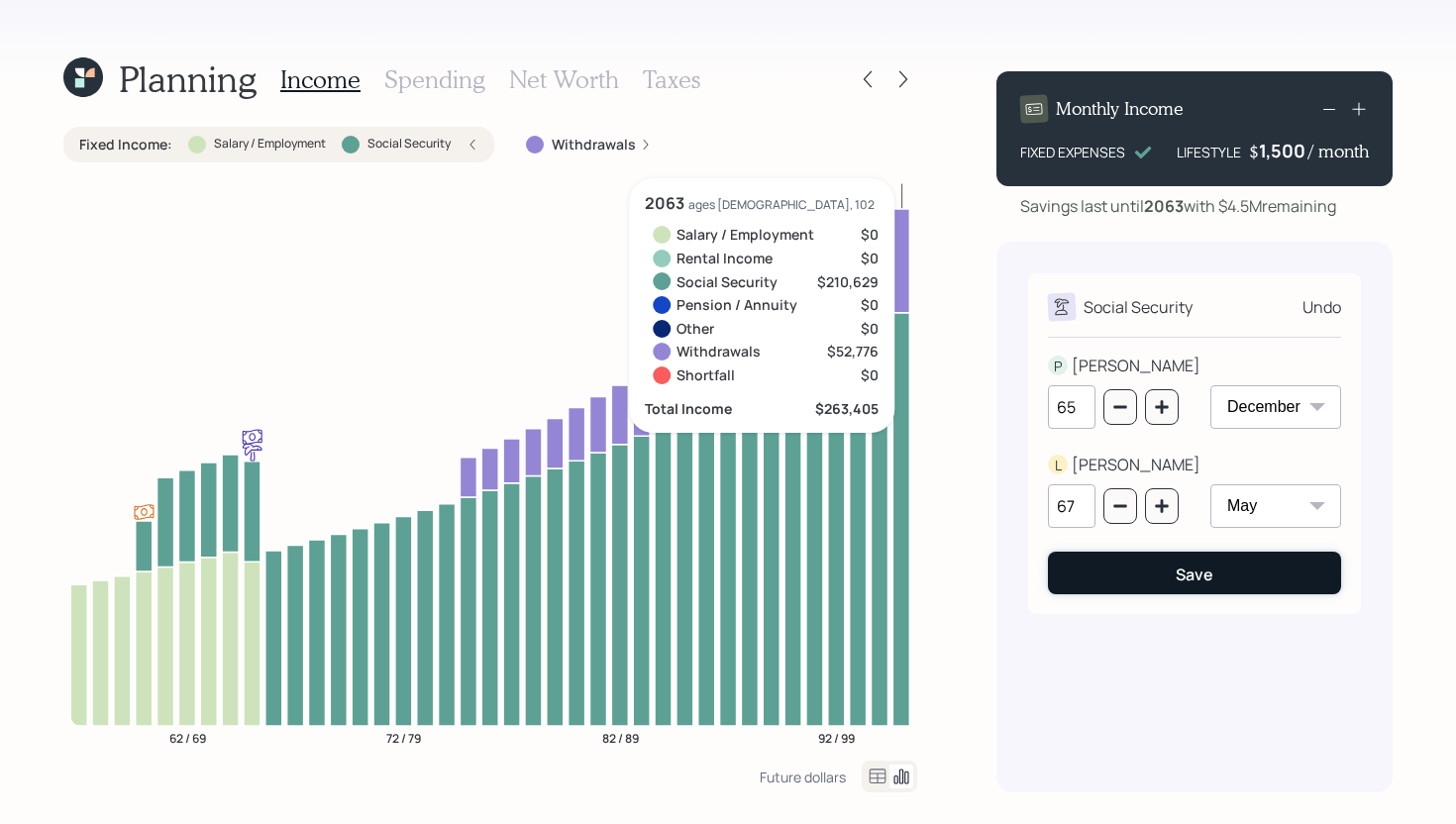 click on "Save" at bounding box center (1195, 572) 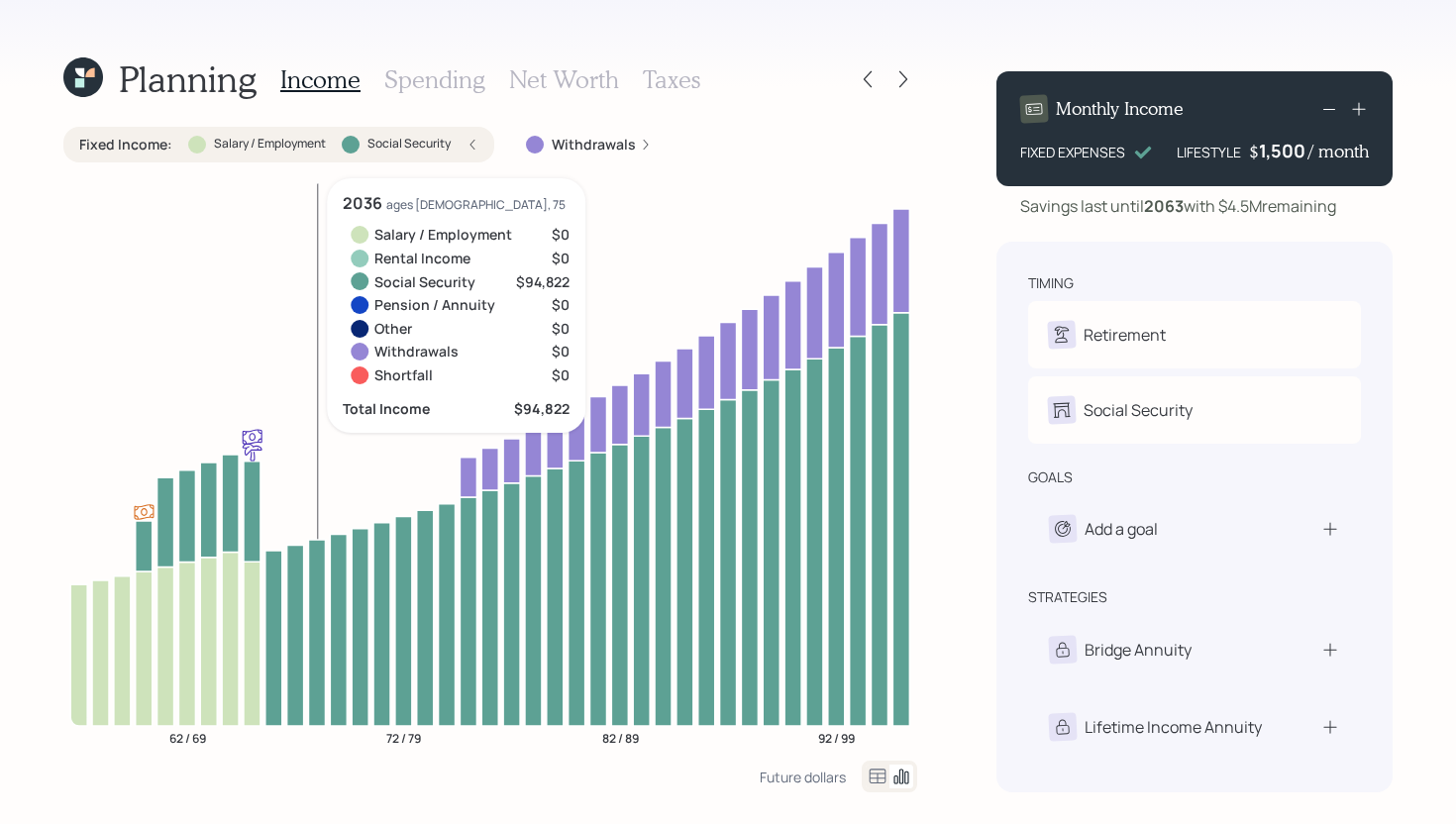 click on "Fixed Income : Salary / Employment Social Security" at bounding box center [278, 145] 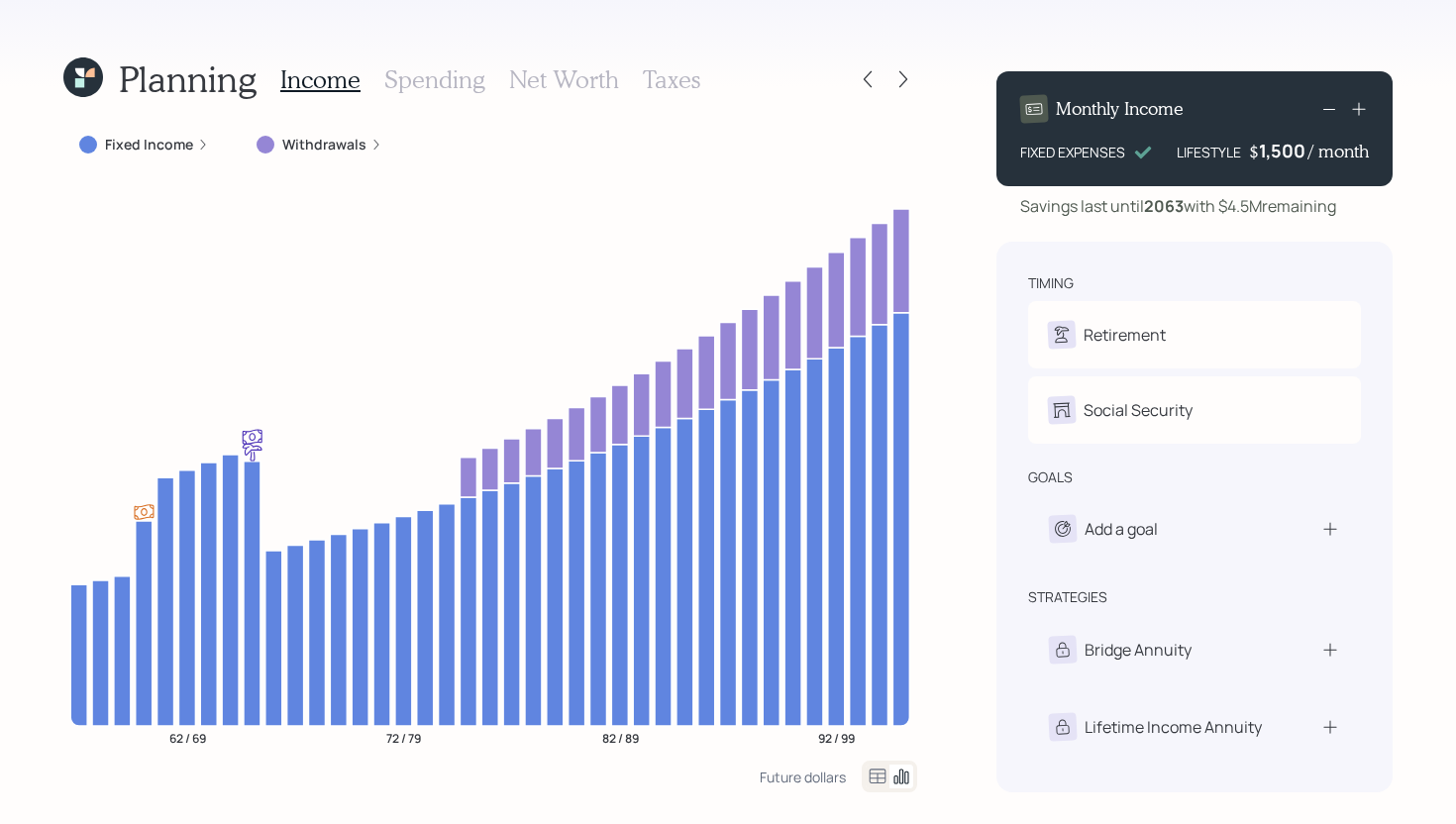 click on "Spending" at bounding box center (435, 79) 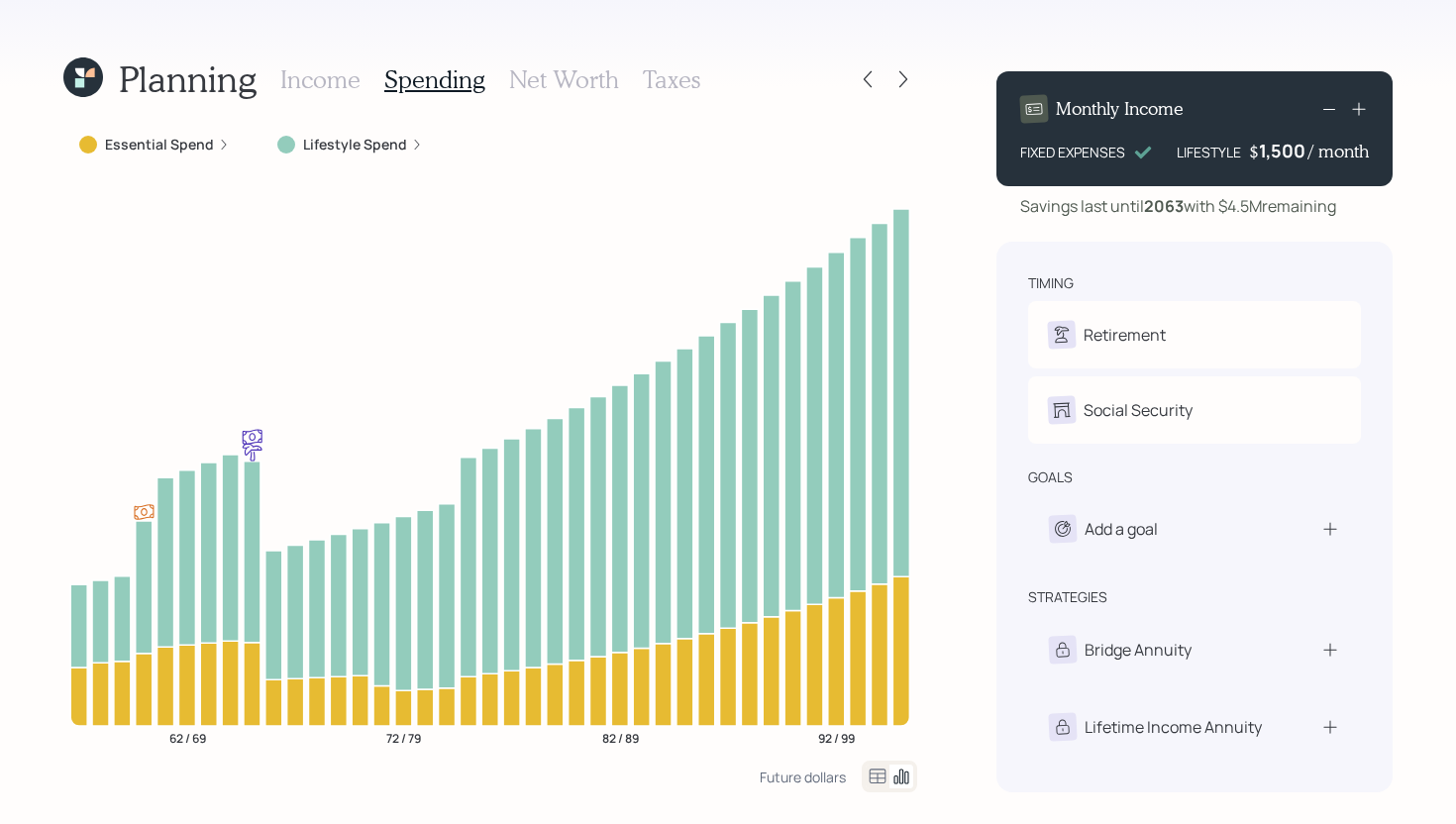 click on "Lifestyle Spend" at bounding box center (355, 145) 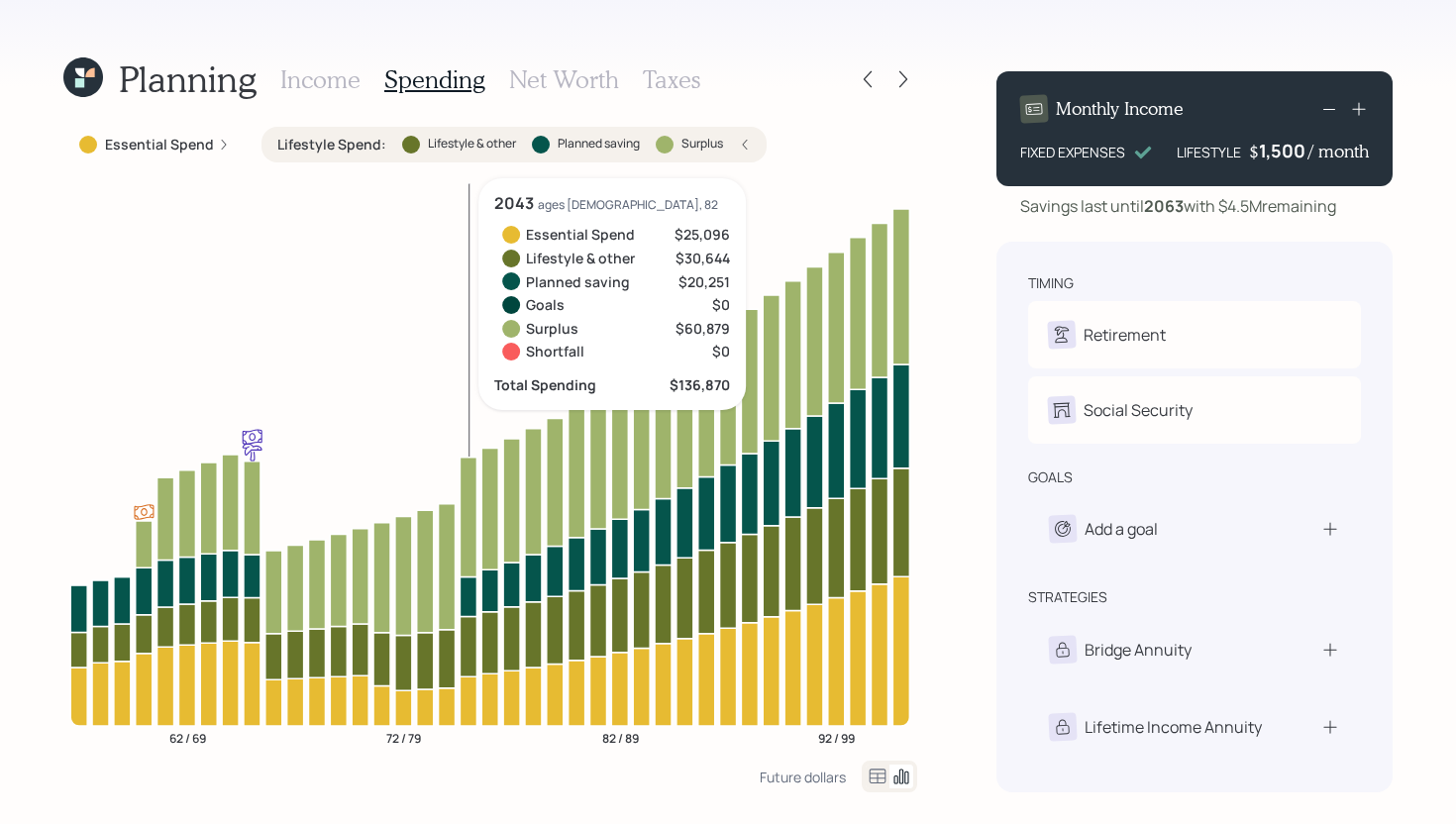 click 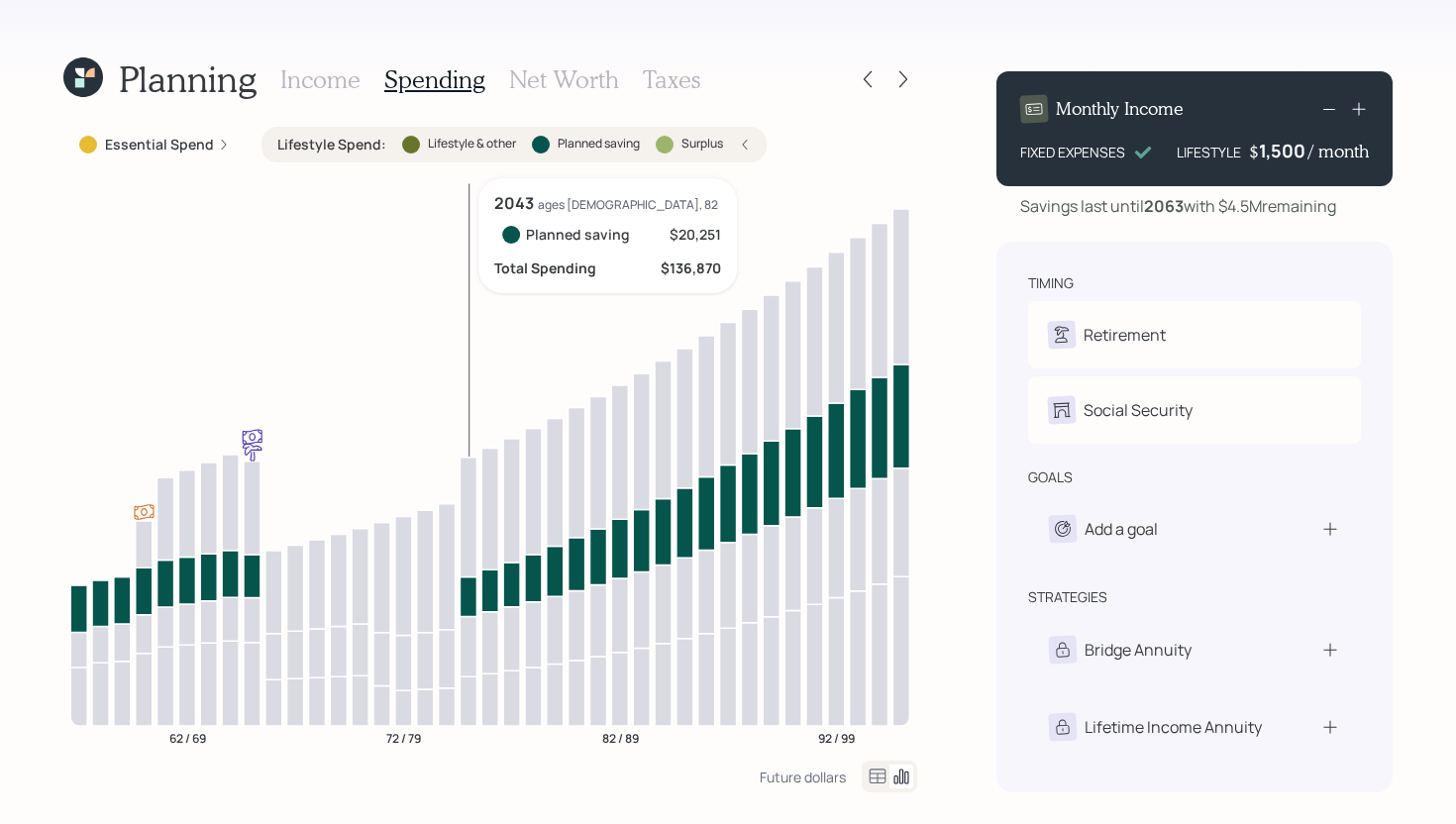 click 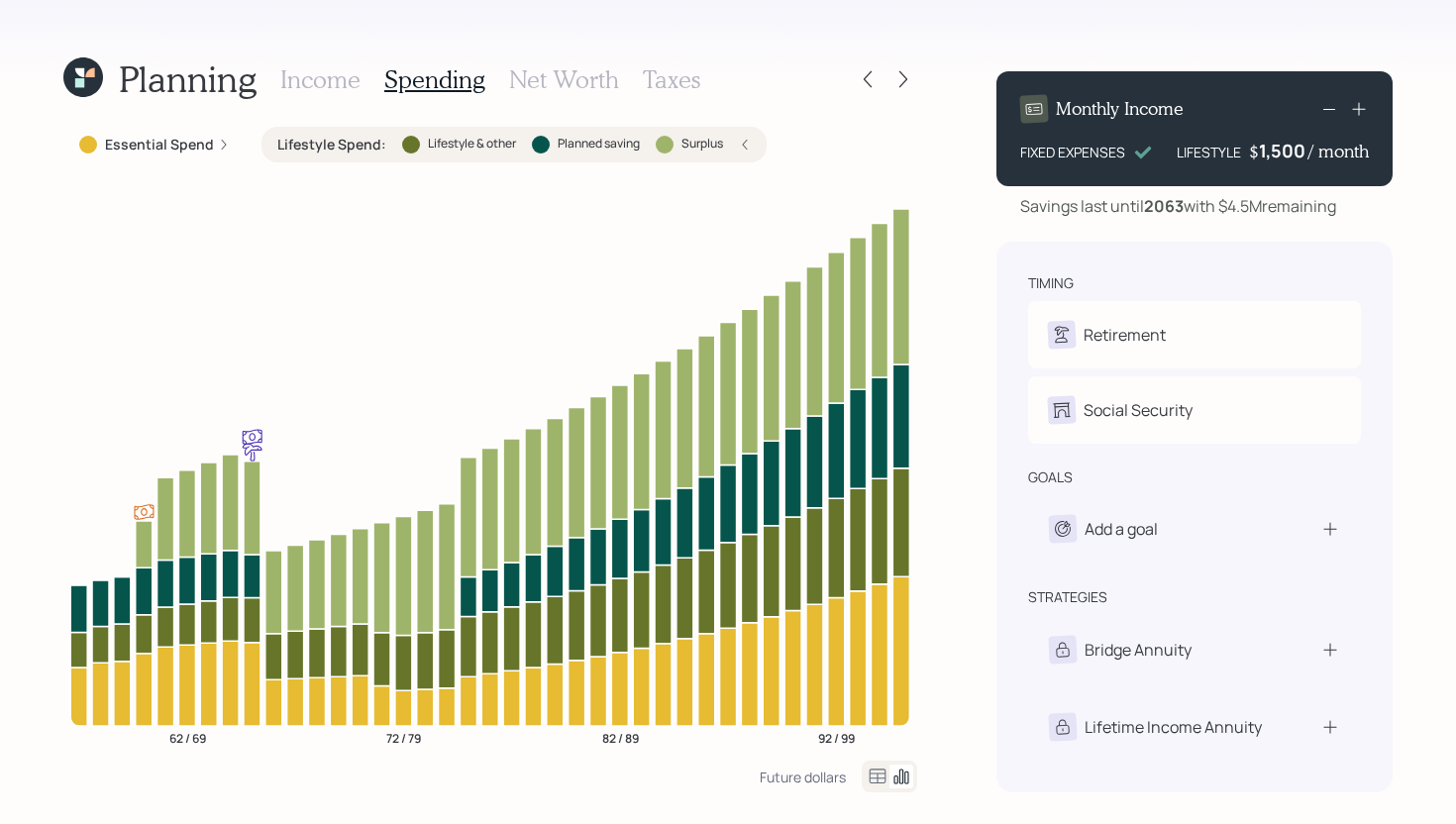 click at bounding box center (411, 145) 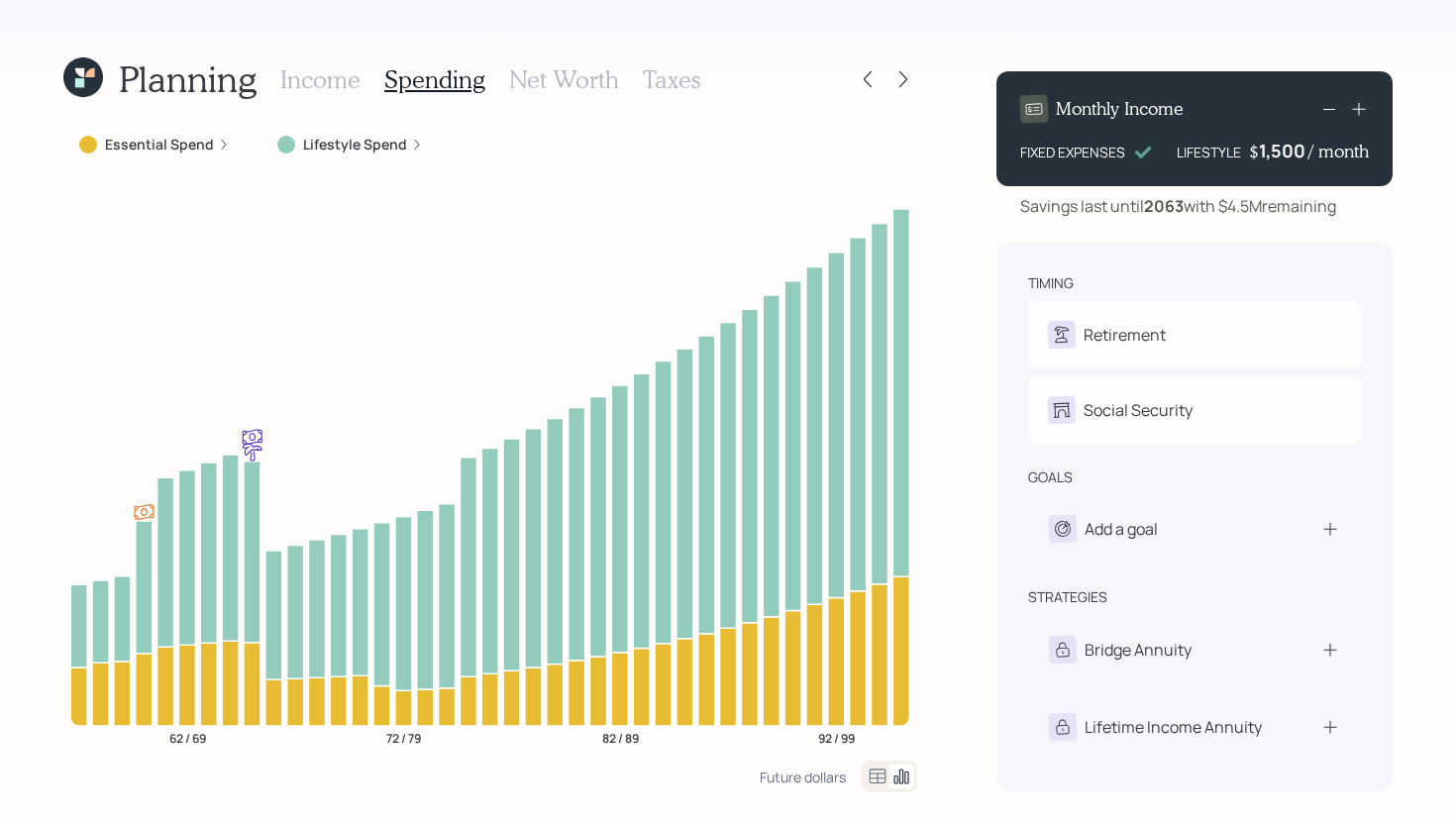 click on "Income" at bounding box center [320, 79] 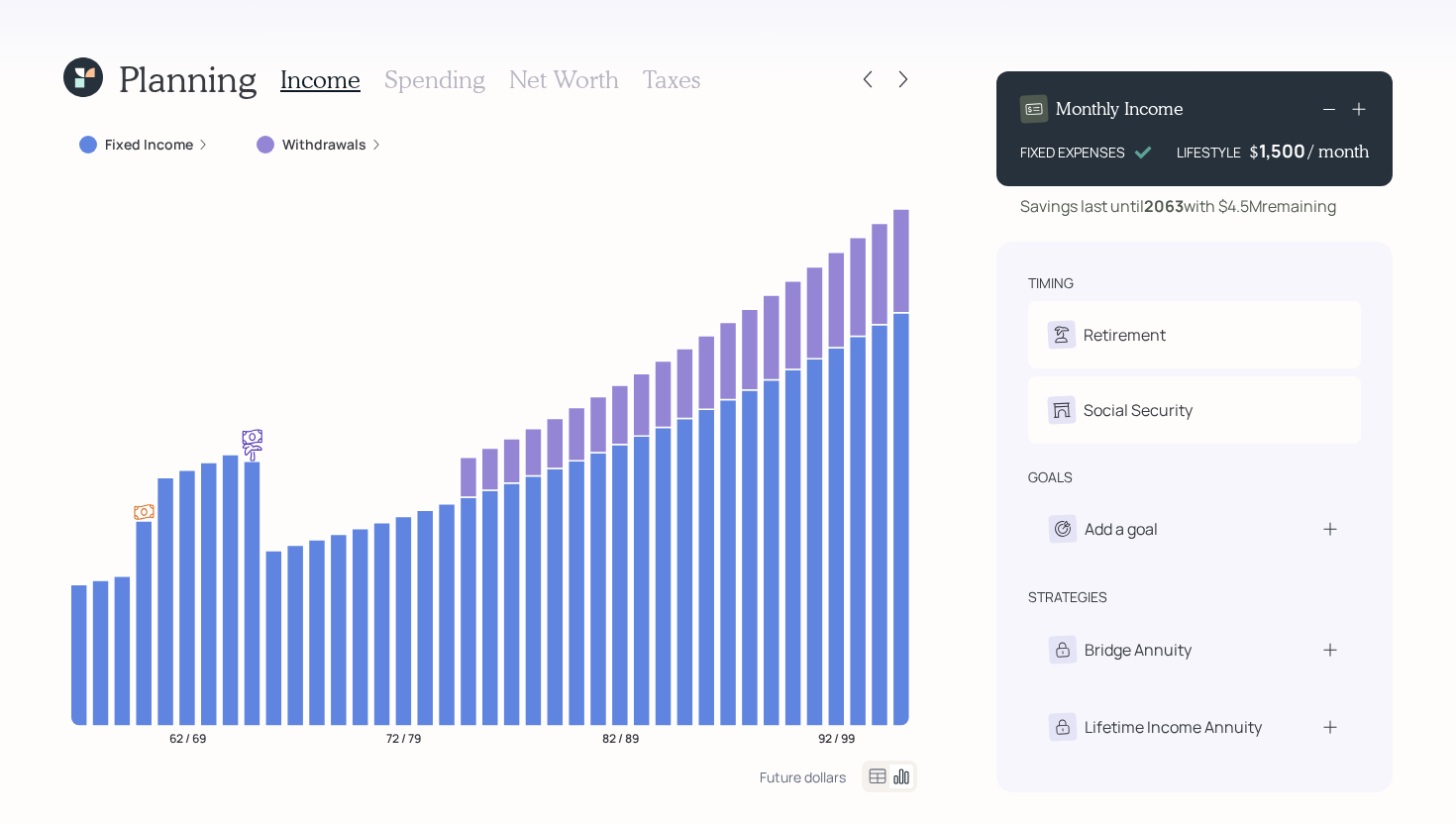click on "1,500" at bounding box center (1284, 151) 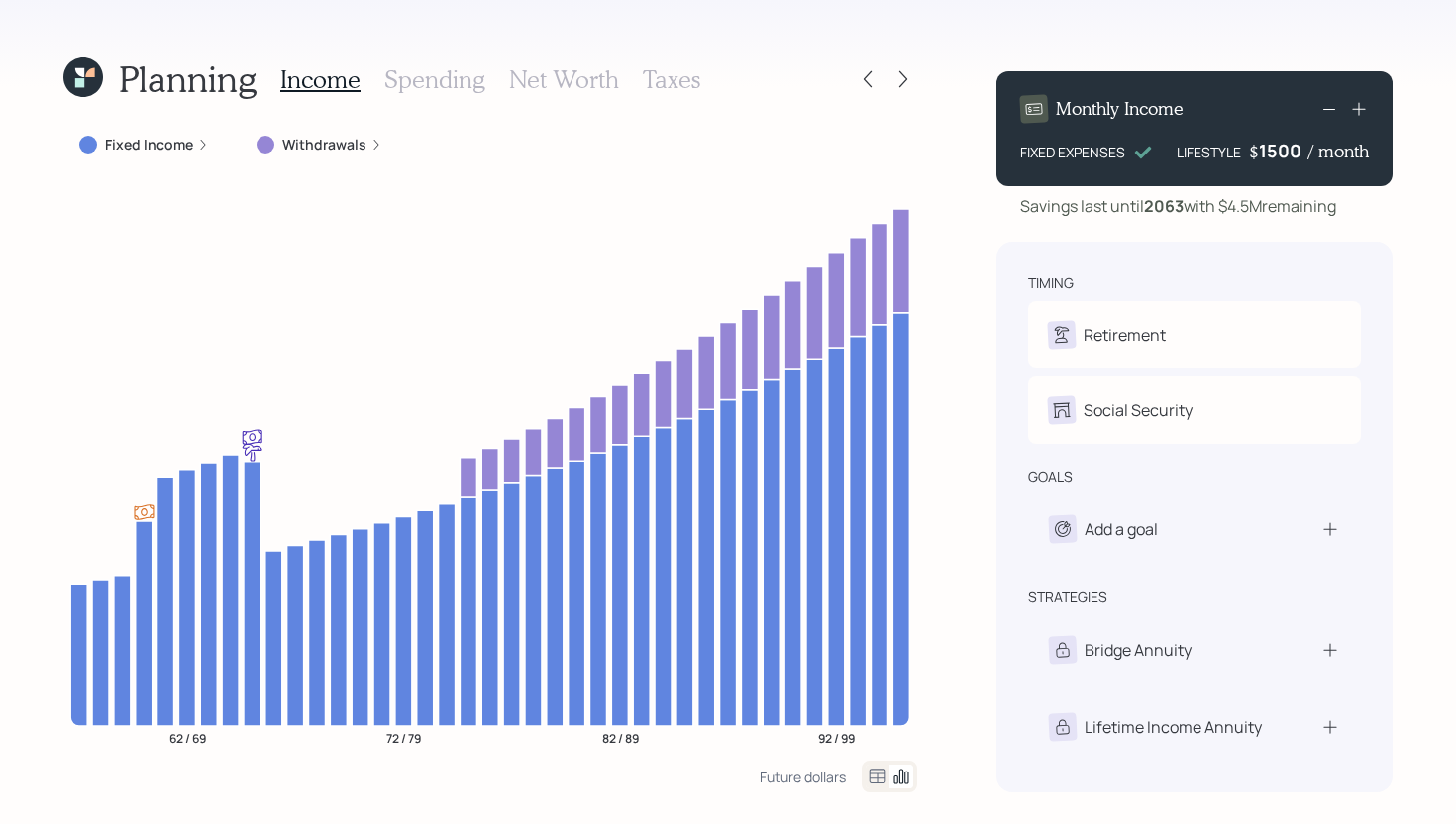 click on "1500" at bounding box center (1284, 151) 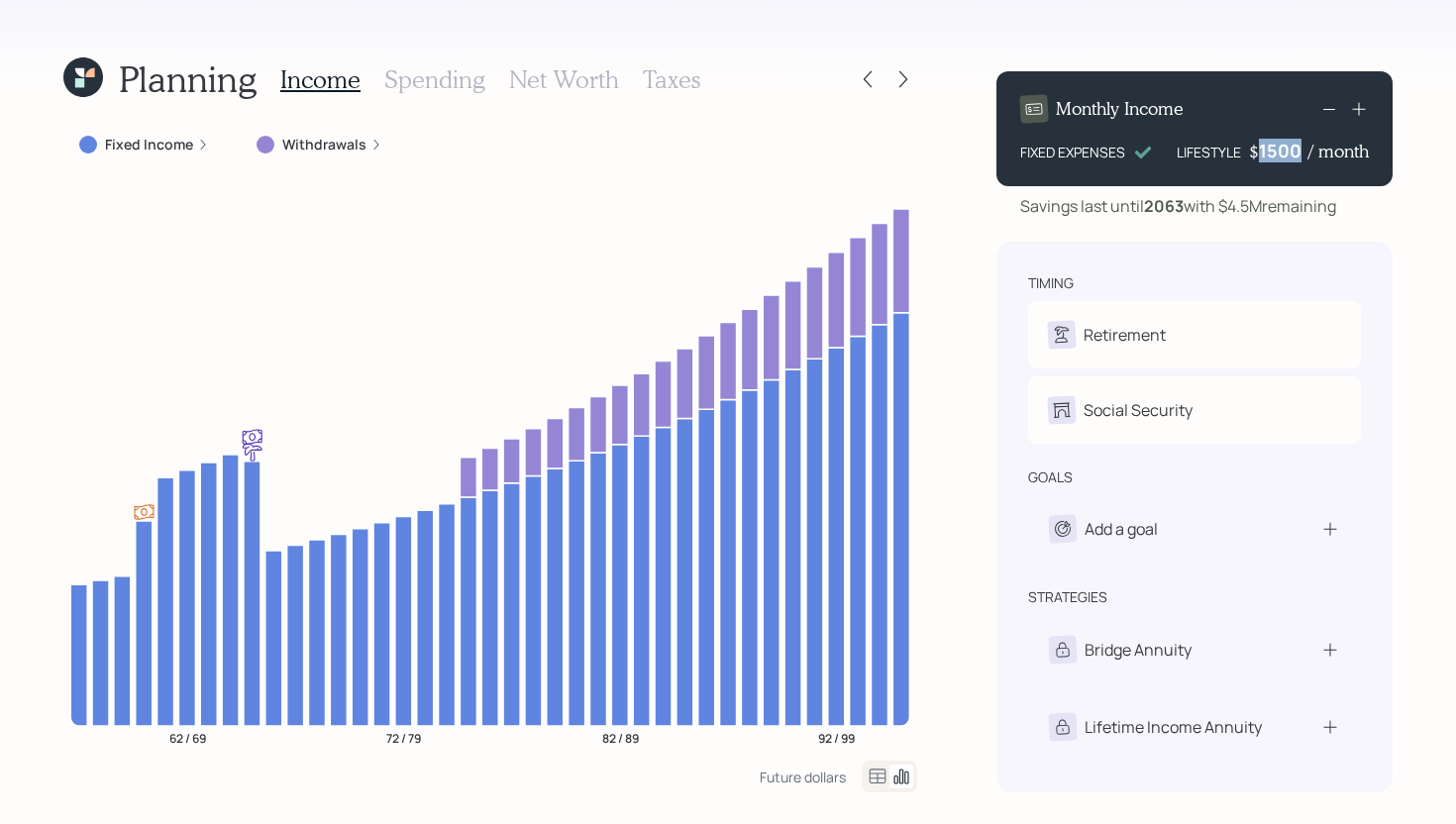 click on "1500" at bounding box center [1284, 151] 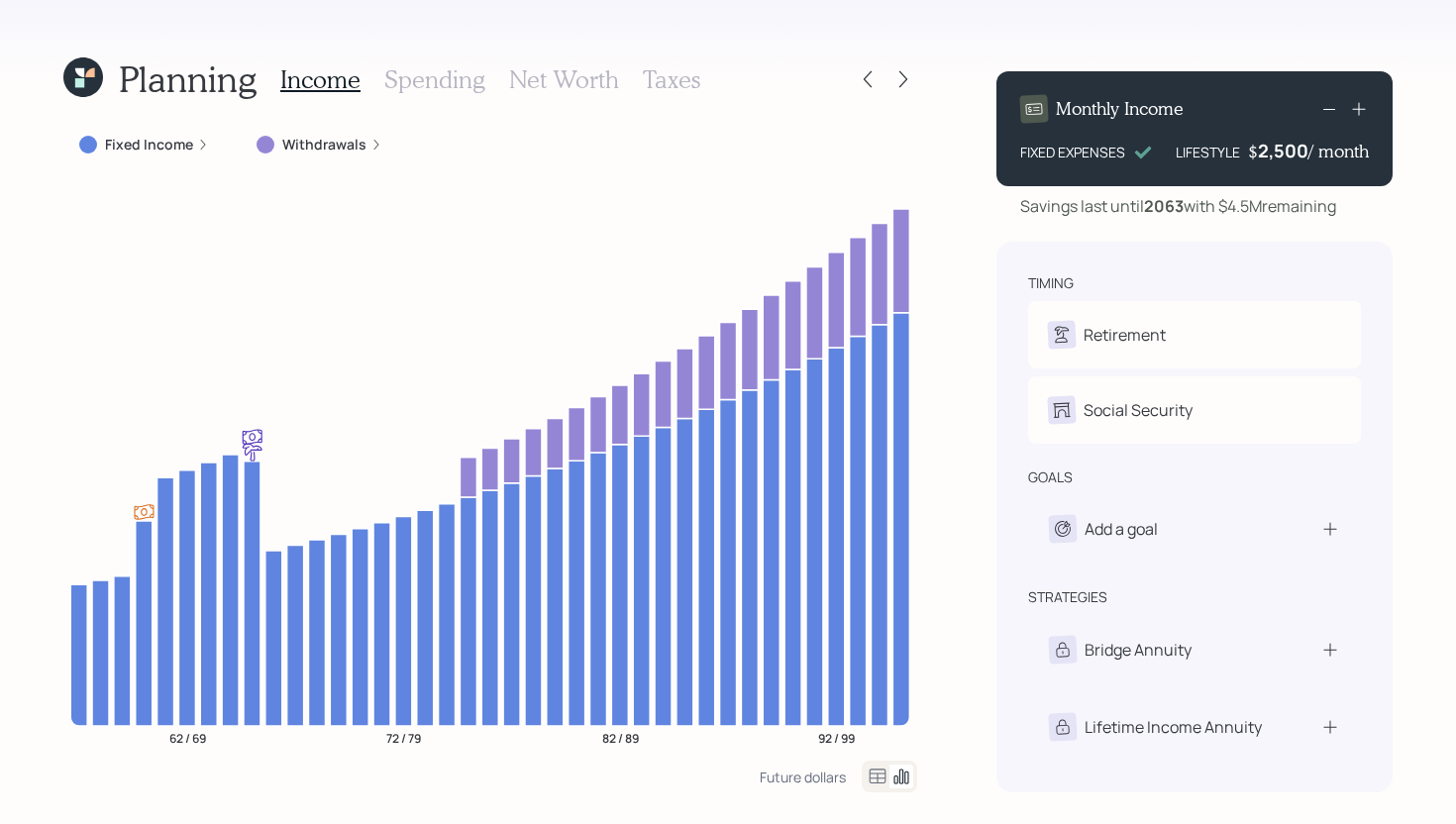 click on "Planning Income Spending Net Worth Taxes Fixed Income Withdrawals 62 / 69 72 / 79 82 / 89 92 / 99 Future dollars Monthly Income FIXED EXPENSES LIFESTYLE $ 2,500  / month Savings last until  2063  with   $4.5M  remaining timing Retirement P Retire at 65y 12m L Retired Social Security P Elect at 65y 12m L Elect at 67y 5m goals Add a goal strategies Bridge Annuity Lifetime Income Annuity" at bounding box center [728, 412] 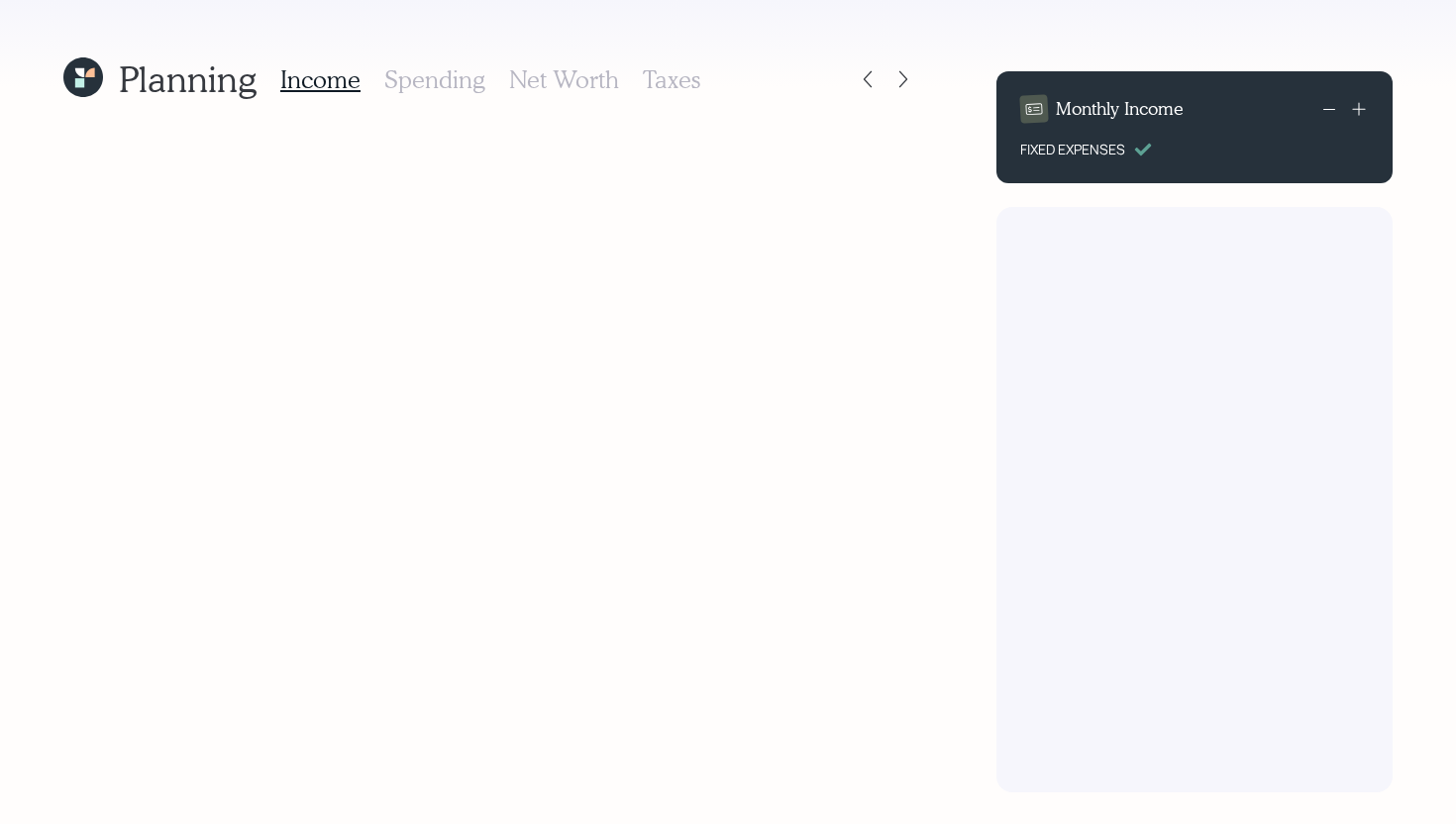 scroll, scrollTop: 0, scrollLeft: 0, axis: both 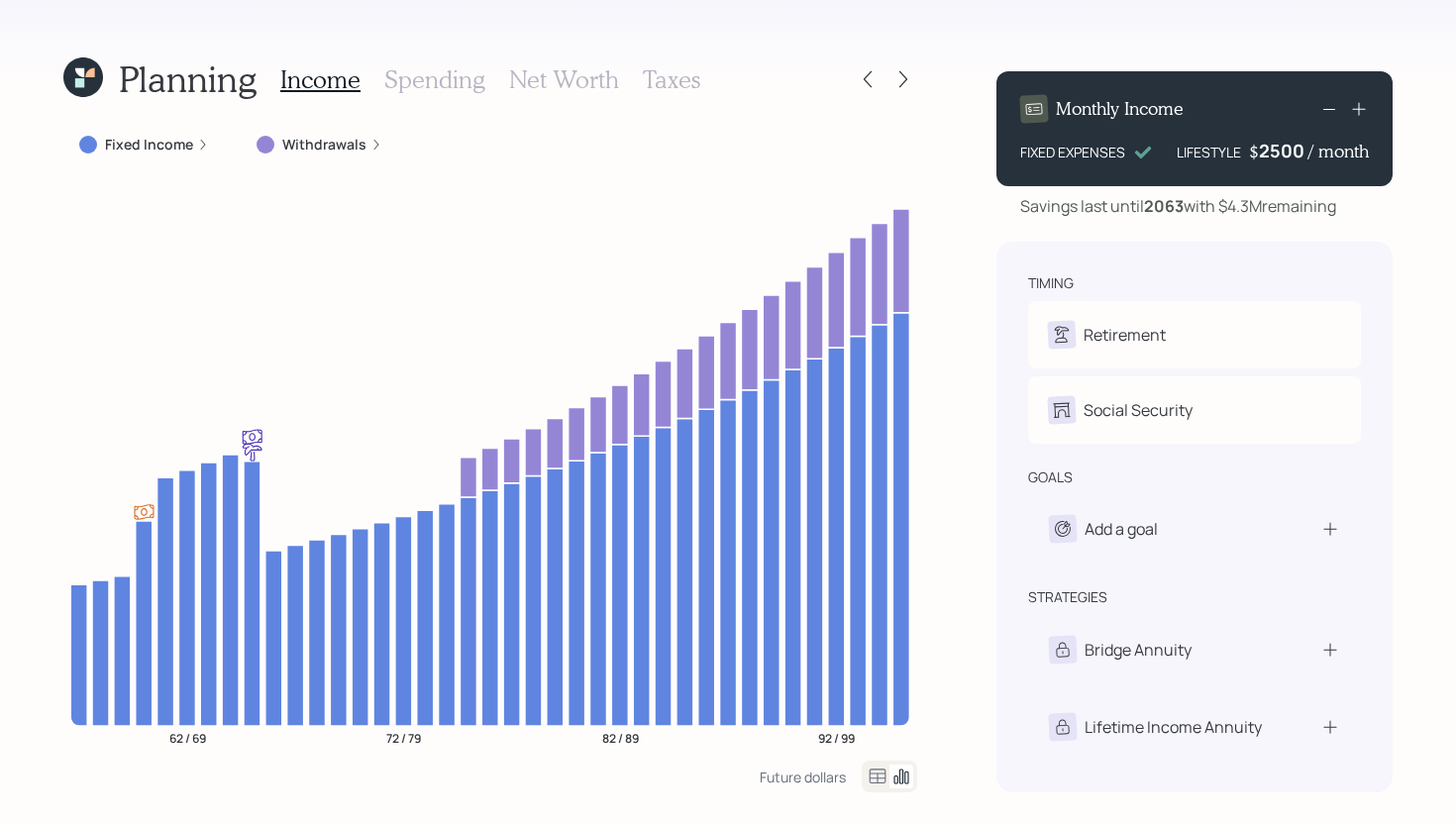 click on "2500" at bounding box center [1284, 151] 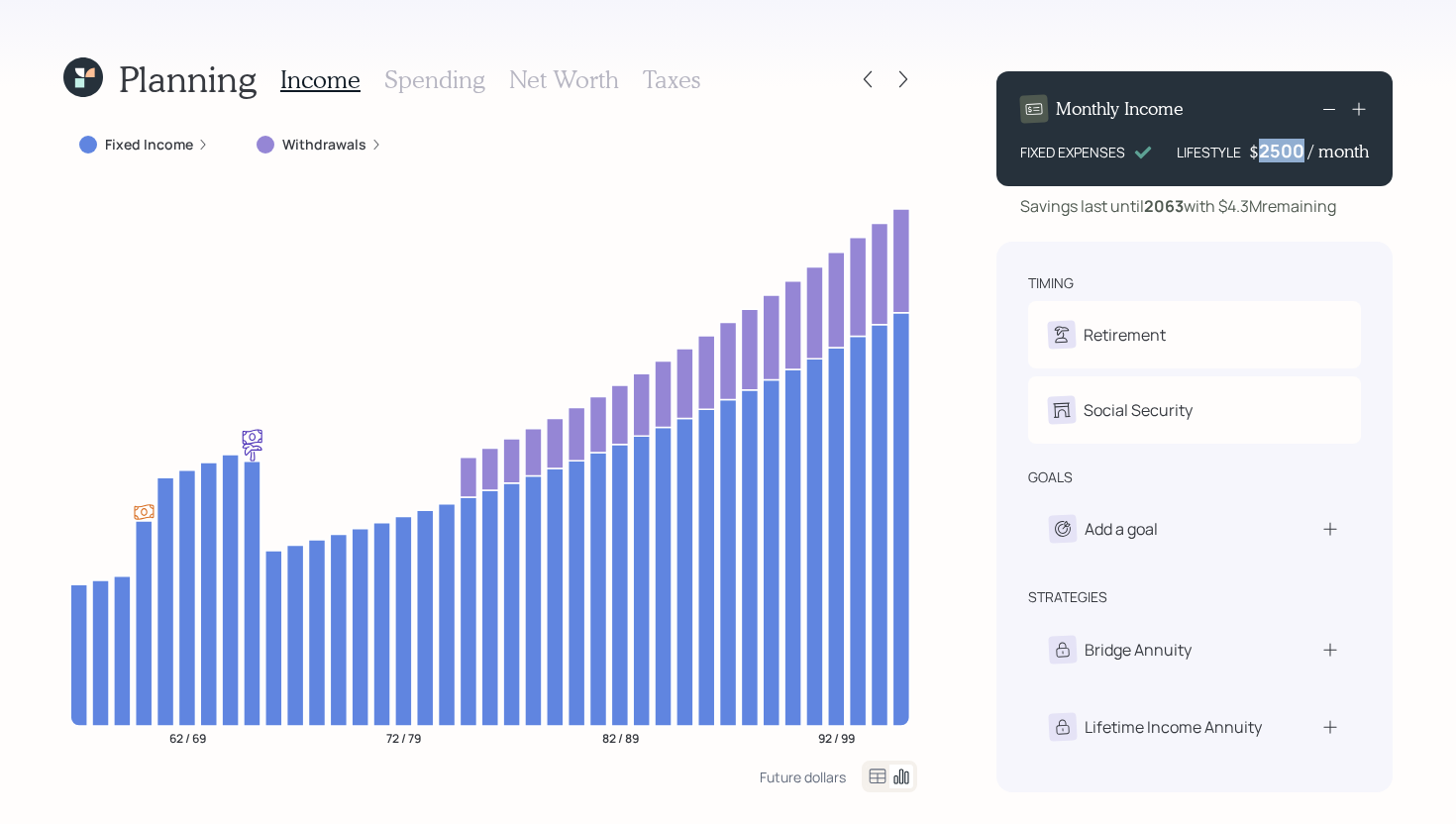 click on "2500" at bounding box center (1284, 151) 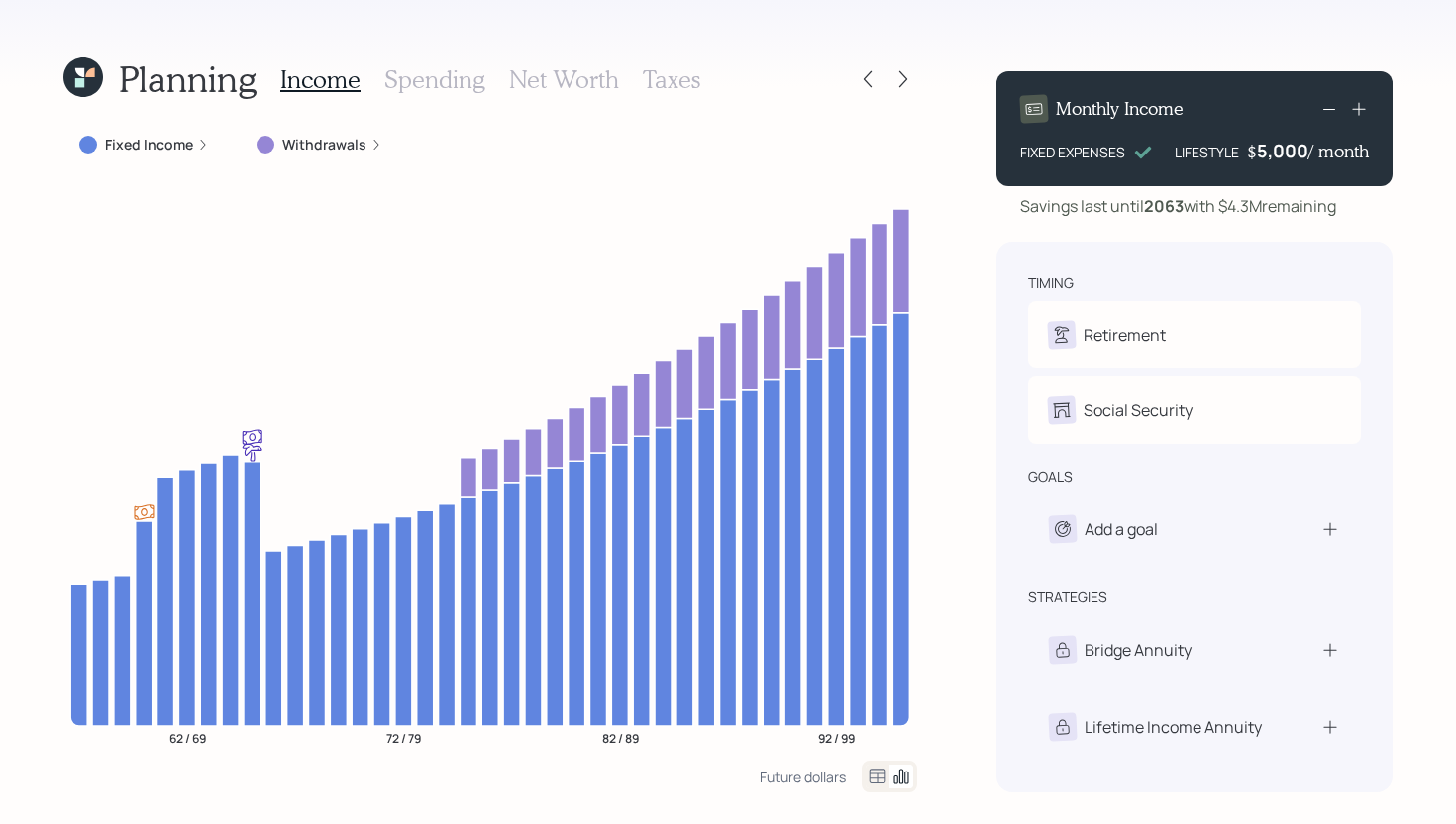 click on "Planning Income Spending Net Worth Taxes Fixed Income Withdrawals 62 / 69 72 / 79 82 / 89 92 / 99 Future dollars Monthly Income FIXED EXPENSES LIFESTYLE $ 5,000  / month Savings last until  [DATE]  with   $4.3M  remaining timing Retirement P Retire at 65y 12m L Retired Social Security P Elect at 65y 12m L Elect at 67y 5m goals Add a goal strategies Bridge Annuity Lifetime Income Annuity" at bounding box center [728, 412] 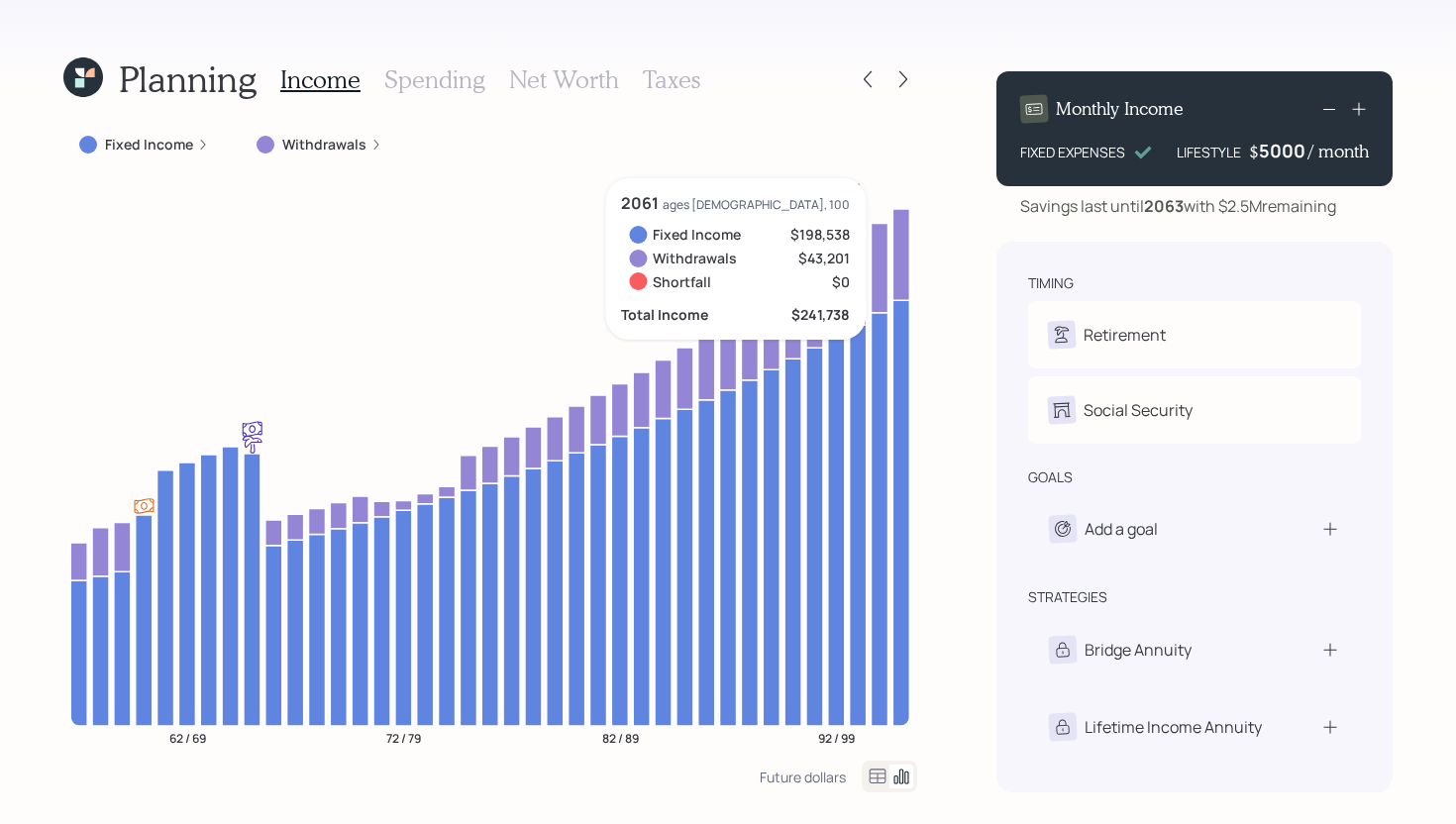 click on "5000" at bounding box center [1284, 151] 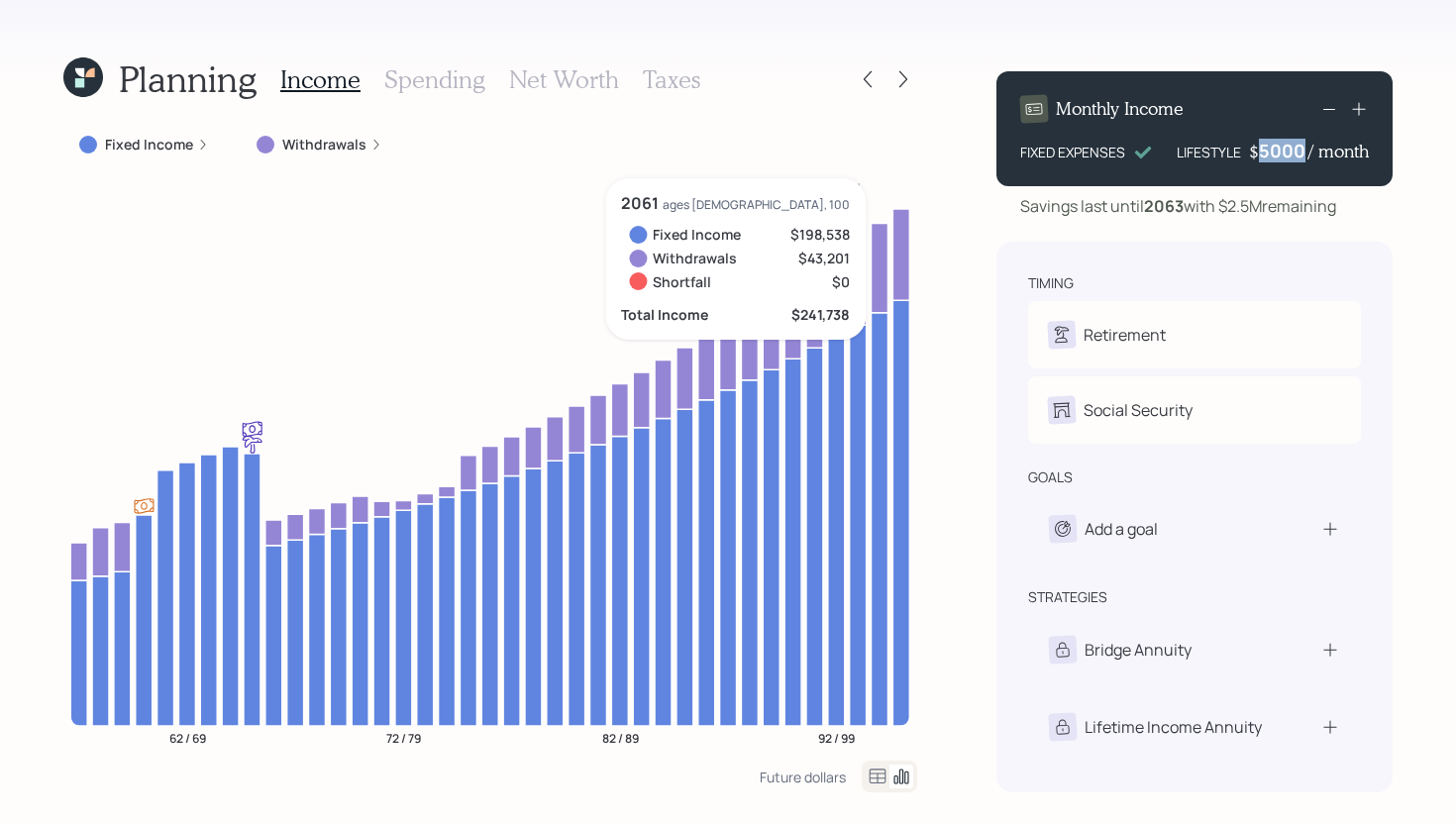 click on "5000" at bounding box center (1284, 151) 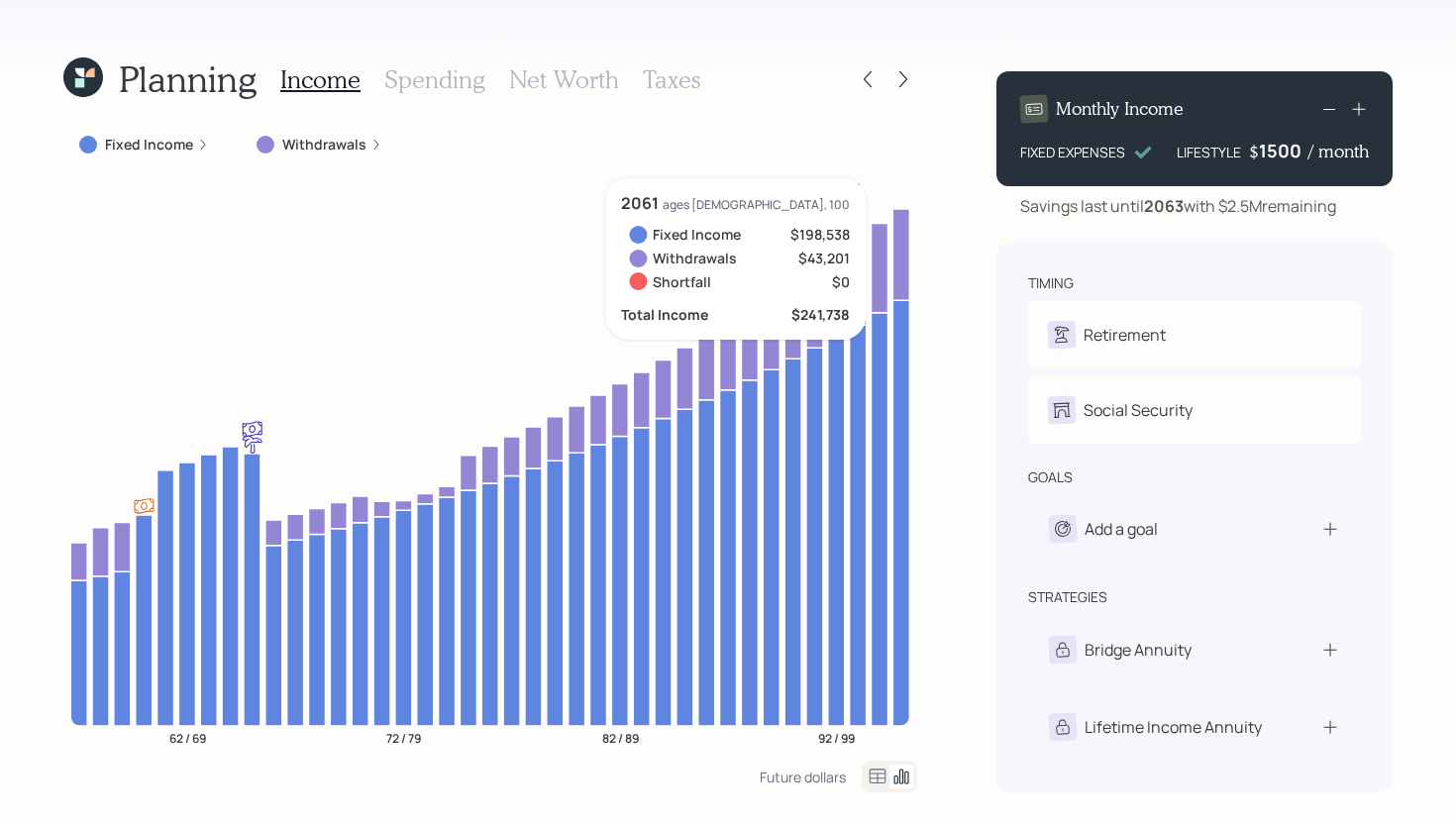 click on "Planning Income Spending Net Worth Taxes Fixed Income Withdrawals 62 / 69 72 / 79 82 / 89 92 / 99 2061 ages 93, 100 Fixed Income $198,538 Withdrawals $43,201 Shortfall $0 Total Income $241,738 Future dollars Monthly Income FIXED EXPENSES LIFESTYLE $ 1500  / month Savings last until  2063  with   $2.5M  remaining timing Retirement P Retire at 65y 12m L Retired Social Security P Elect at 65y 12m L Elect at 67y 5m goals Add a goal strategies Bridge Annuity Lifetime Income Annuity" at bounding box center [728, 412] 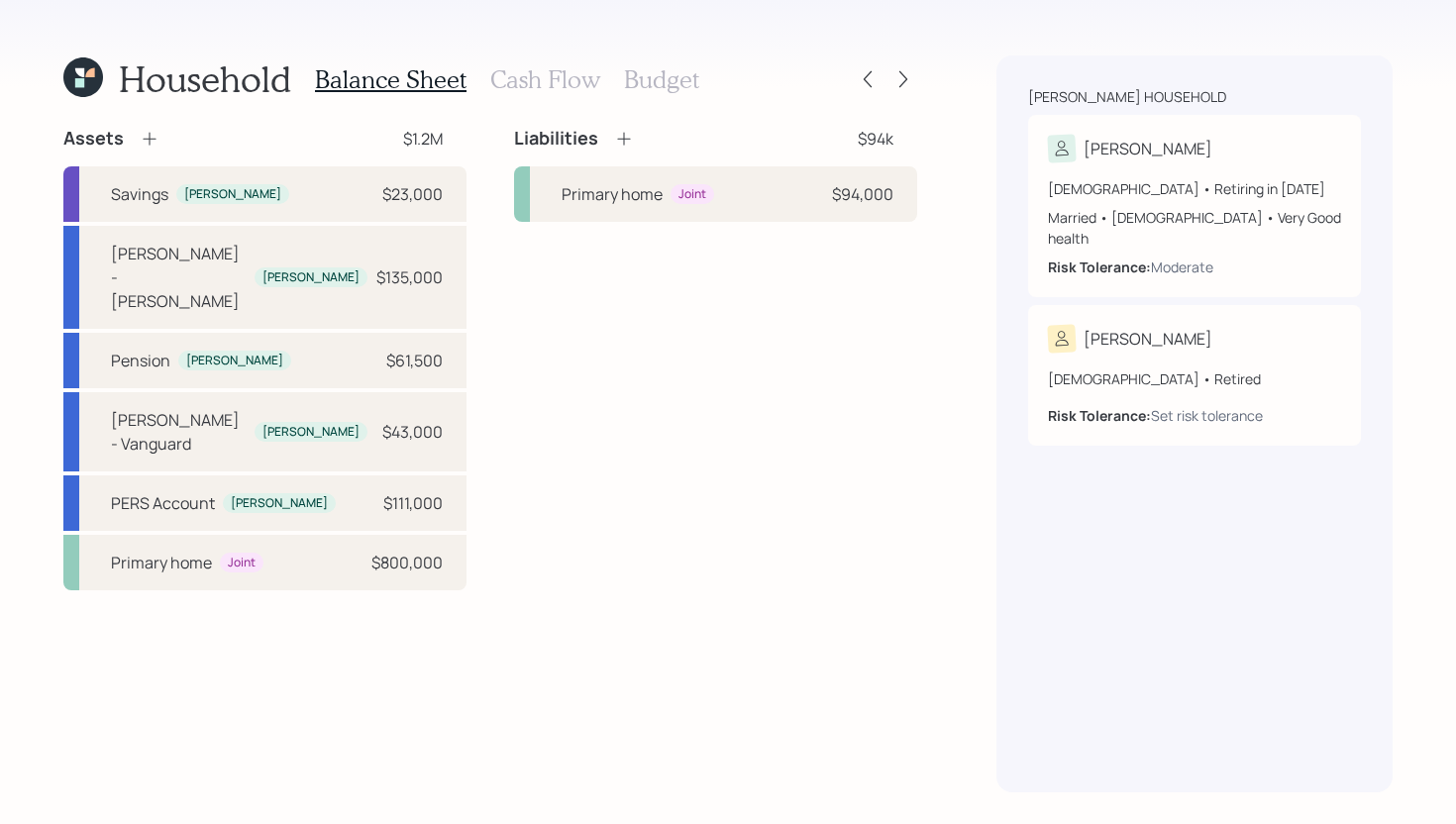 click on "Cash Flow" at bounding box center (545, 79) 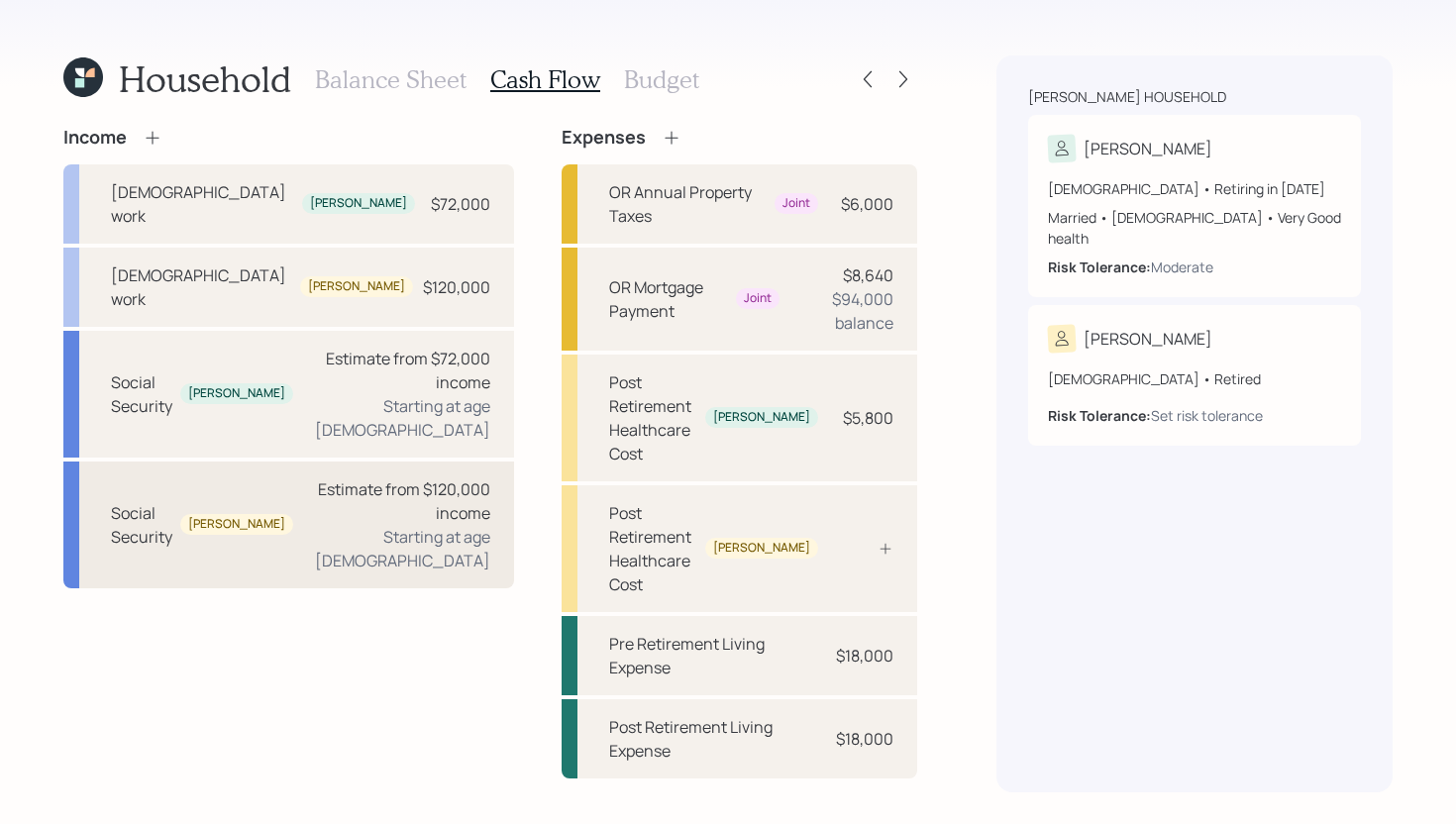 click on "Estimate from $120,000 income Starting at age 67" at bounding box center (399, 525) 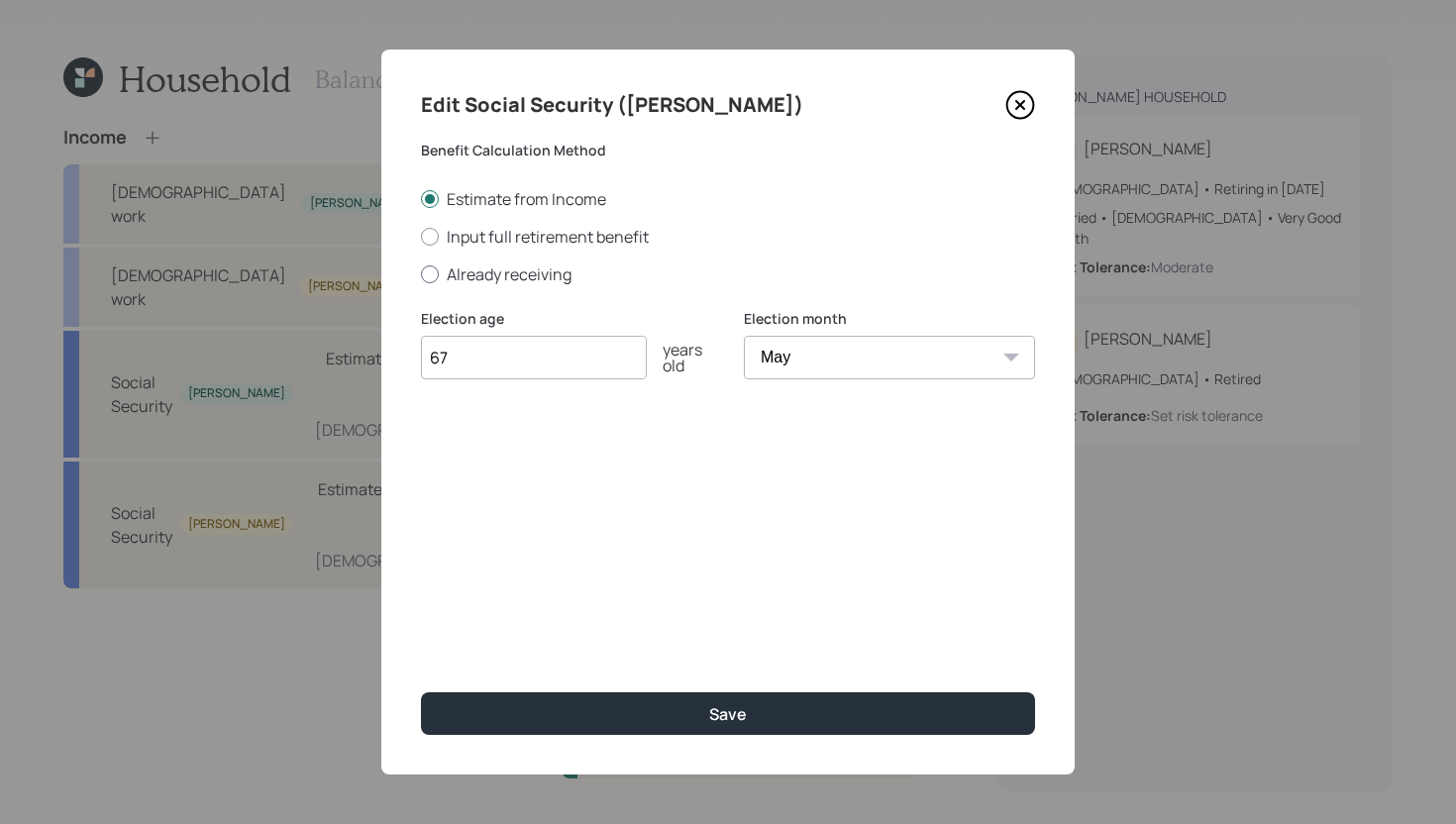 click on "Already receiving" at bounding box center [728, 274] 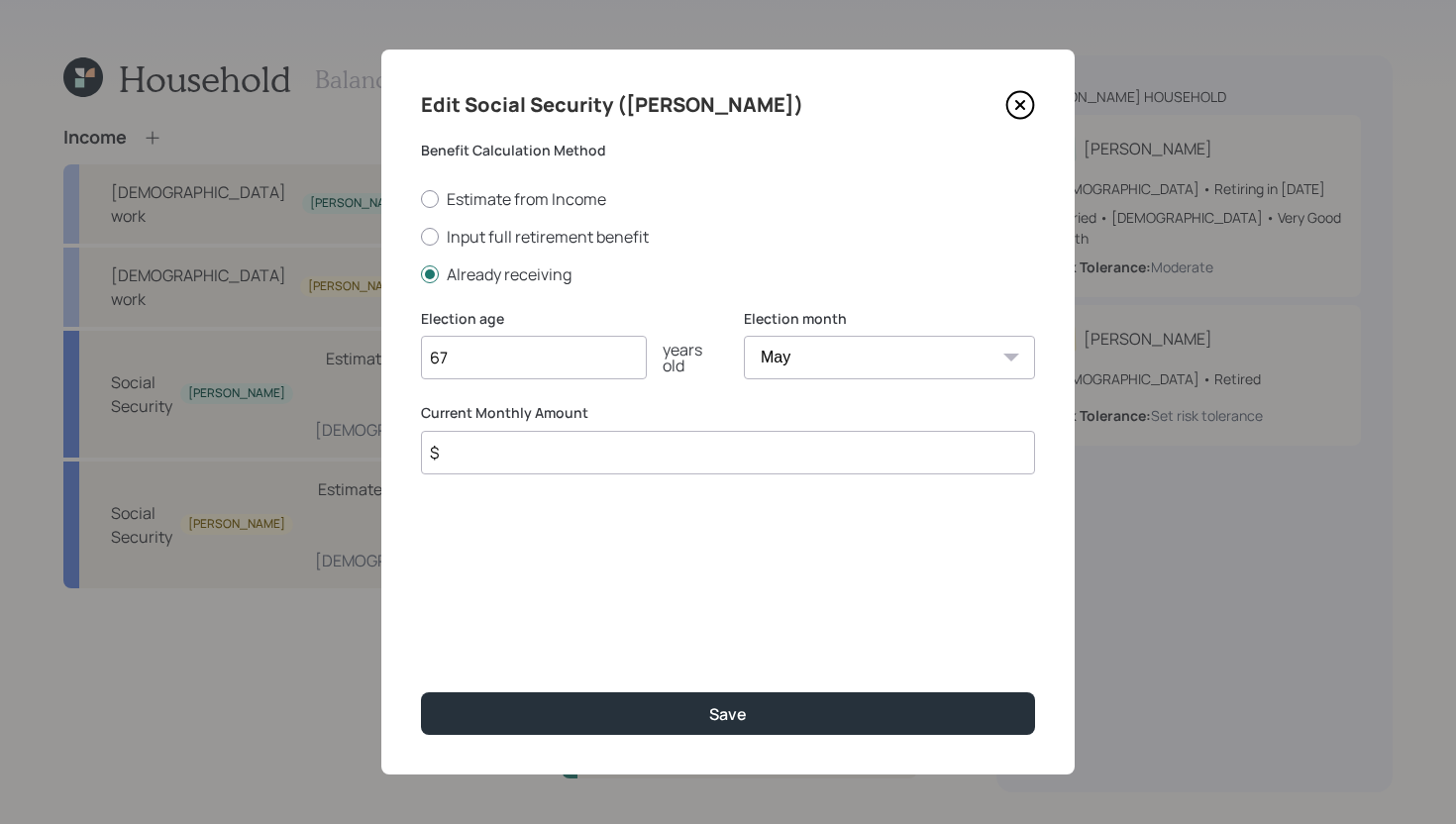 click on "$" at bounding box center (728, 453) 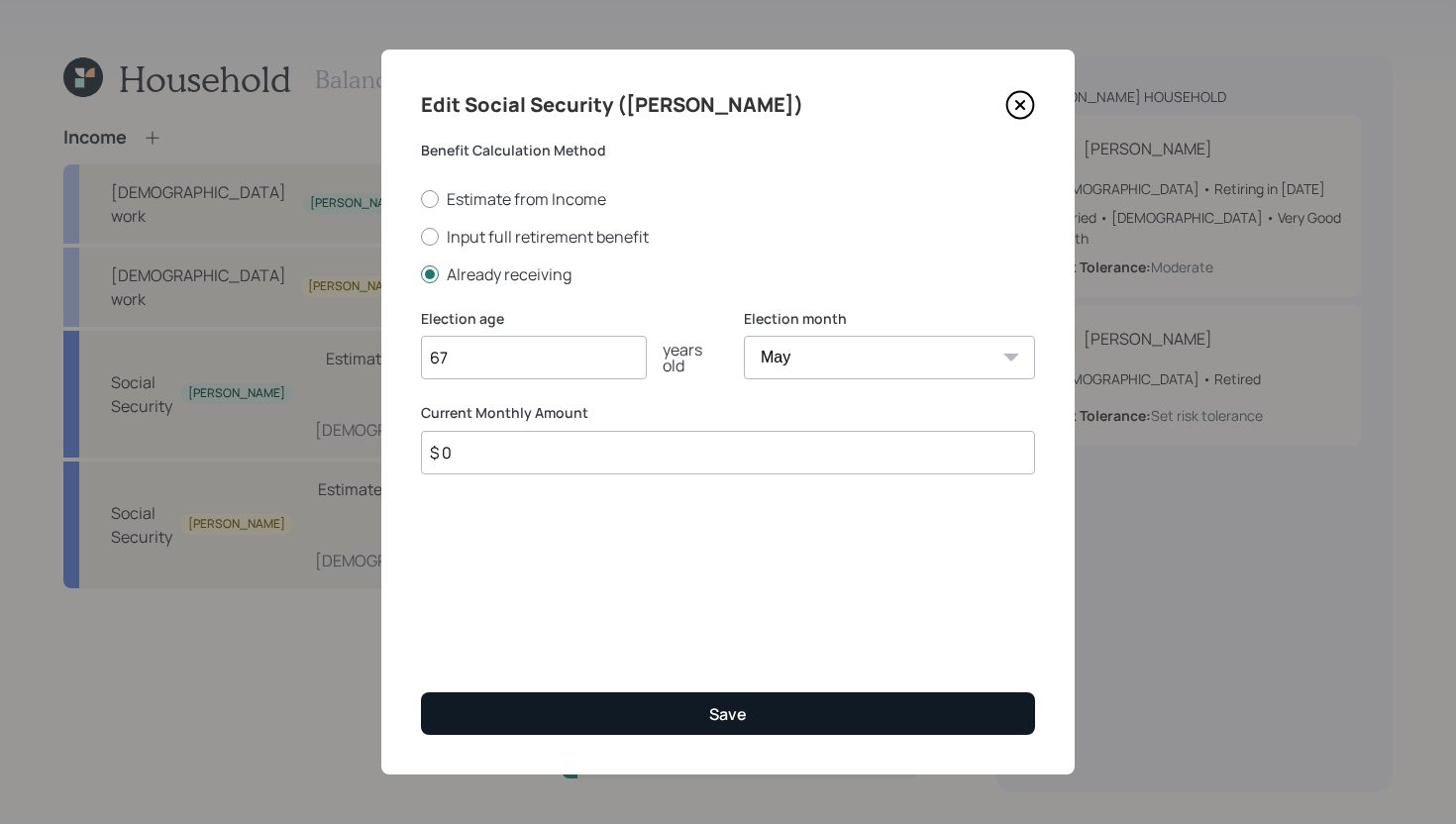 type on "$ 0" 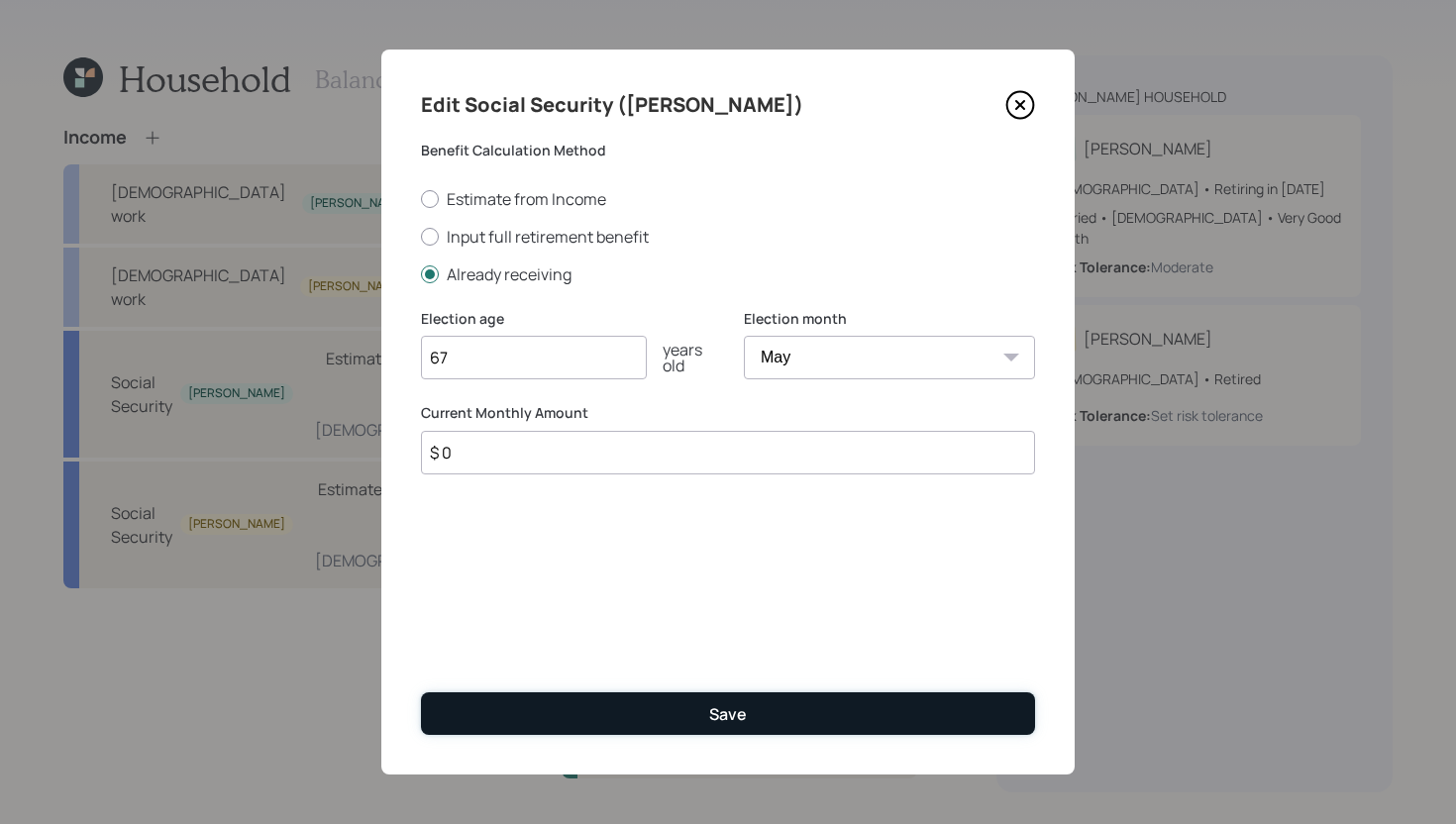 click on "Save" at bounding box center (728, 713) 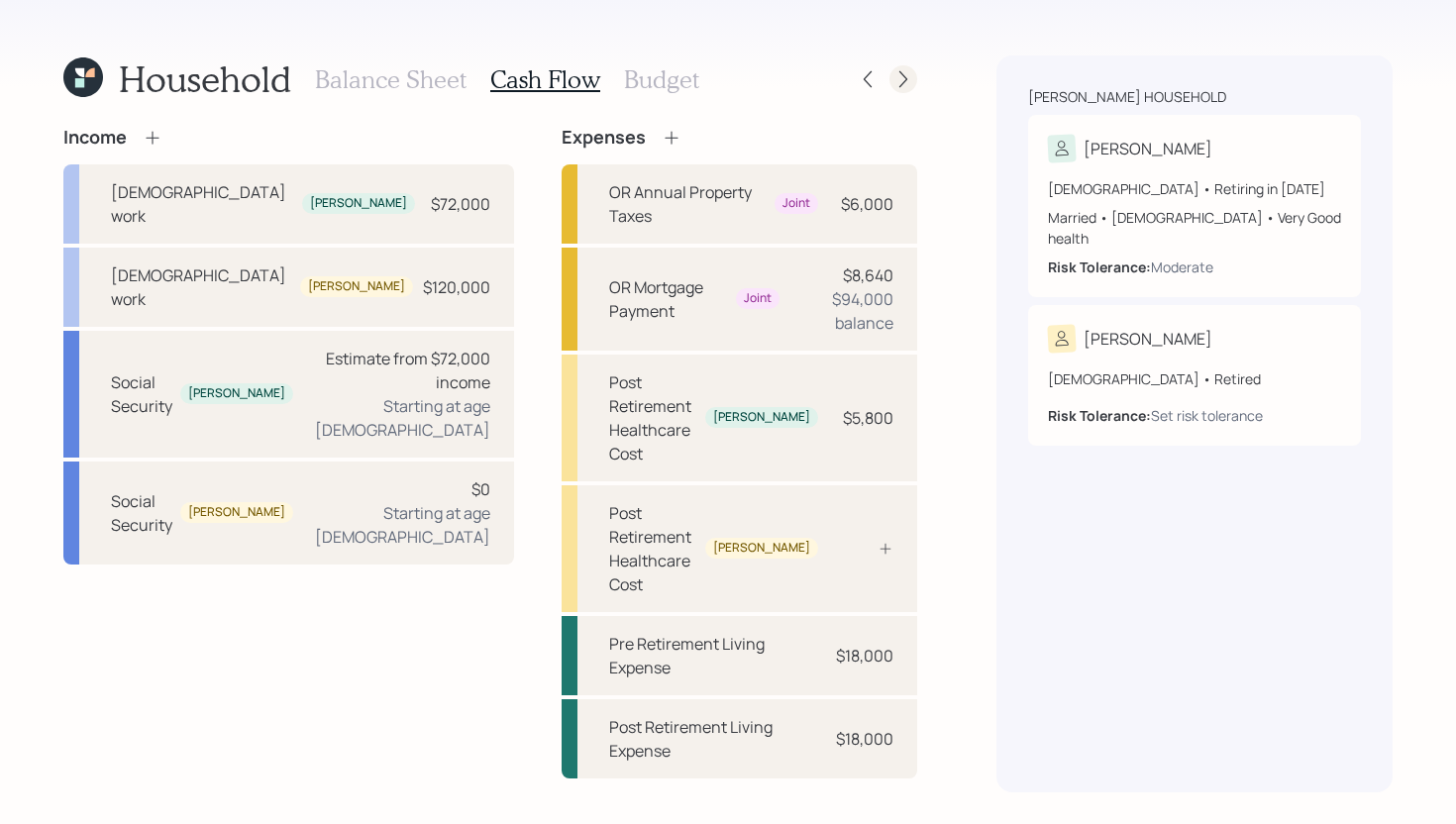 click 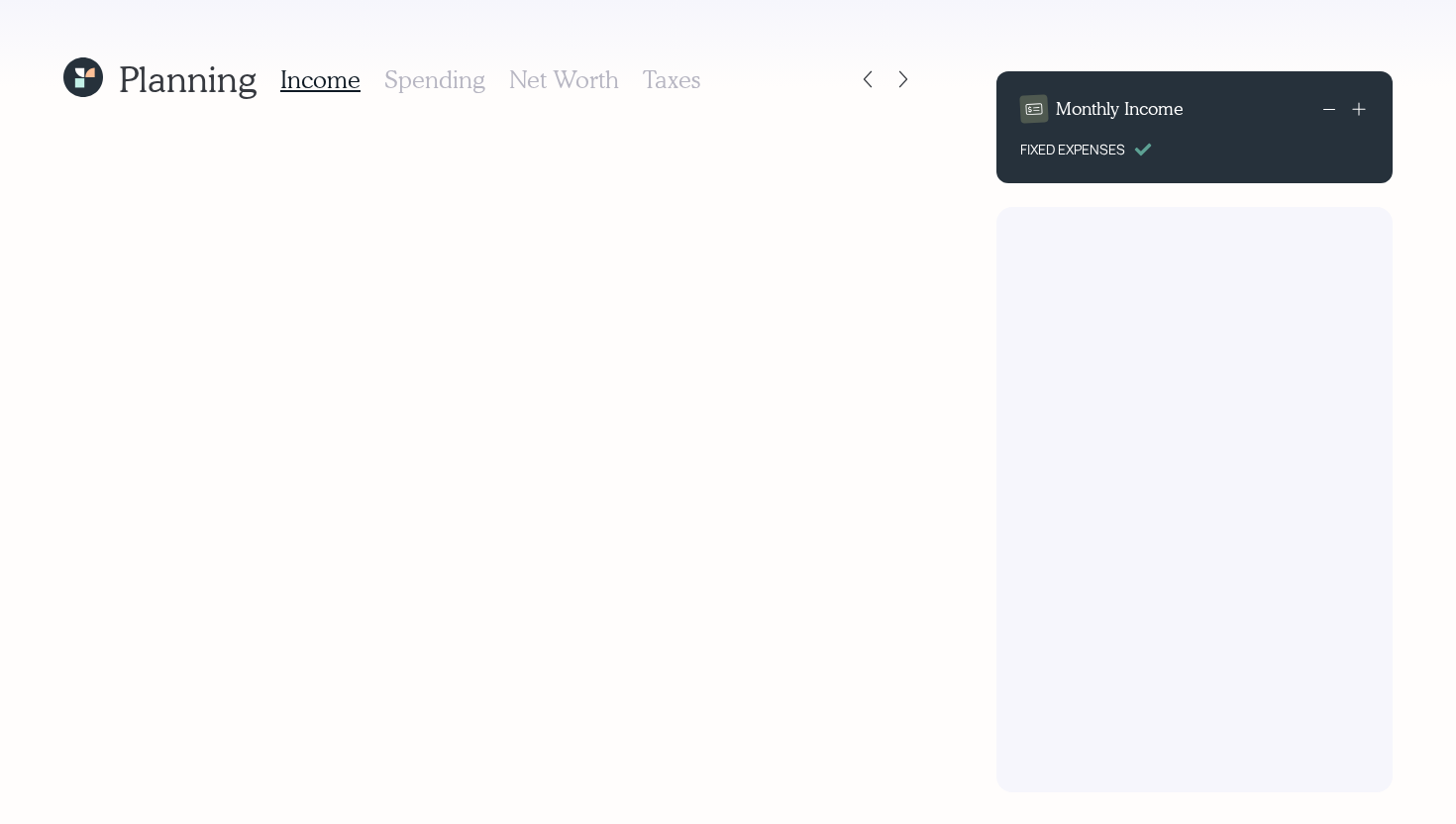 scroll, scrollTop: 0, scrollLeft: 0, axis: both 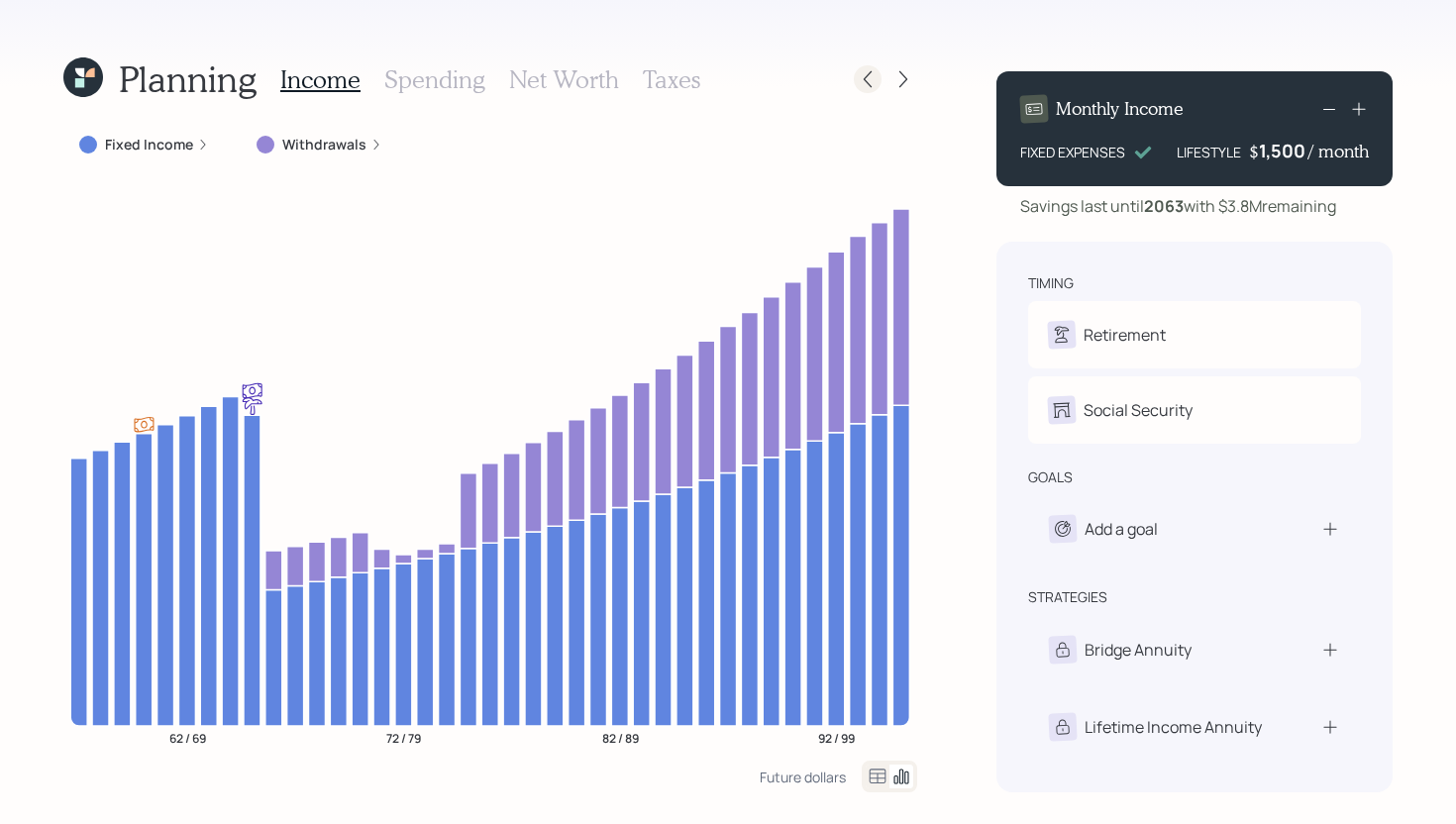 click 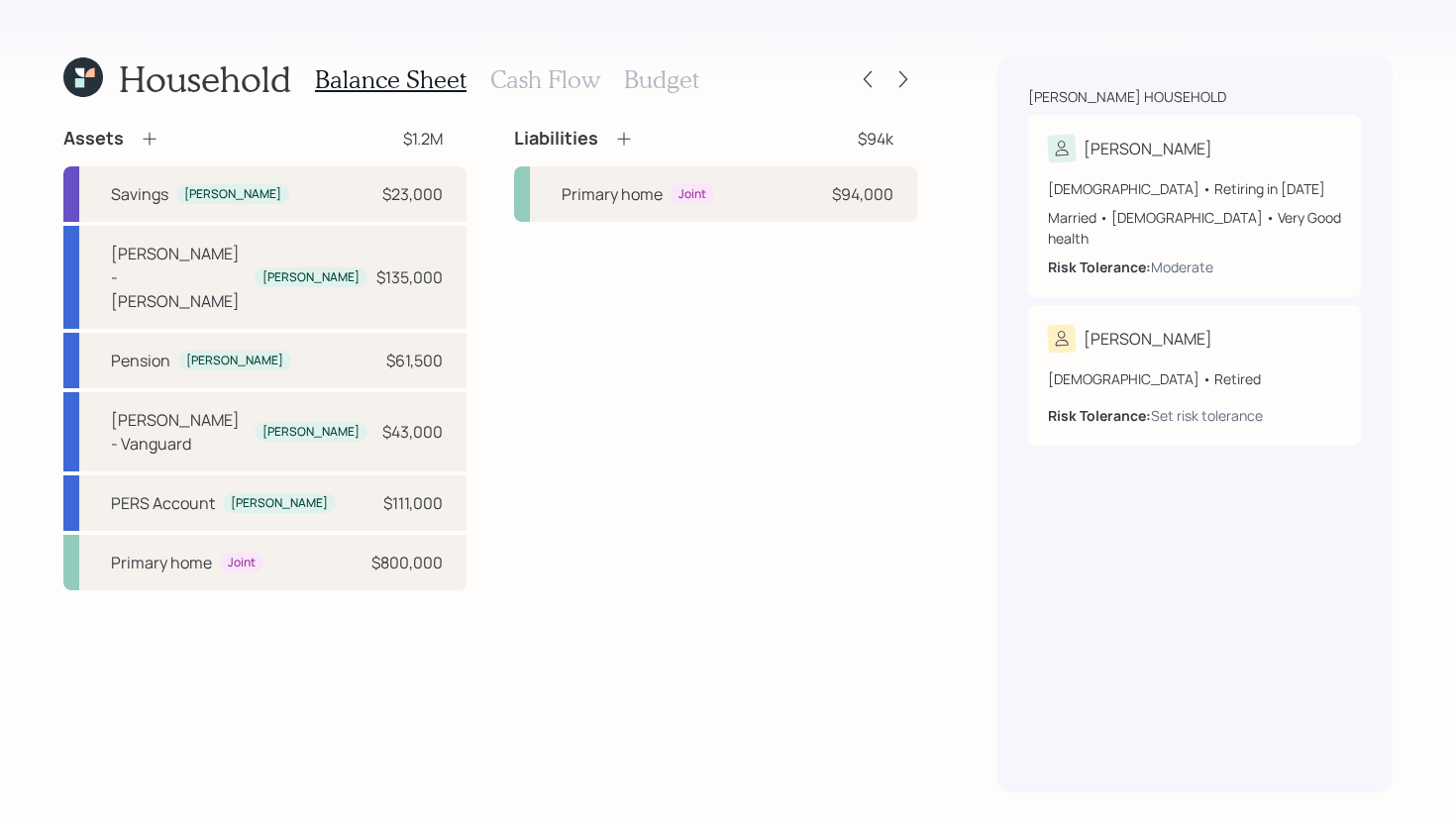 click on "Cash Flow" at bounding box center [545, 79] 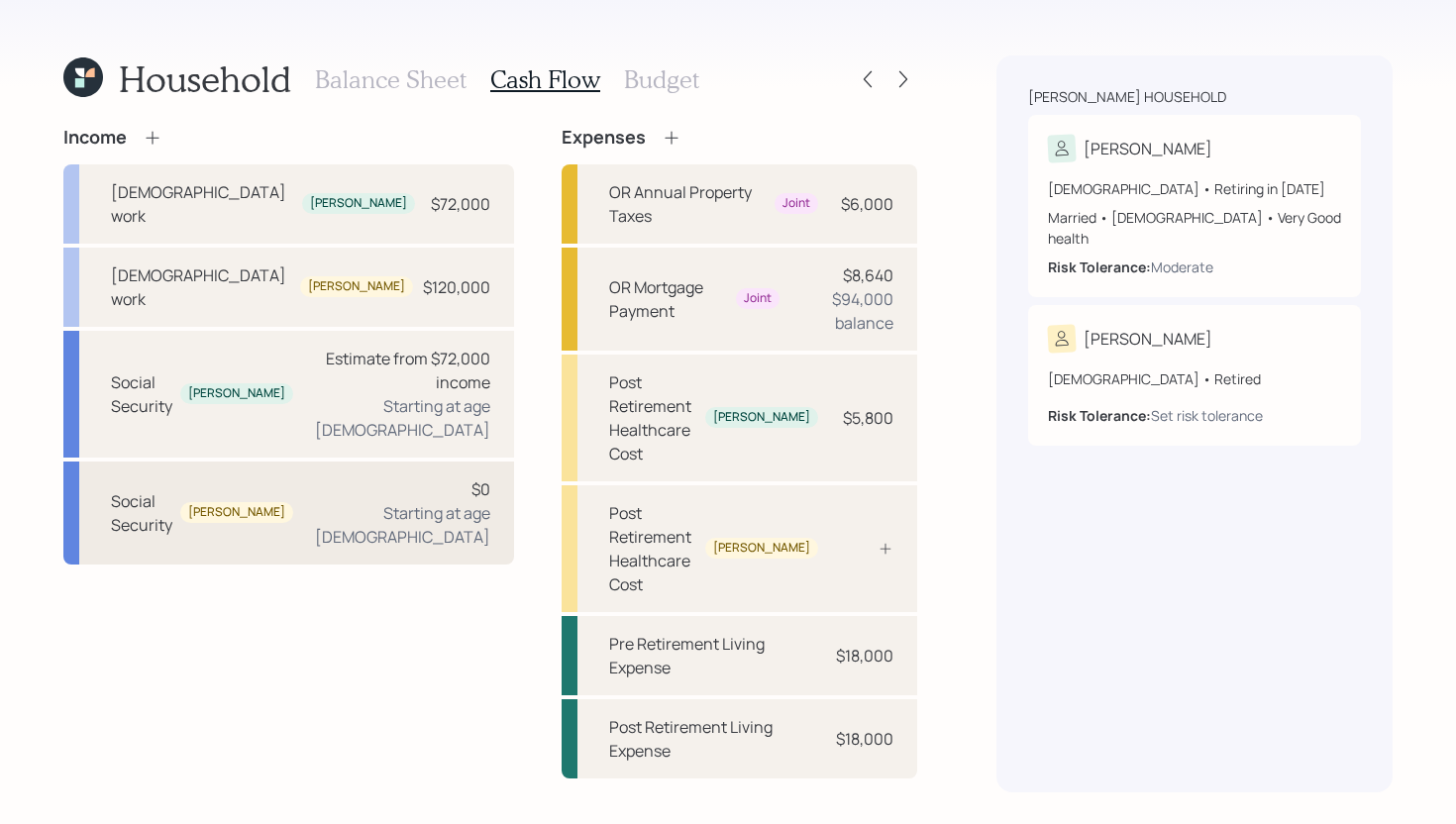 click on "Social Security [PERSON_NAME] $0 Starting at age [DEMOGRAPHIC_DATA]" at bounding box center (288, 513) 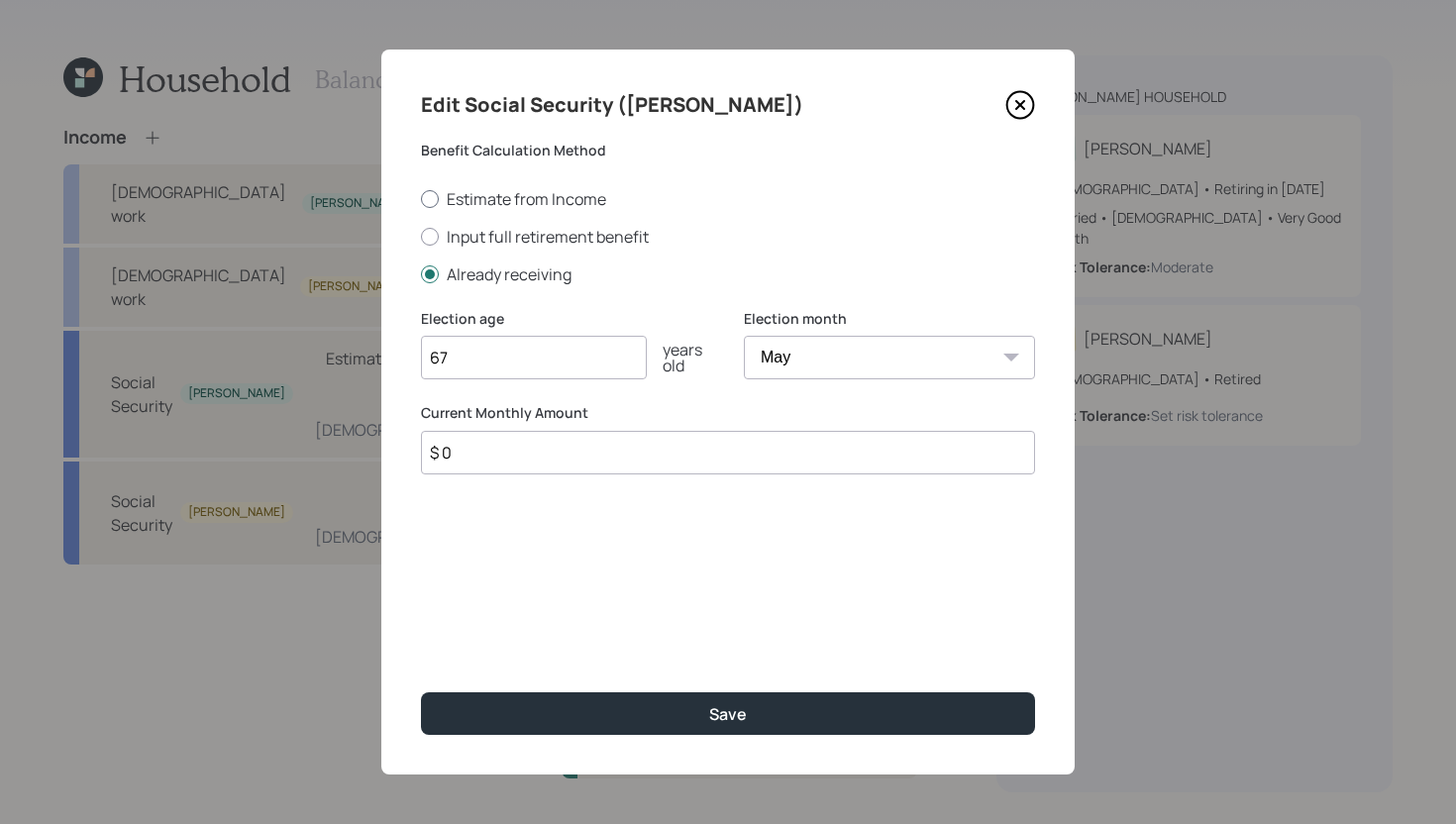 click on "Estimate from Income" at bounding box center [728, 199] 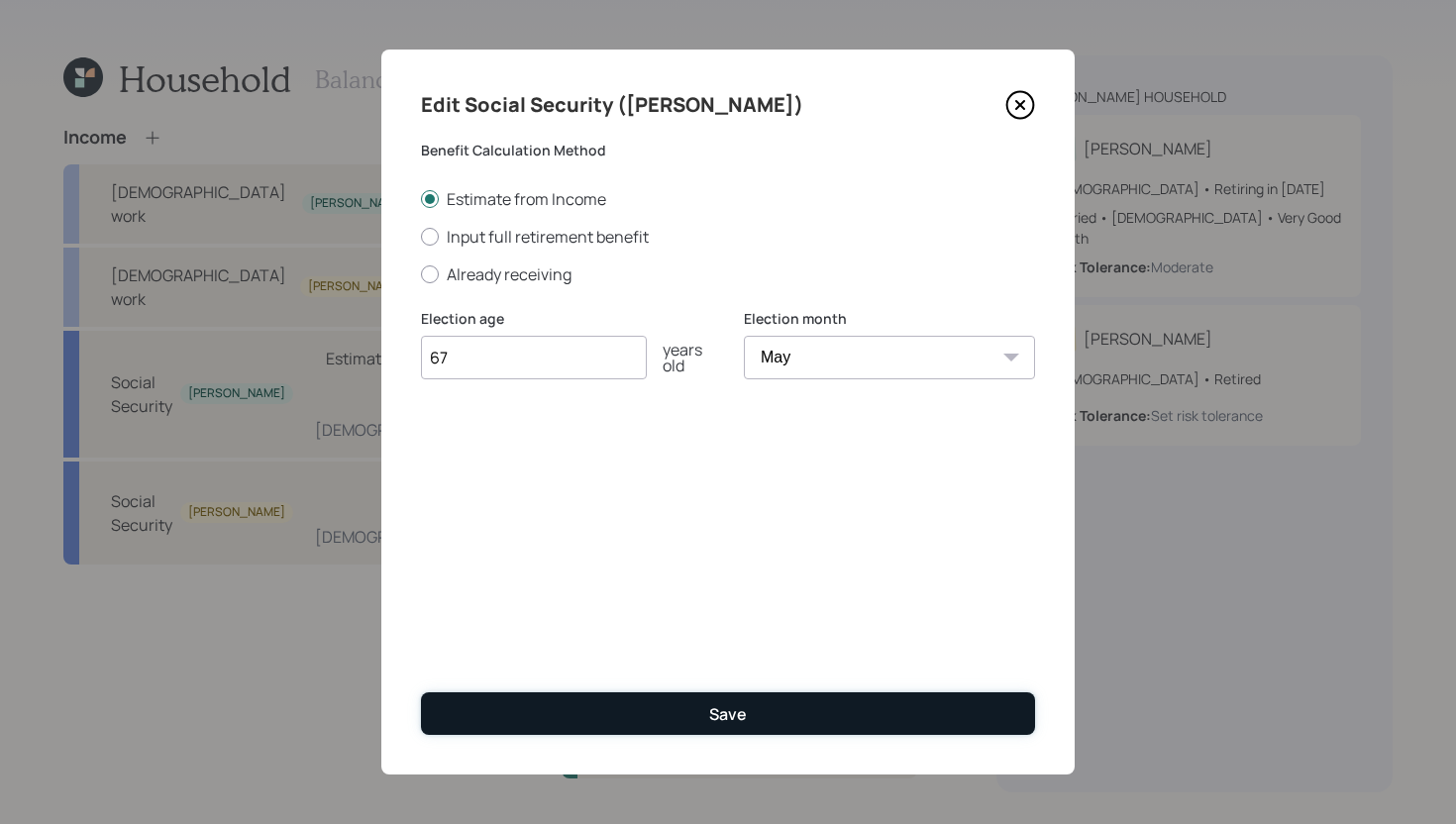 click on "Save" at bounding box center [728, 713] 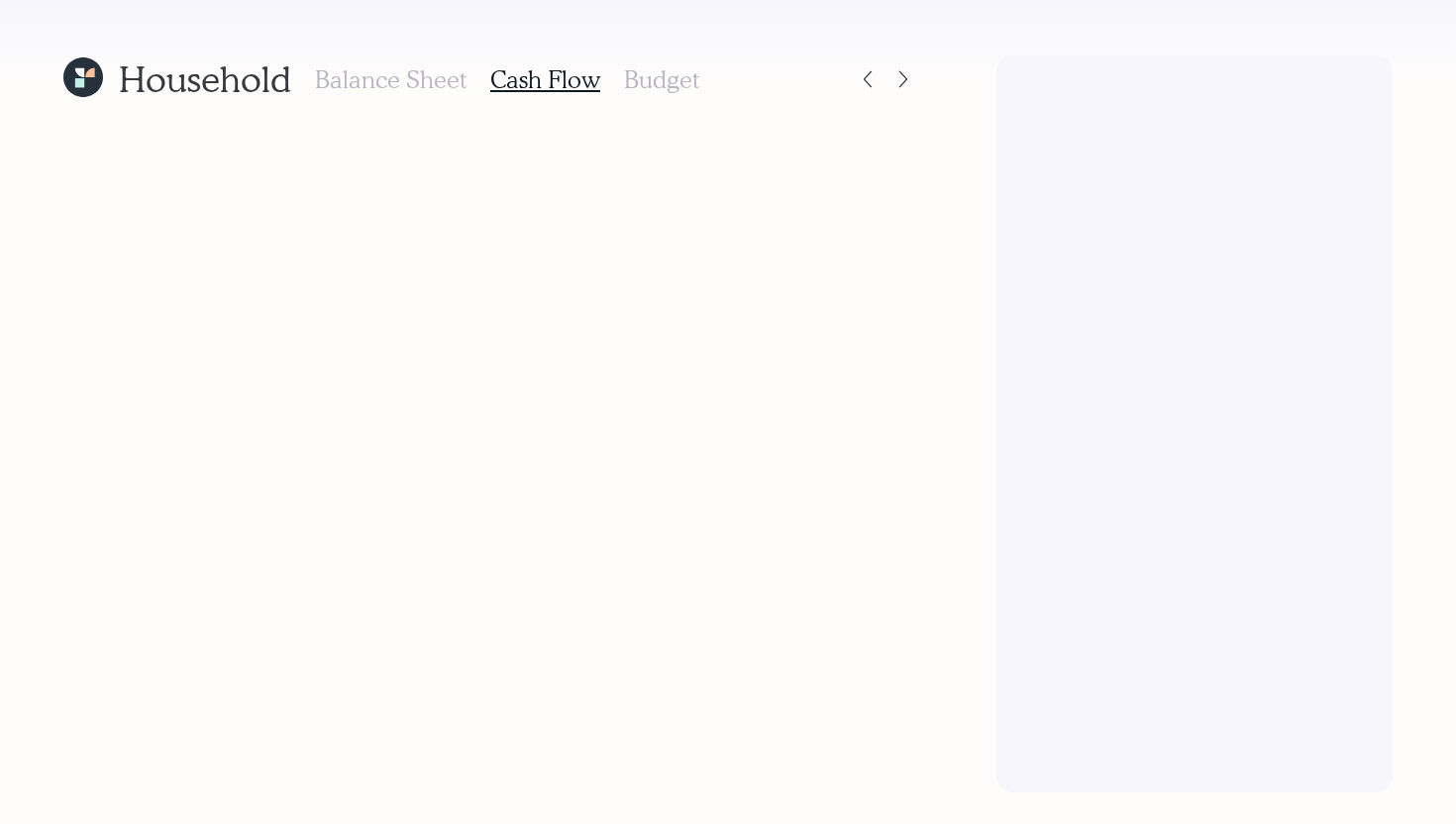 scroll, scrollTop: 0, scrollLeft: 0, axis: both 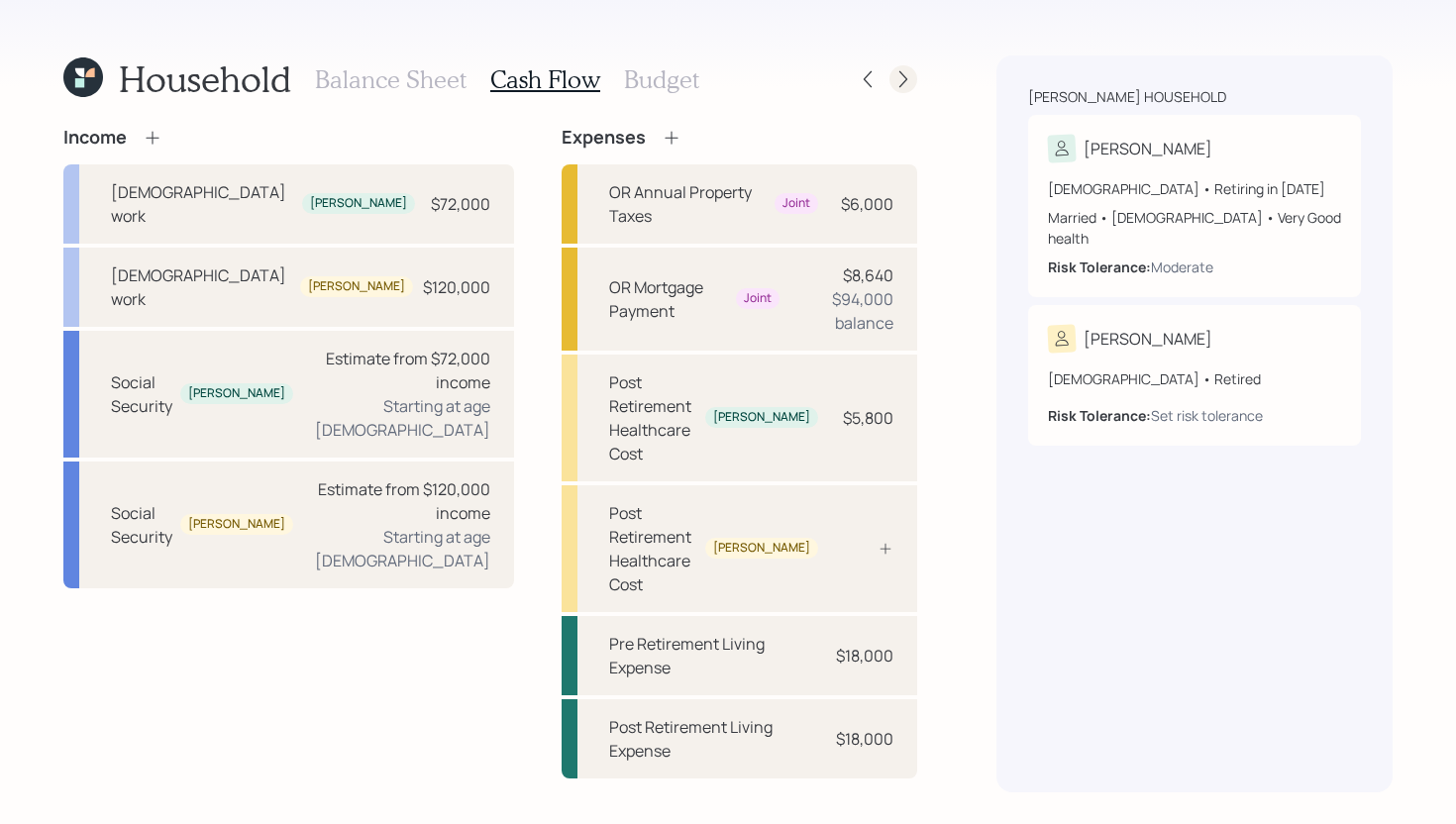 click 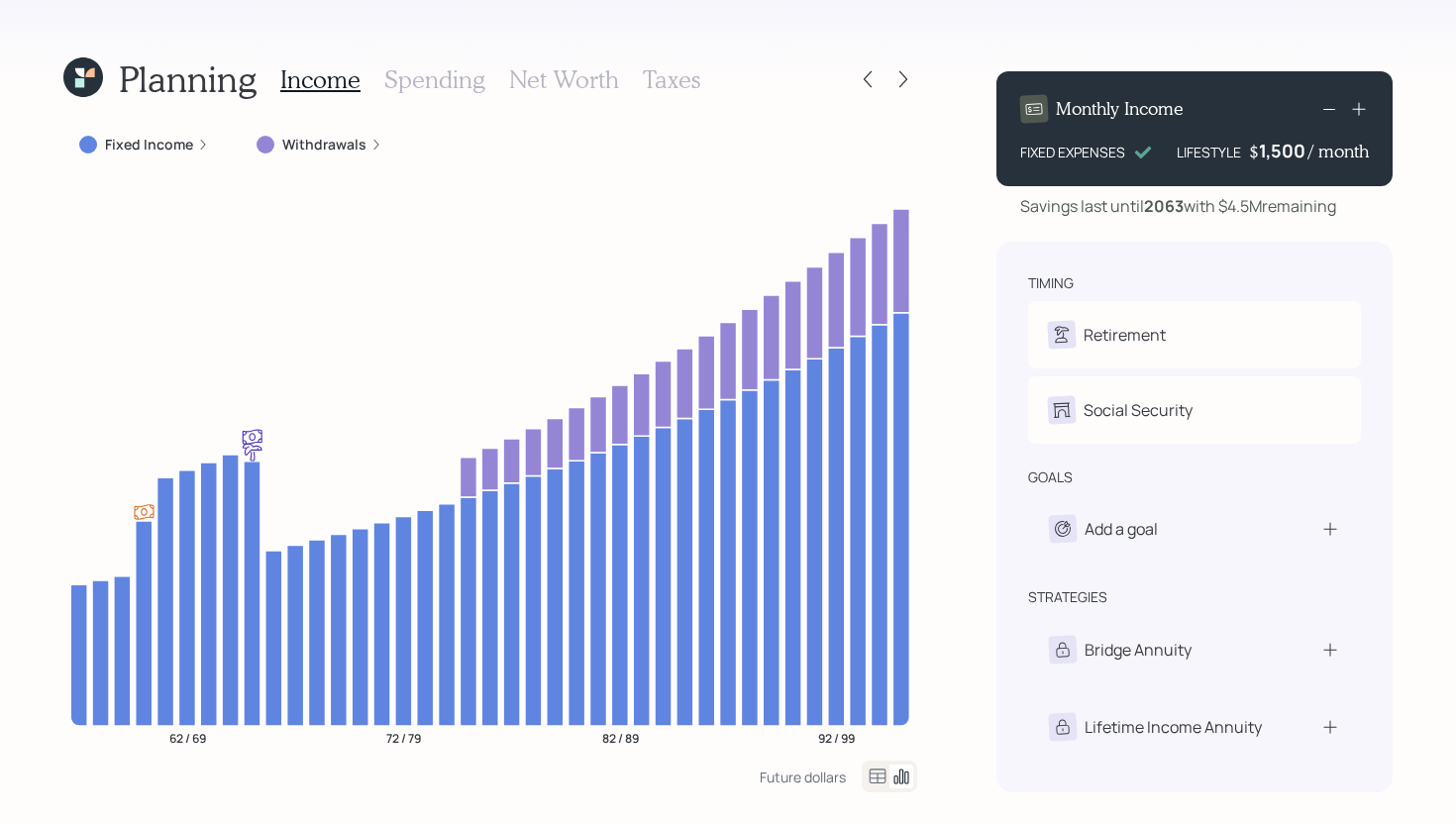 click on "Spending" at bounding box center [435, 79] 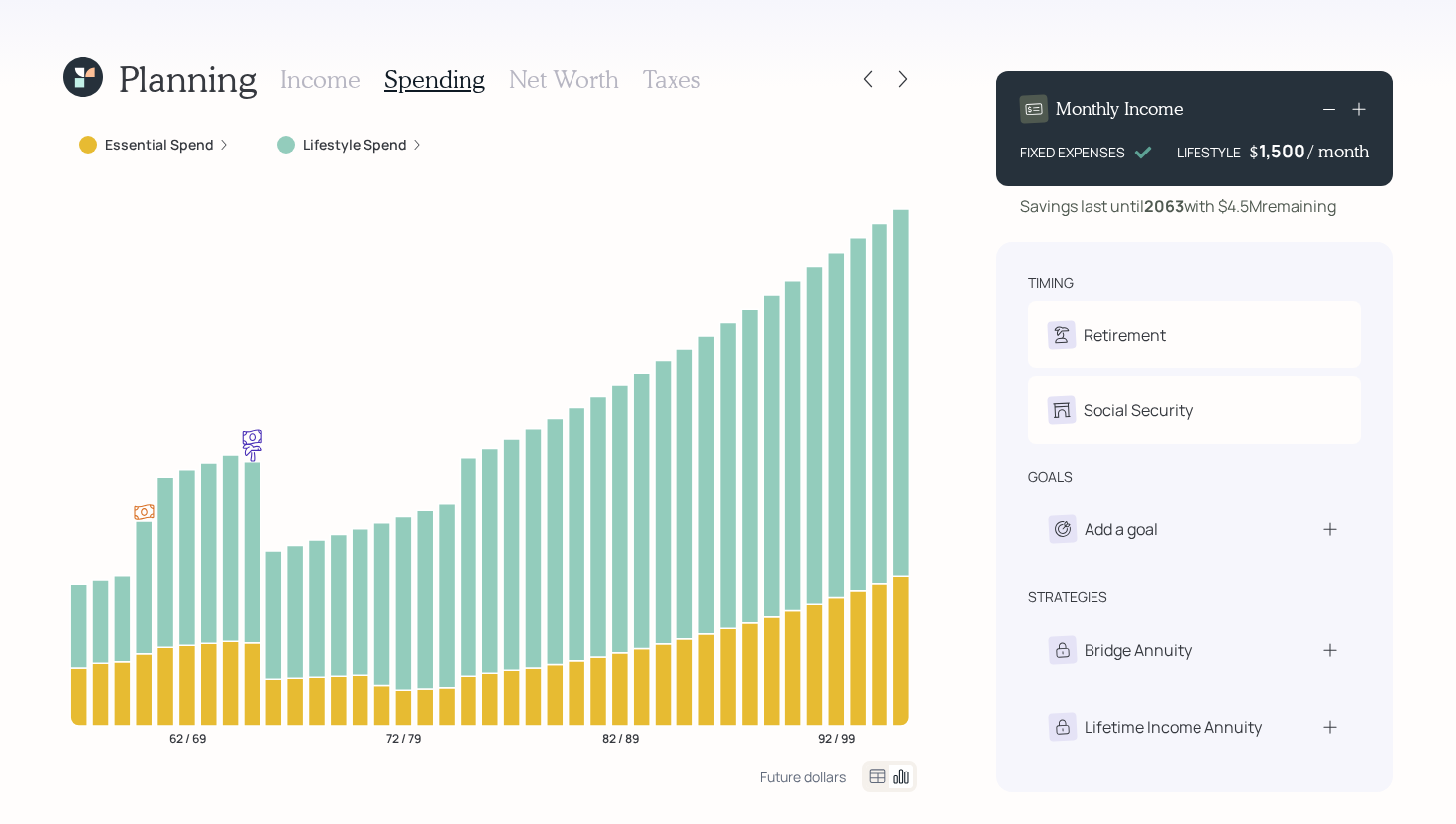click on "Lifestyle Spend" at bounding box center (350, 145) 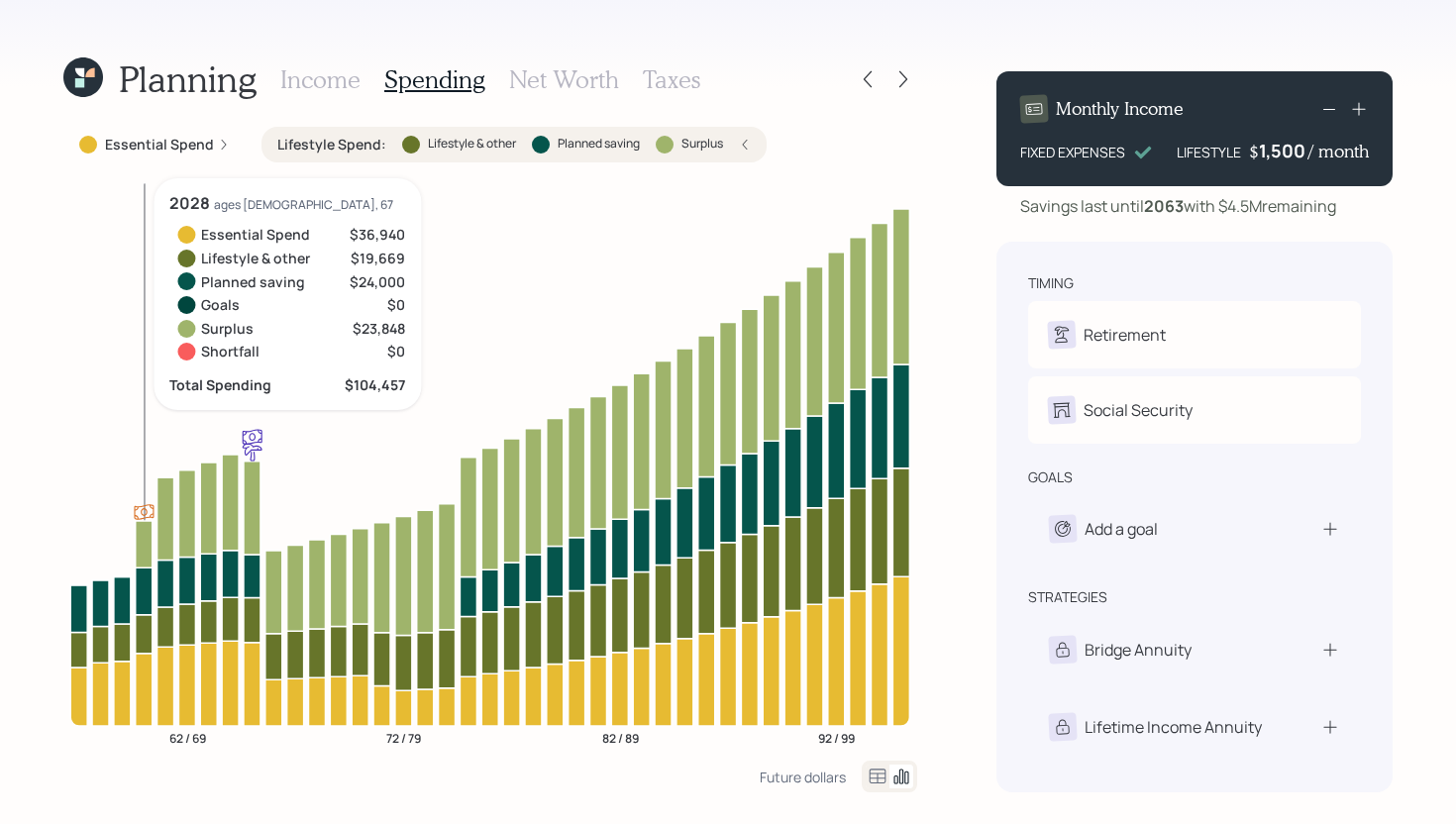 click 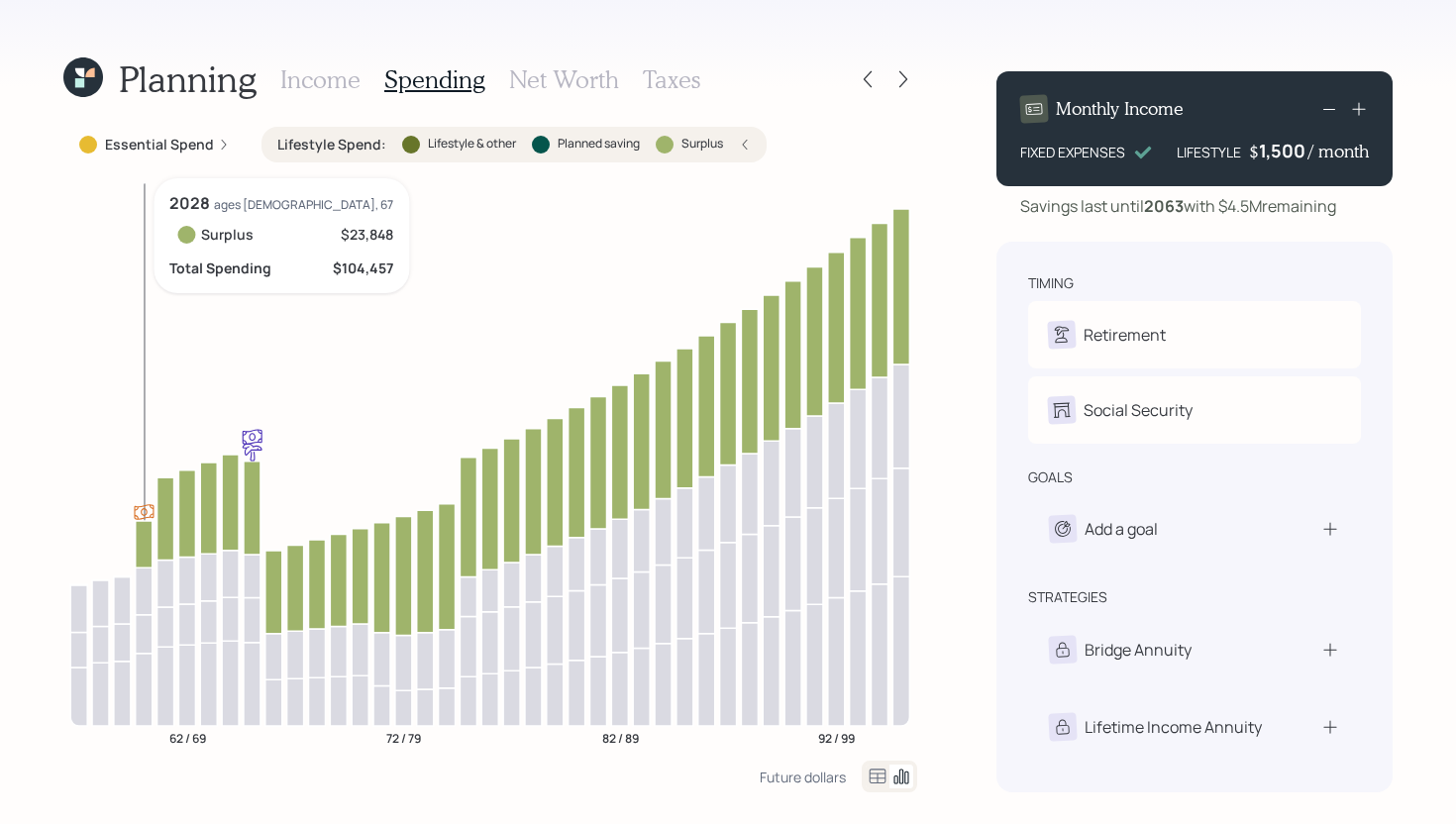 click 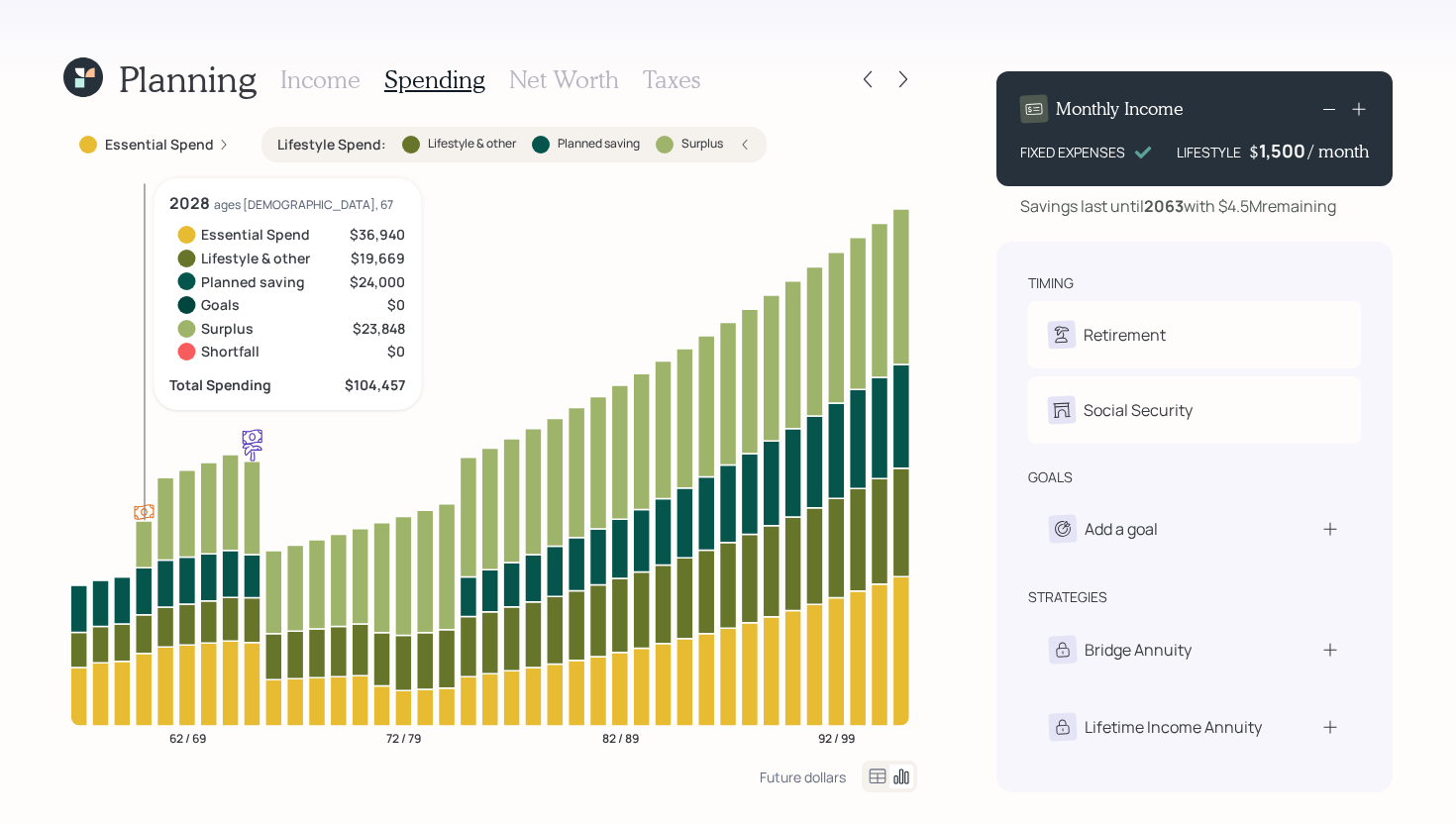 click 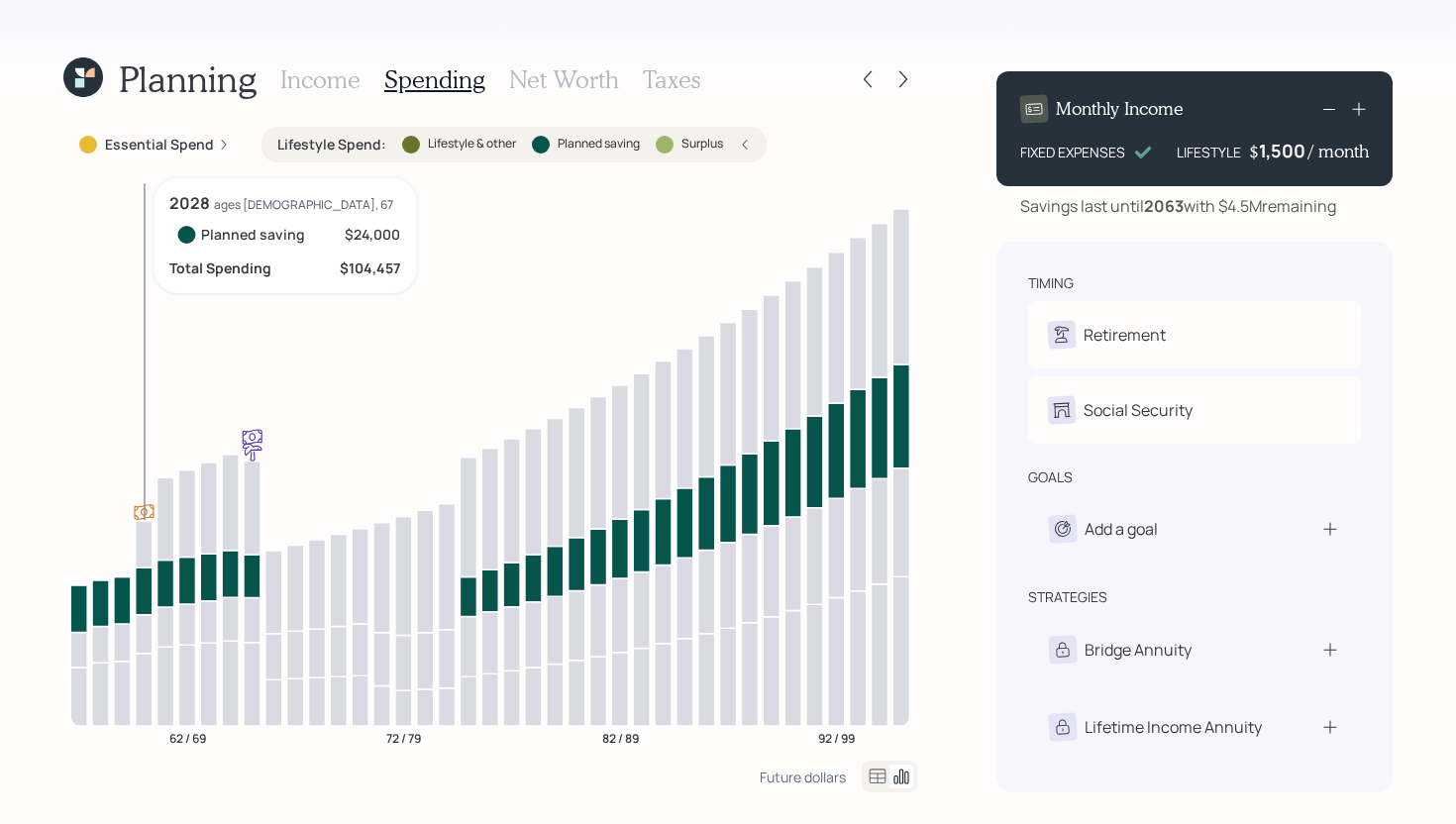 click 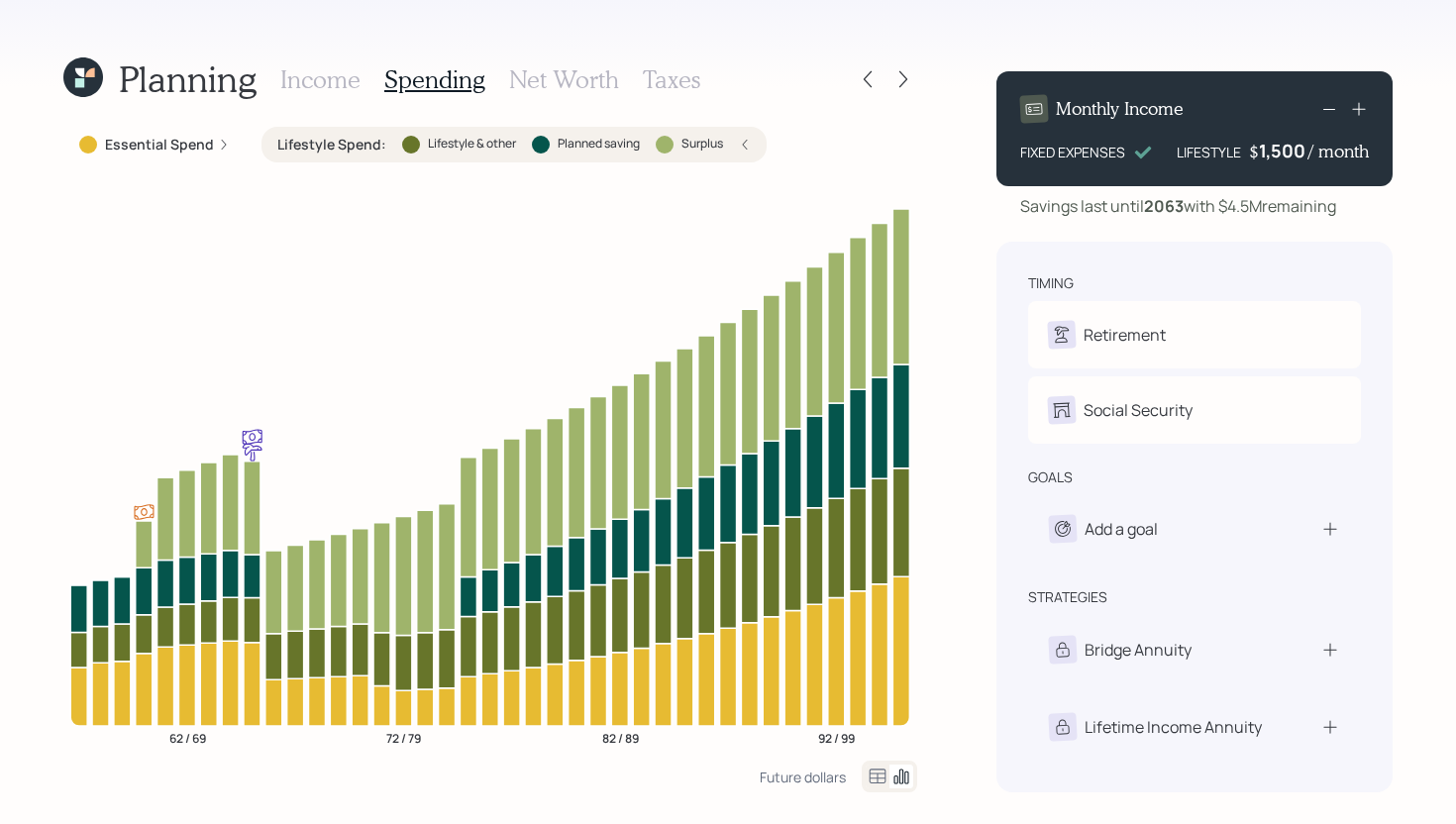 click 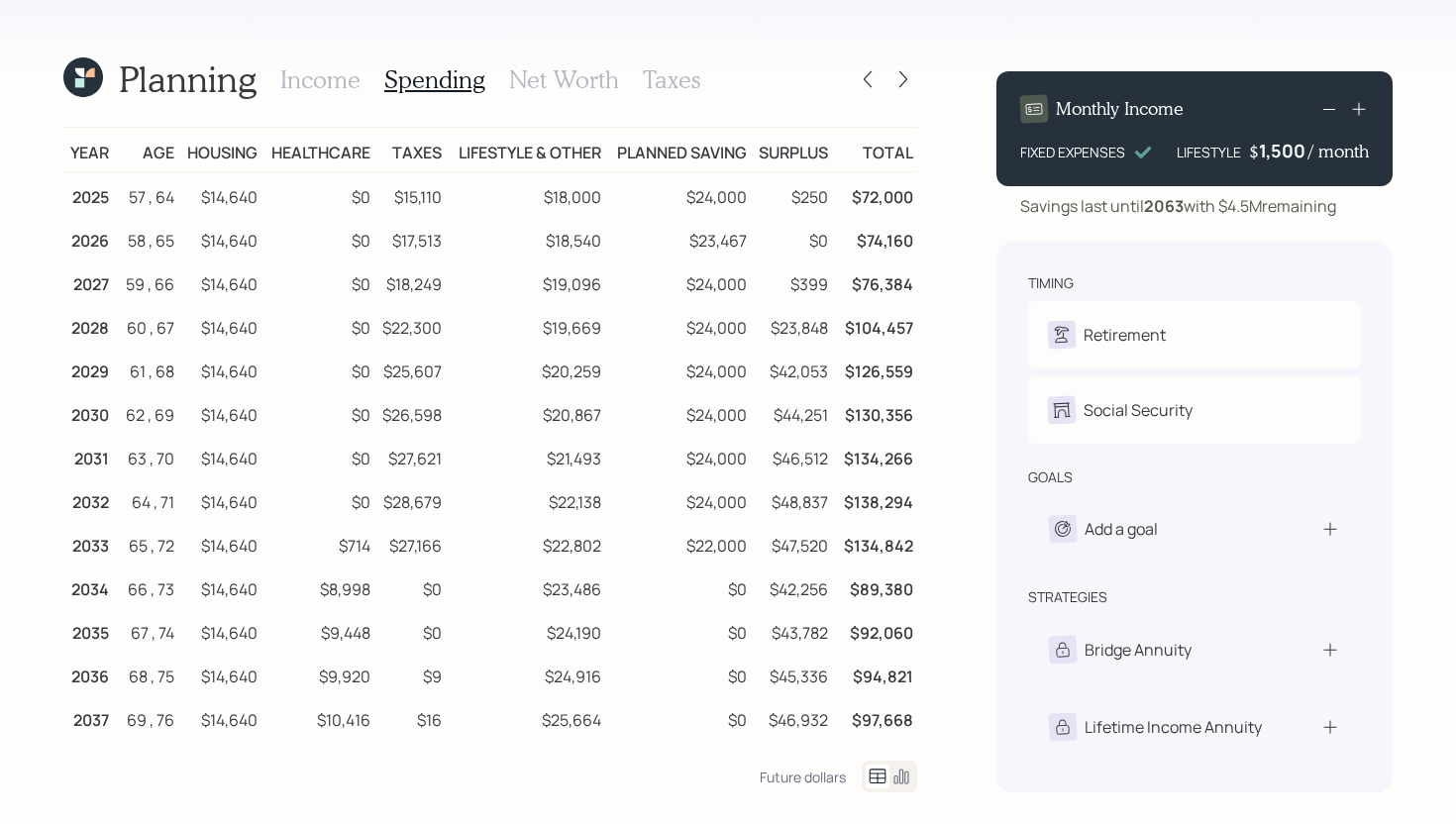 click on "Income" at bounding box center [320, 79] 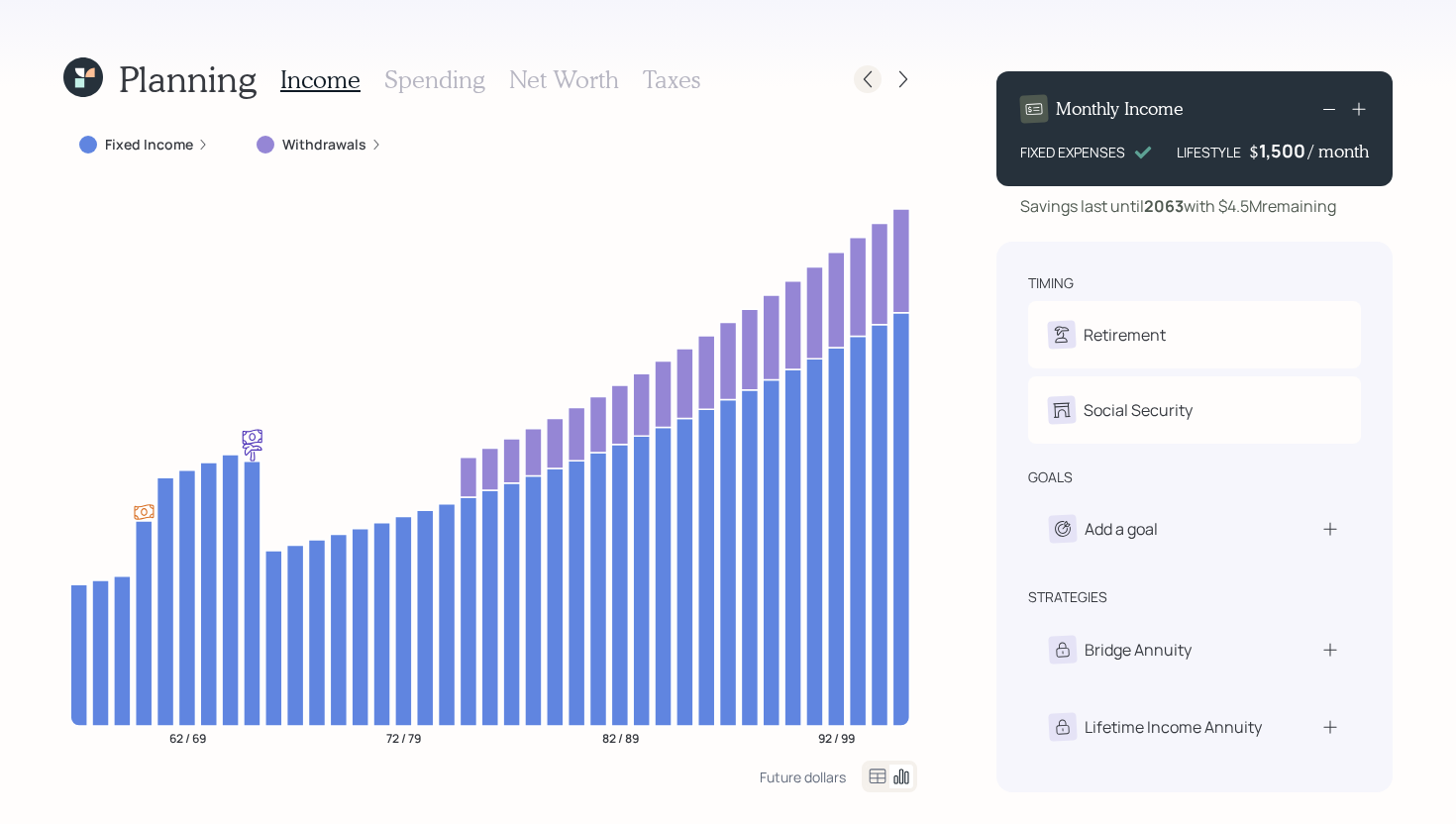 click 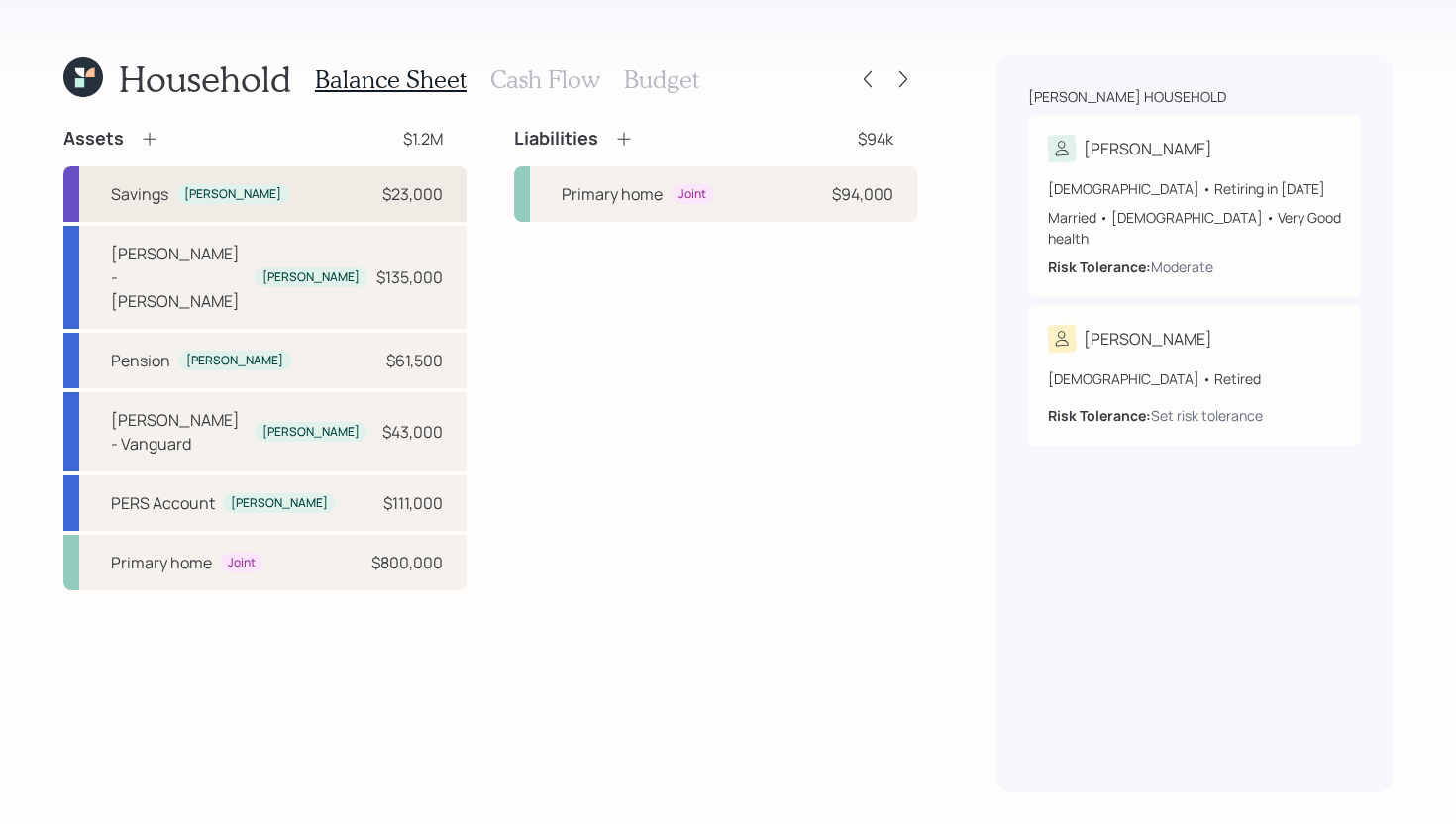 click on "Savings Penny $23,000" at bounding box center [264, 194] 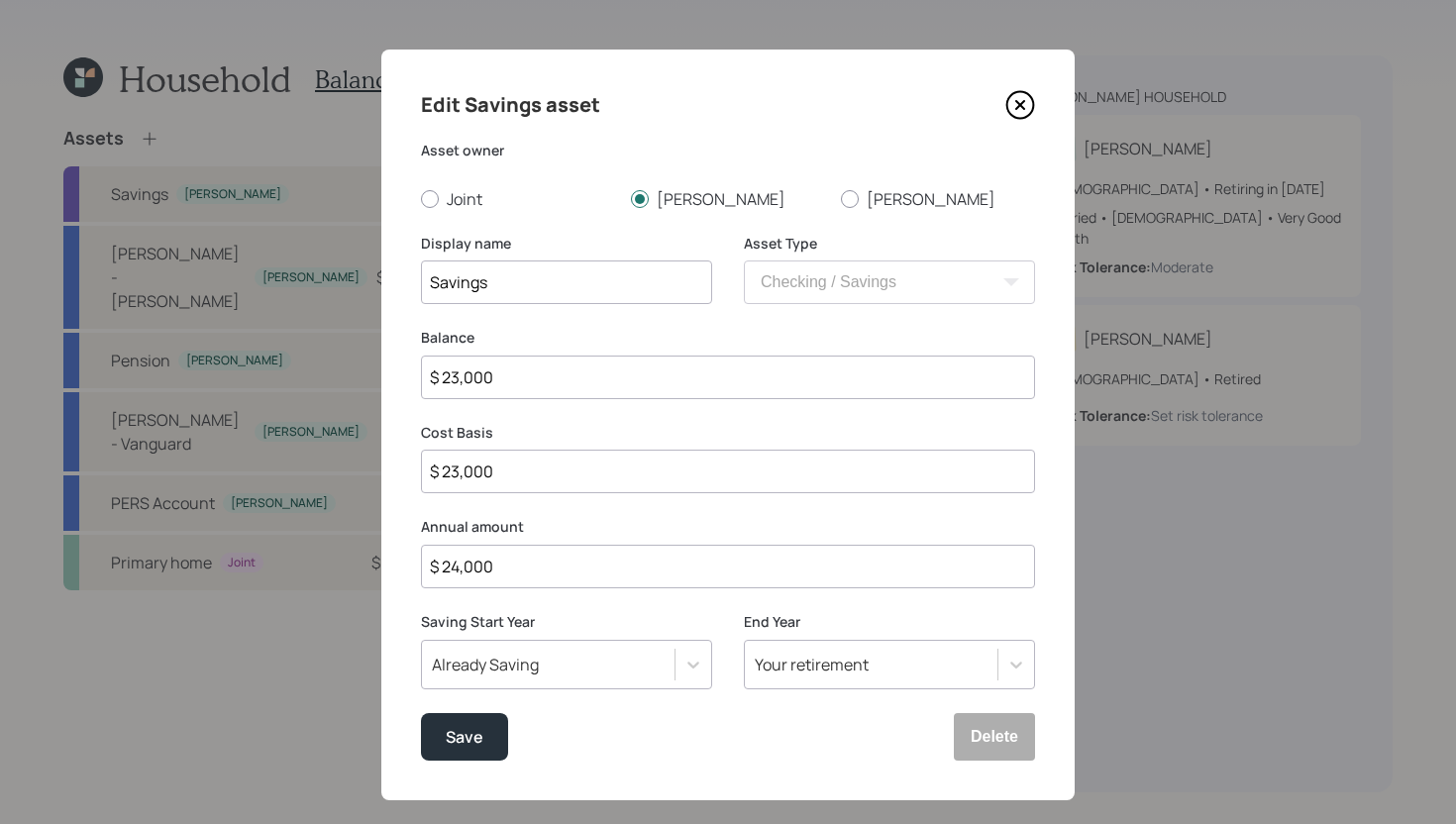 click 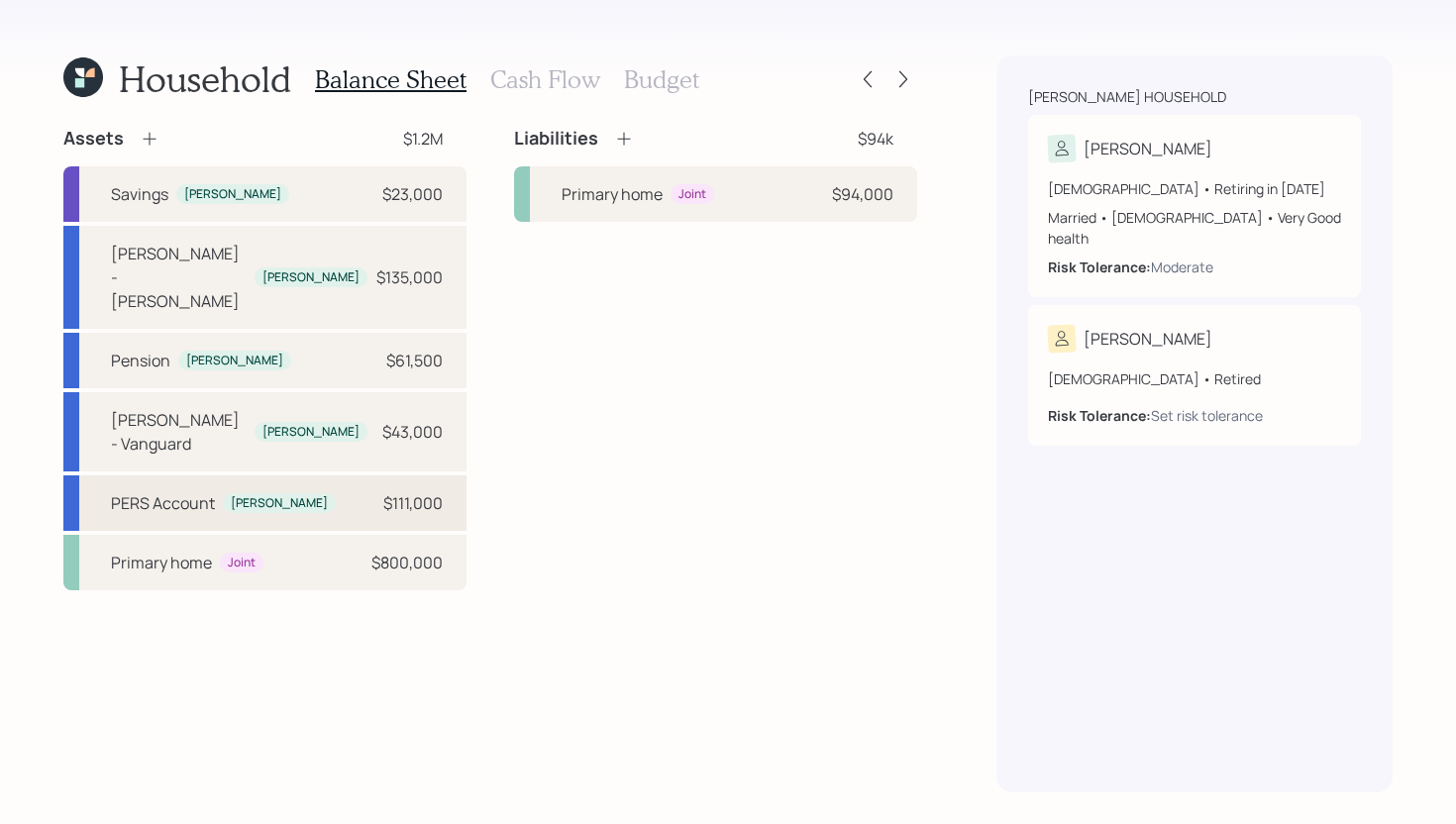 click on "PERS Account Penny $111,000" at bounding box center [264, 503] 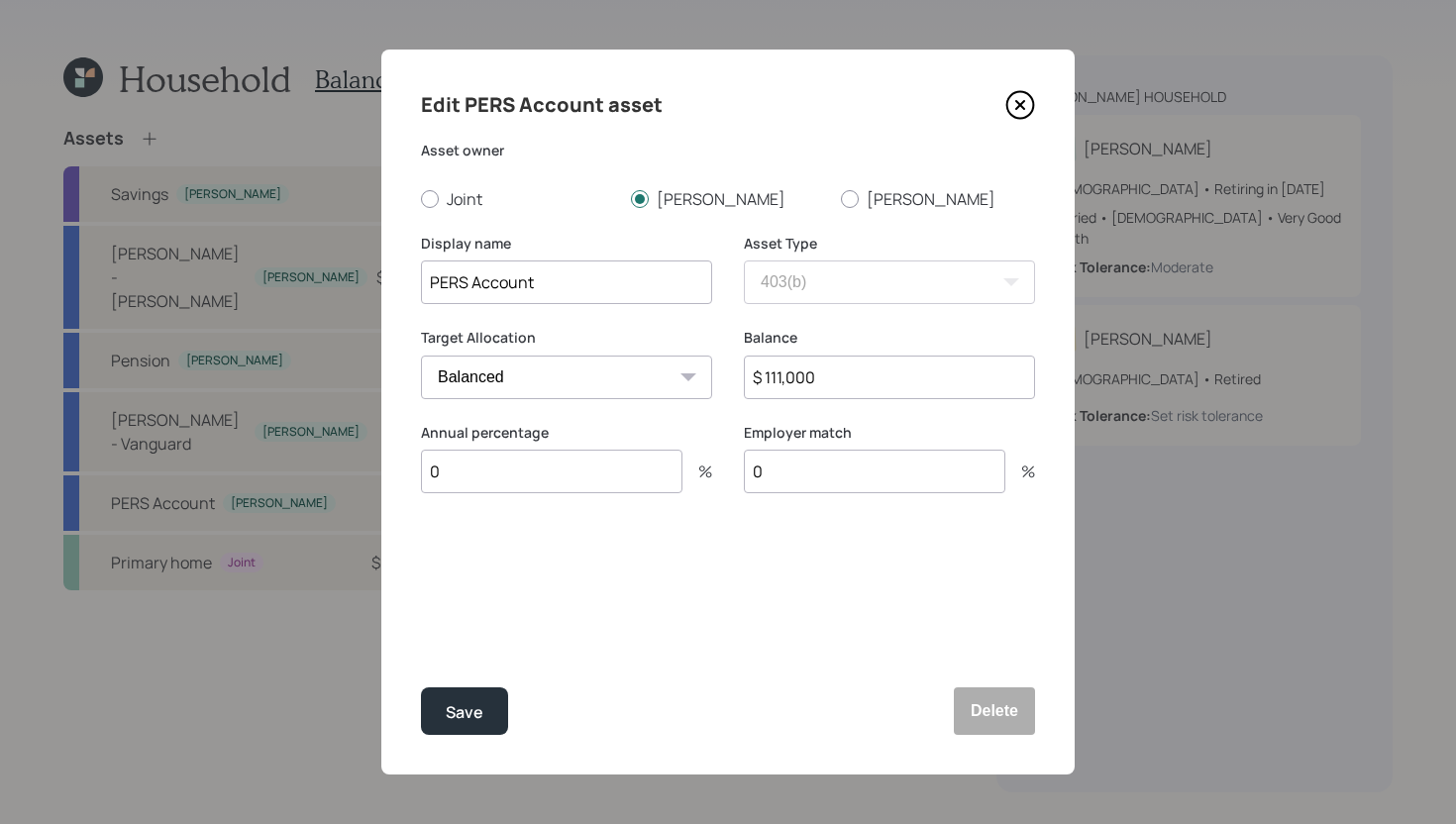 click 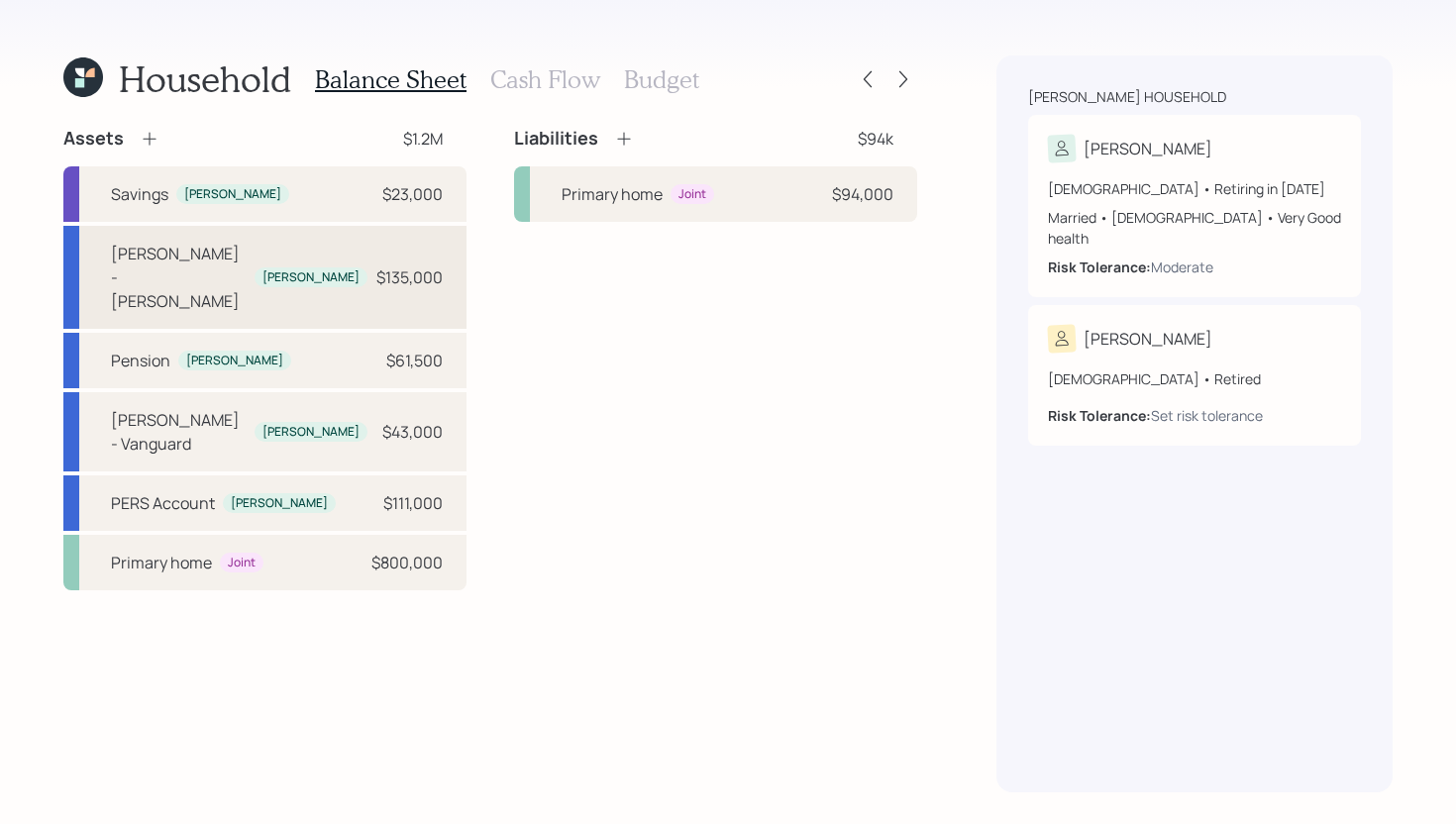 click on "$135,000" at bounding box center [409, 277] 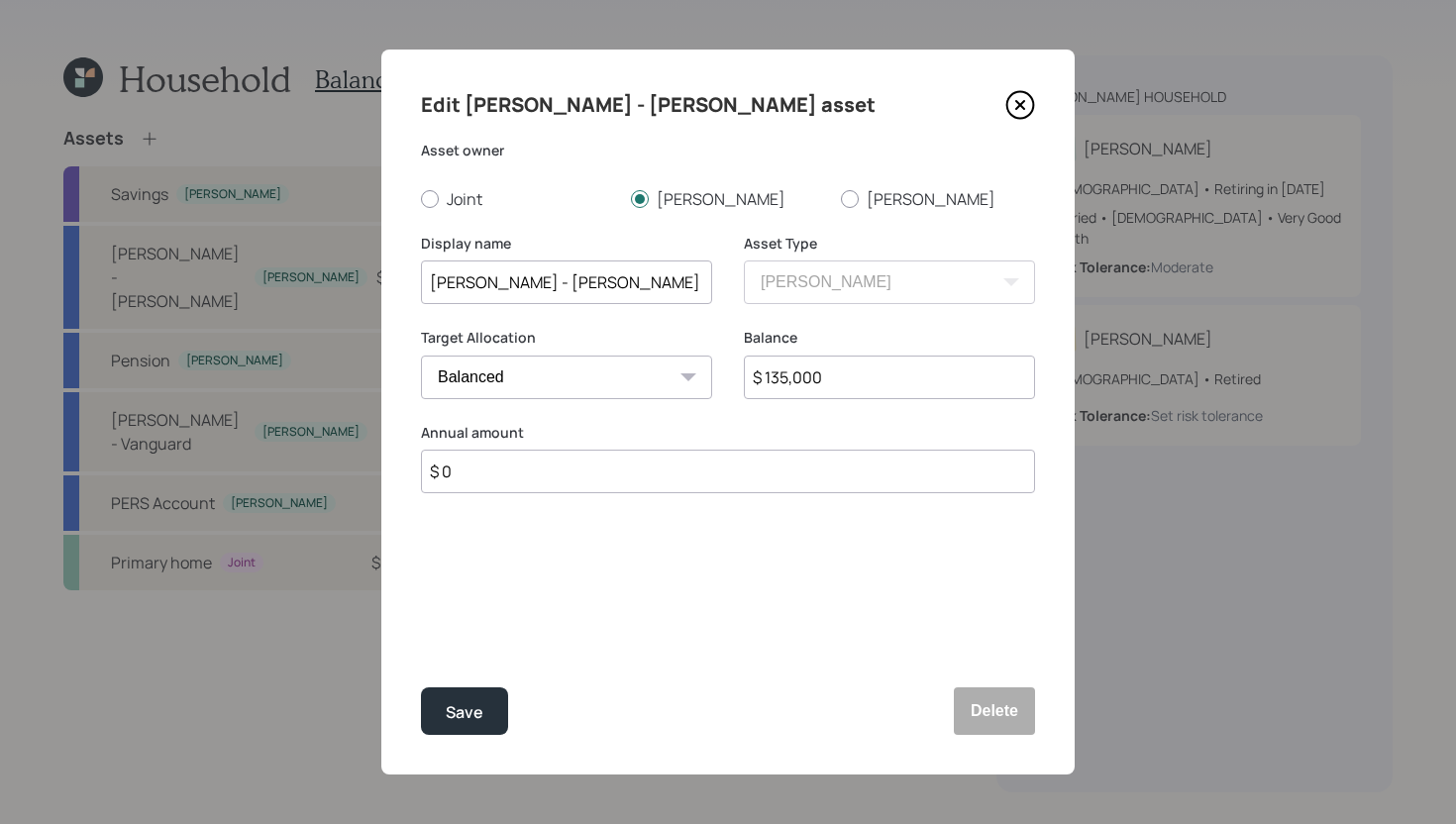 click on "$ 0" at bounding box center [728, 471] 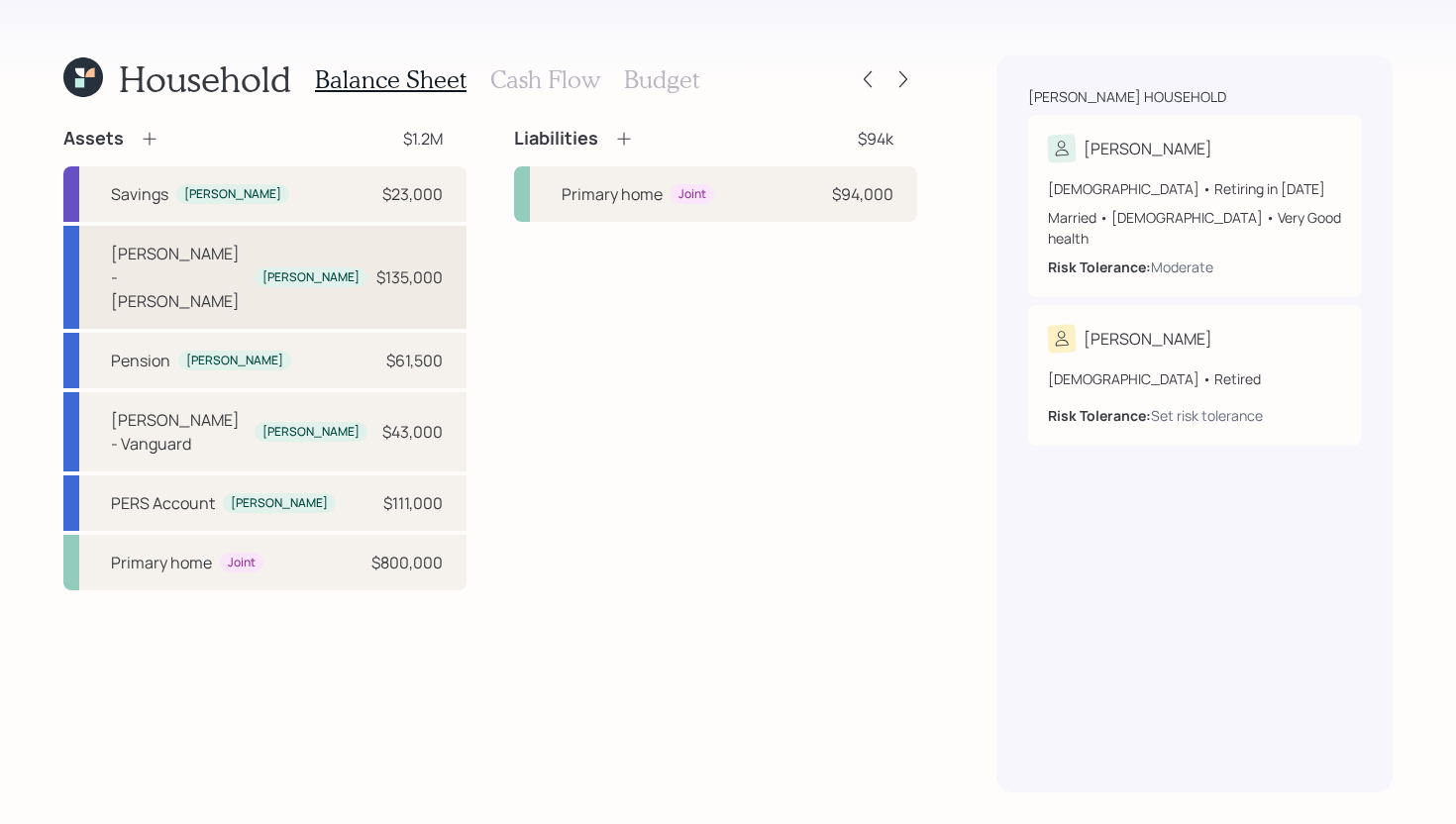 click on "Roth IRA - Touchstone Penny $135,000" at bounding box center (264, 277) 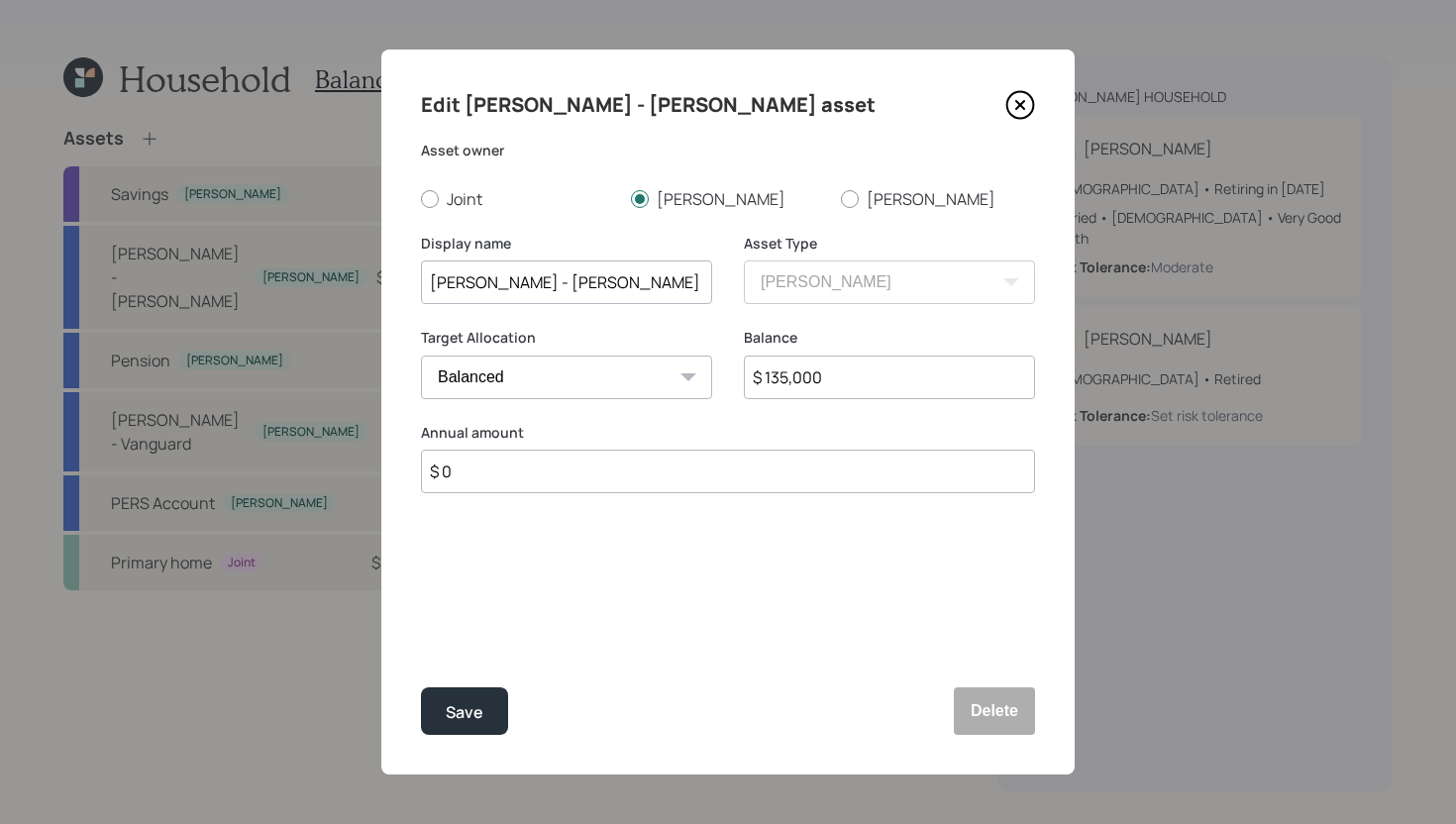 click on "$ 0" at bounding box center [728, 471] 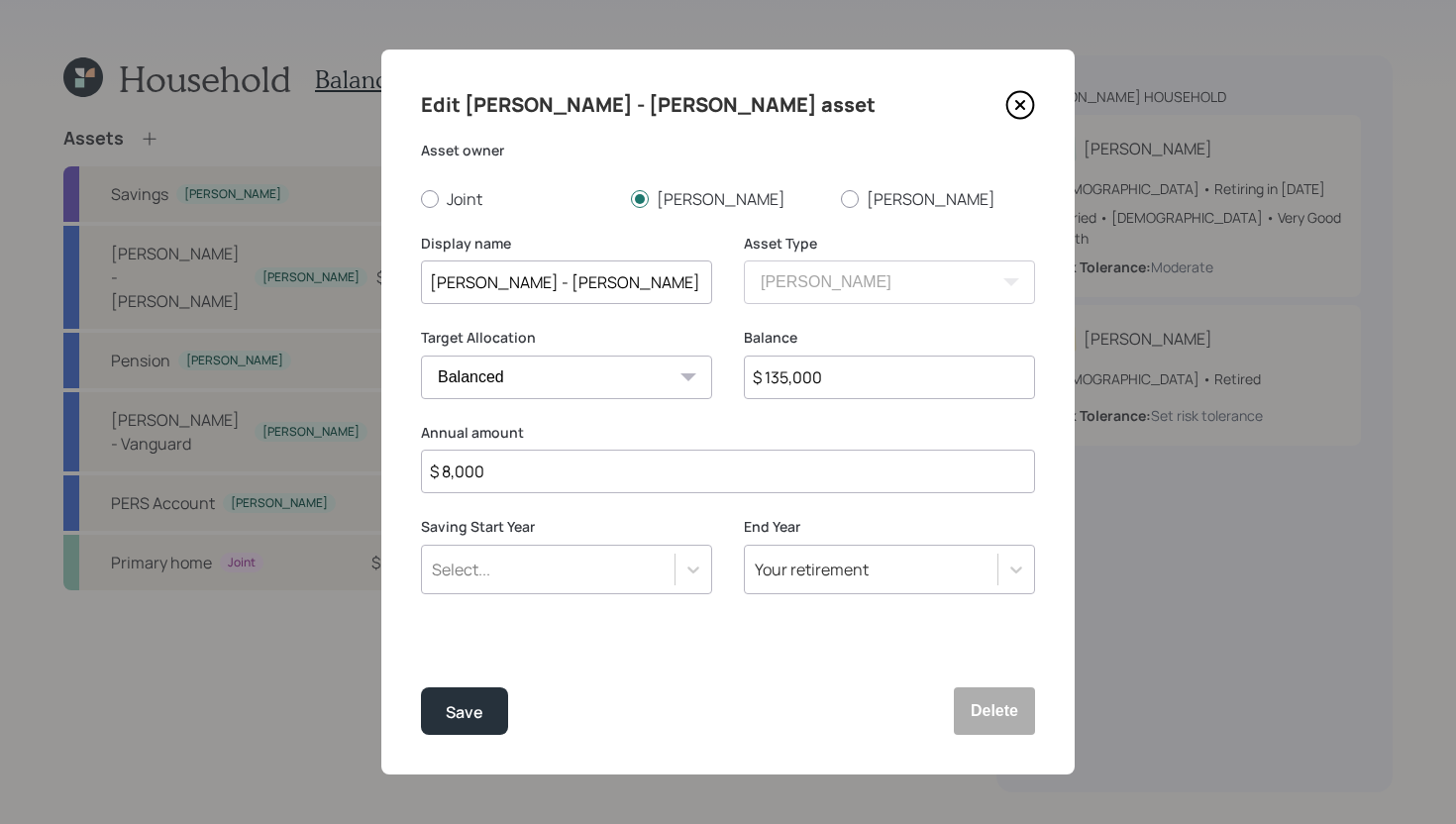 type on "$ 8,000" 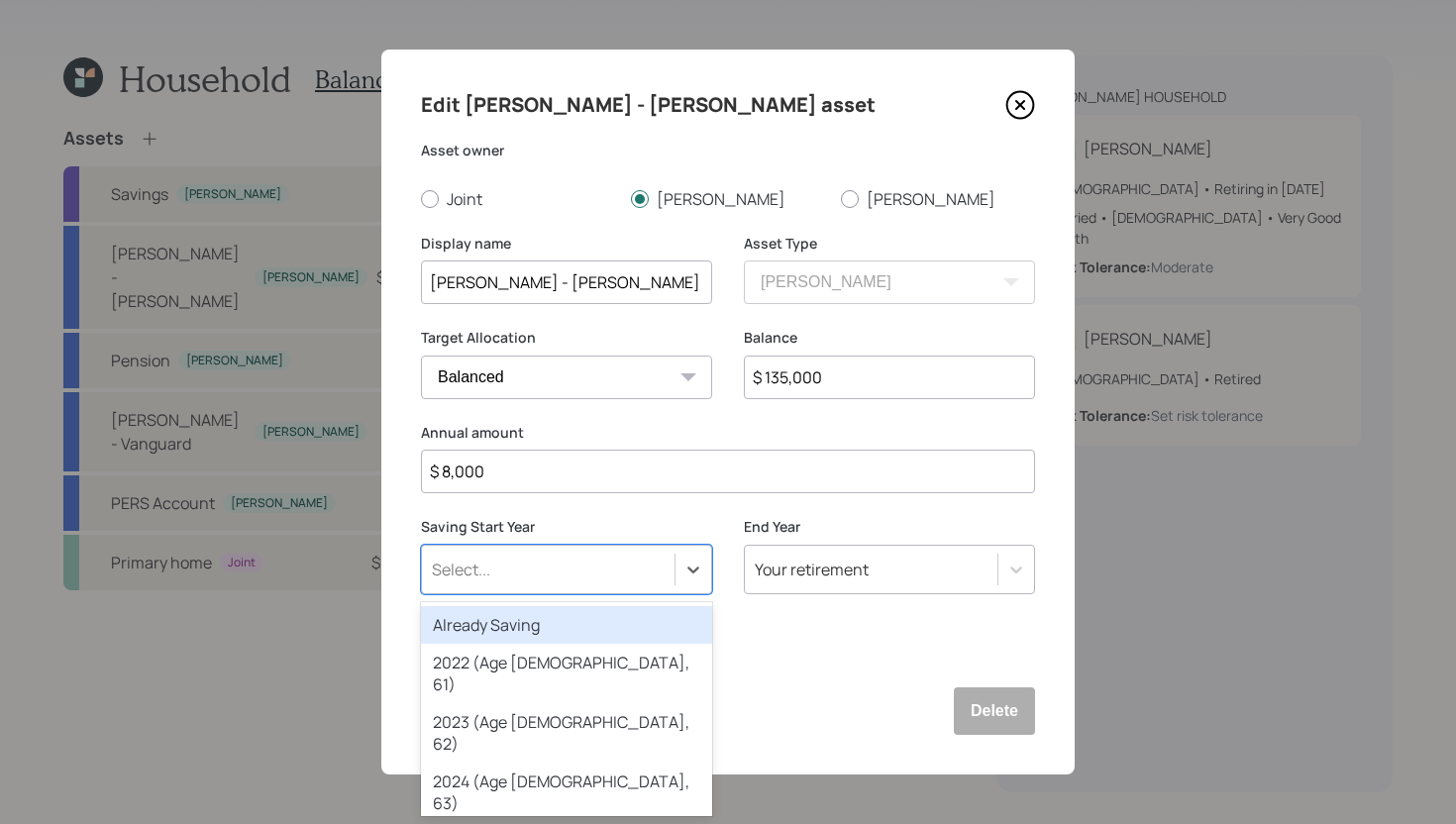 click on "Select..." at bounding box center (548, 569) 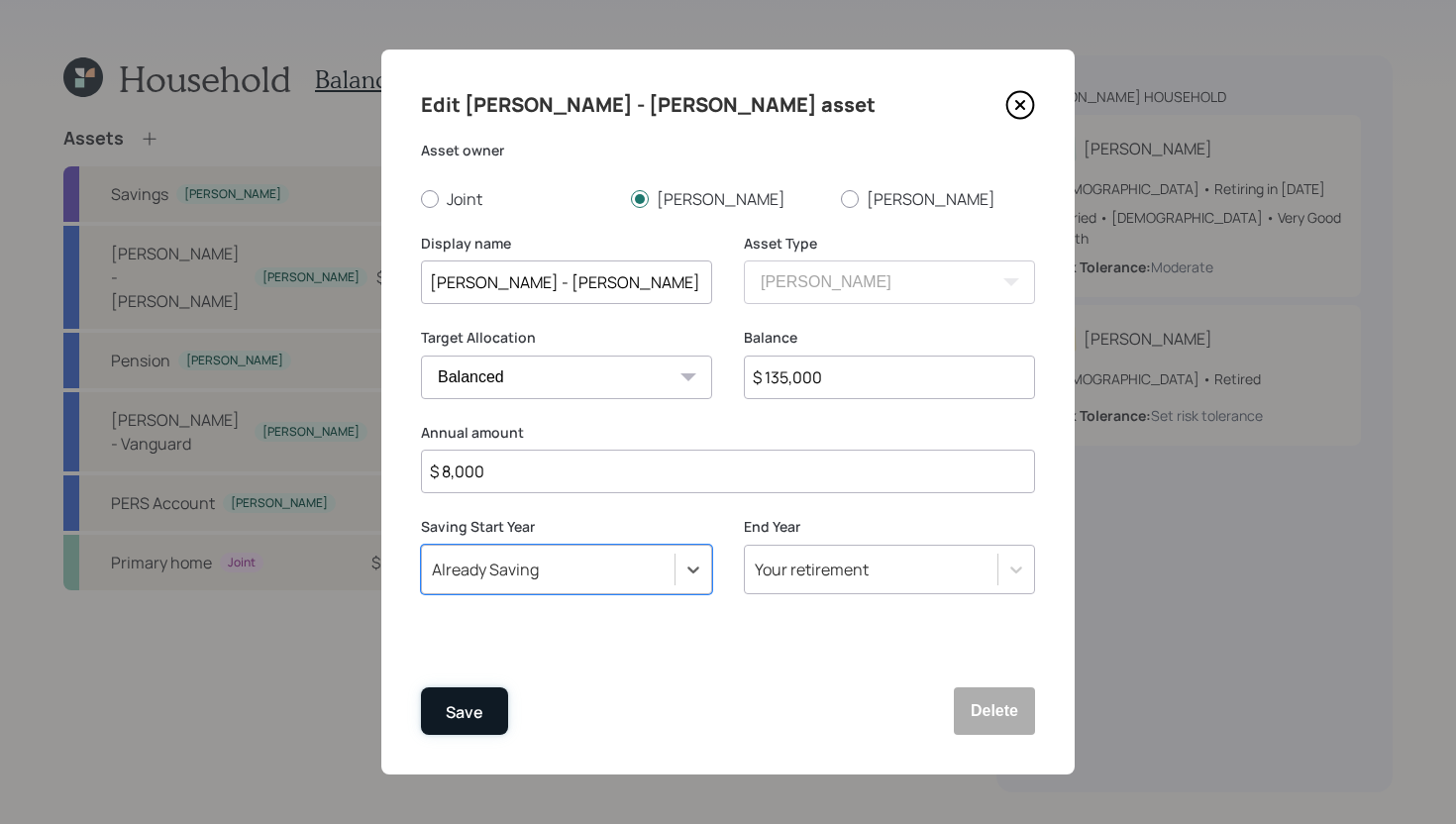 click on "Save" at bounding box center [465, 711] 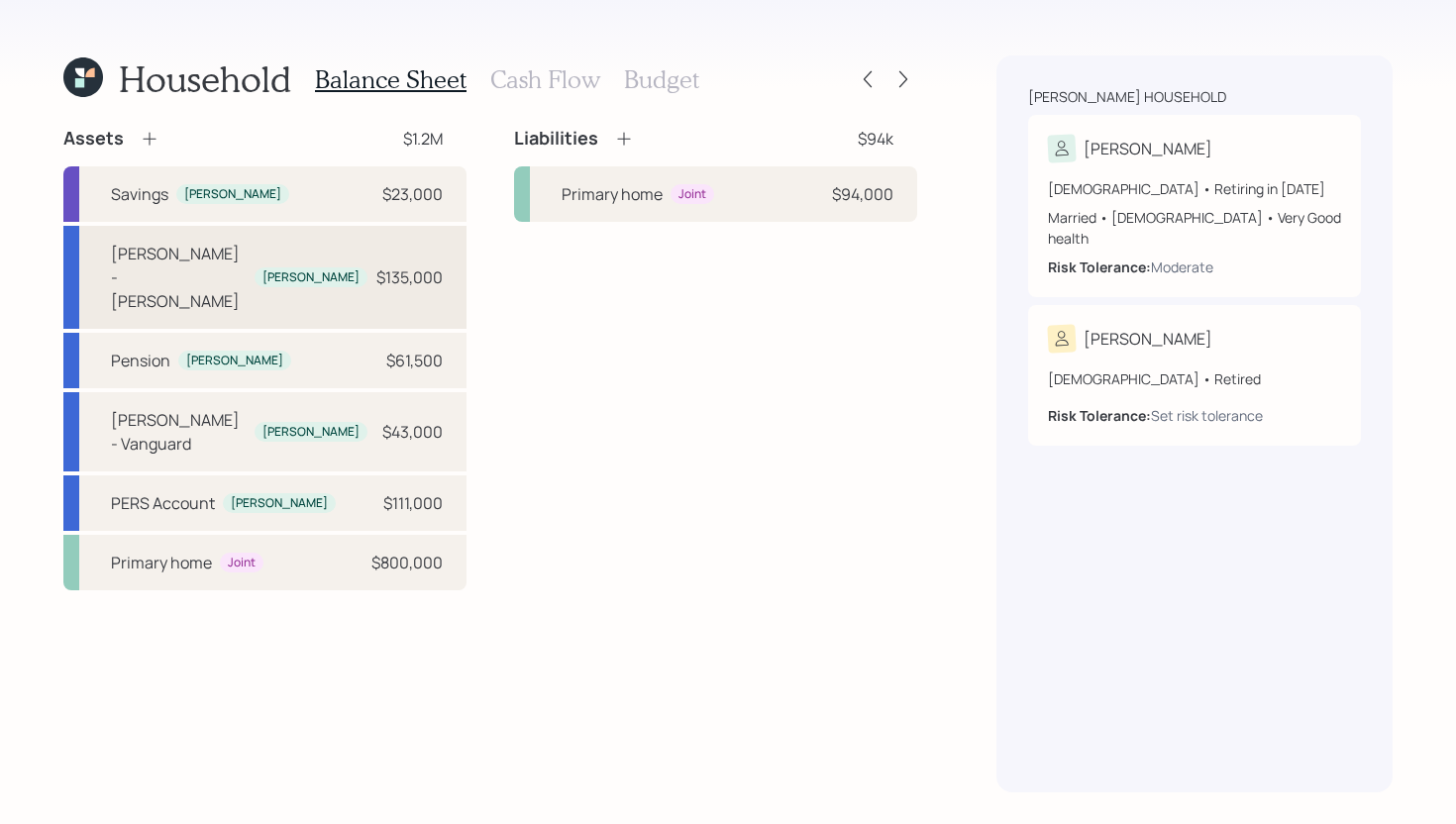 click on "Roth IRA - Touchstone Penny $135,000" at bounding box center (264, 277) 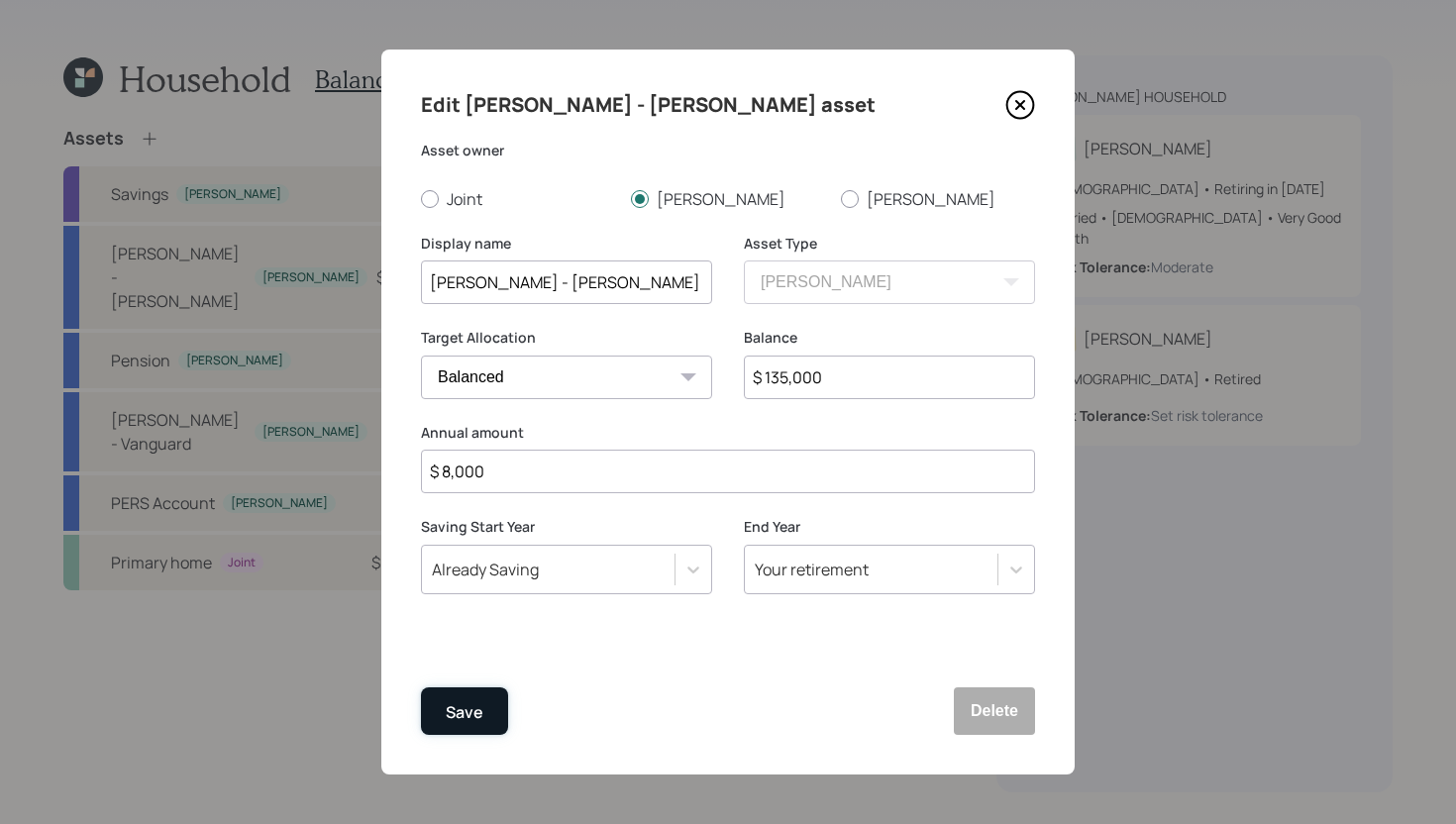 click on "Save" at bounding box center [465, 712] 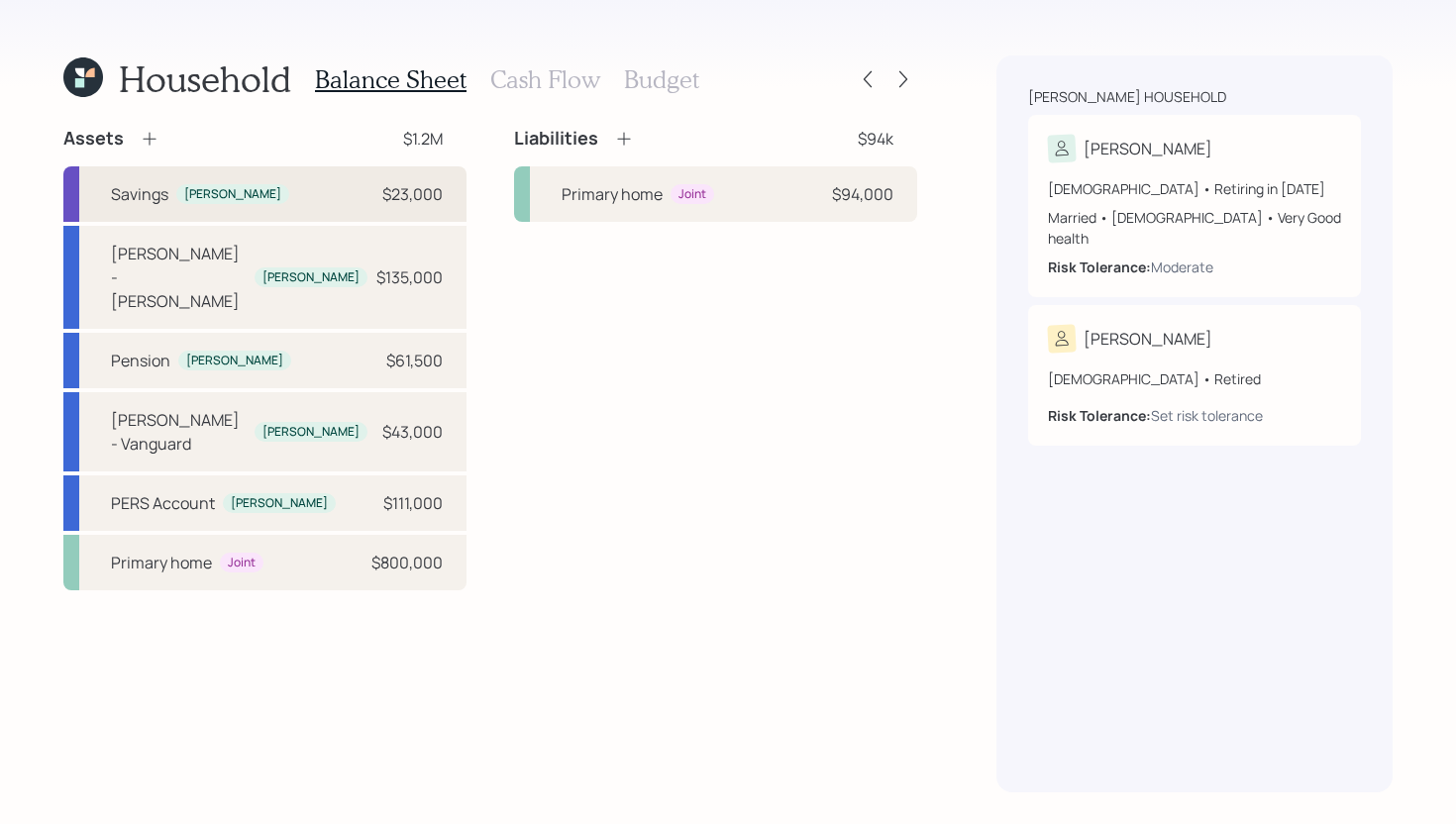 click on "Savings Penny $23,000" at bounding box center [264, 194] 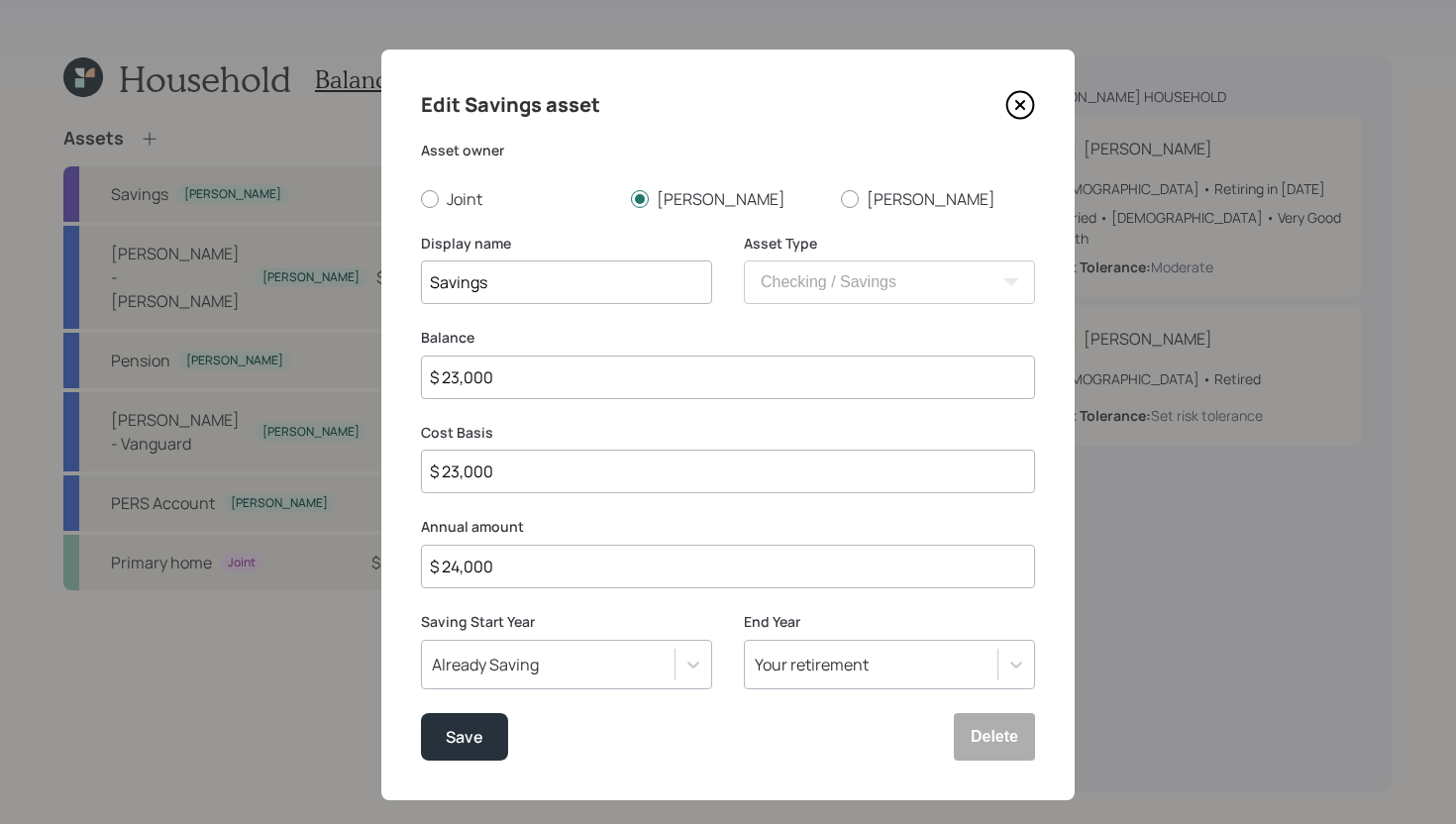 click on "$ 24,000" at bounding box center [728, 566] 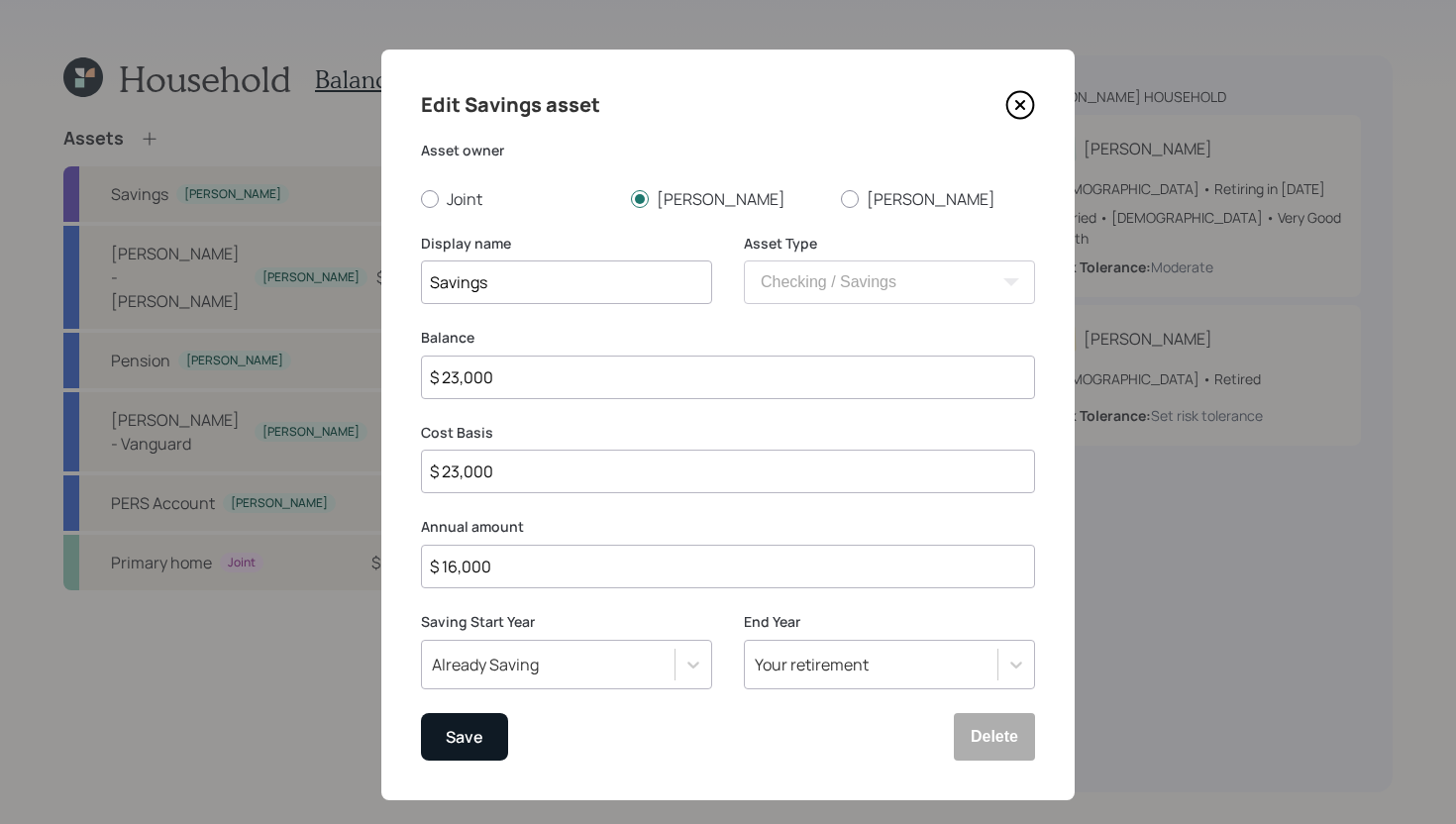 type on "$ 16,000" 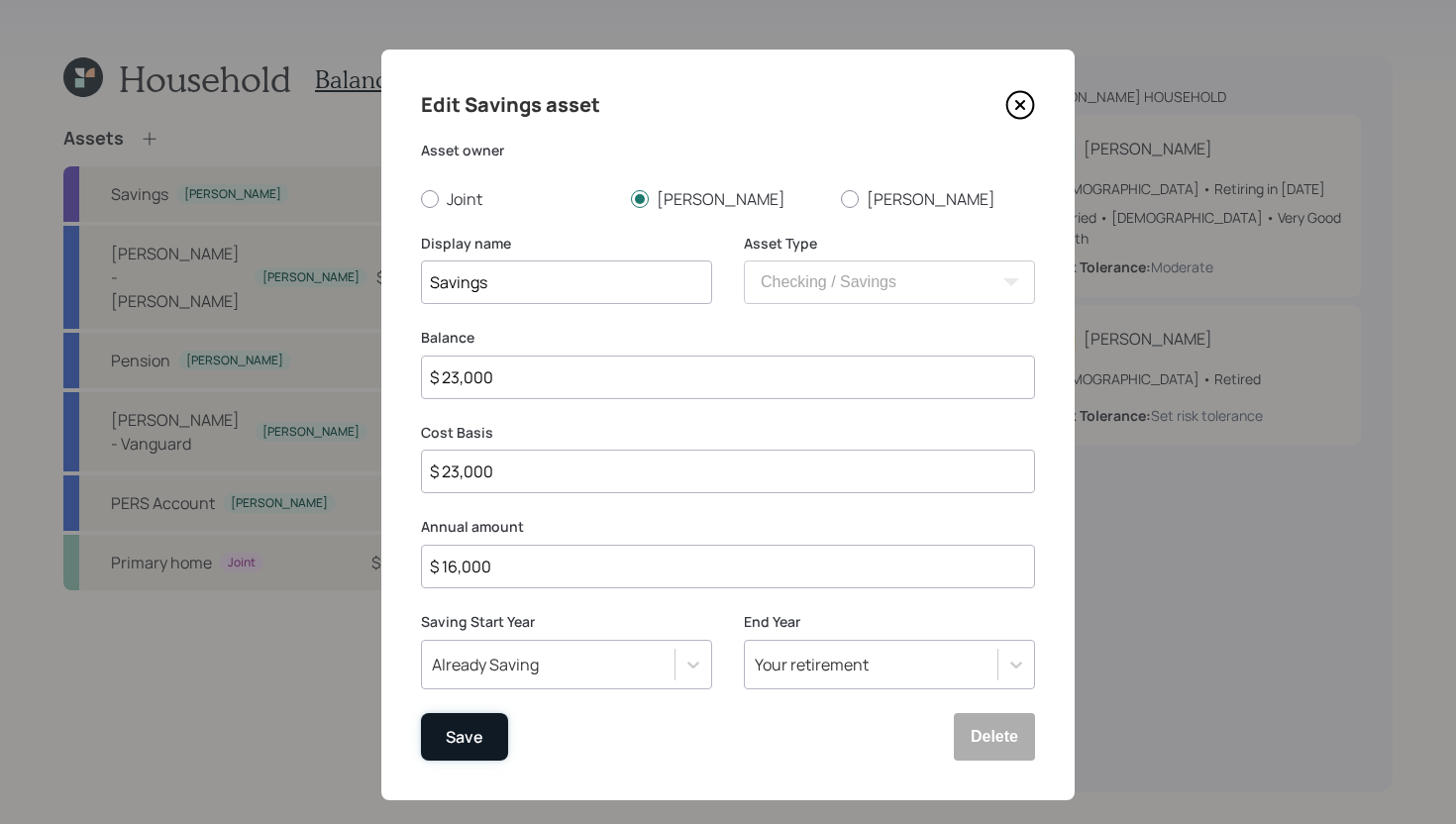 click on "Save" at bounding box center [465, 737] 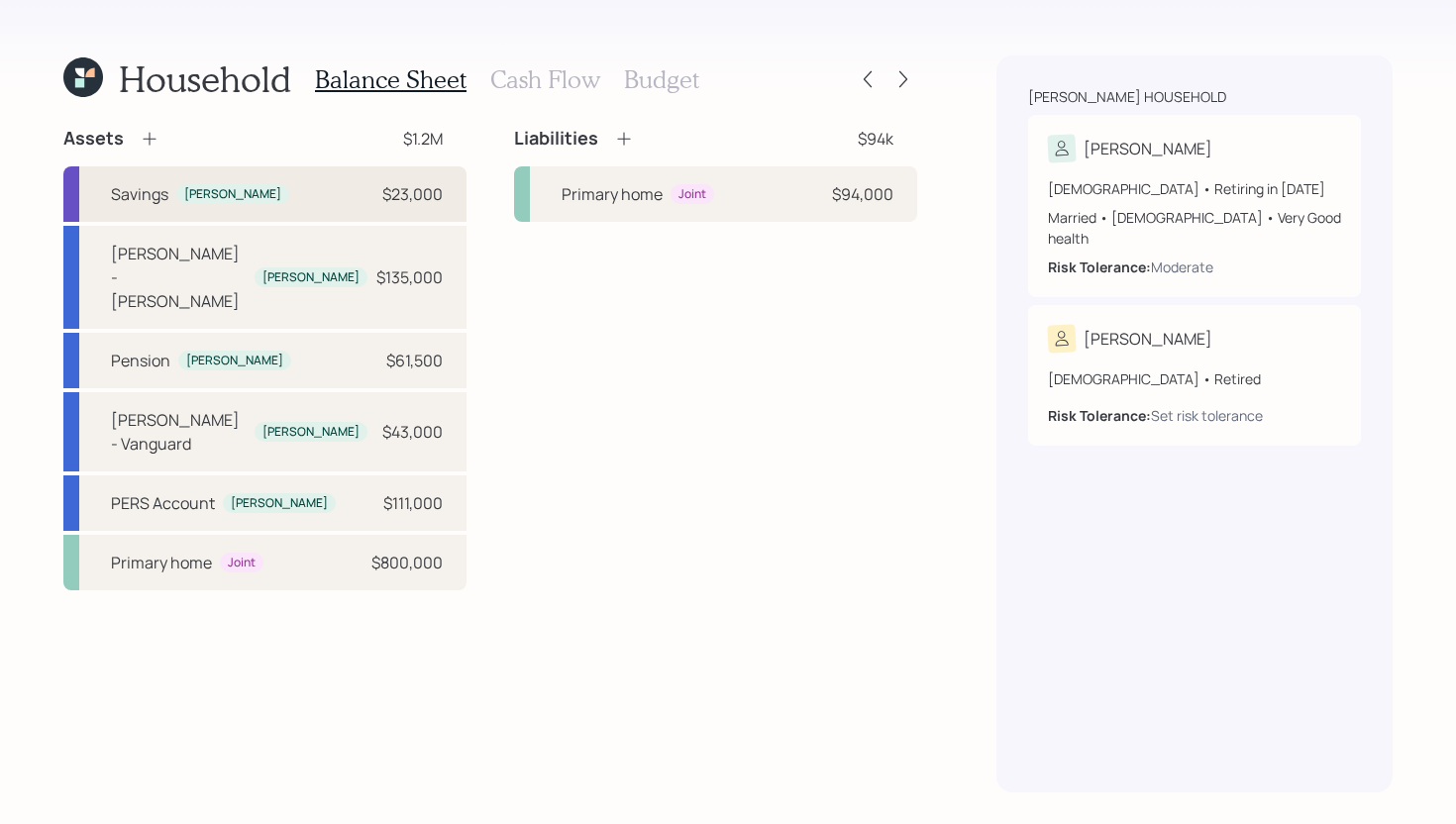 click on "$23,000" at bounding box center [412, 194] 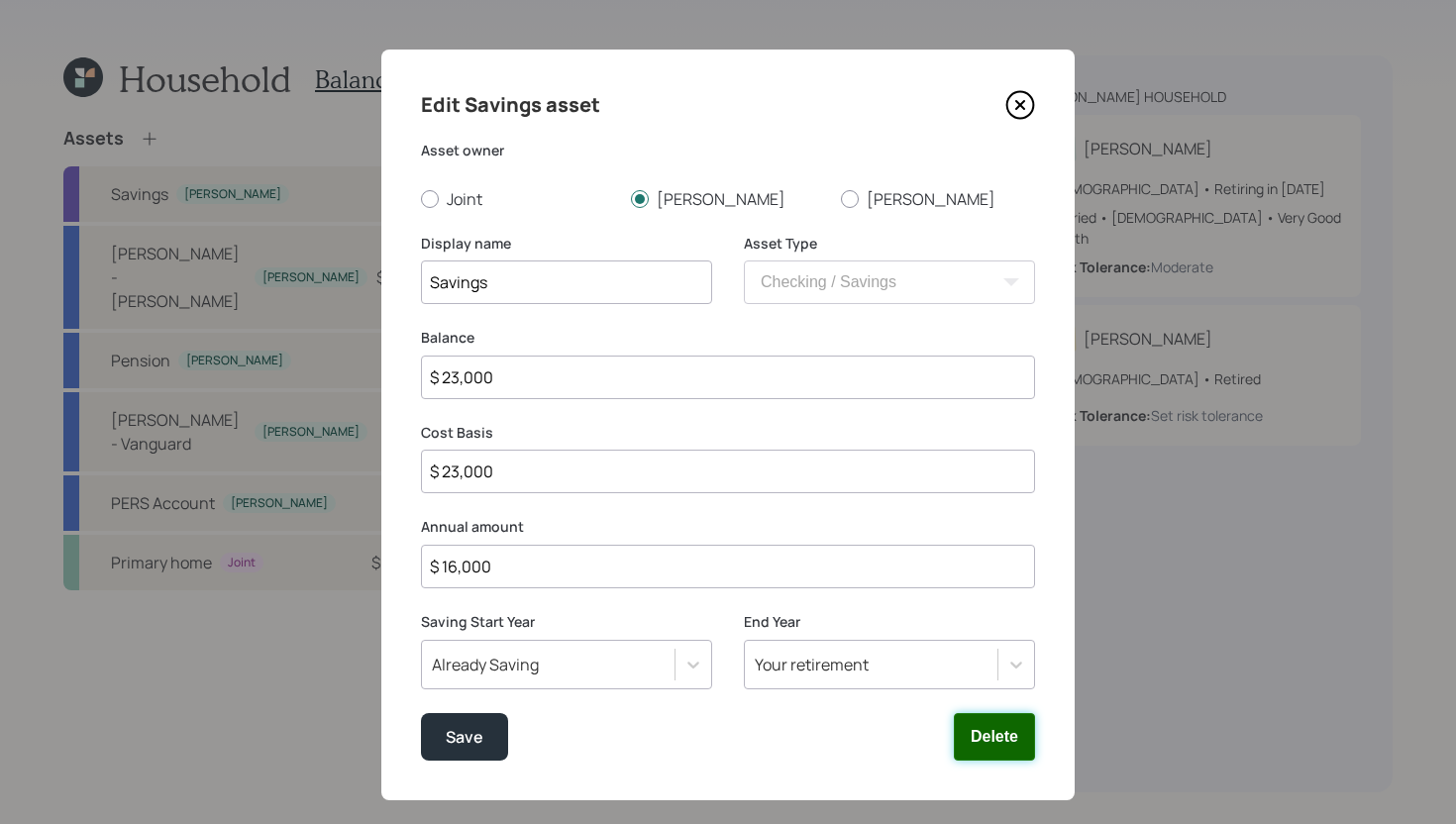 click on "Delete" at bounding box center [994, 737] 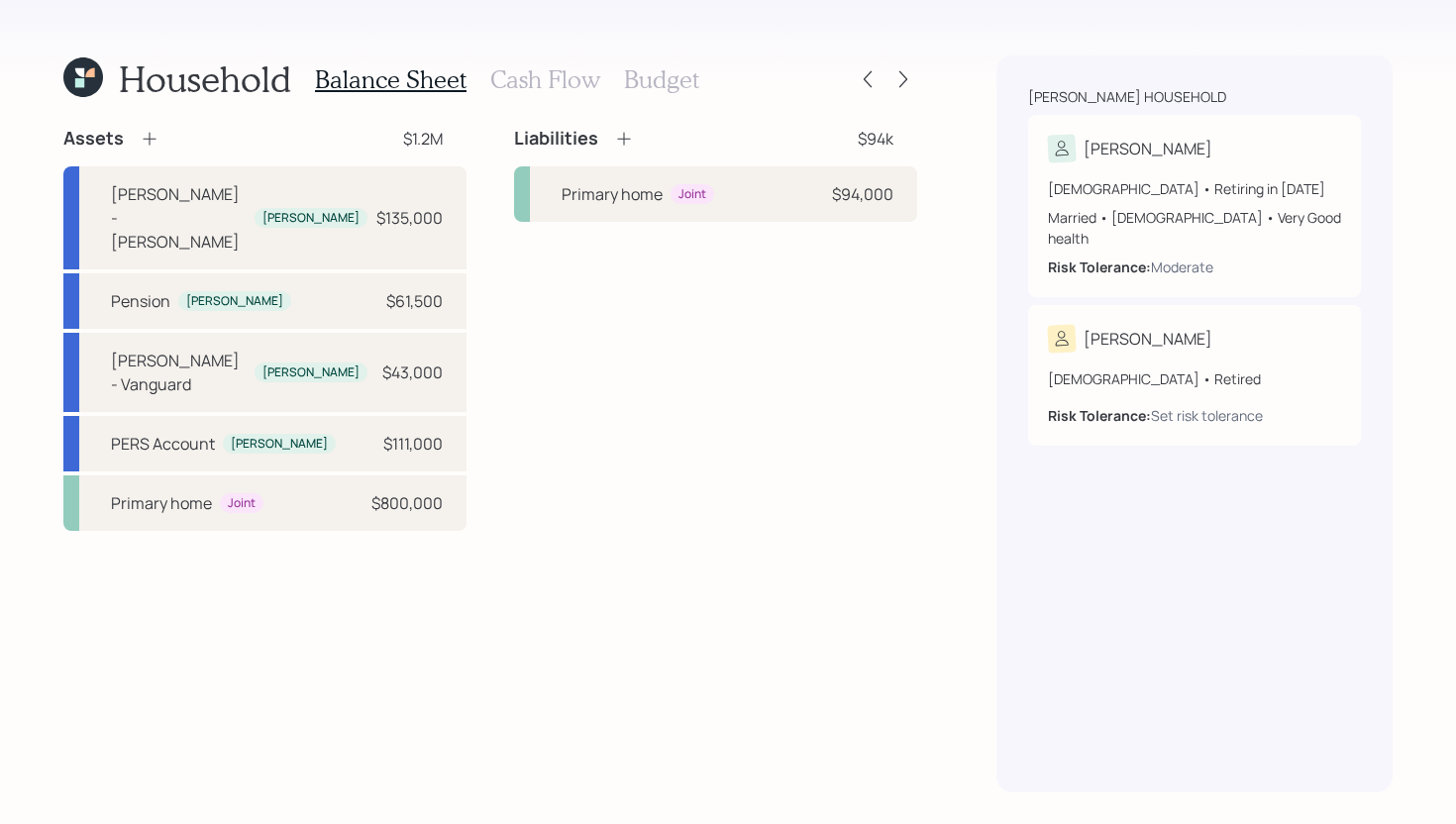 click 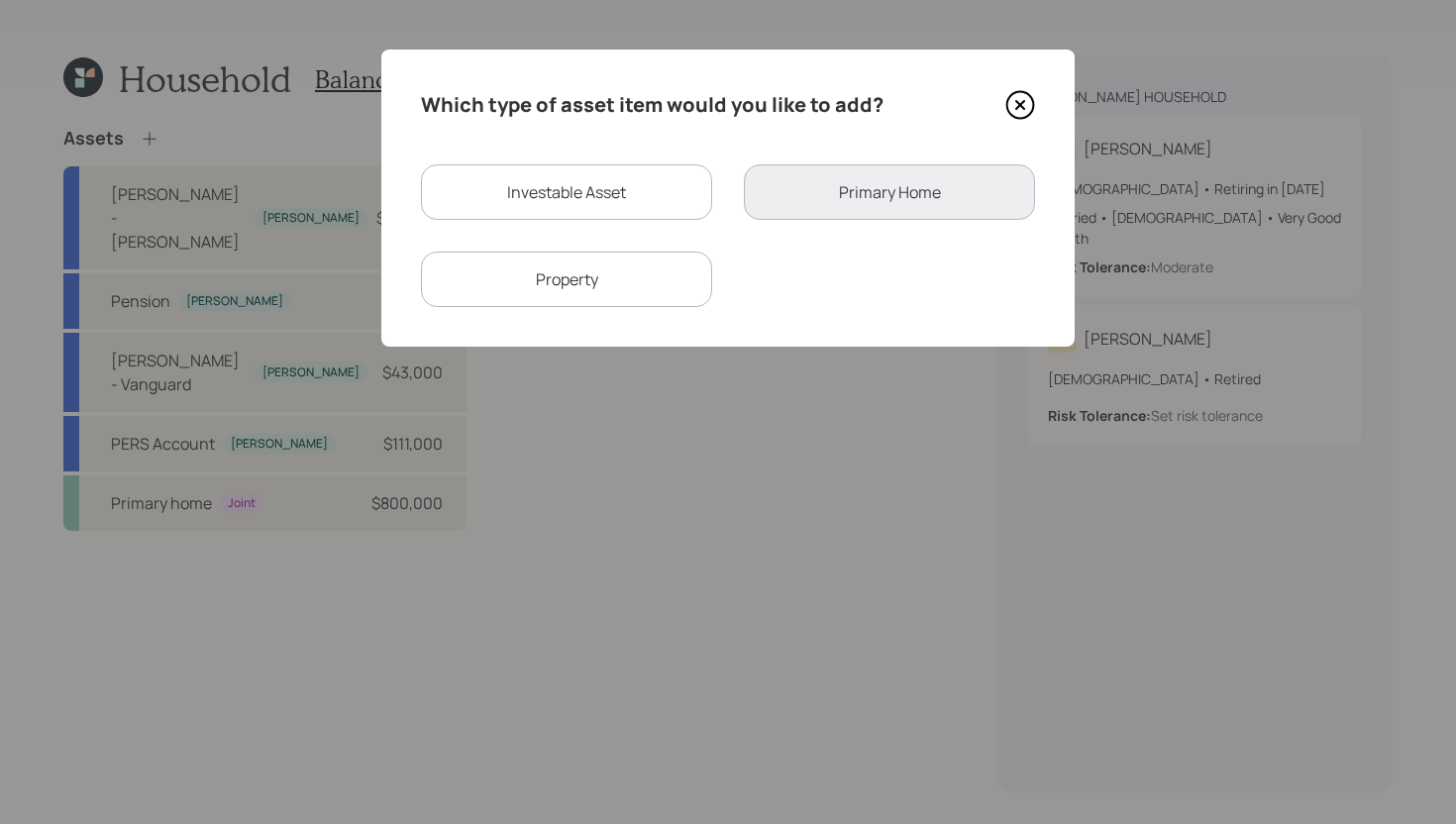 click on "Investable Asset" at bounding box center (567, 192) 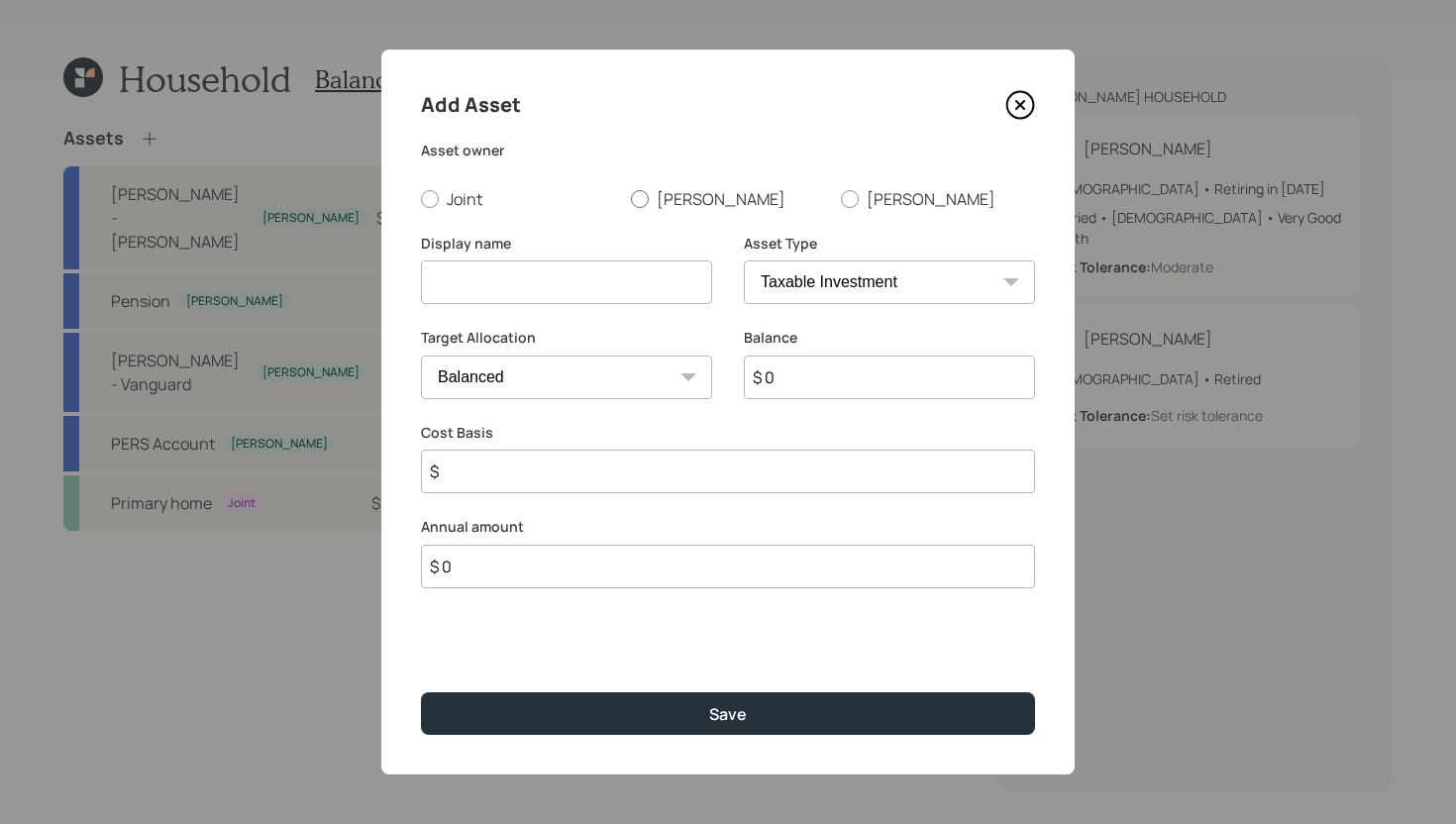 click on "Penny" at bounding box center (728, 199) 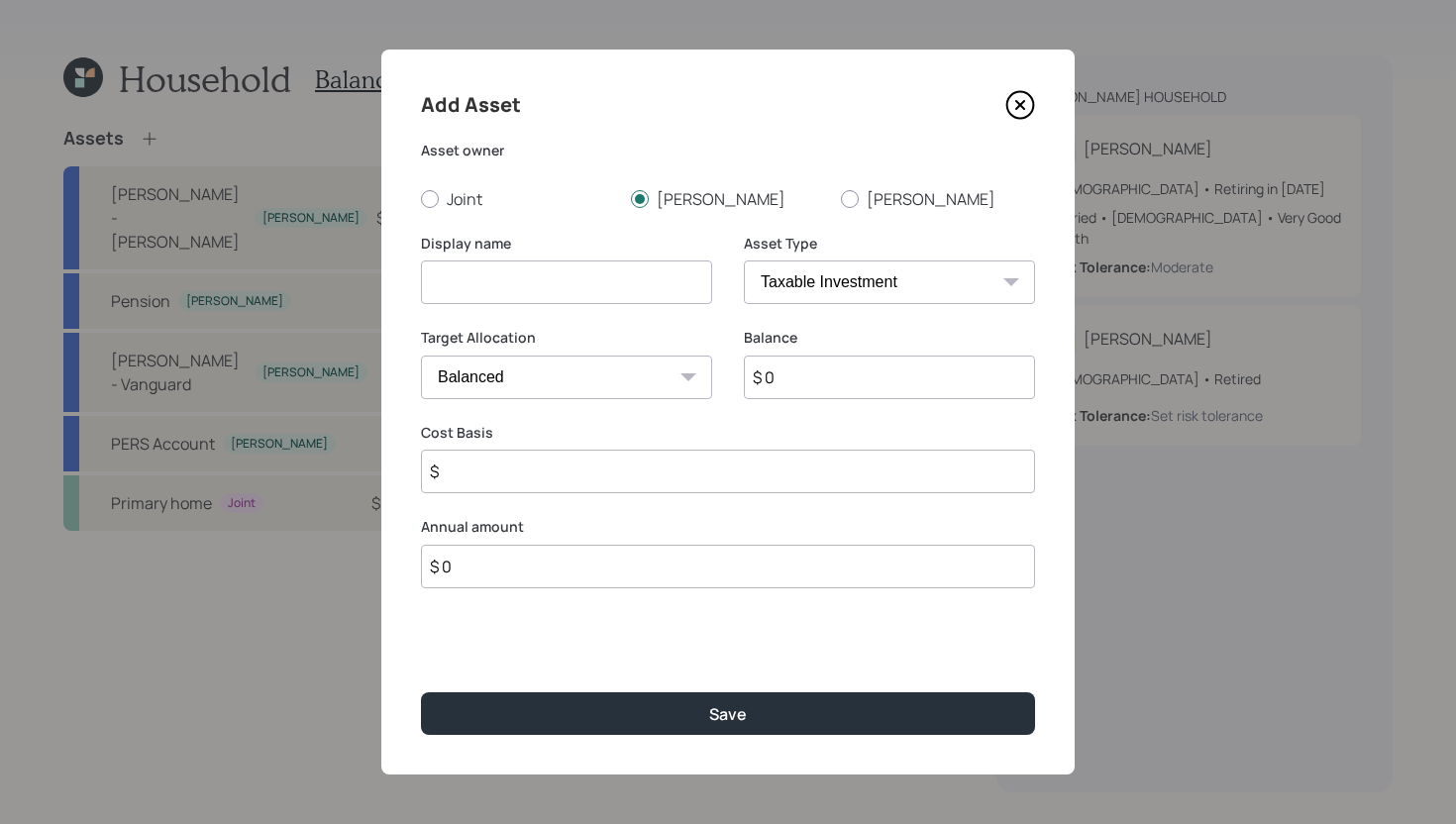 click at bounding box center (567, 282) 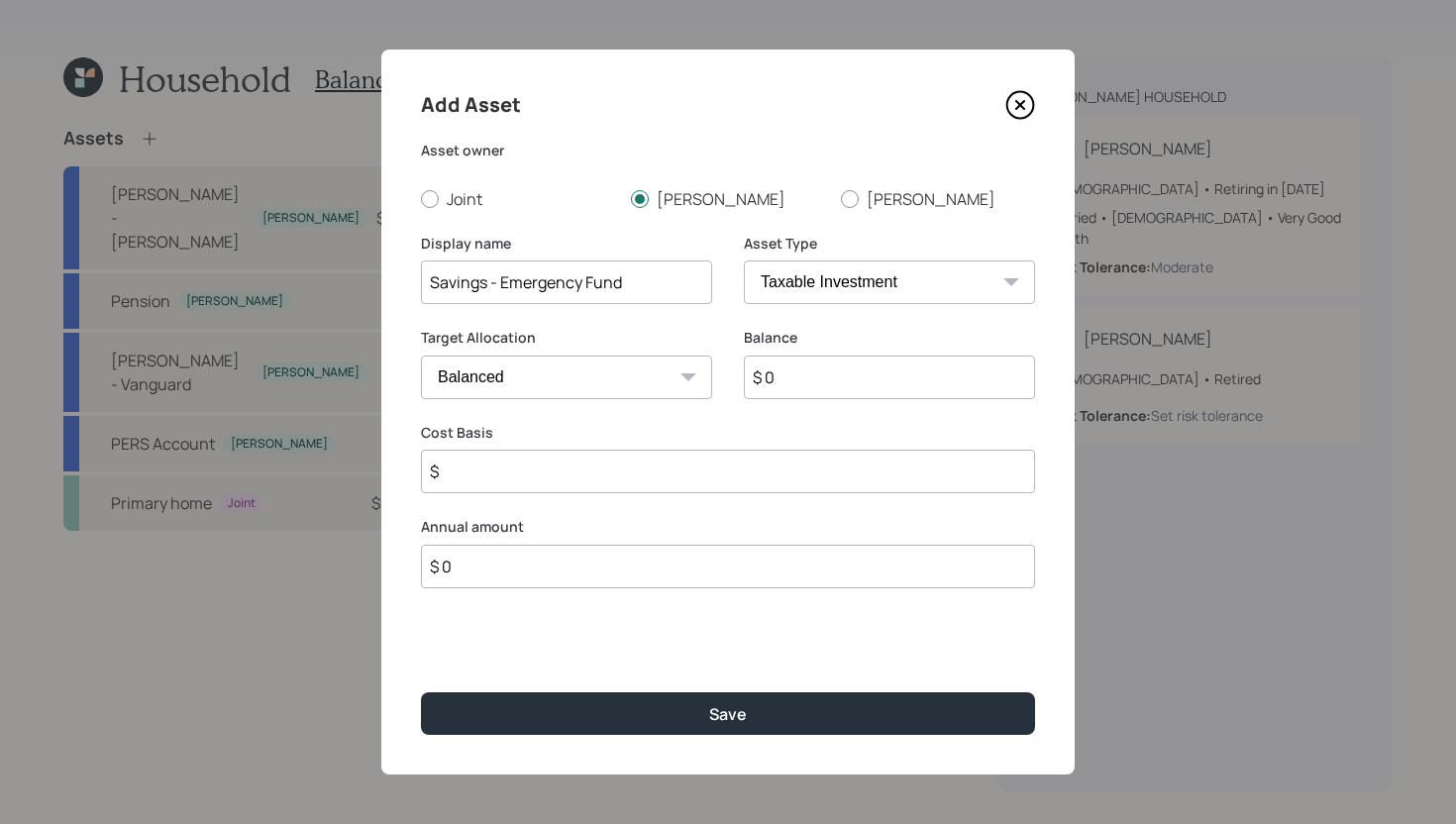 type on "Savings - Emergency Fund" 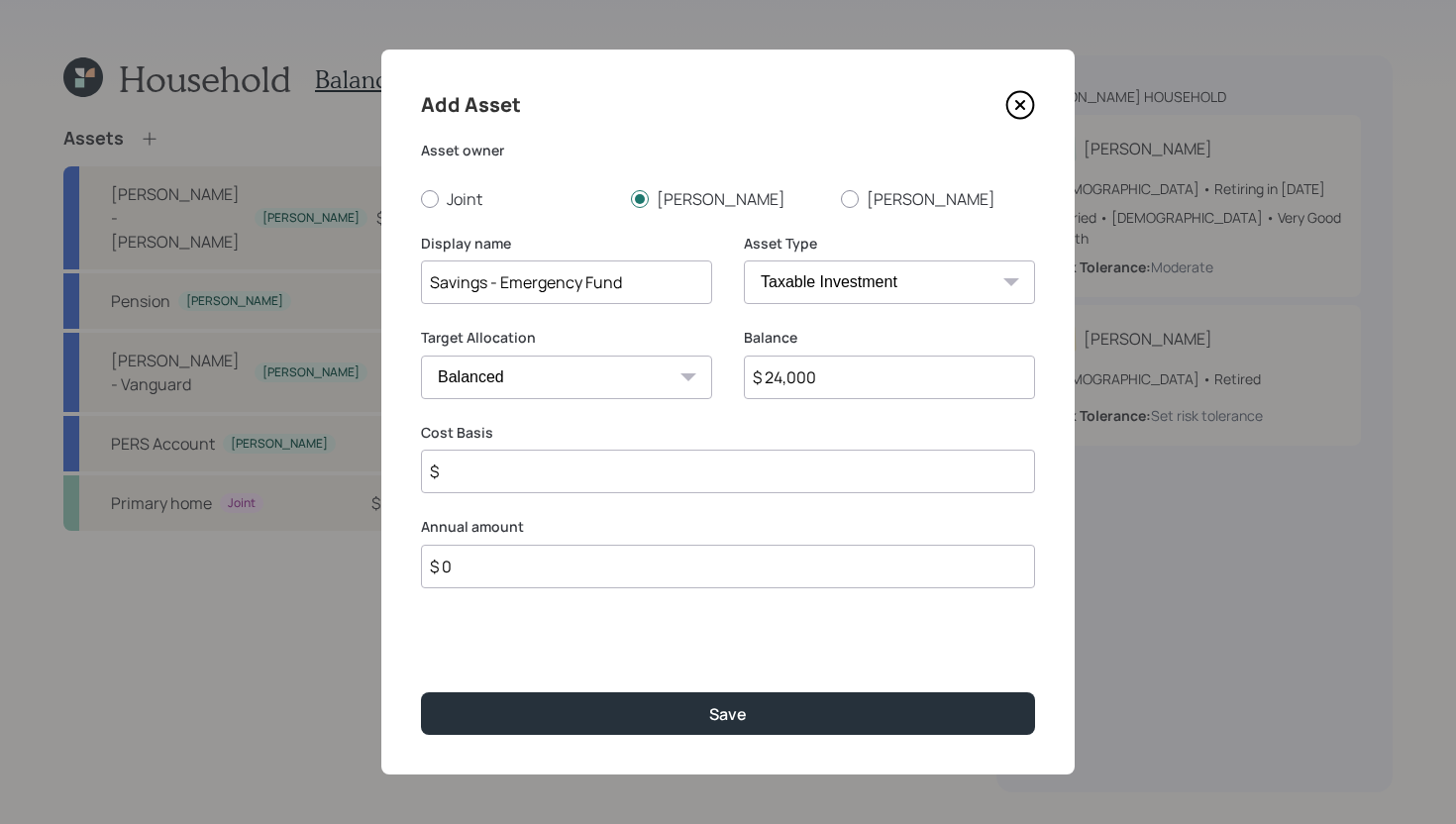 type on "$ 24,000" 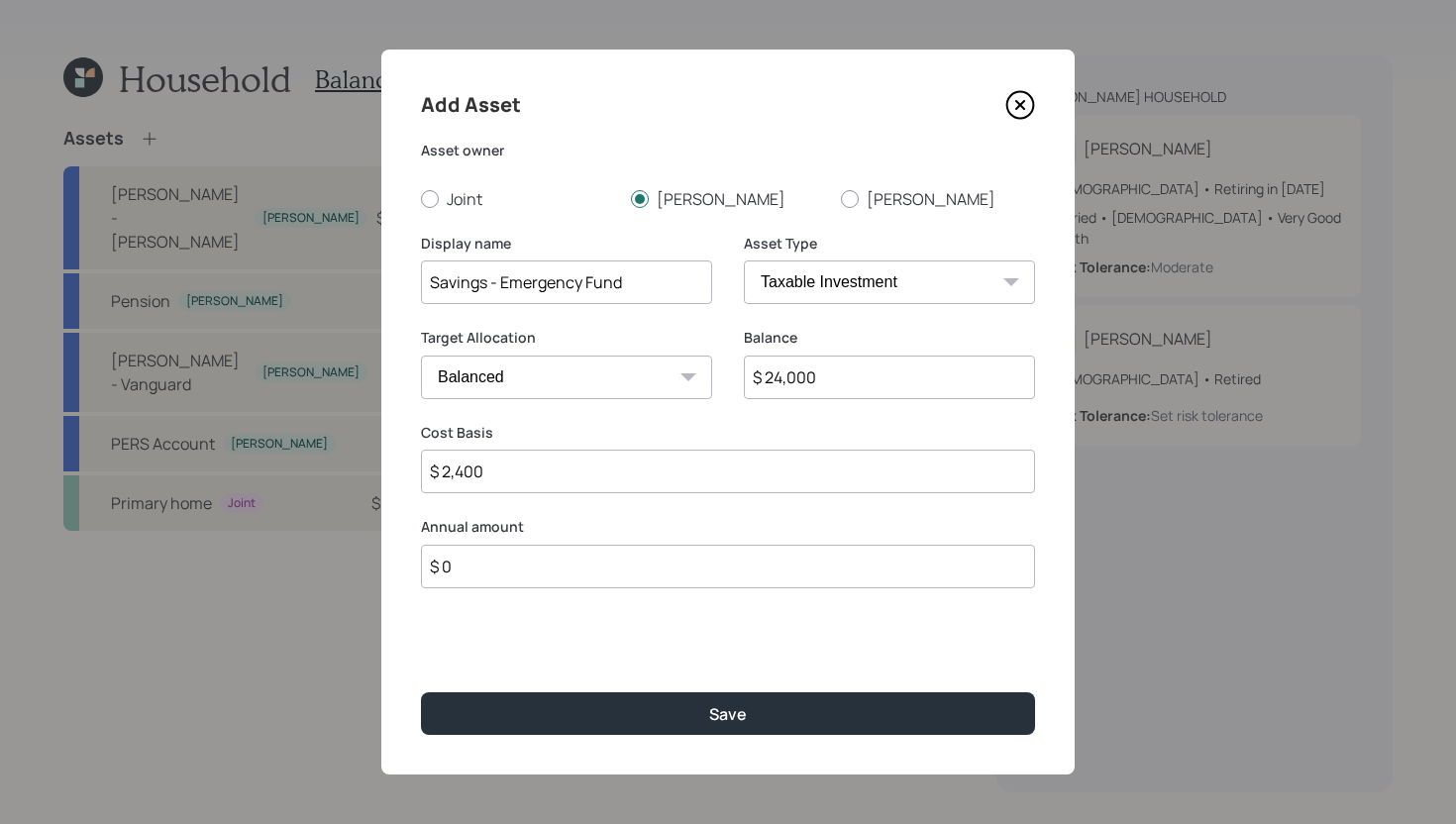 type on "$ 2,400" 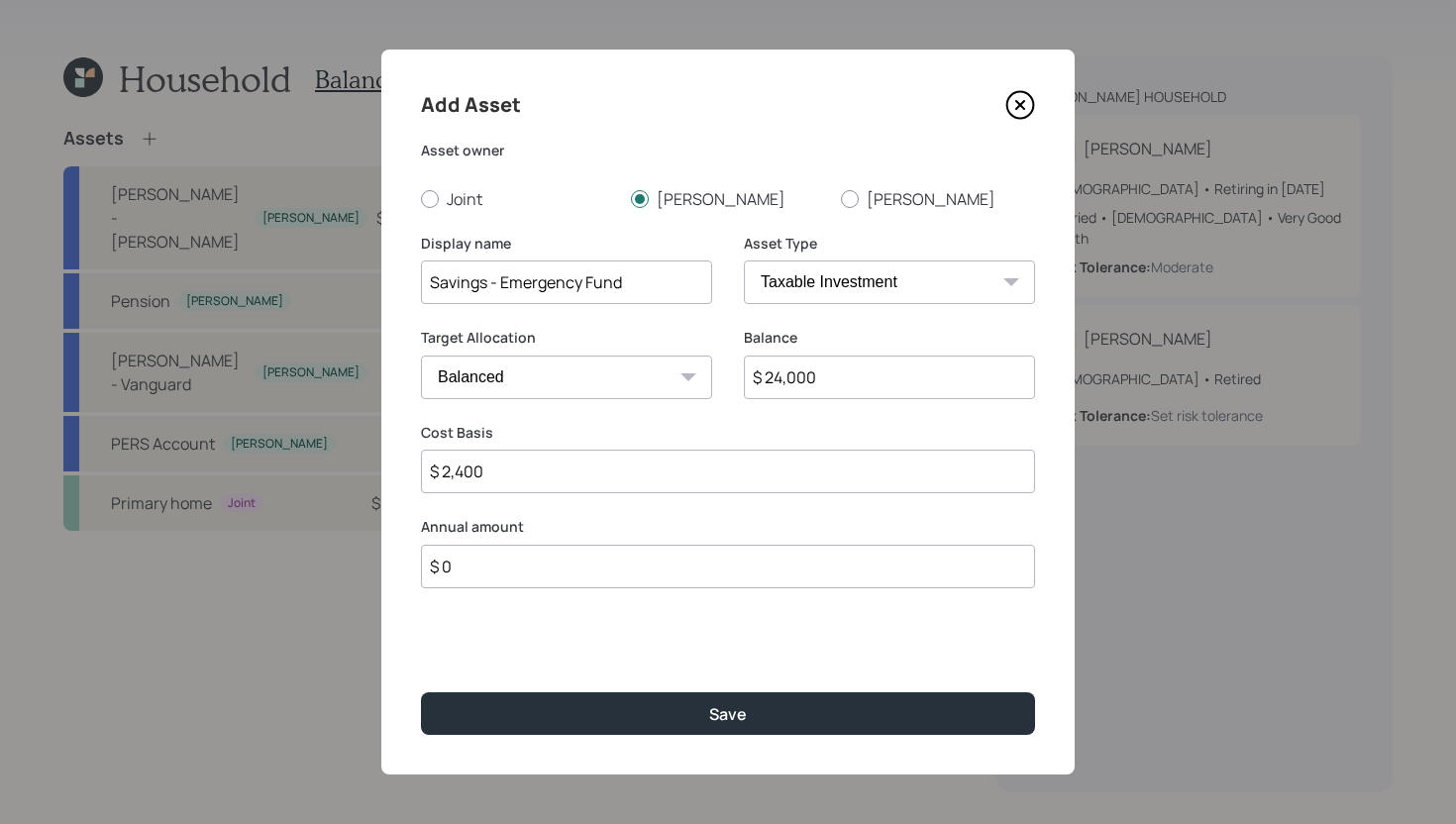 click on "SEP IRA IRA Roth IRA 401(k) Roth 401(k) 403(b) Roth 403(b) 457(b) Roth 457(b) Health Savings Account 529 Taxable Investment Checking / Savings Emergency Fund" at bounding box center [889, 282] 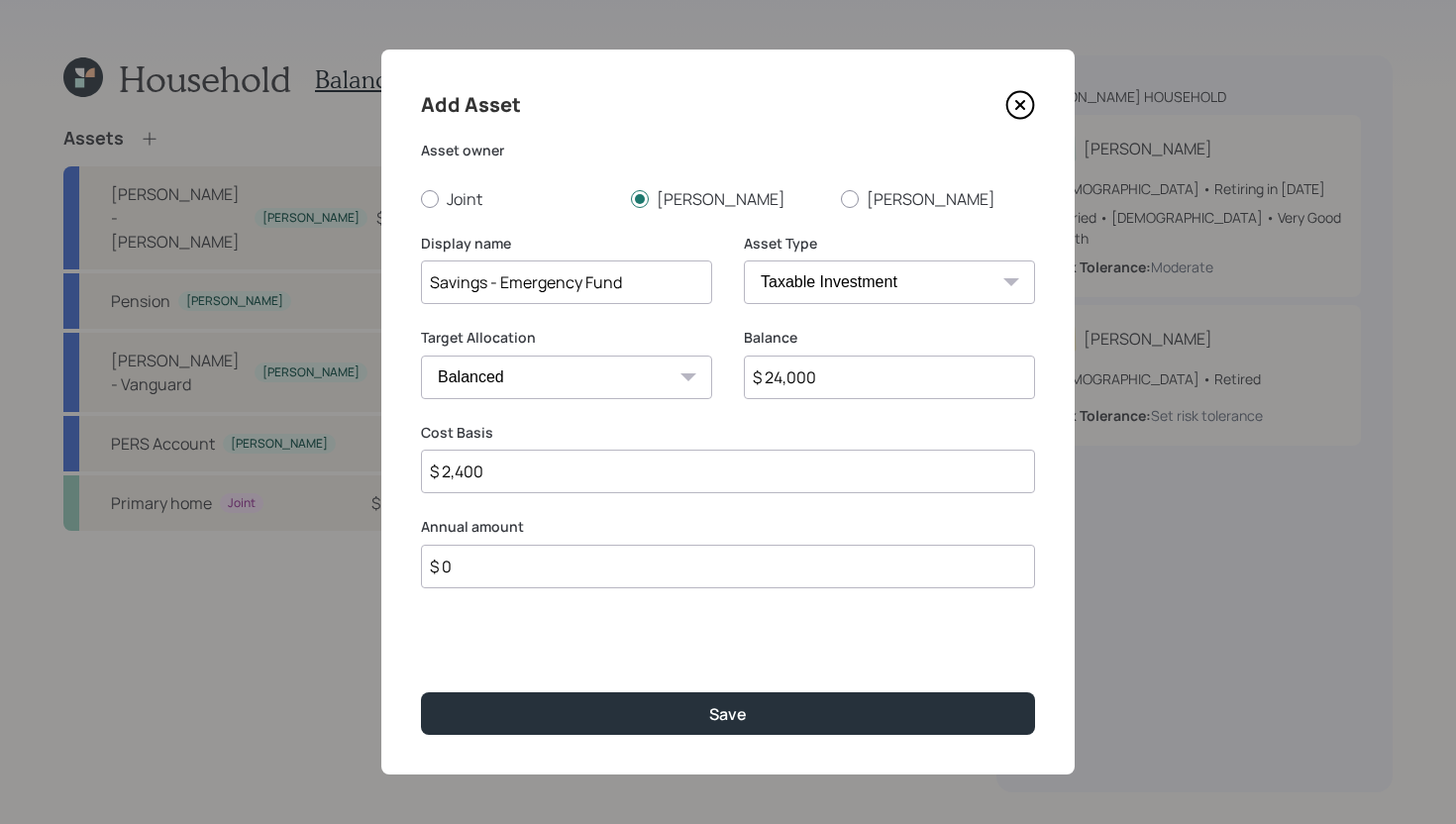 select on "emergency_fund" 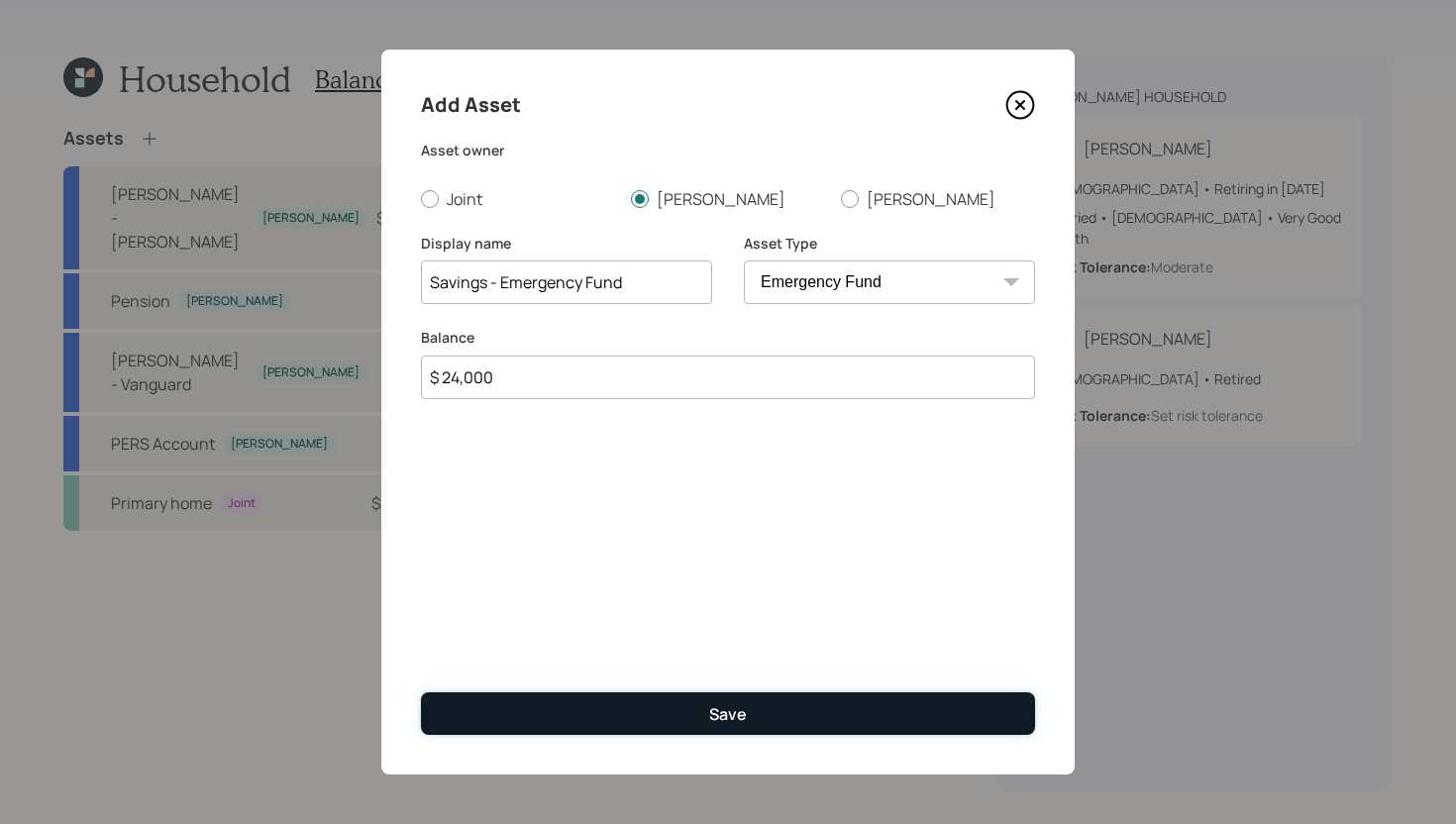 click on "Save" at bounding box center [728, 713] 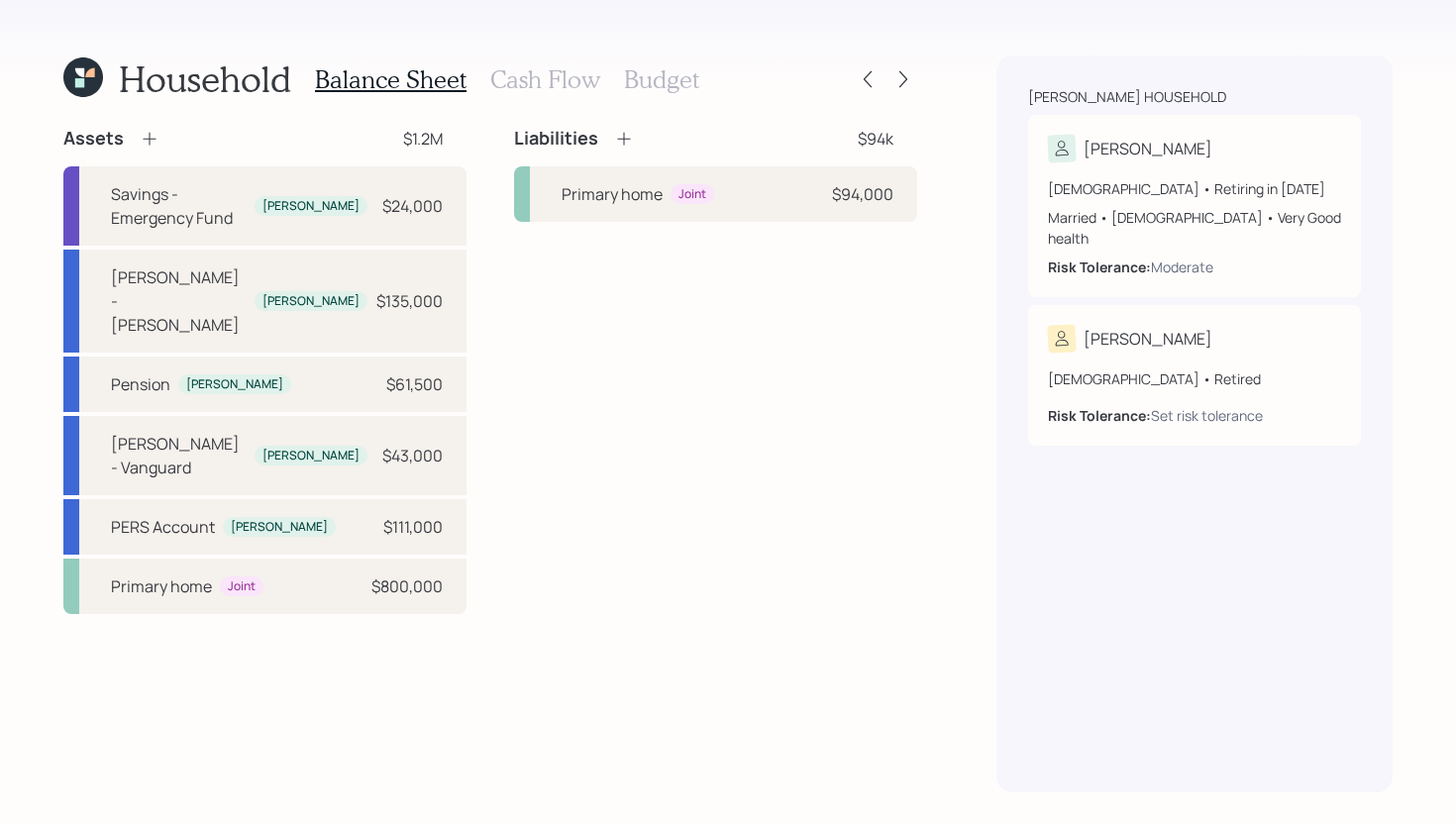 click 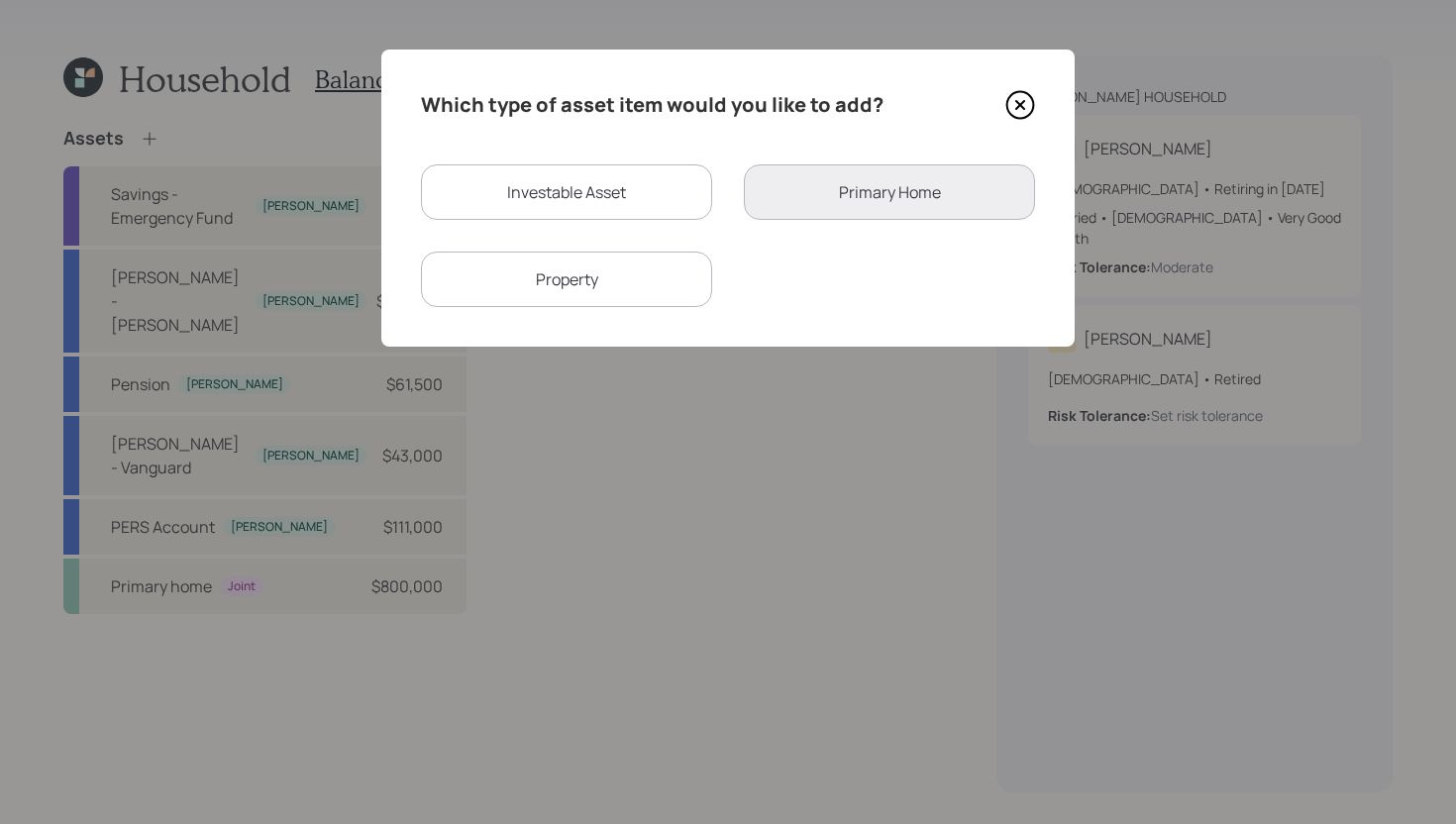 click on "Investable Asset" at bounding box center (567, 192) 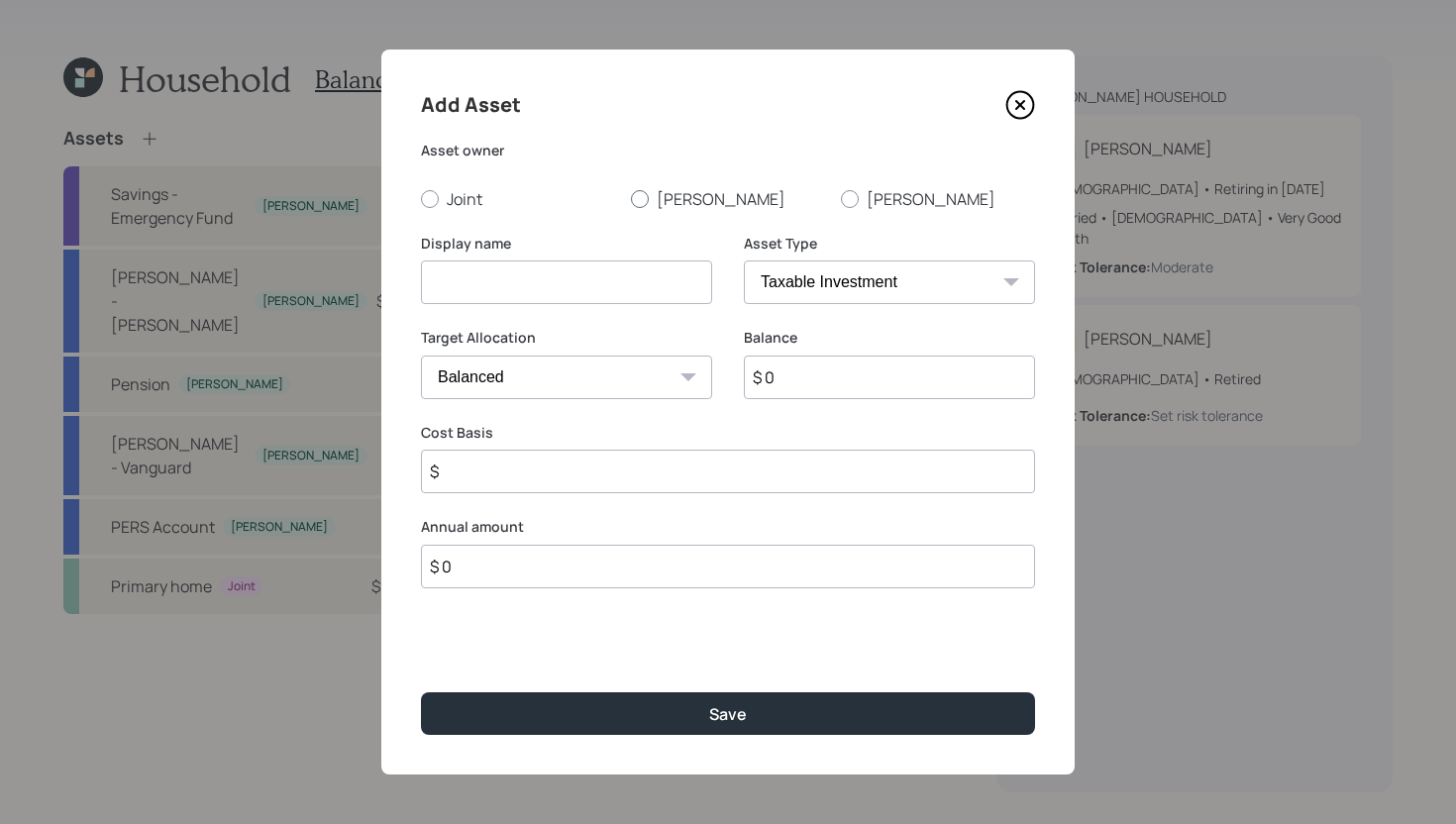 click at bounding box center [640, 199] 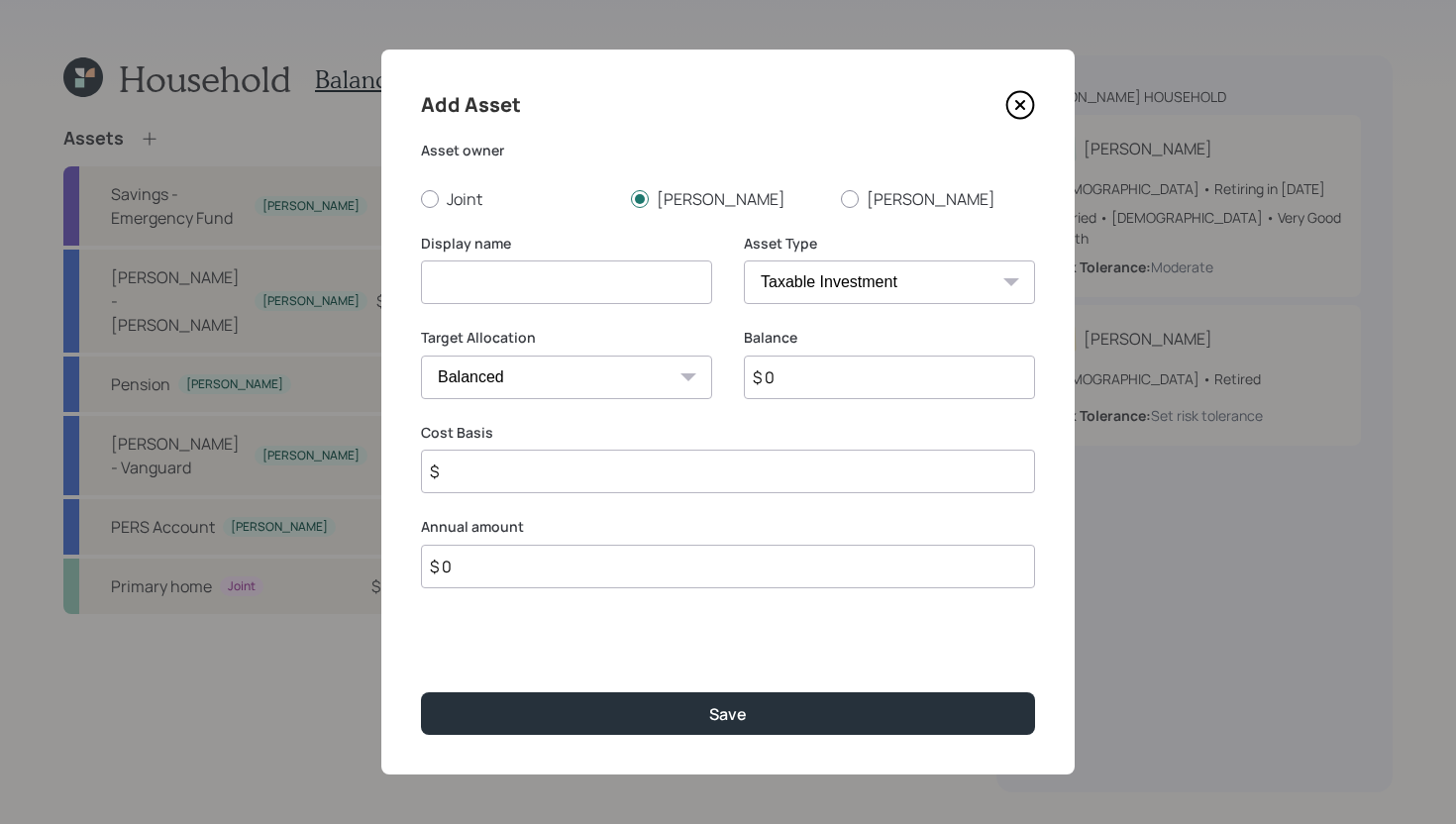 click on "Display name" at bounding box center [567, 269] 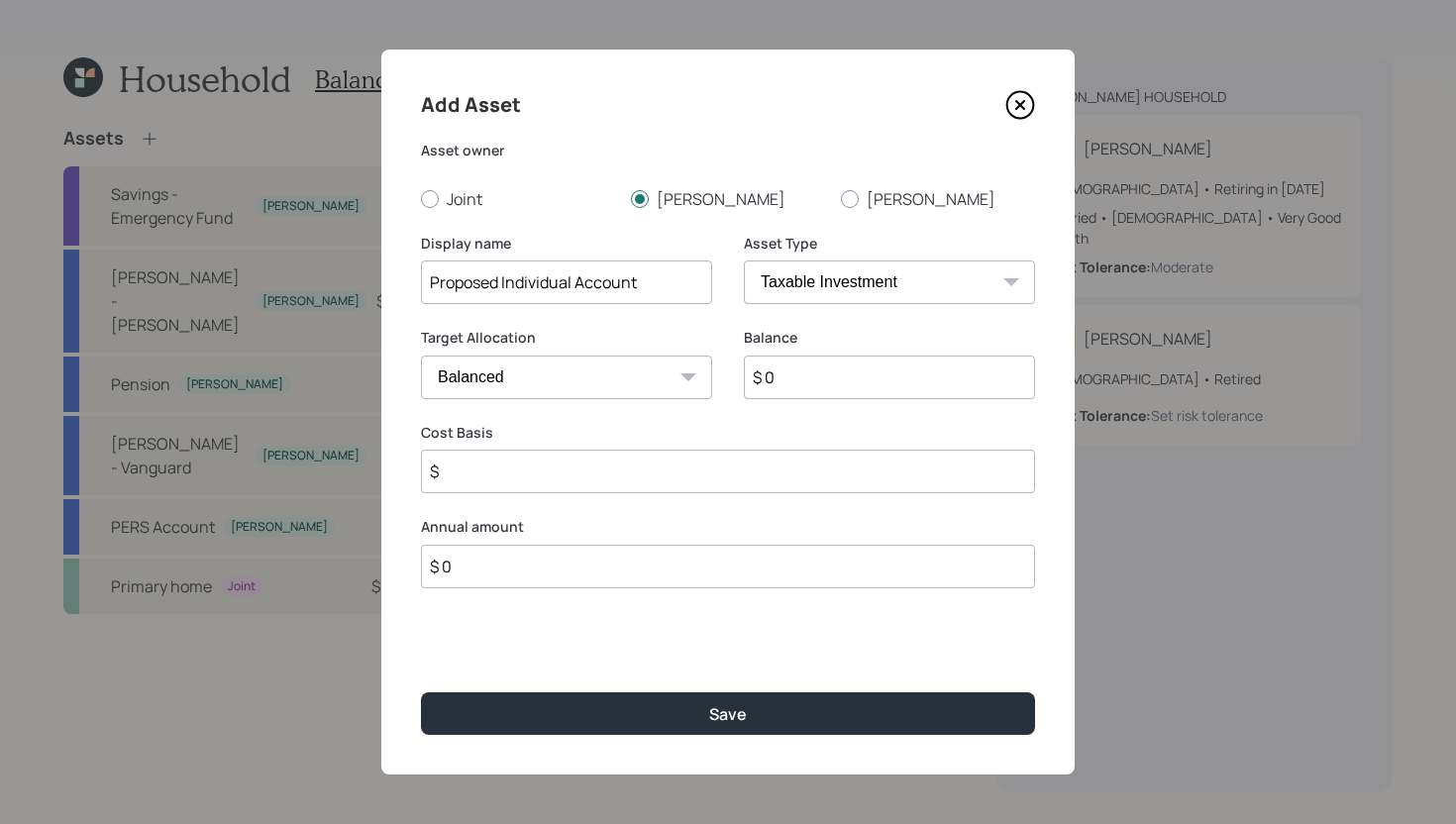 type on "Proposed Individual Account" 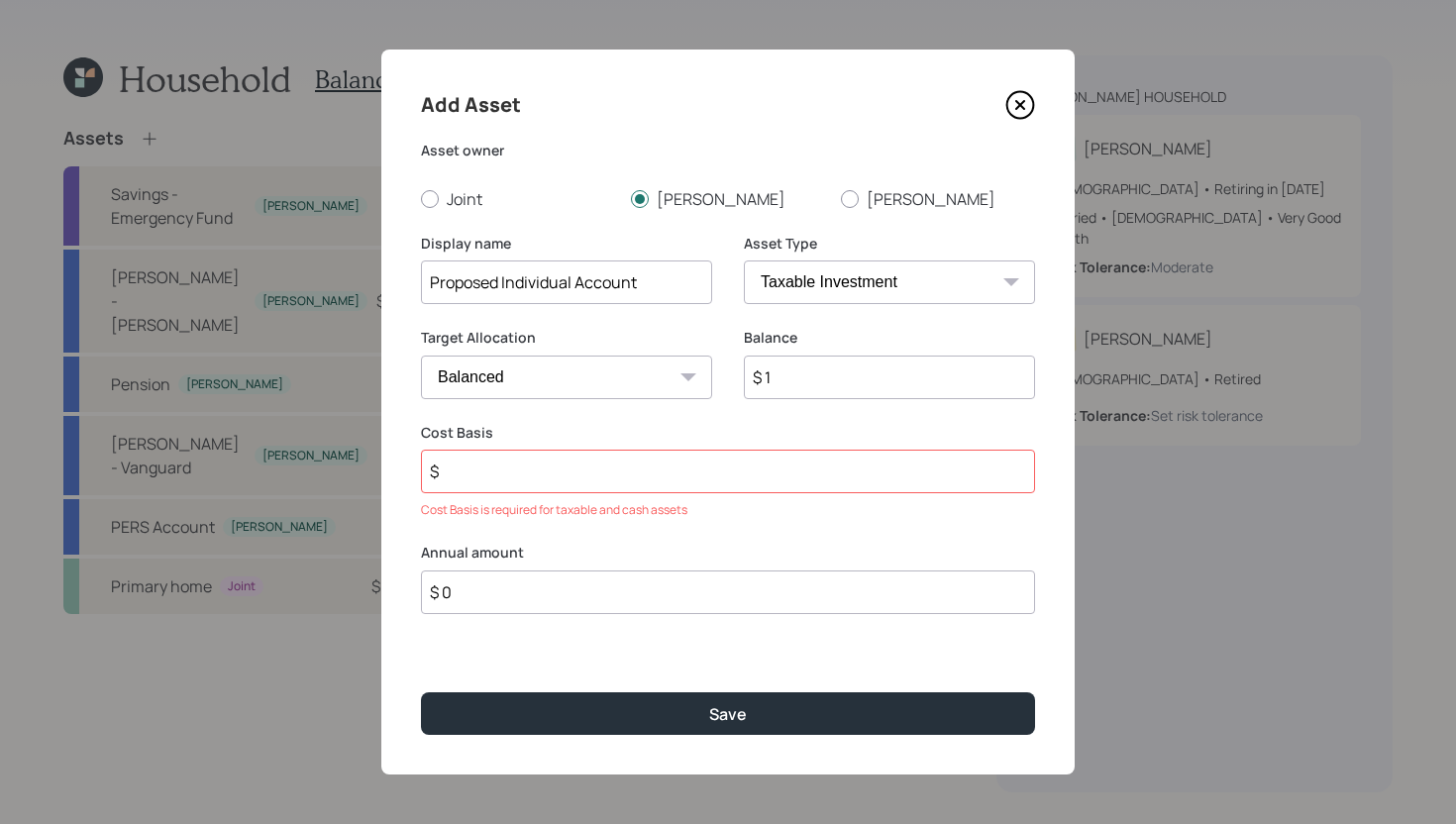 type on "$ 1" 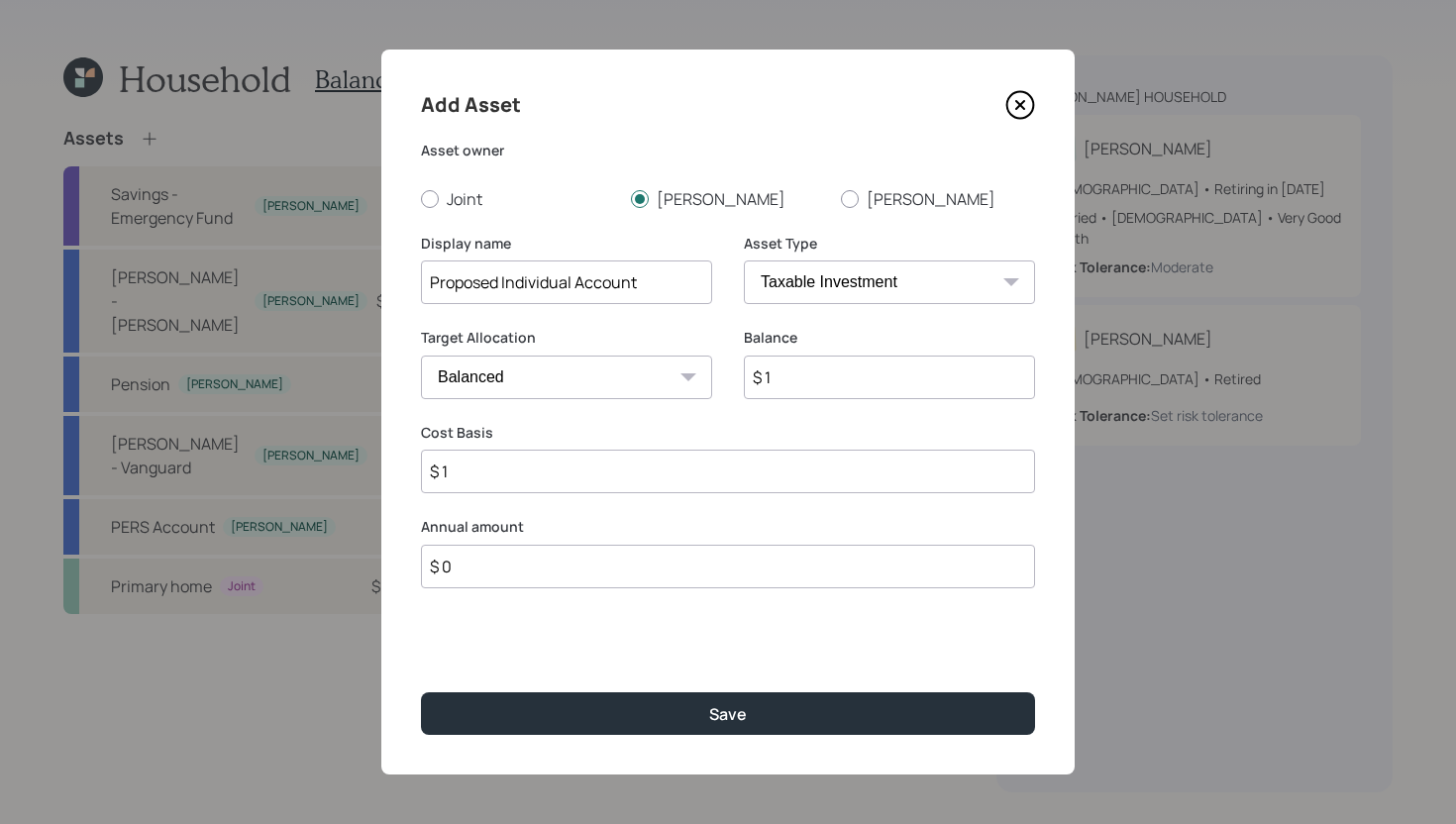 type on "$ 1" 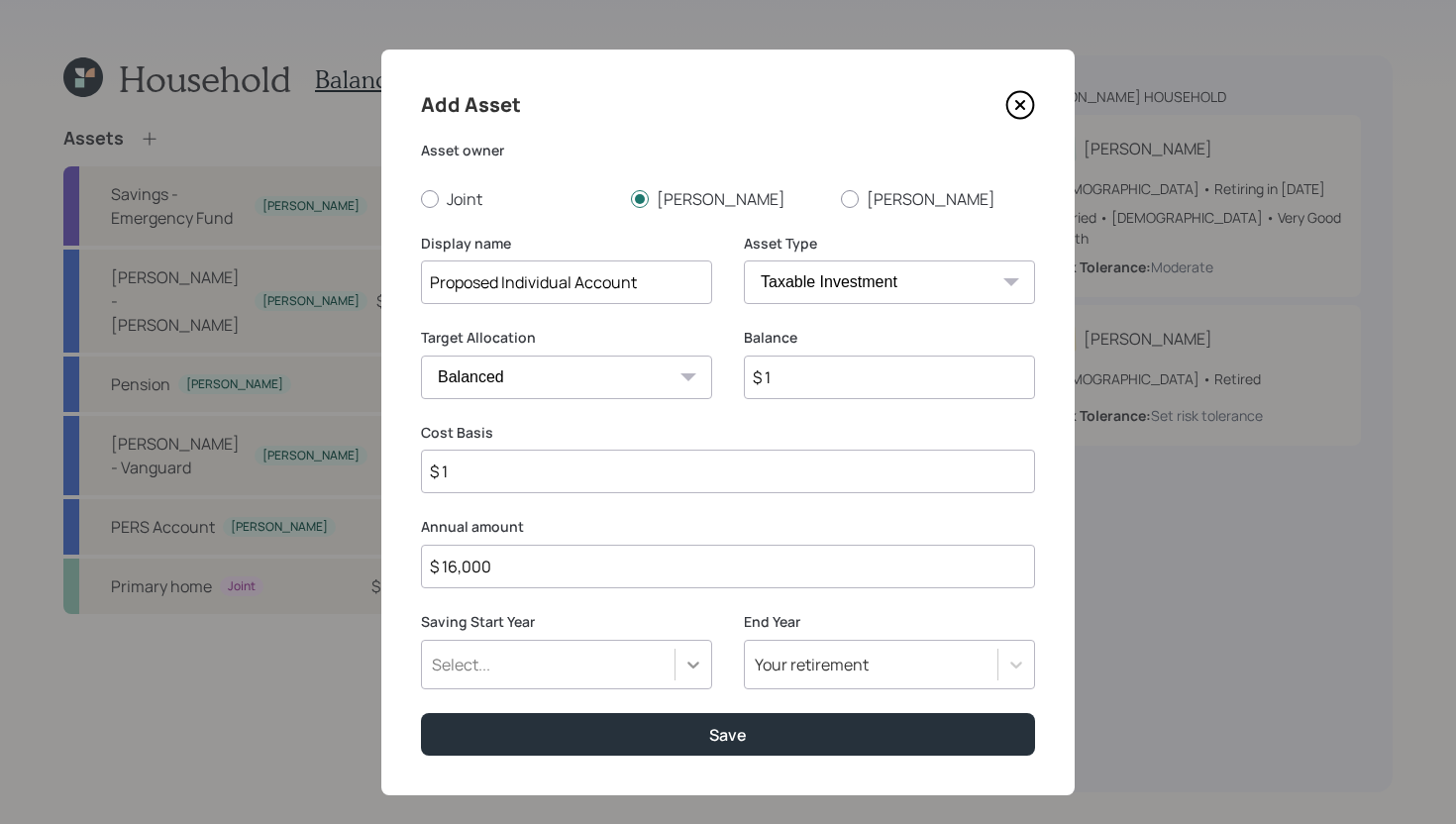 type on "$ 16,000" 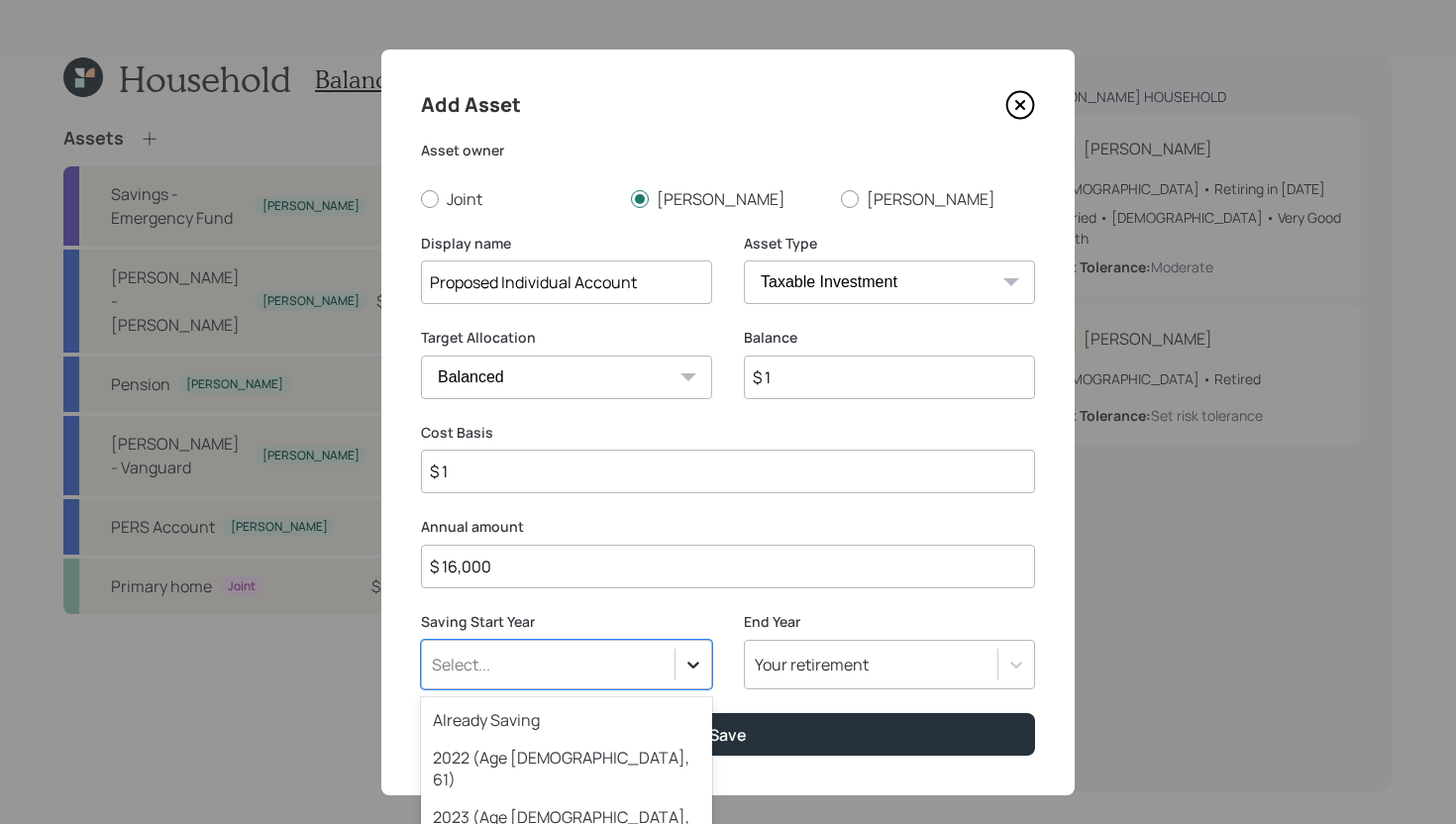 click on "option 2024 (Age 56, 63) focused, 4 of 79. 79 results available. Use Up and Down to choose options, press Enter to select the currently focused option, press Escape to exit the menu, press Tab to select the option and exit the menu. Select... Already Saving 2022 (Age 54, 61) 2023 (Age 55, 62) 2024 (Age 56, 63) 2025 (Age 57, 64) 2026 (Age 58, 65) 2027 (Age 59, 66) 2028 (Age 60, 67) 2029 (Age 61, 68) 2030 (Age 62, 69) 2031 (Age 63, 70) 2032 (Age 64, 71) 2033 (Age 65, 72) 2034 (Age 66, 73) 2035 (Age 67, 74) 2036 (Age 68, 75) 2037 (Age 69, 76) 2038 (Age 70, 77) 2039 (Age 71, 78) 2040 (Age 72, 79) 2041 (Age 73, 80) 2042 (Age 74, 81) 2043 (Age 75, 82) 2044 (Age 76, 83) 2045 (Age 77, 84) 2046 (Age 78, 85) 2047 (Age 79, 86) 2048 (Age 80, 87) 2049 (Age 81, 88) 2050 (Age 82, 89) 2051 (Age 83, 90) 2052 (Age 84, 91) 2053 (Age 85, 92) 2054 (Age 86, 93) 2055 (Age 87, 94) 2056 (Age 88, 95) 2057 (Age 89, 96) 2058 (Age 90, 97) 2059 (Age 91, 98) 2060 (Age 92, 99) 2061 (Age 93, 100) 2062 (Age 94, 101) 2063 (Age 95, 102)" at bounding box center [567, 665] 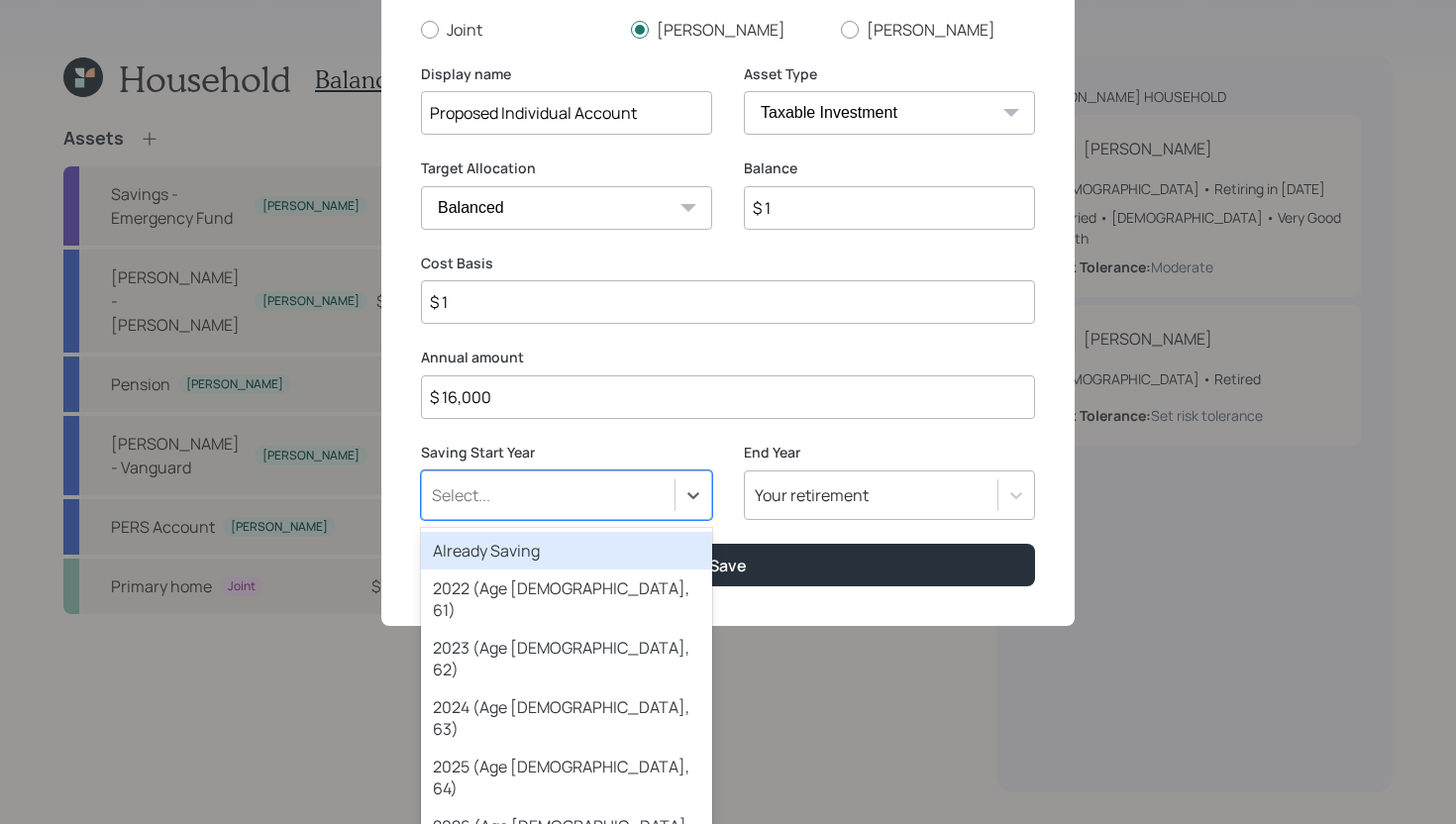 click on "Already Saving" at bounding box center [567, 551] 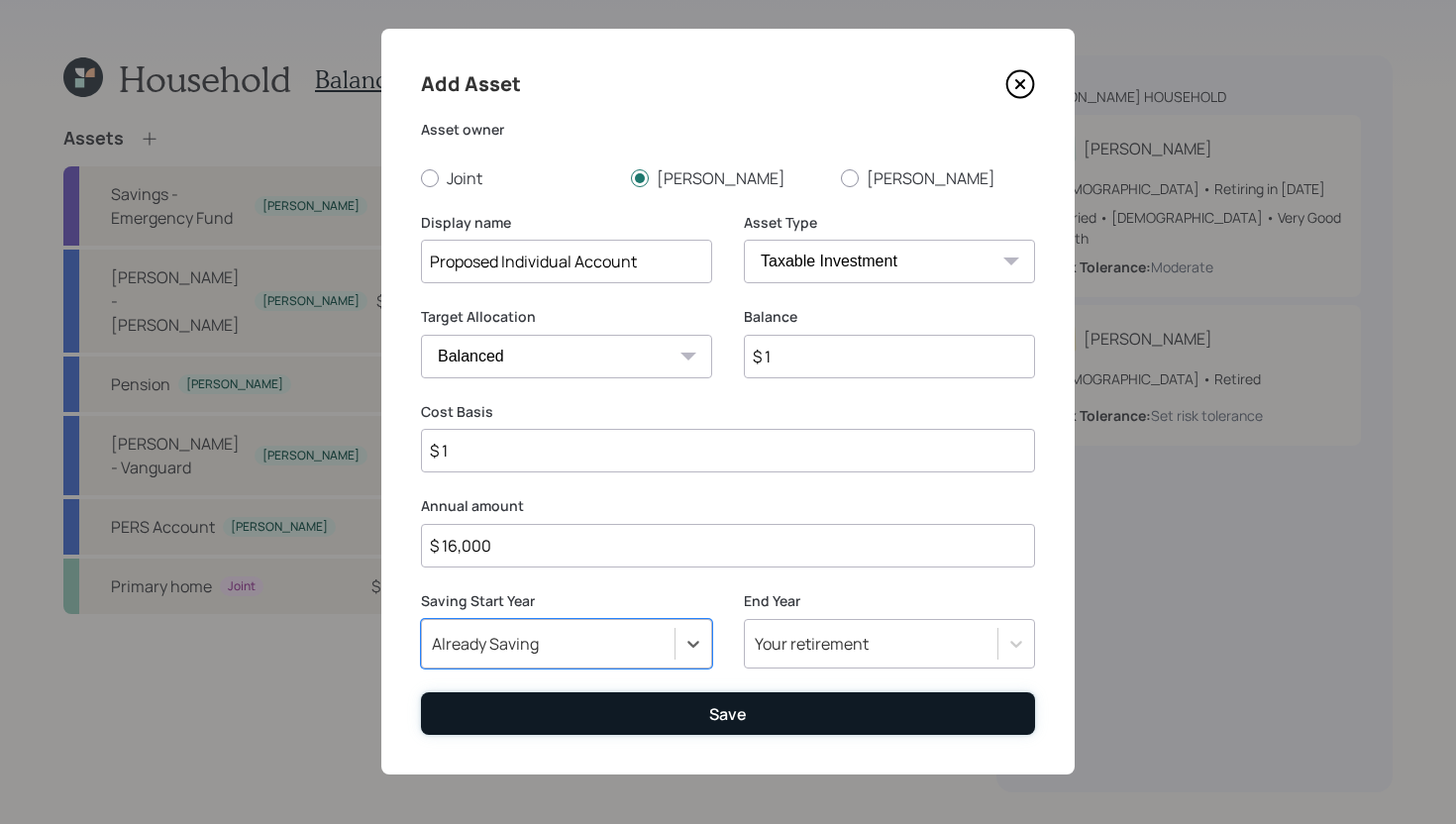click on "Save" at bounding box center [728, 714] 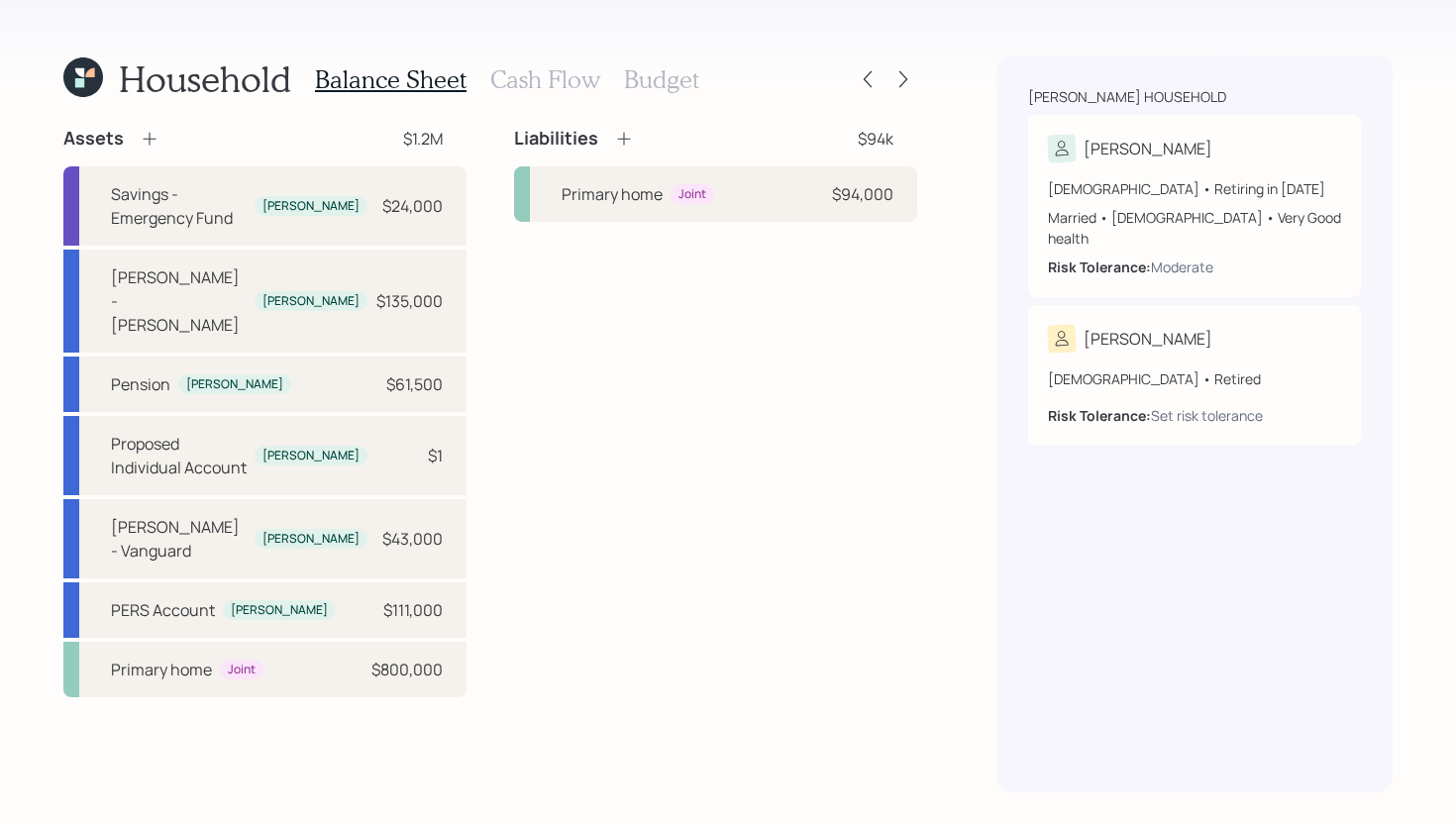 click on "Budget" at bounding box center (662, 79) 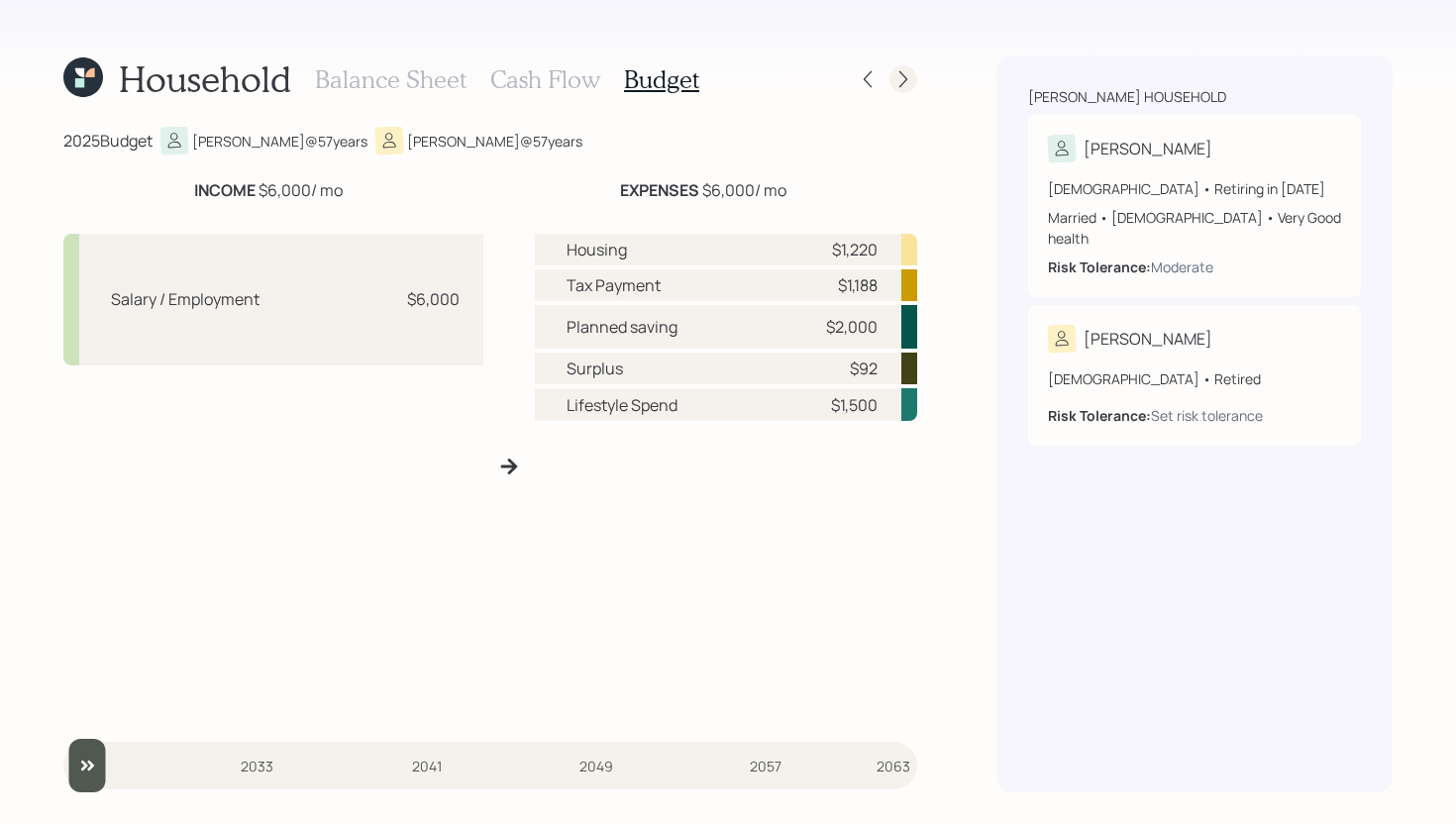click 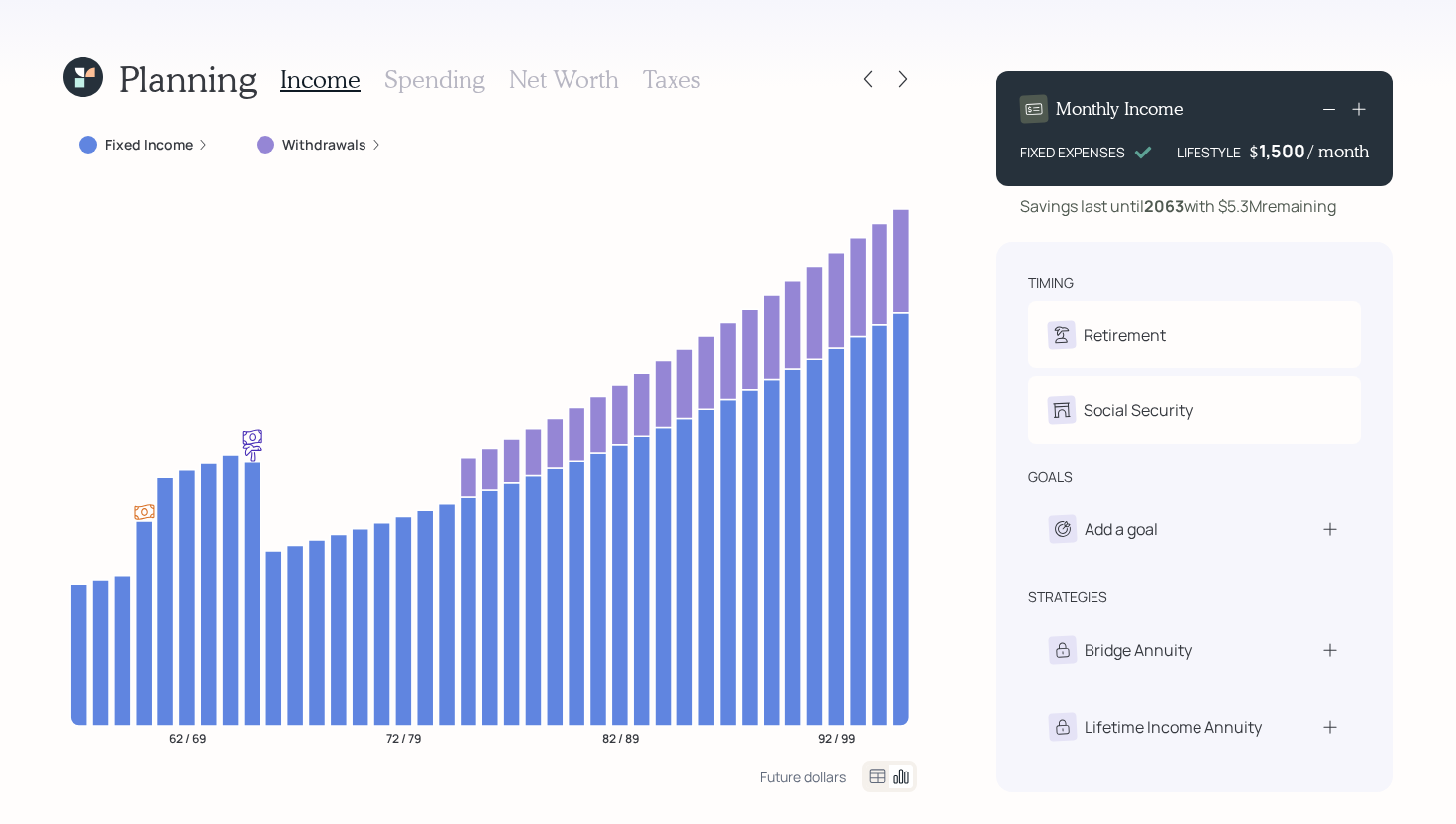 click on "Spending" at bounding box center [435, 79] 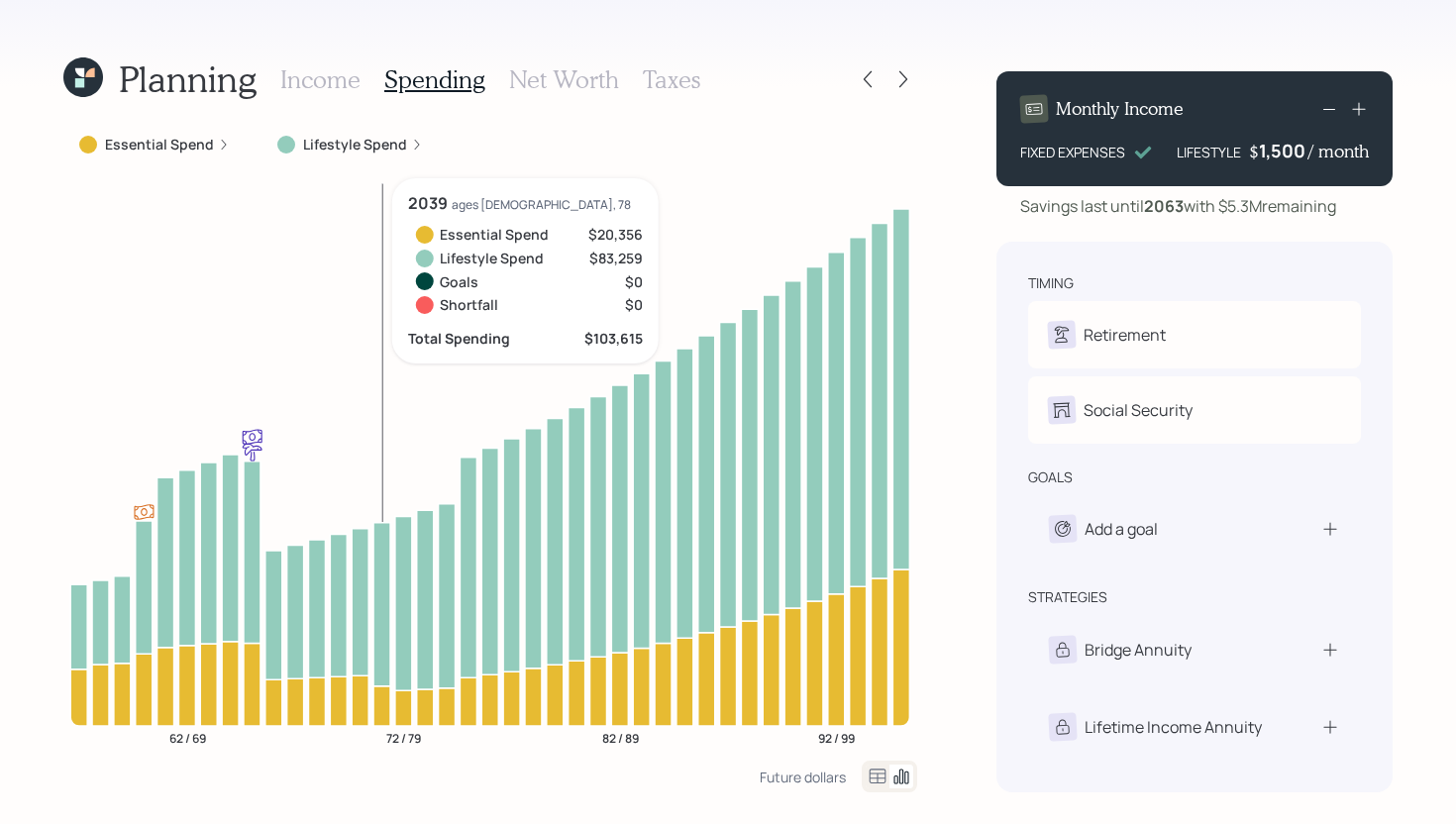 click 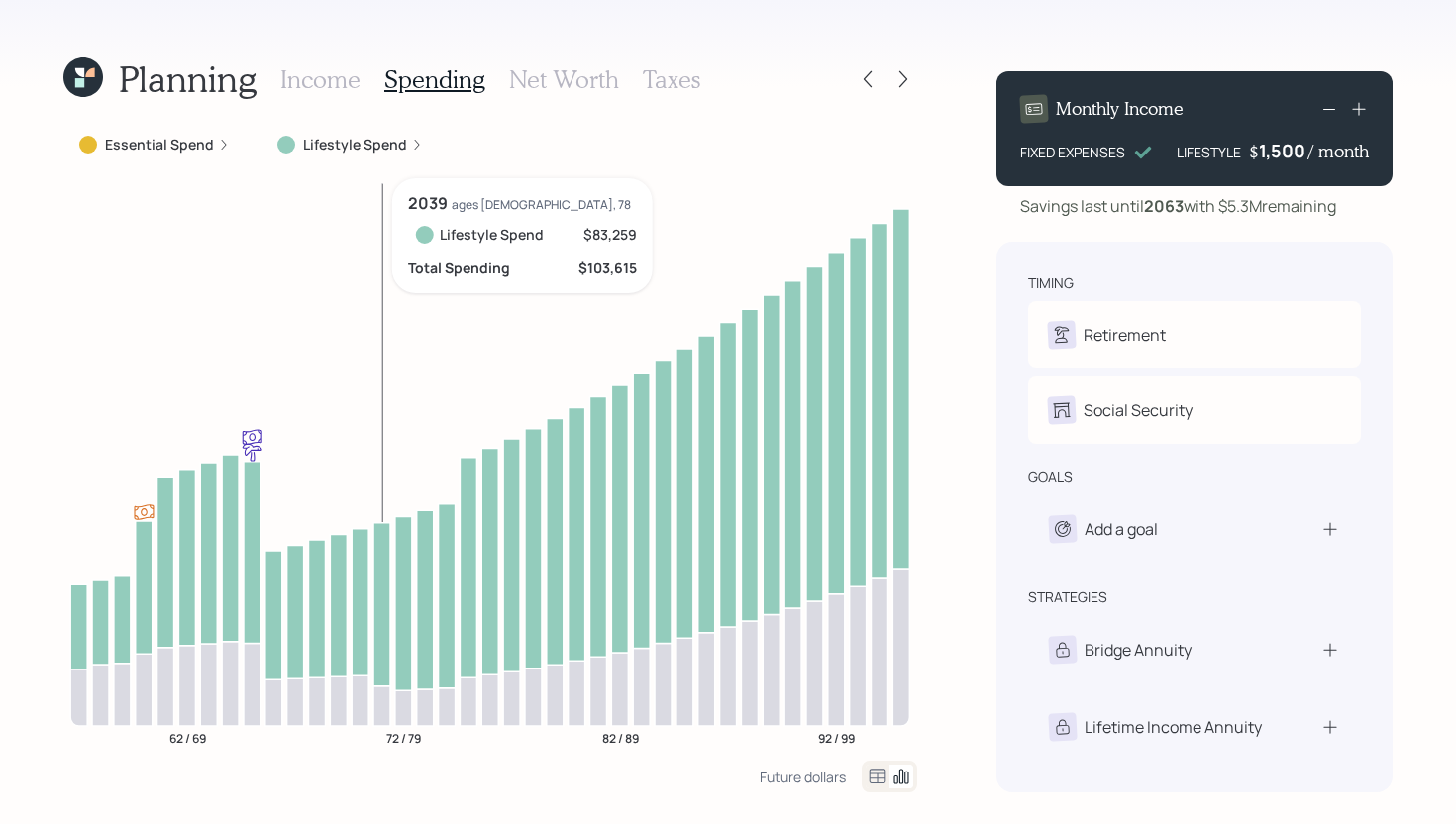 click 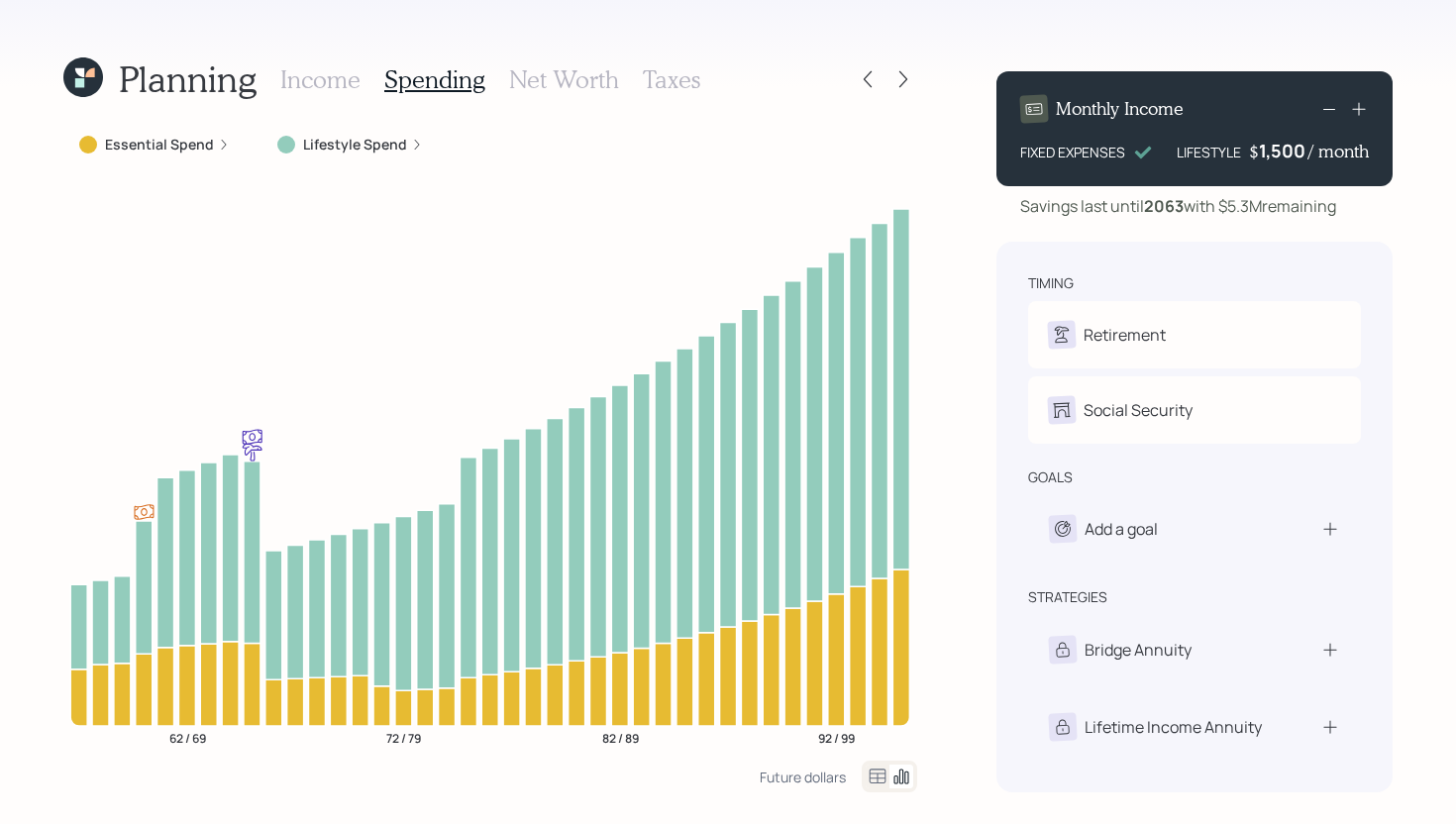 click on "Taxes" at bounding box center (672, 79) 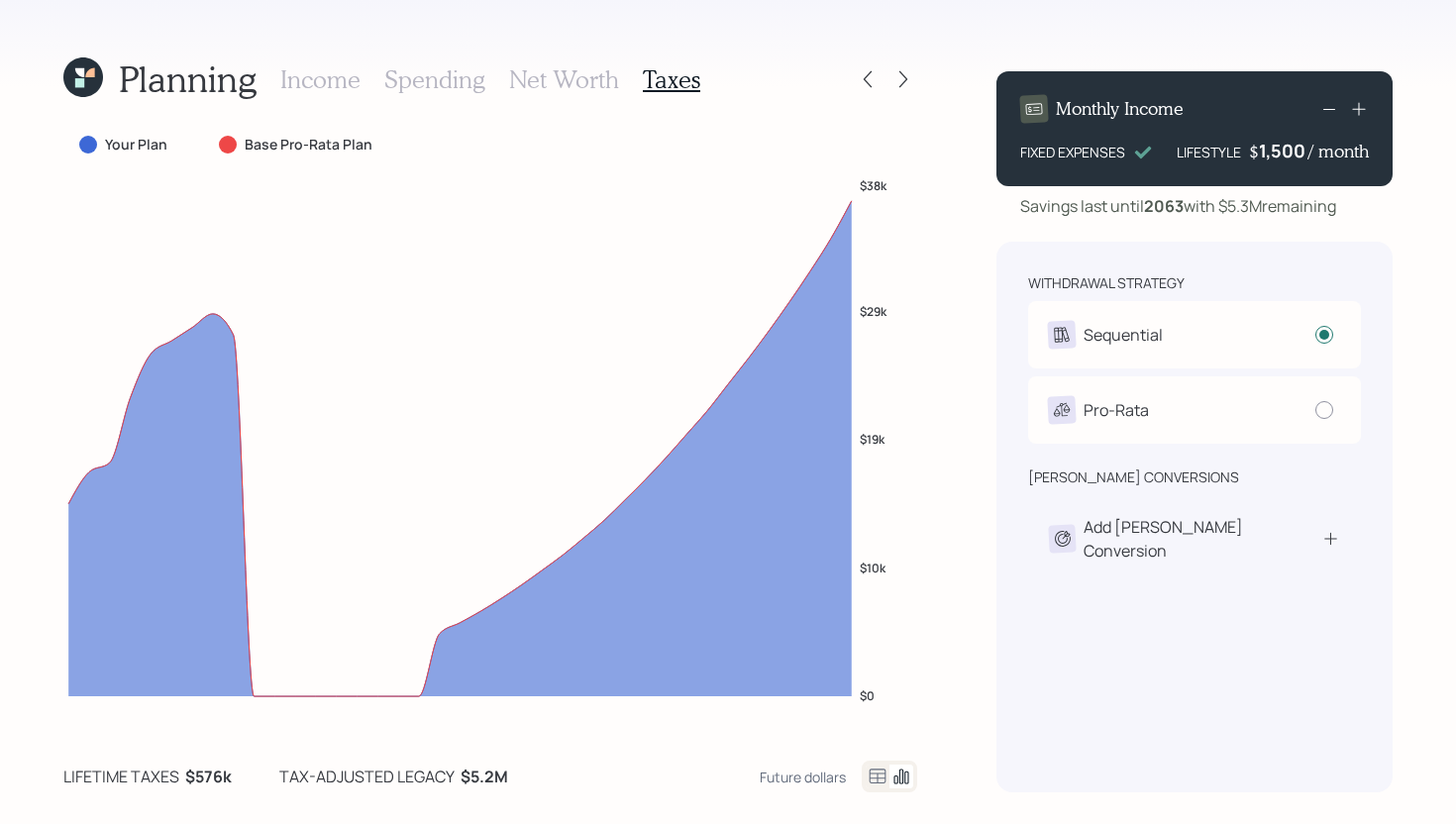 click at bounding box center [885, 79] 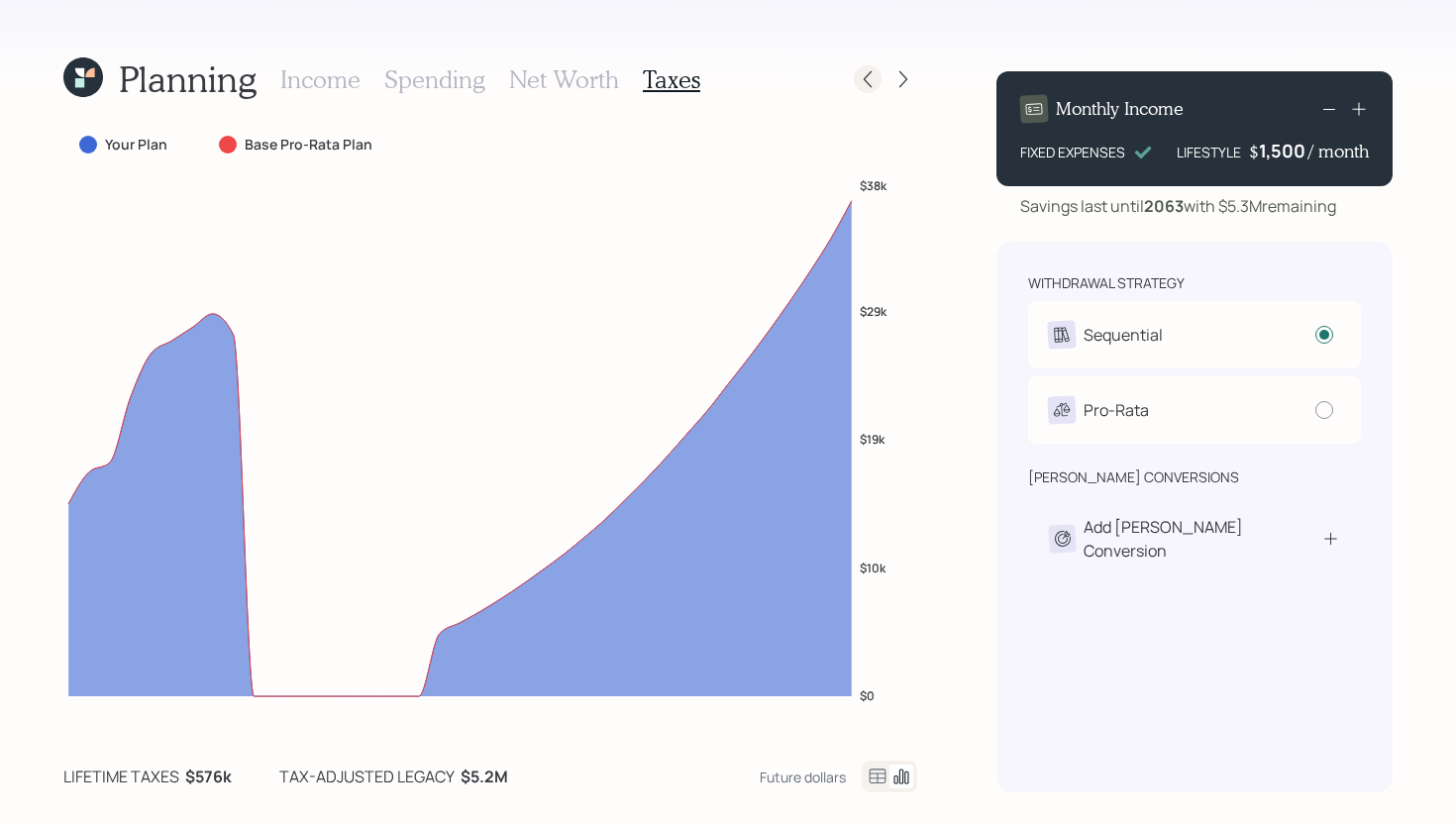 click 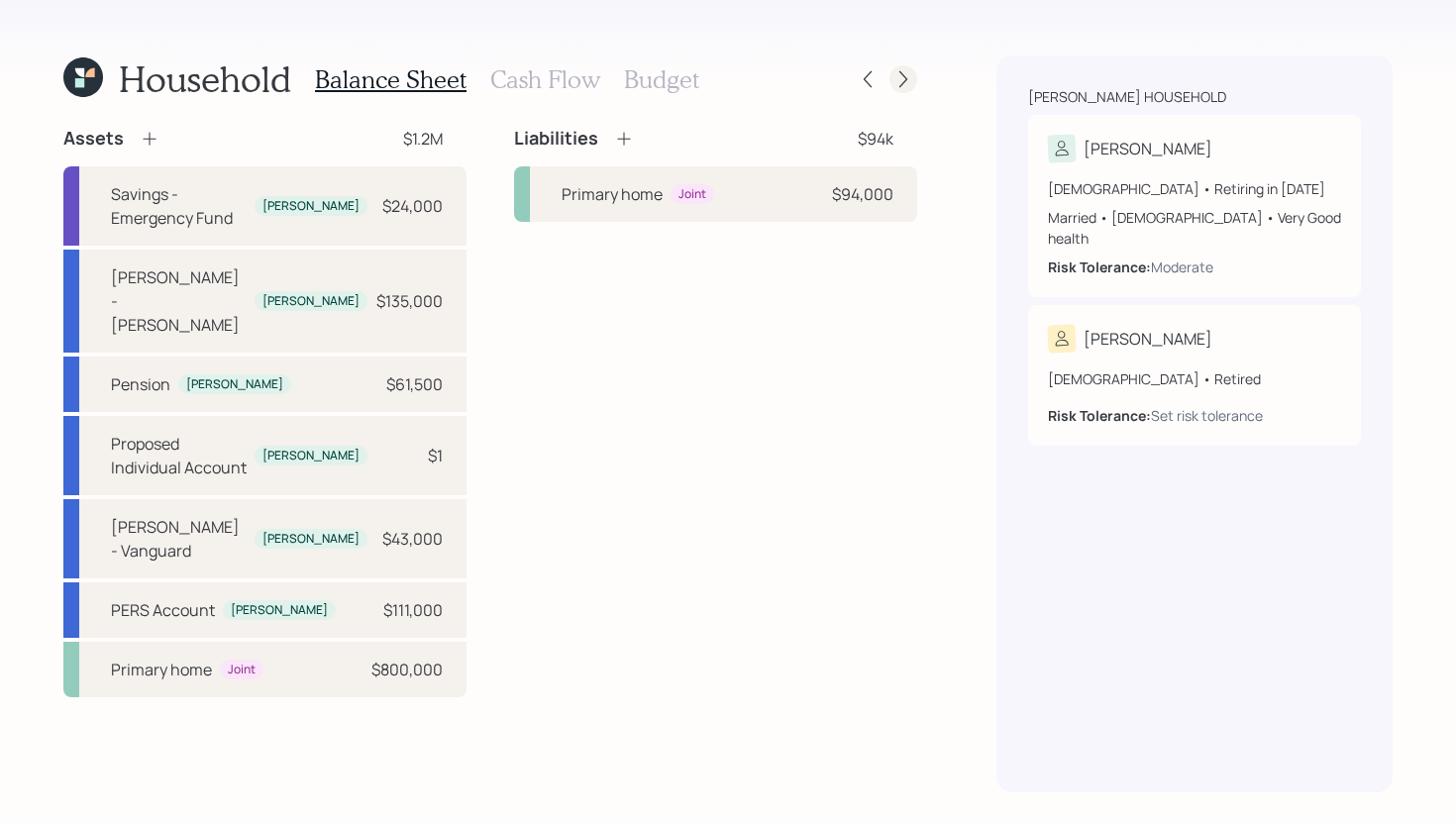 click 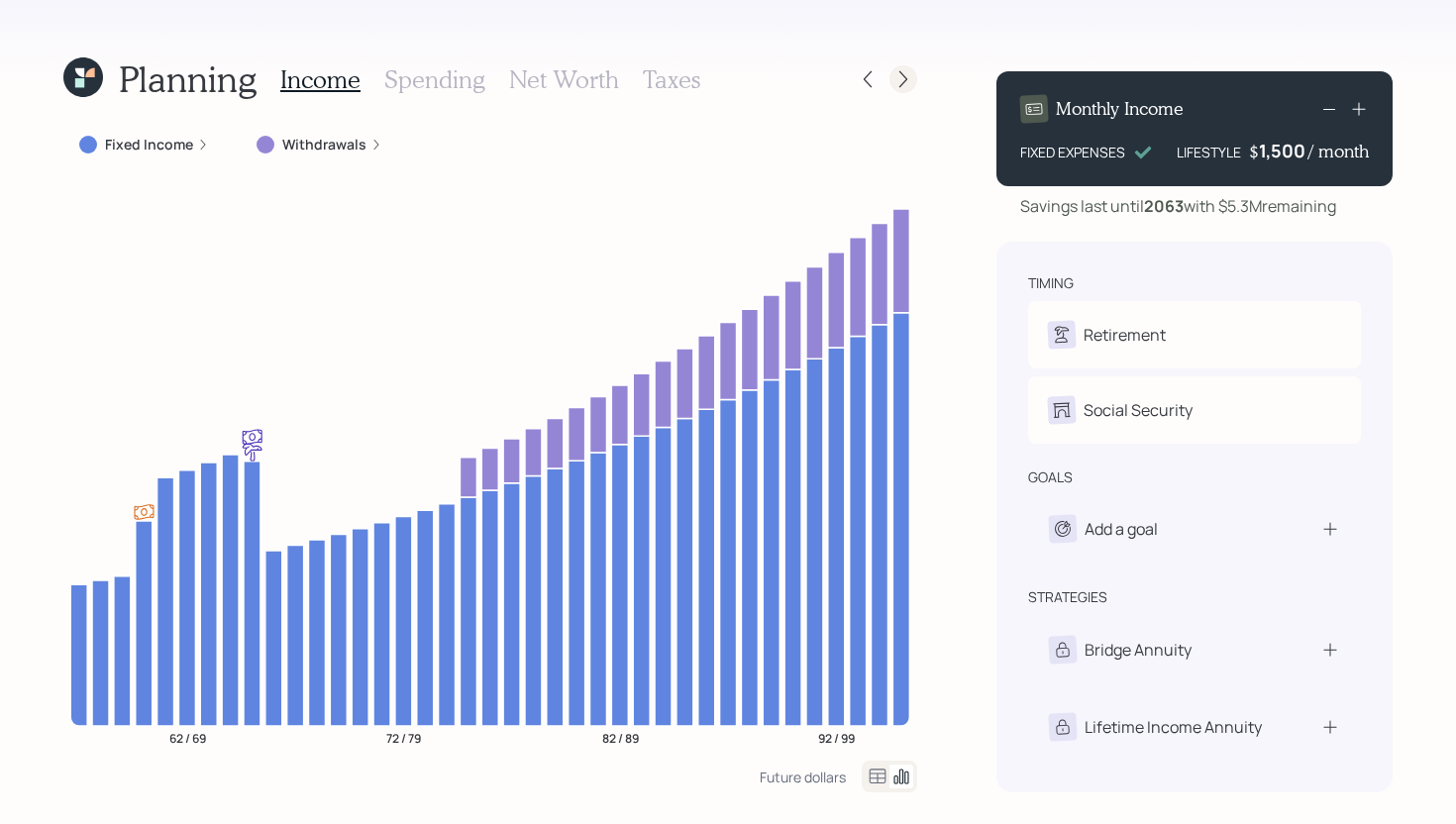 click 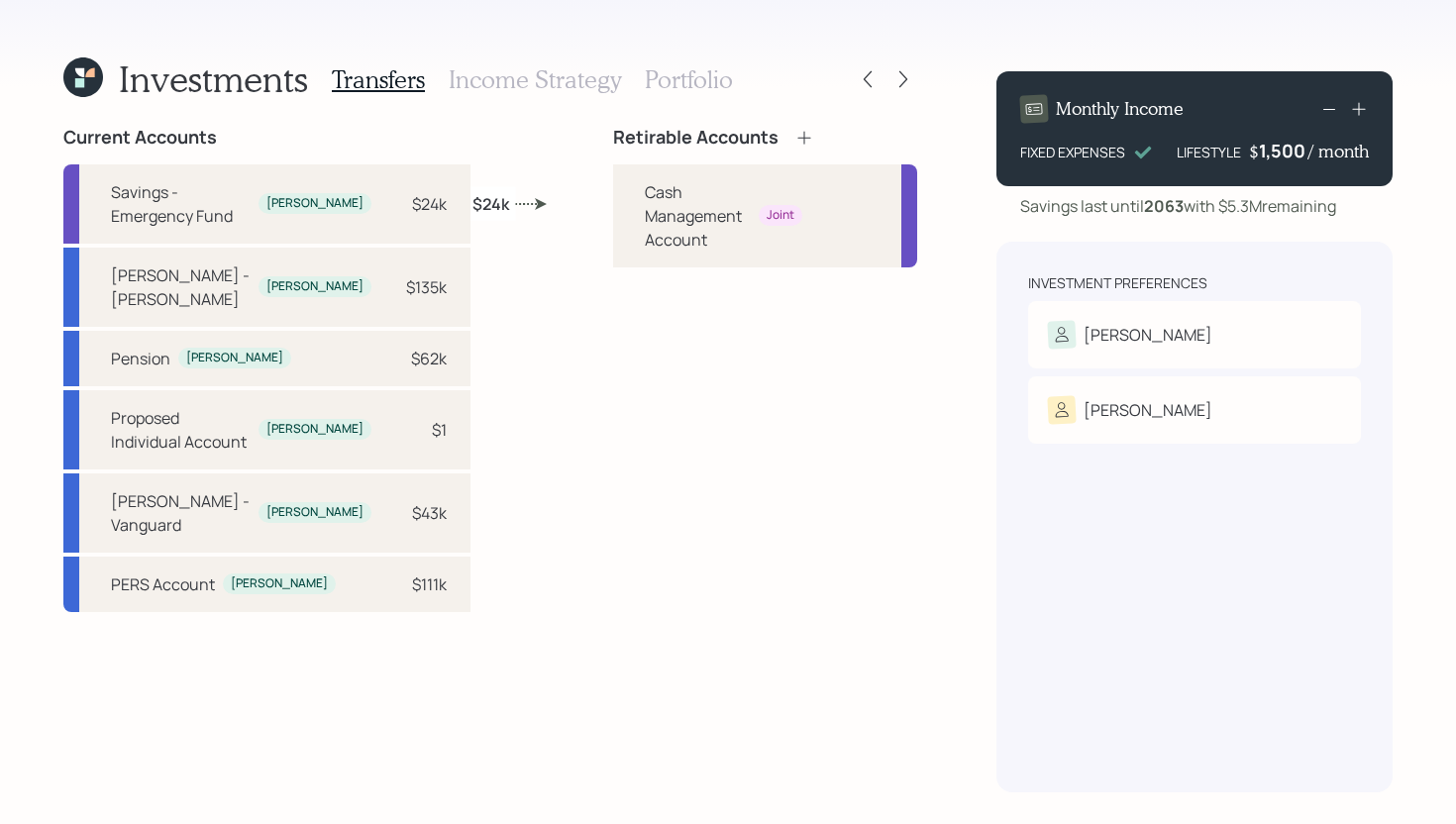 click 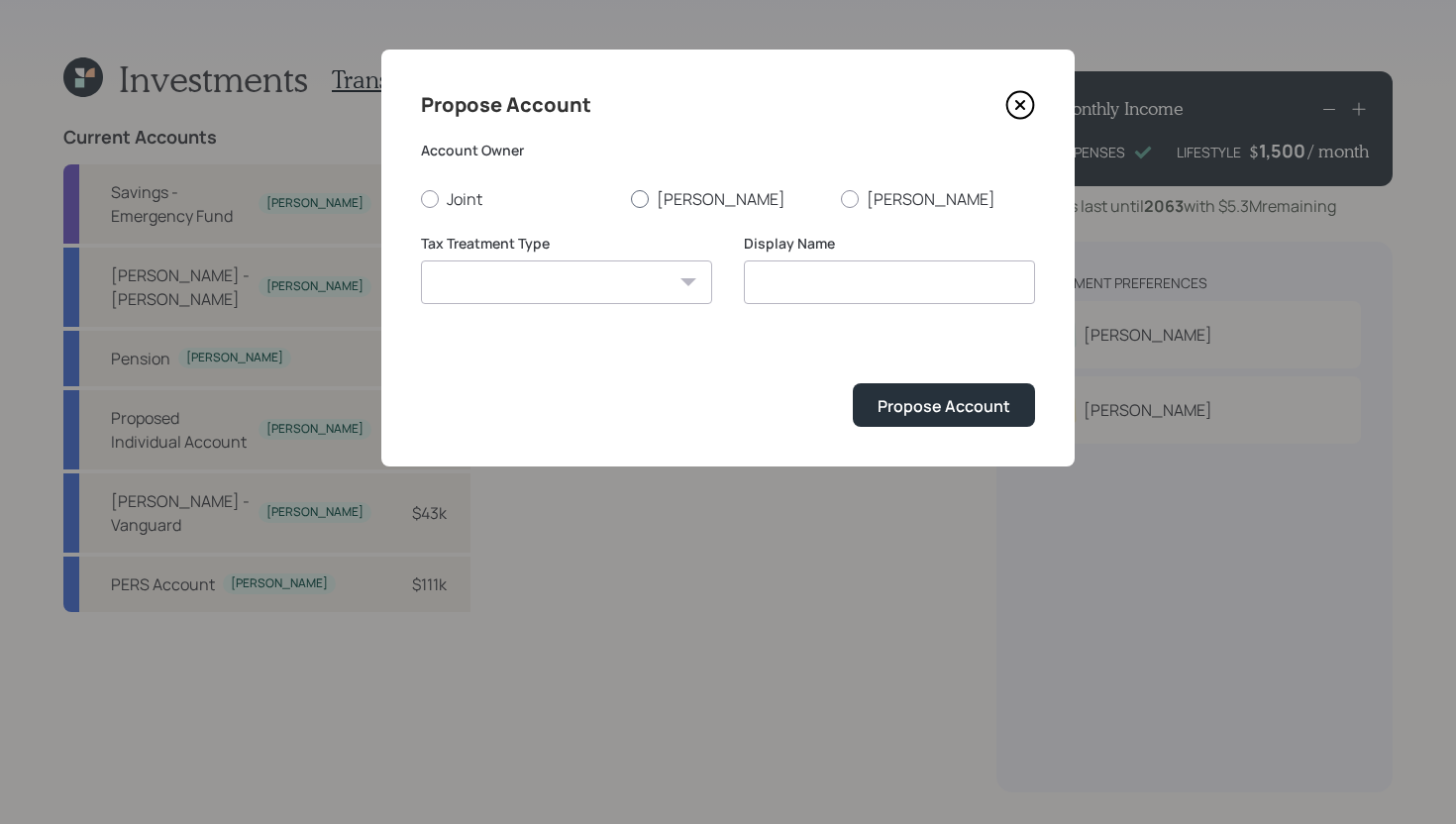 click on "Penny" at bounding box center [728, 199] 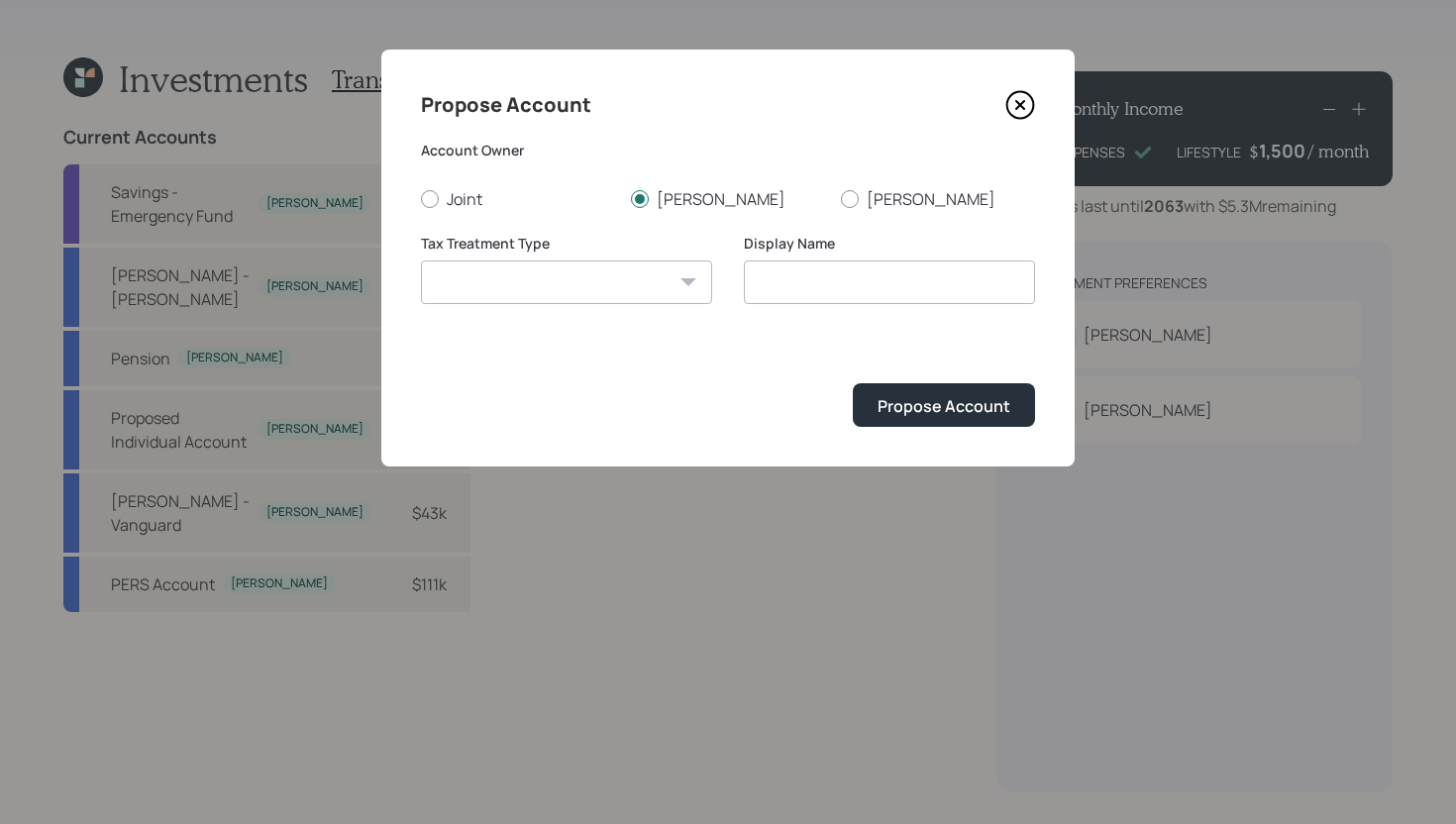 click on "Roth Taxable Traditional" at bounding box center [567, 282] 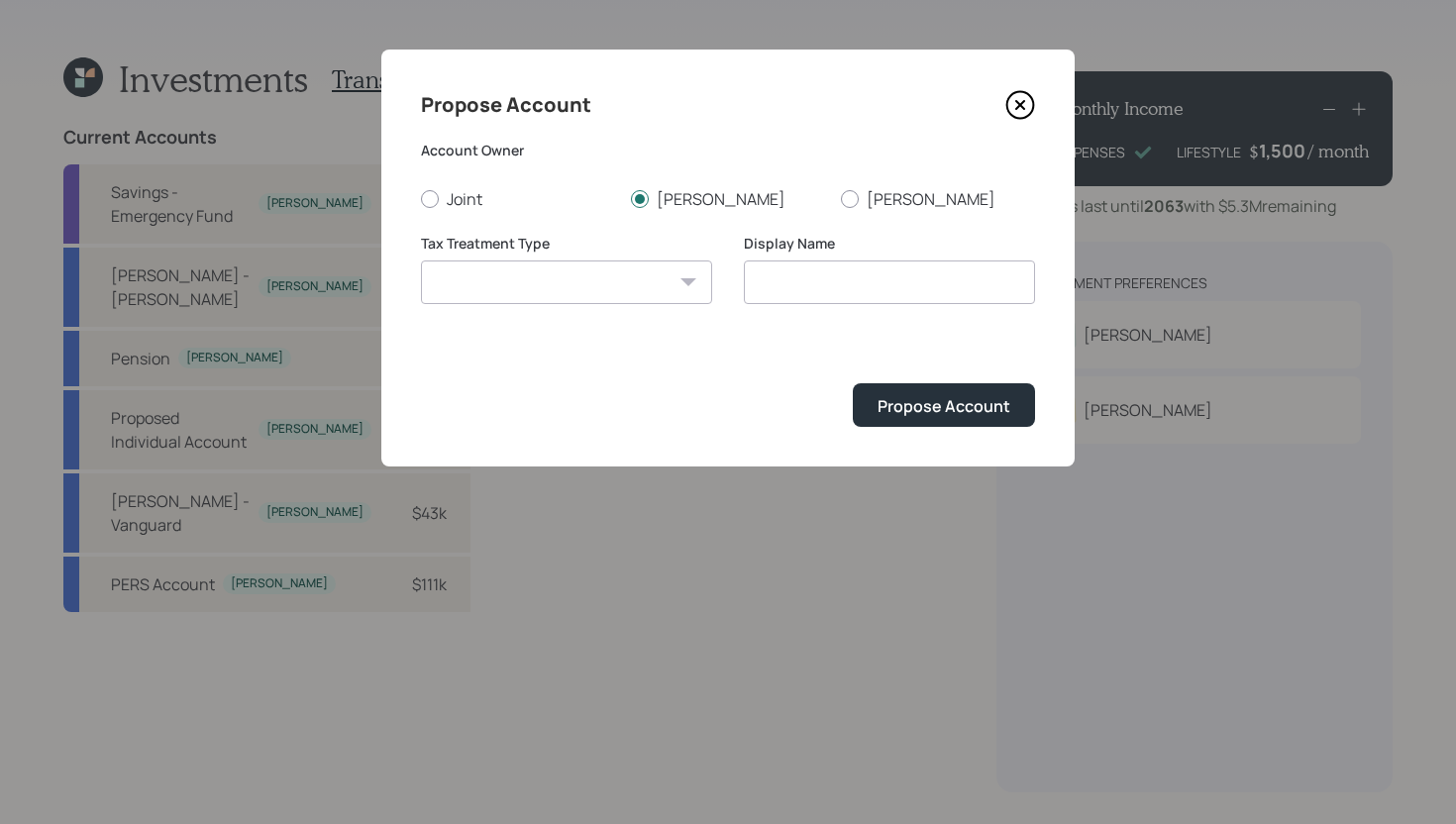 select on "roth" 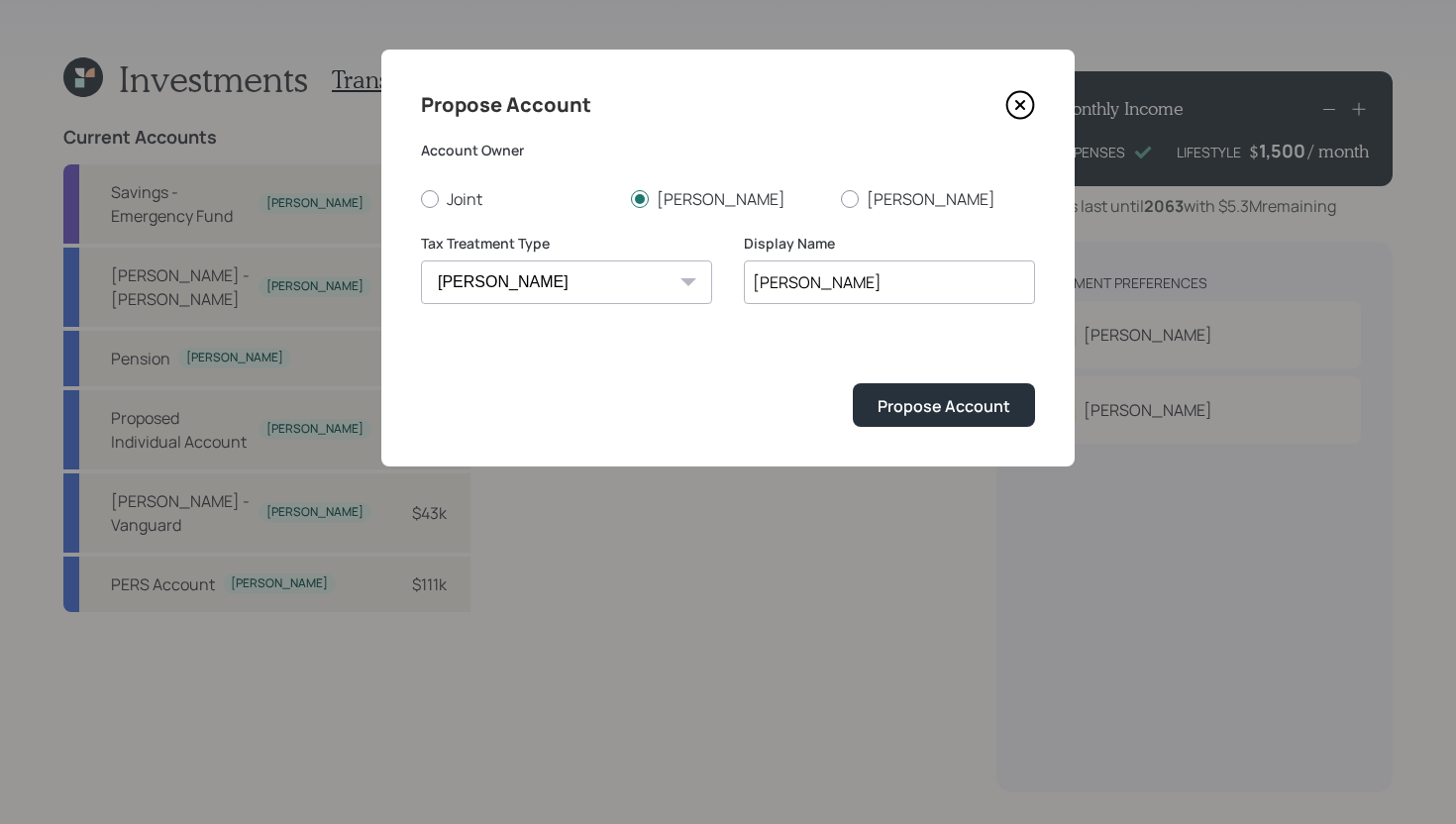 click on "Roth" at bounding box center [889, 282] 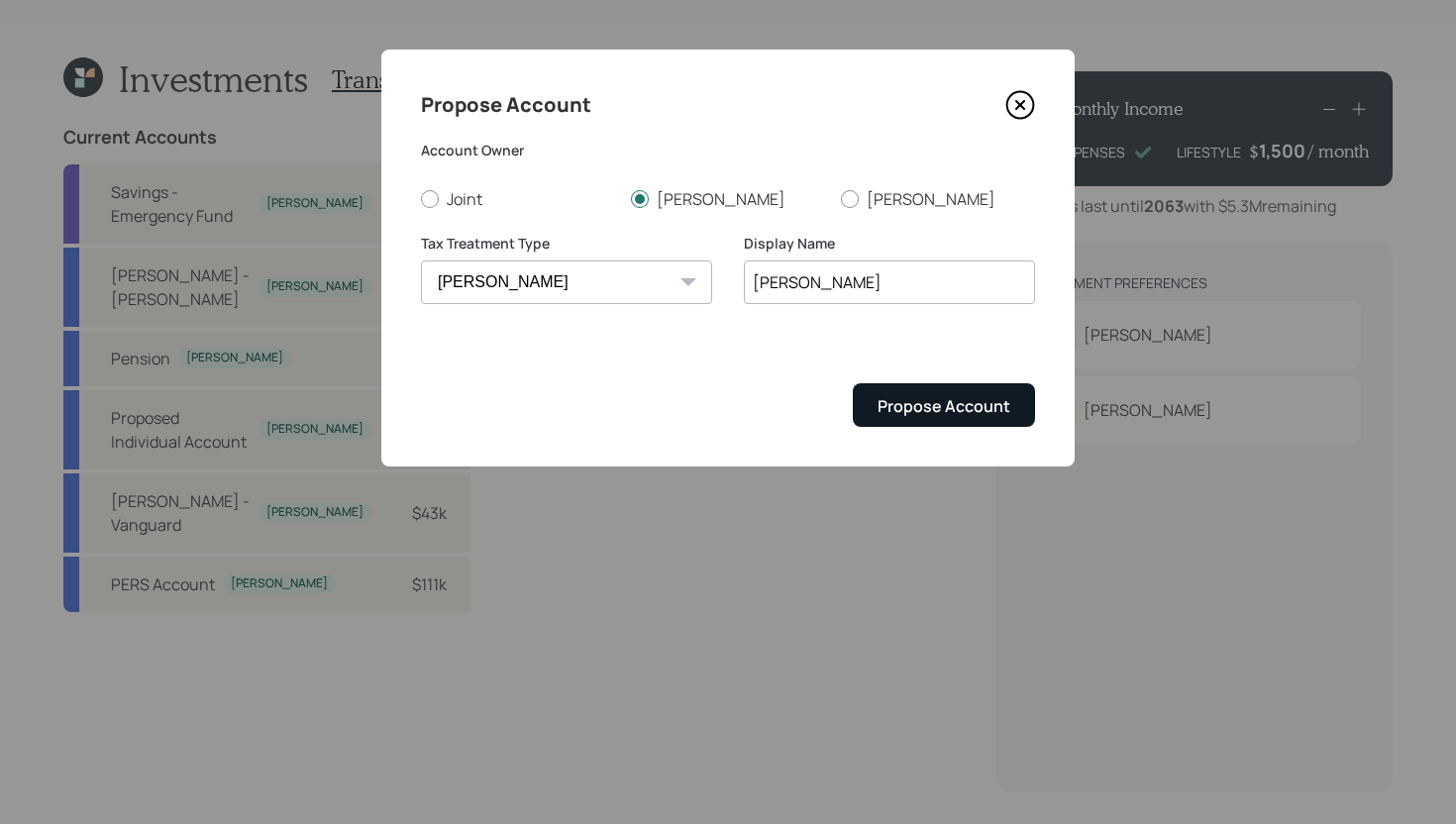 type on "Roth IRA" 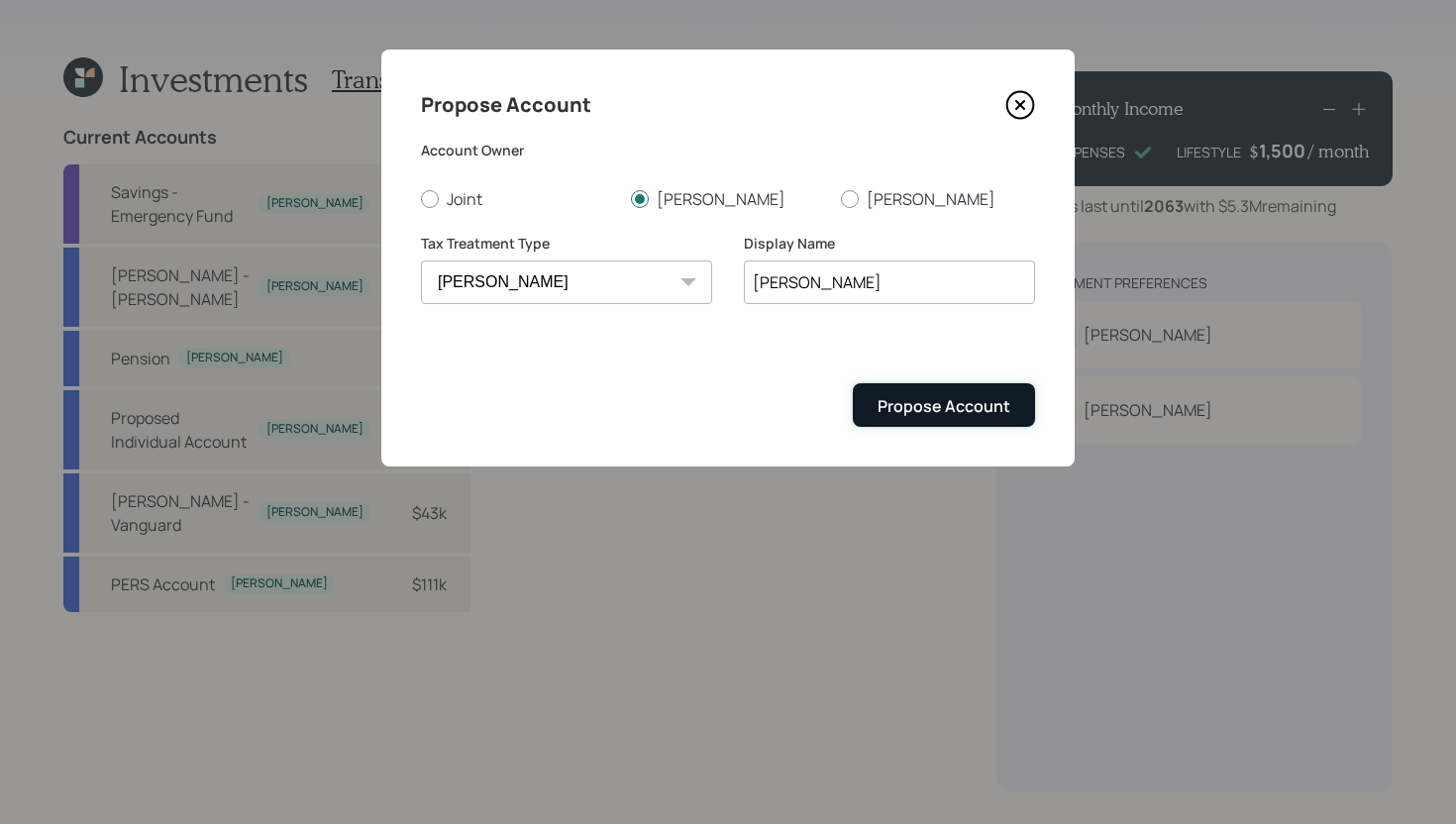 click on "Propose Account" at bounding box center [944, 406] 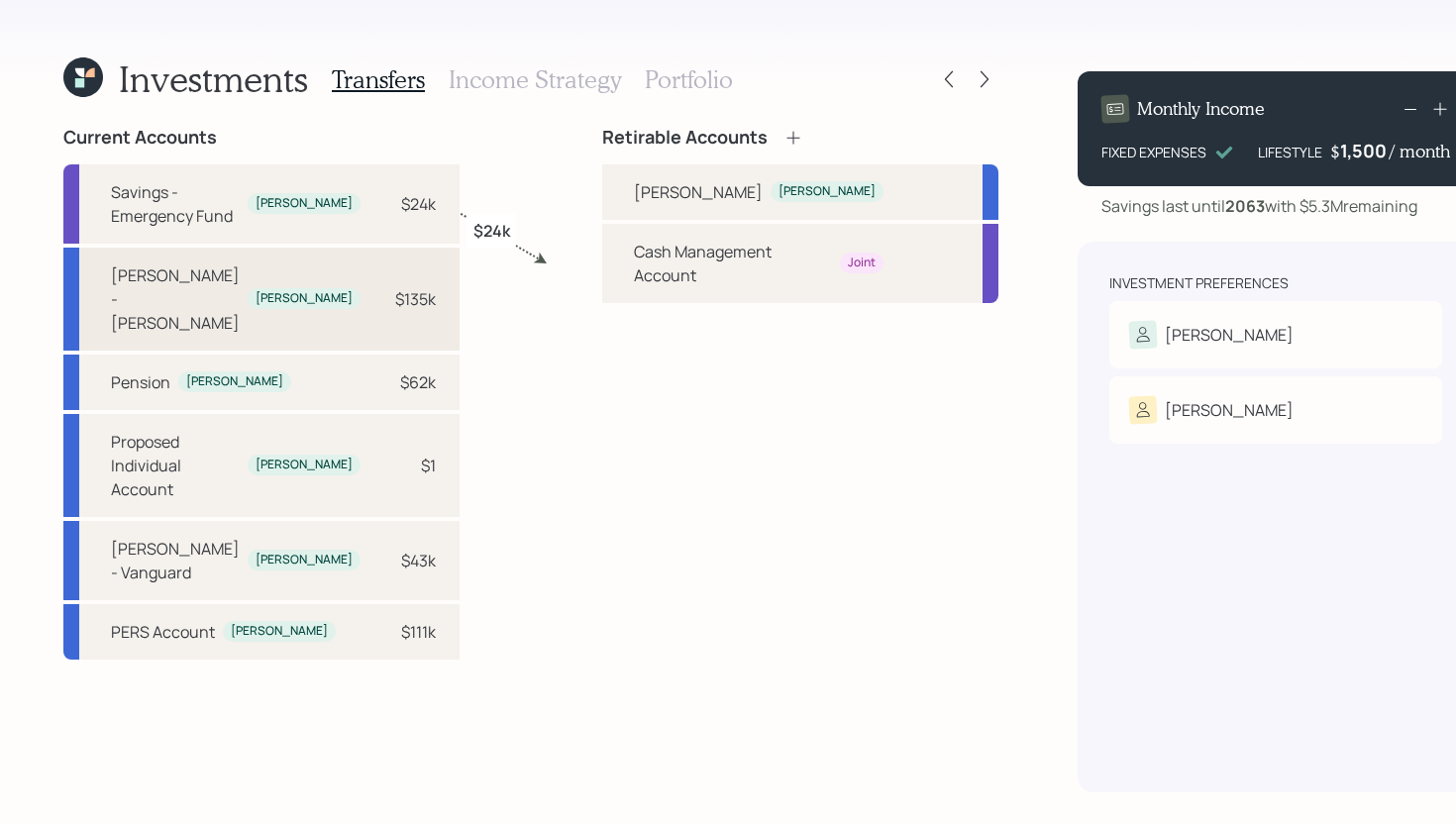 click on "Roth IRA - Touchstone" at bounding box center [175, 299] 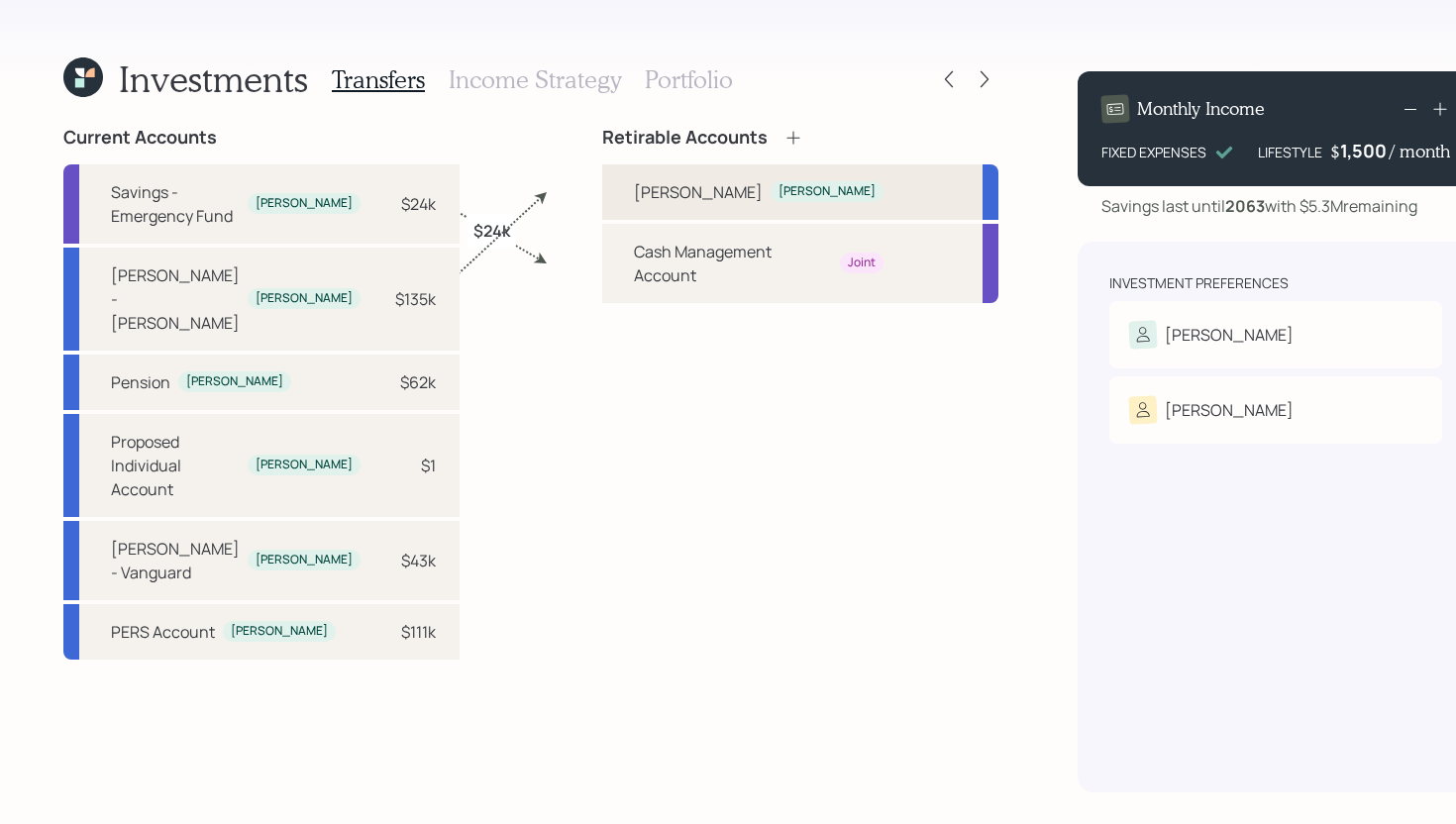 click on "Roth IRA" at bounding box center [698, 192] 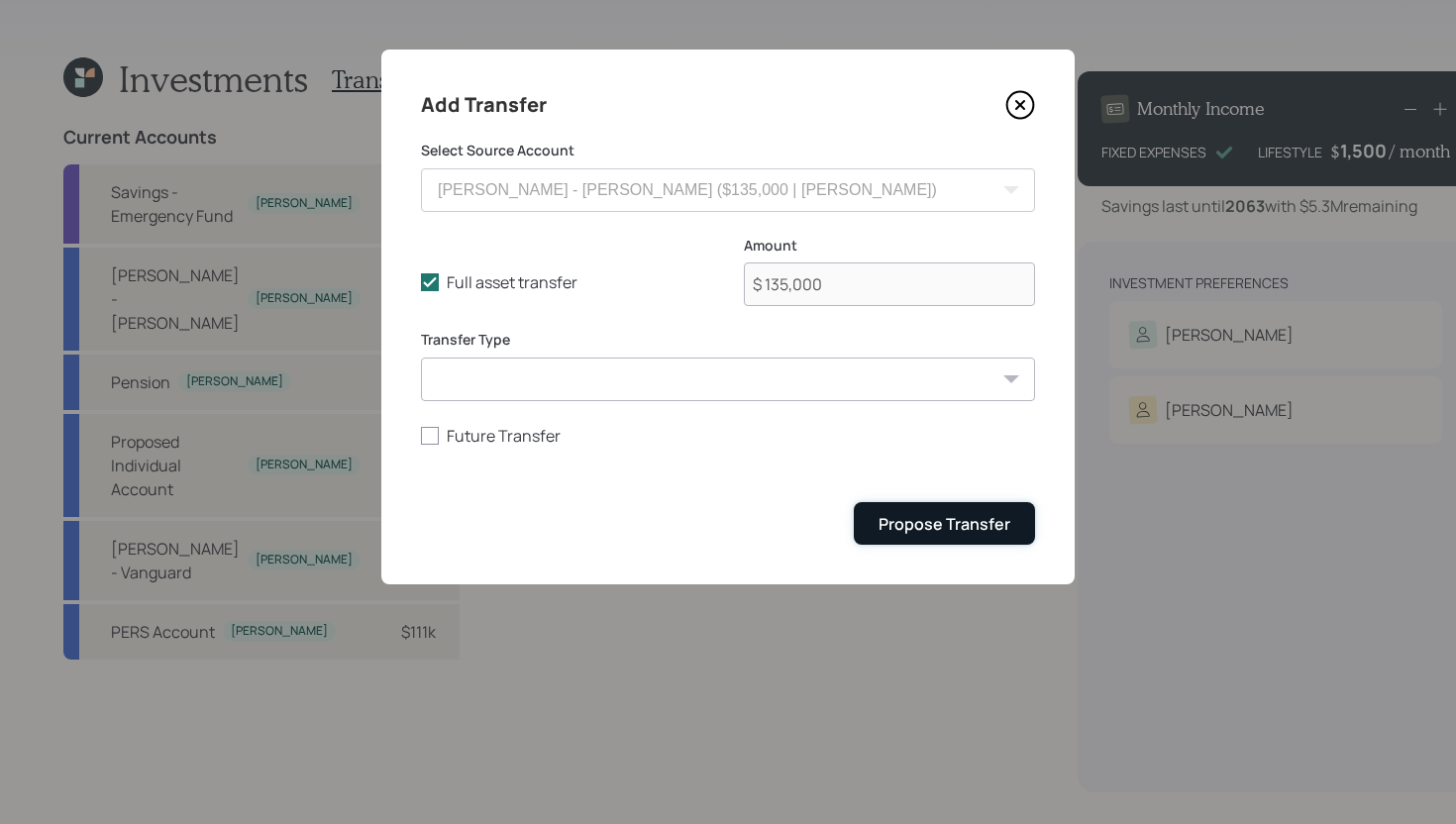 click on "Propose Transfer" at bounding box center [944, 524] 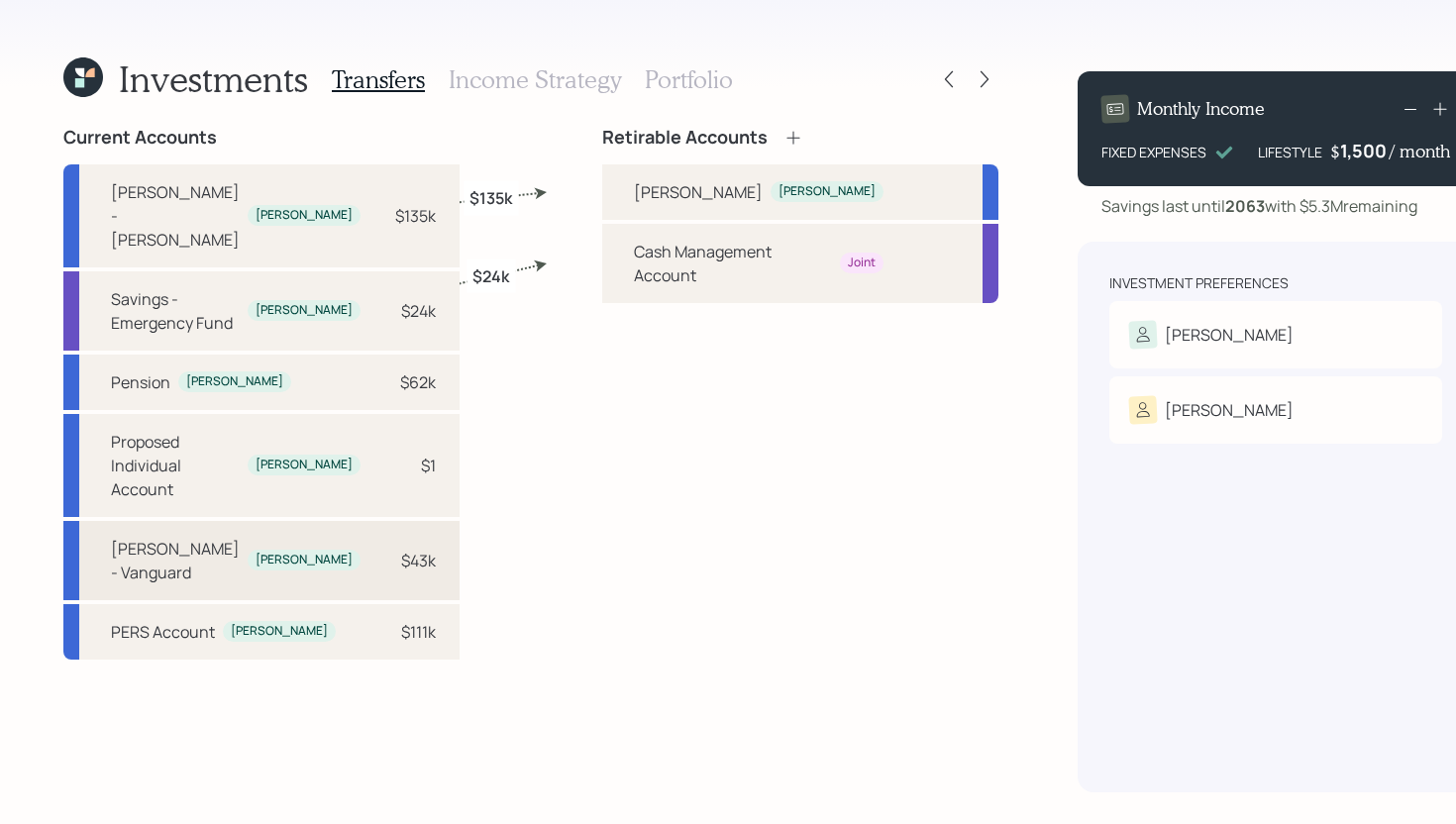 click on "$43k" at bounding box center (418, 561) 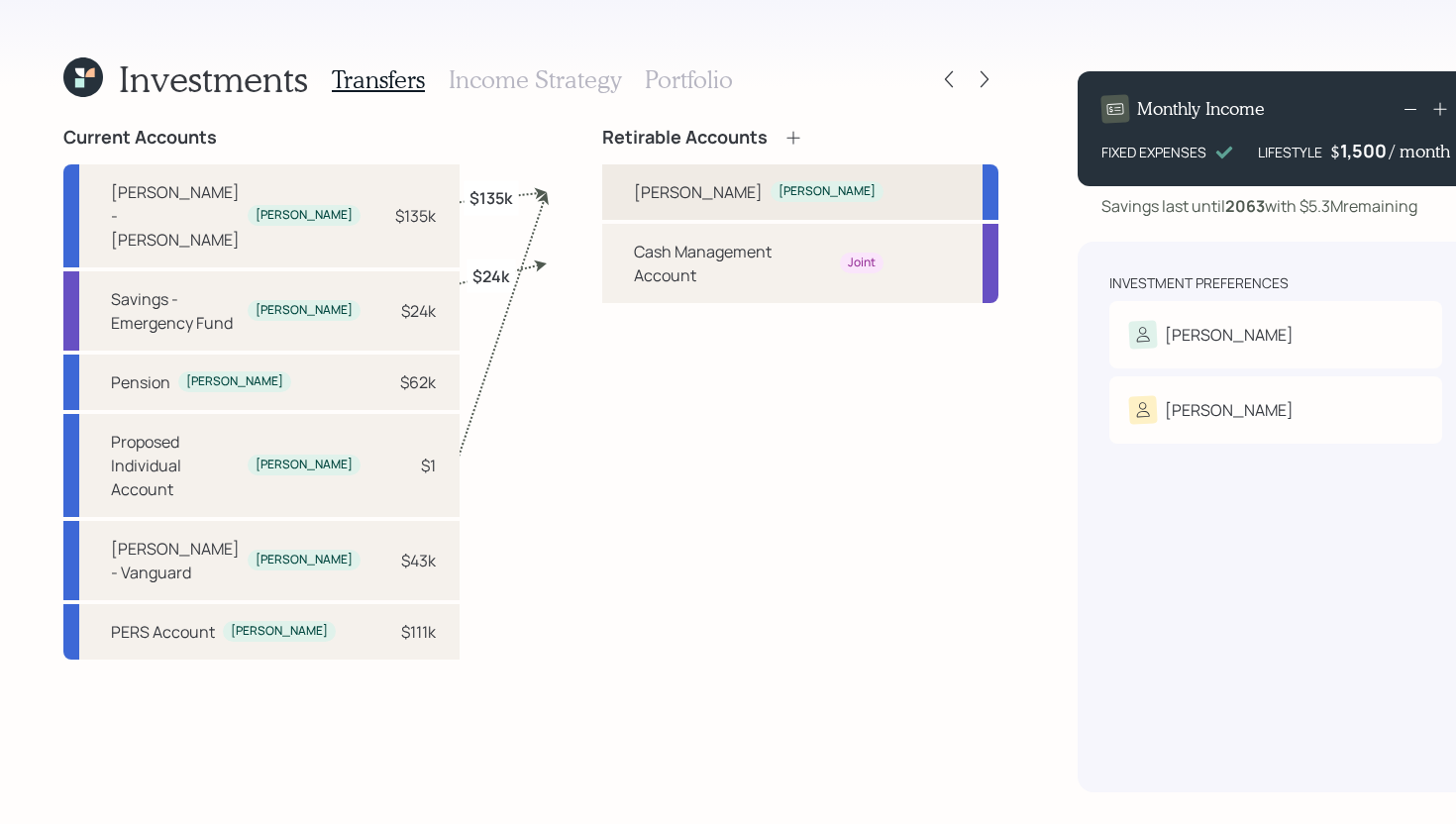 click on "Roth IRA Penny" at bounding box center (800, 192) 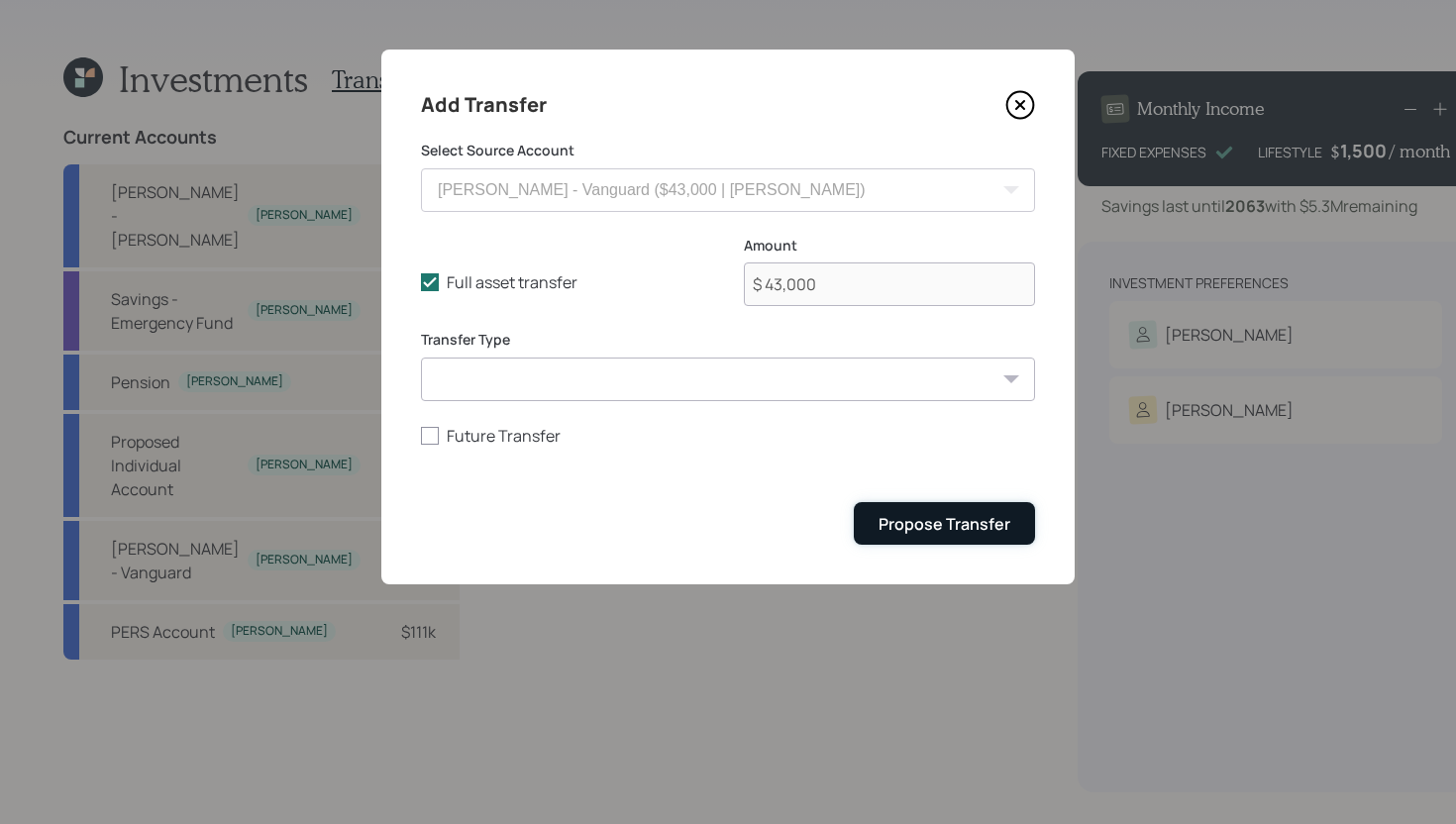 click on "Propose Transfer" at bounding box center [944, 523] 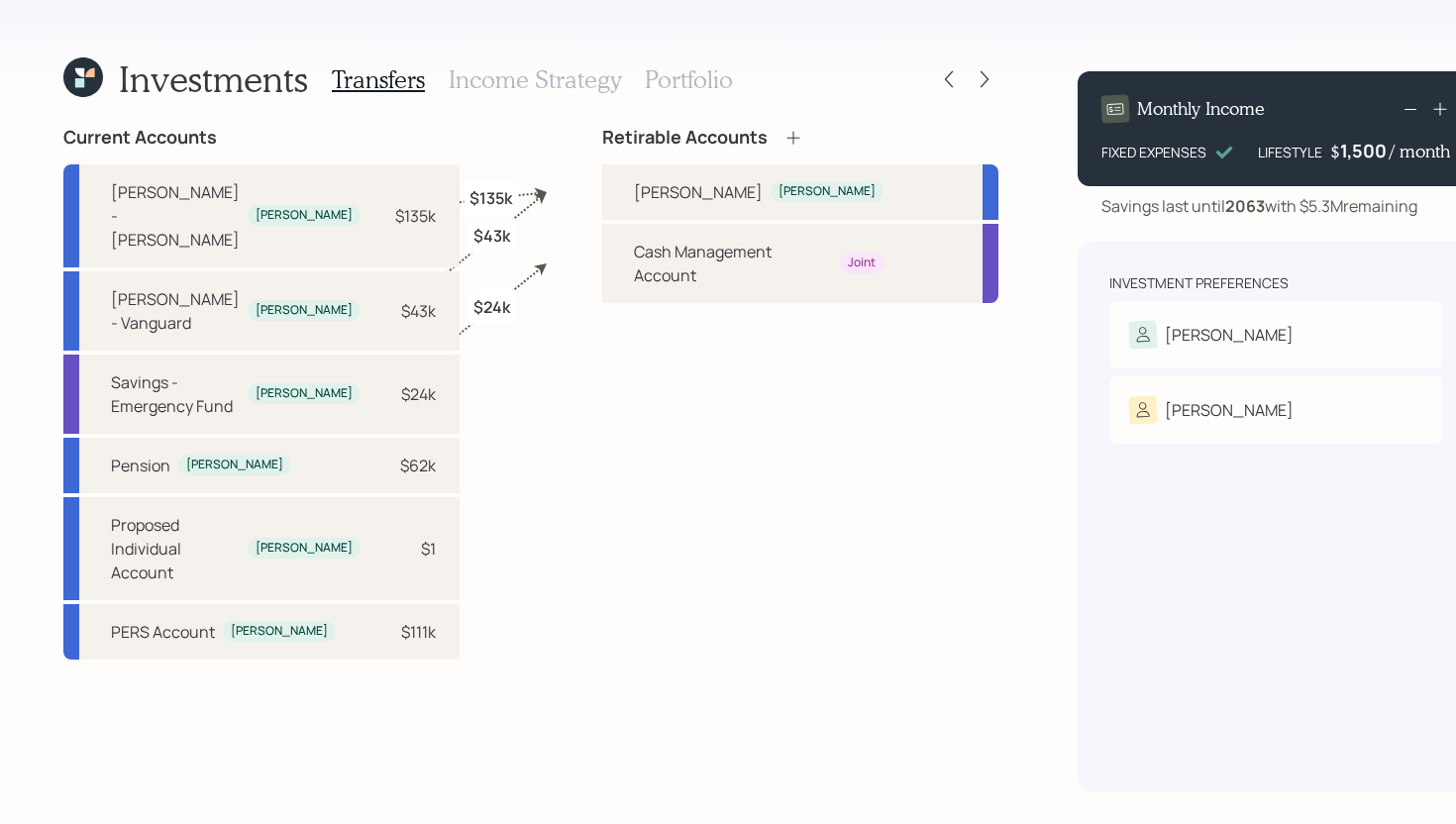 click 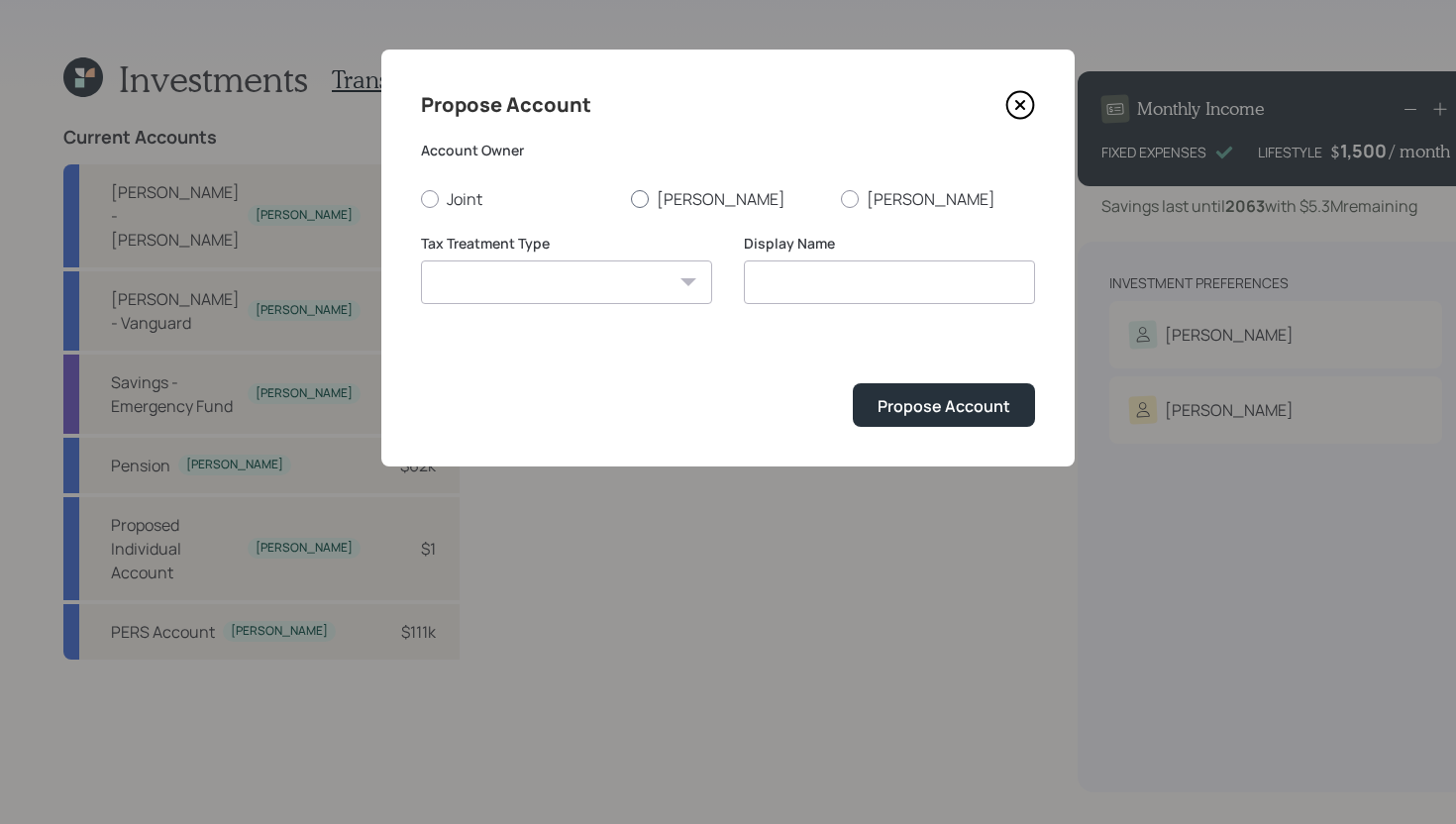 click on "Penny" at bounding box center (728, 199) 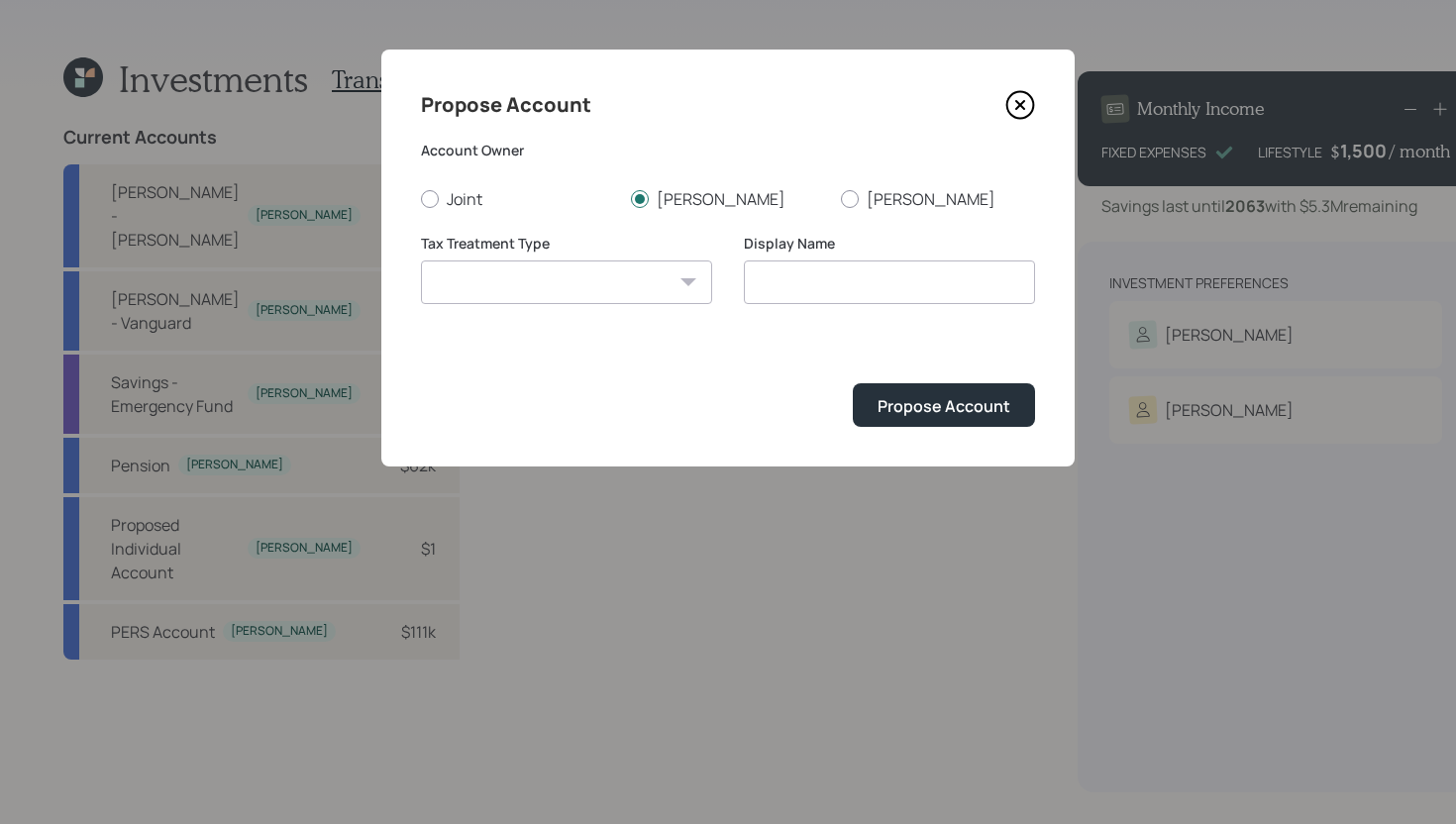 click on "Roth Taxable Traditional" at bounding box center (567, 282) 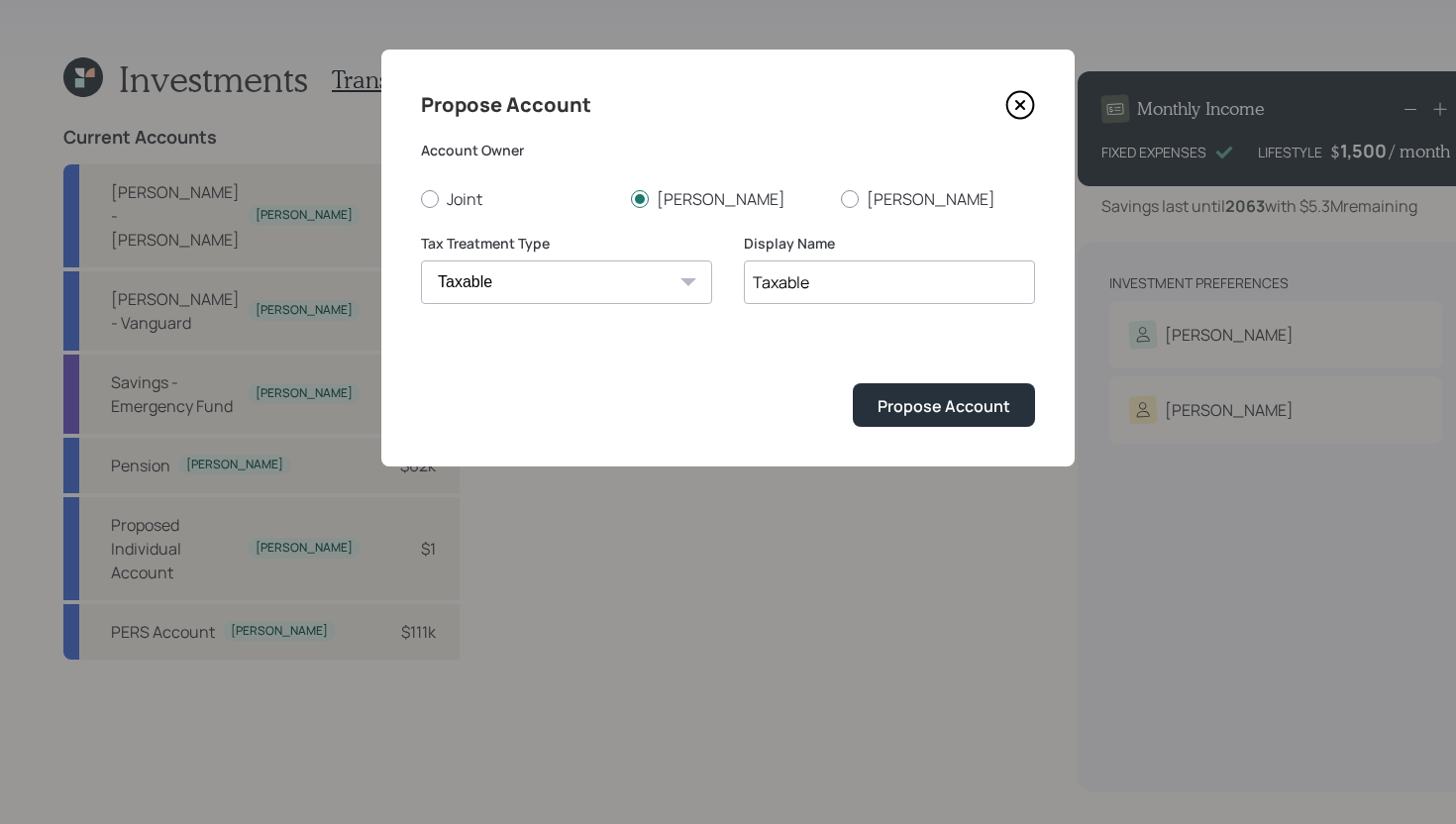 click on "Taxable" at bounding box center [889, 282] 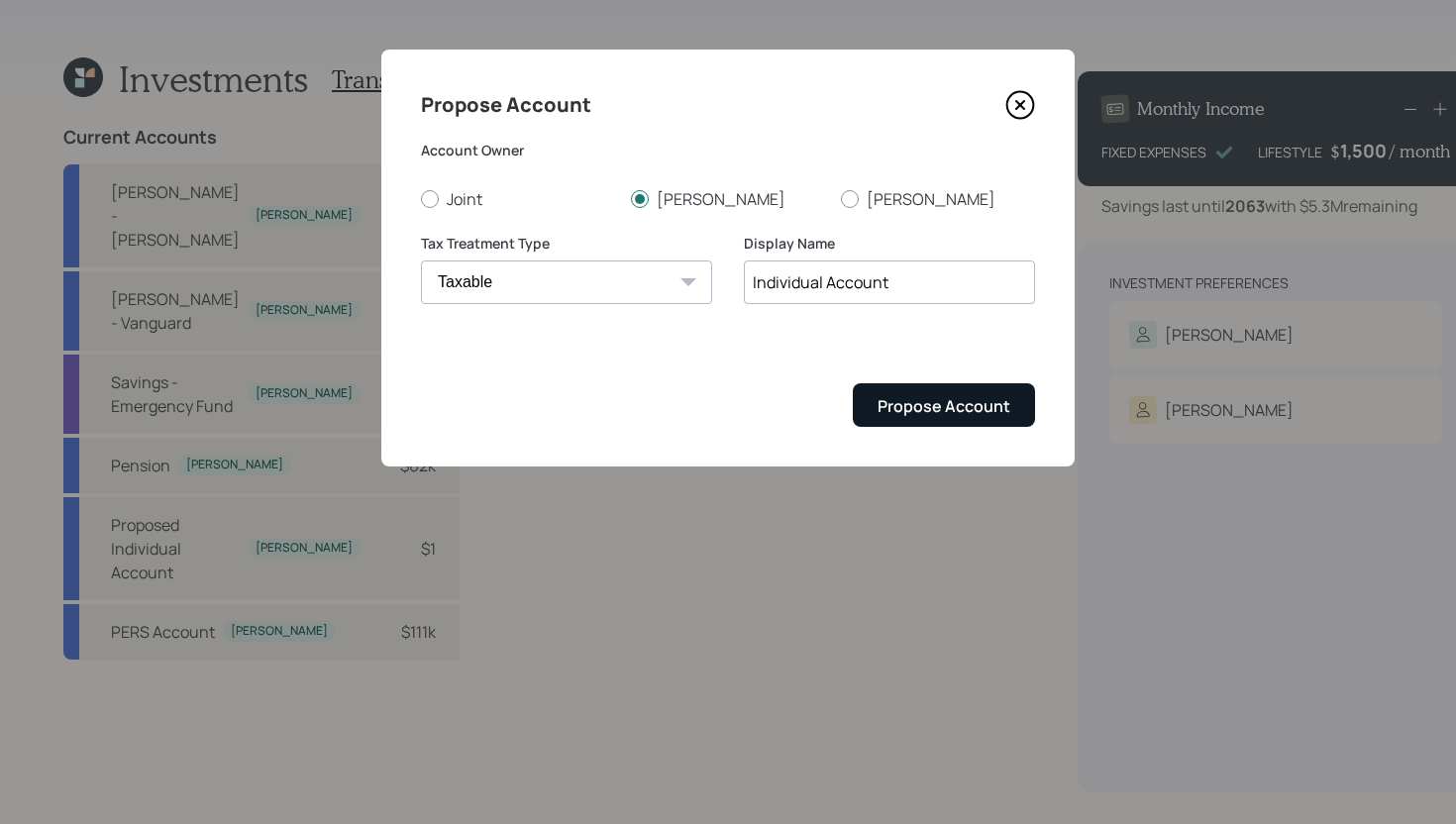 type on "Individual Account" 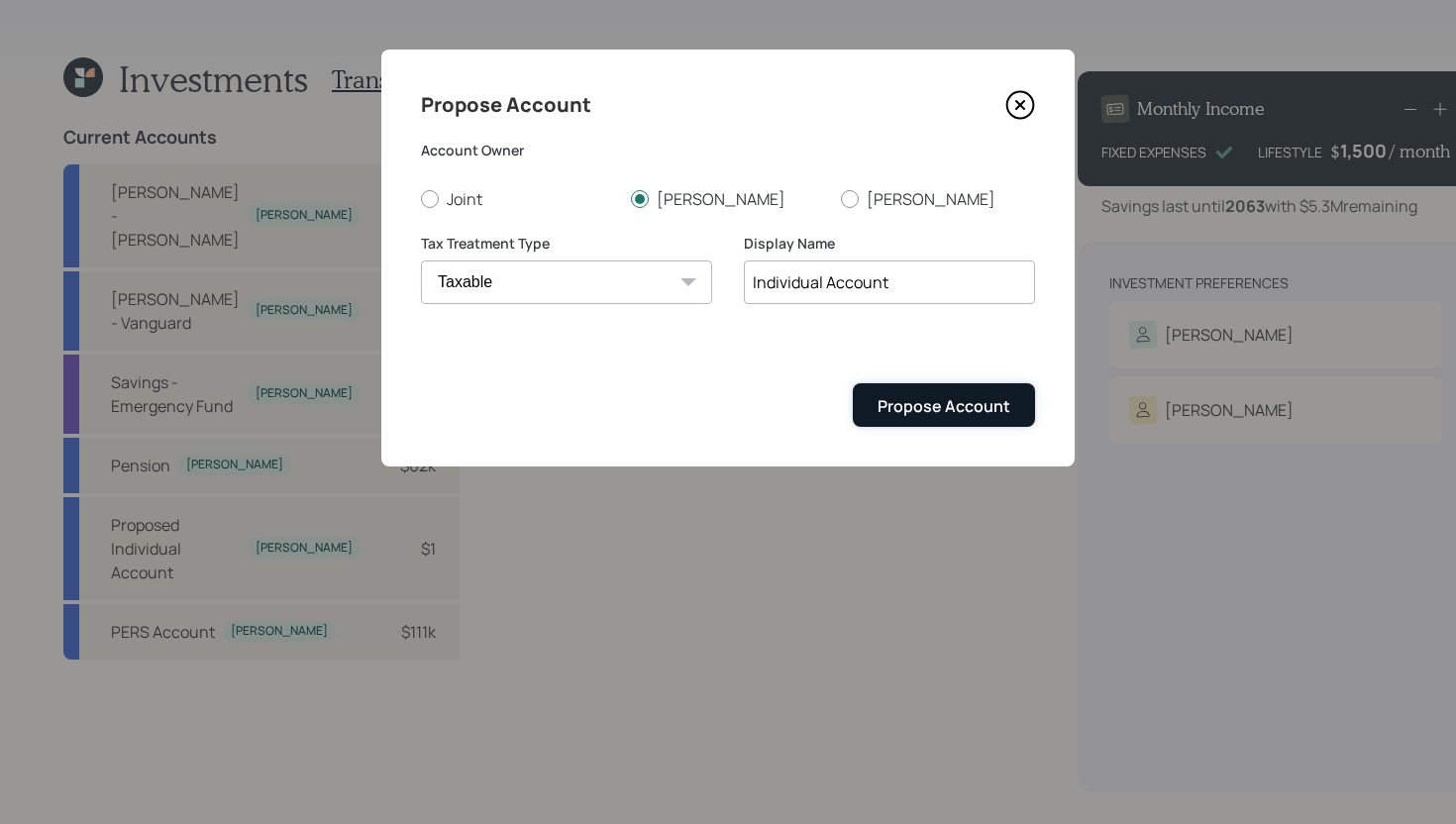 click on "Propose Account" at bounding box center (944, 406) 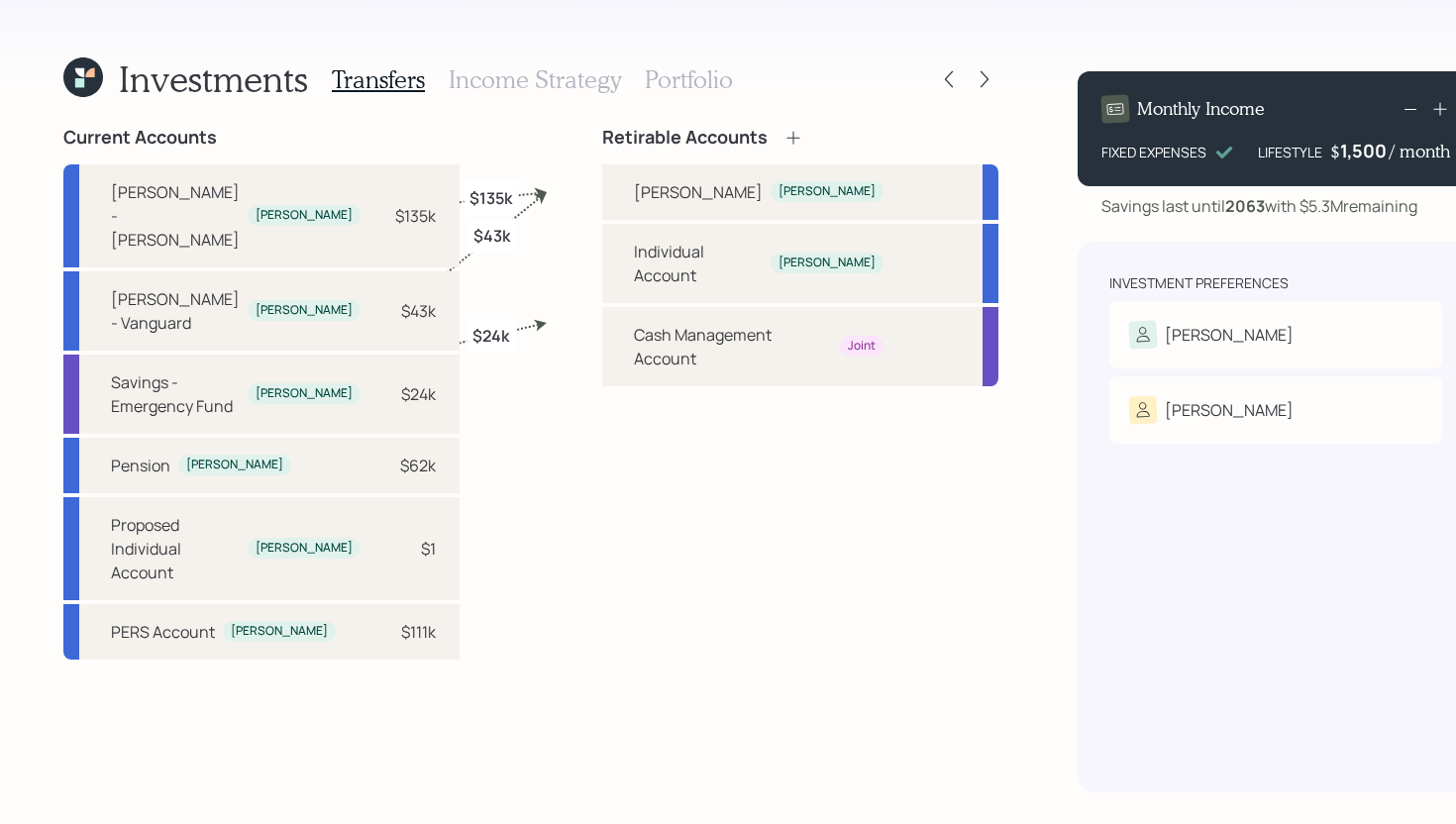 click on "Income Strategy" at bounding box center (535, 79) 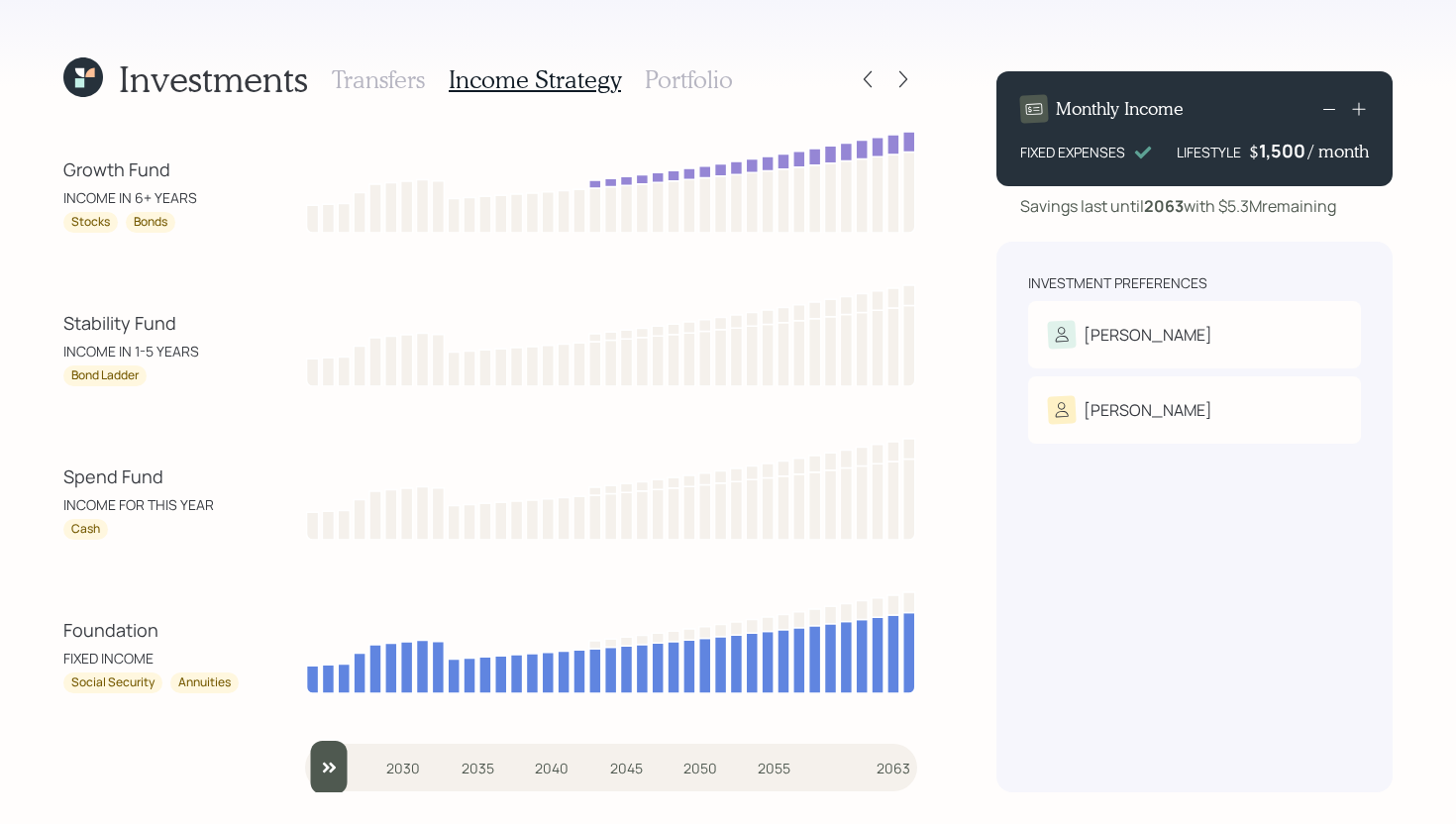 click on "Transfers" at bounding box center (378, 79) 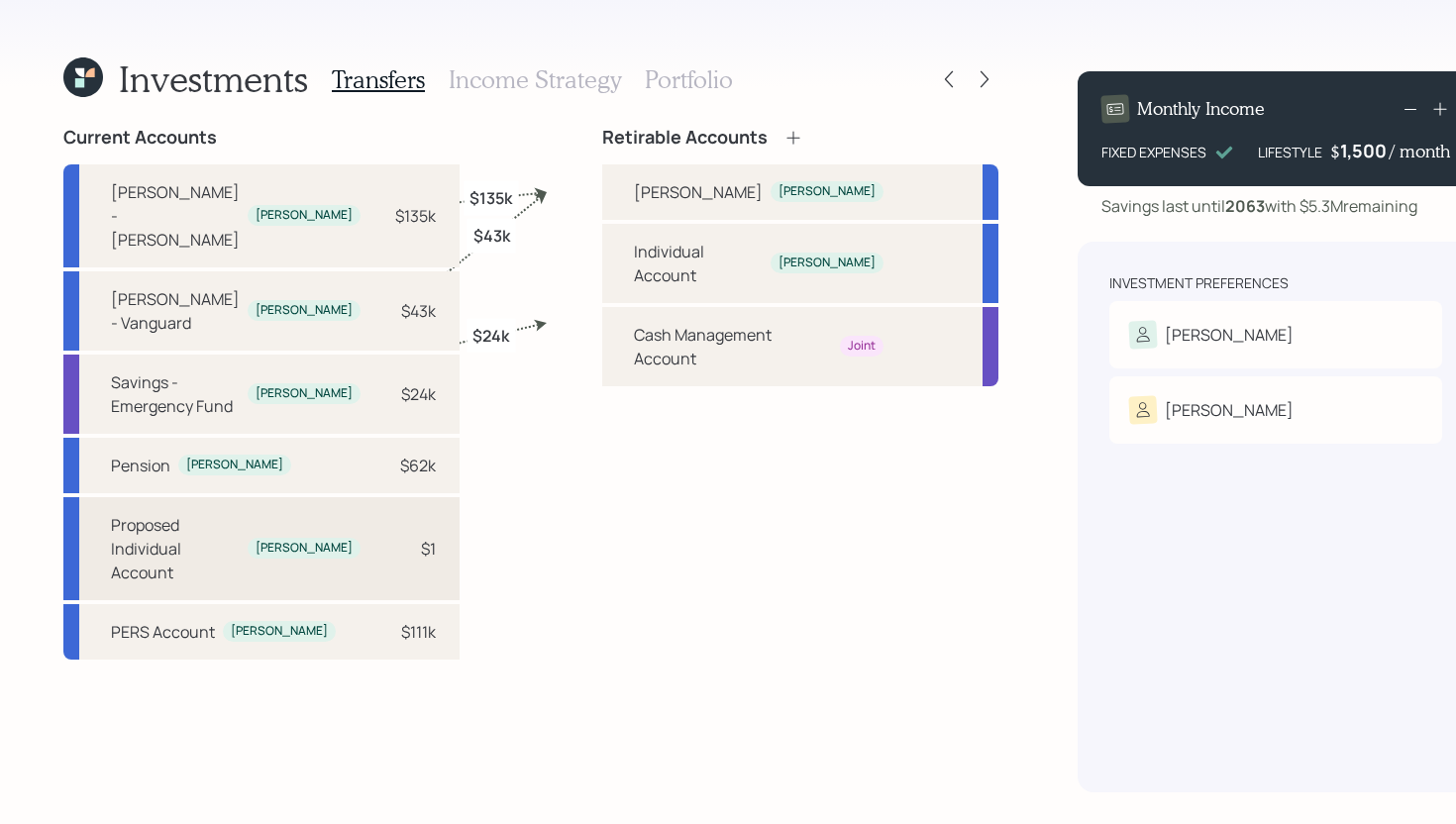 click on "$1" at bounding box center [428, 549] 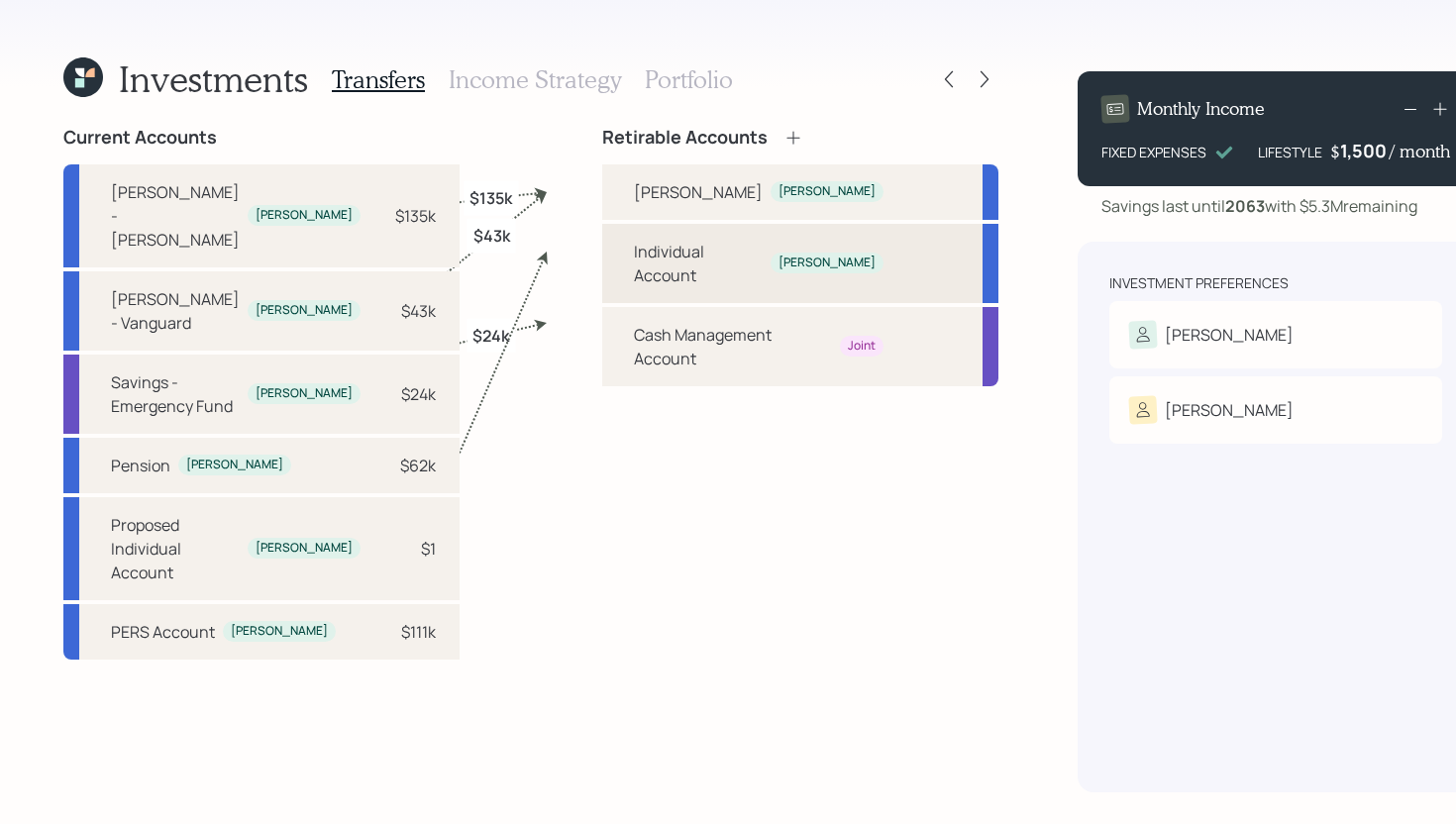click on "Individual Account Penny" at bounding box center (800, 263) 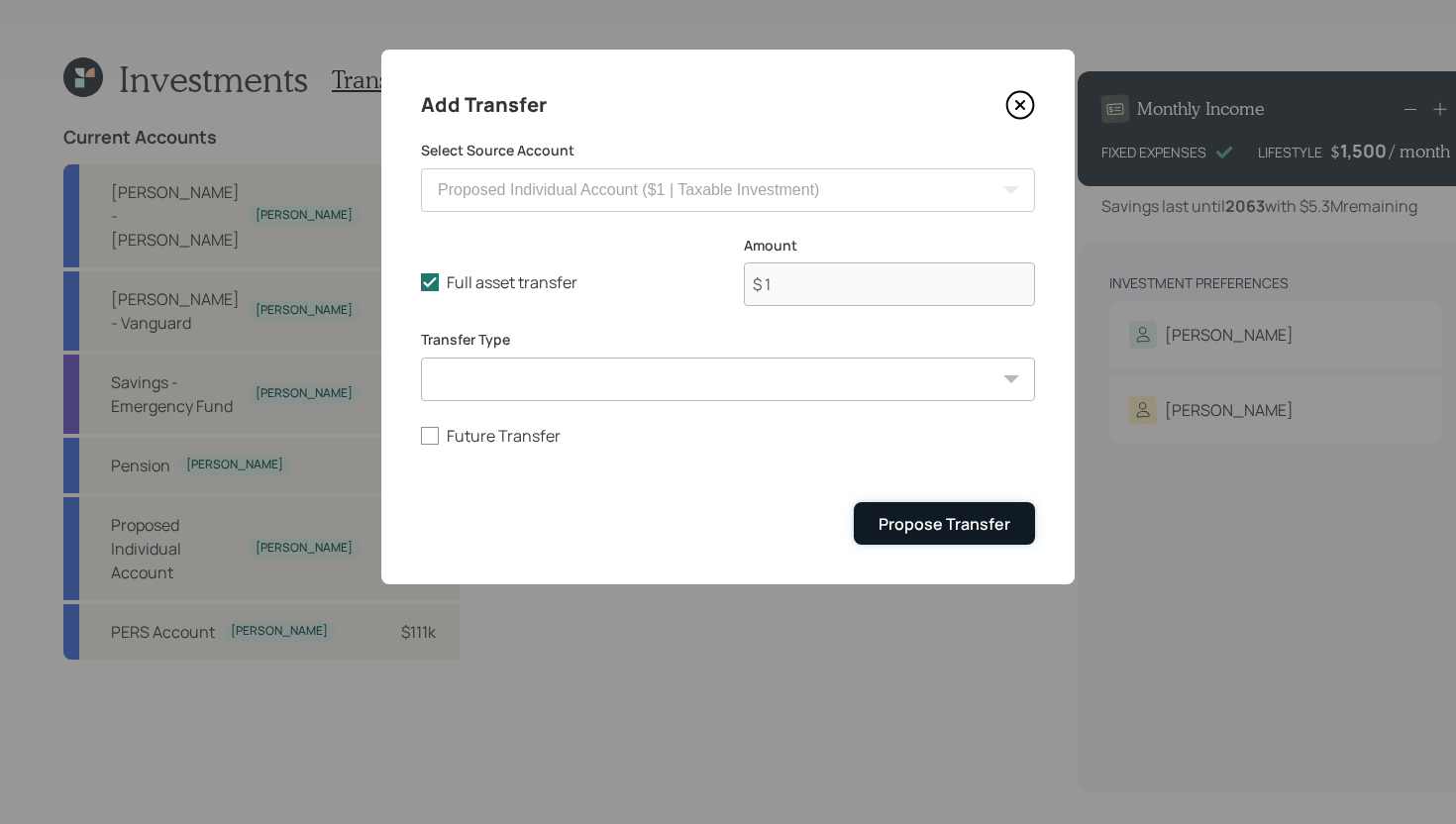 click on "Propose Transfer" at bounding box center (944, 524) 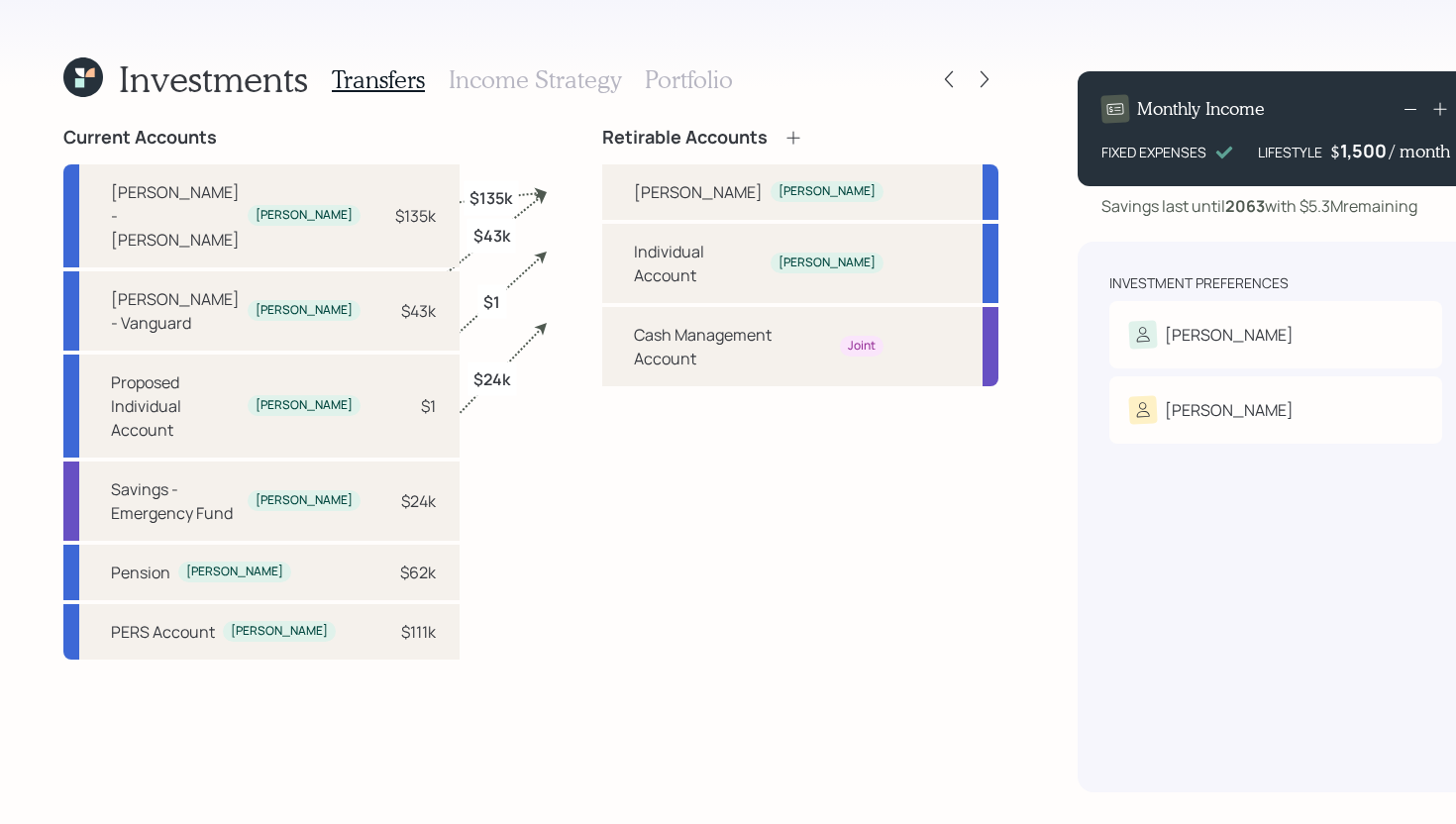 click on "Income Strategy" at bounding box center [535, 79] 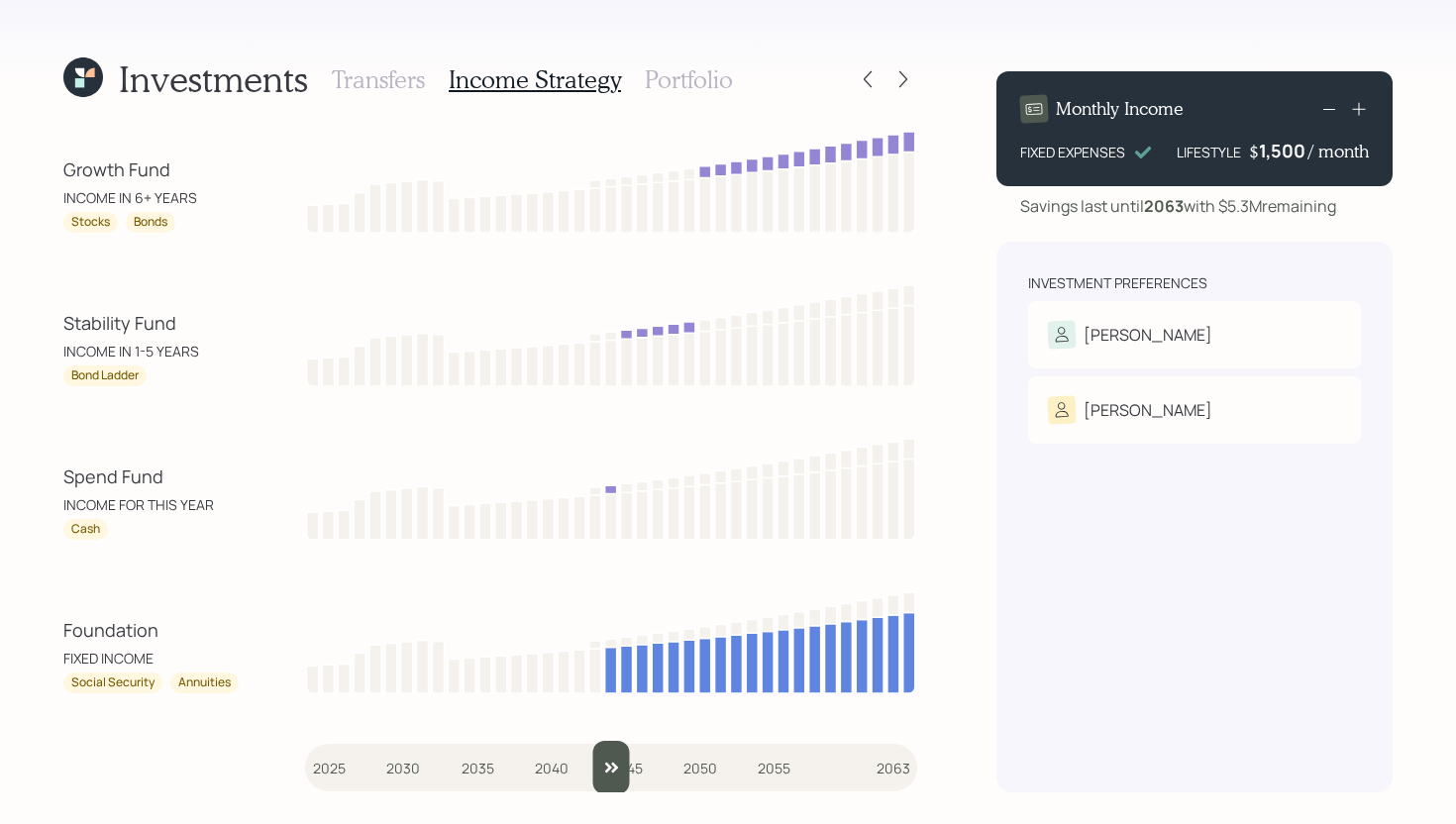 drag, startPoint x: 330, startPoint y: 764, endPoint x: 607, endPoint y: 726, distance: 279.5943 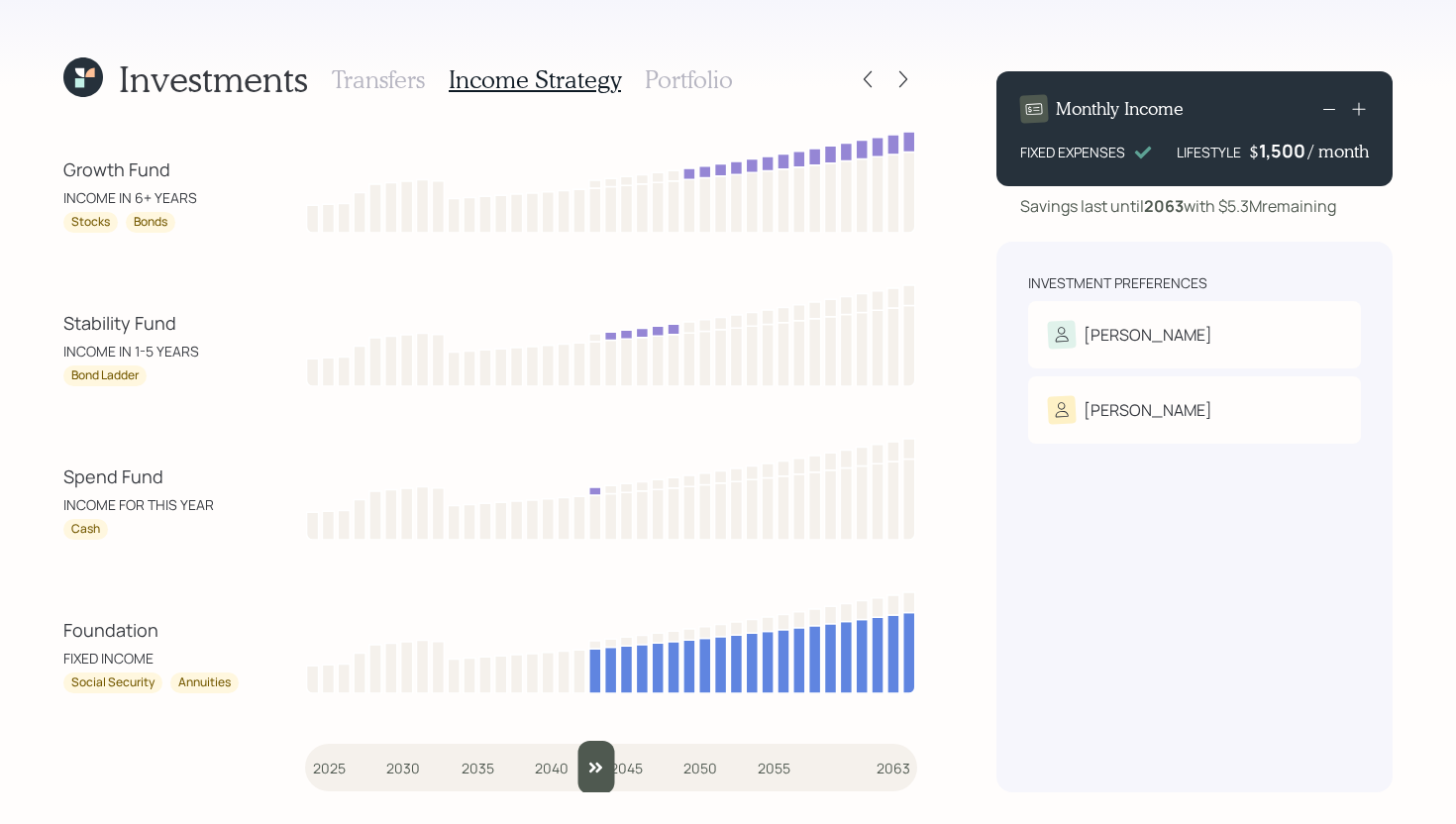 drag, startPoint x: 619, startPoint y: 770, endPoint x: 599, endPoint y: 770, distance: 20 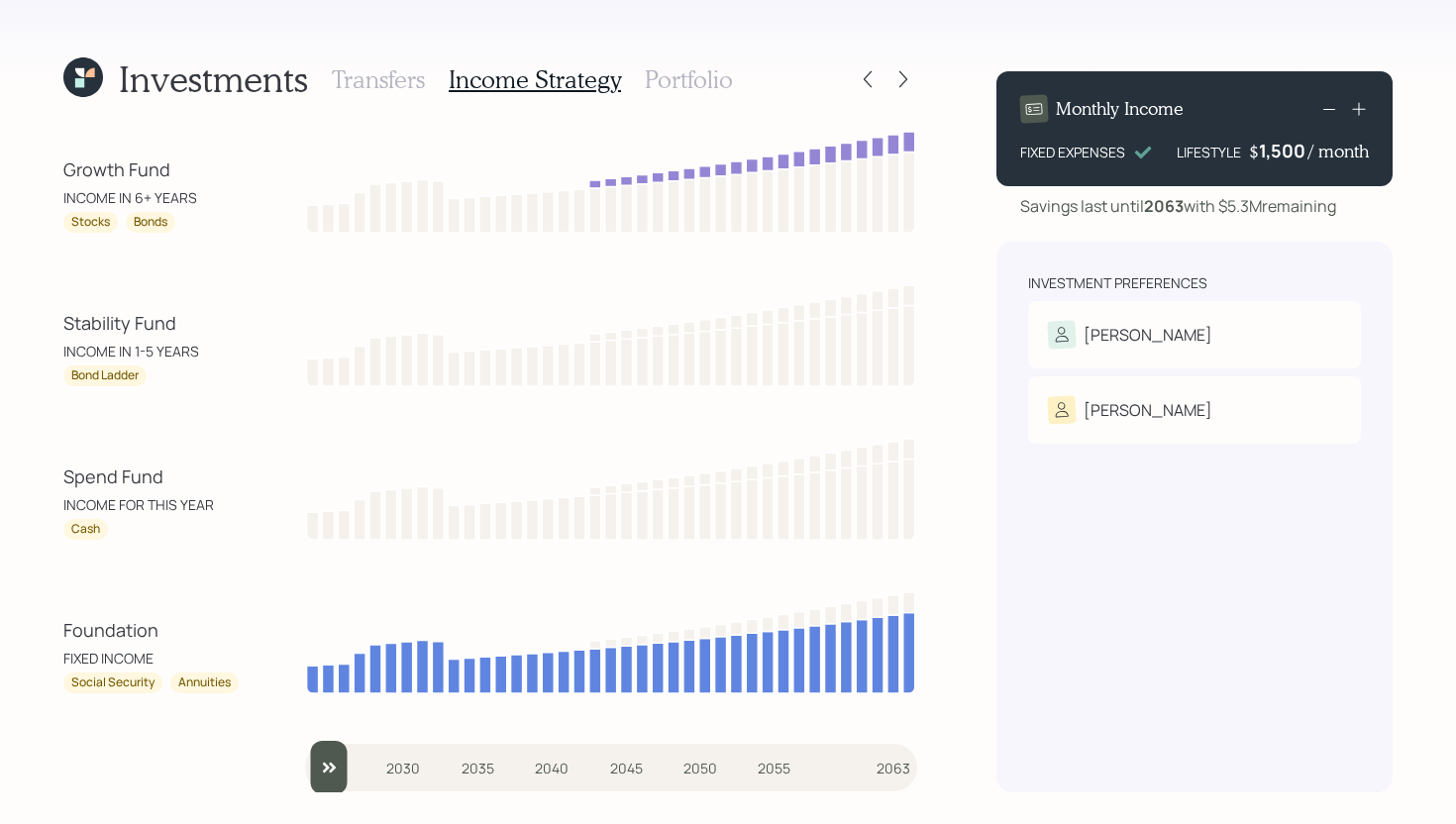 type on "2025" 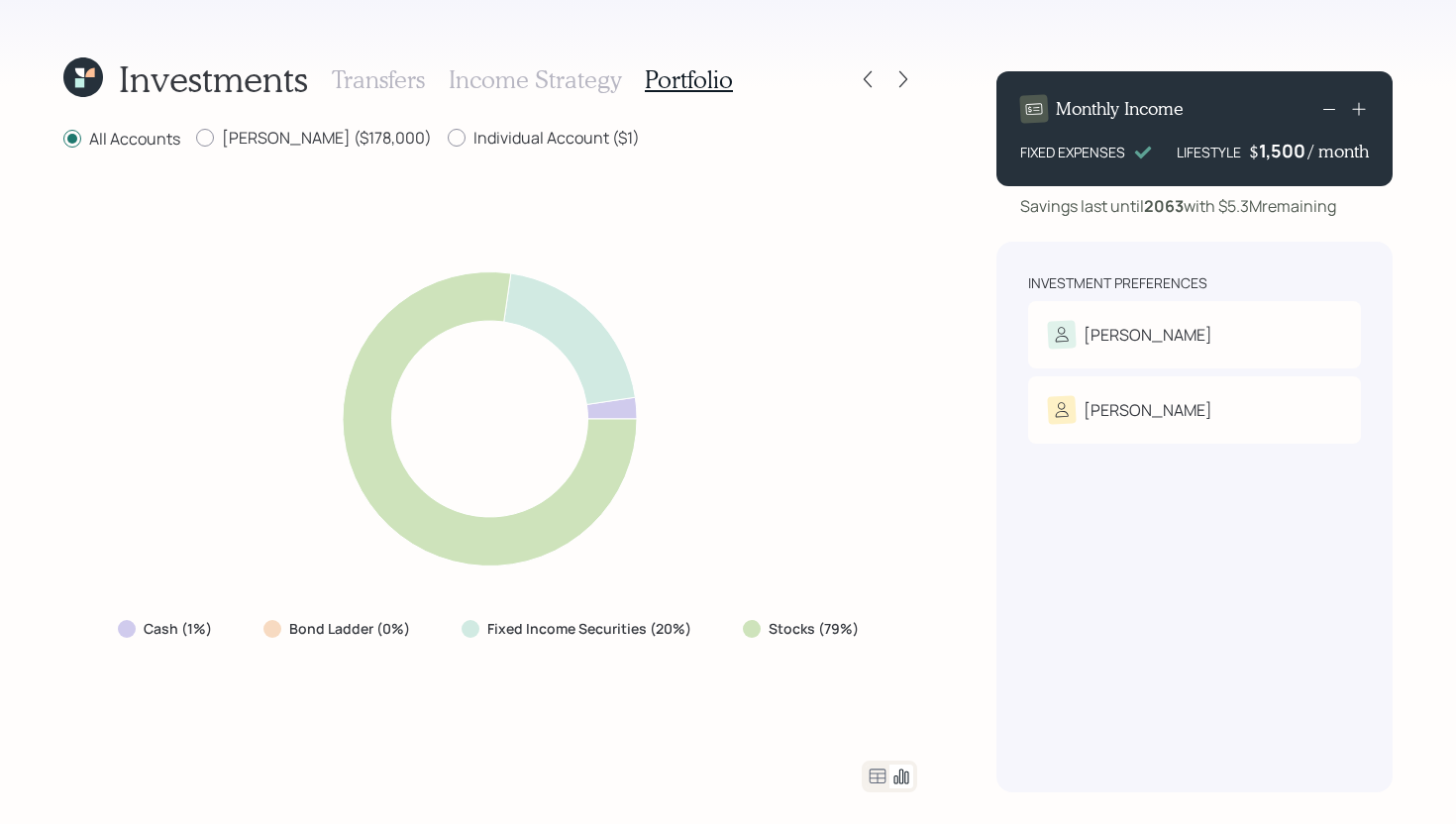 click 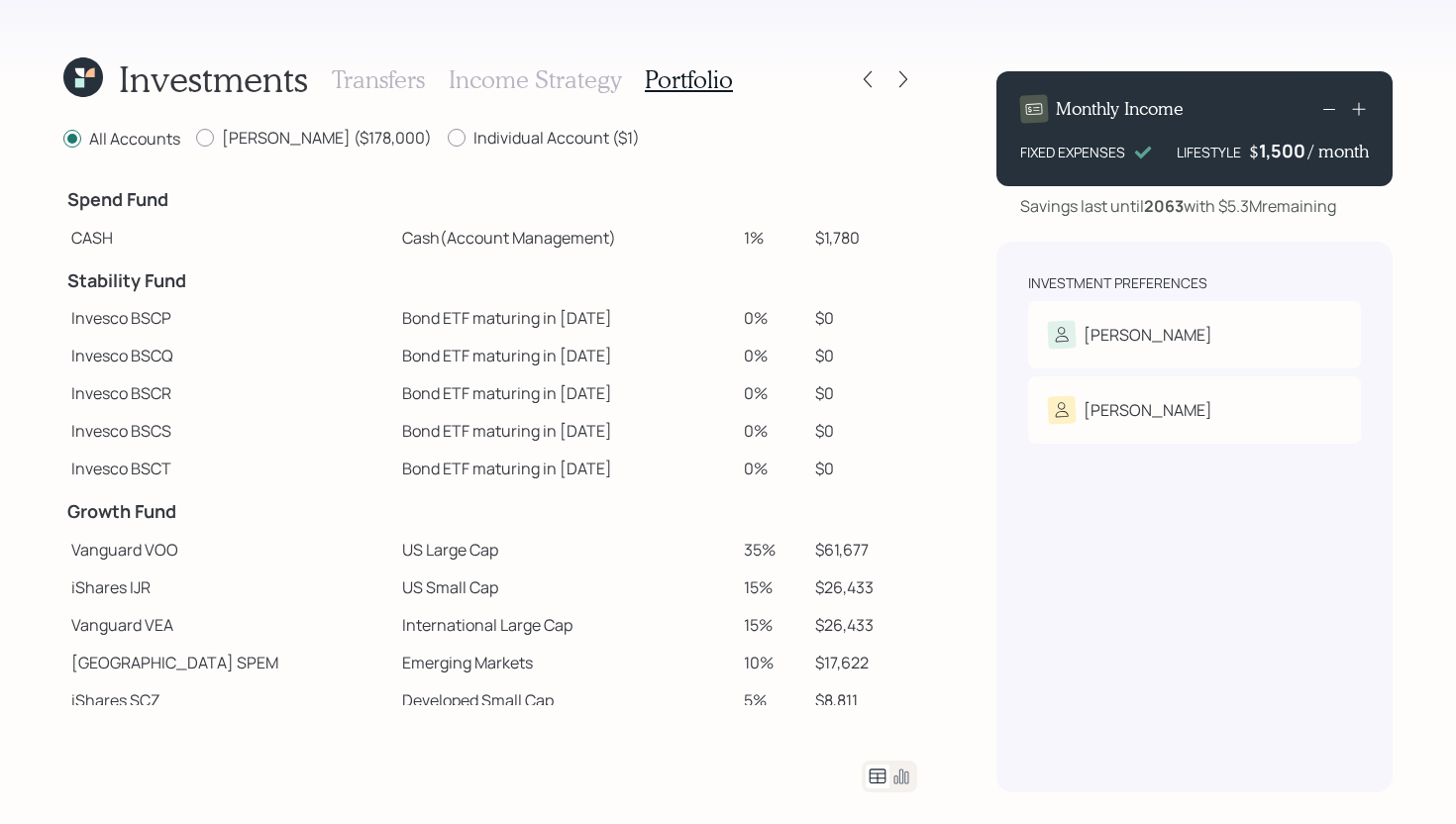 drag, startPoint x: 701, startPoint y: 238, endPoint x: 735, endPoint y: 238, distance: 34 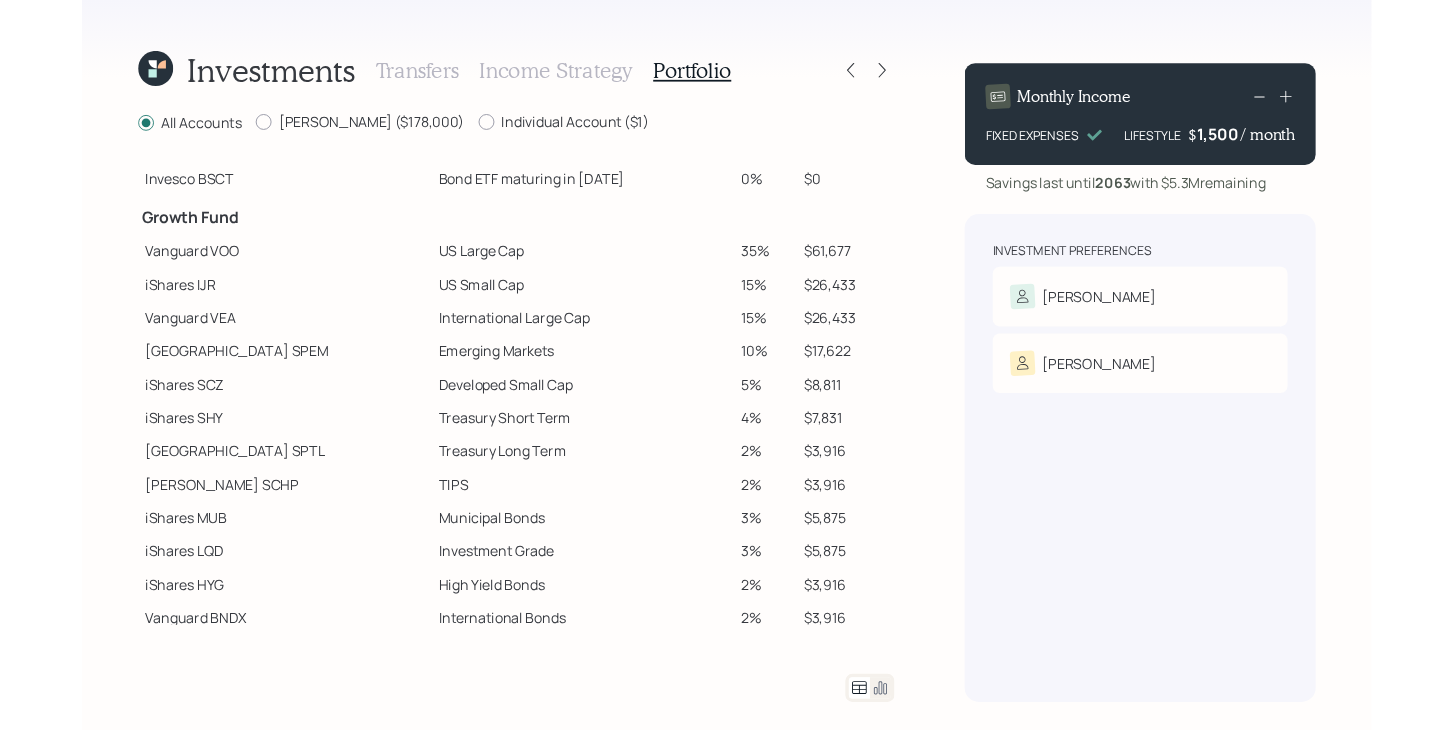scroll, scrollTop: 280, scrollLeft: 0, axis: vertical 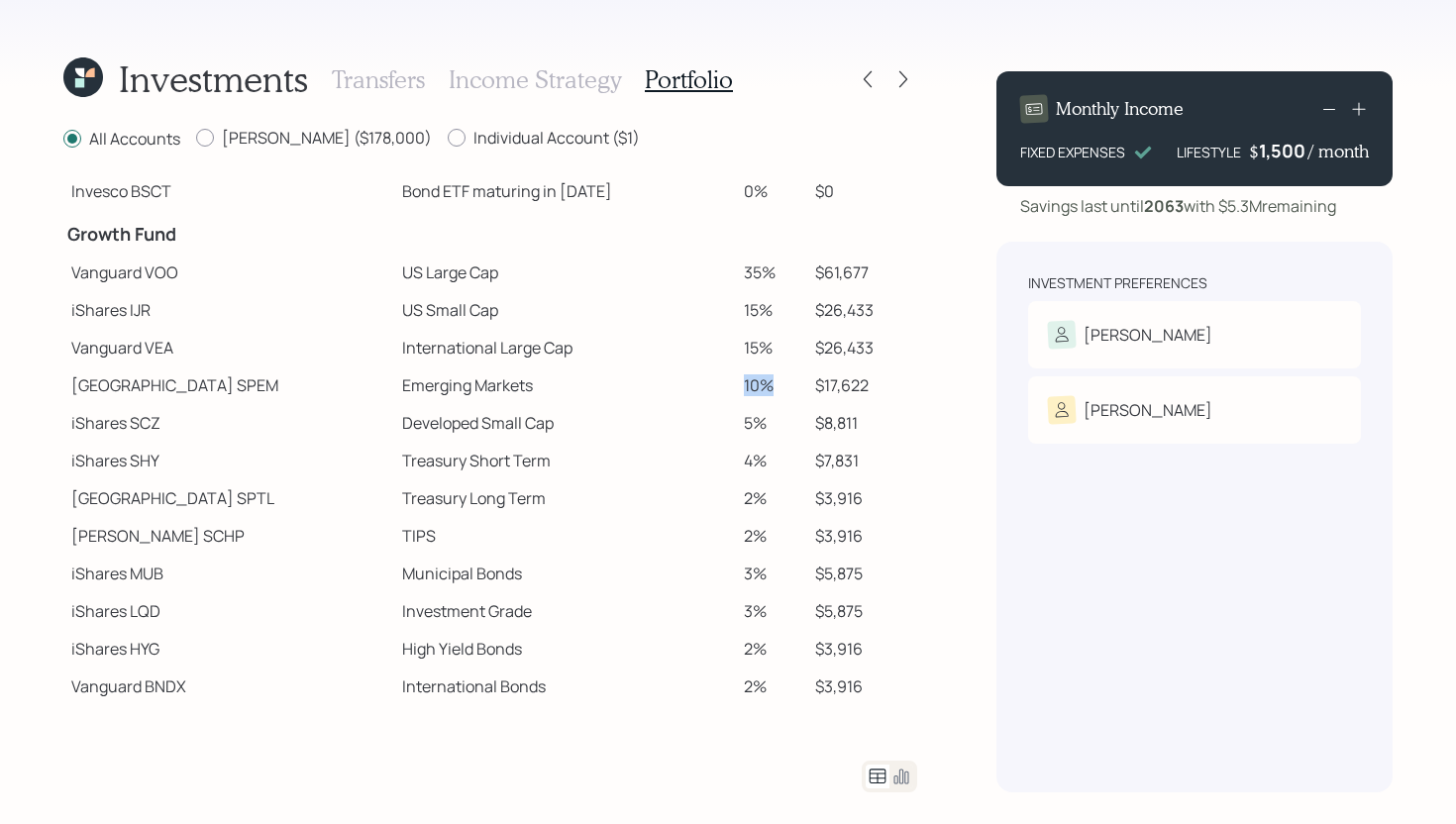 drag, startPoint x: 746, startPoint y: 385, endPoint x: 708, endPoint y: 384, distance: 38.013156 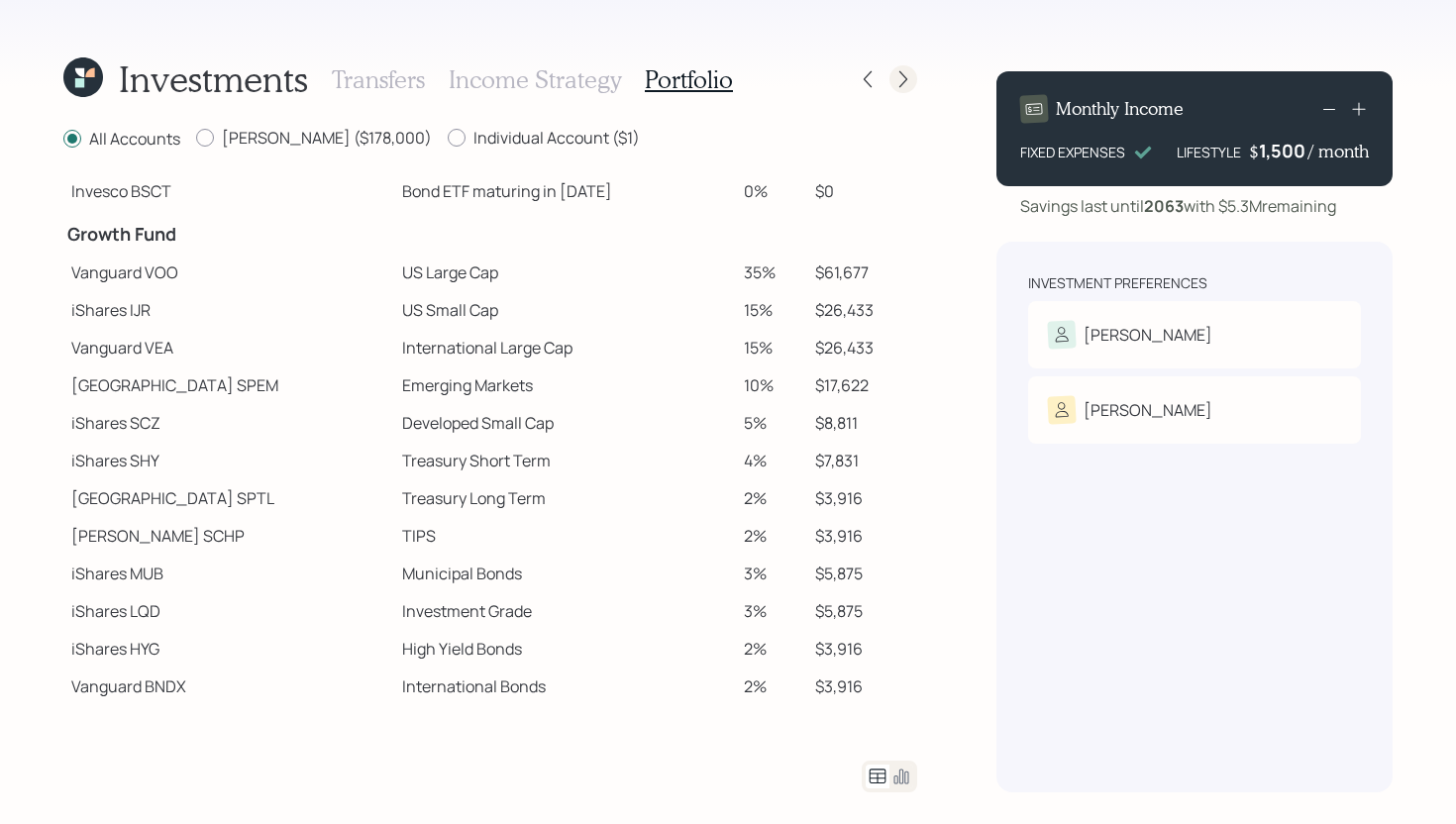 click 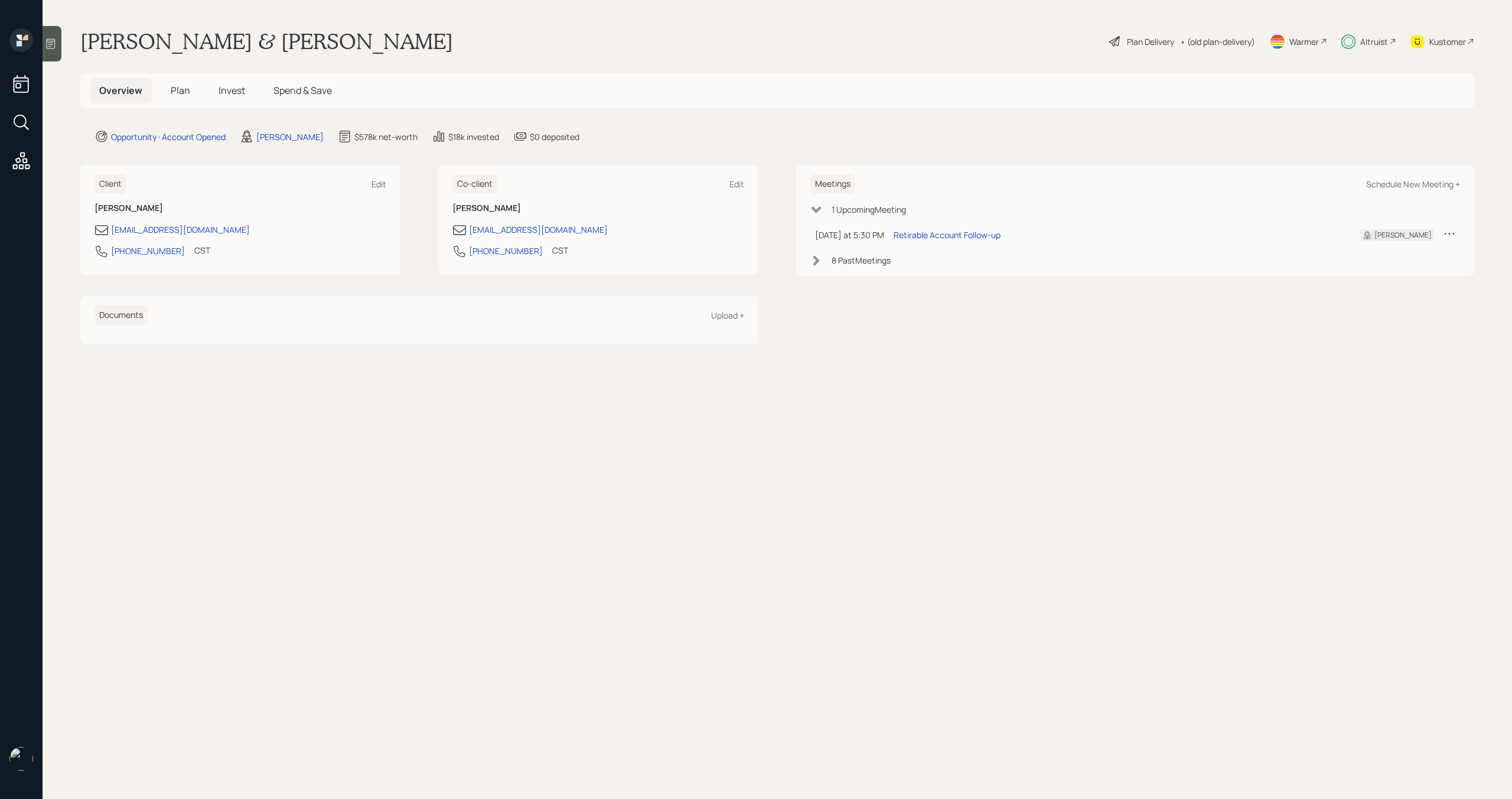 scroll, scrollTop: 0, scrollLeft: 0, axis: both 